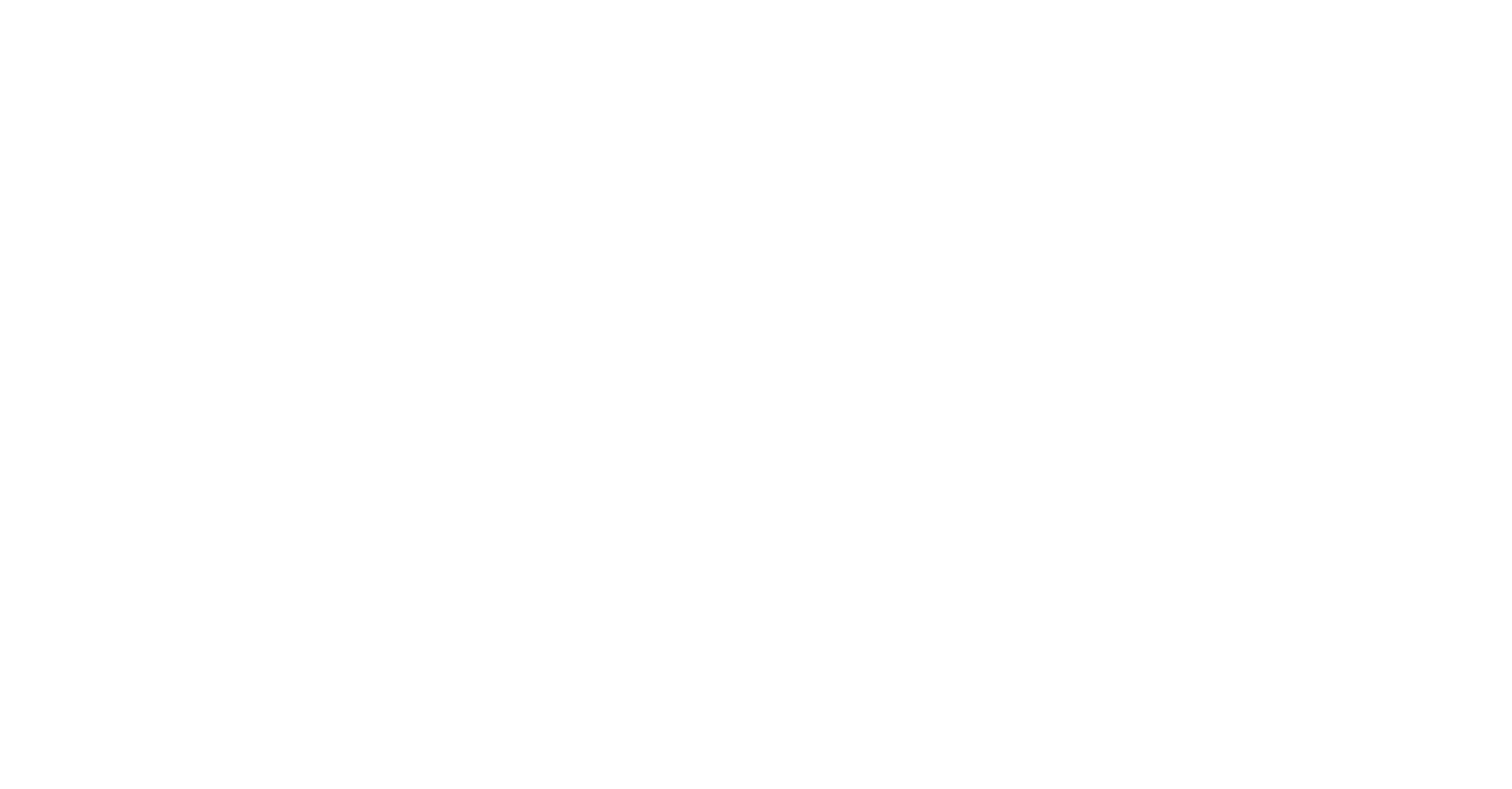 scroll, scrollTop: 0, scrollLeft: 0, axis: both 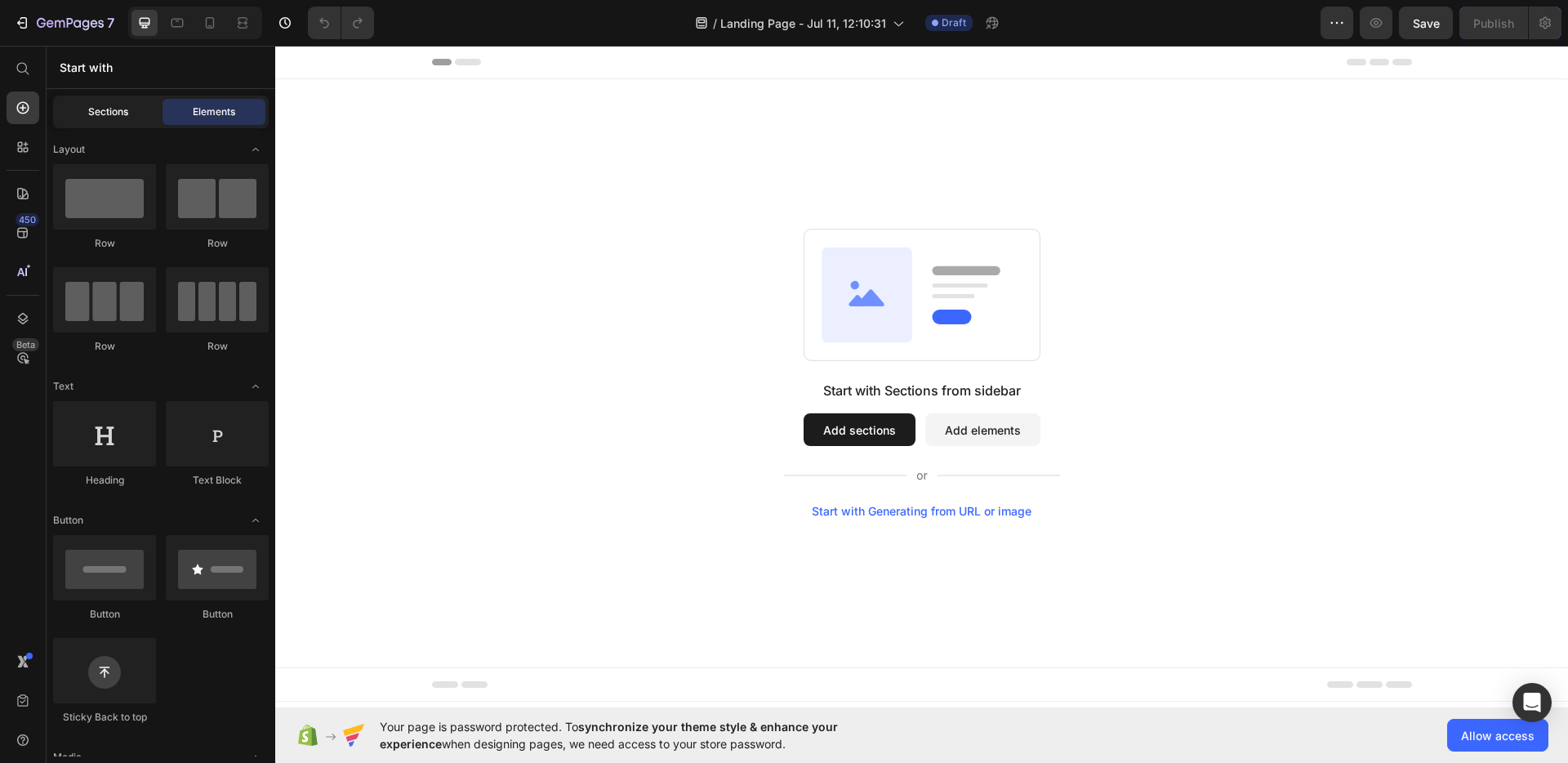 click on "Sections" at bounding box center [108, 112] 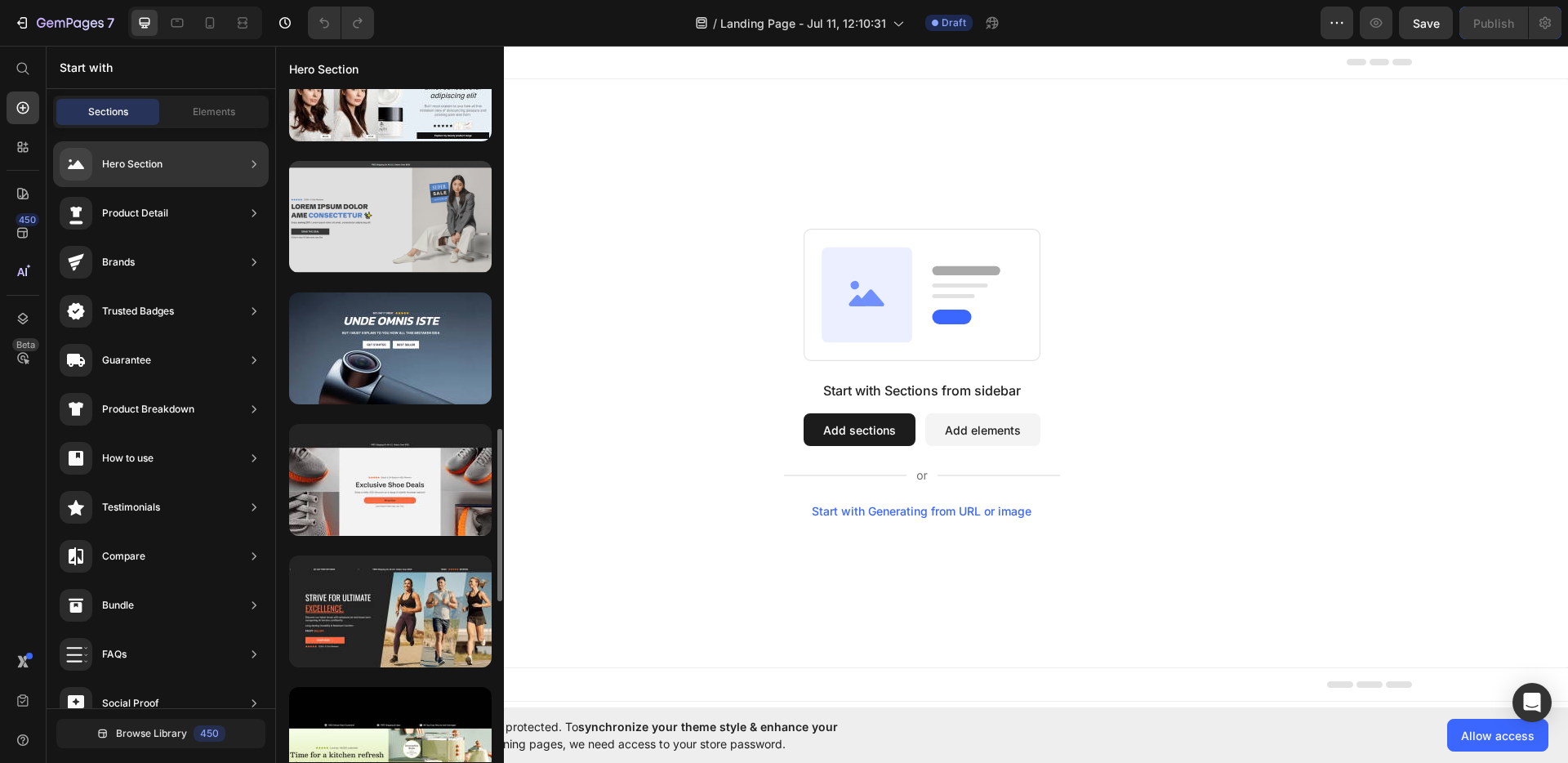 scroll, scrollTop: 1856, scrollLeft: 0, axis: vertical 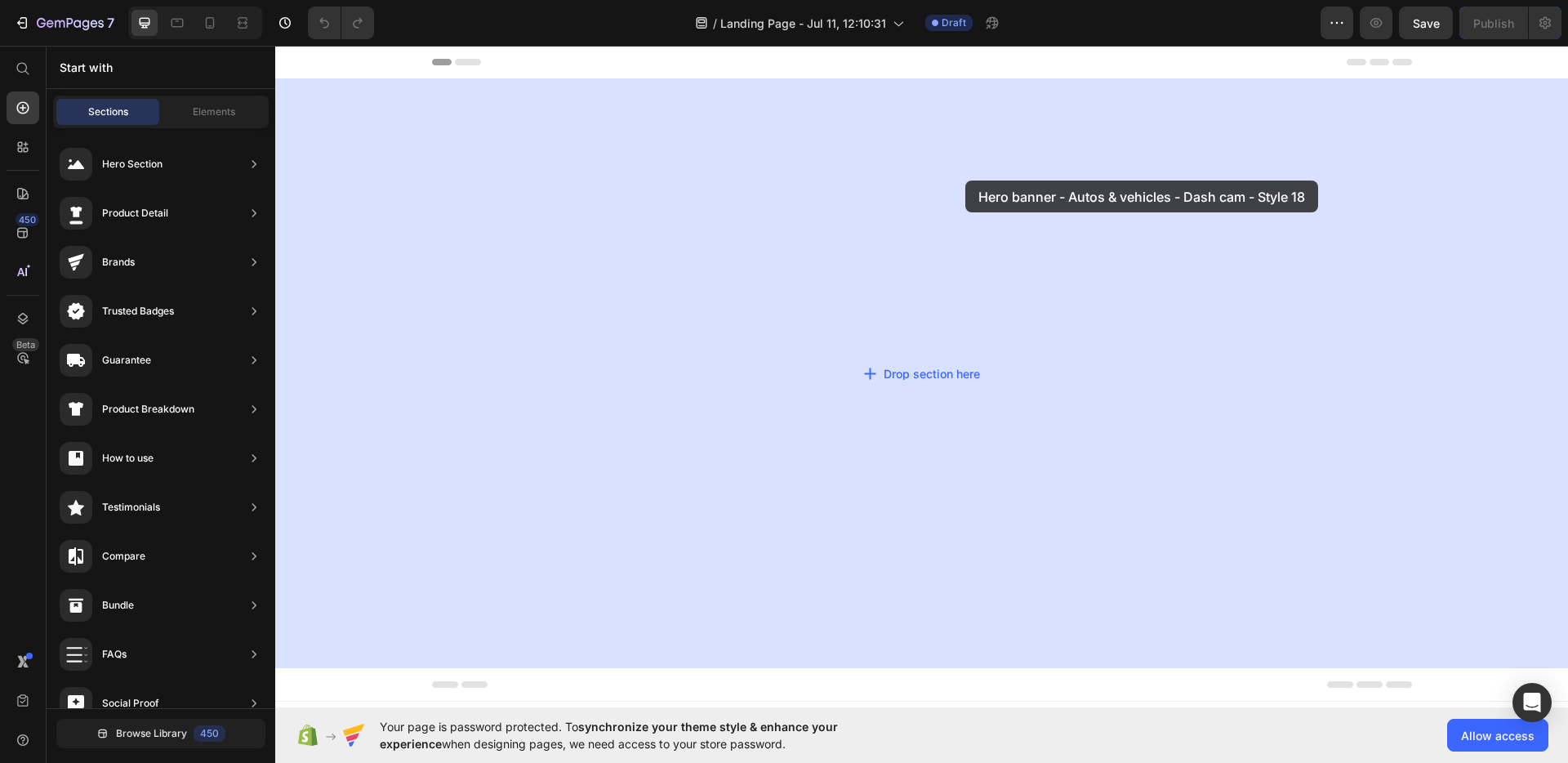 drag, startPoint x: 673, startPoint y: 333, endPoint x: 965, endPoint y: 181, distance: 329.19295 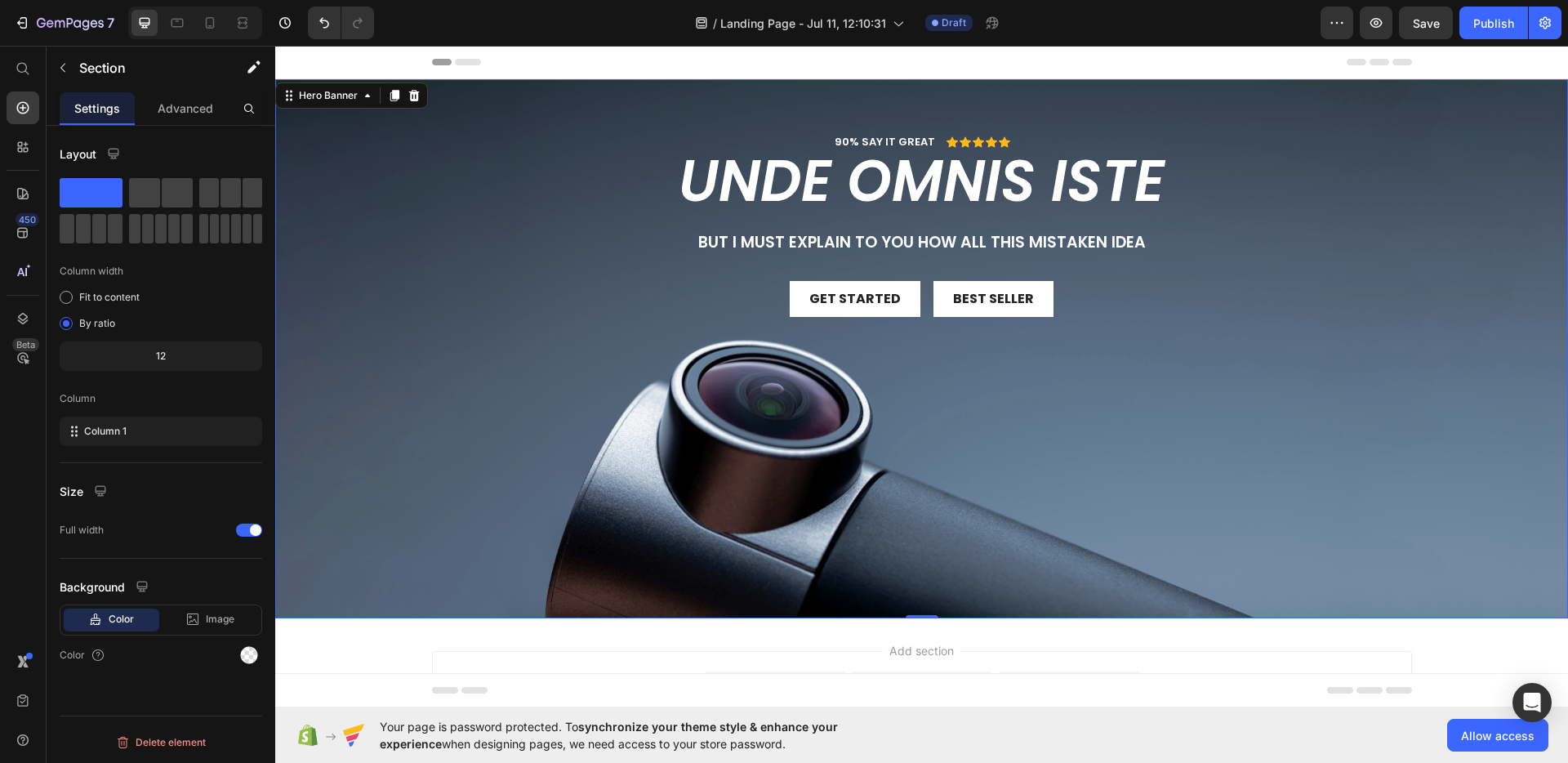 click on "90% SAY IT GREAT Text Block Icon Icon Icon Icon Icon Icon List Row unde omnis iste Heading But I must explain to you how all this mistaken idea Text Block Get started Button Best Seller Button Row" at bounding box center [922, 224] 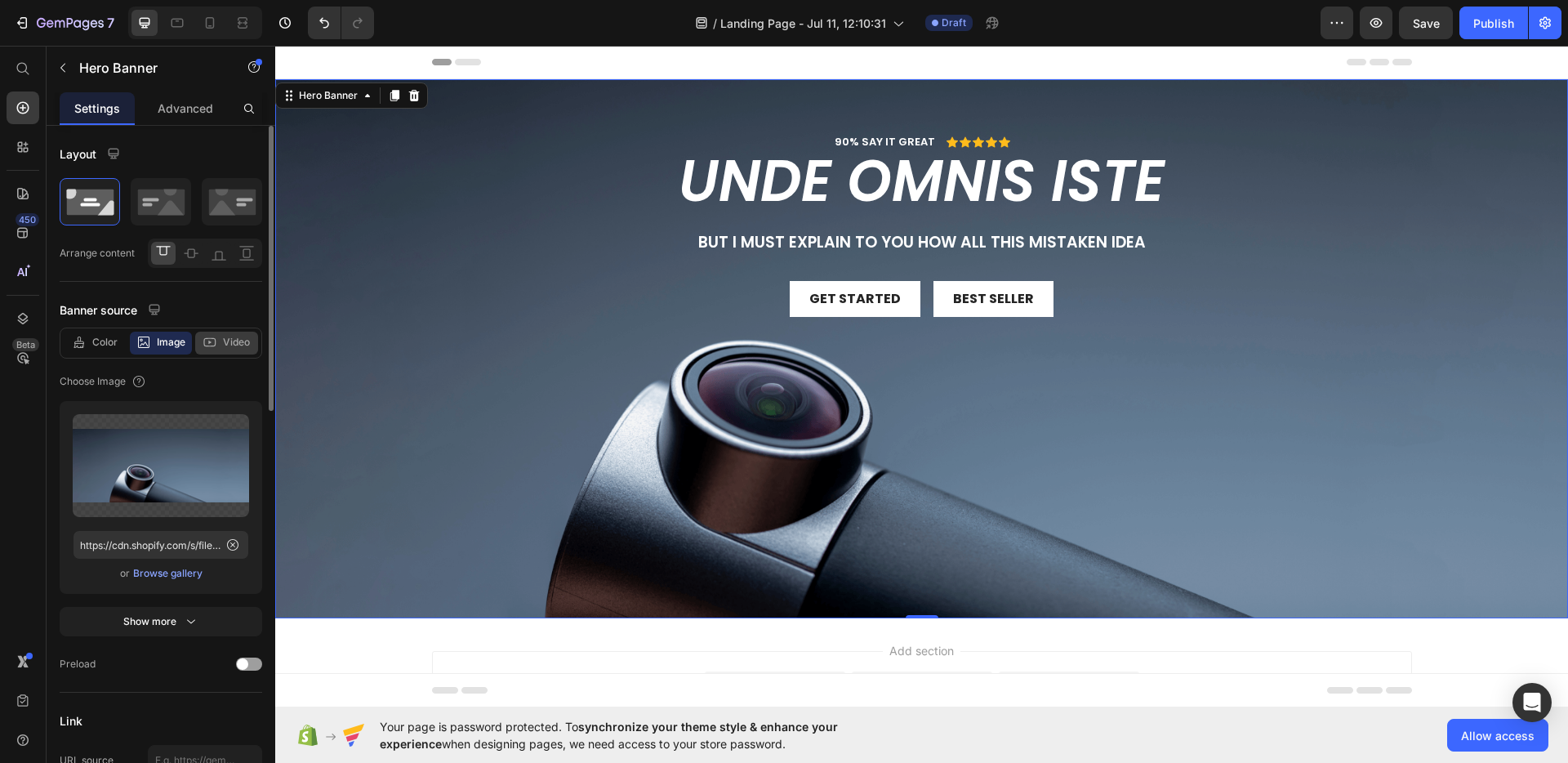 click on "Video" 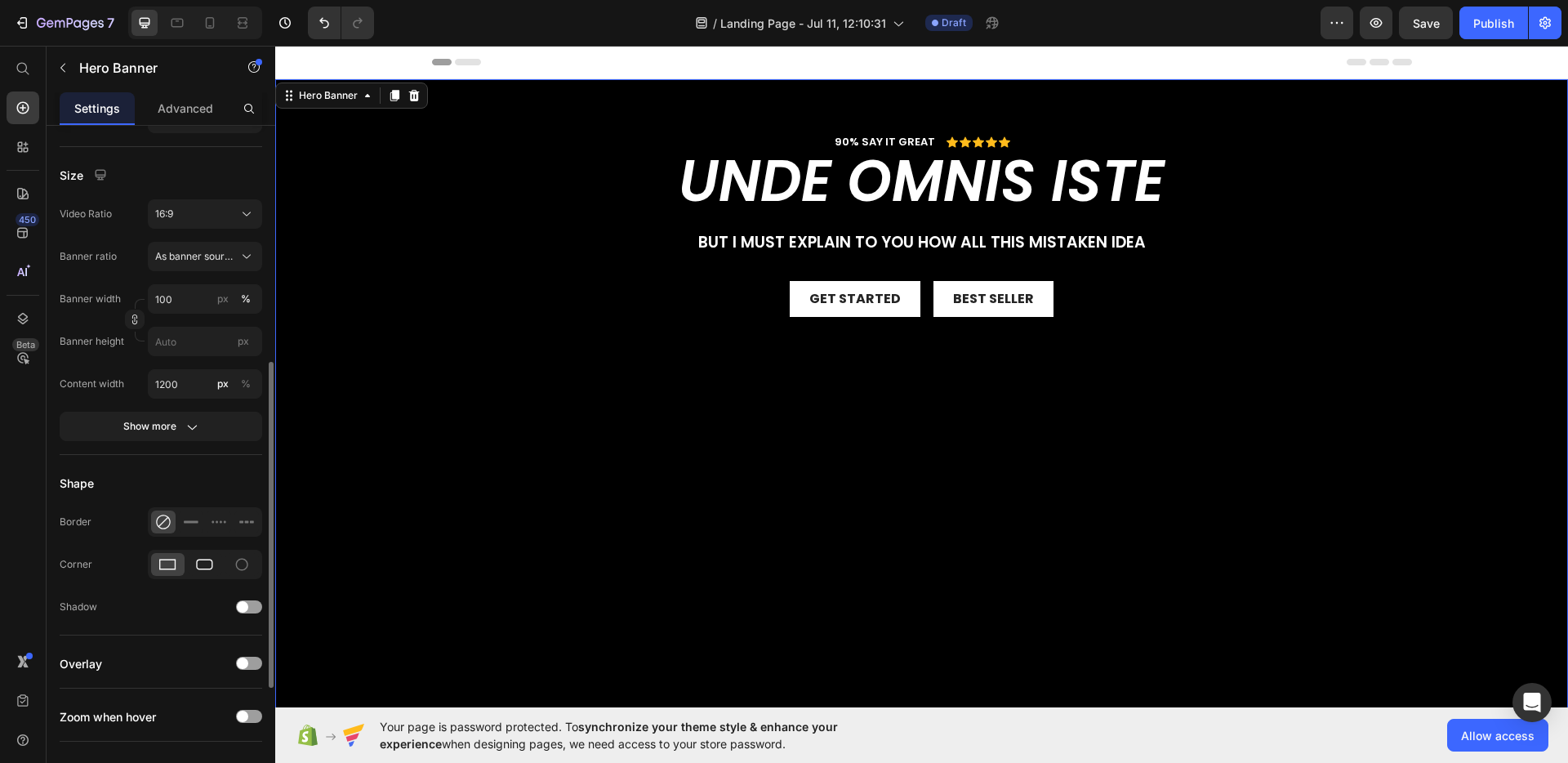 scroll, scrollTop: 502, scrollLeft: 0, axis: vertical 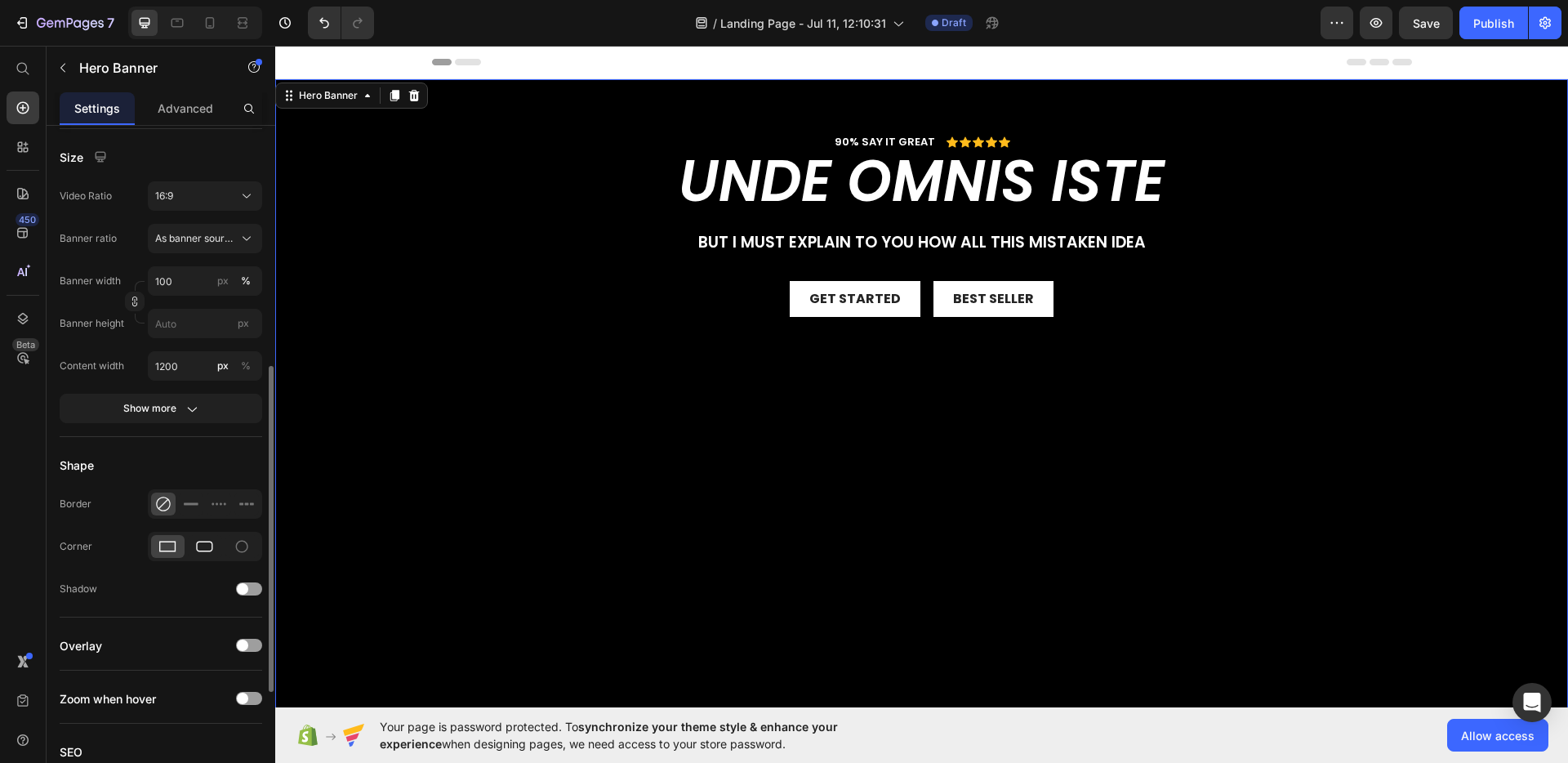 click 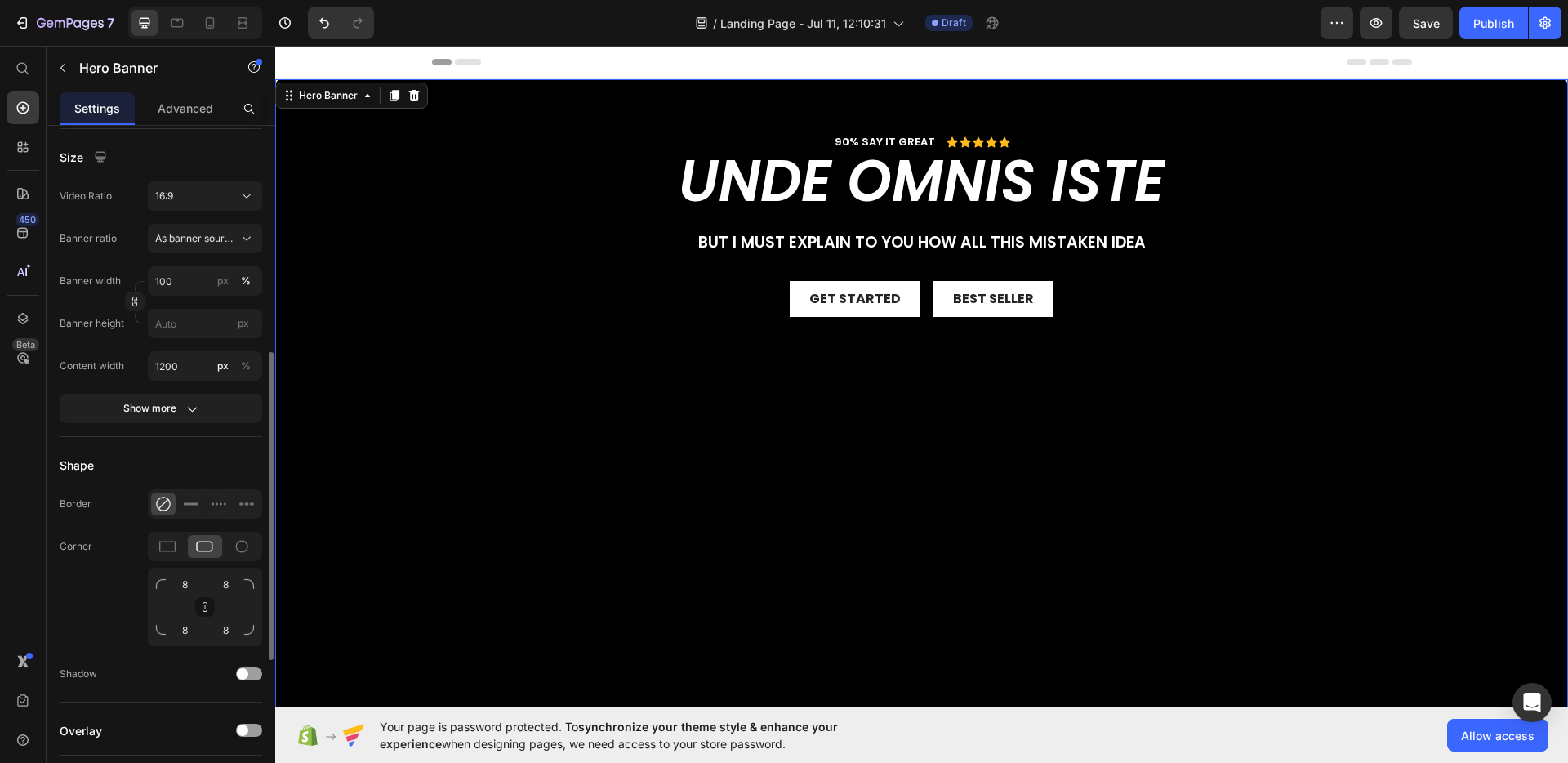 click on "Corner 8 8 8 8" 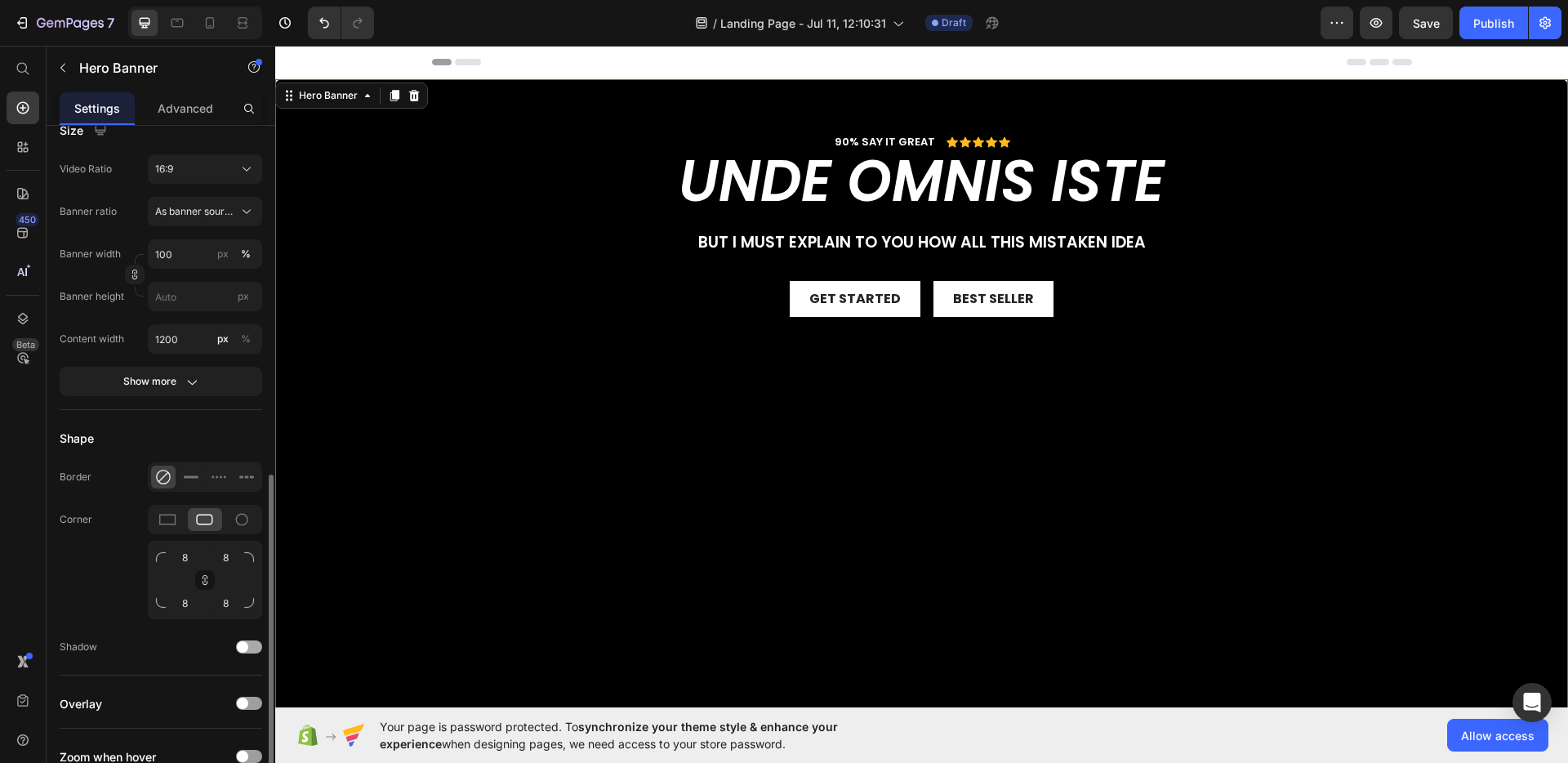 scroll, scrollTop: 605, scrollLeft: 0, axis: vertical 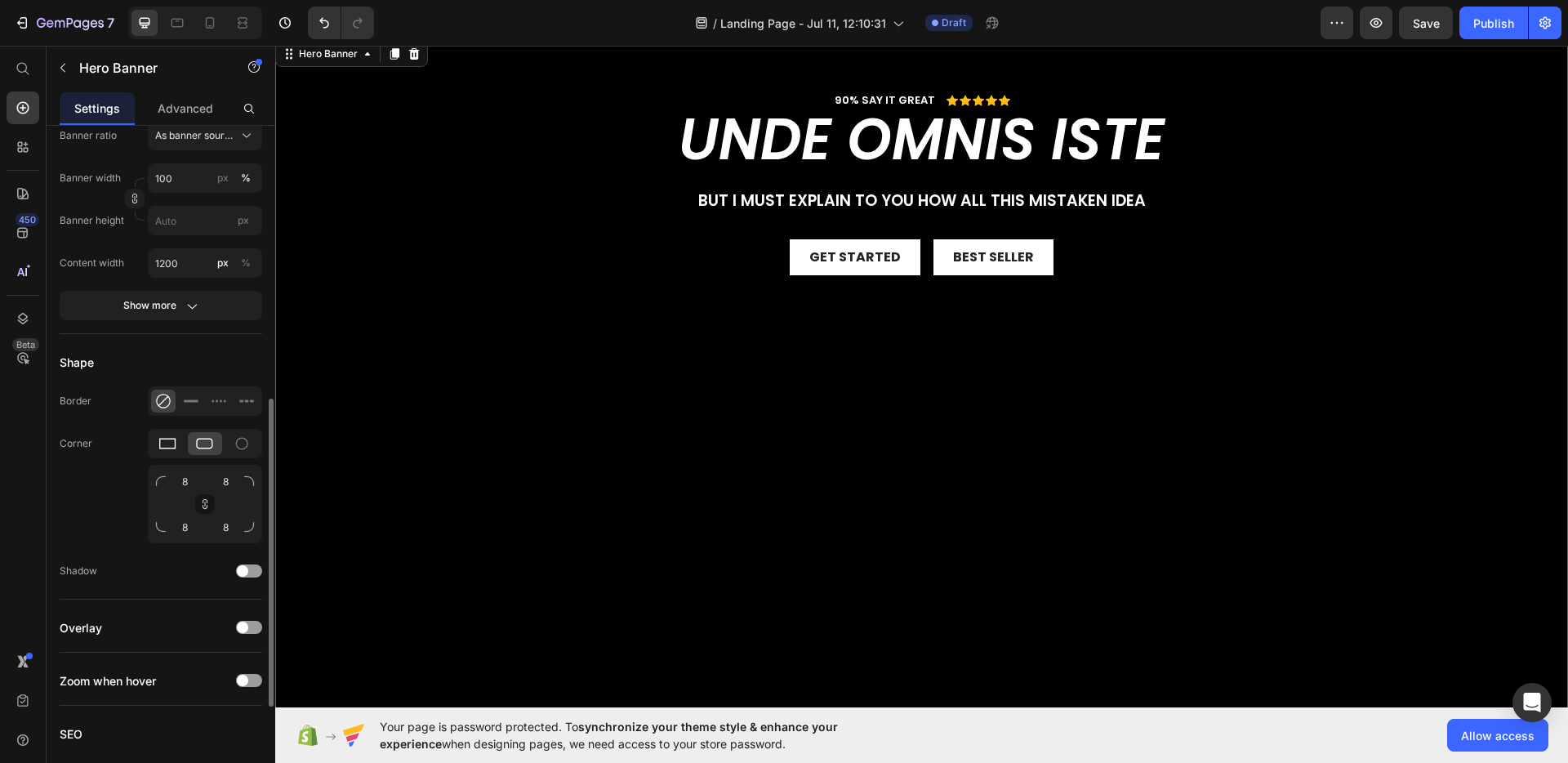 click 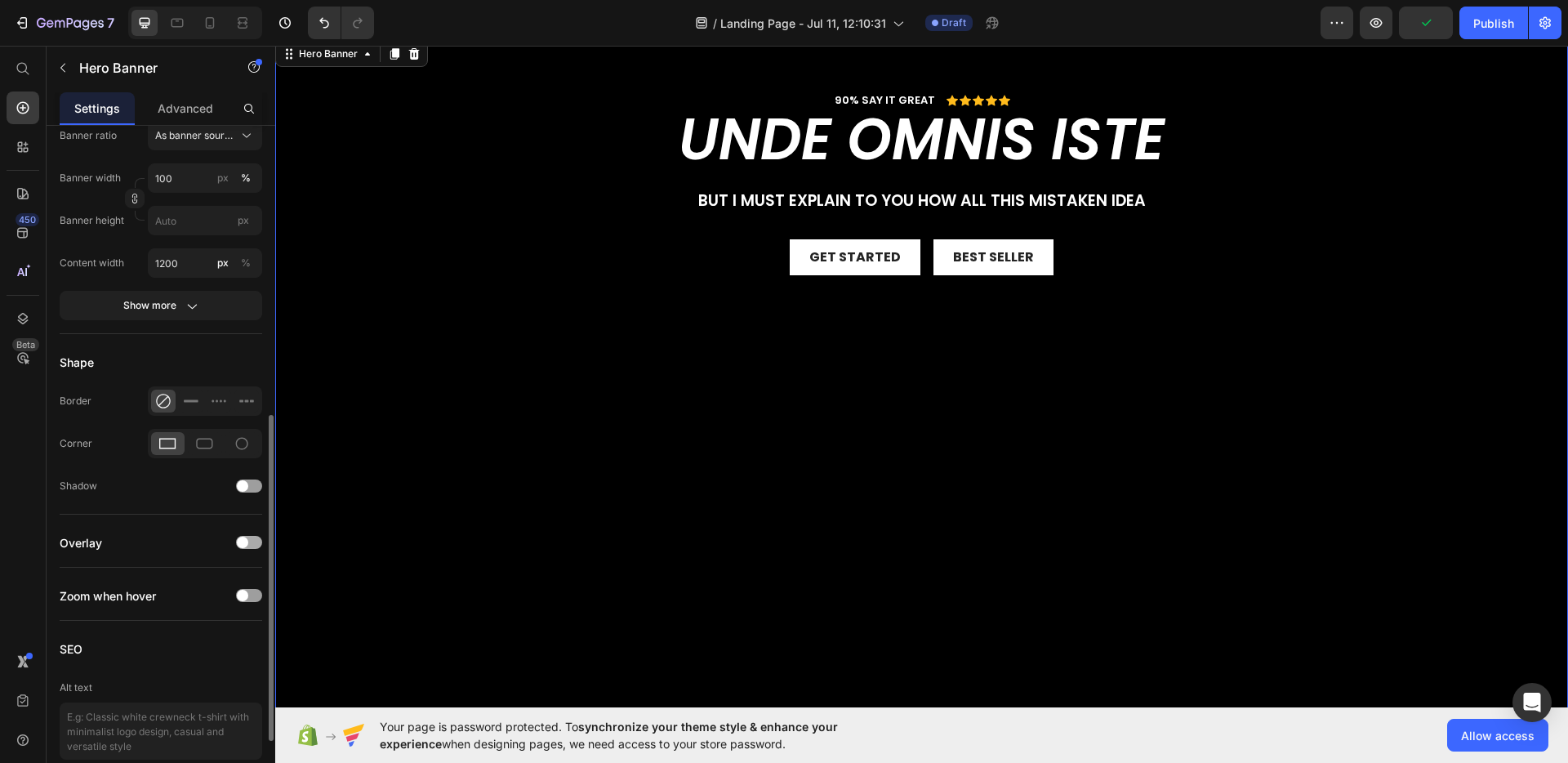 click at bounding box center (249, 542) 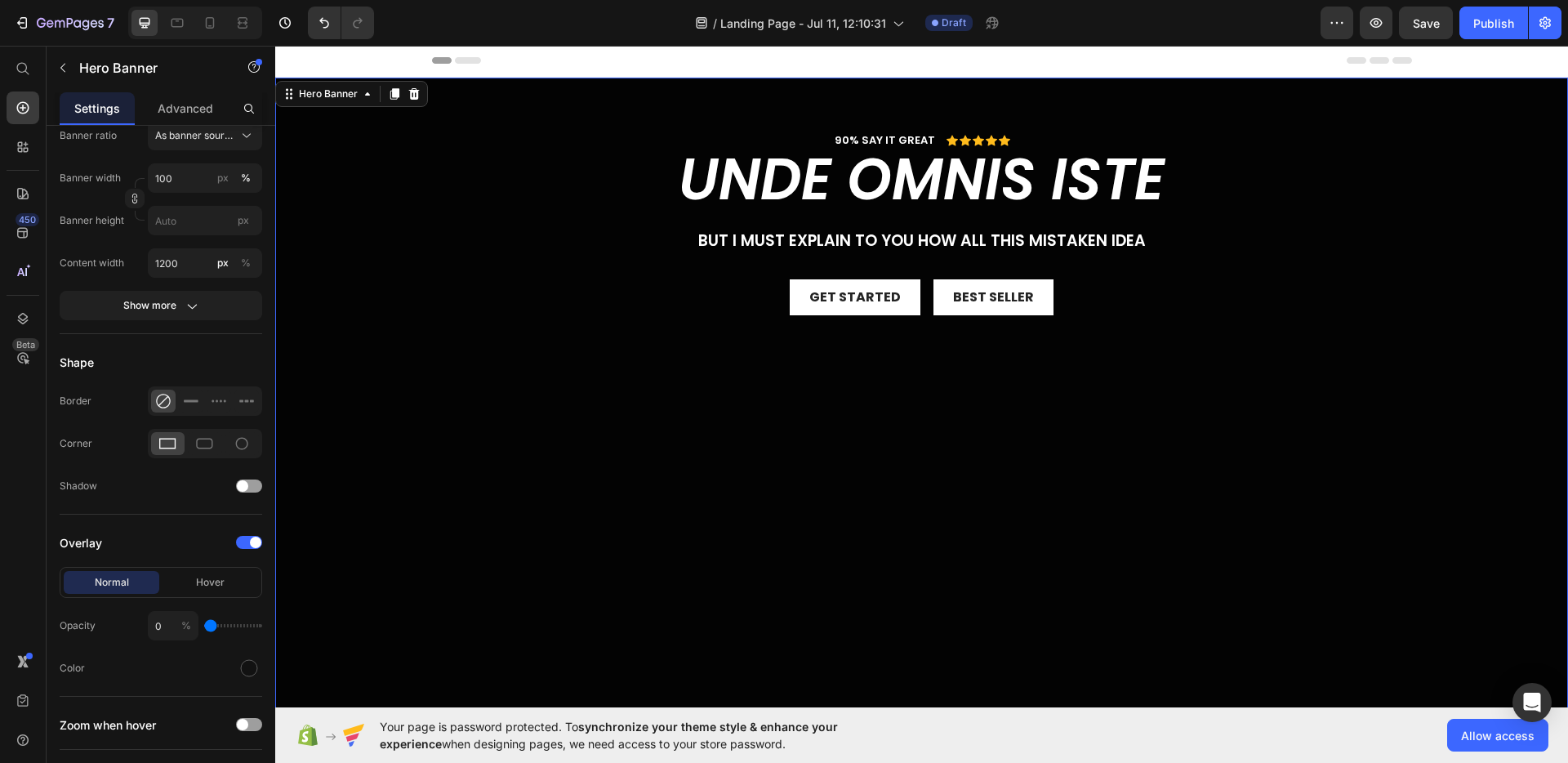scroll, scrollTop: 0, scrollLeft: 0, axis: both 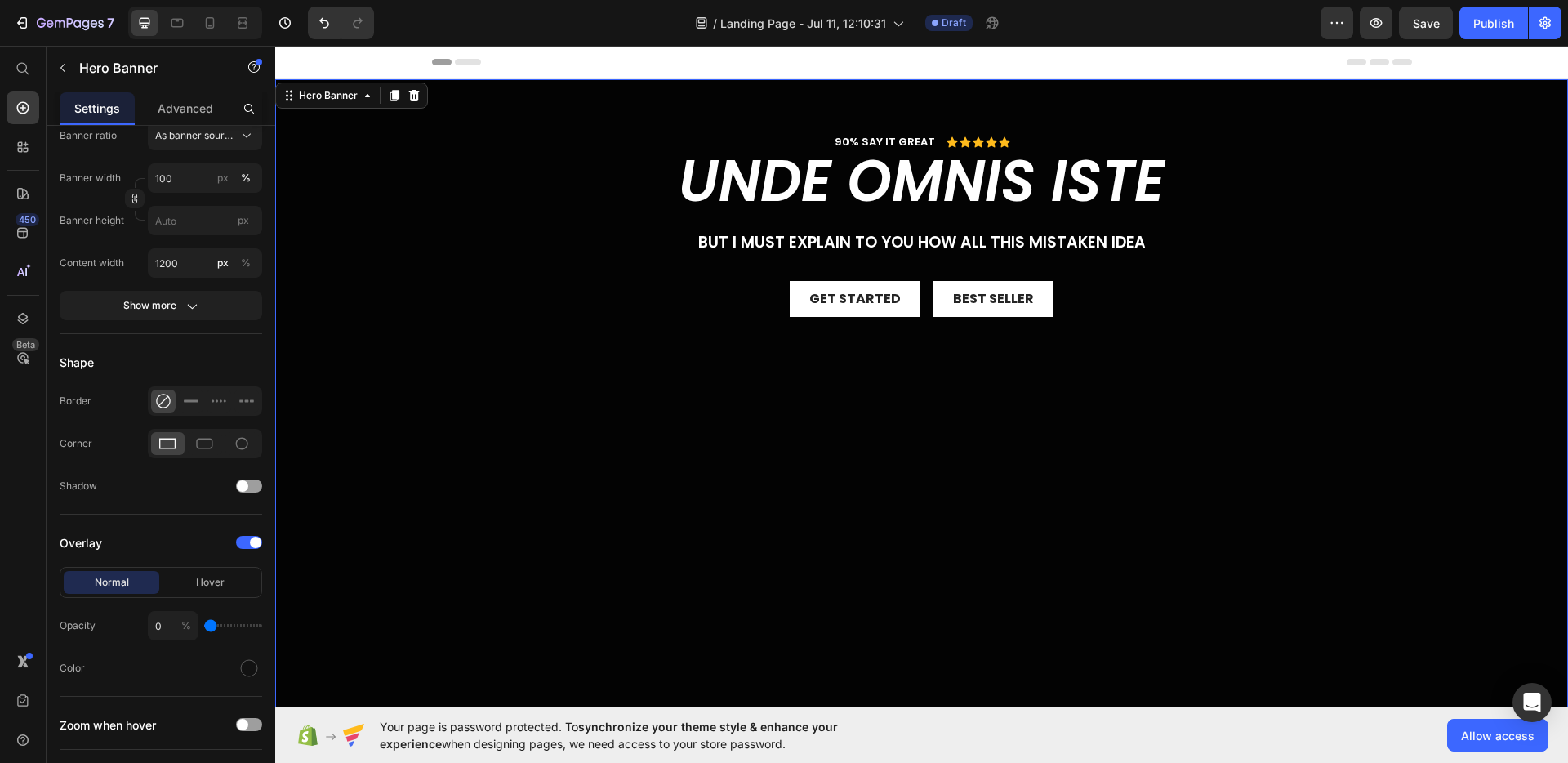 click at bounding box center [921, 443] 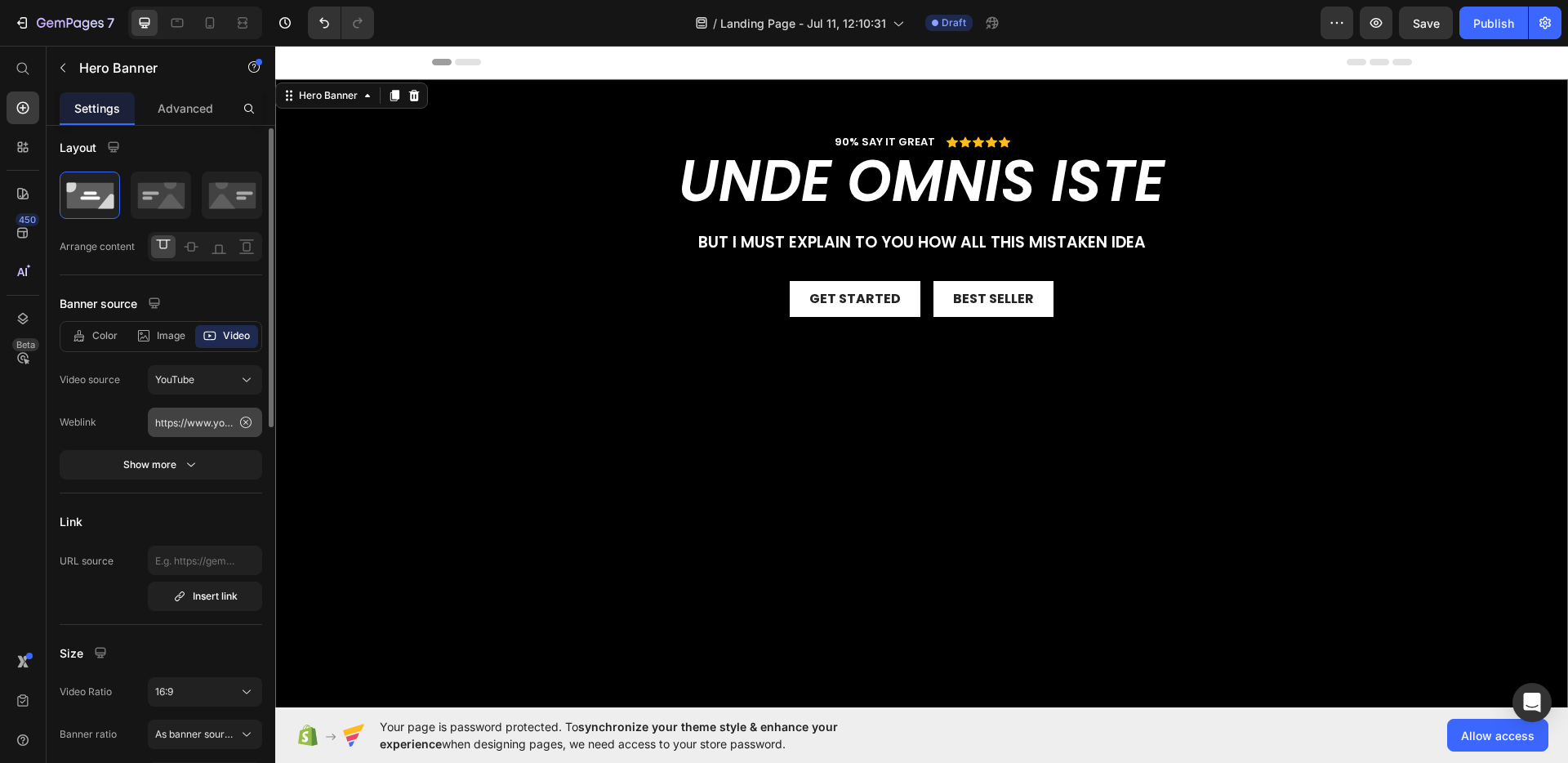 scroll, scrollTop: 0, scrollLeft: 0, axis: both 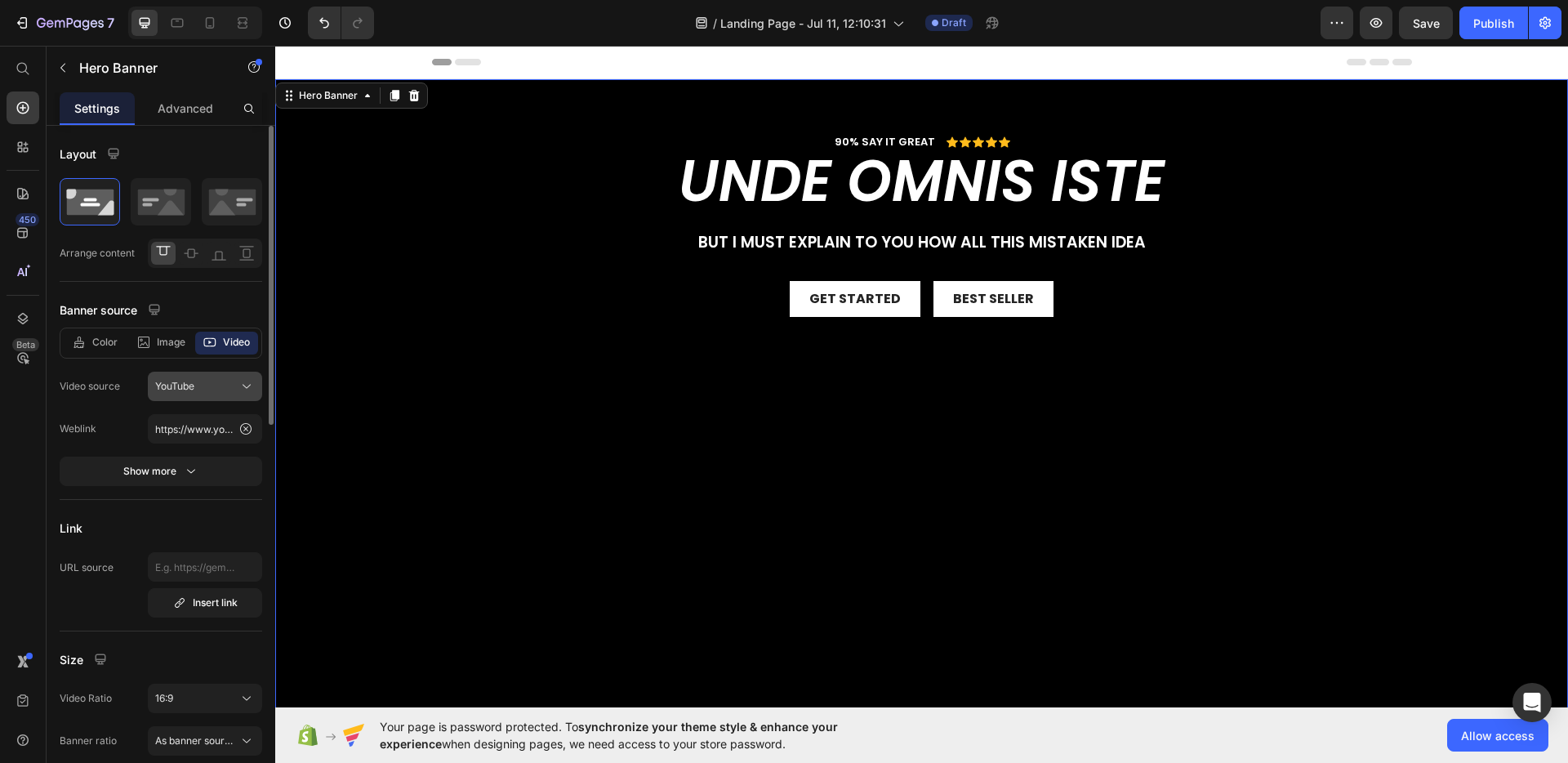 click on "YouTube" 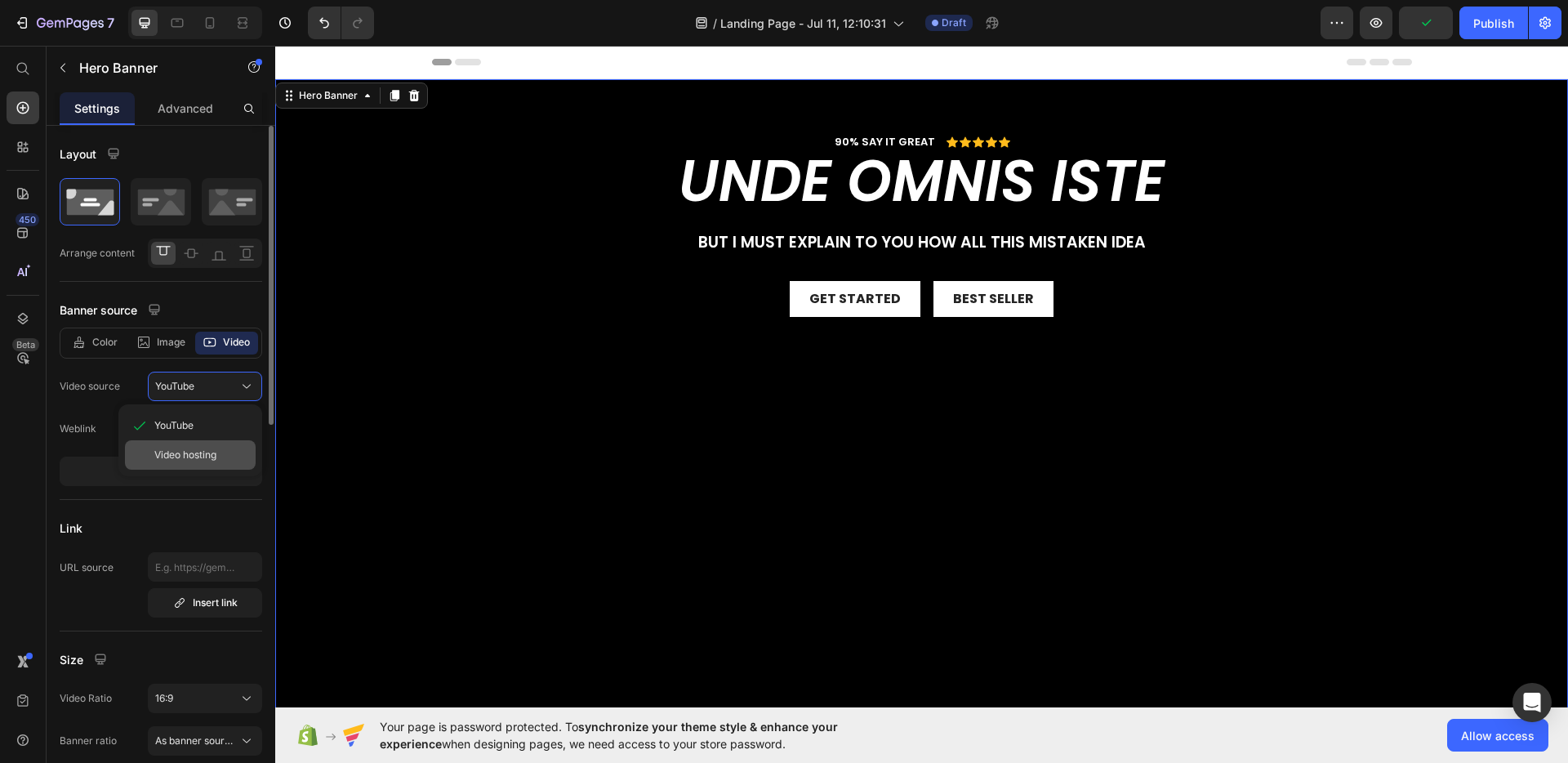 click on "Video hosting" at bounding box center (185, 455) 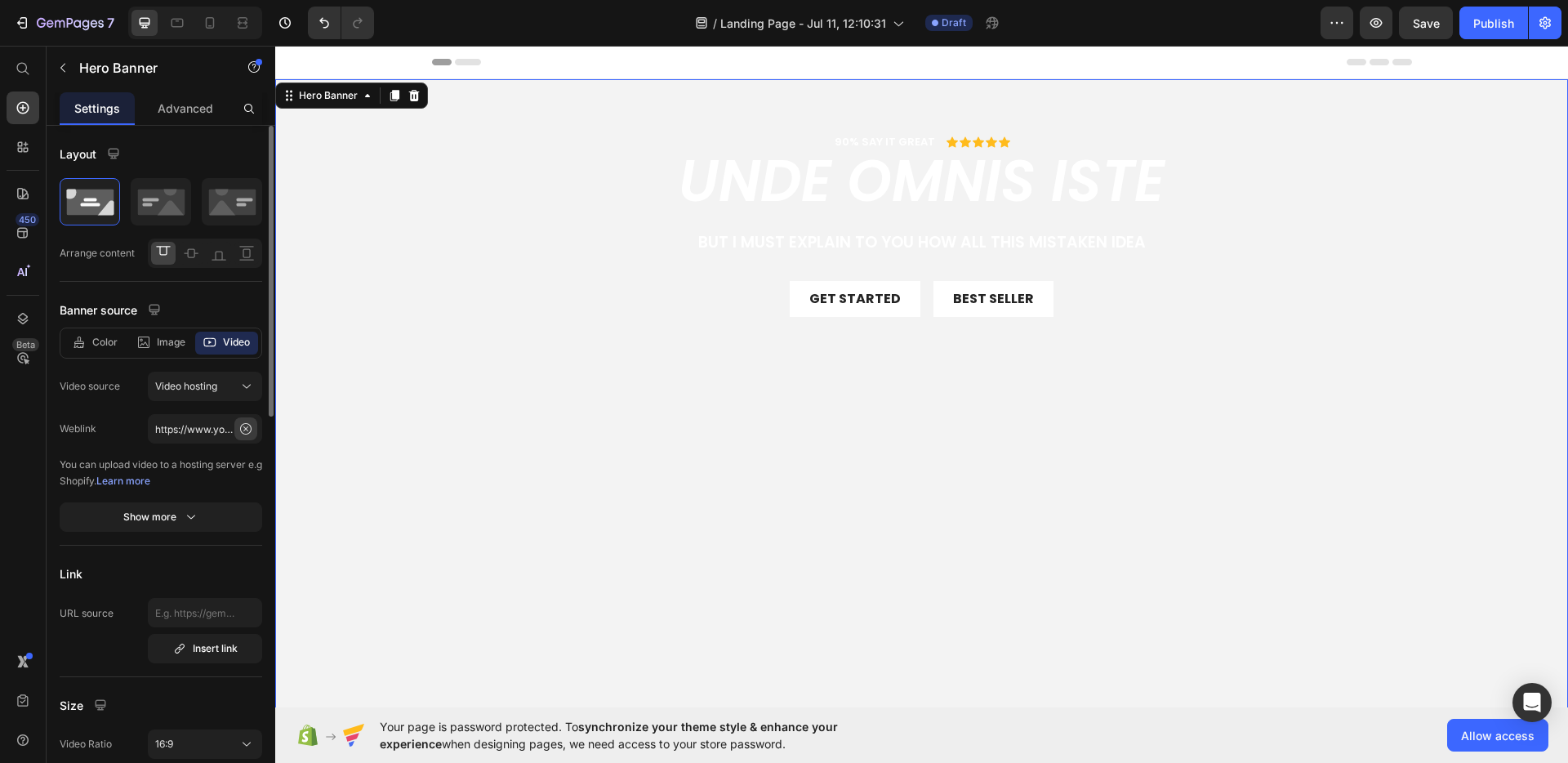click 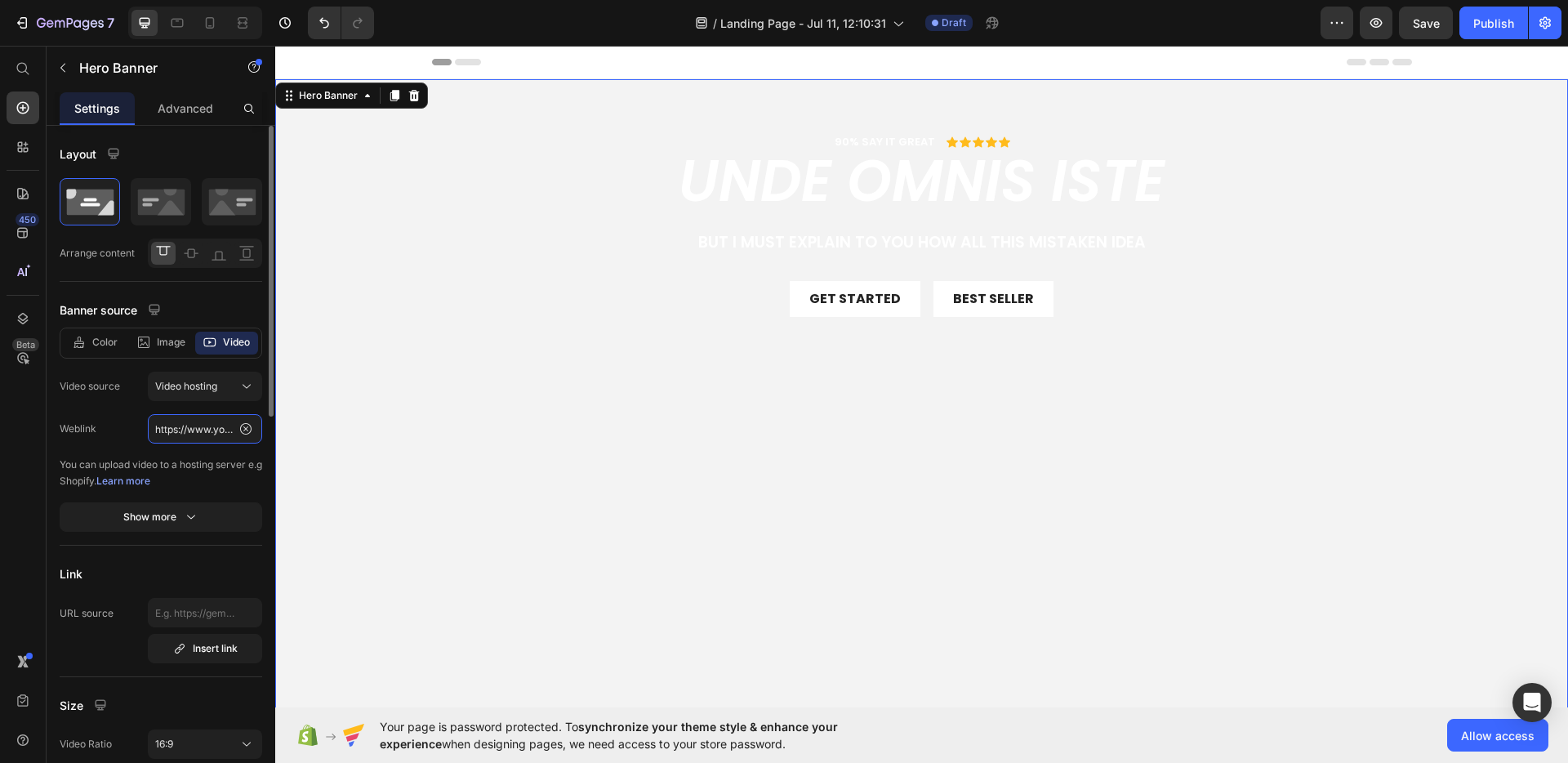 scroll, scrollTop: 0, scrollLeft: 0, axis: both 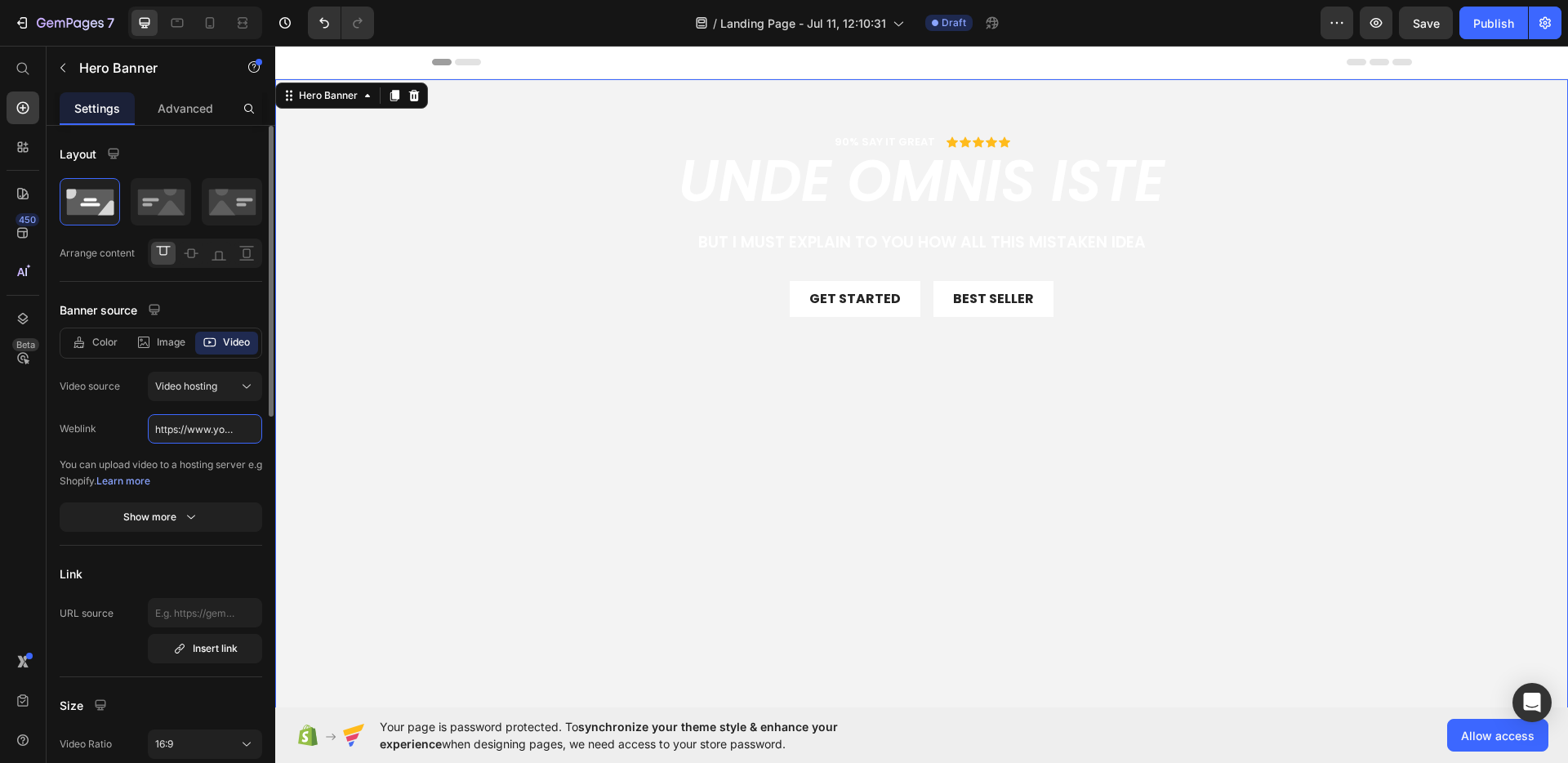 click on "https://www.youtube.com/watch?v=cyzh48XRS4M" 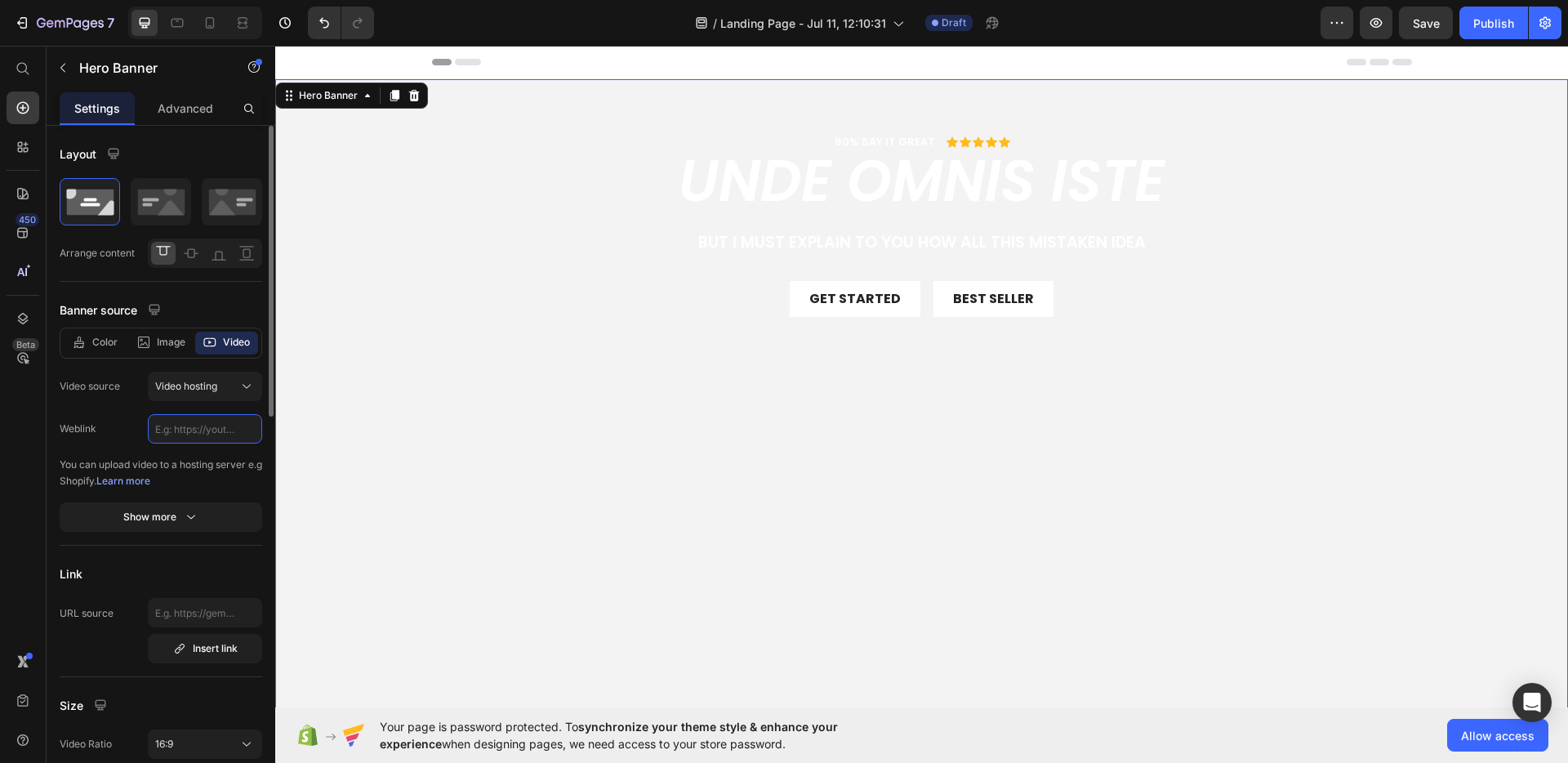 paste on "https://cdn.shopify.com/videos/c/o/v/f6b136b4af354b93bd1a5764168e00d6.mp4" 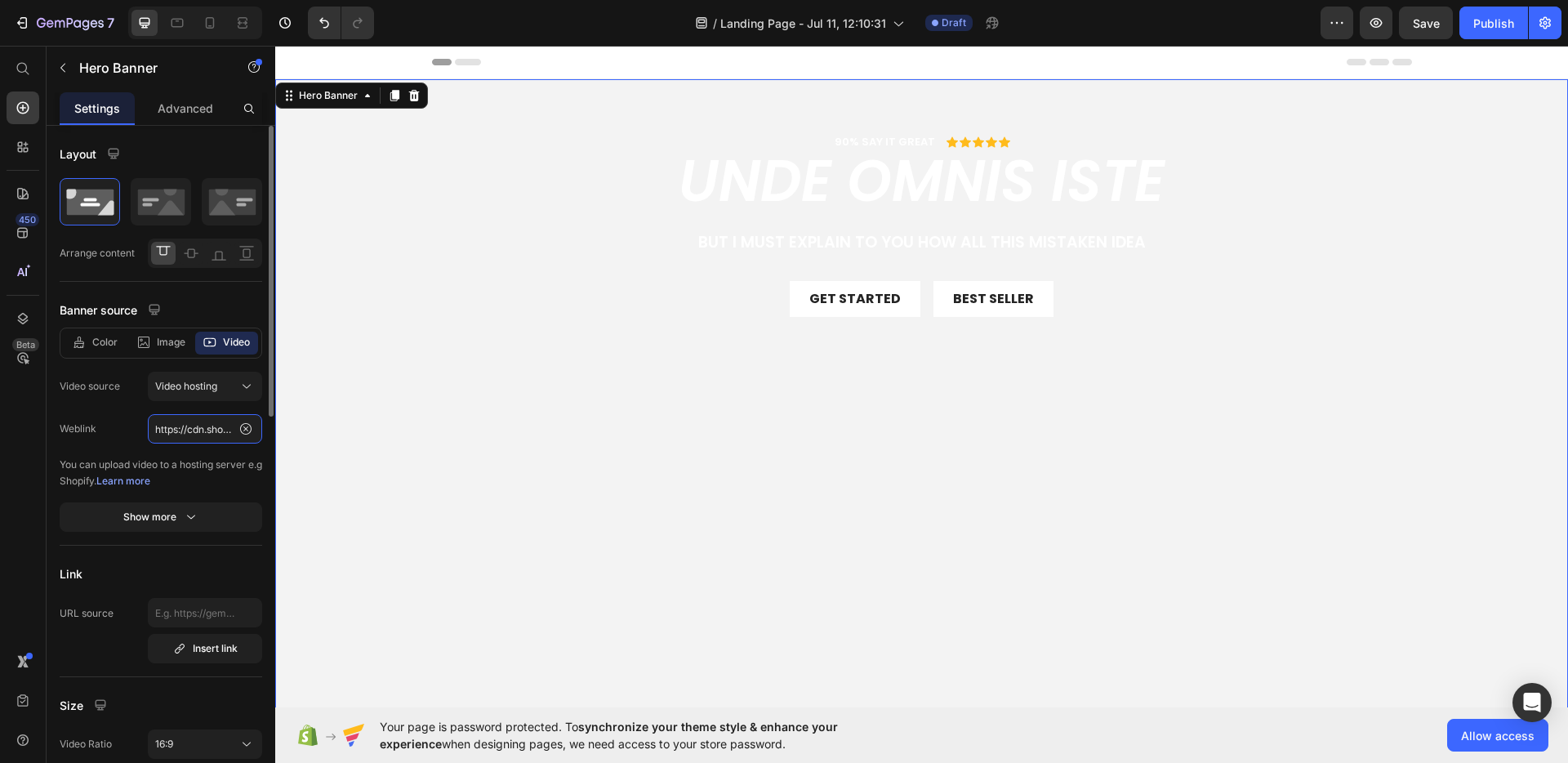scroll, scrollTop: 0, scrollLeft: 298, axis: horizontal 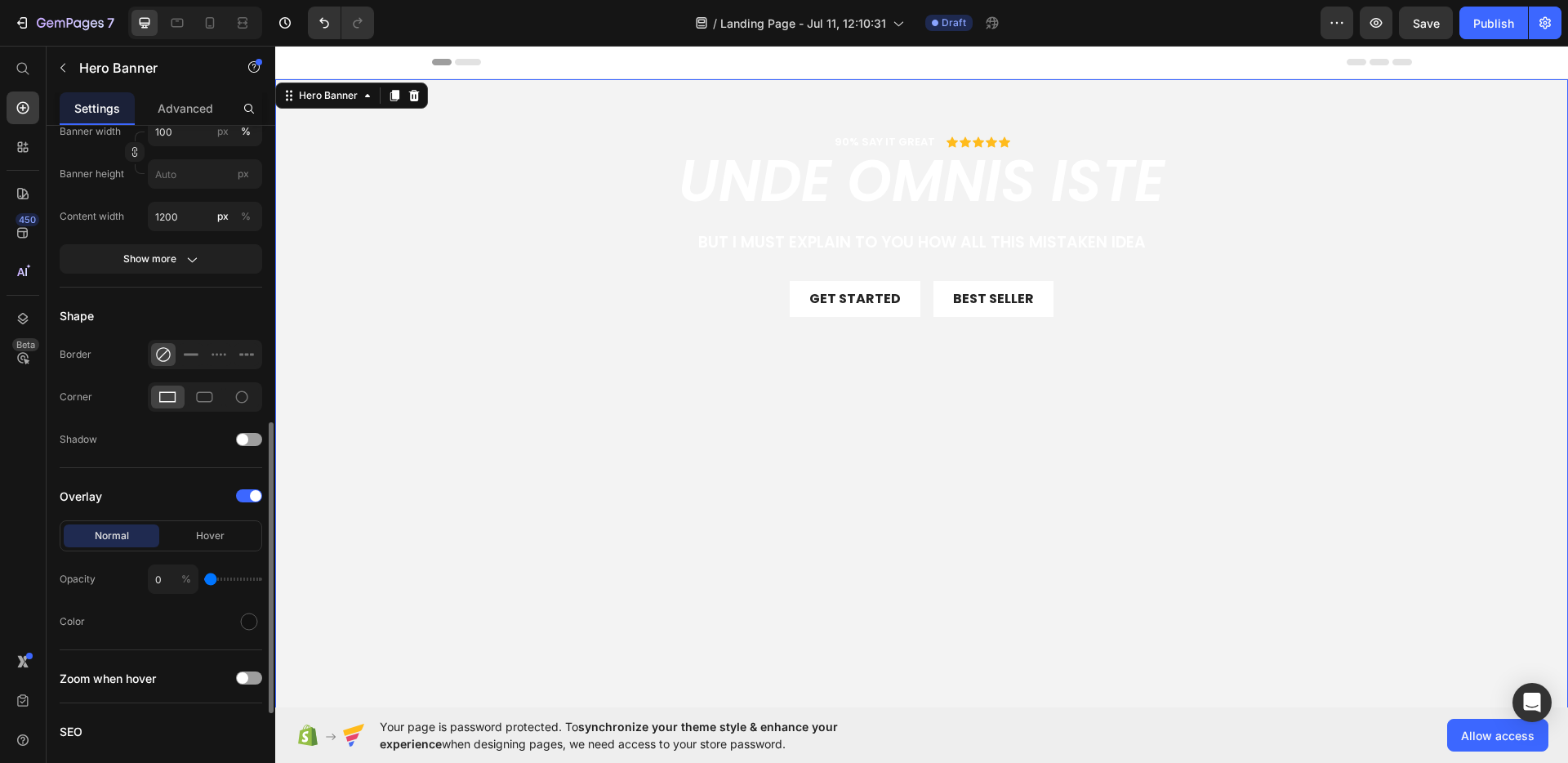 type on "https://cdn.shopify.com/videos/c/o/v/f6b136b4af354b93bd1a5764168e00d6.mp4" 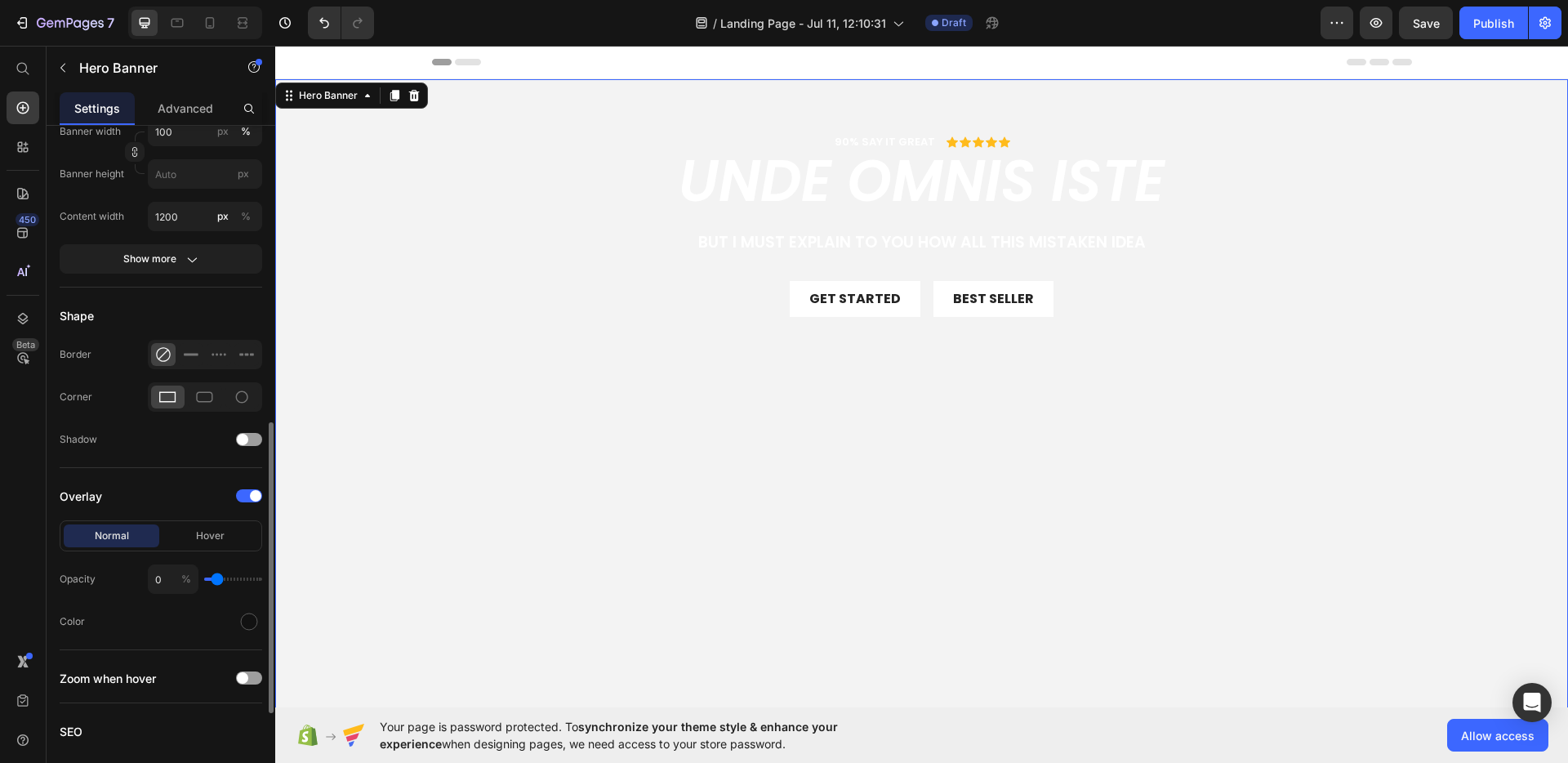 scroll, scrollTop: 0, scrollLeft: 0, axis: both 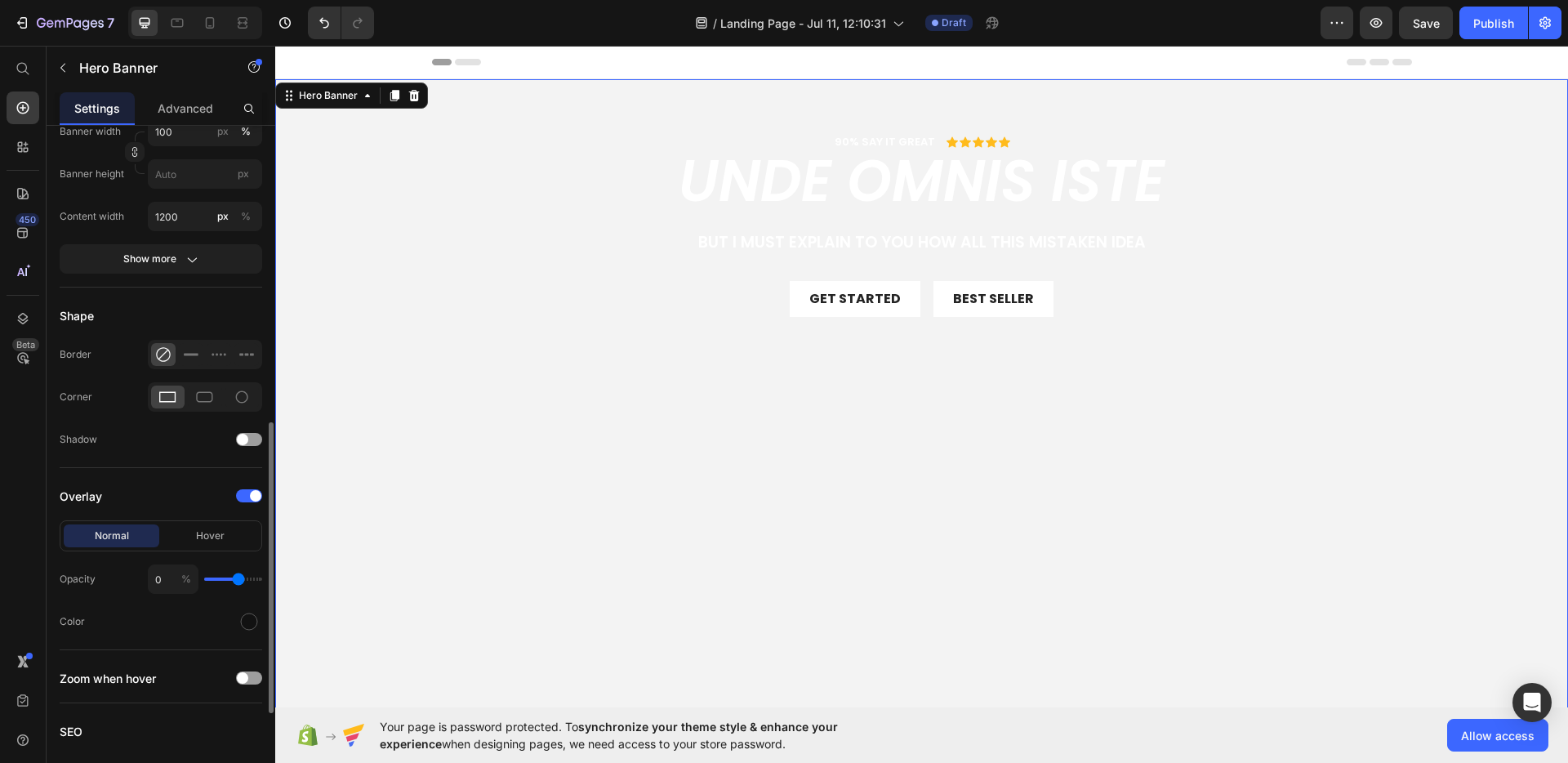 drag, startPoint x: 214, startPoint y: 581, endPoint x: 238, endPoint y: 582, distance: 24.020824 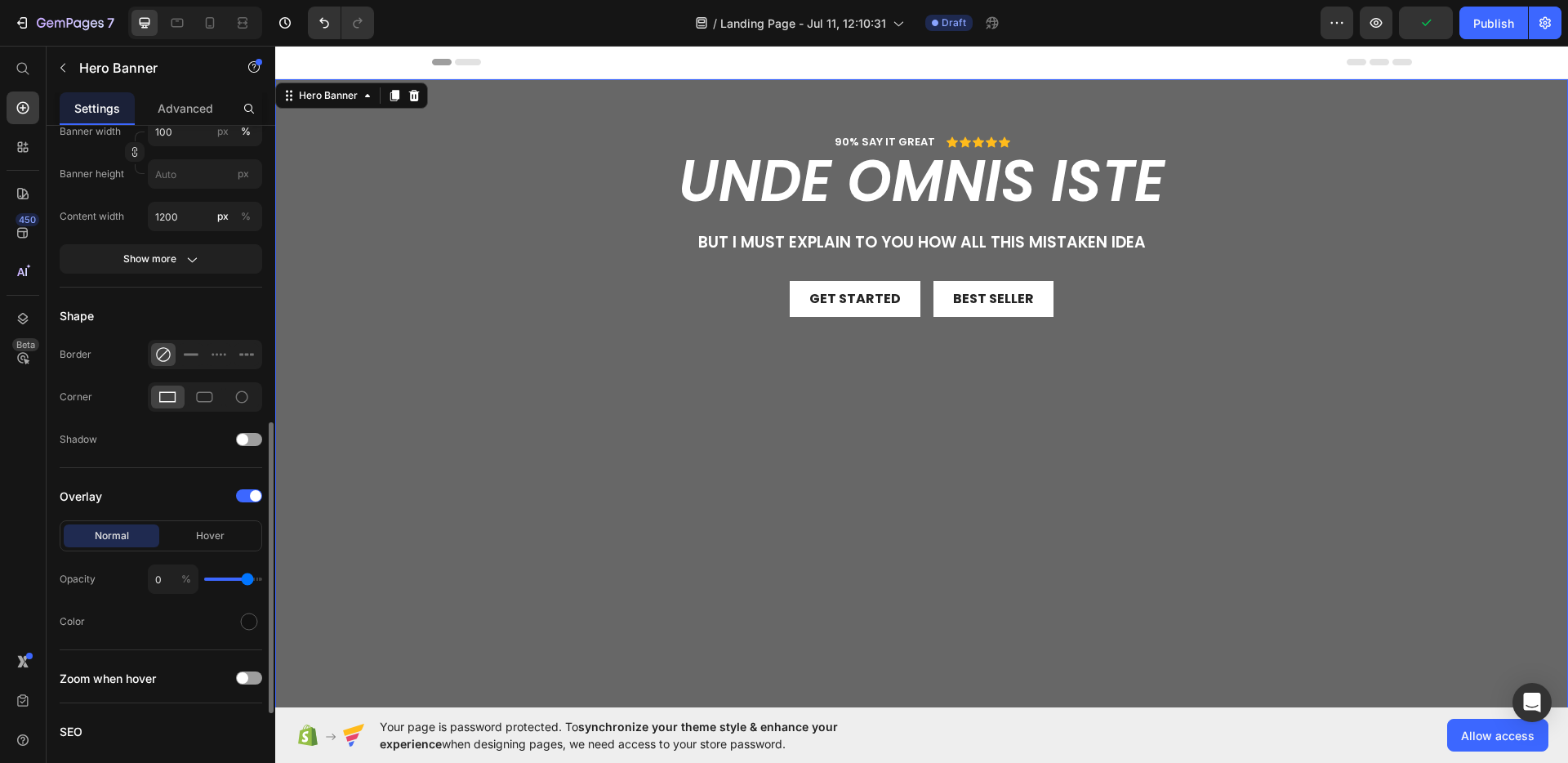 drag, startPoint x: 238, startPoint y: 582, endPoint x: 247, endPoint y: 582, distance: 9 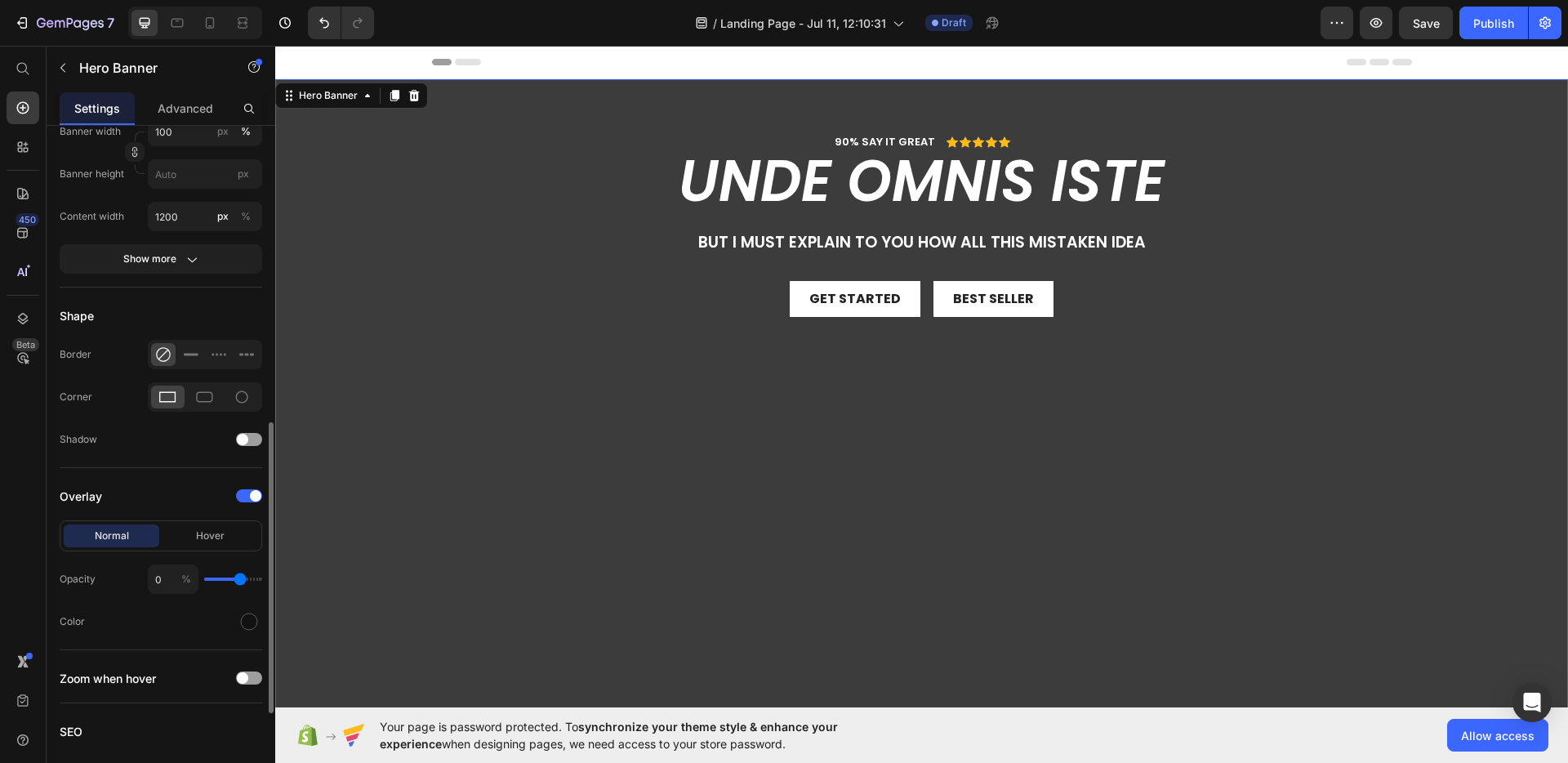 type on "65" 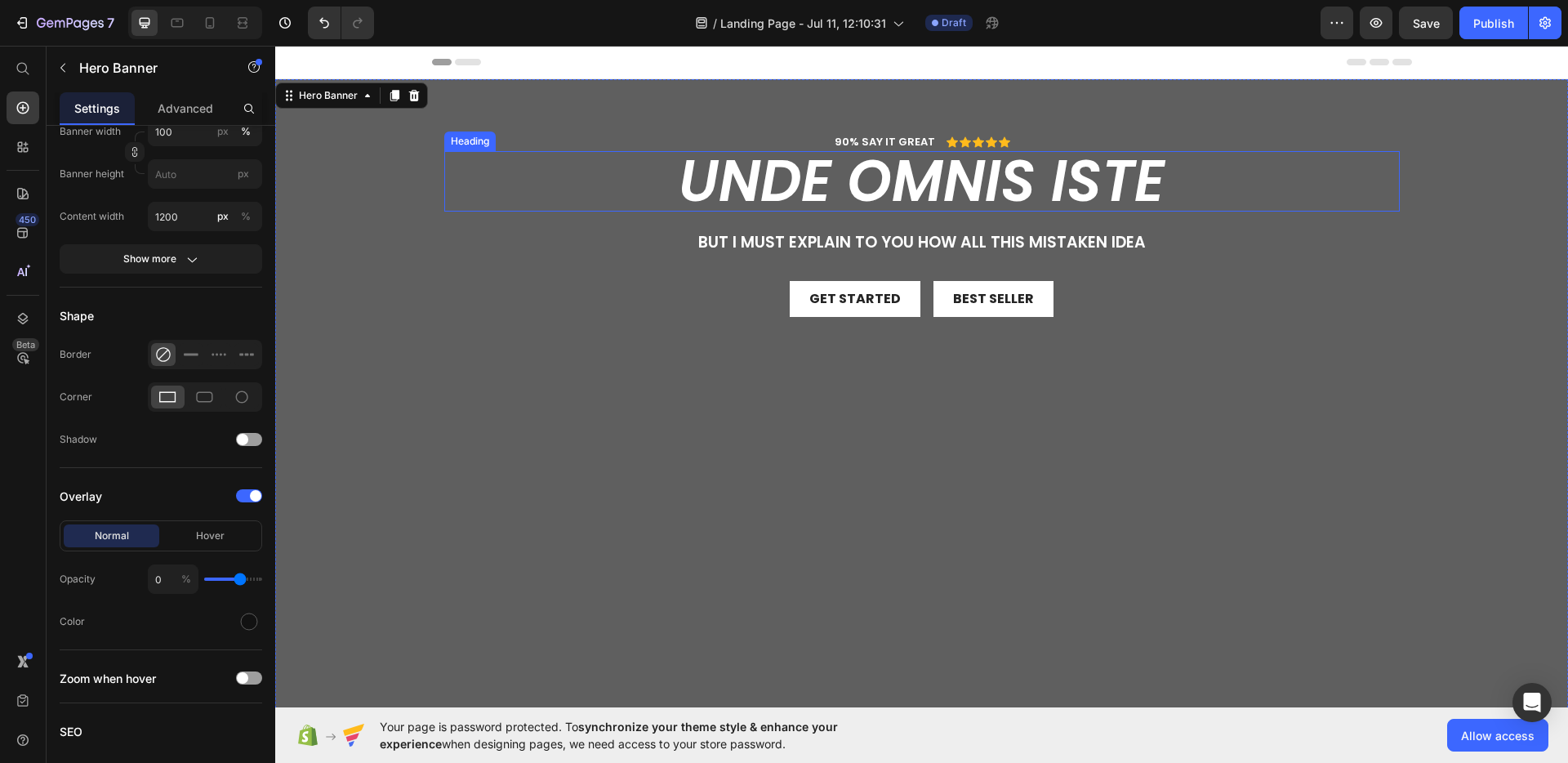 click on "unde omnis iste" at bounding box center [922, 181] 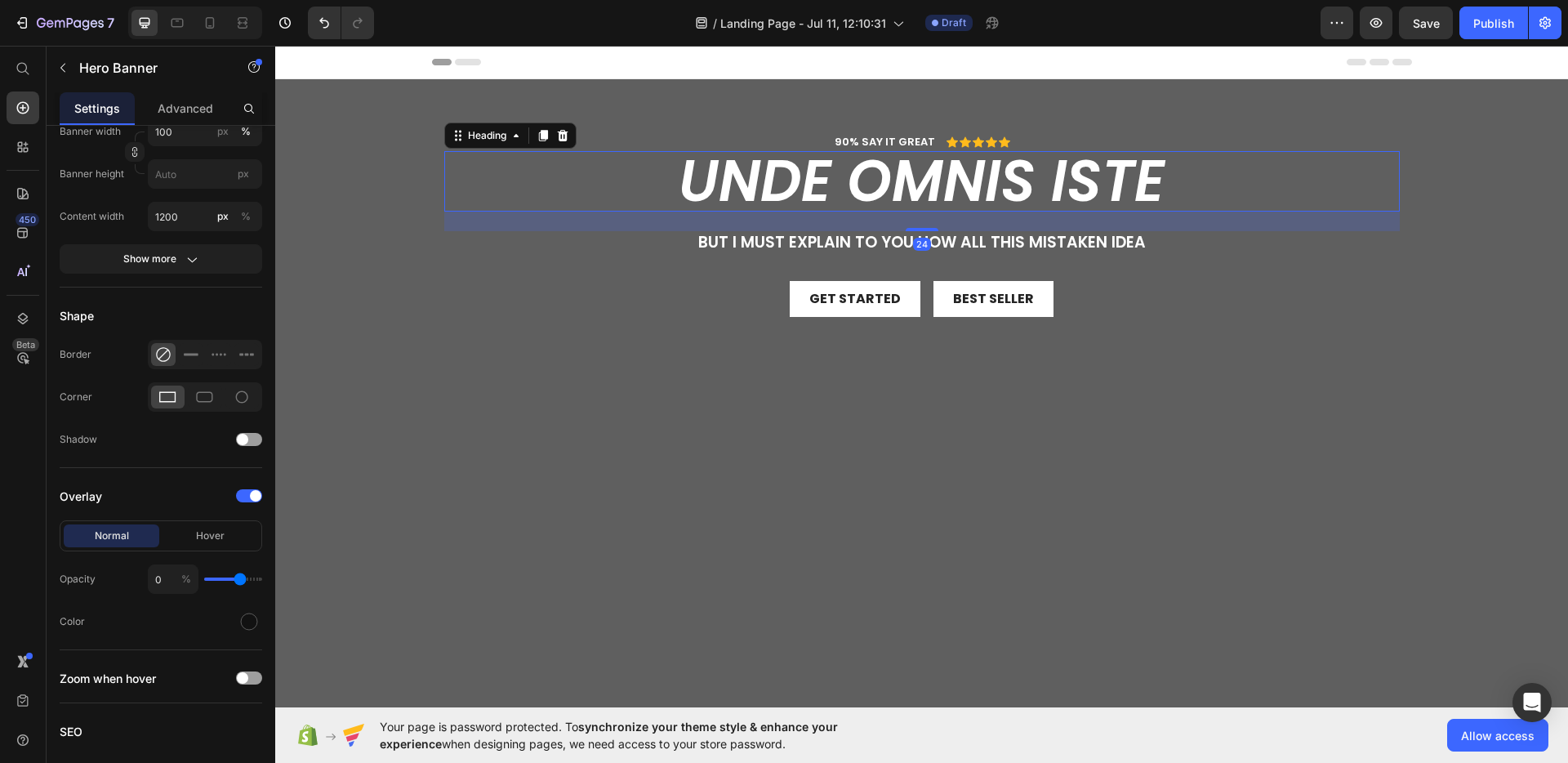 scroll, scrollTop: 0, scrollLeft: 0, axis: both 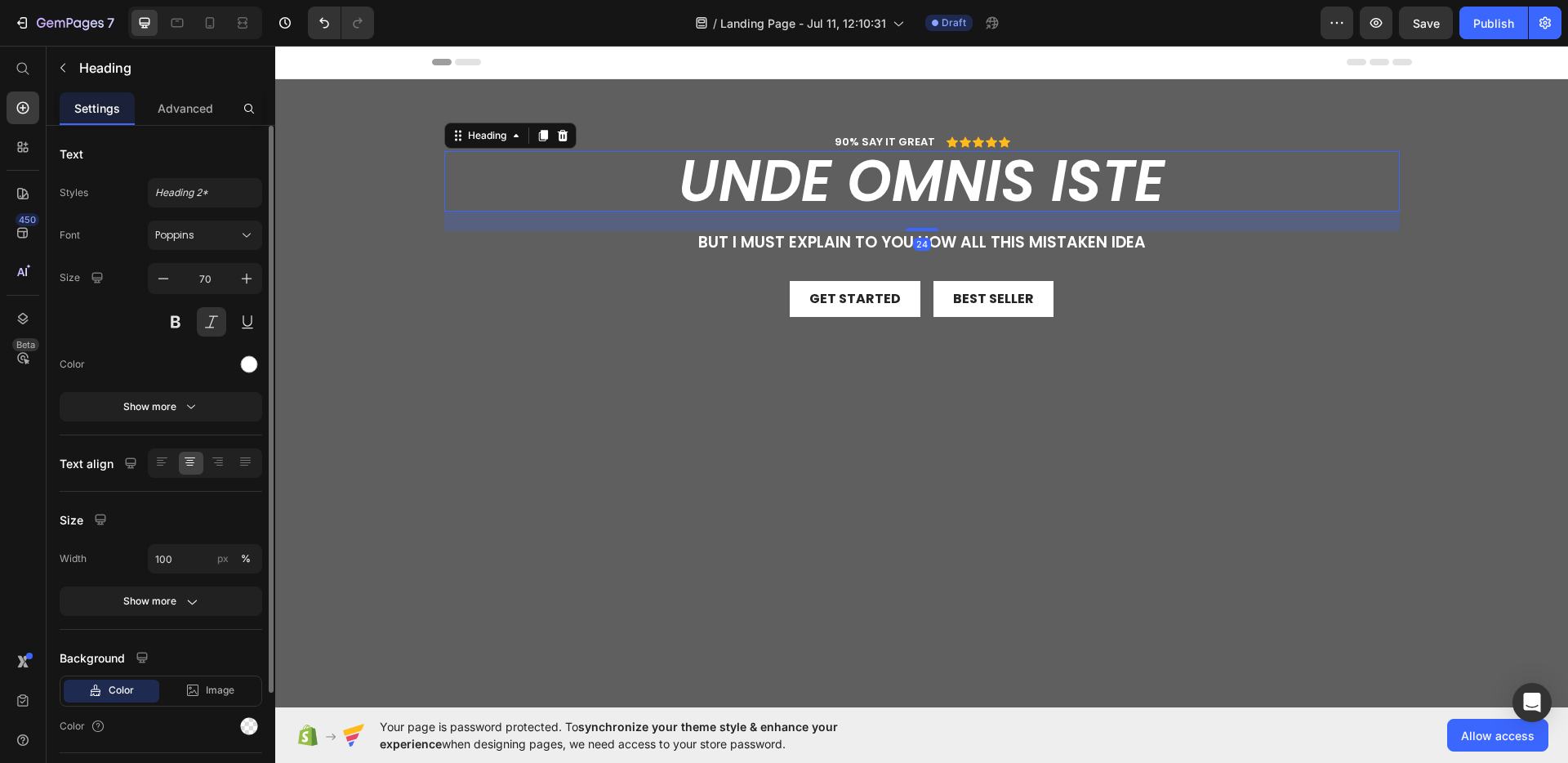 click on "unde omnis iste" at bounding box center [922, 181] 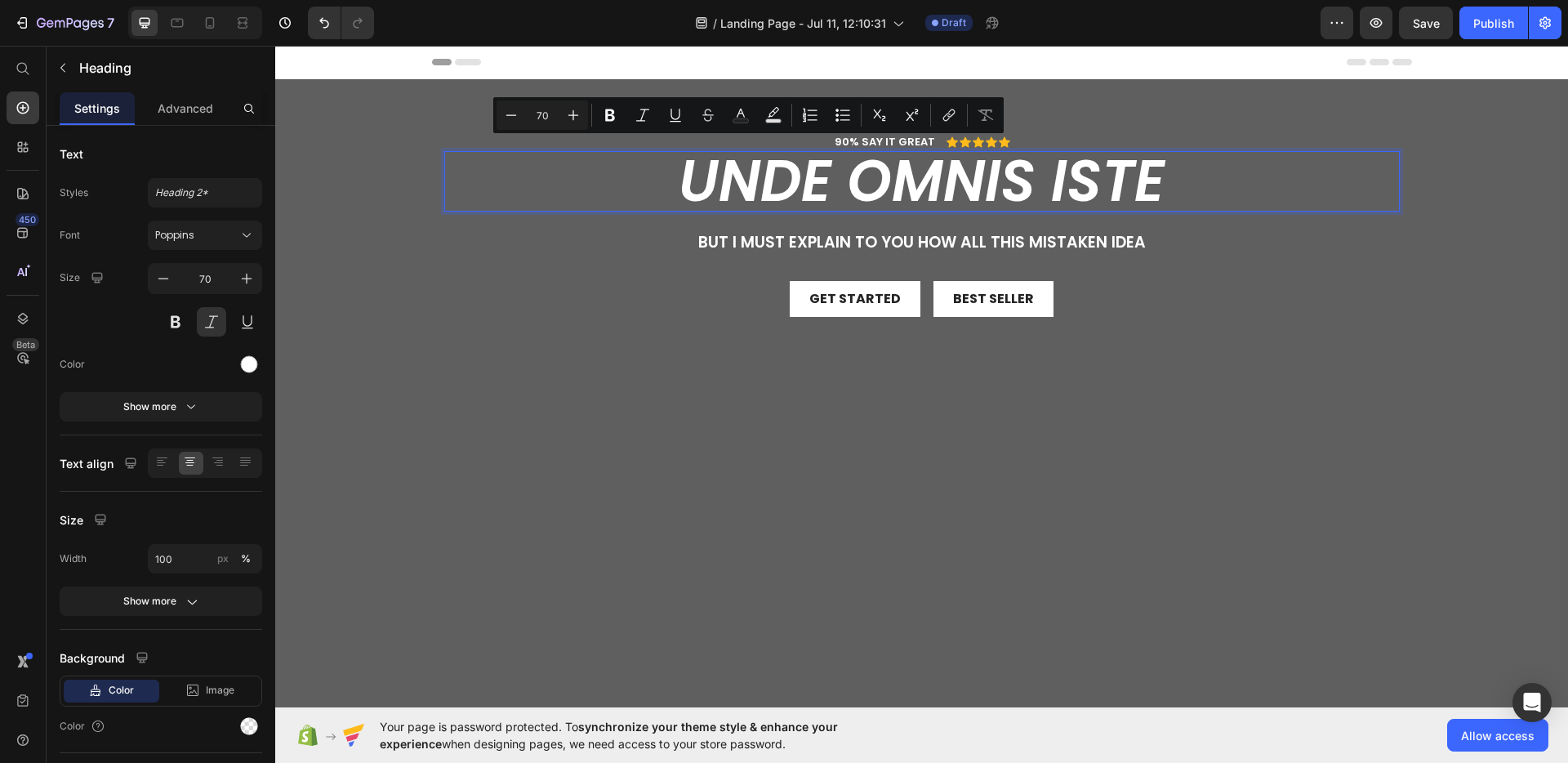 click on "unde omnis iste" at bounding box center (922, 181) 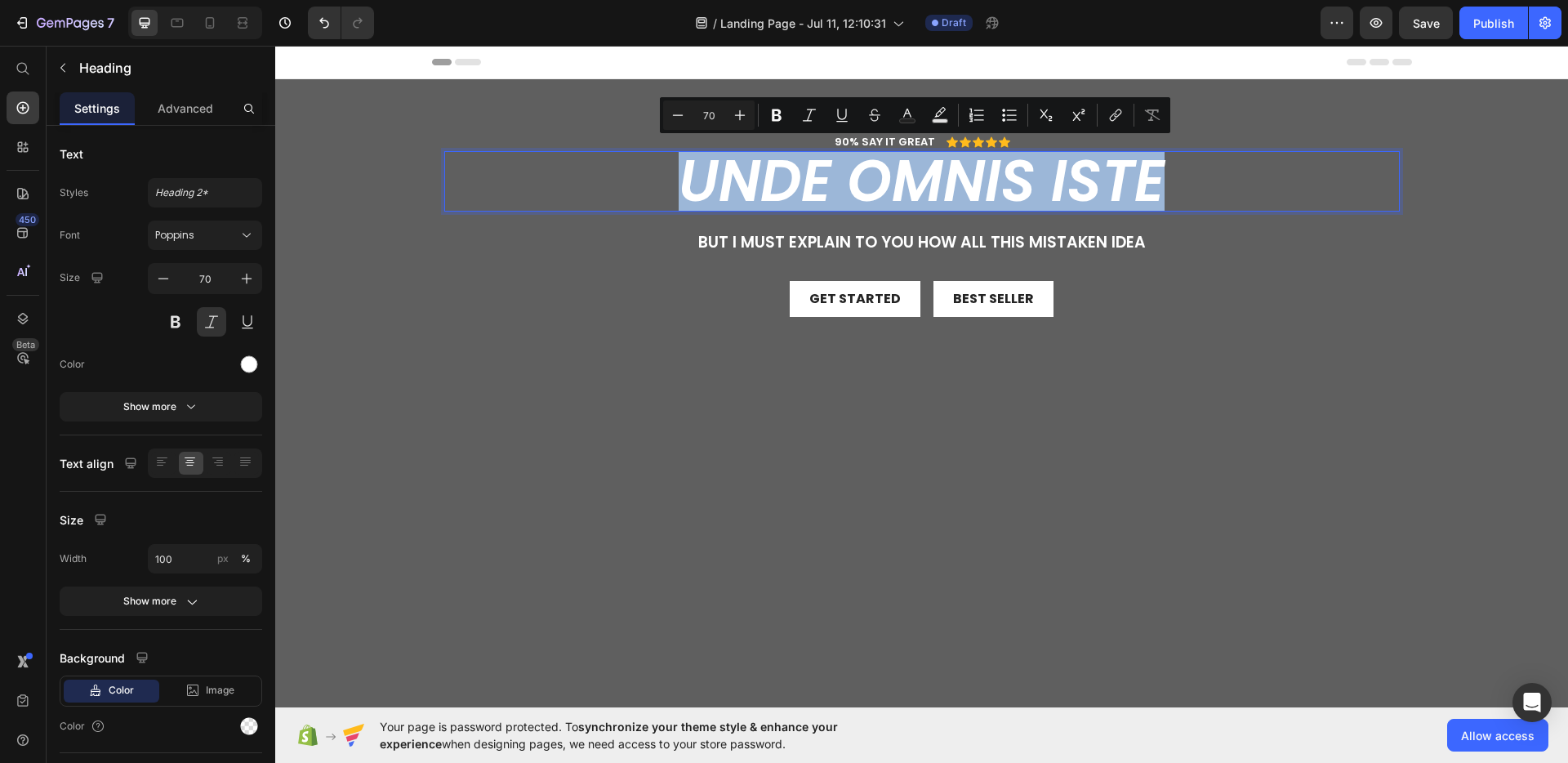 drag, startPoint x: 672, startPoint y: 180, endPoint x: 1233, endPoint y: 185, distance: 561.0223 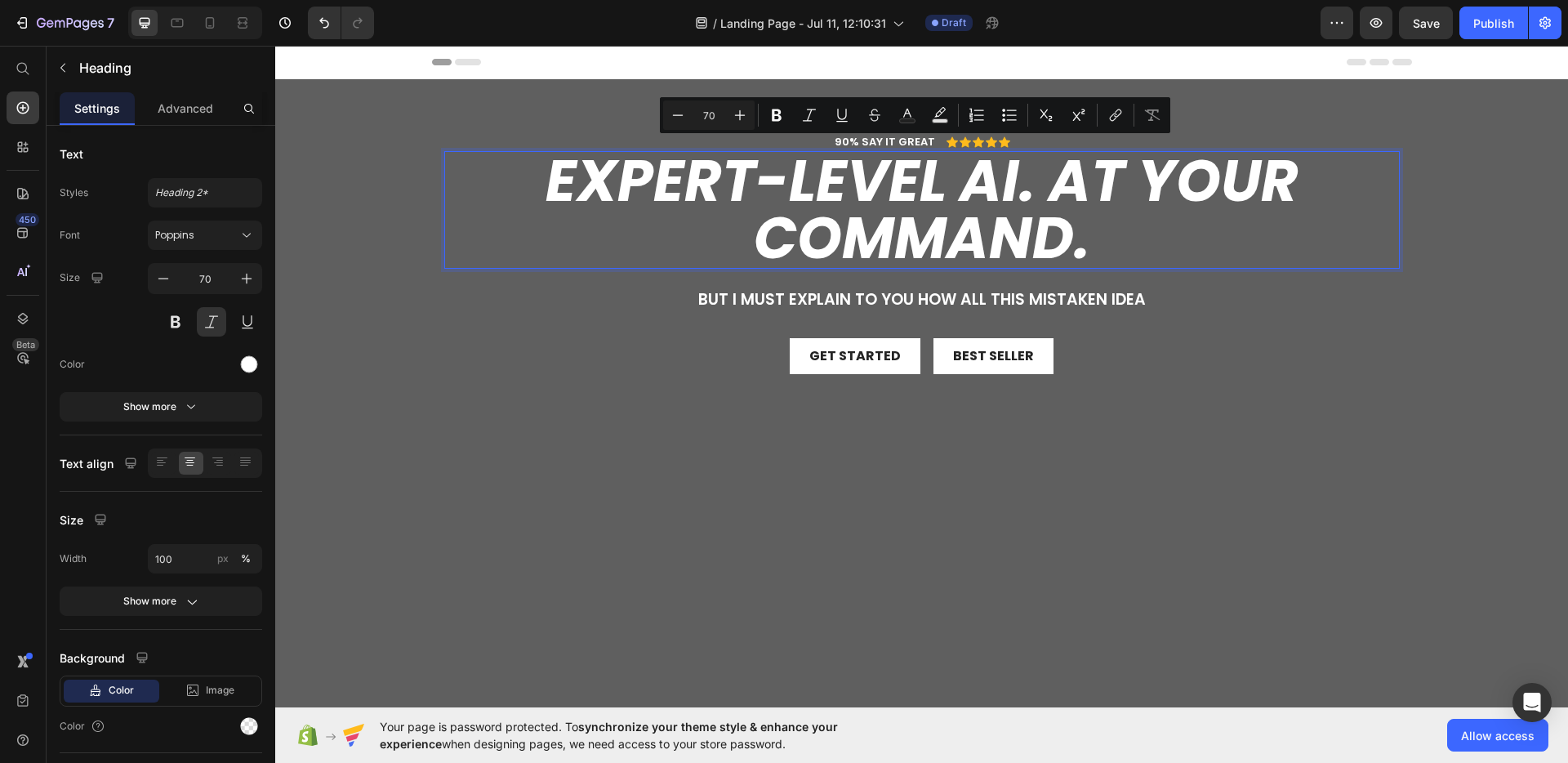 scroll, scrollTop: 0, scrollLeft: 0, axis: both 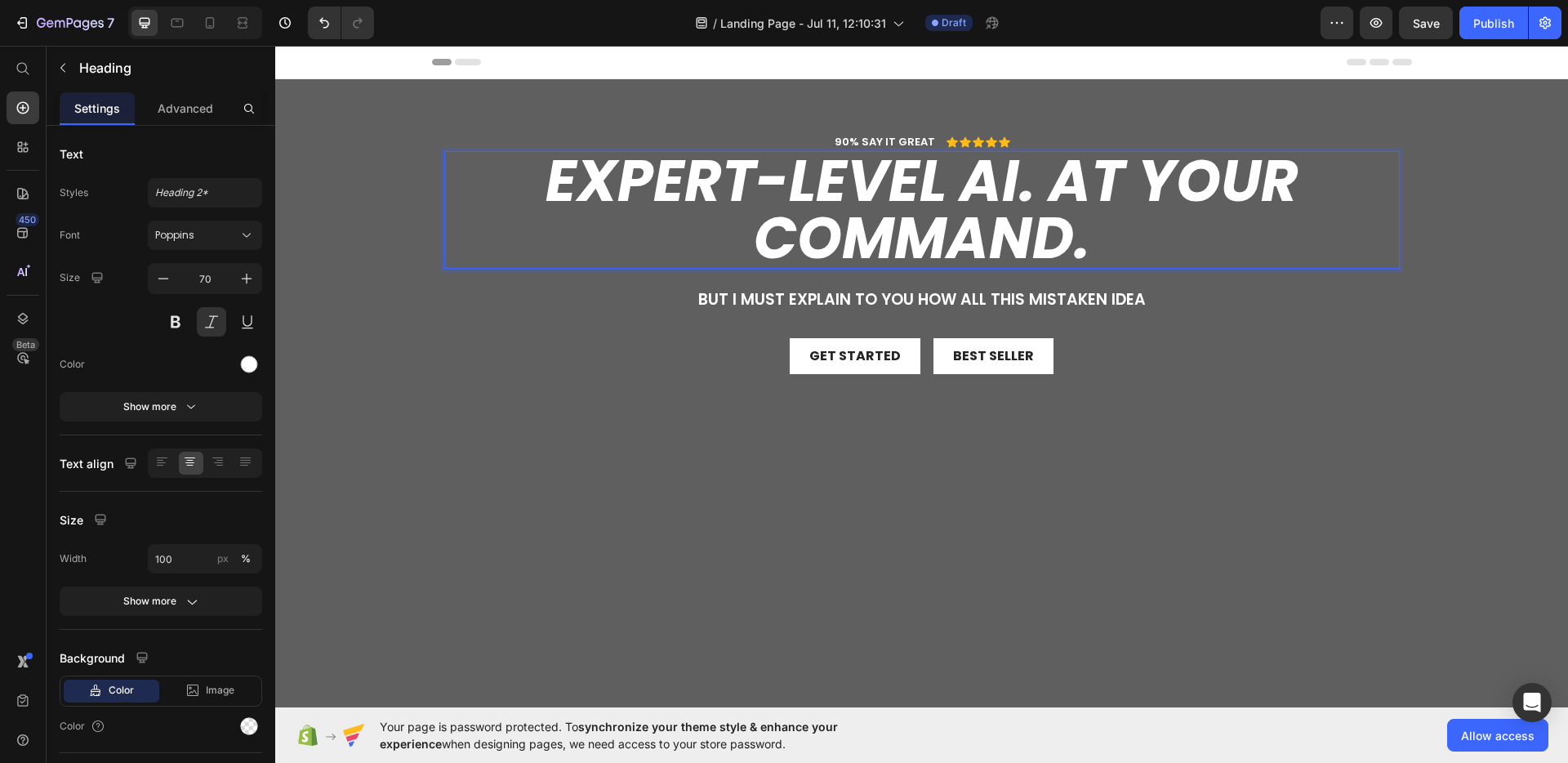 click on "Expert-level AI. At your command." at bounding box center (922, 209) 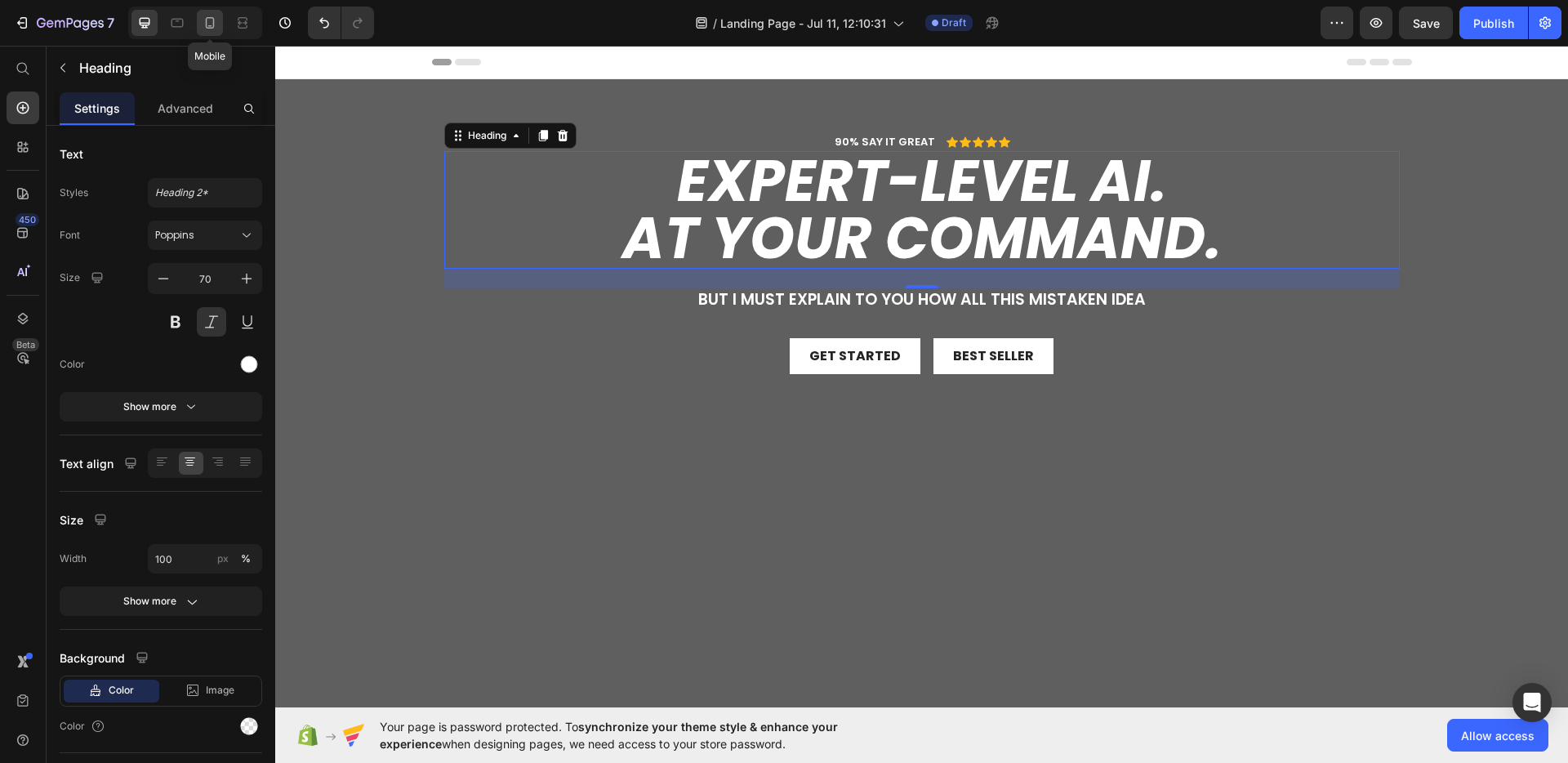 click 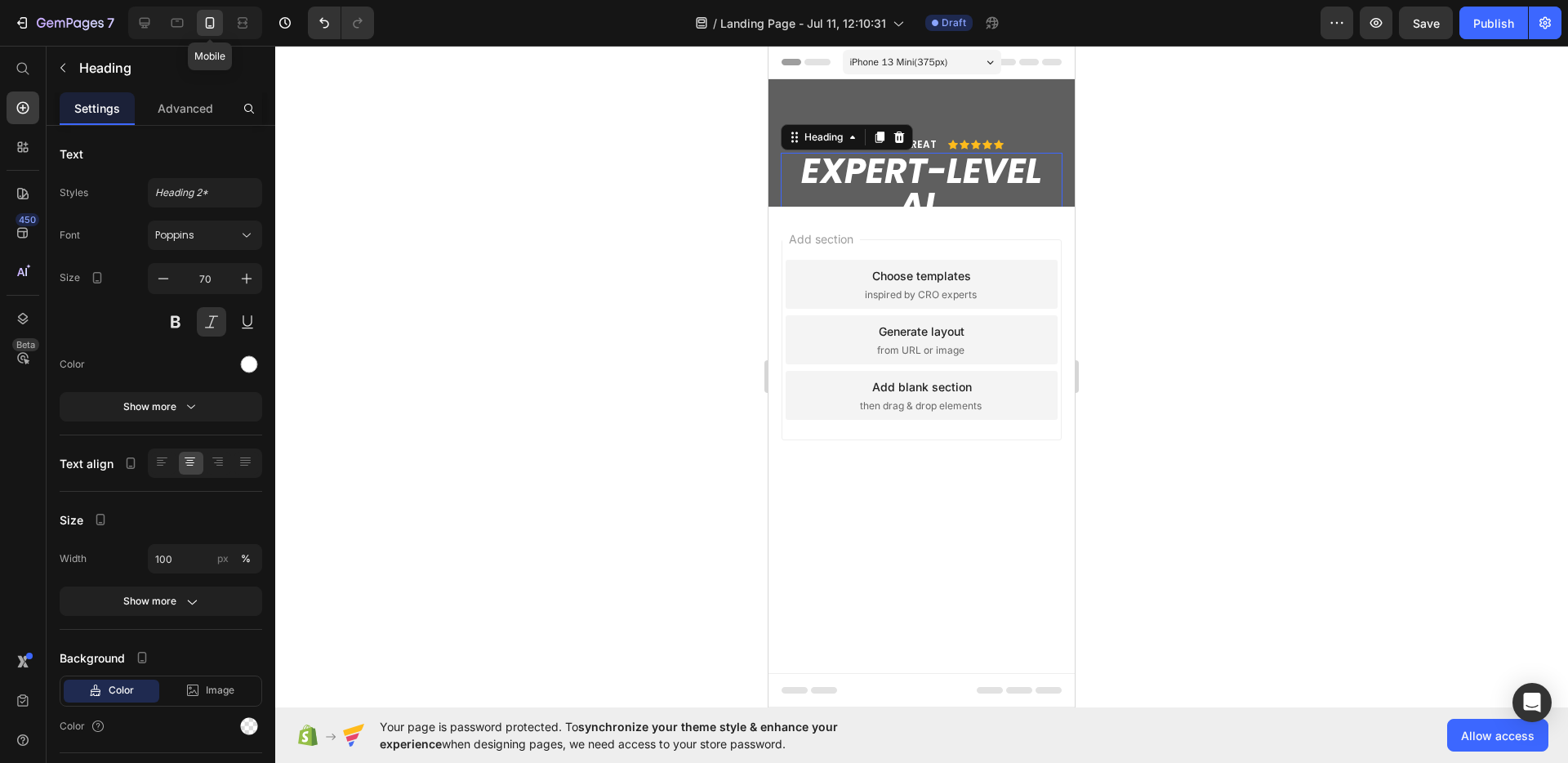 scroll, scrollTop: 50, scrollLeft: 0, axis: vertical 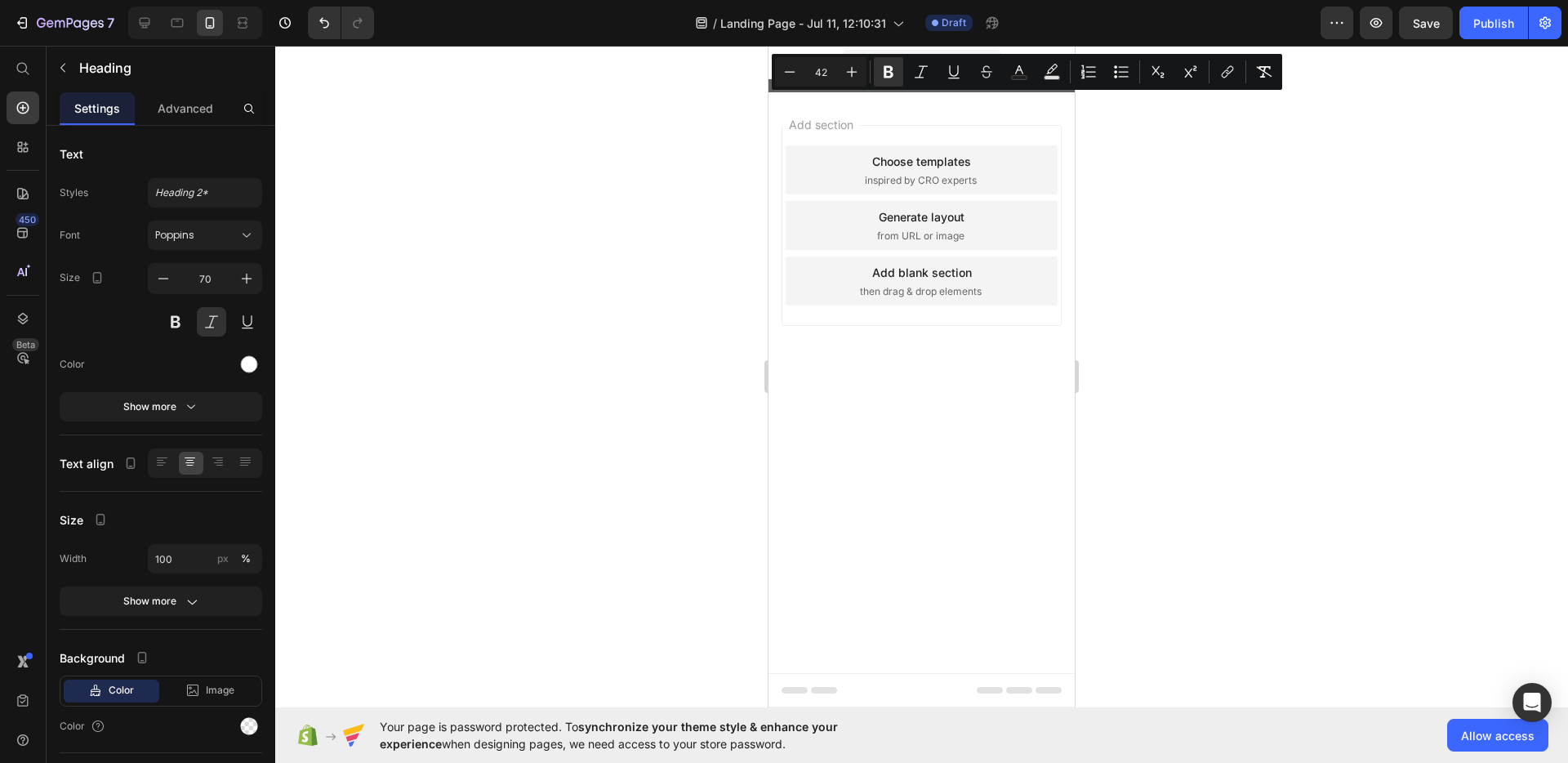 drag, startPoint x: 799, startPoint y: 117, endPoint x: 1031, endPoint y: 222, distance: 254.65467 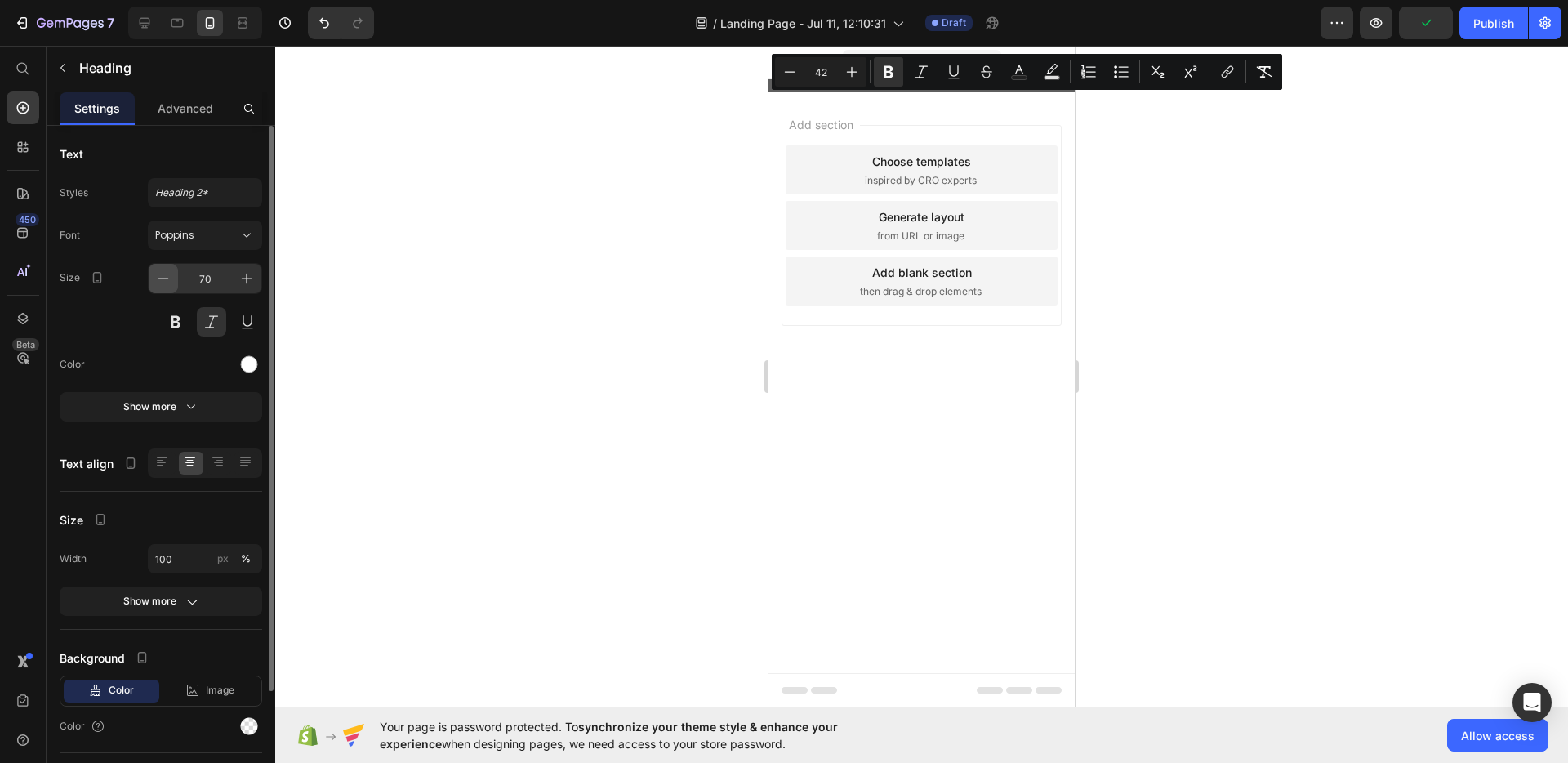 click at bounding box center (163, 279) 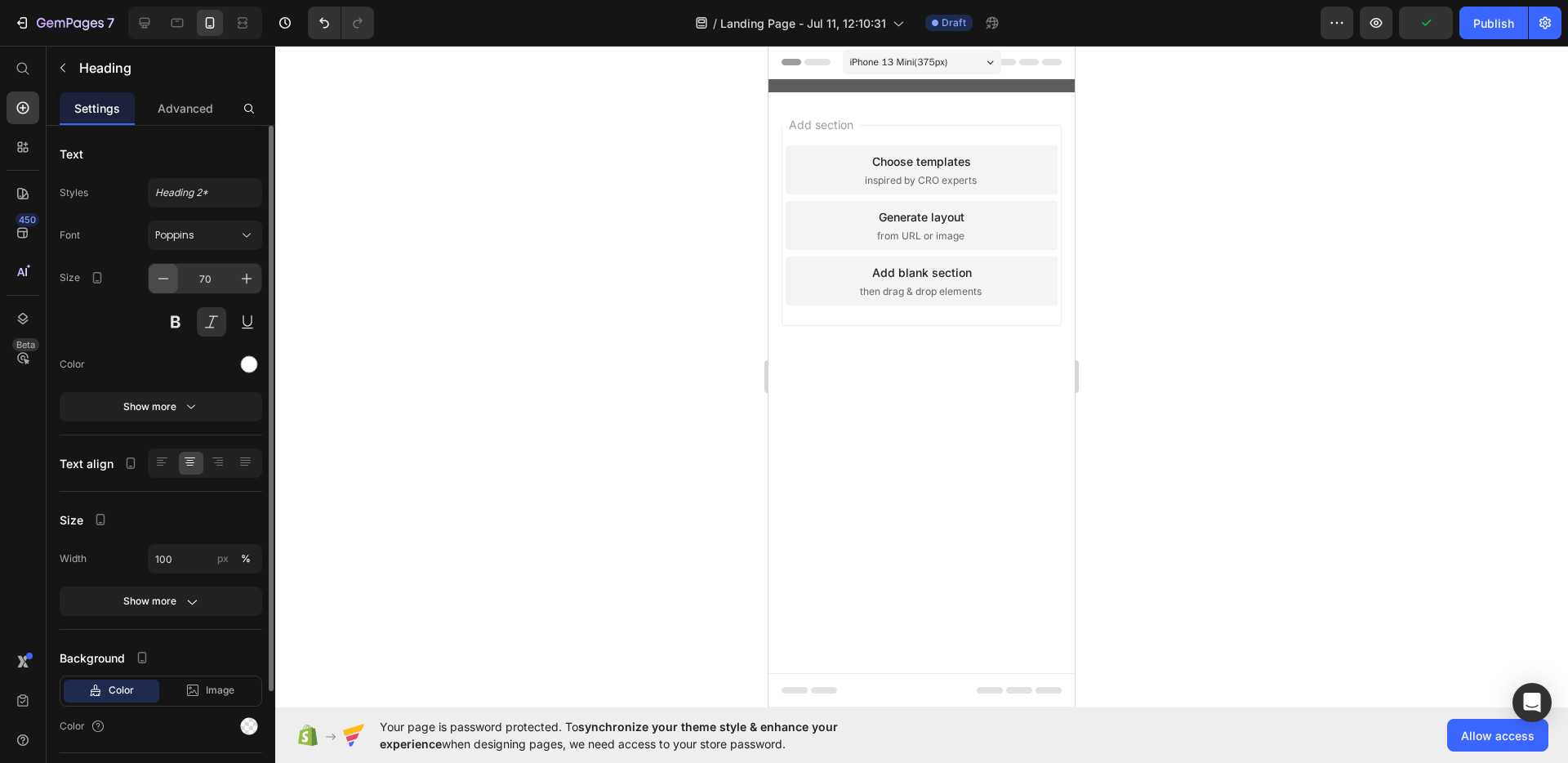 click at bounding box center (163, 279) 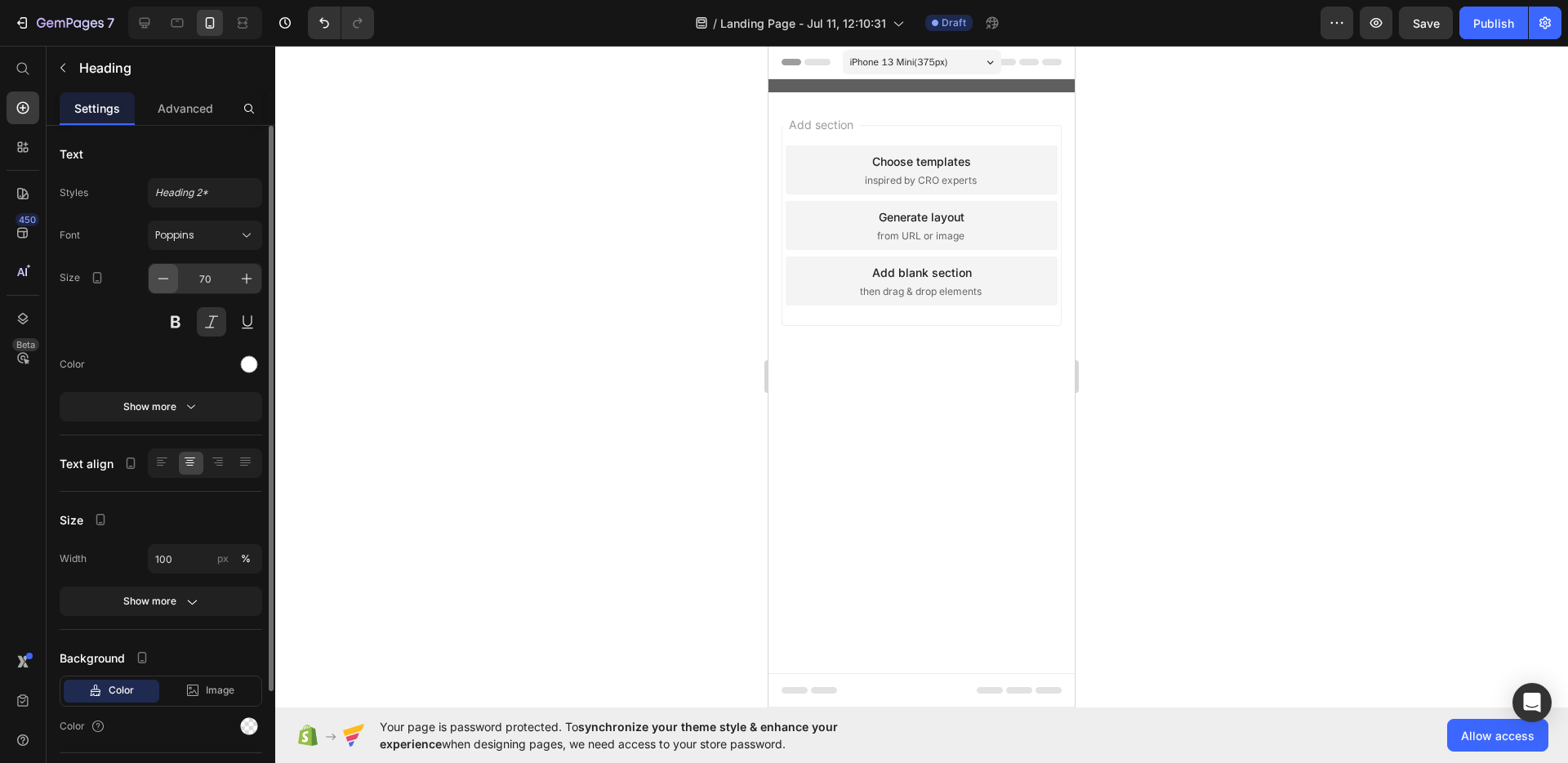 click at bounding box center (163, 279) 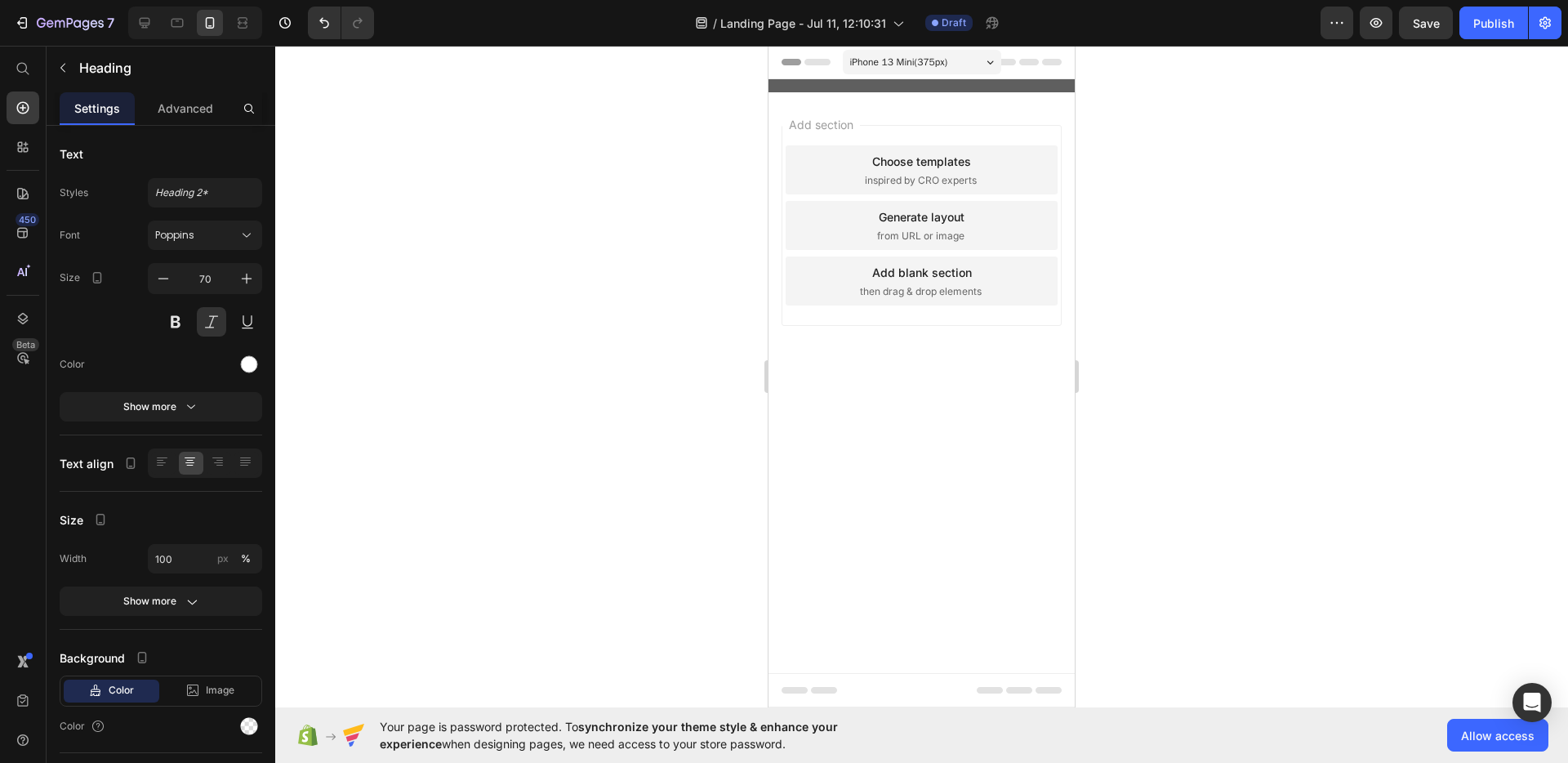 click 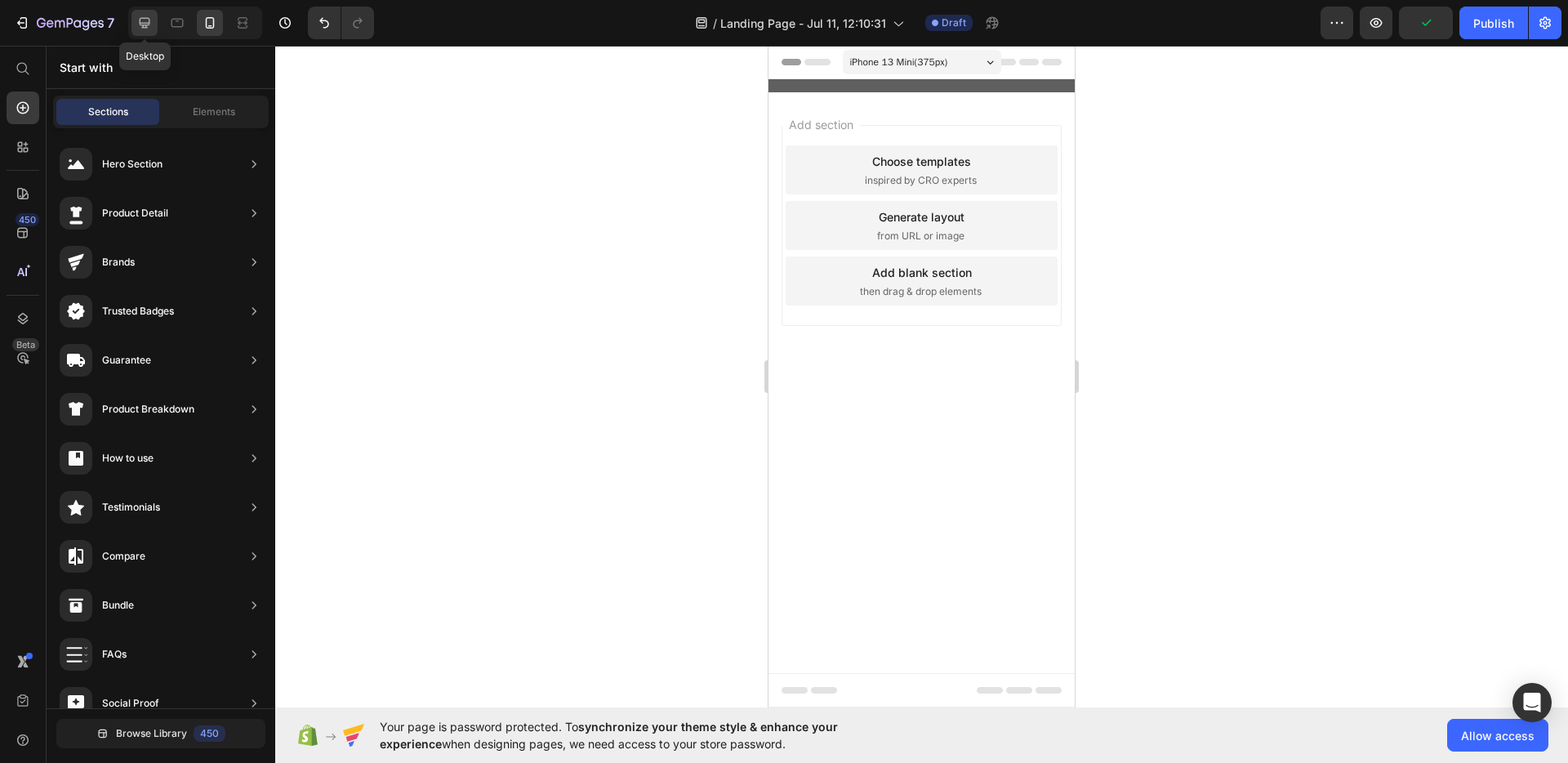 click 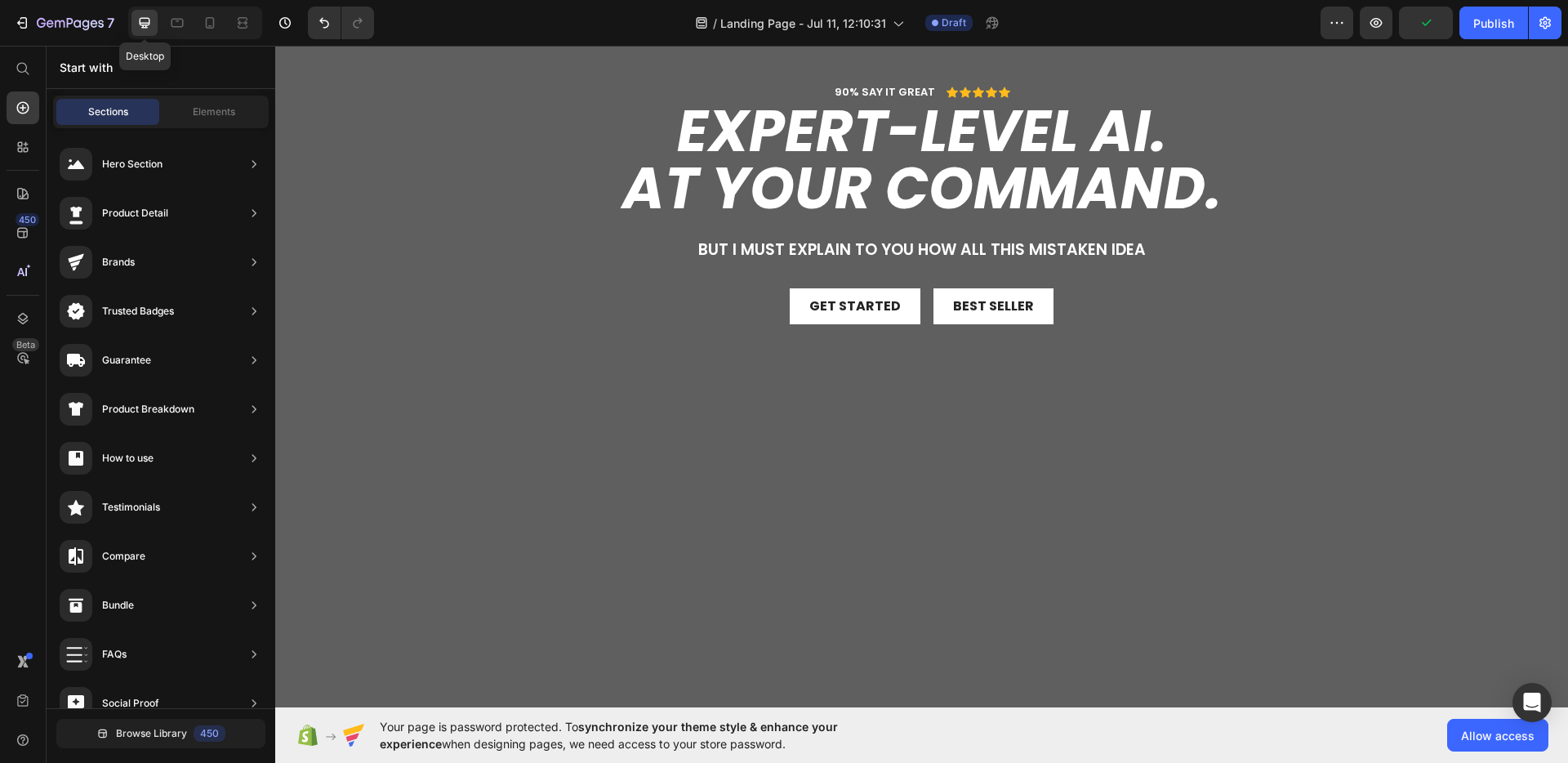 scroll, scrollTop: 0, scrollLeft: 0, axis: both 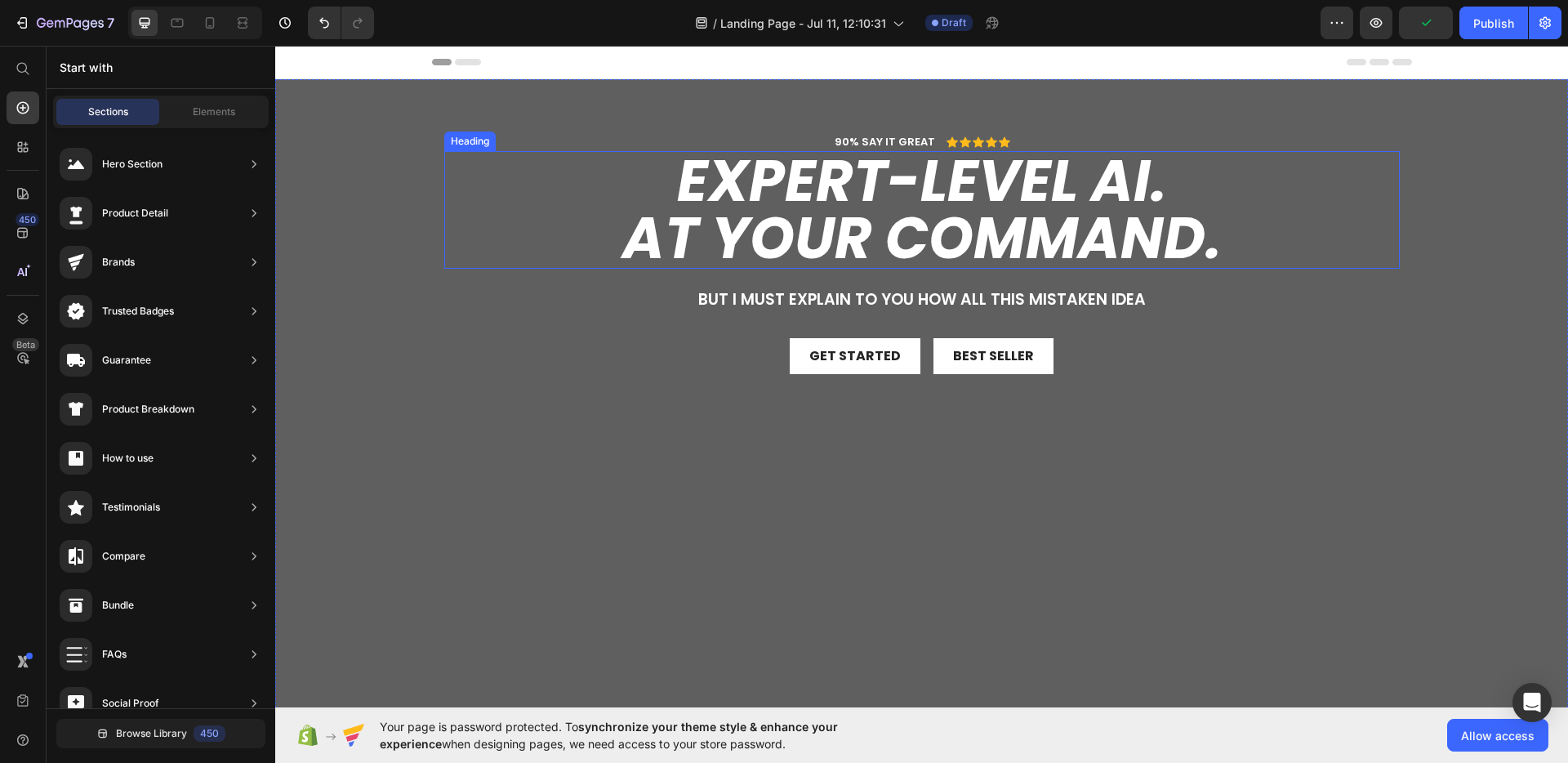 click on "Expert-level AI." at bounding box center [922, 181] 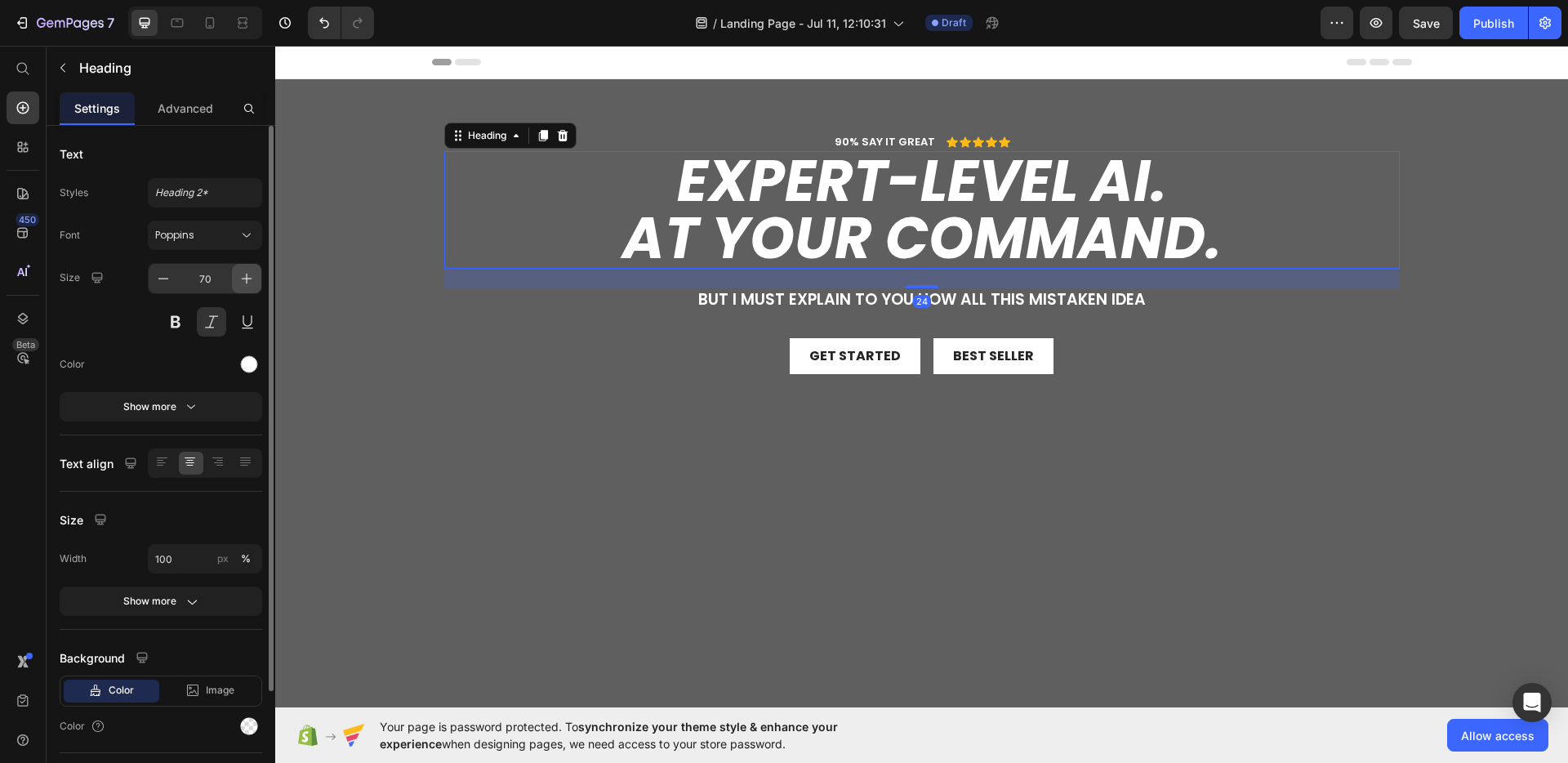 click 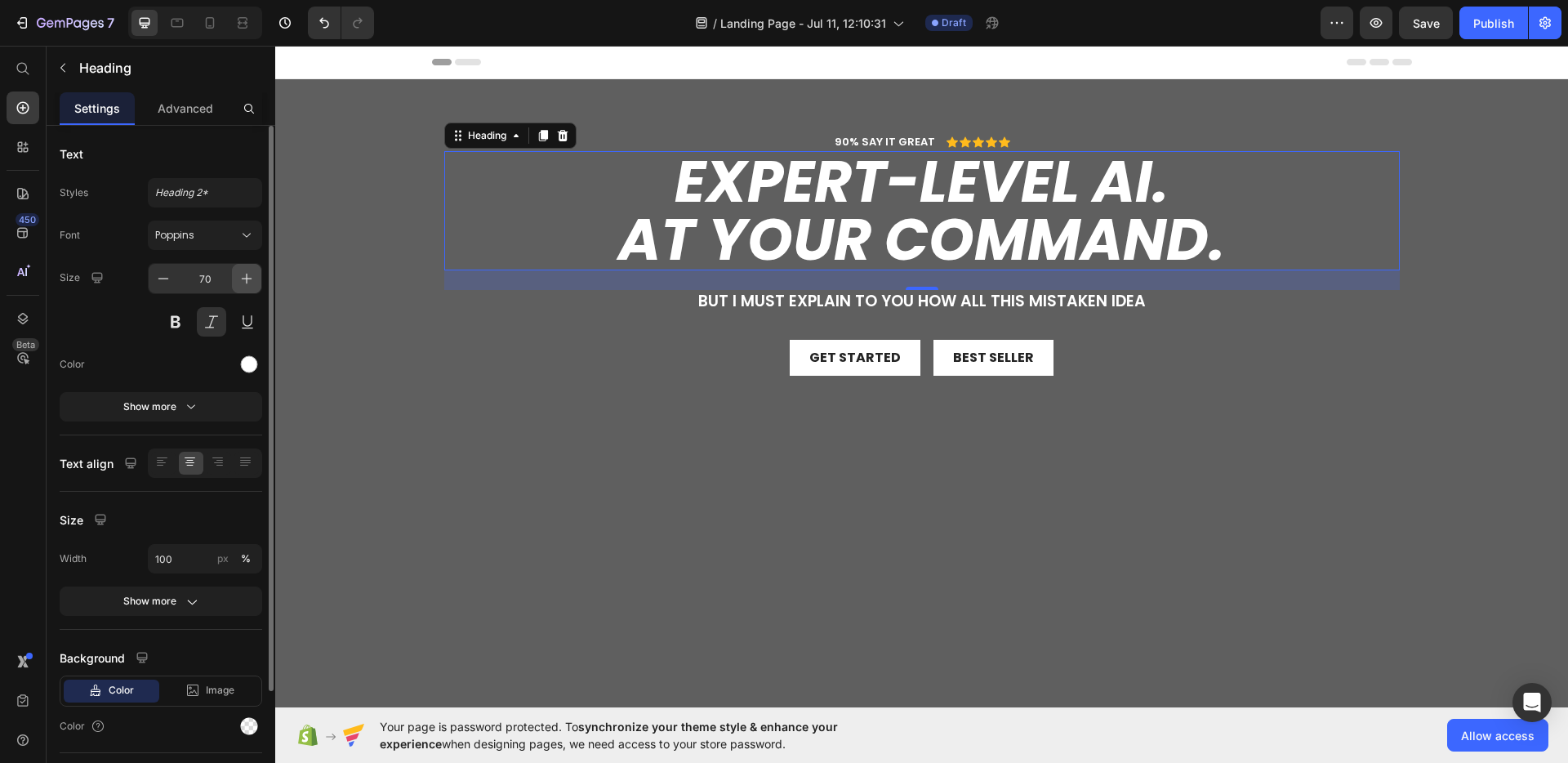 click 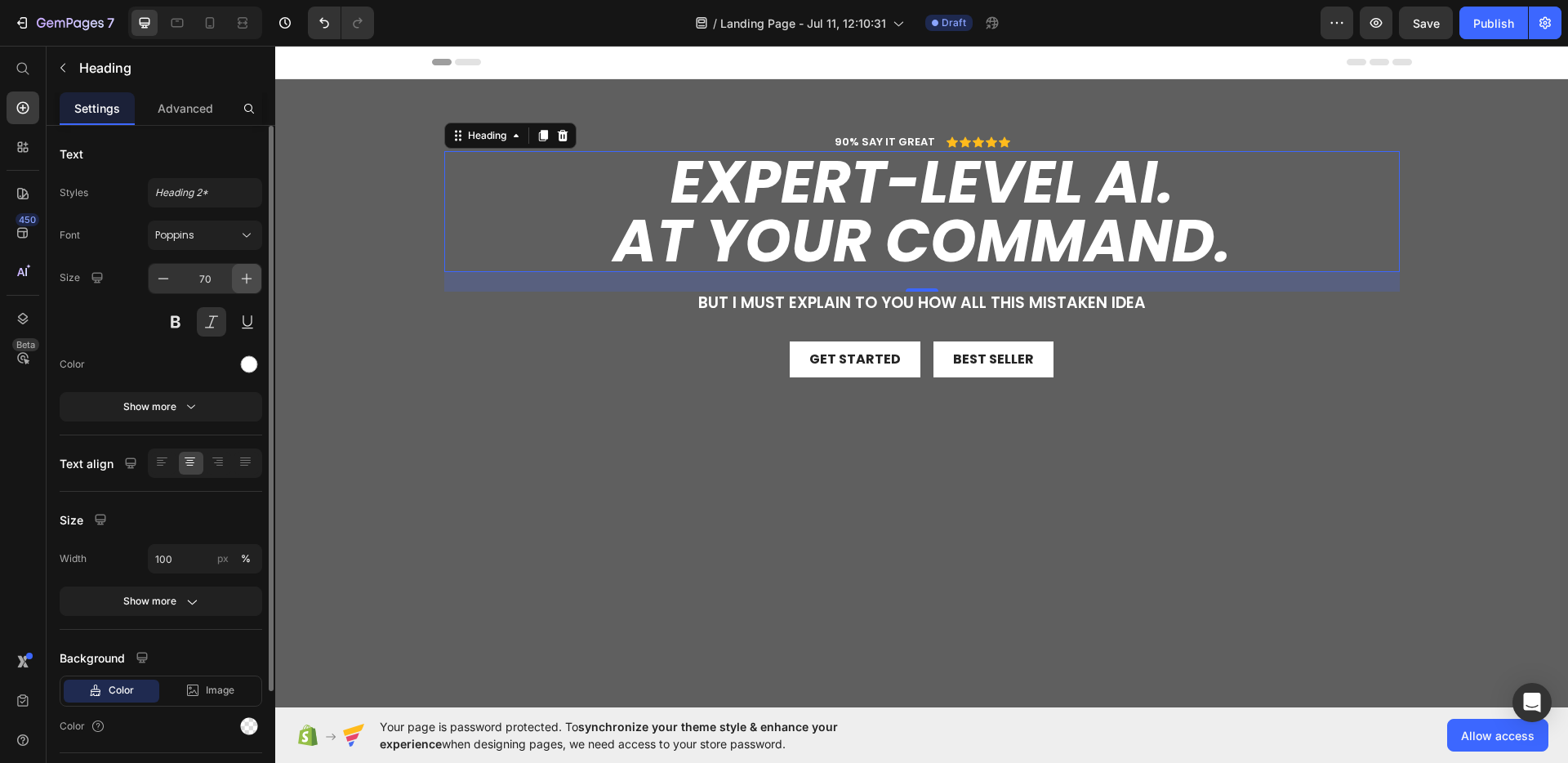 click 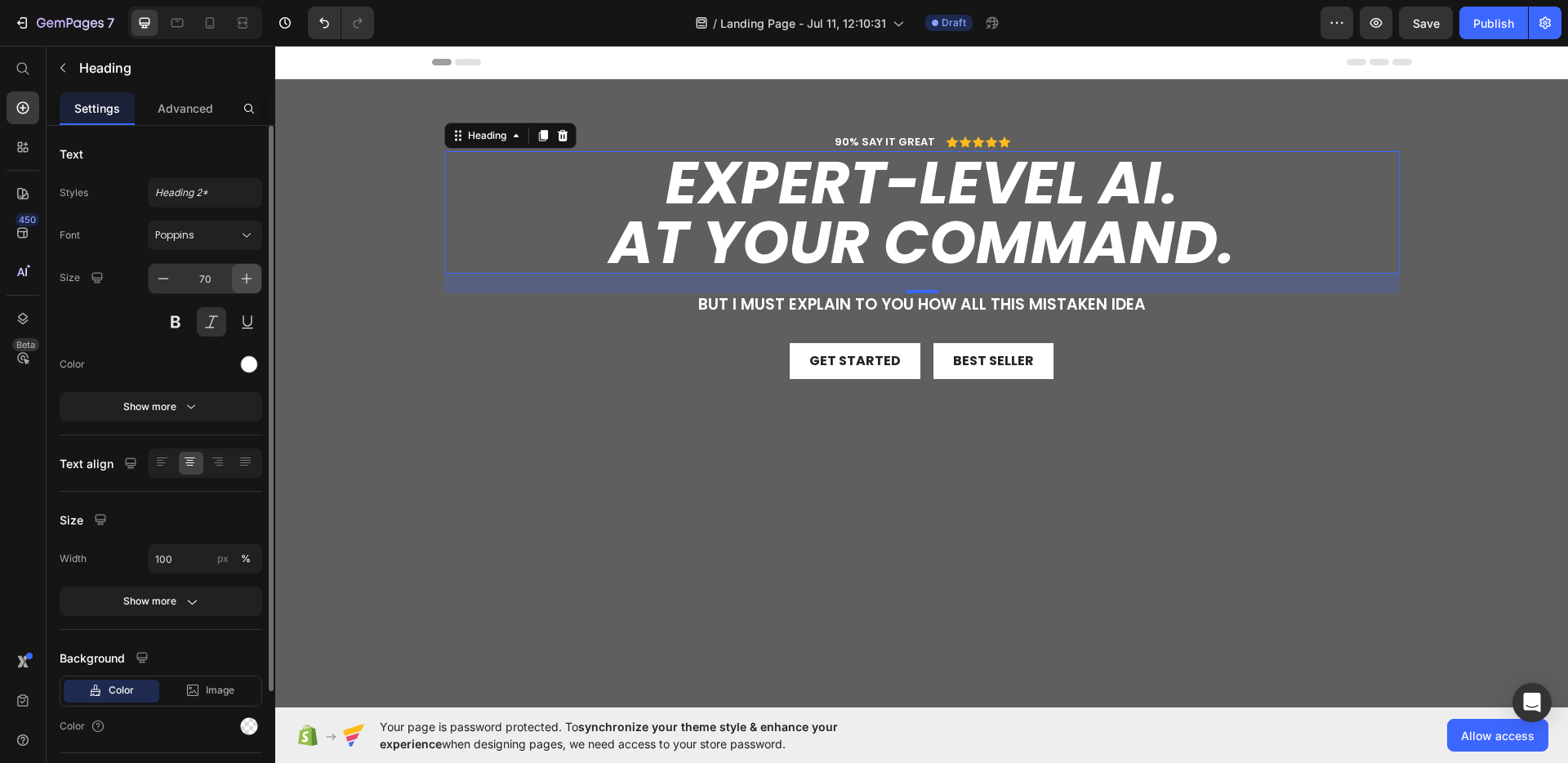 click 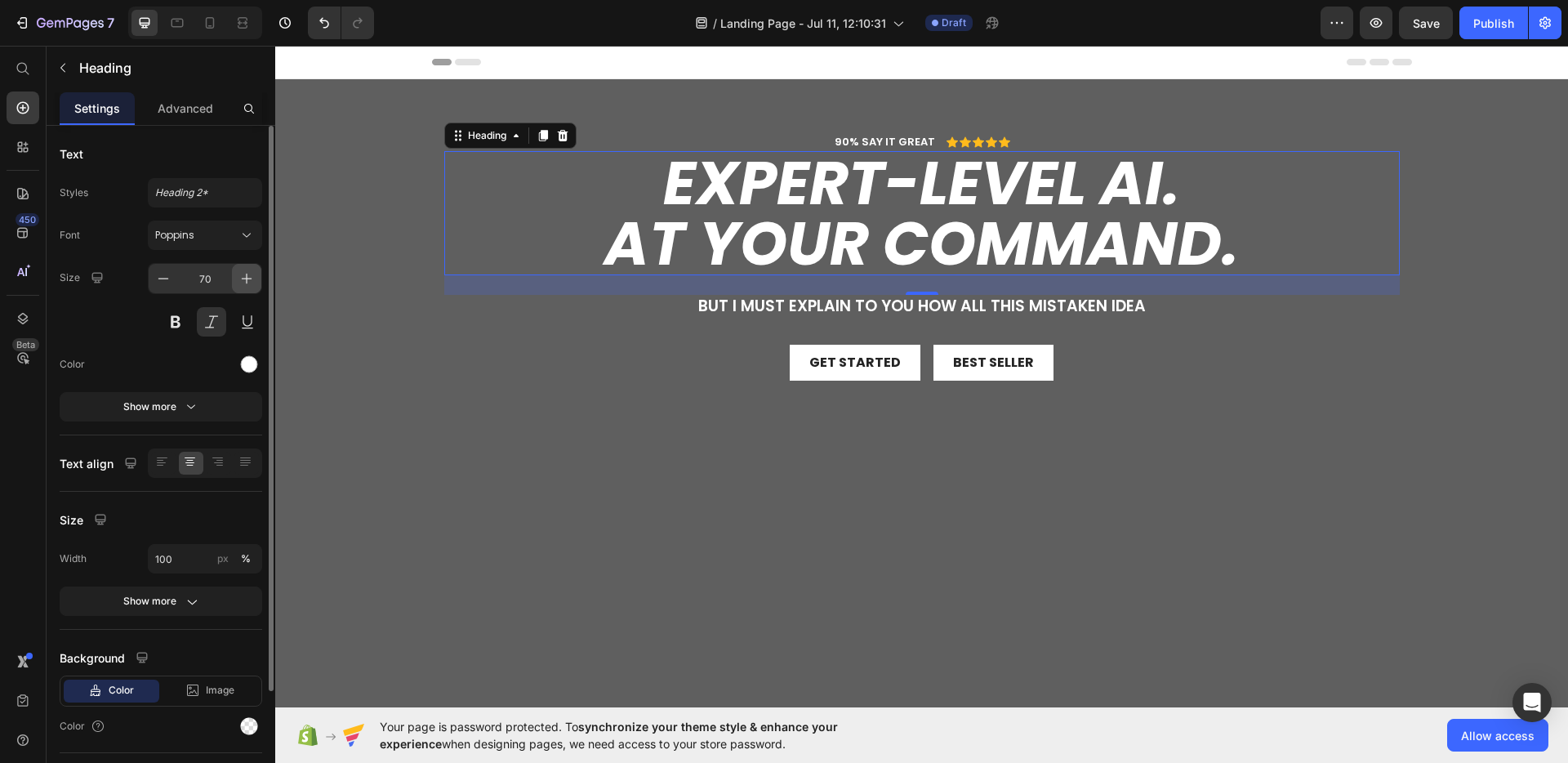 click 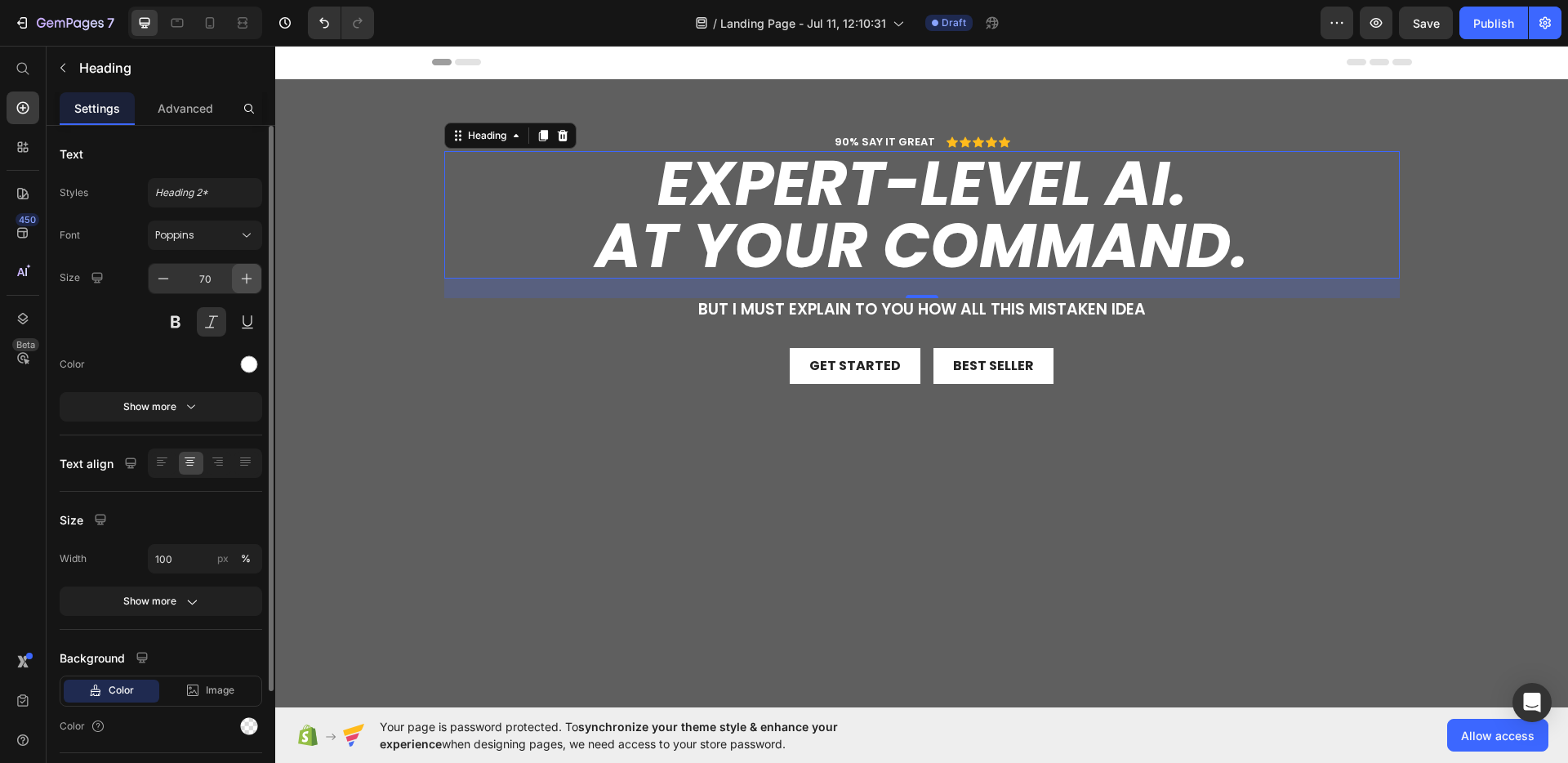 click 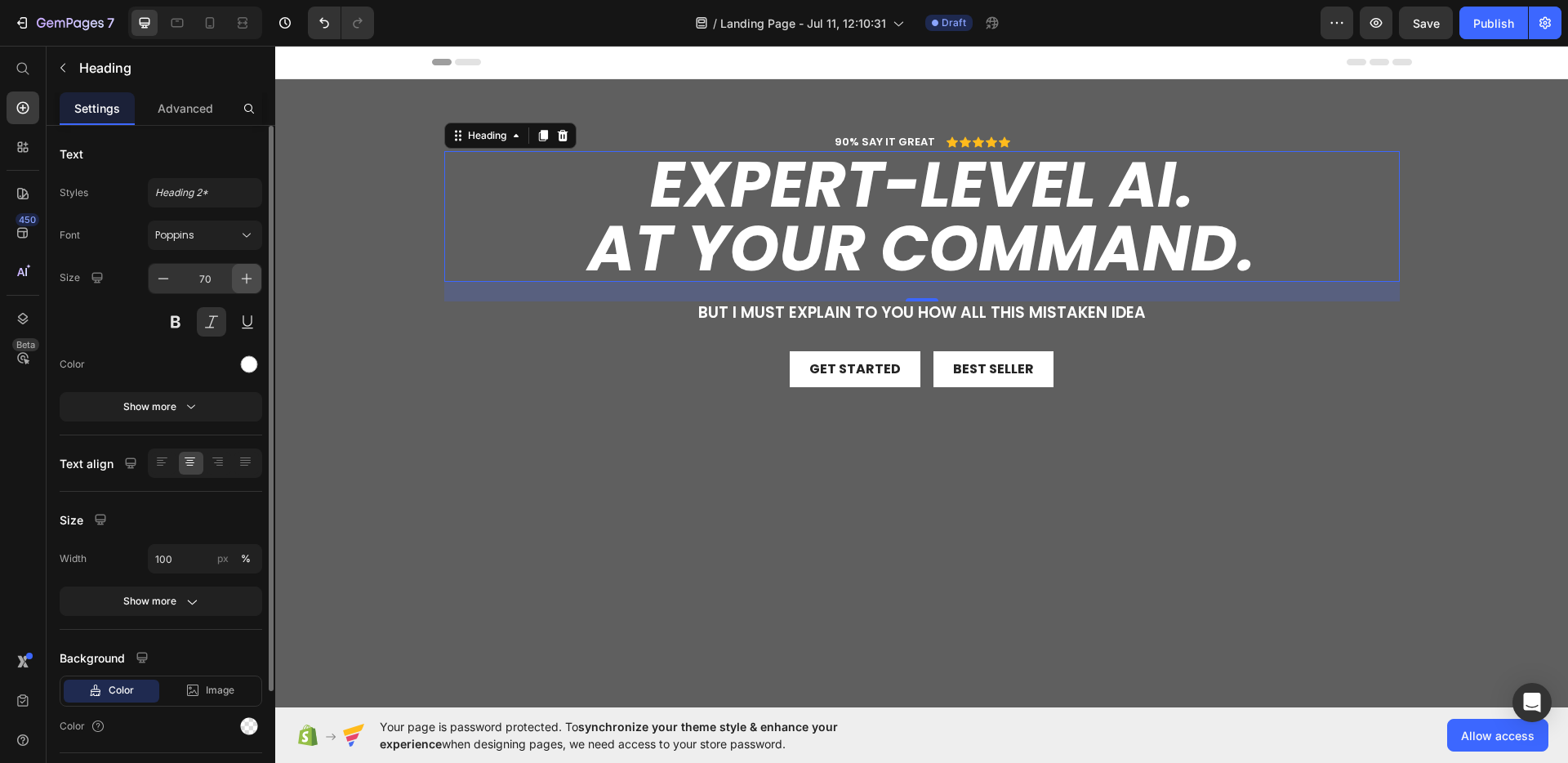 click 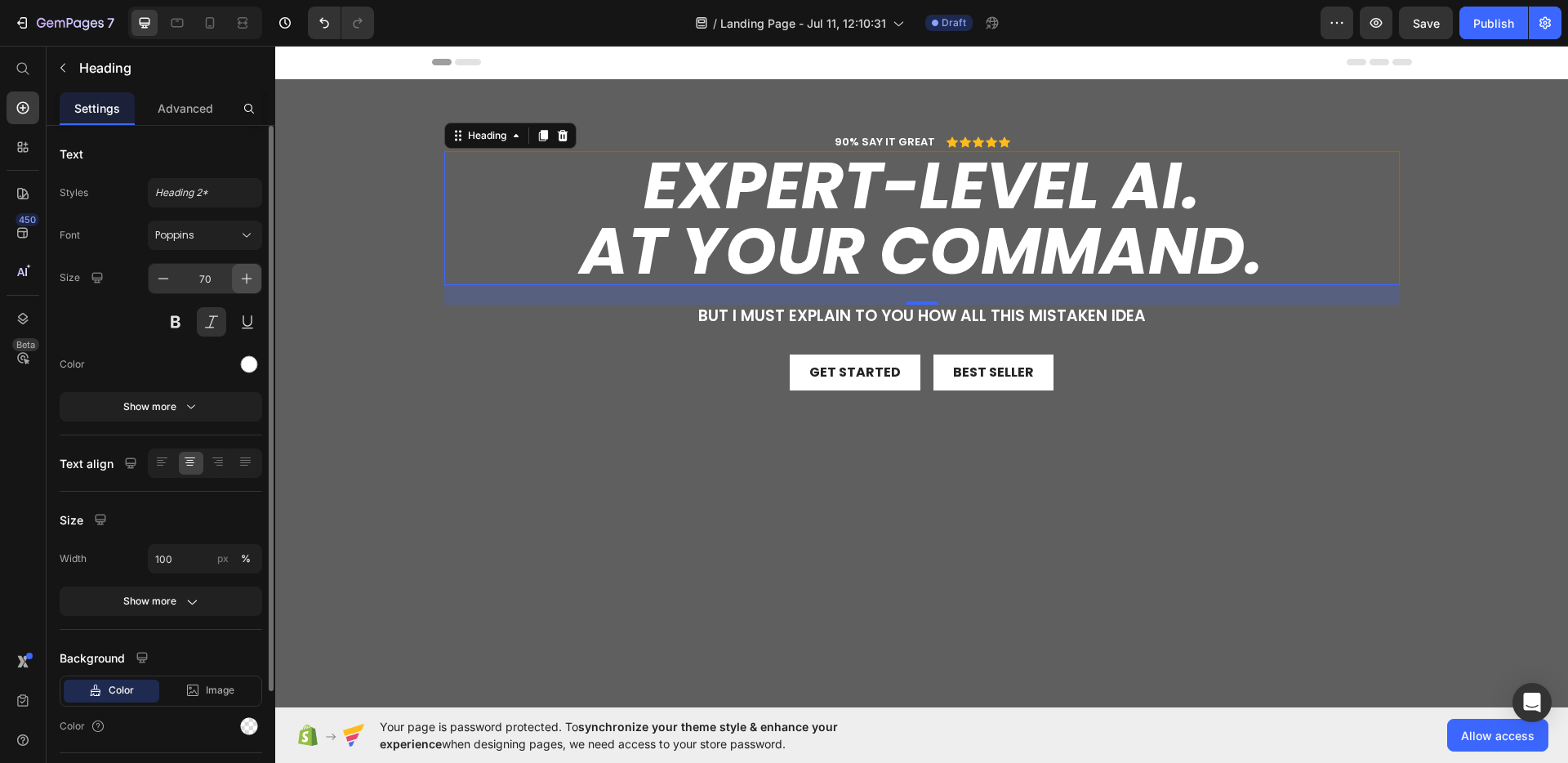 click 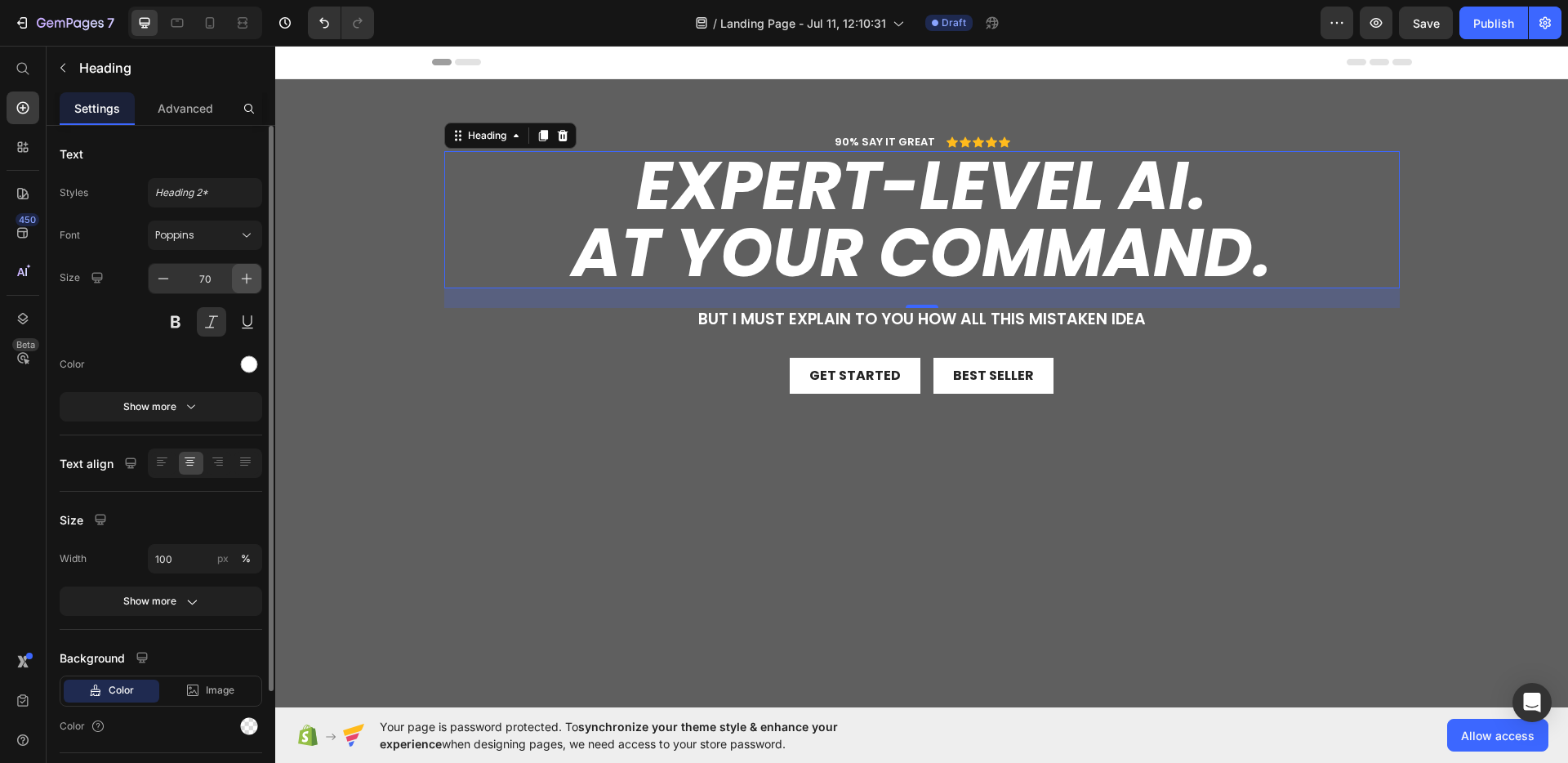 click 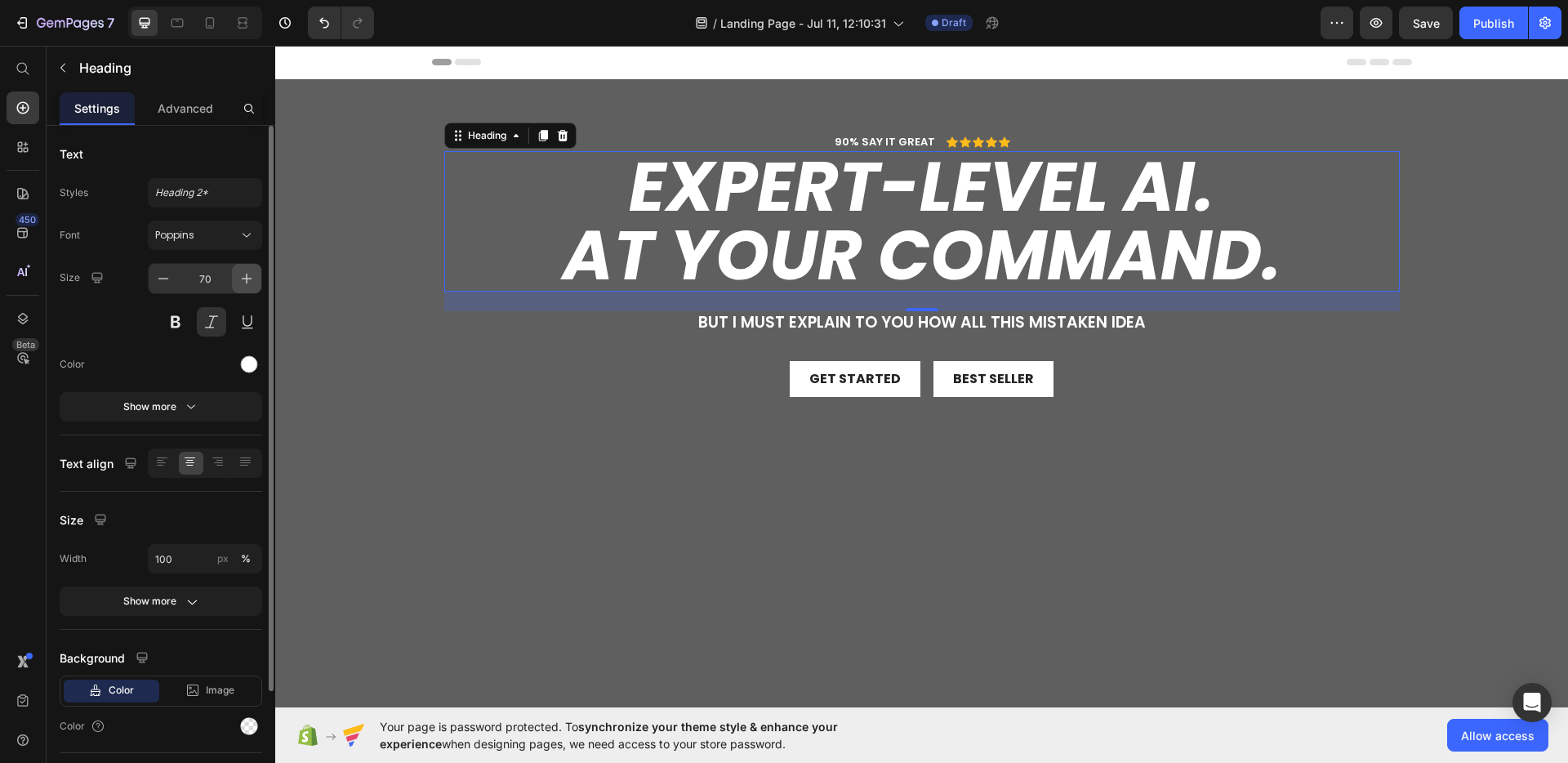 click 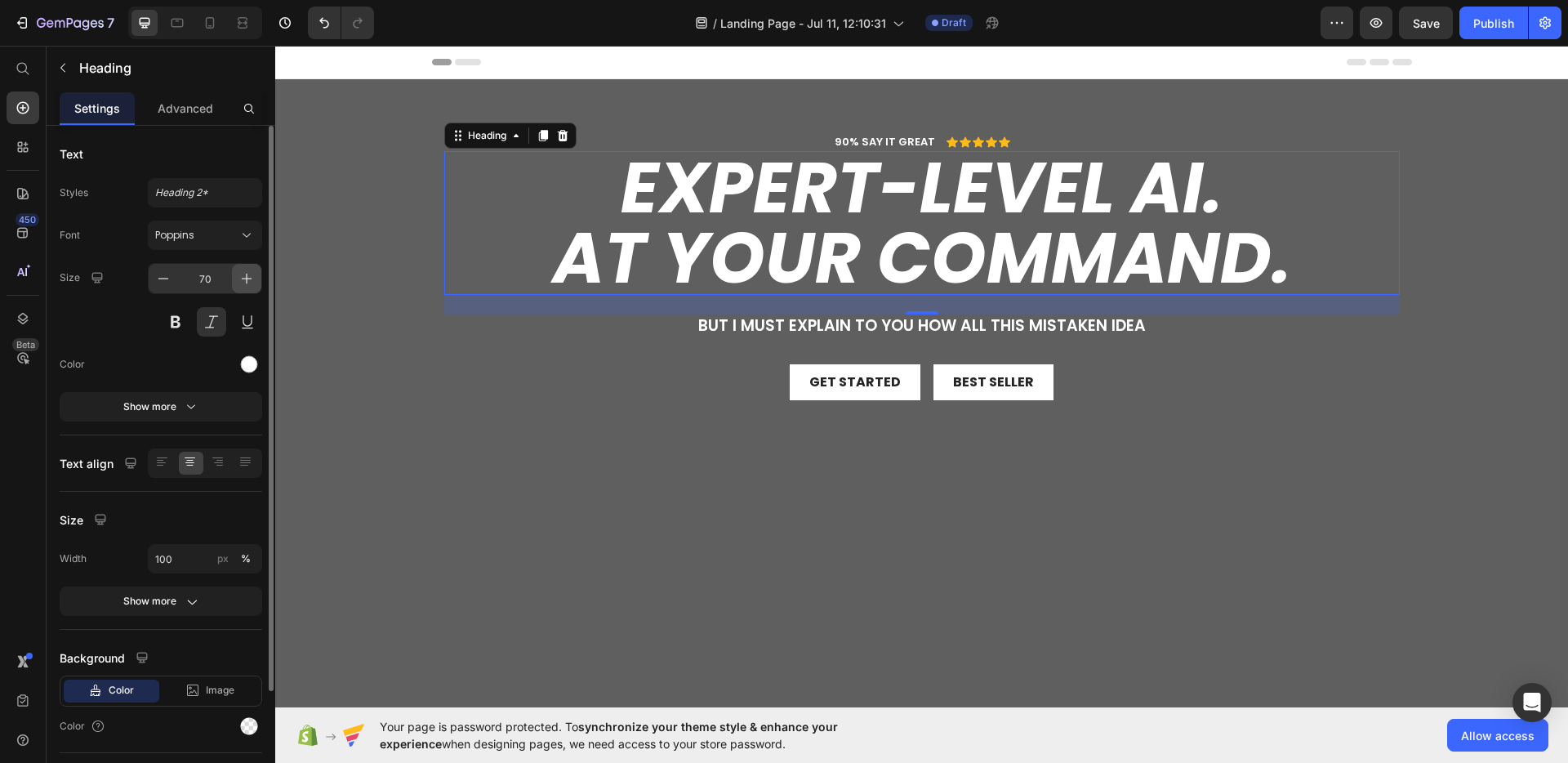 click 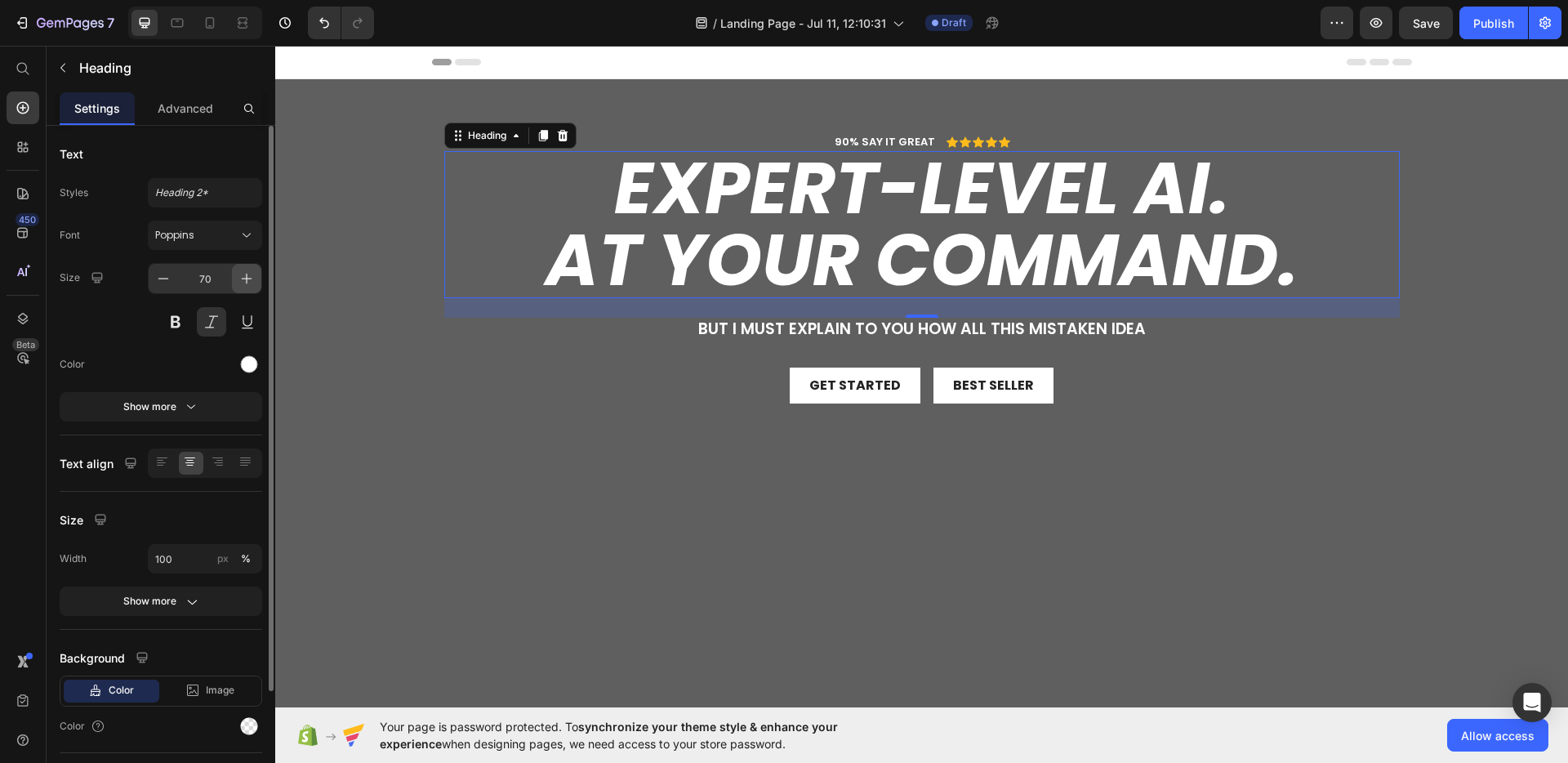 click 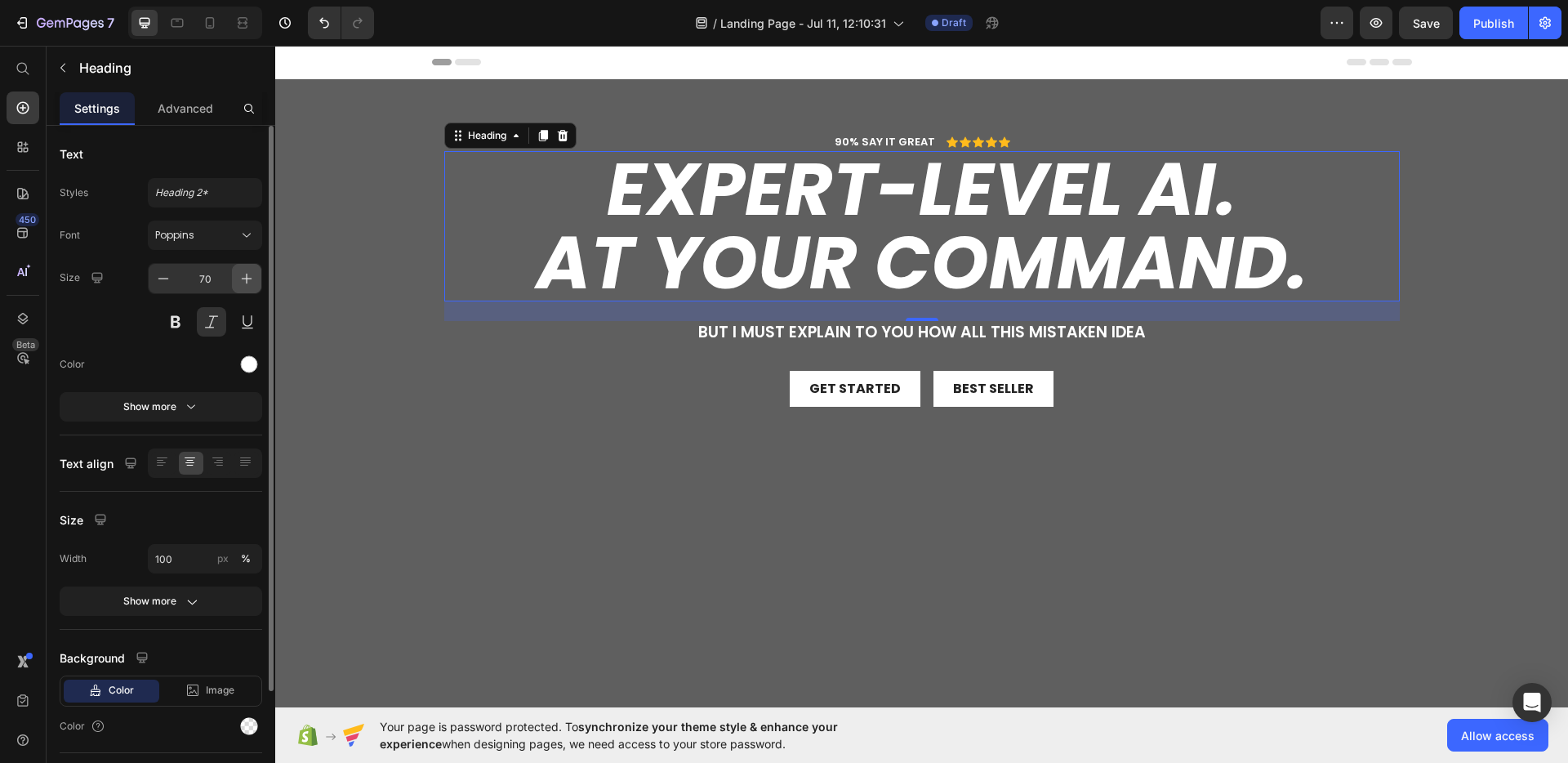 click 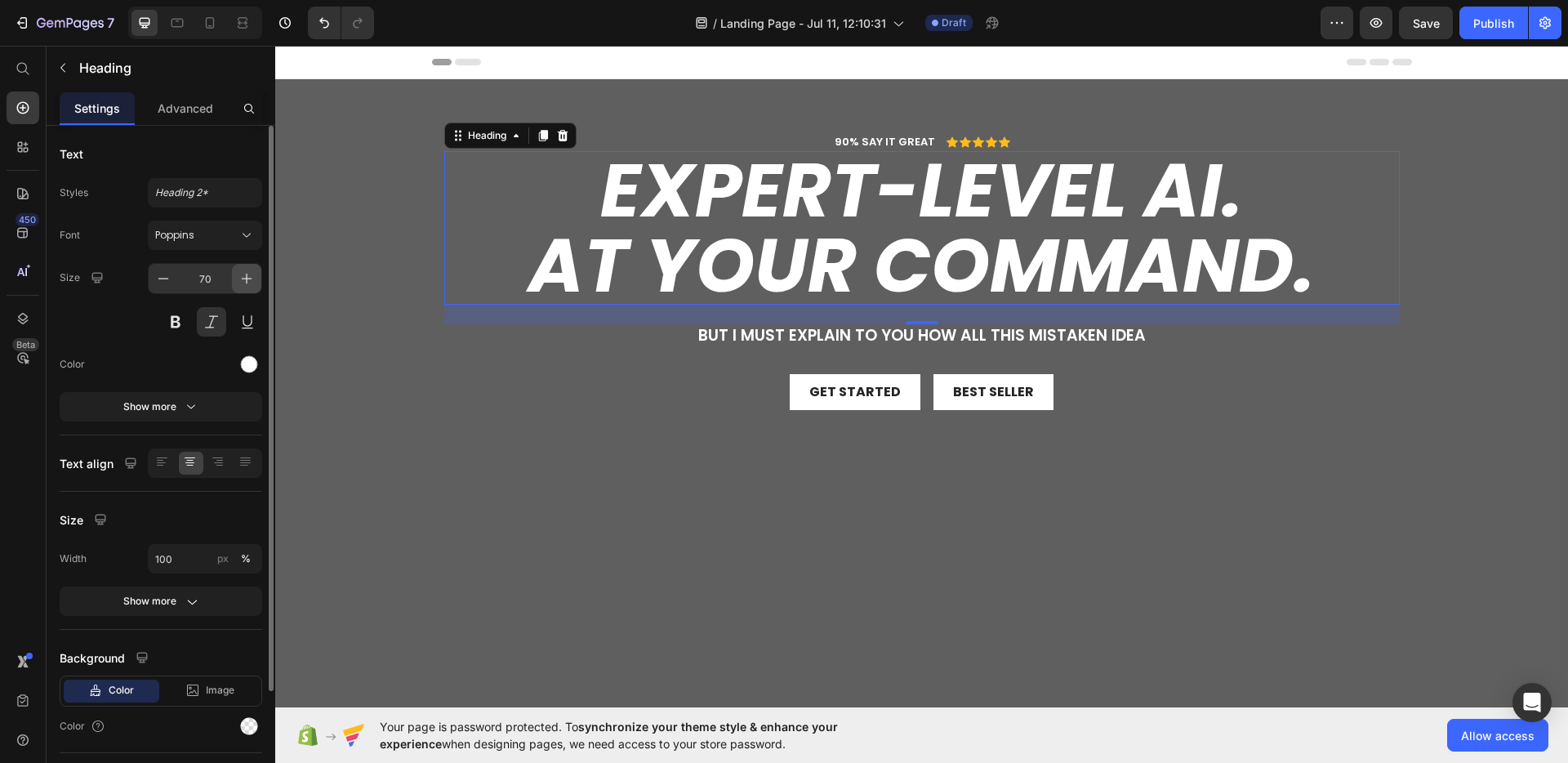 click 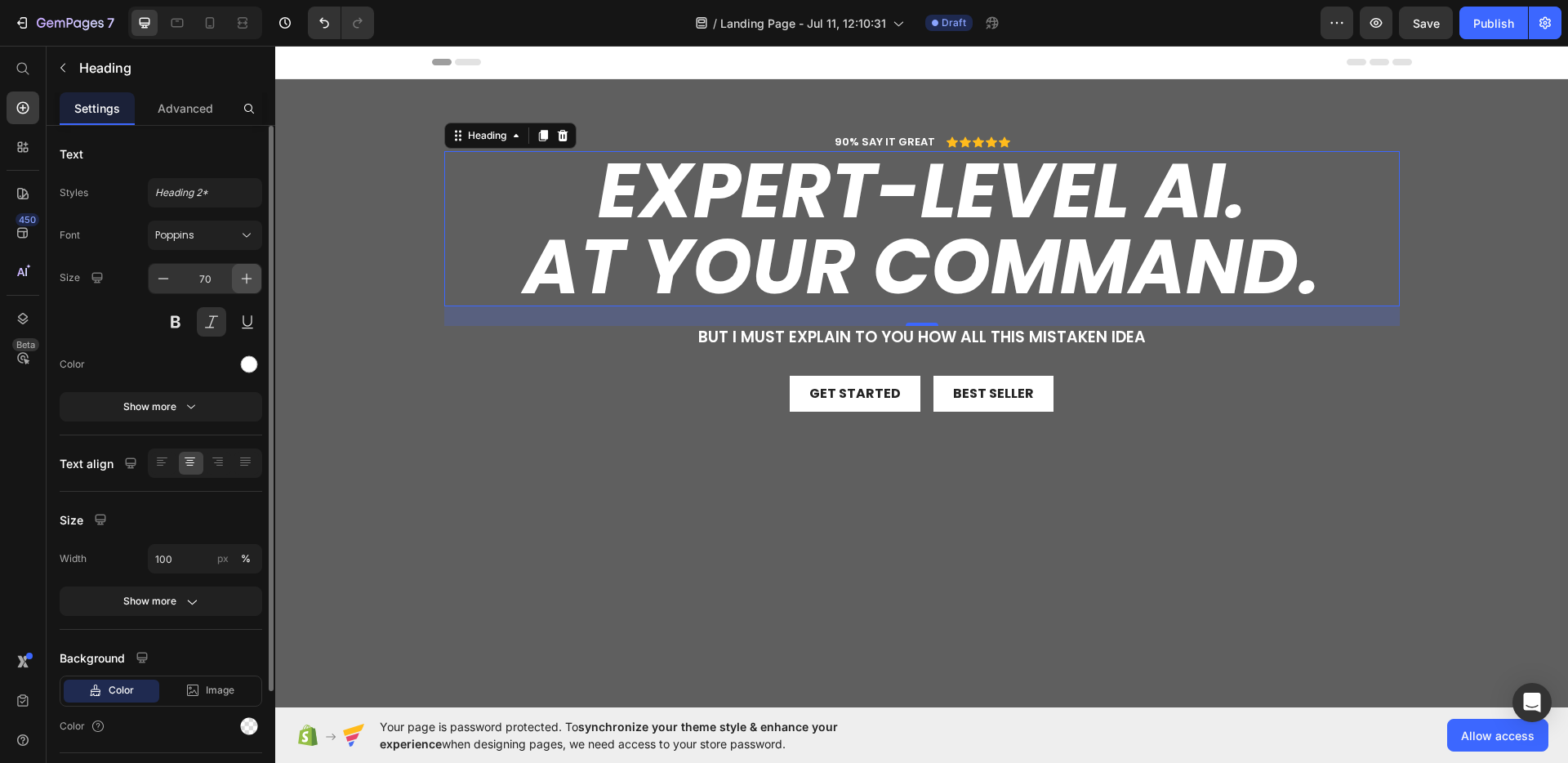 click 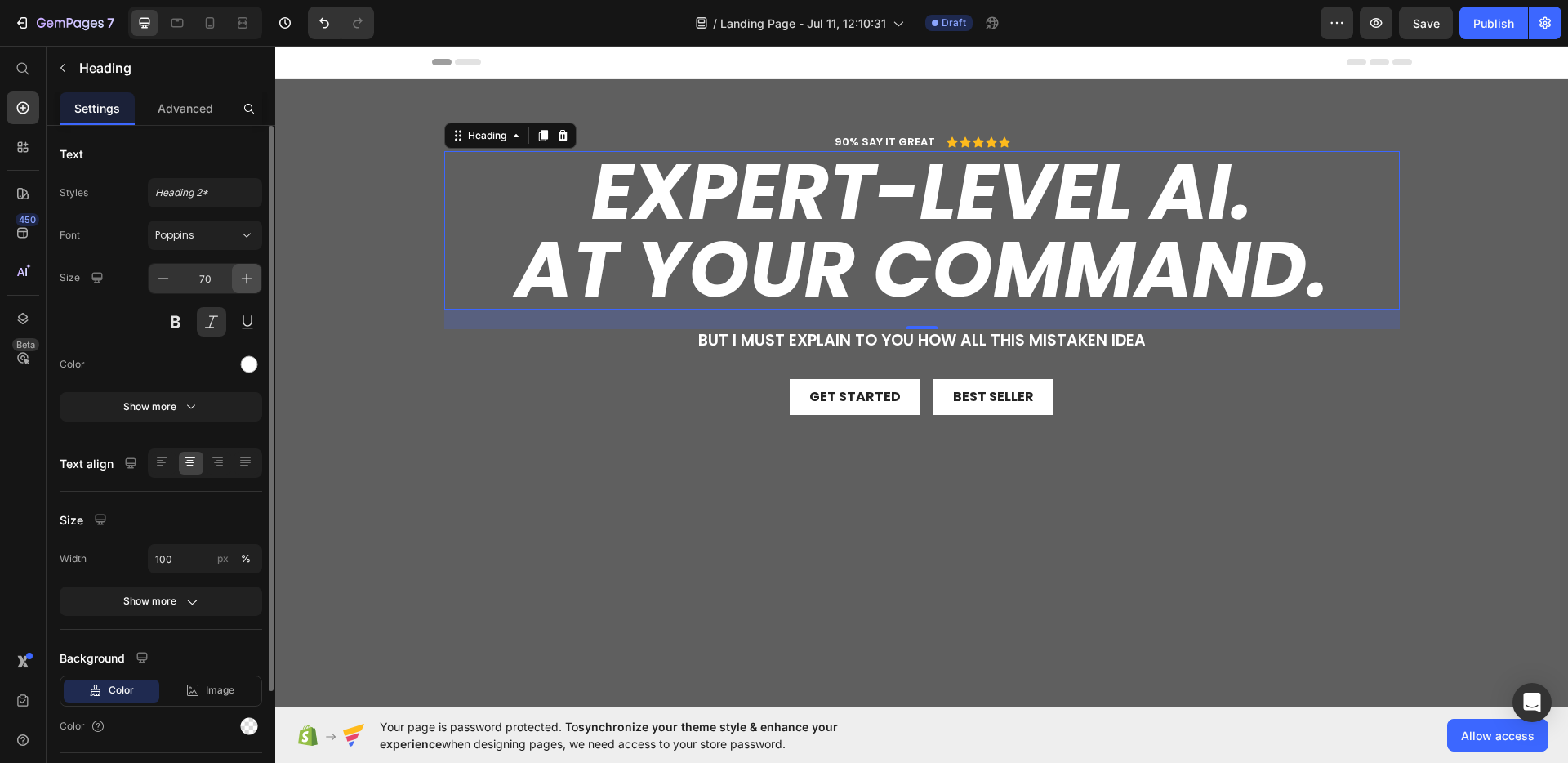 click 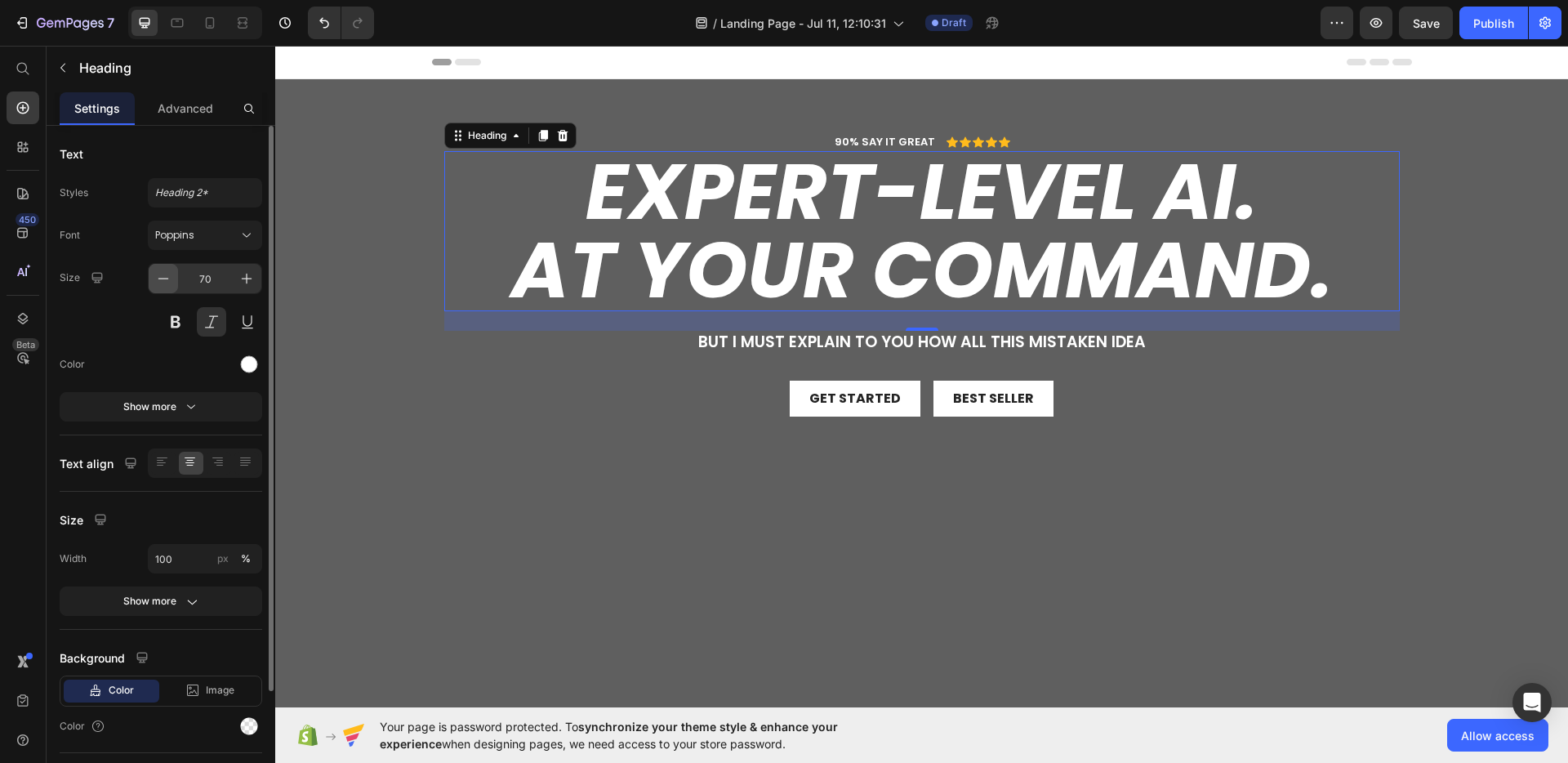 click at bounding box center (163, 279) 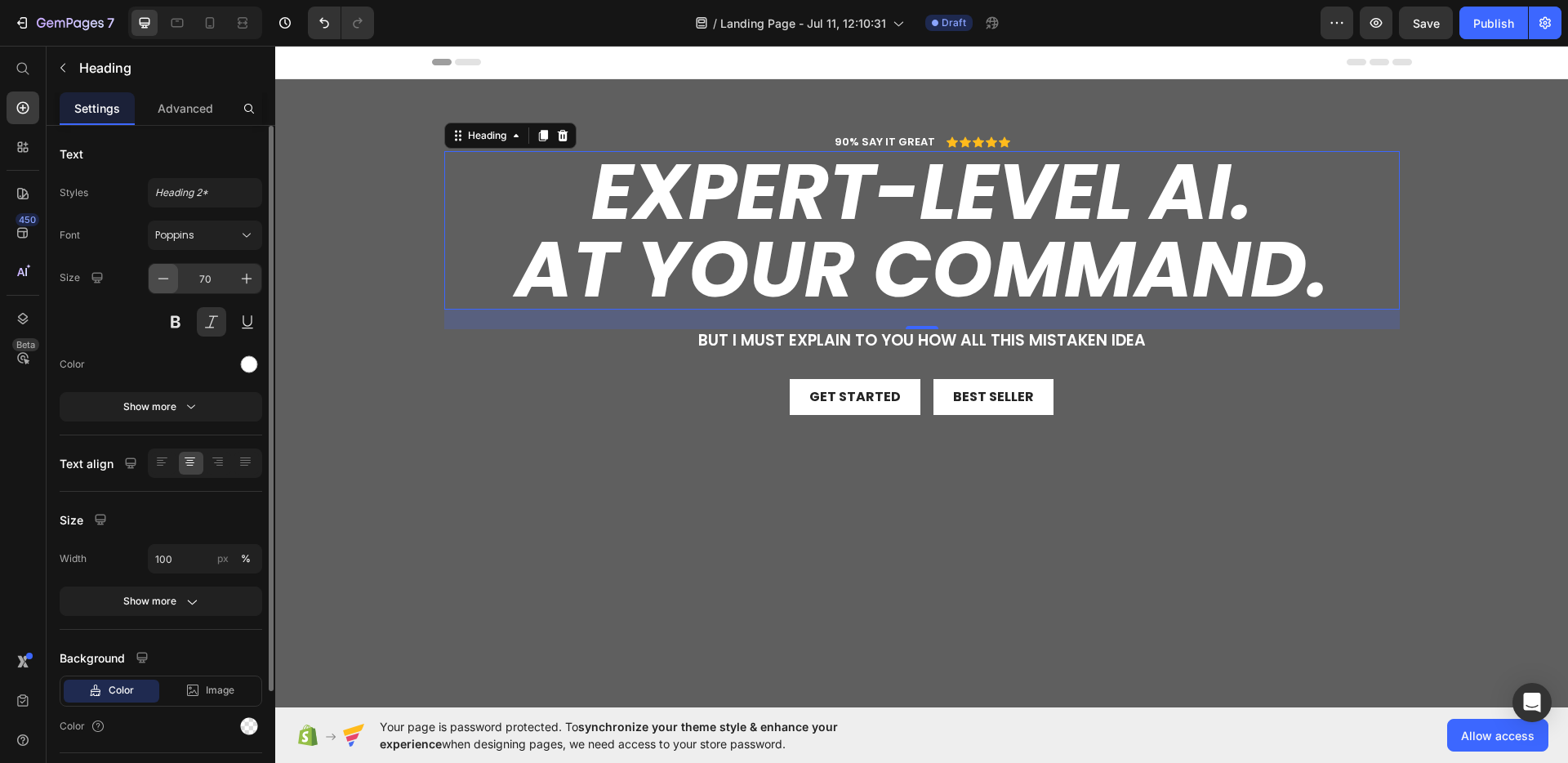 click at bounding box center (163, 279) 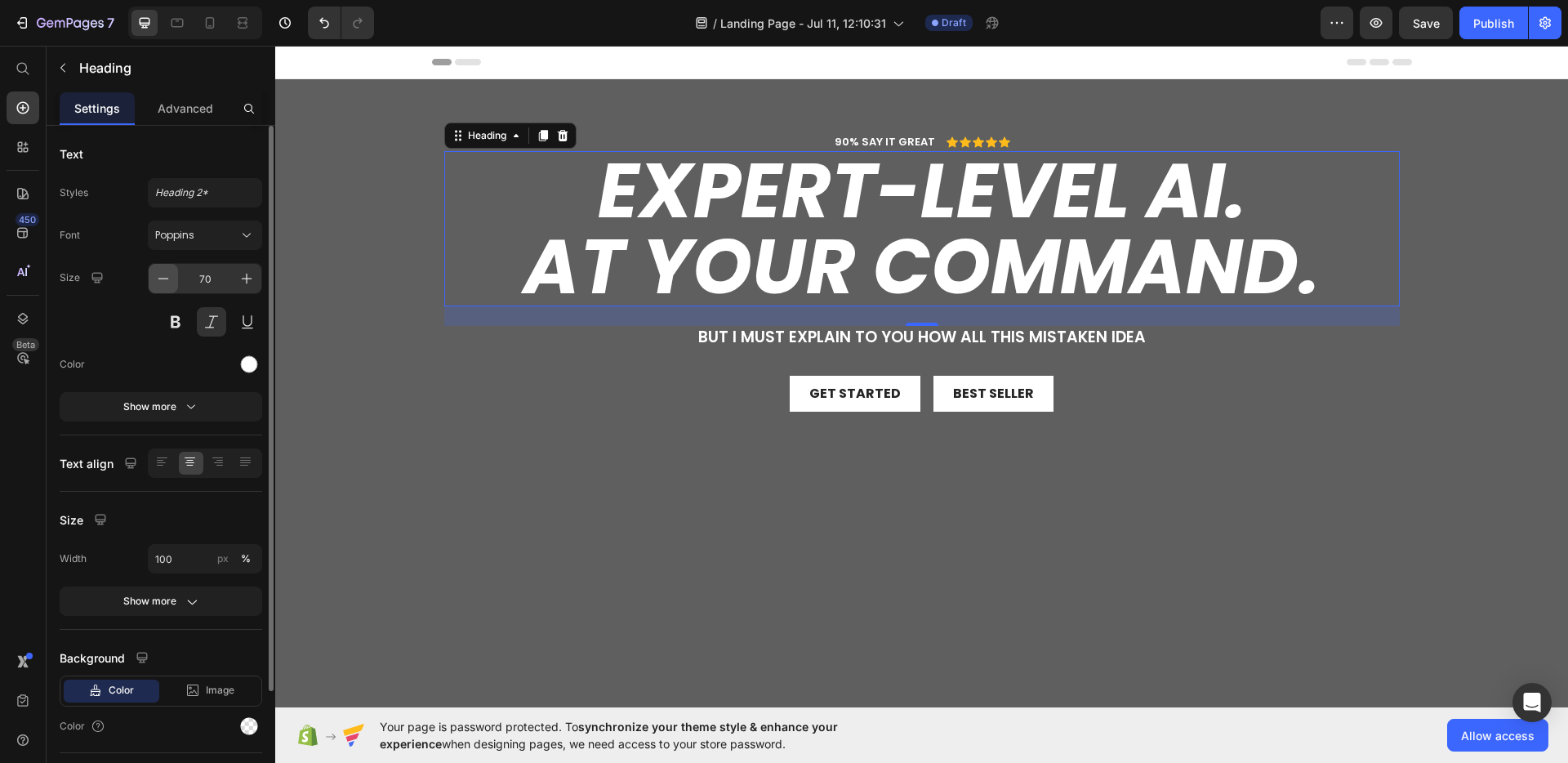 click at bounding box center (163, 279) 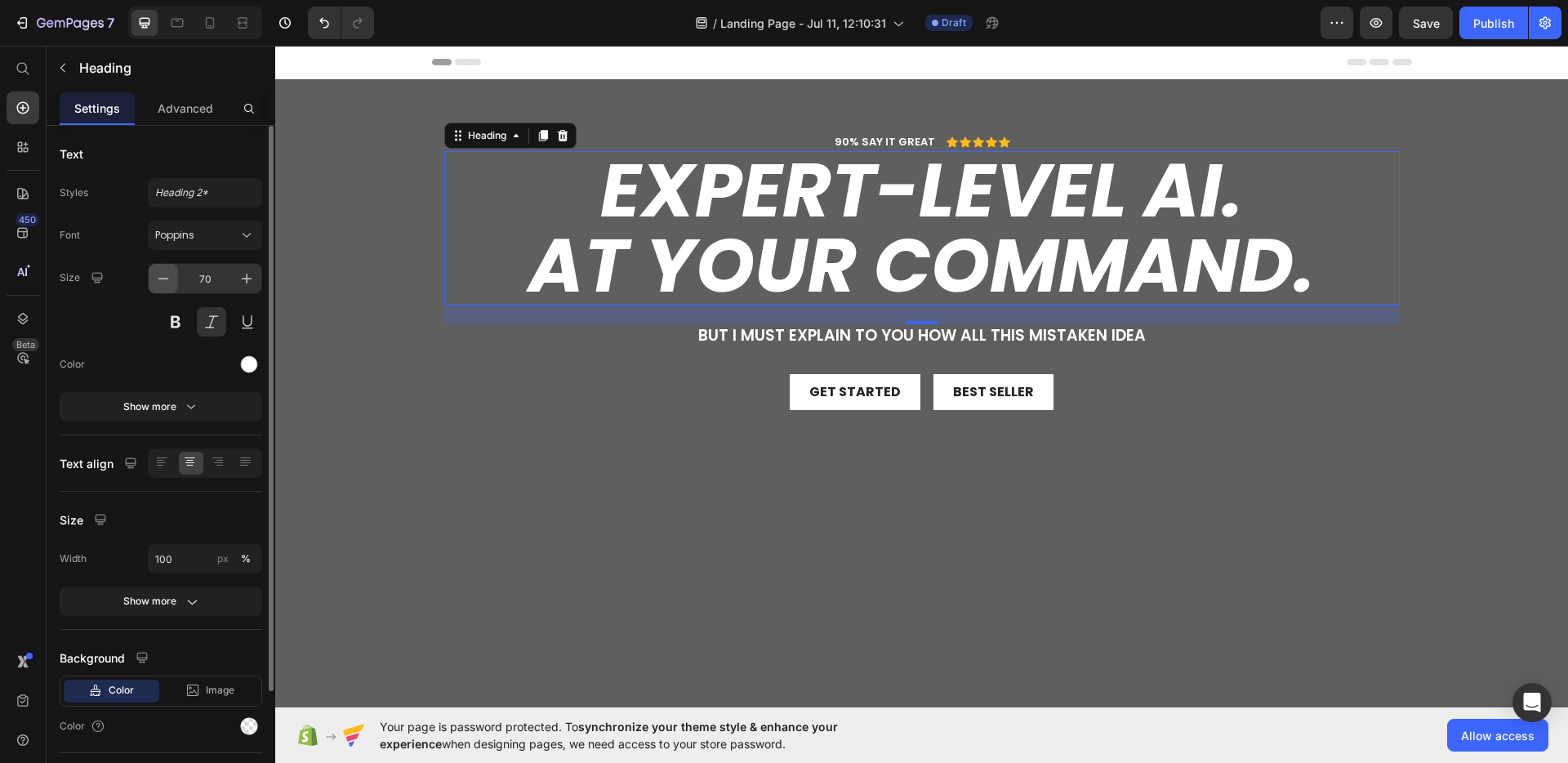 click at bounding box center [163, 279] 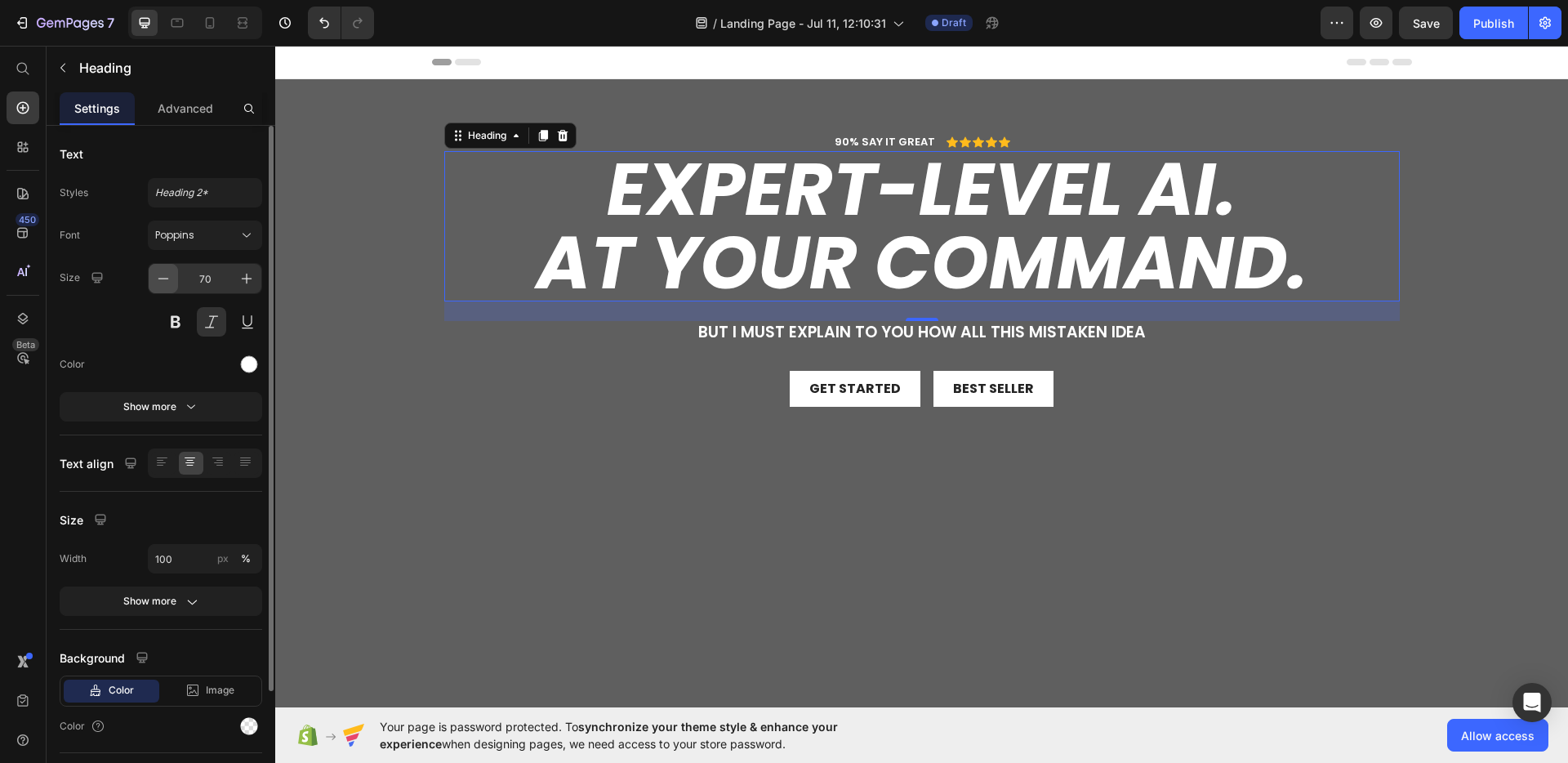 click at bounding box center (163, 279) 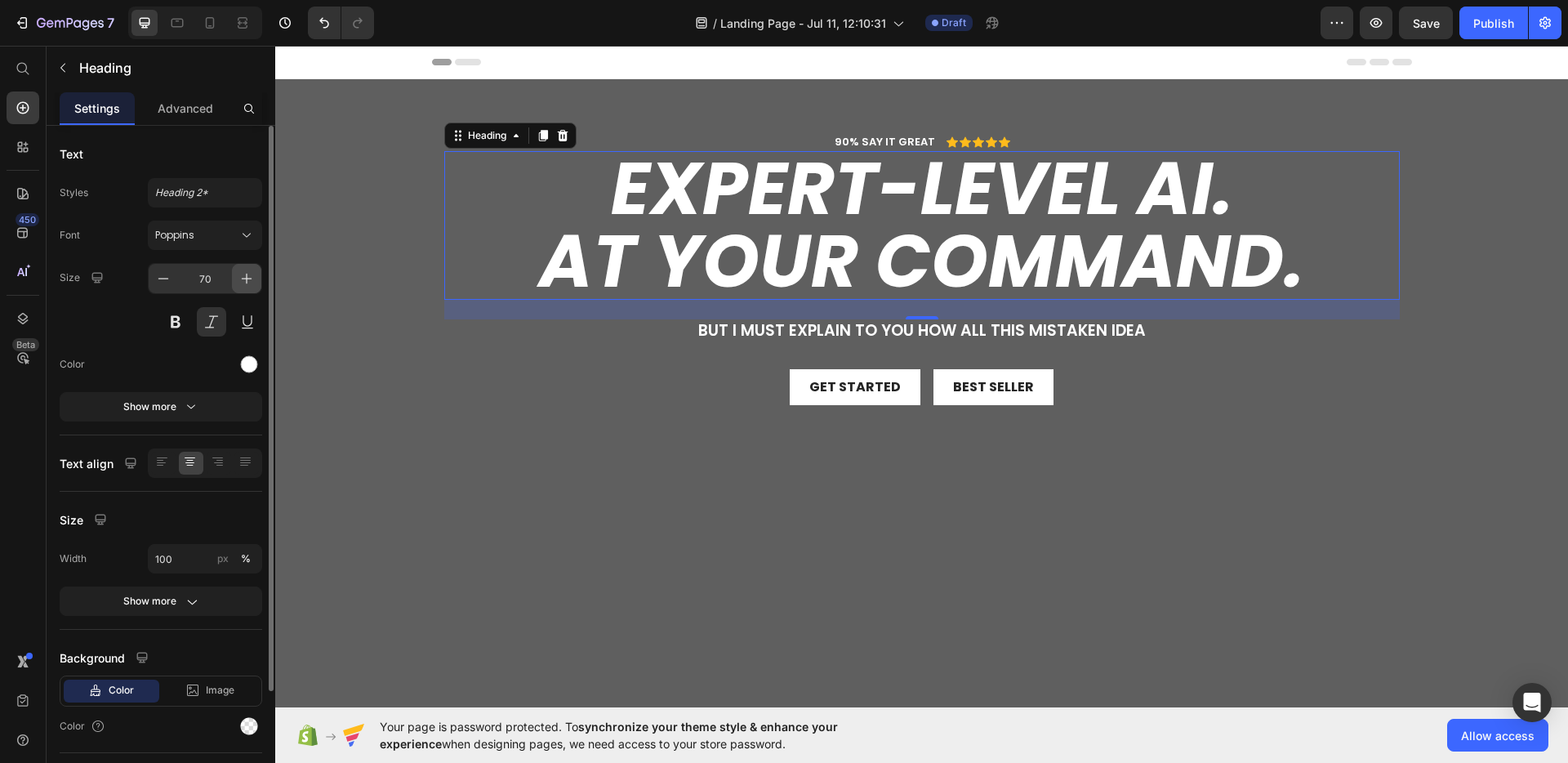 click 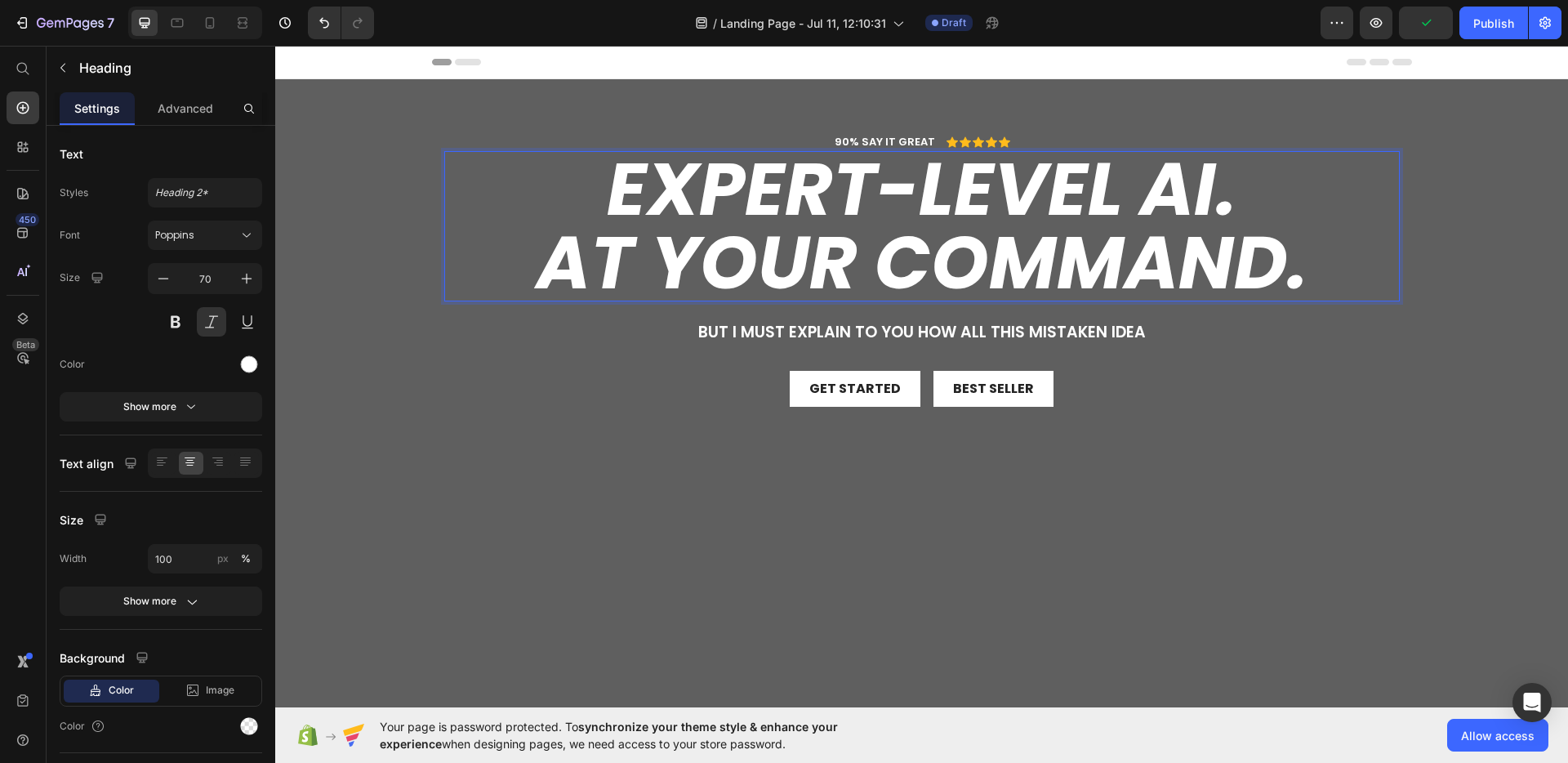click on "At your command." at bounding box center [922, 262] 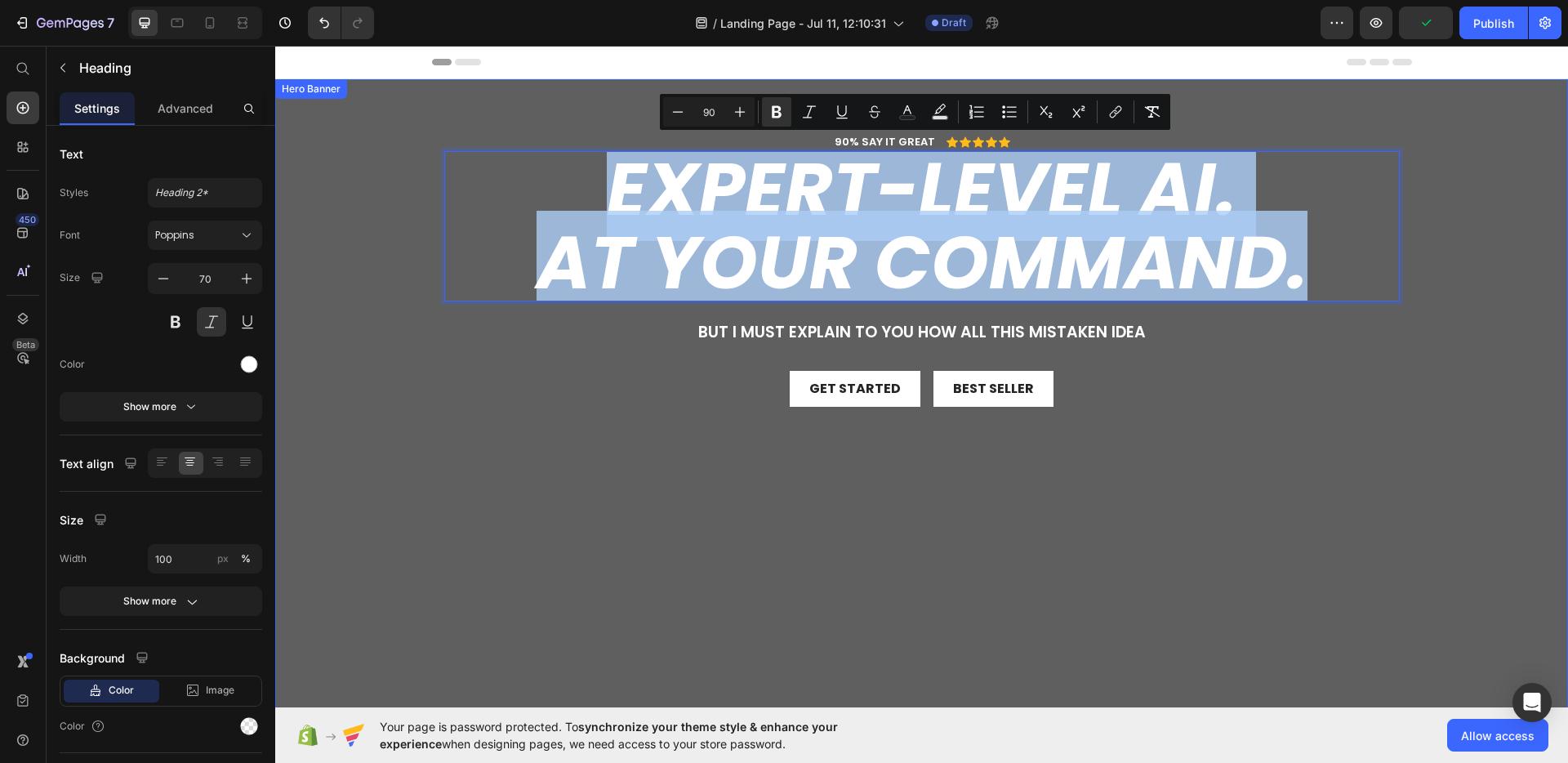 drag, startPoint x: 1314, startPoint y: 272, endPoint x: 237, endPoint y: 179, distance: 1081.0079 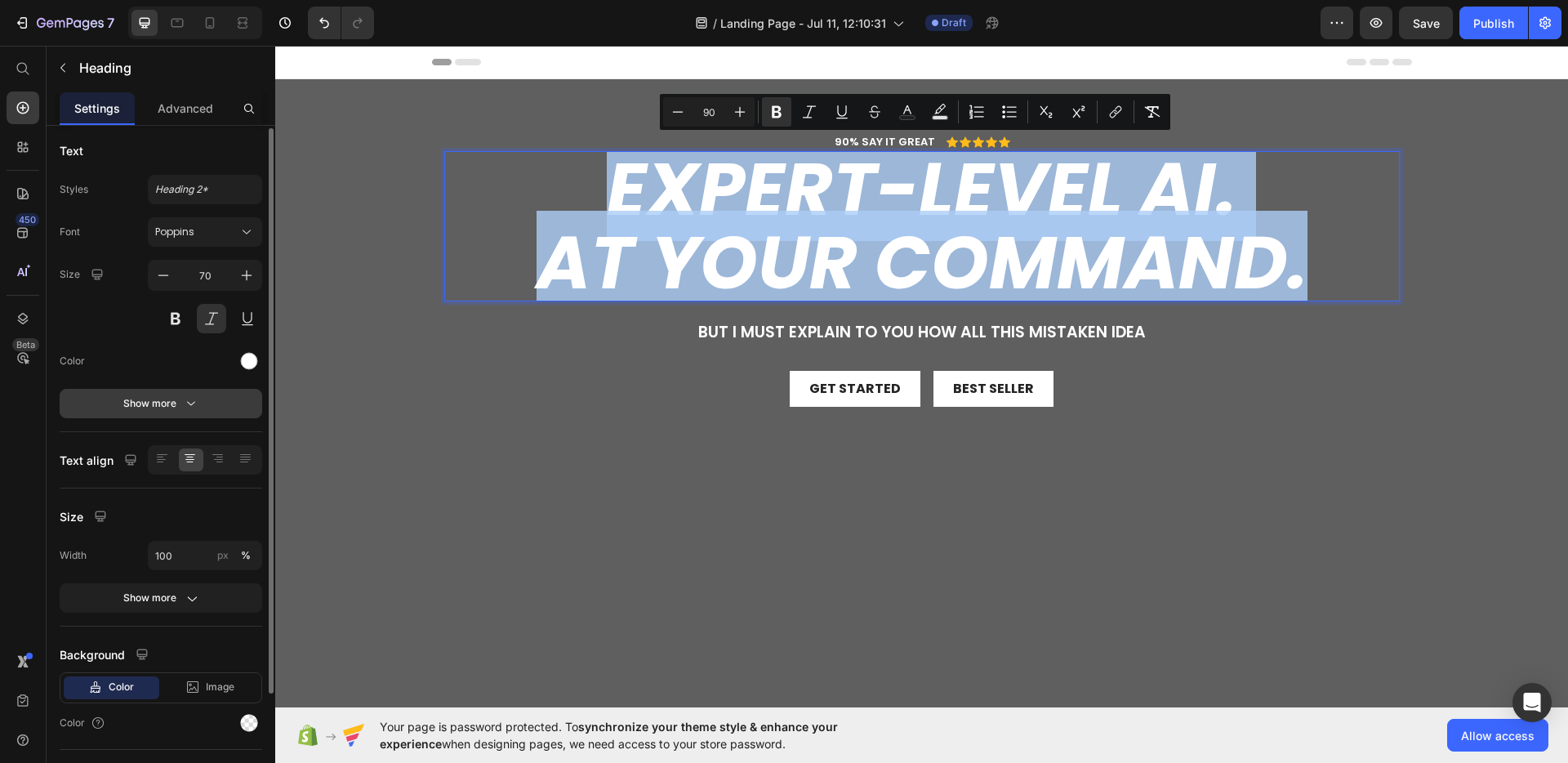scroll, scrollTop: 0, scrollLeft: 0, axis: both 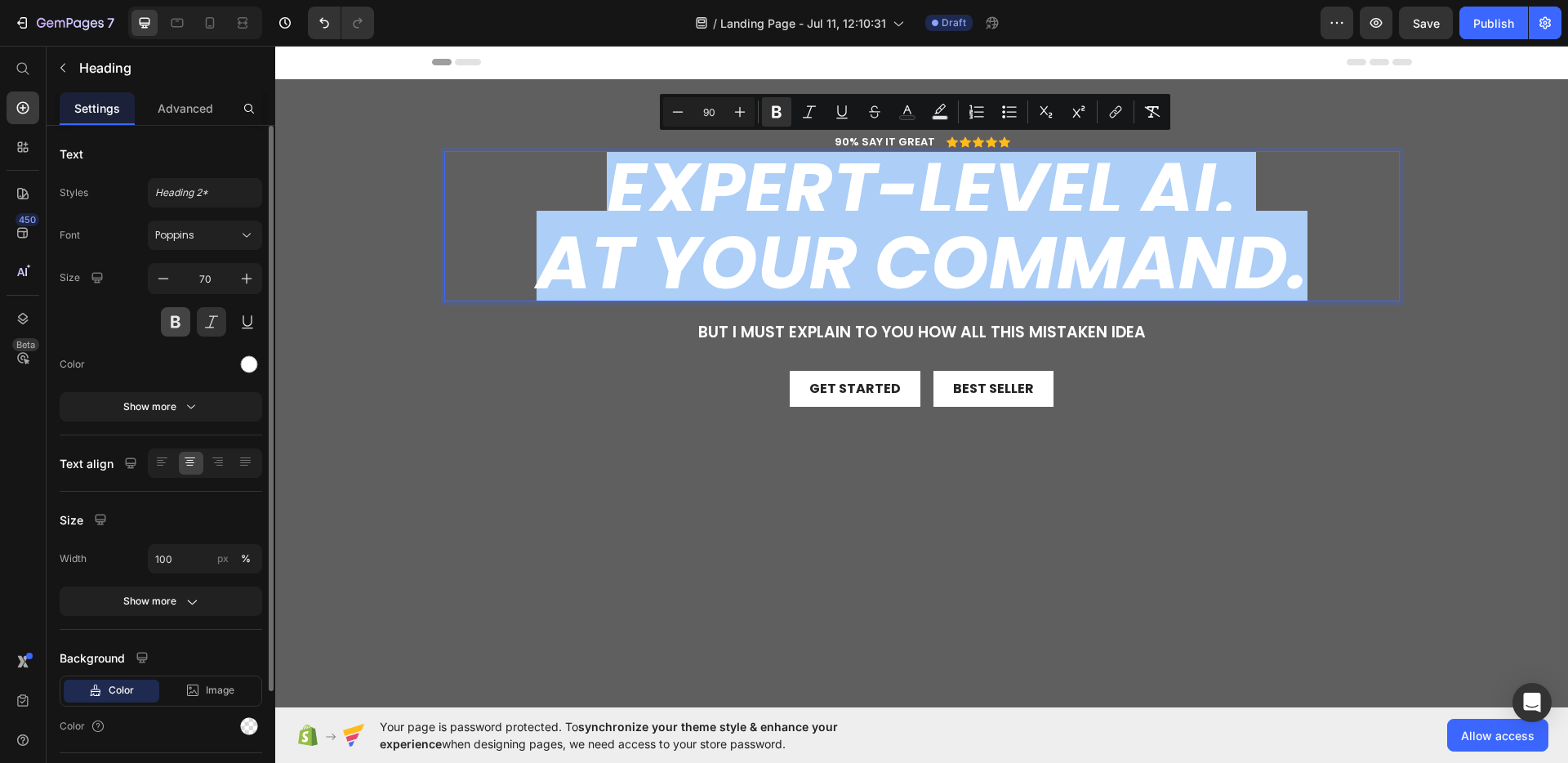 click at bounding box center (176, 322) 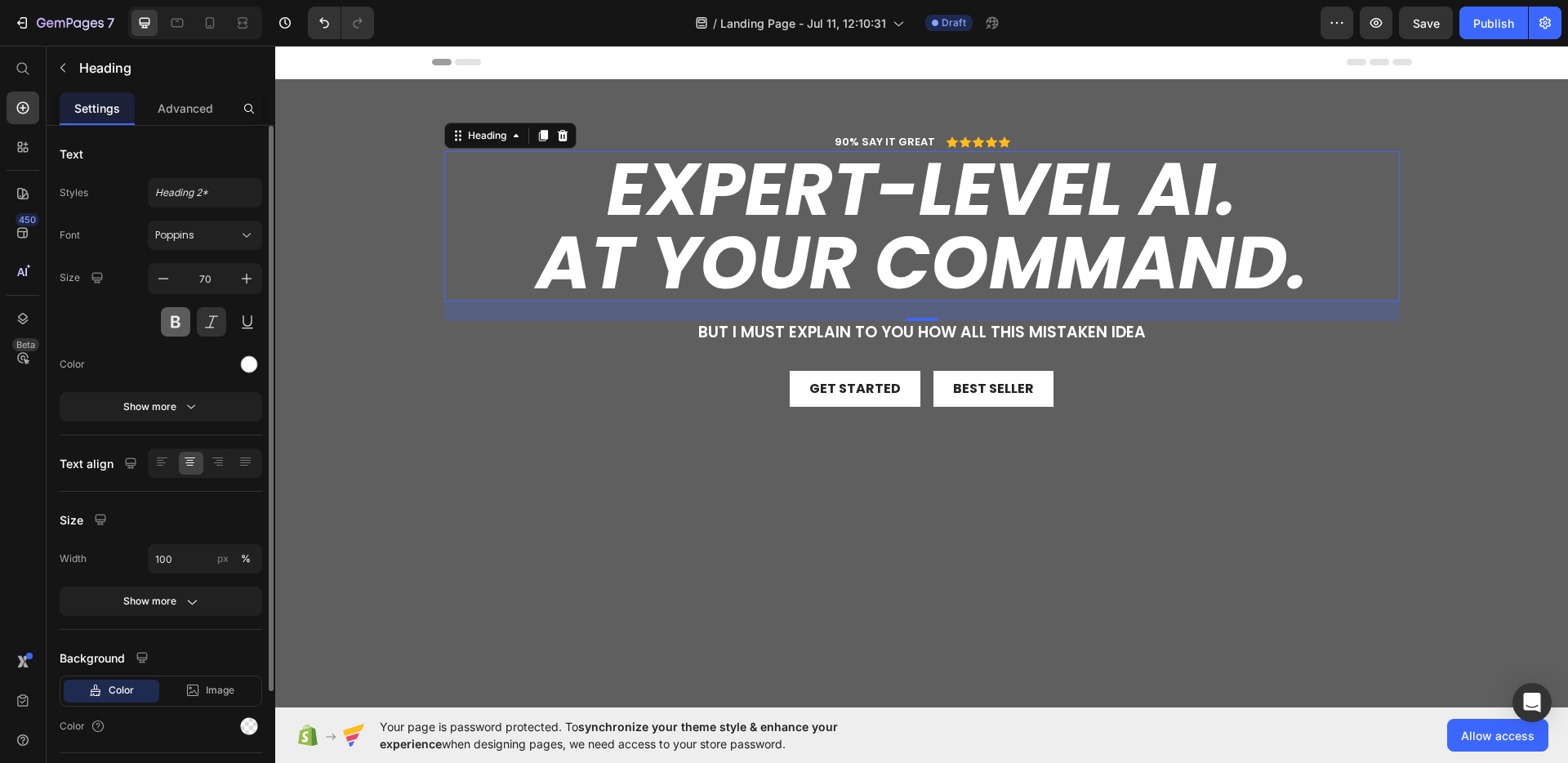 click at bounding box center (176, 322) 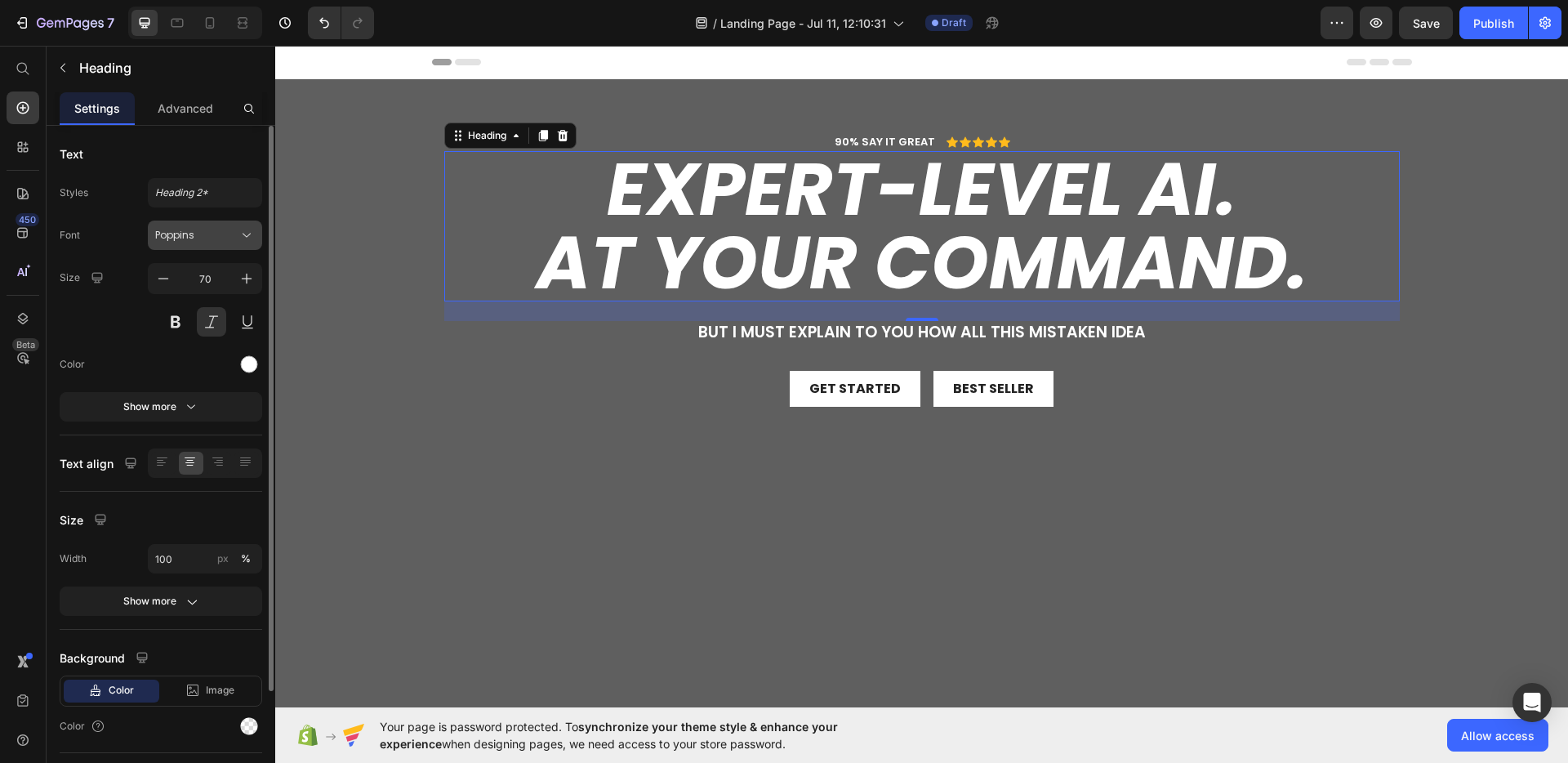click on "Poppins" at bounding box center (197, 235) 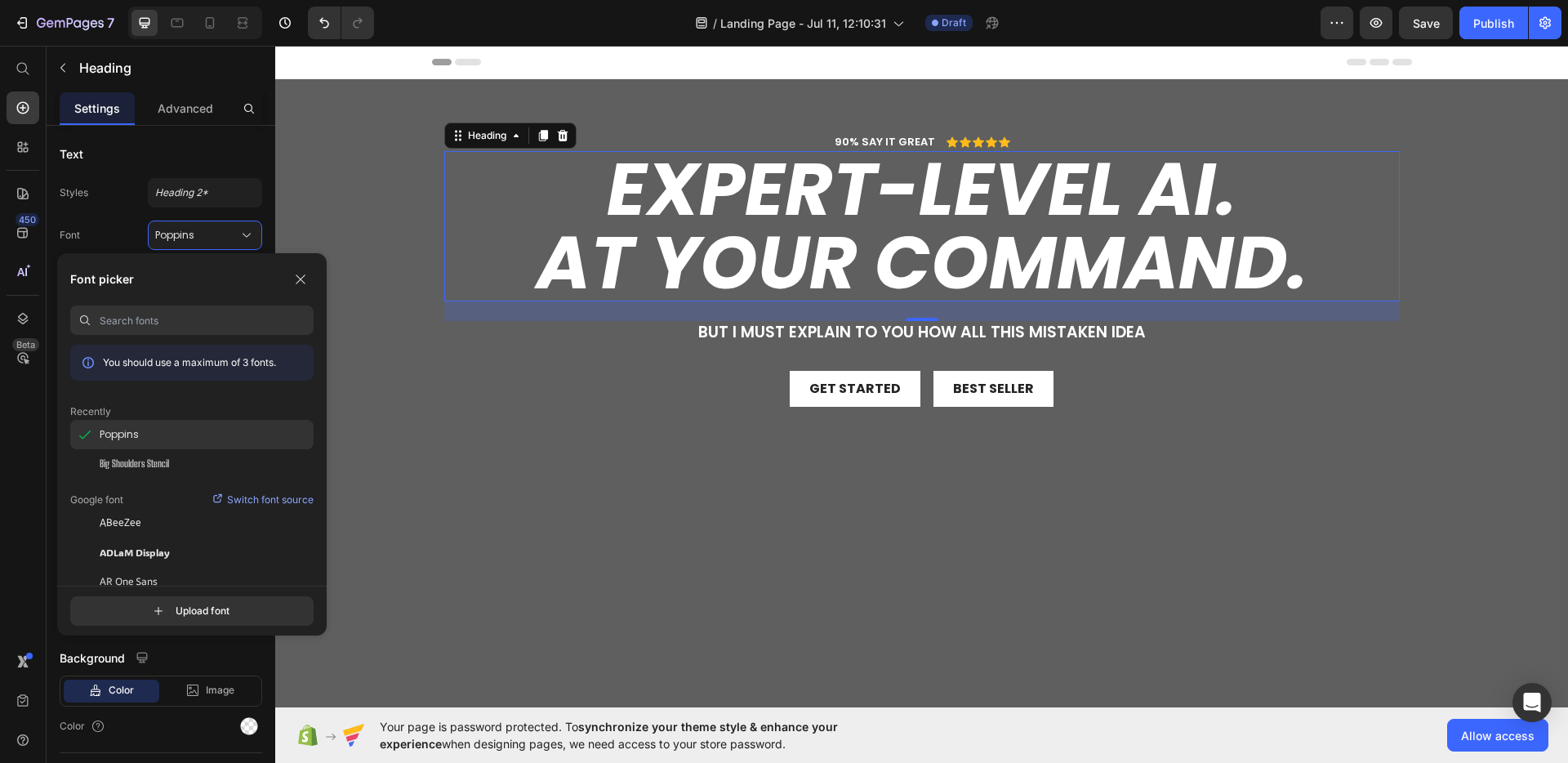 click on "Poppins" at bounding box center [119, 435] 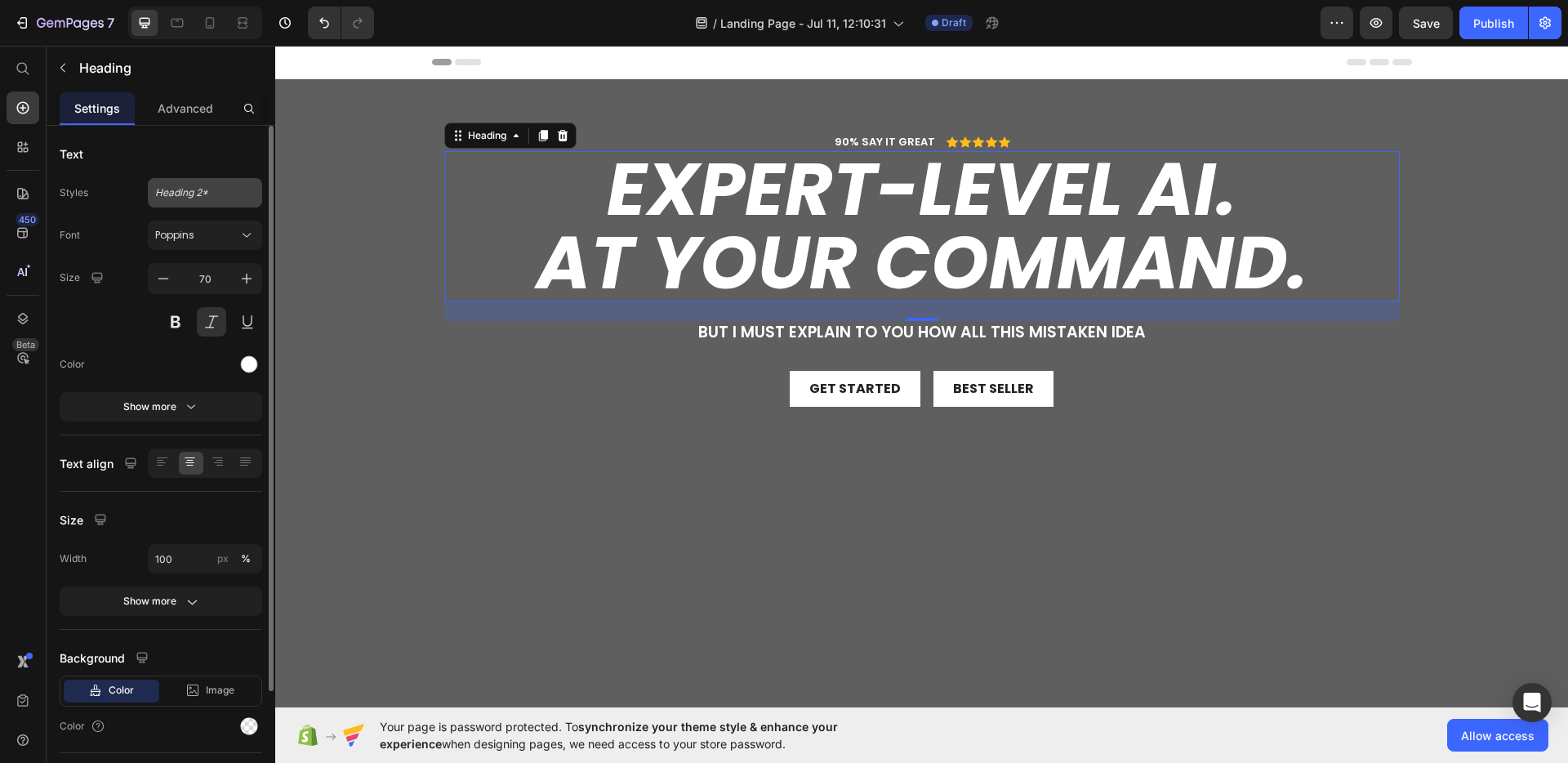 click on "Heading 2*" 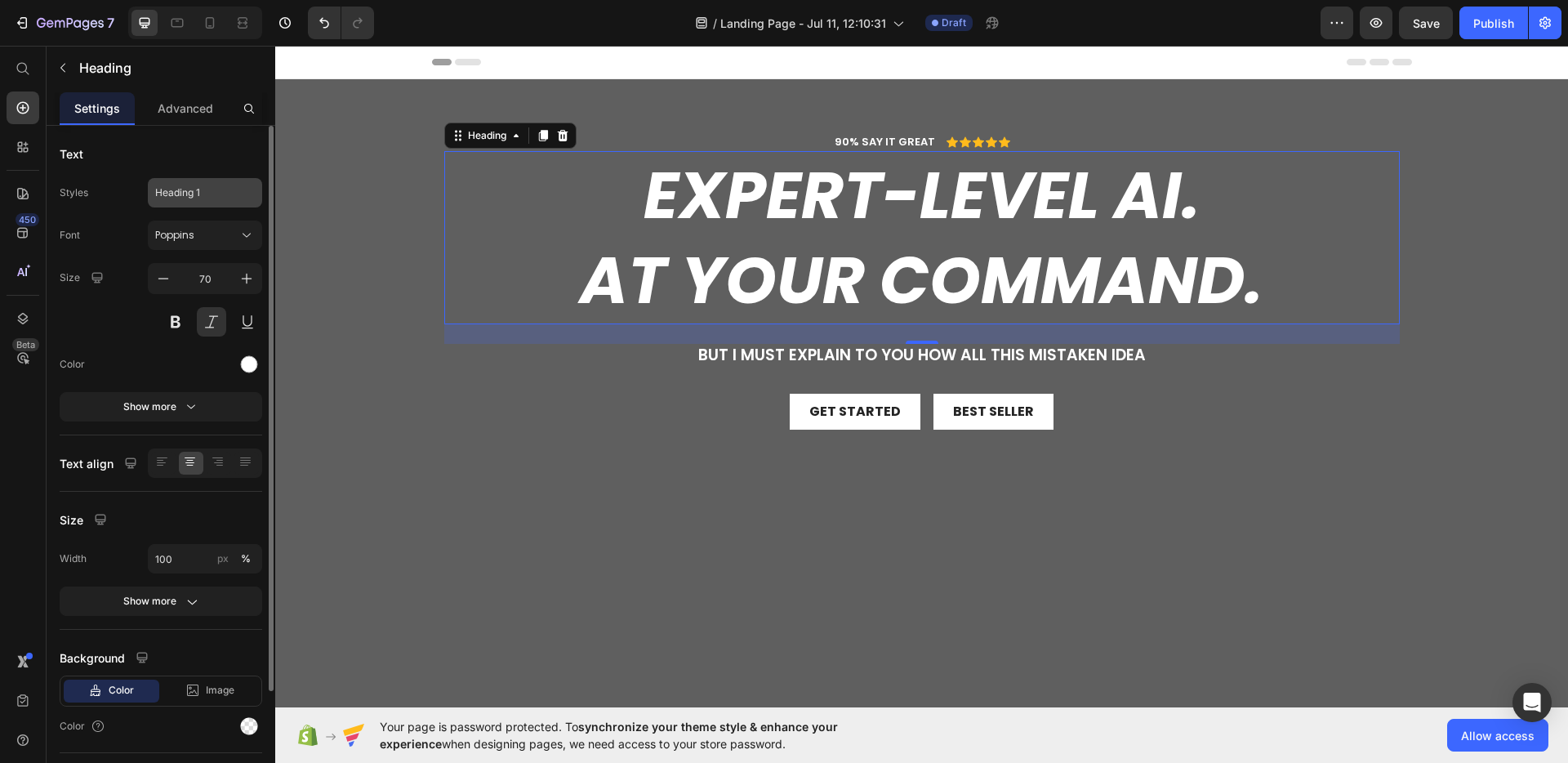 click on "Heading 1" at bounding box center (205, 193) 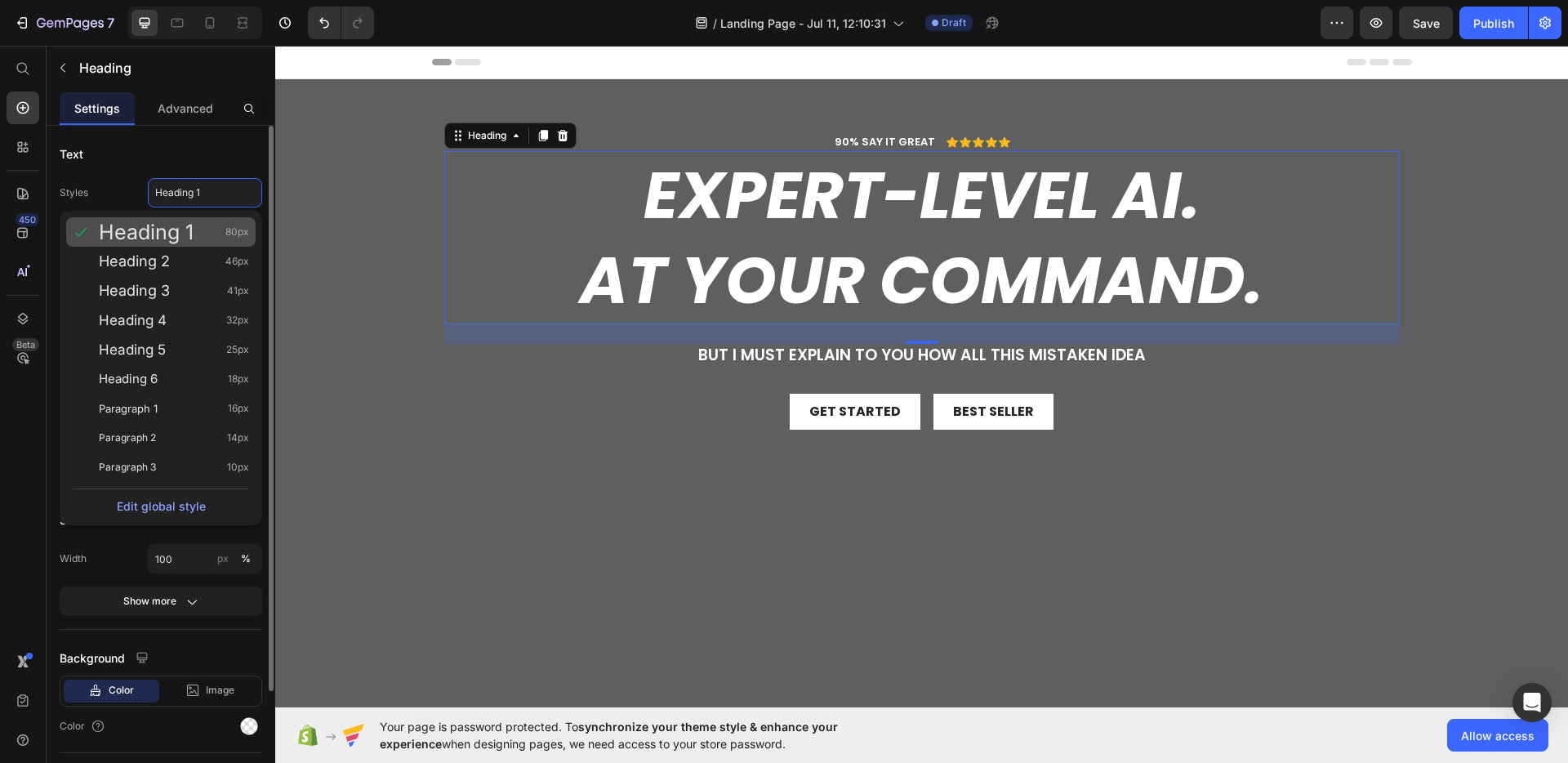 click on "Heading 1" at bounding box center (146, 232) 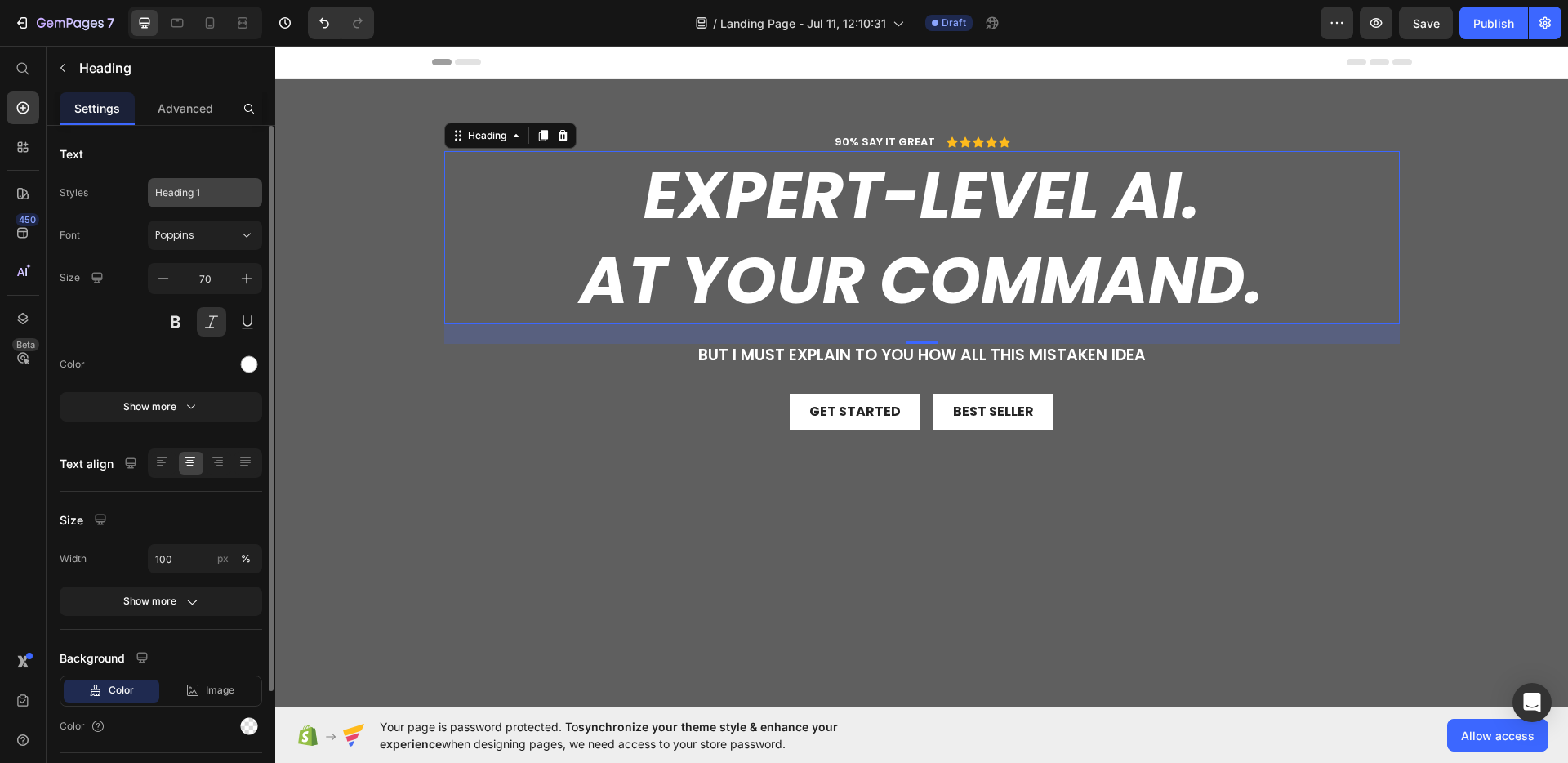 click on "Heading 1" 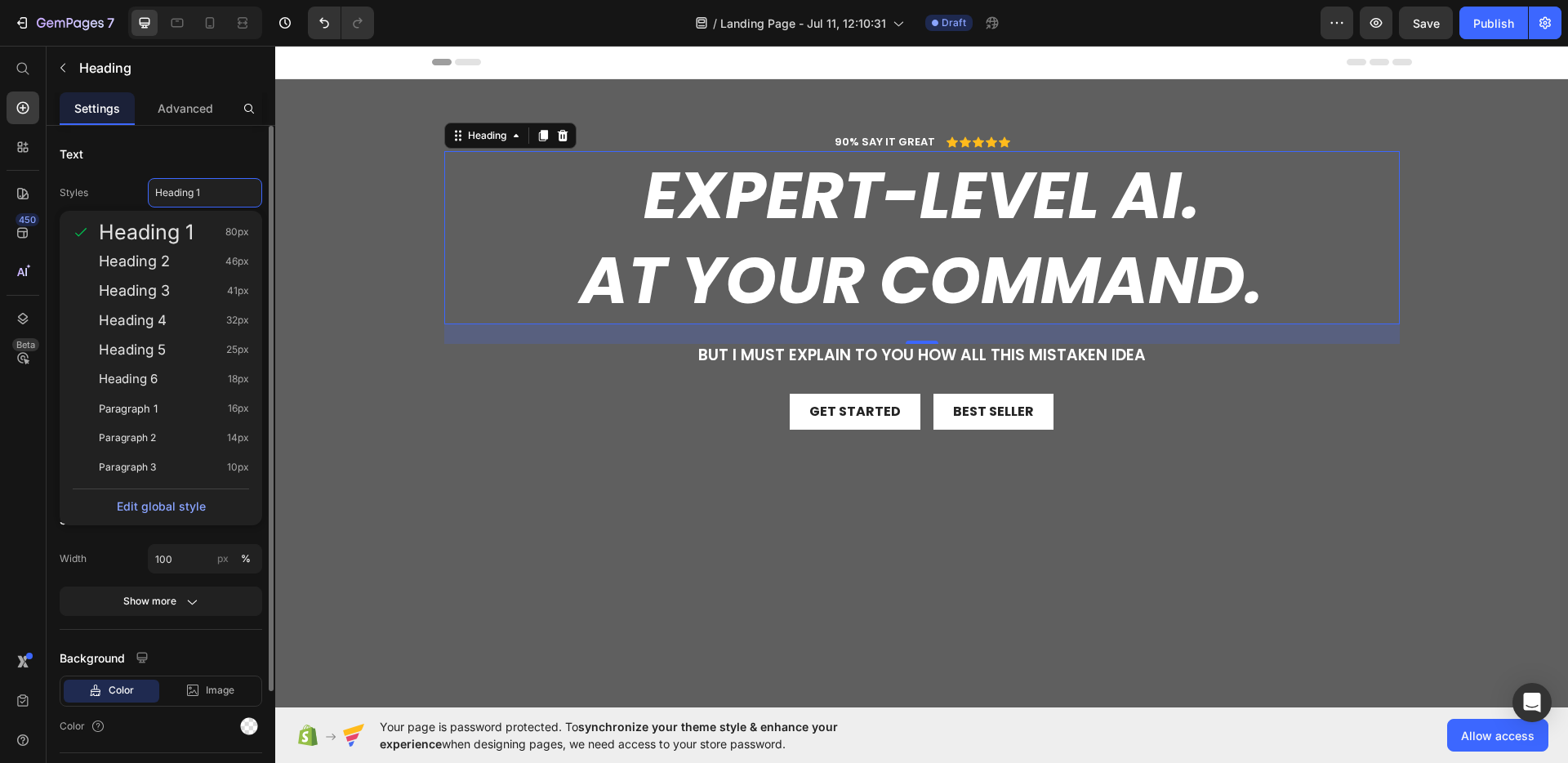 click on "Text" at bounding box center (161, 154) 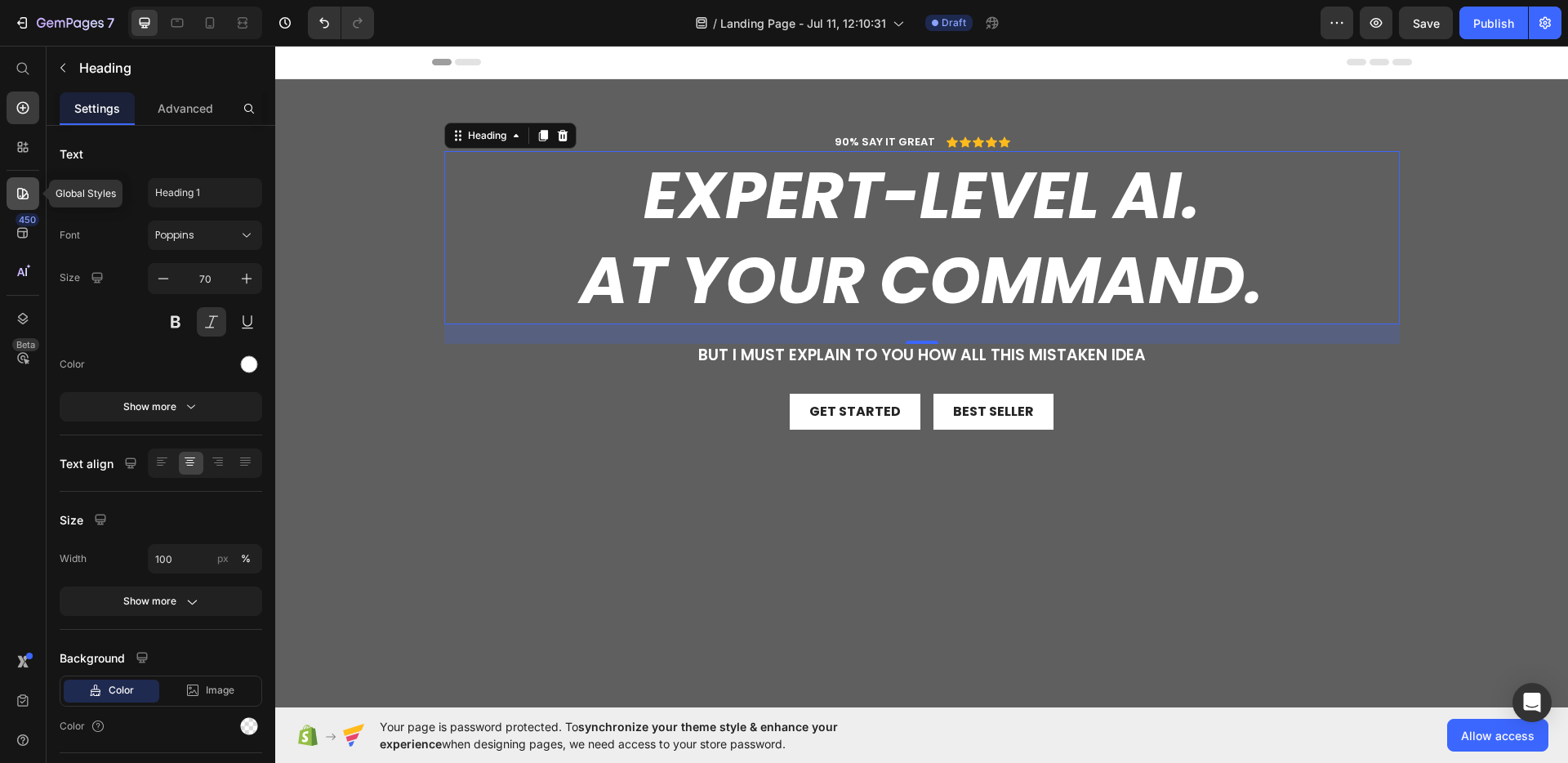 click 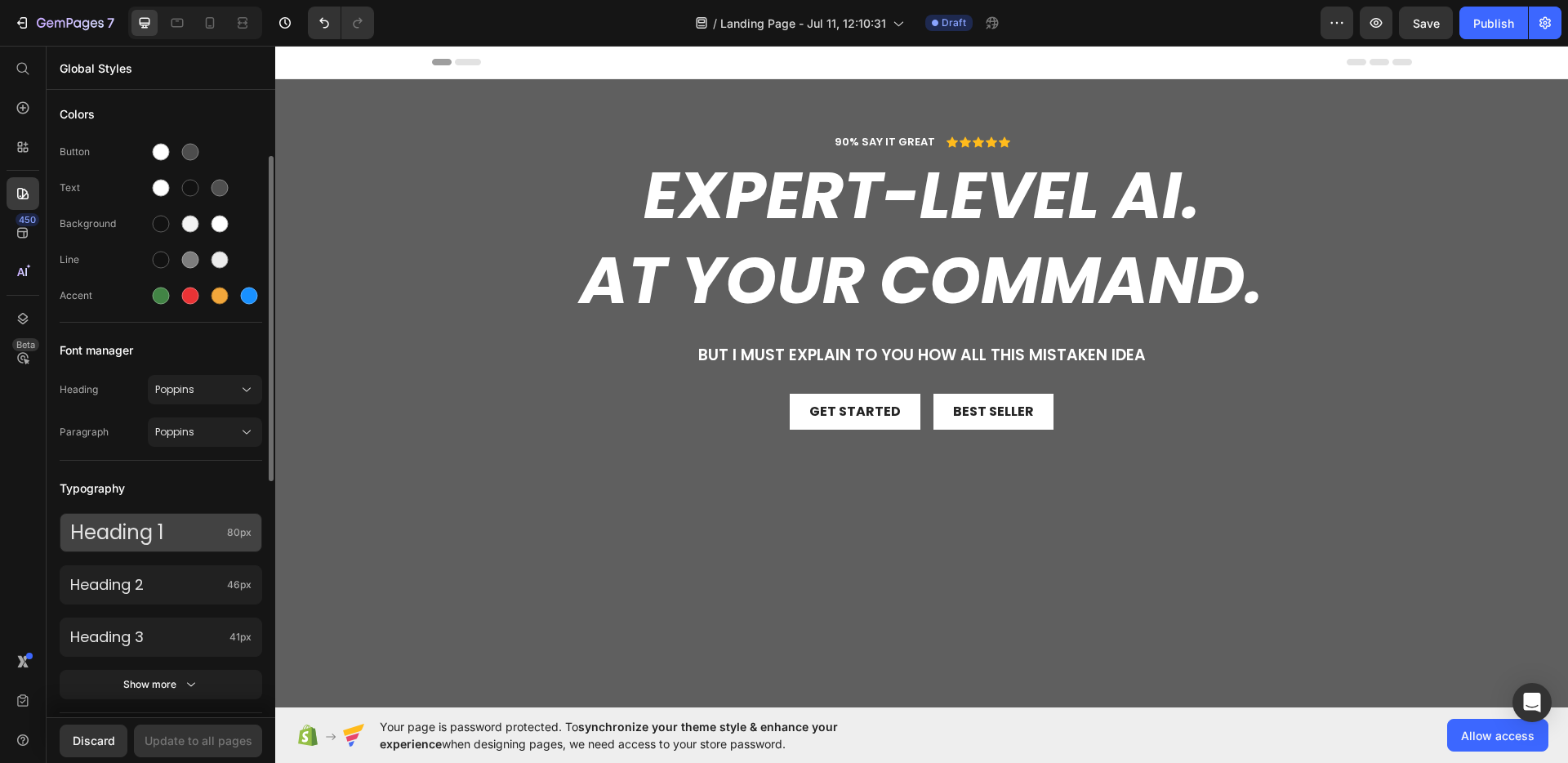 scroll, scrollTop: 46, scrollLeft: 0, axis: vertical 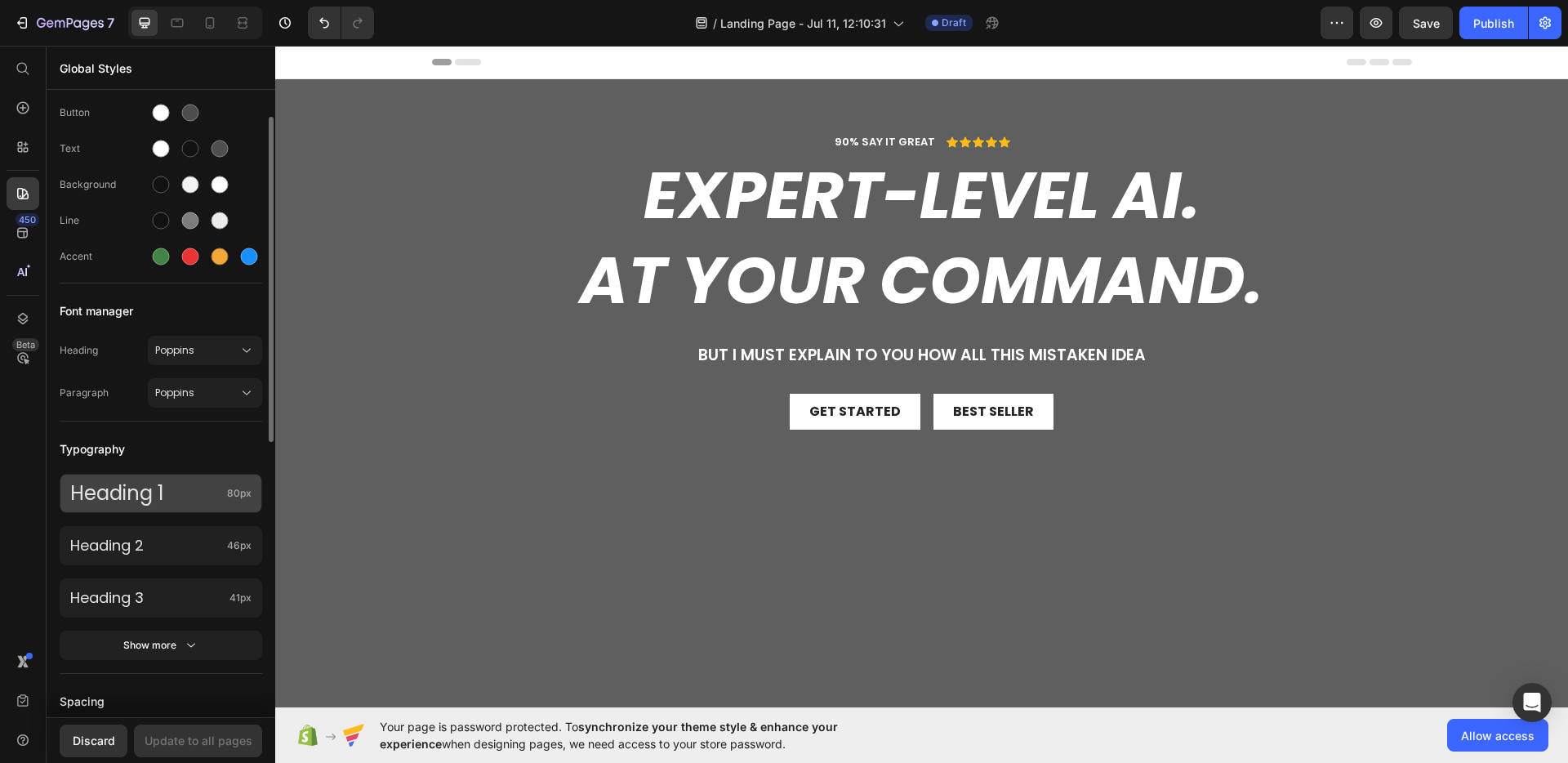 click on "Heading 1" at bounding box center (145, 493) 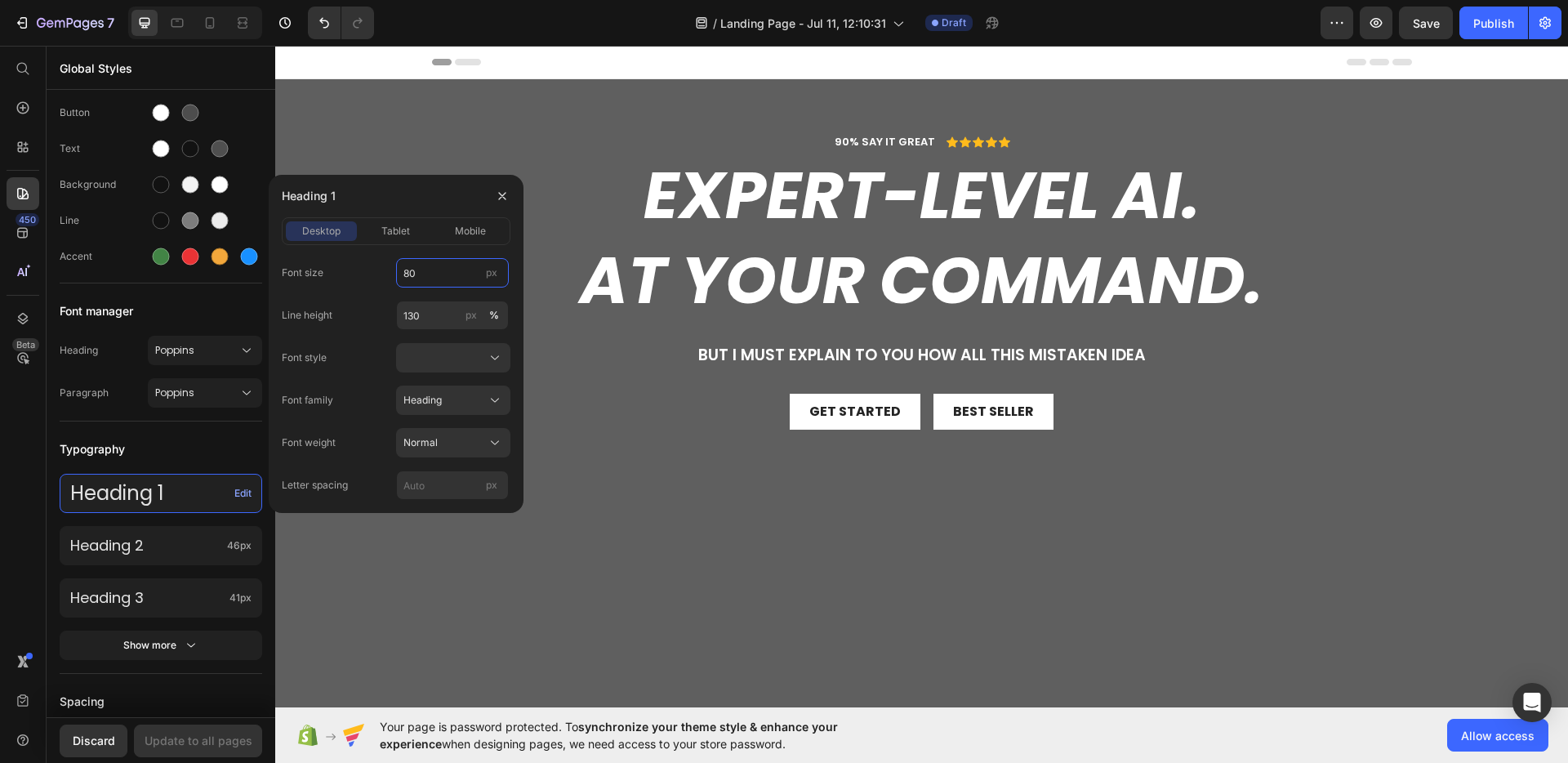 click on "80" at bounding box center (452, 273) 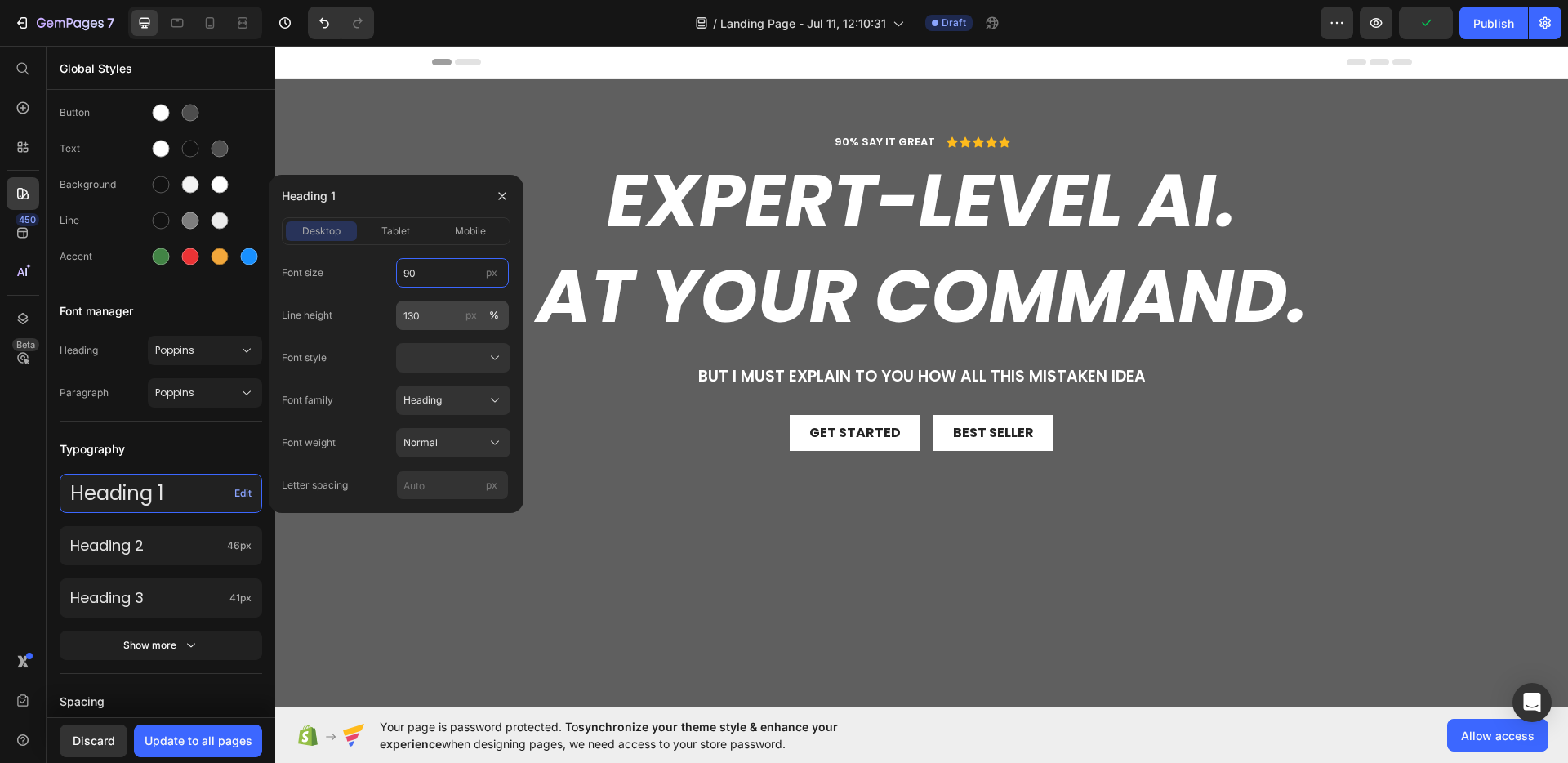 type on "90" 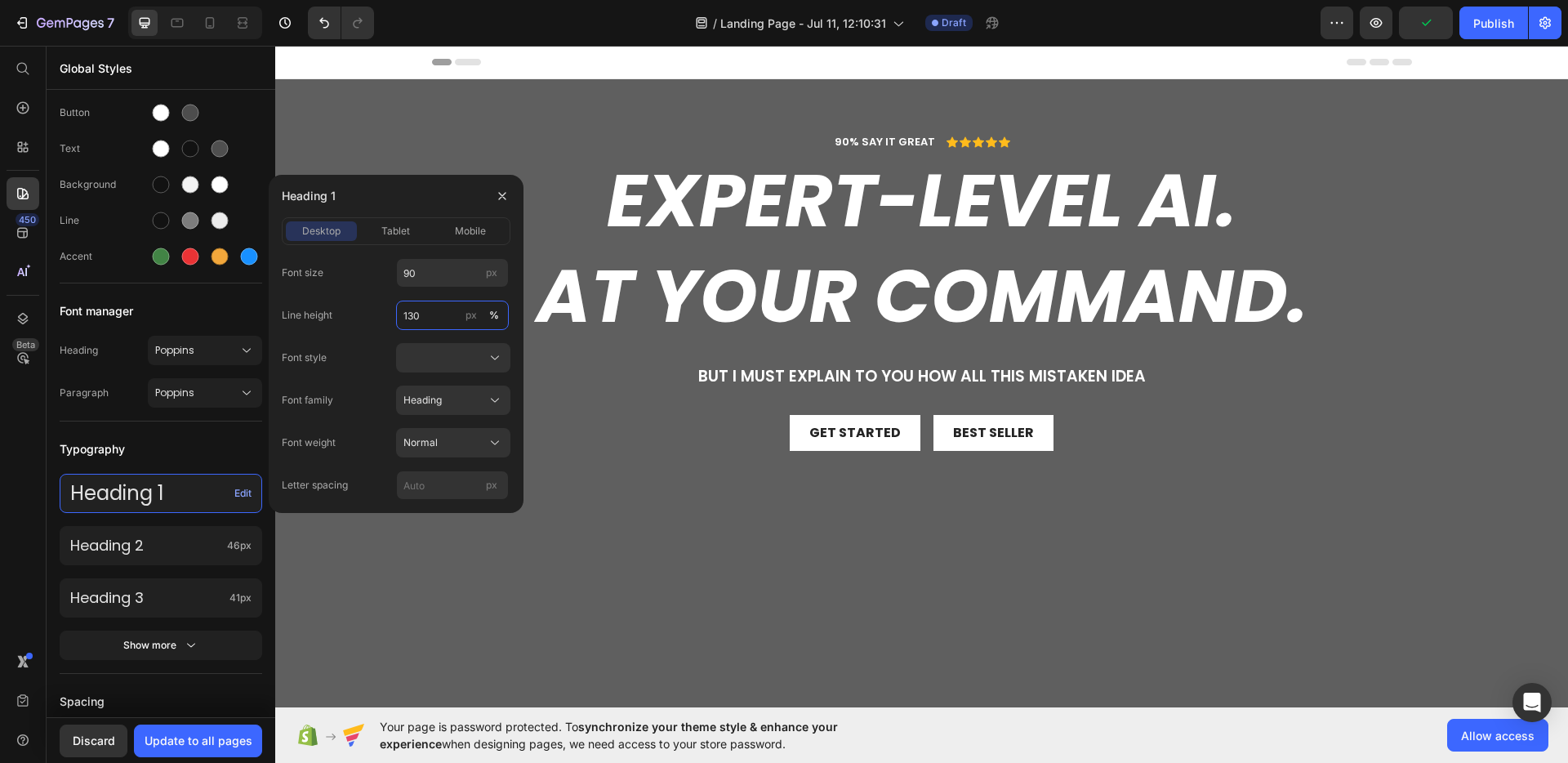 click on "130" at bounding box center (452, 315) 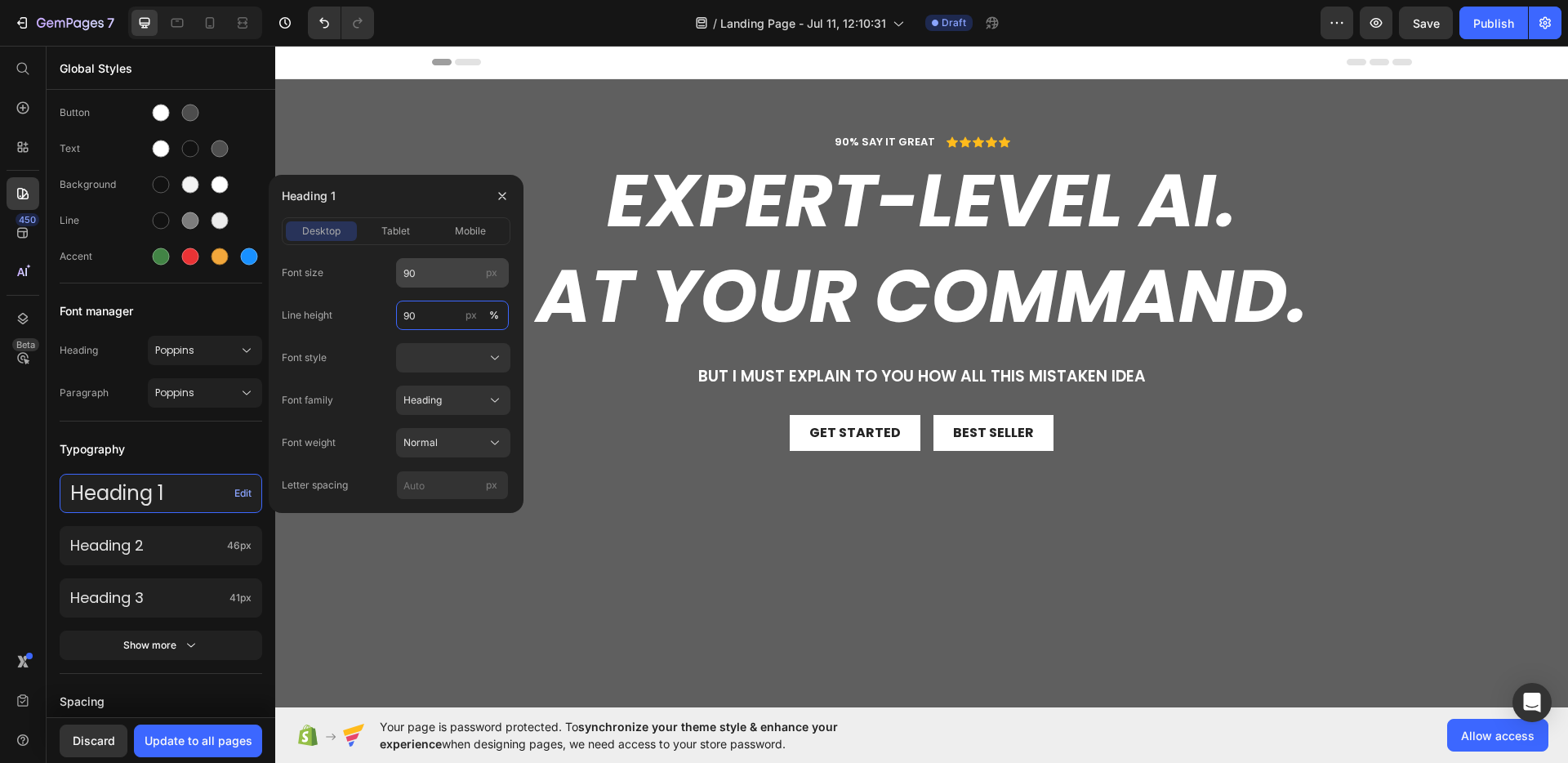 type on "90" 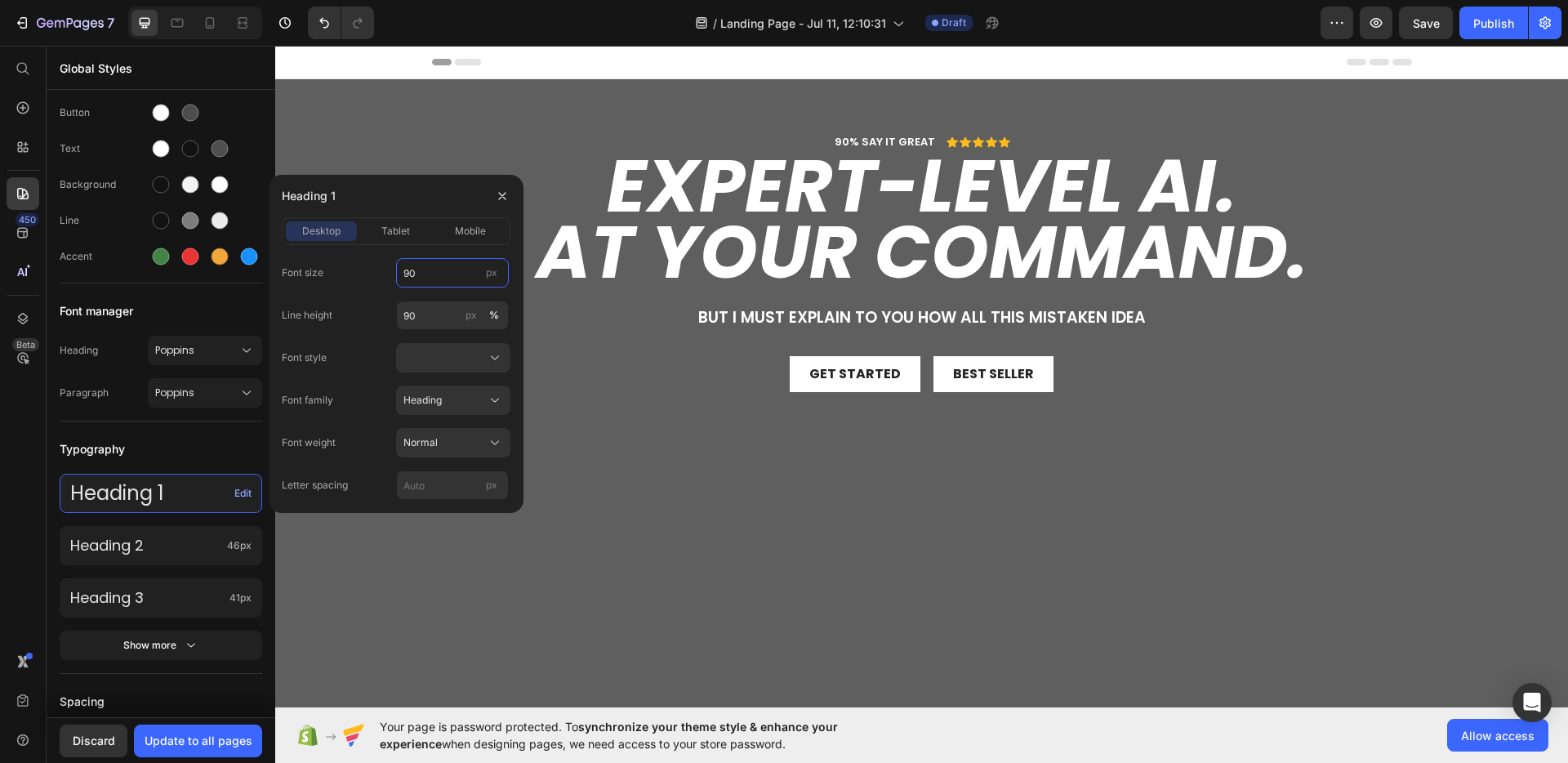 click on "90" at bounding box center [452, 273] 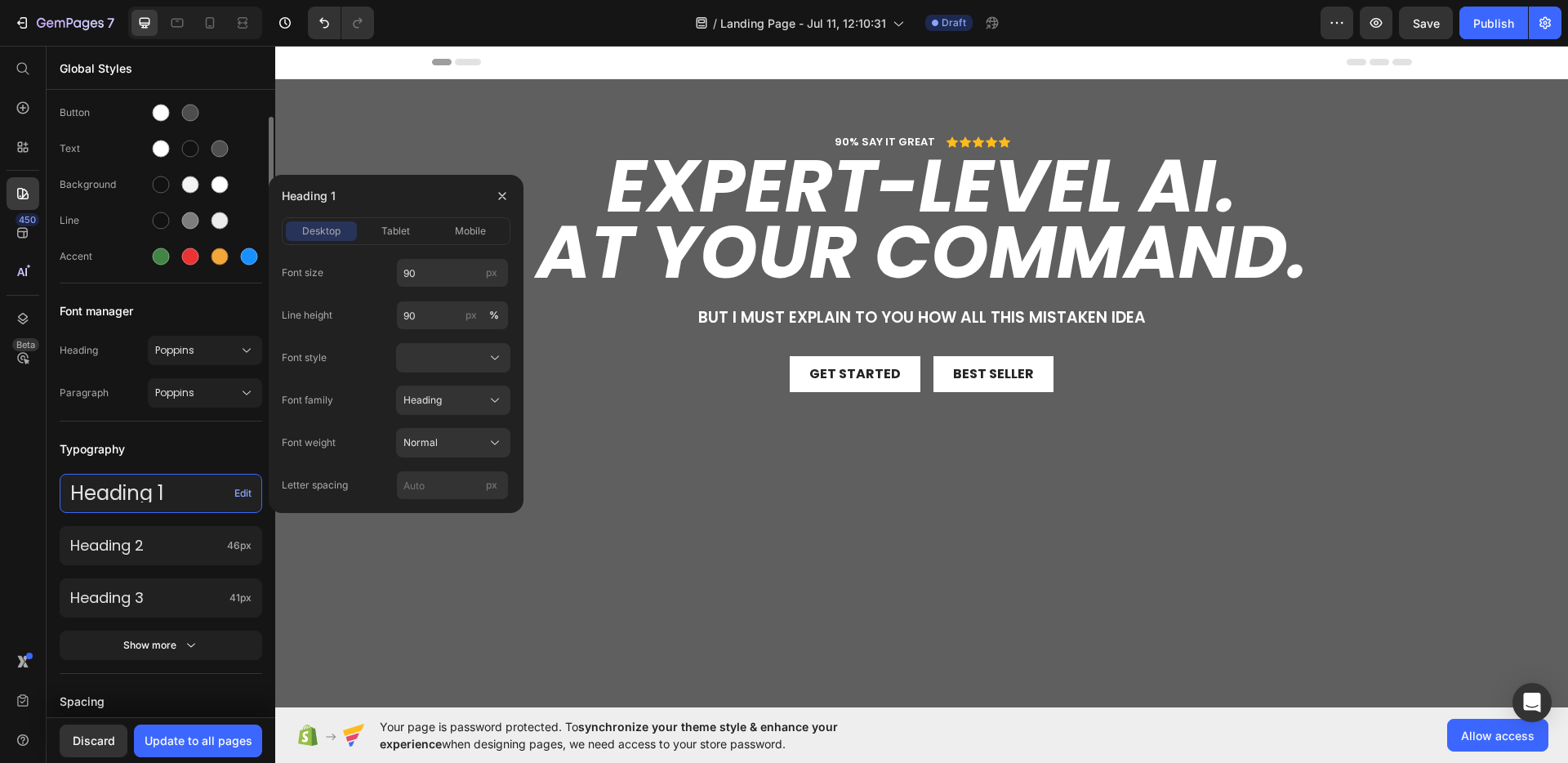 click on "Button" at bounding box center [161, 113] 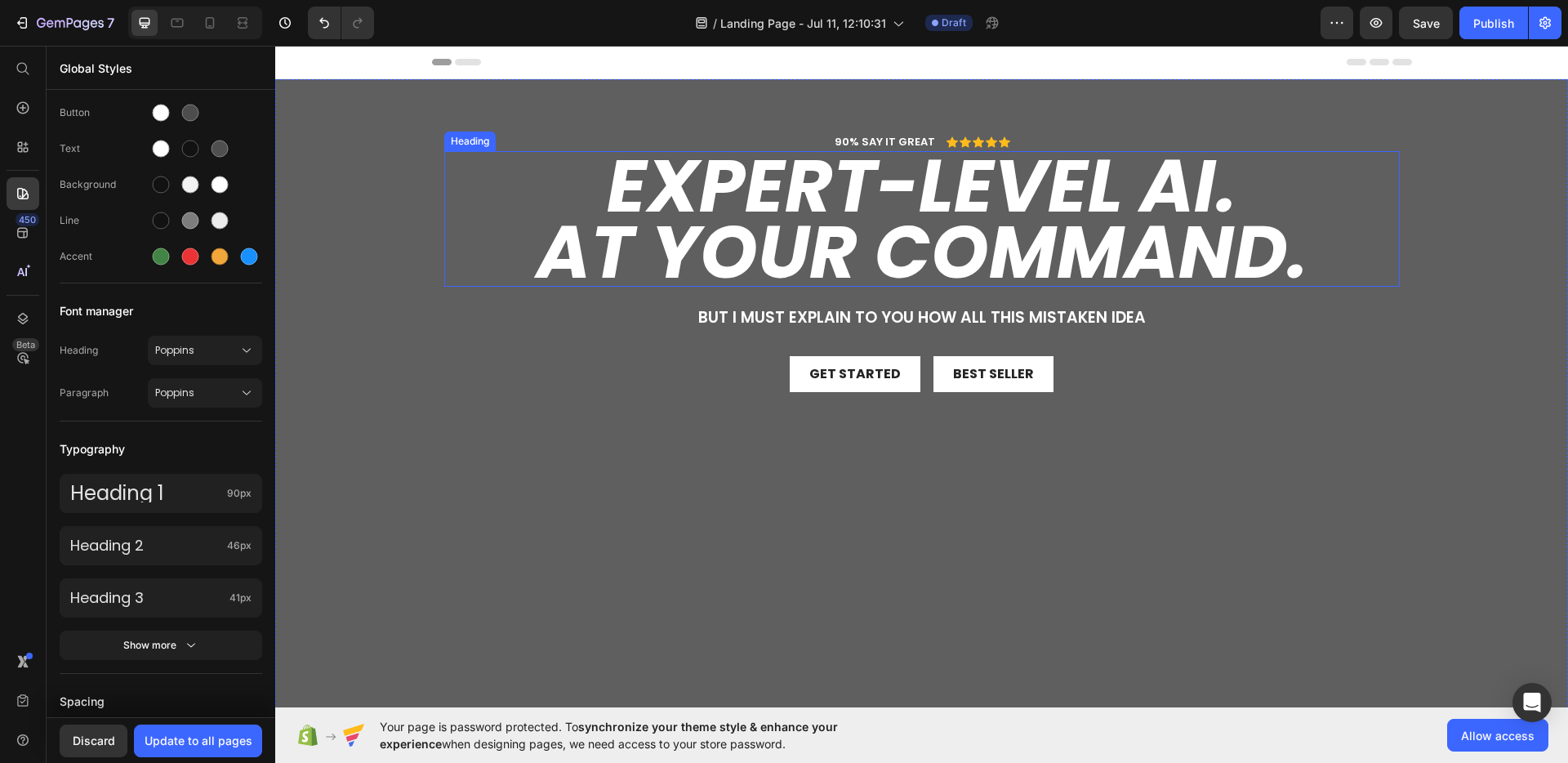 click on "At your command." at bounding box center [922, 252] 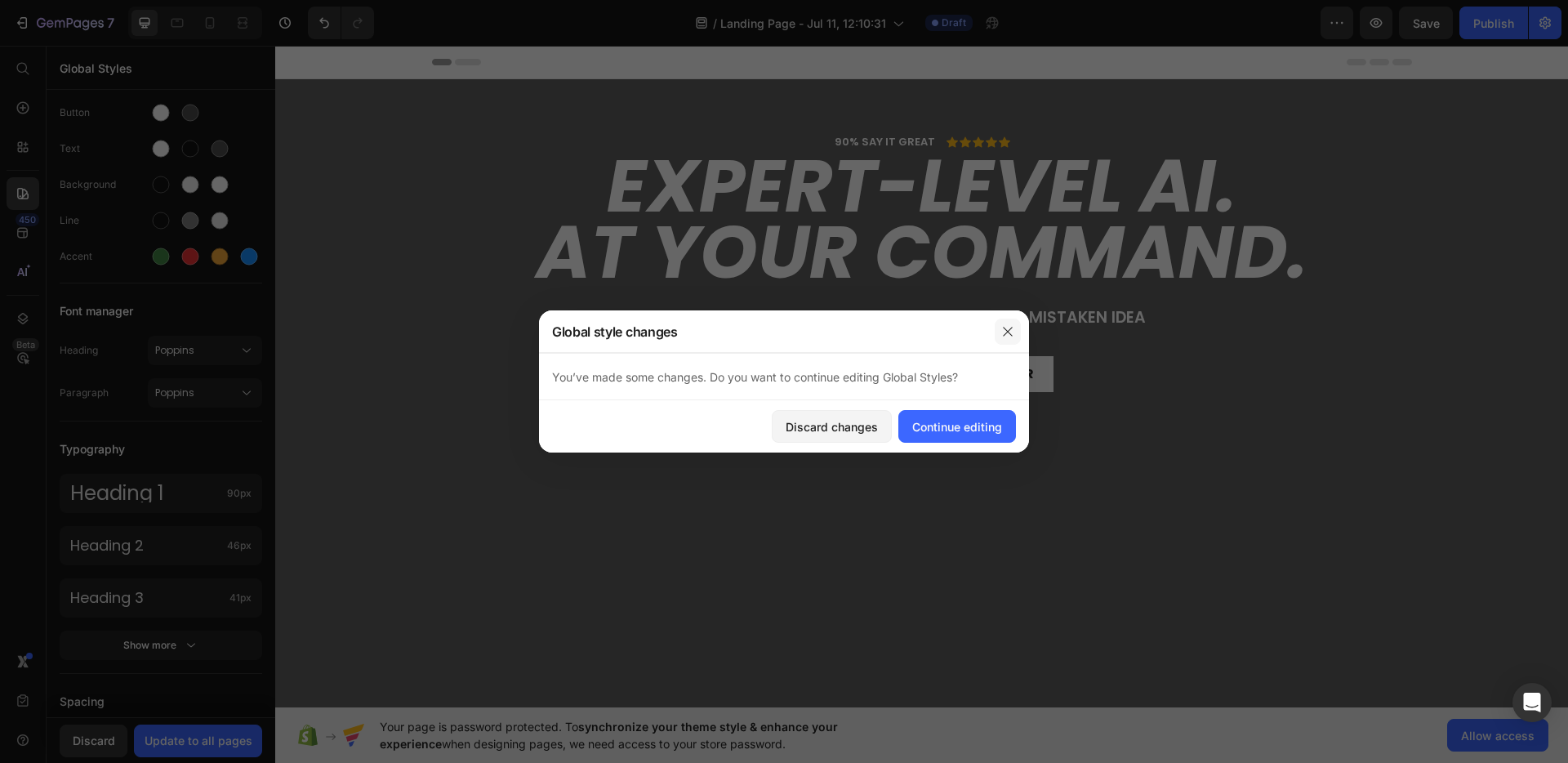 click at bounding box center [1008, 332] 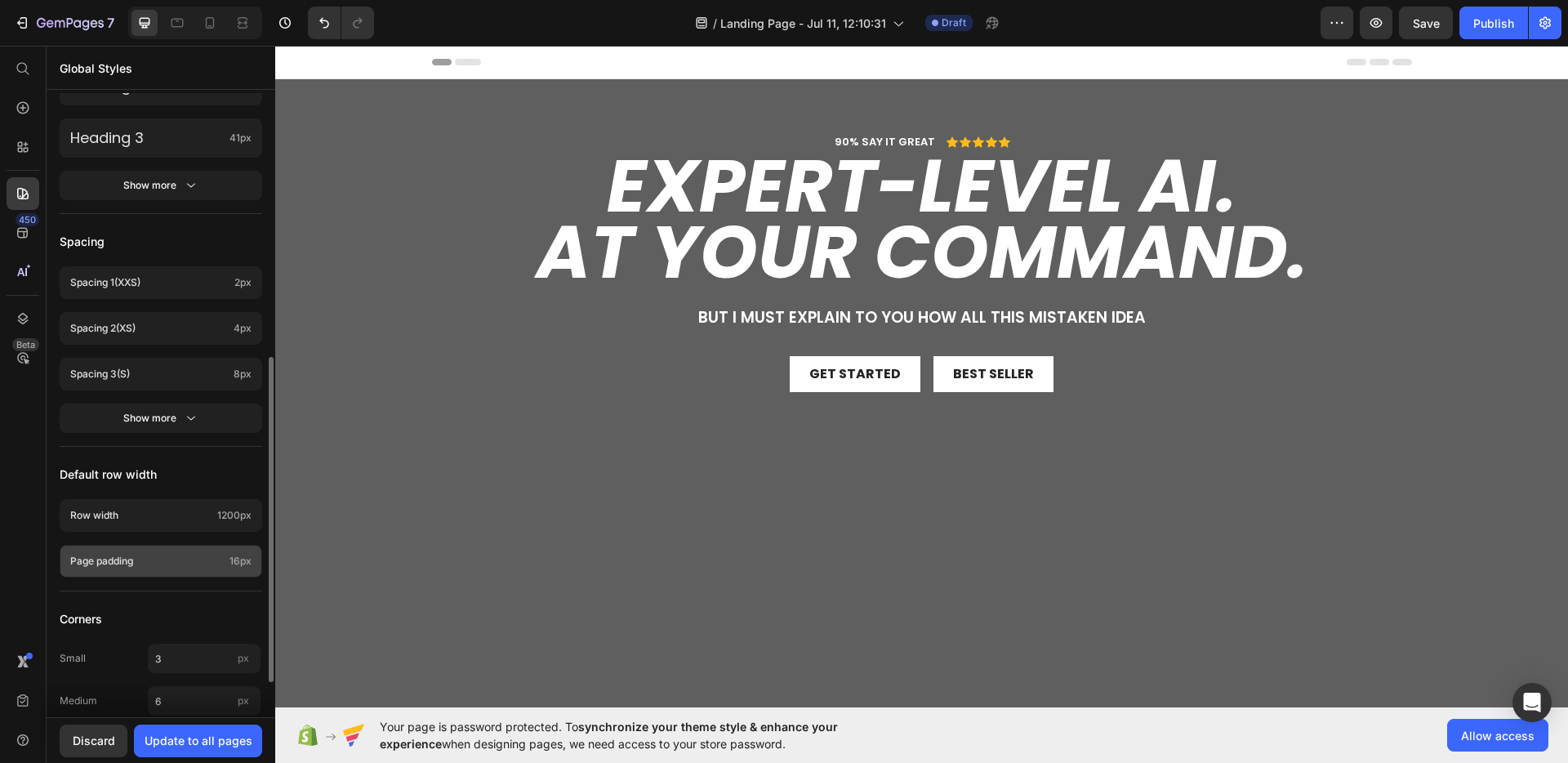 scroll, scrollTop: 573, scrollLeft: 0, axis: vertical 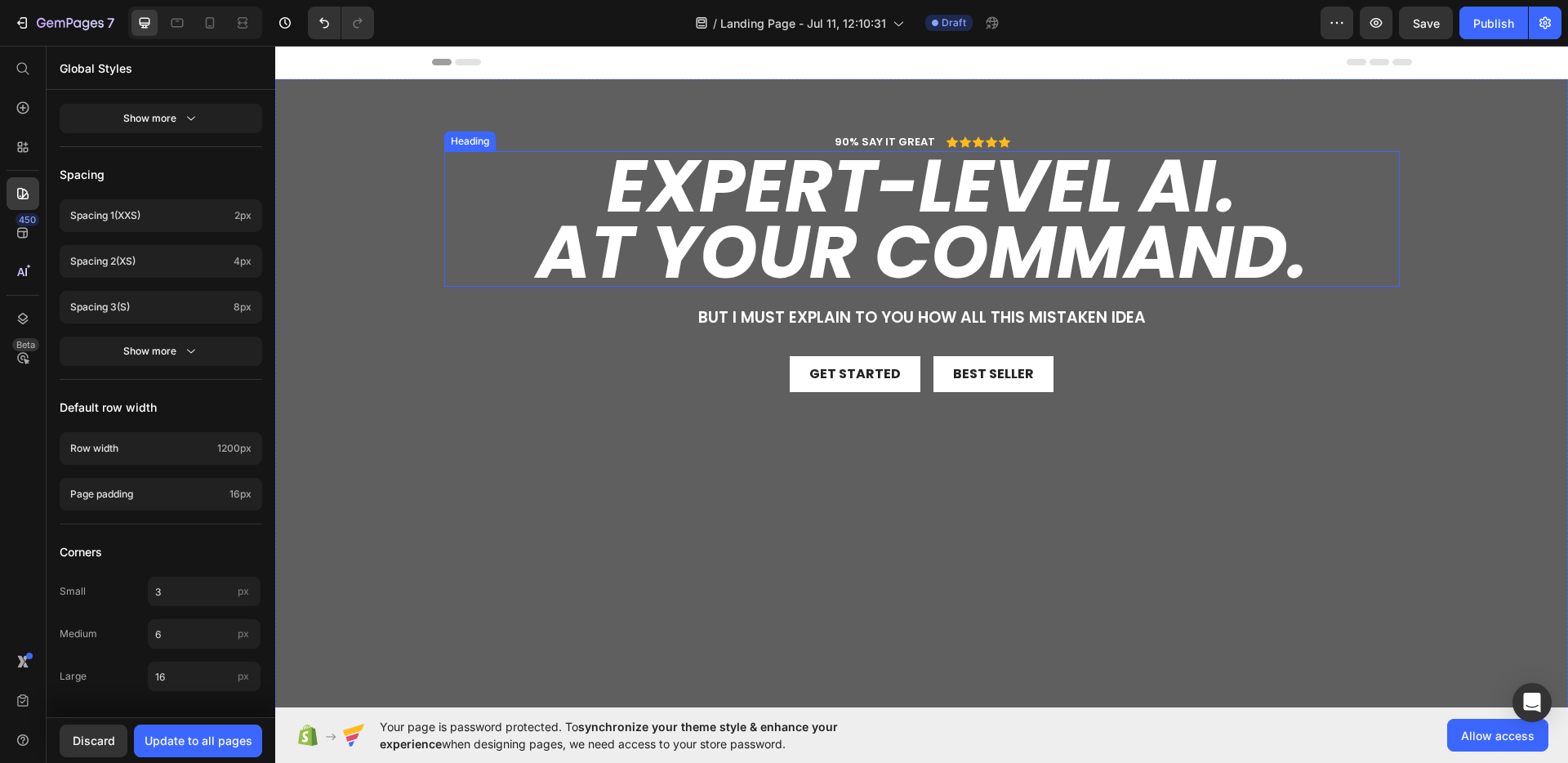 click on "Expert-level AI." at bounding box center (921, 185) 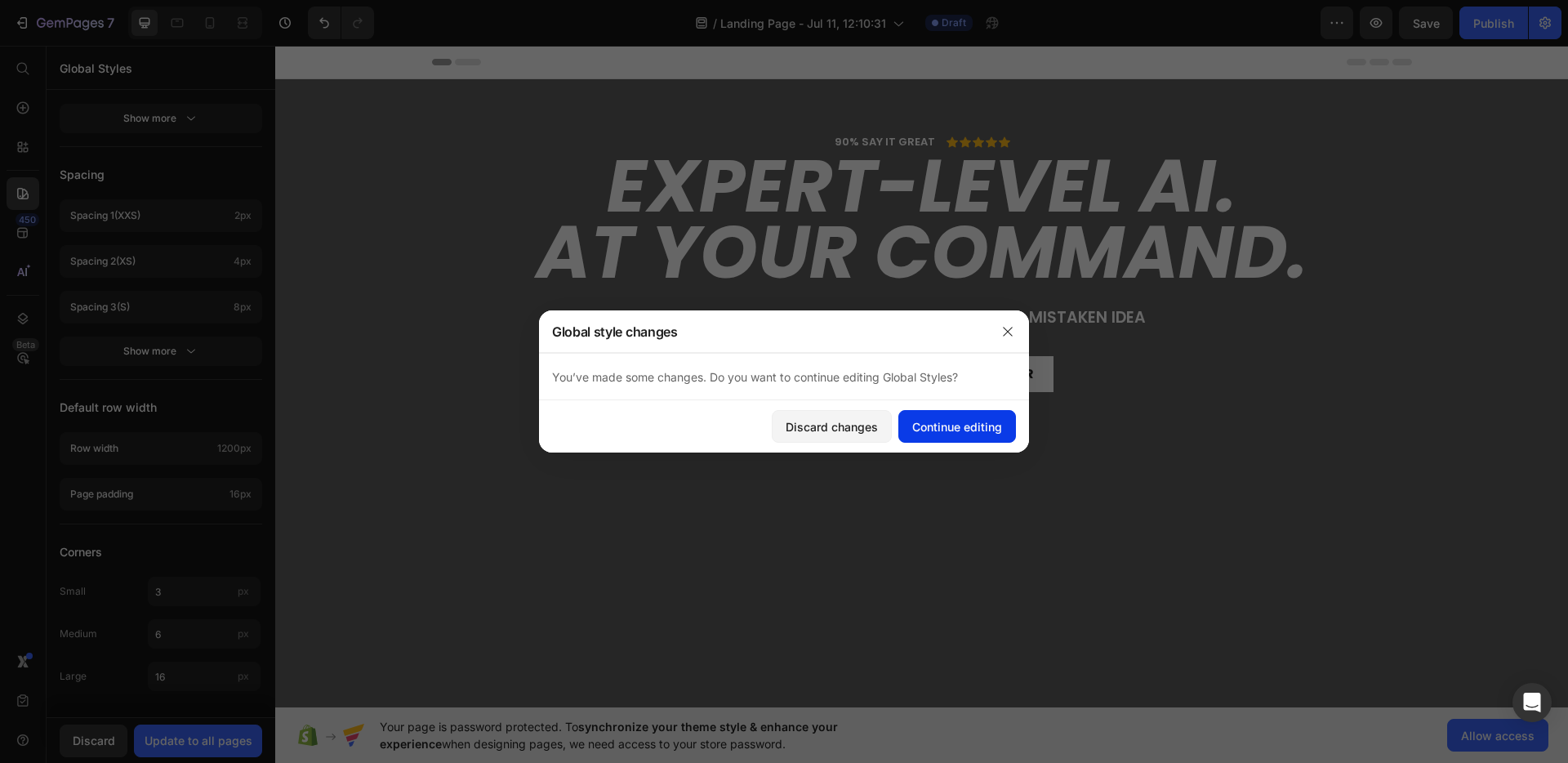 click on "Continue editing" at bounding box center [957, 426] 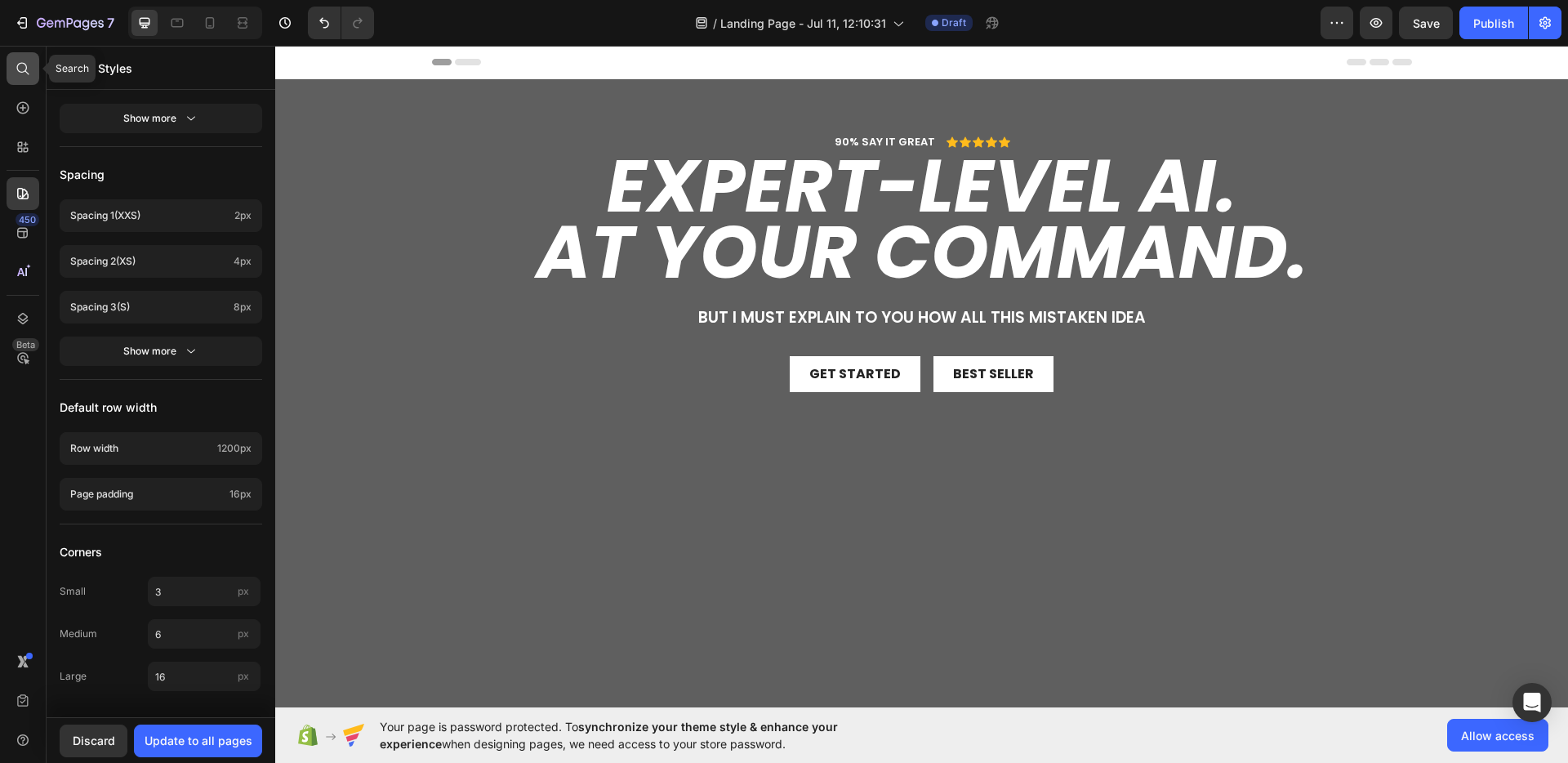 click 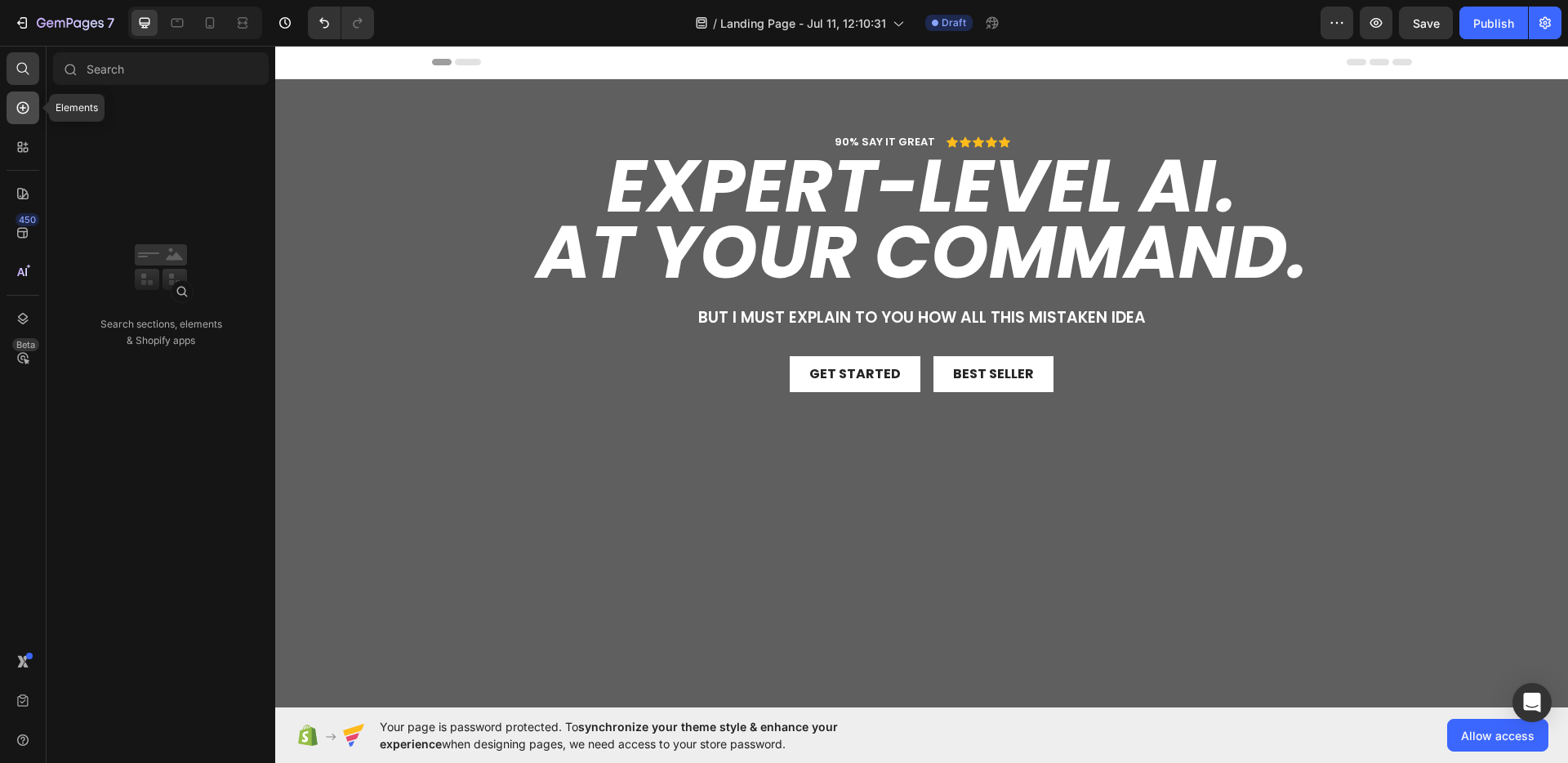 click 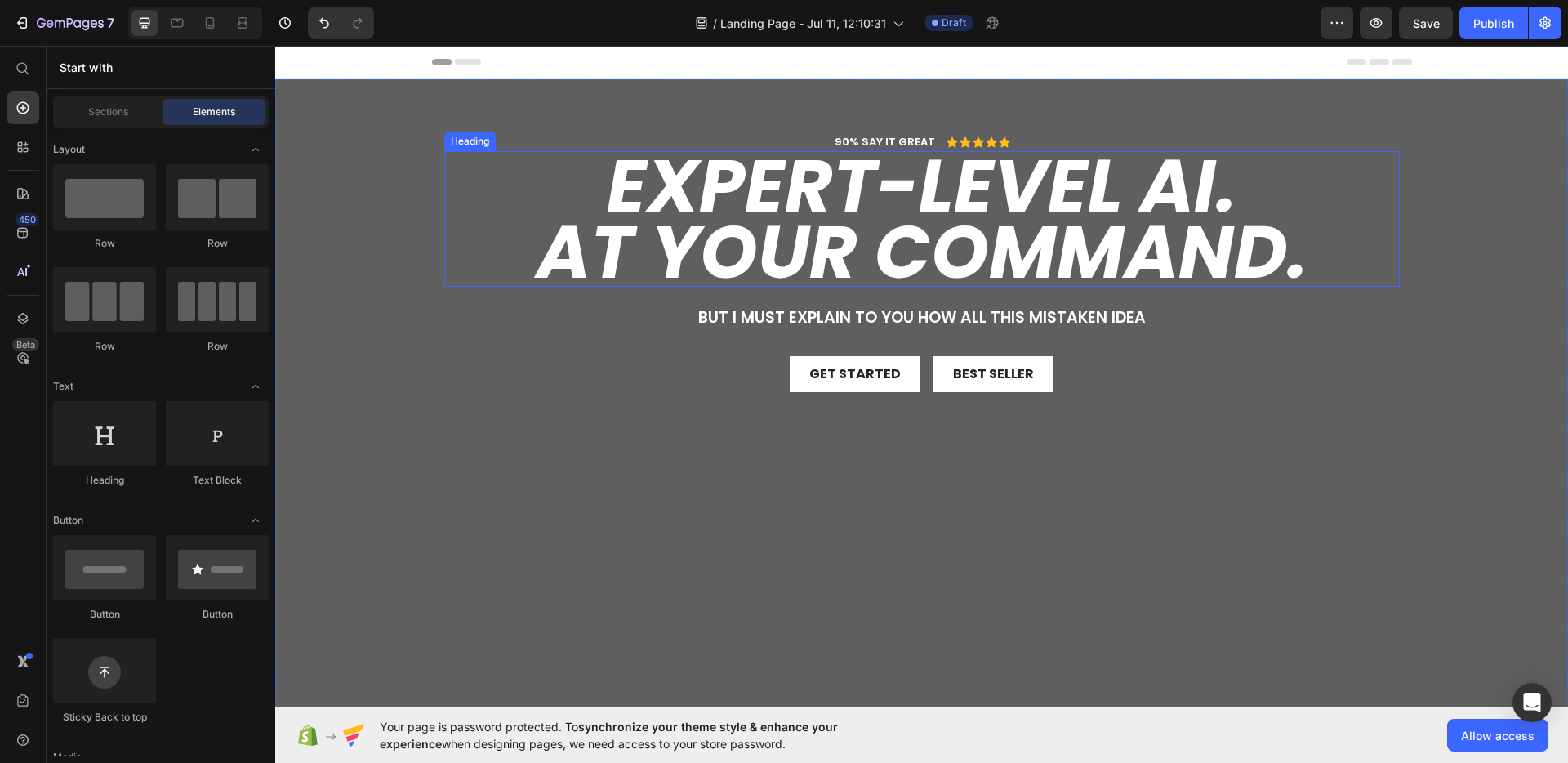 click on "At your command." at bounding box center (922, 252) 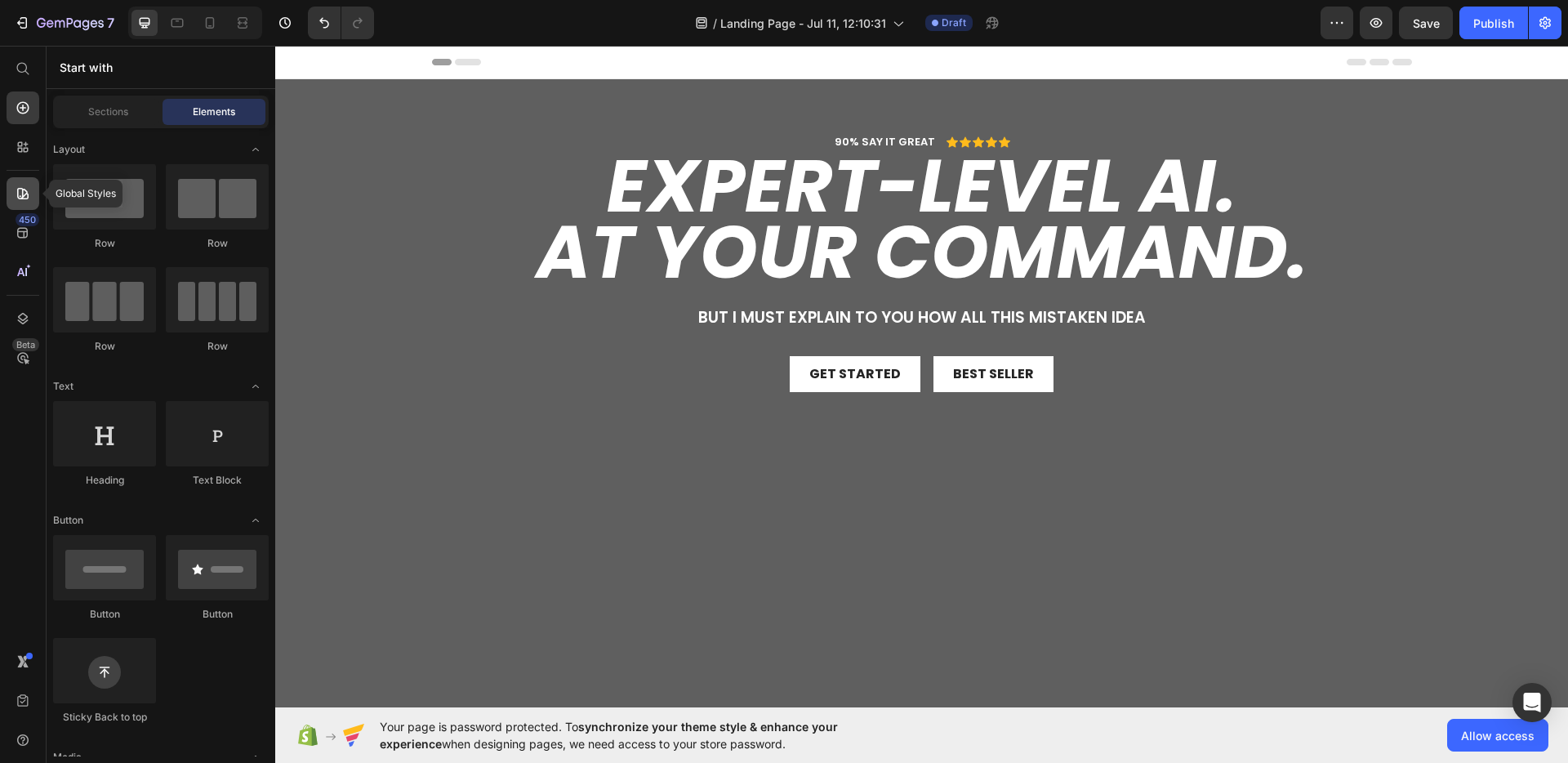 click 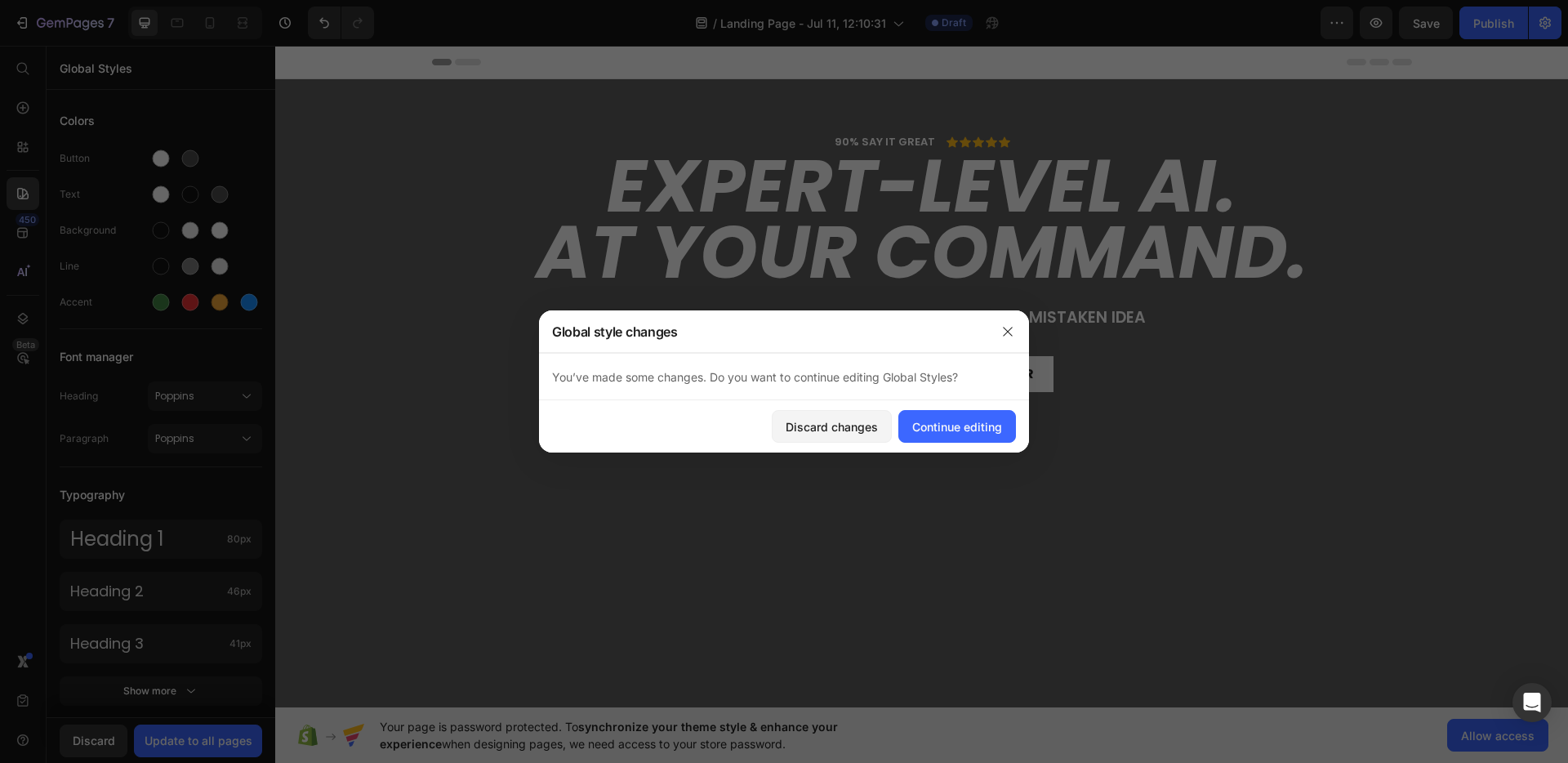 drag, startPoint x: 1003, startPoint y: 332, endPoint x: 900, endPoint y: 360, distance: 106.738 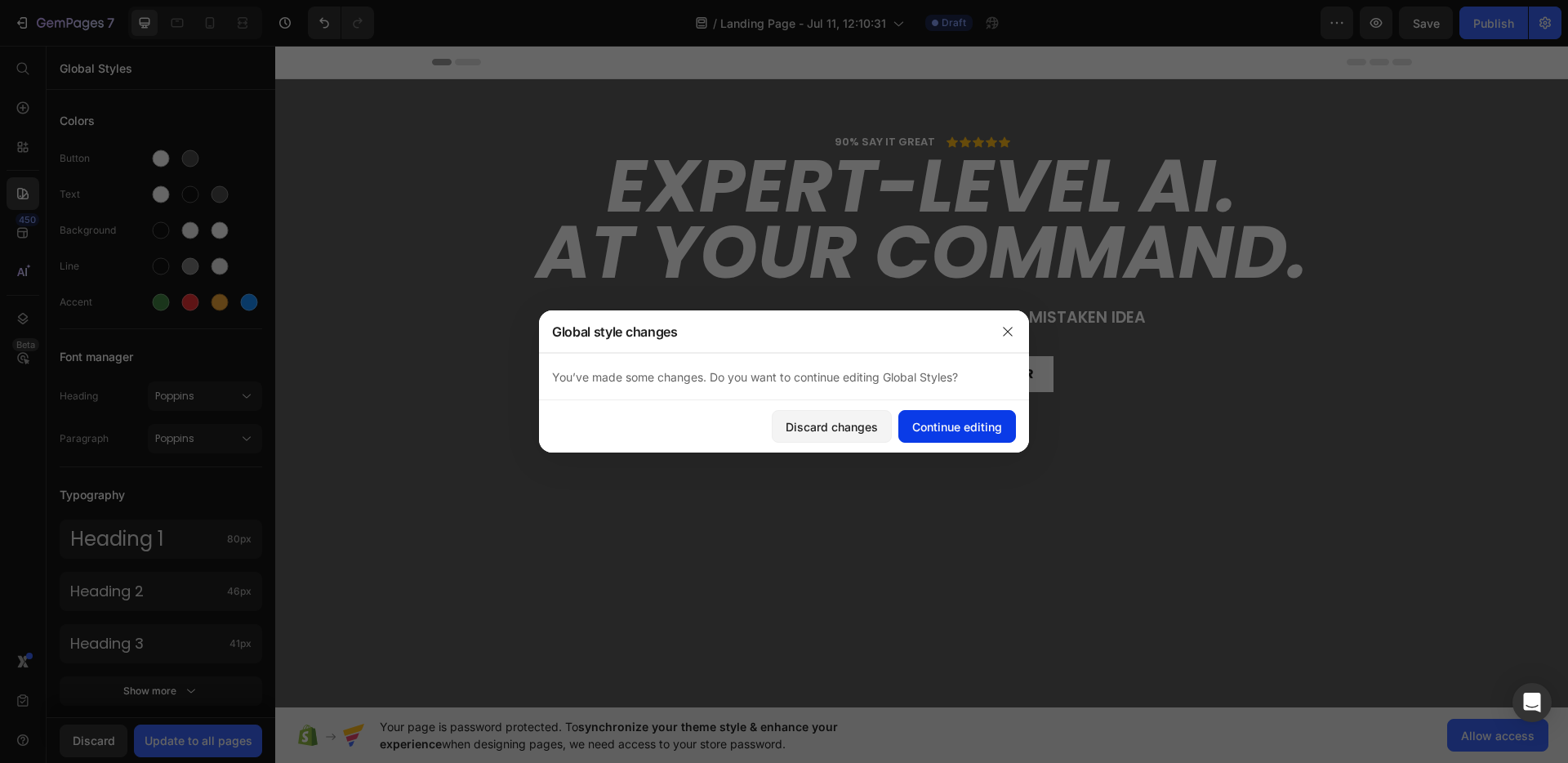 click on "Continue editing" at bounding box center (957, 426) 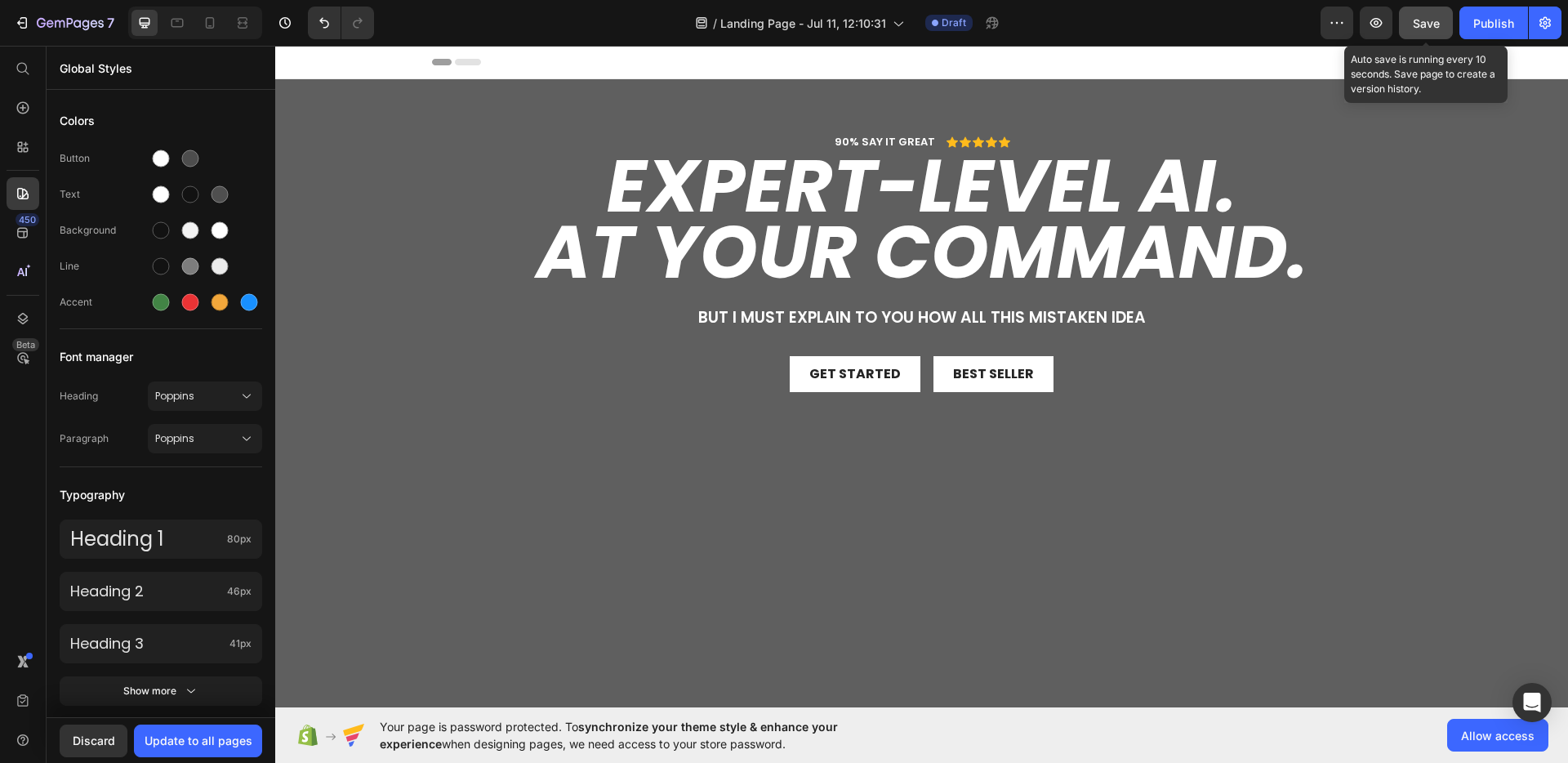 click on "Save" at bounding box center (1426, 23) 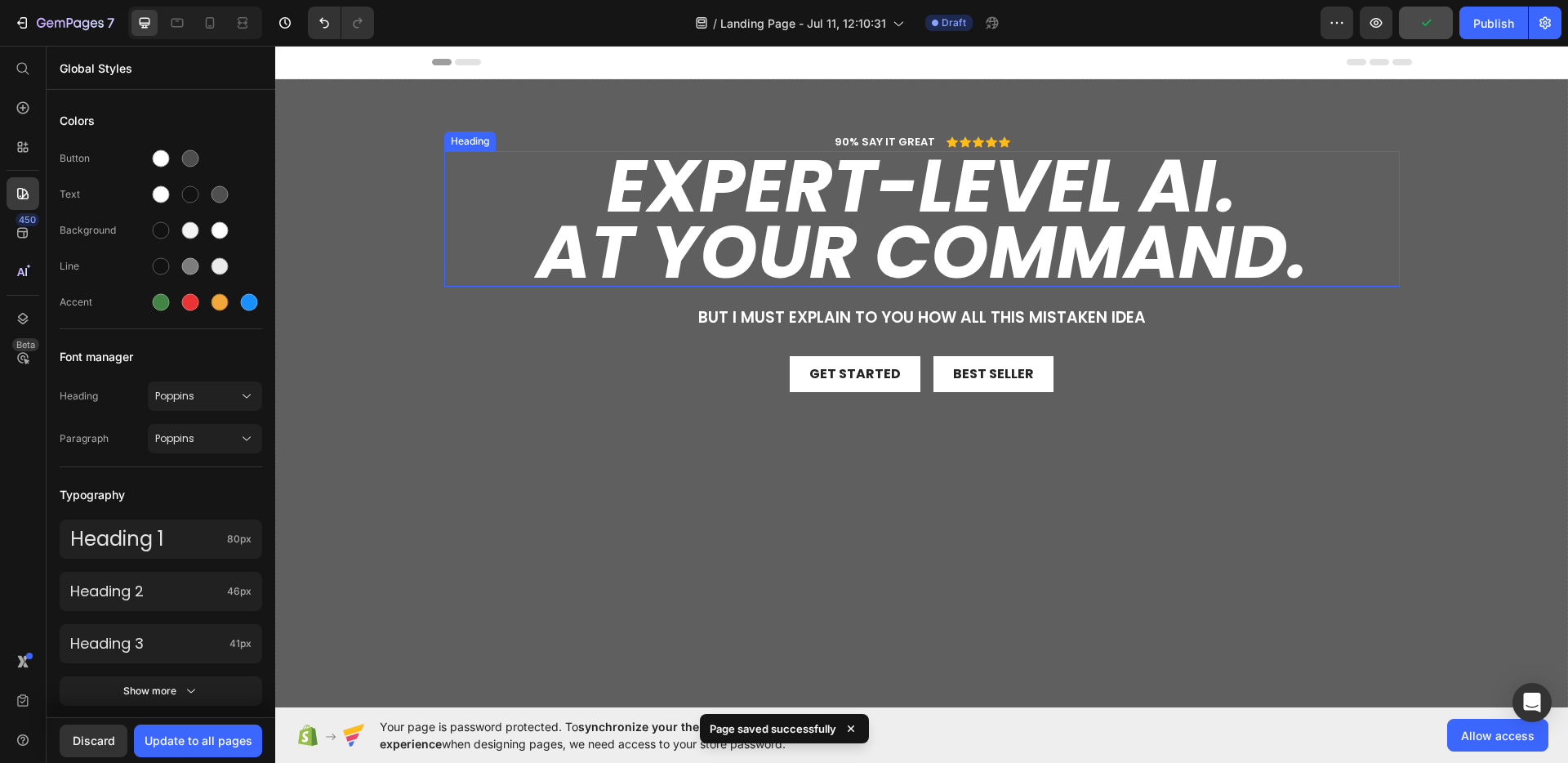 click on "At your command." at bounding box center (922, 252) 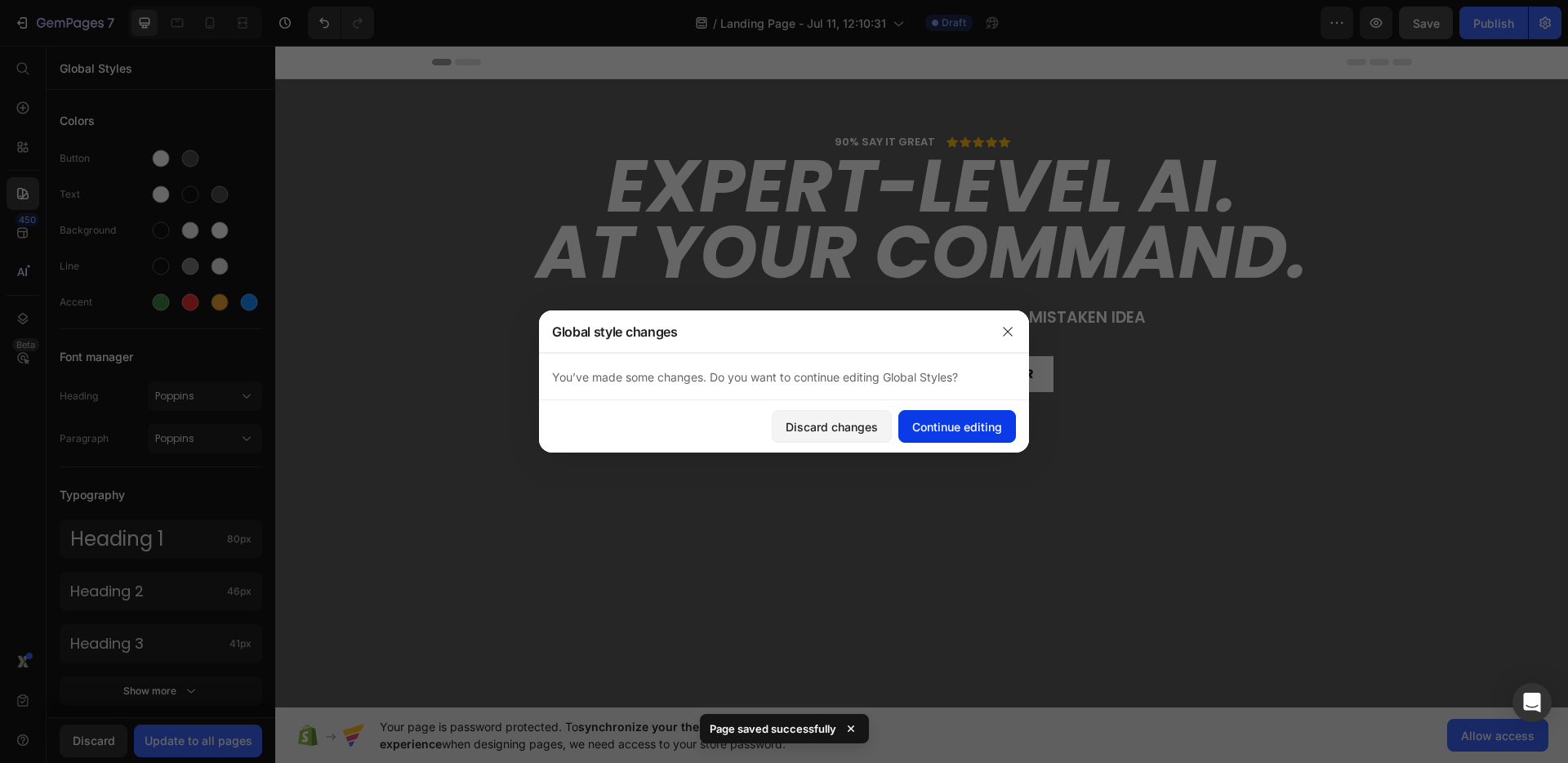 click on "Continue editing" at bounding box center [957, 426] 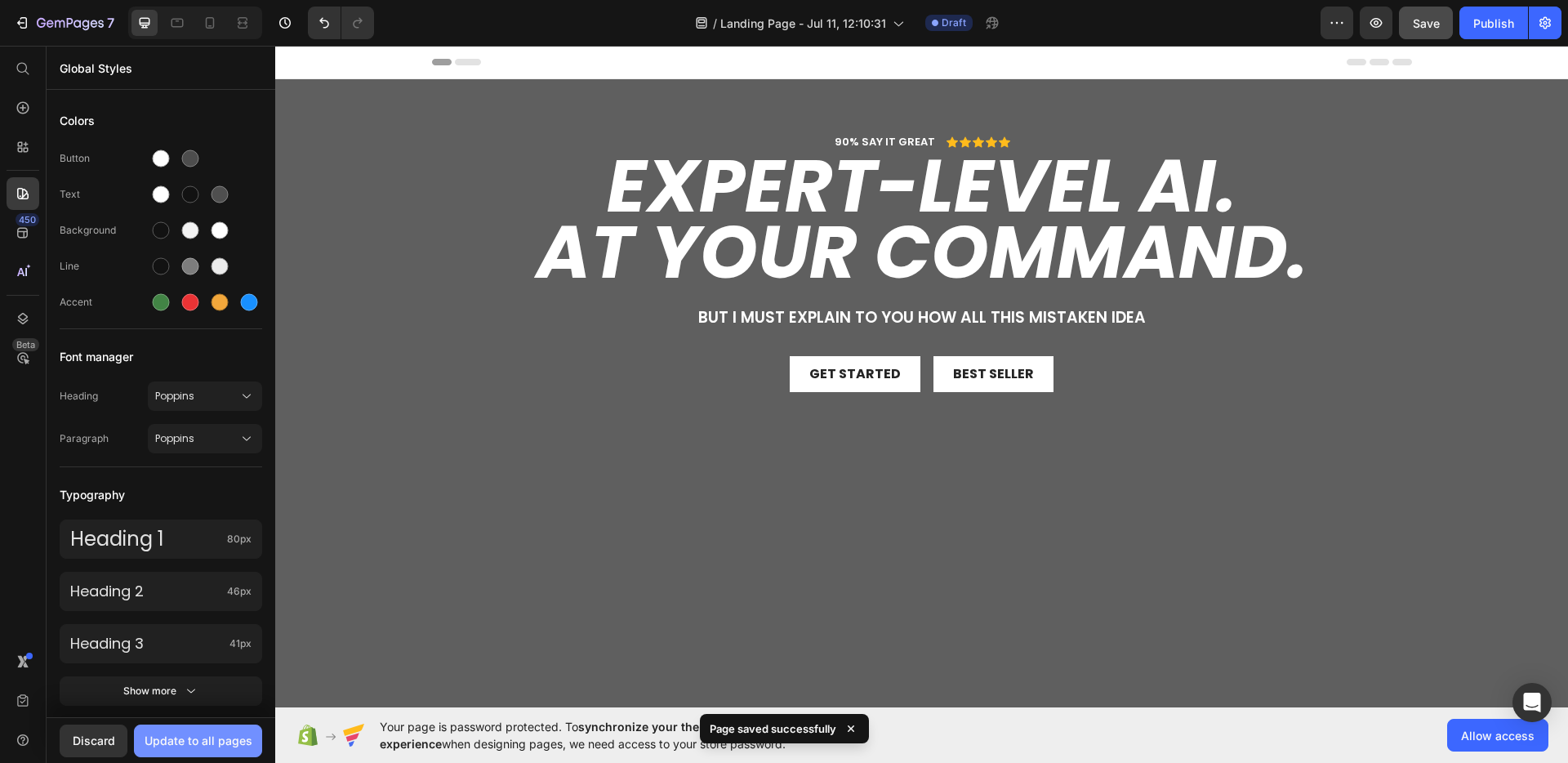 click on "Update to all pages" at bounding box center [198, 740] 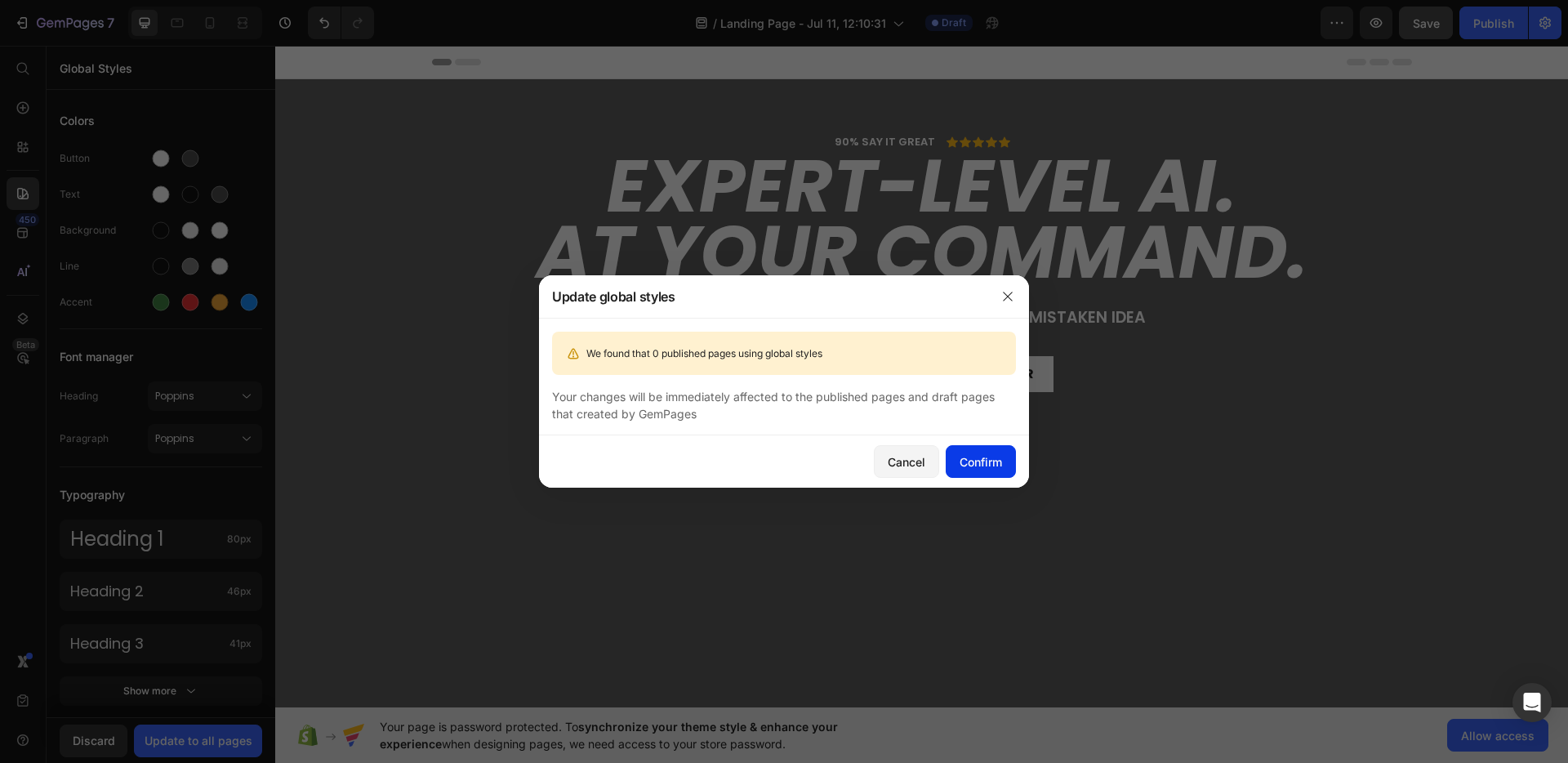 click on "Confirm" at bounding box center [981, 462] 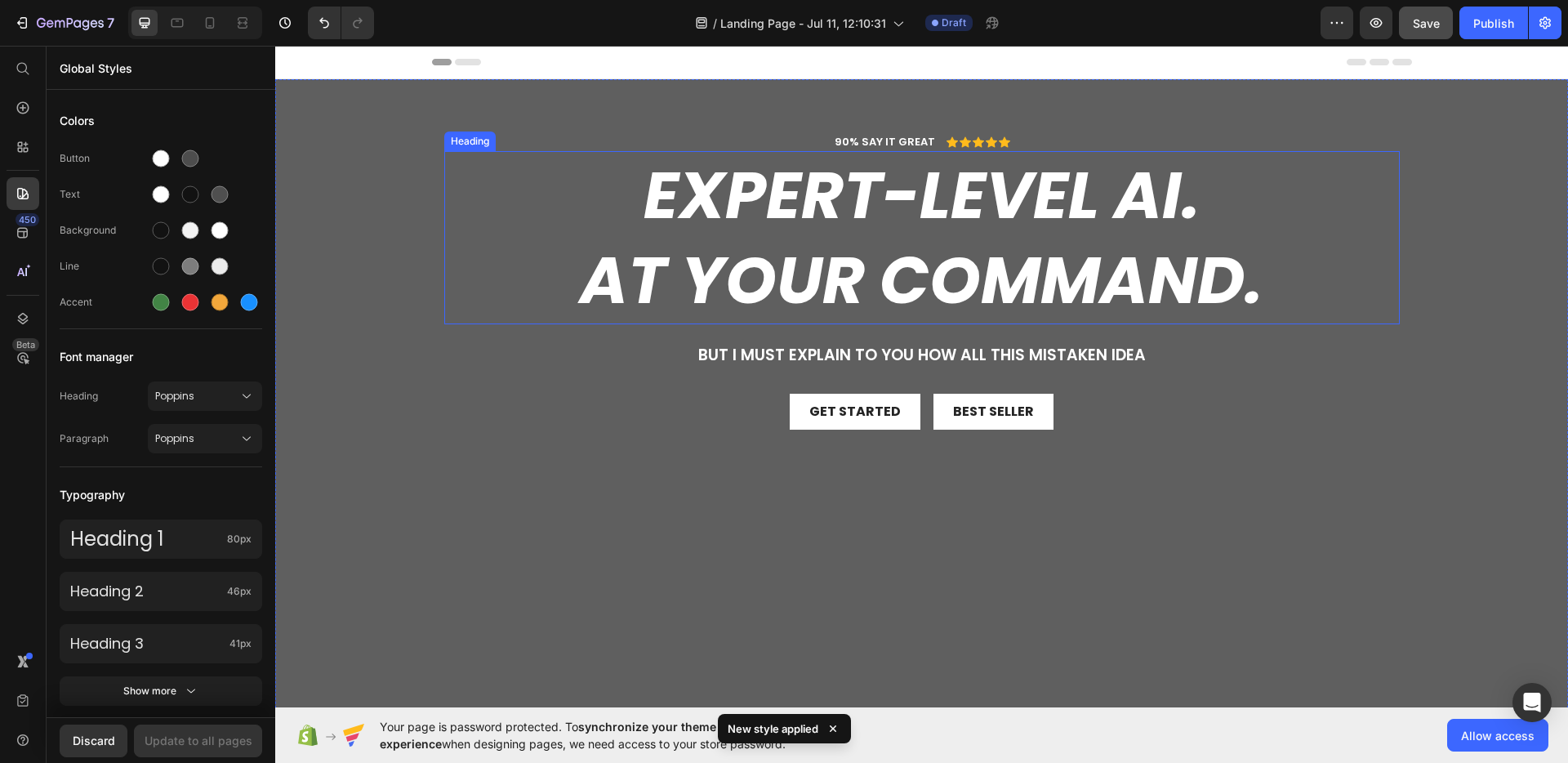click on "At your command." at bounding box center (921, 280) 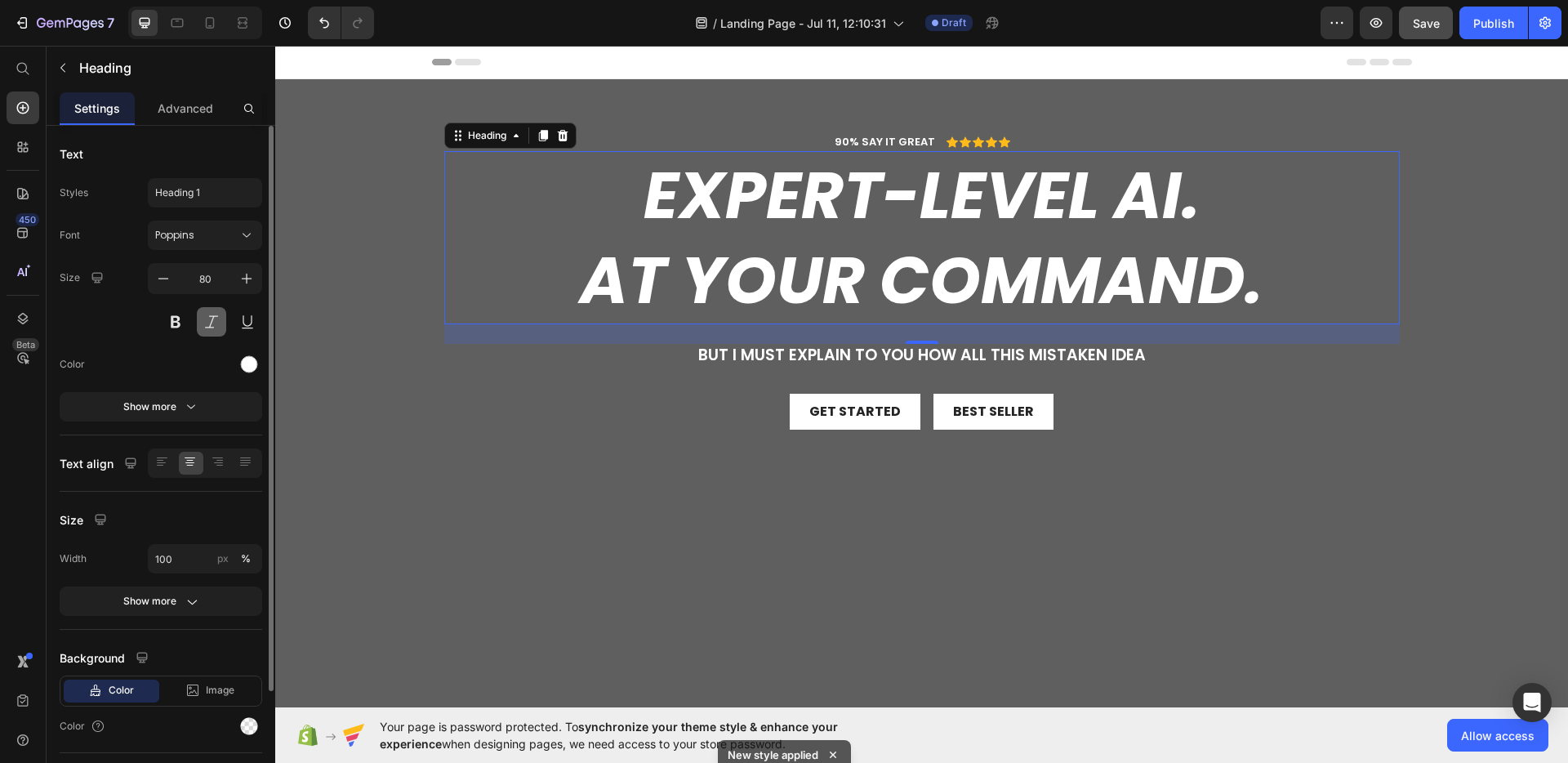 click at bounding box center (212, 322) 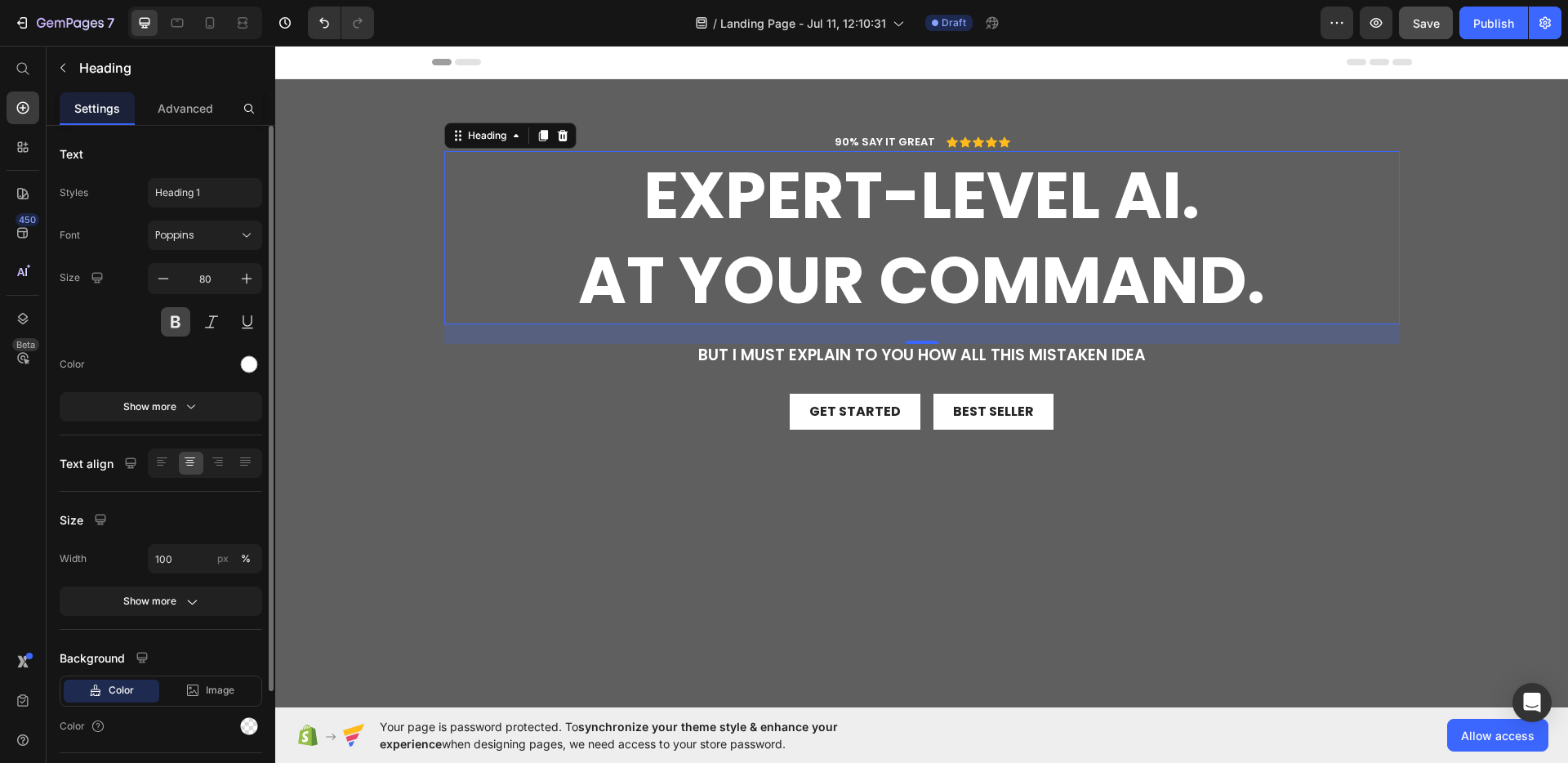 click at bounding box center (176, 322) 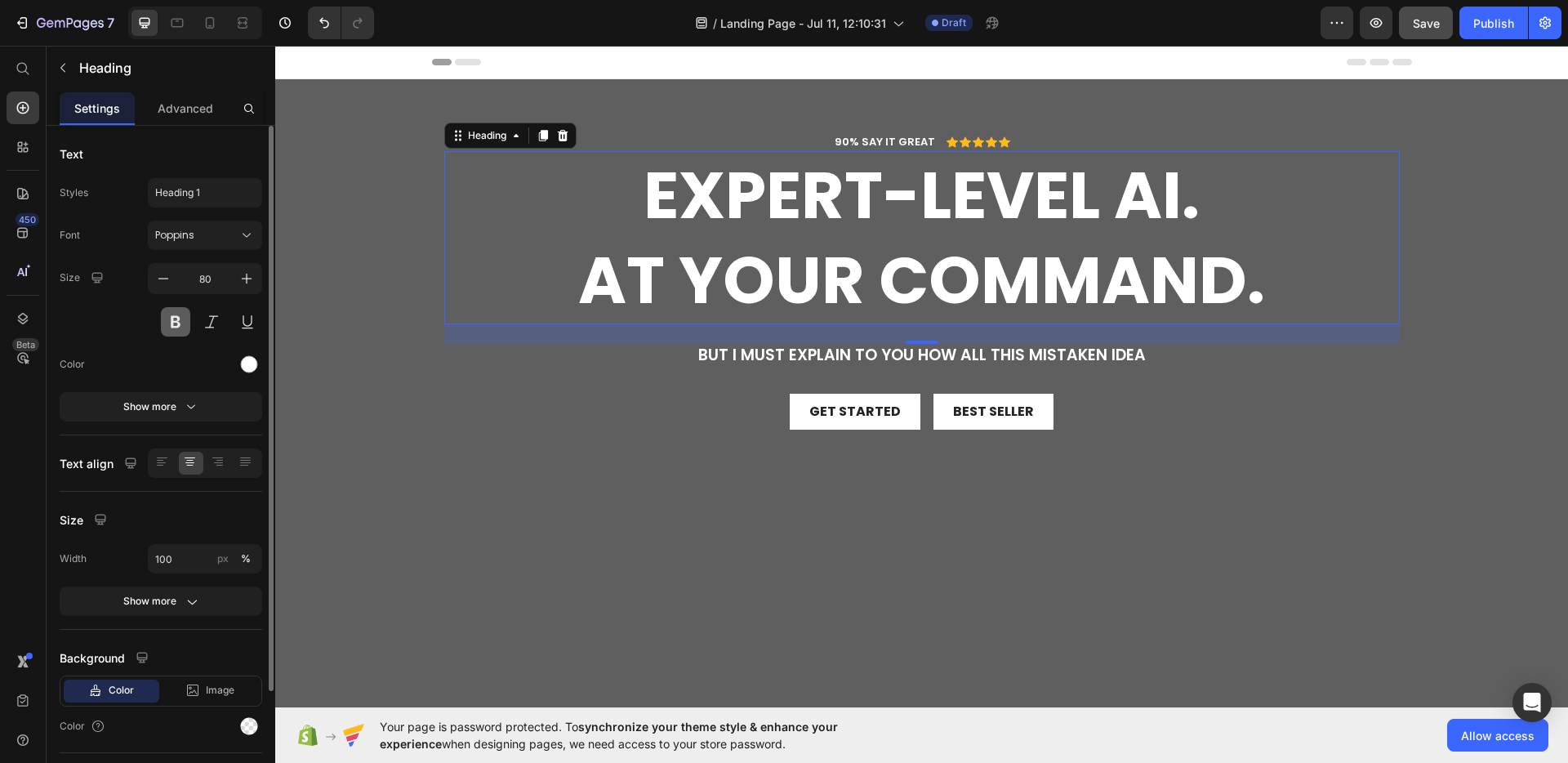 click at bounding box center (176, 322) 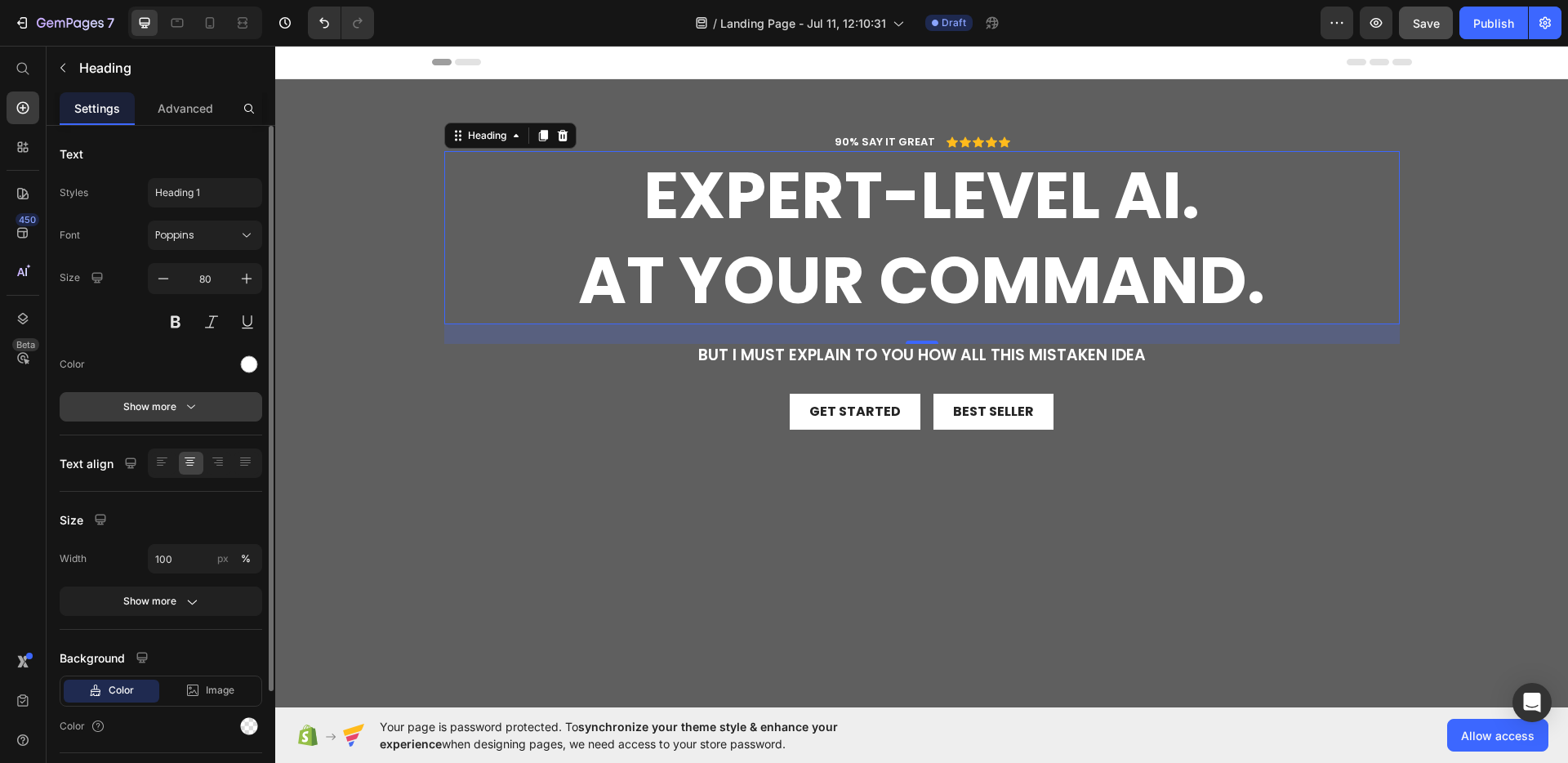 click 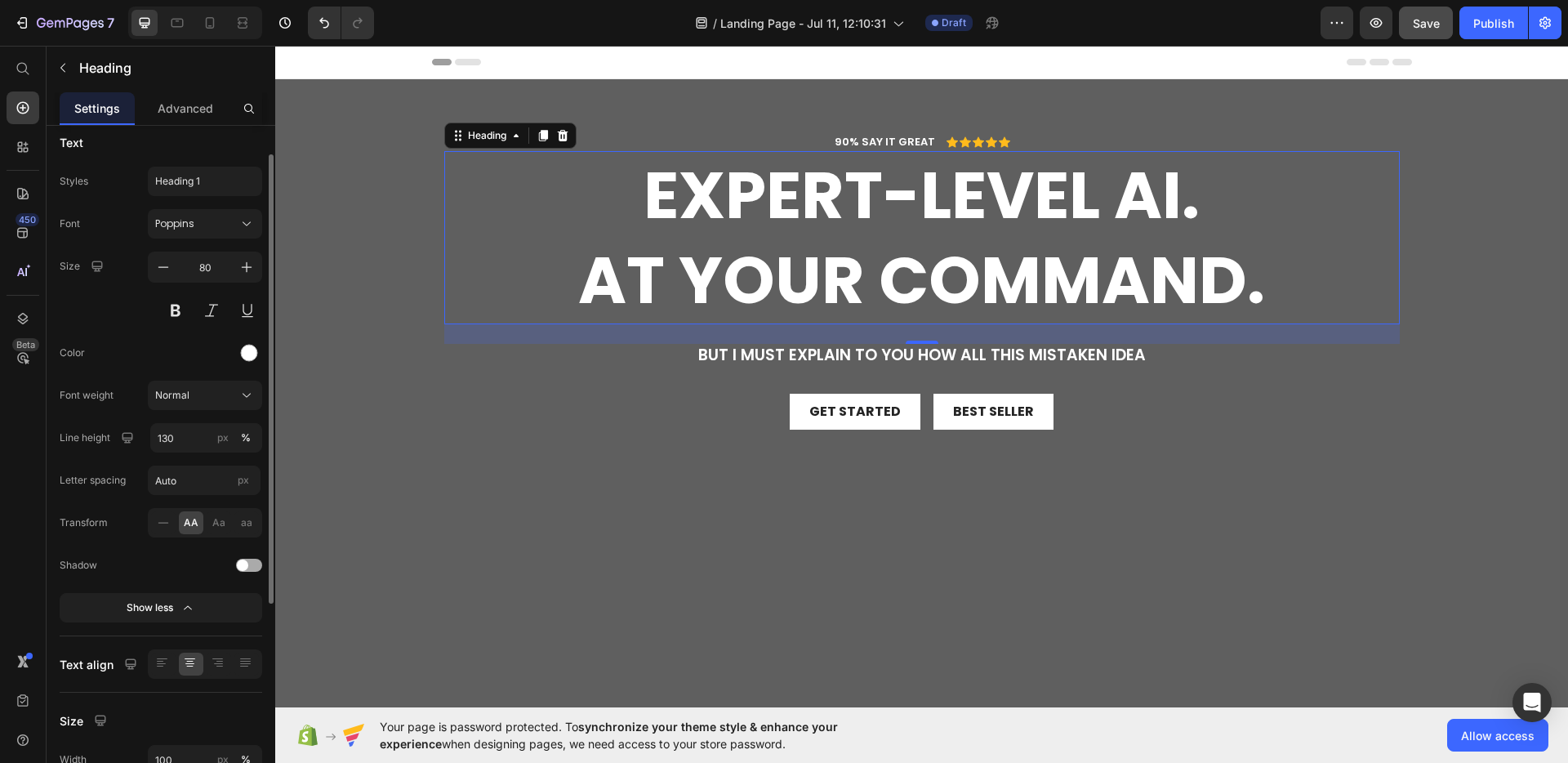 scroll, scrollTop: 25, scrollLeft: 0, axis: vertical 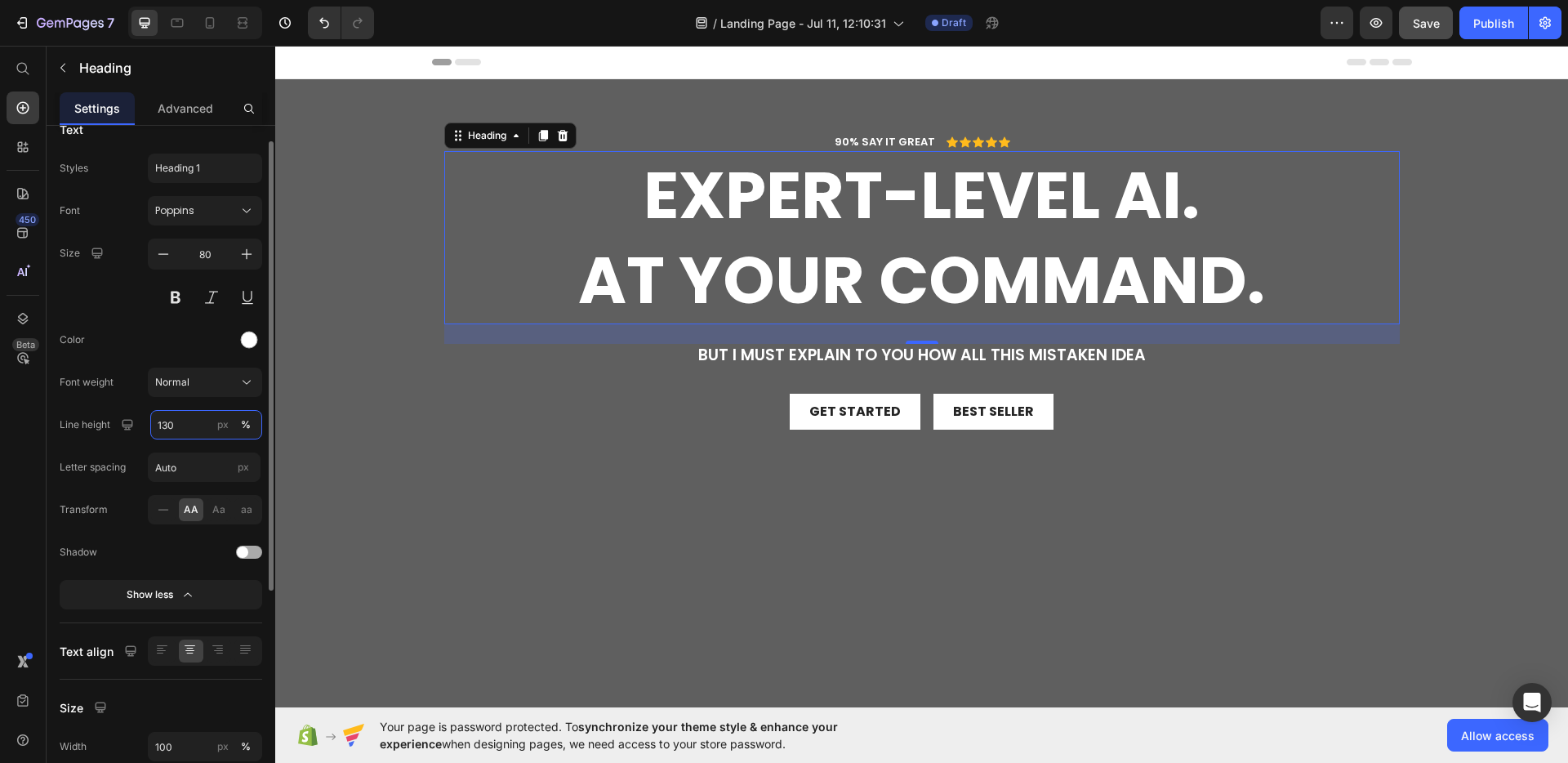 click on "130" at bounding box center (206, 425) 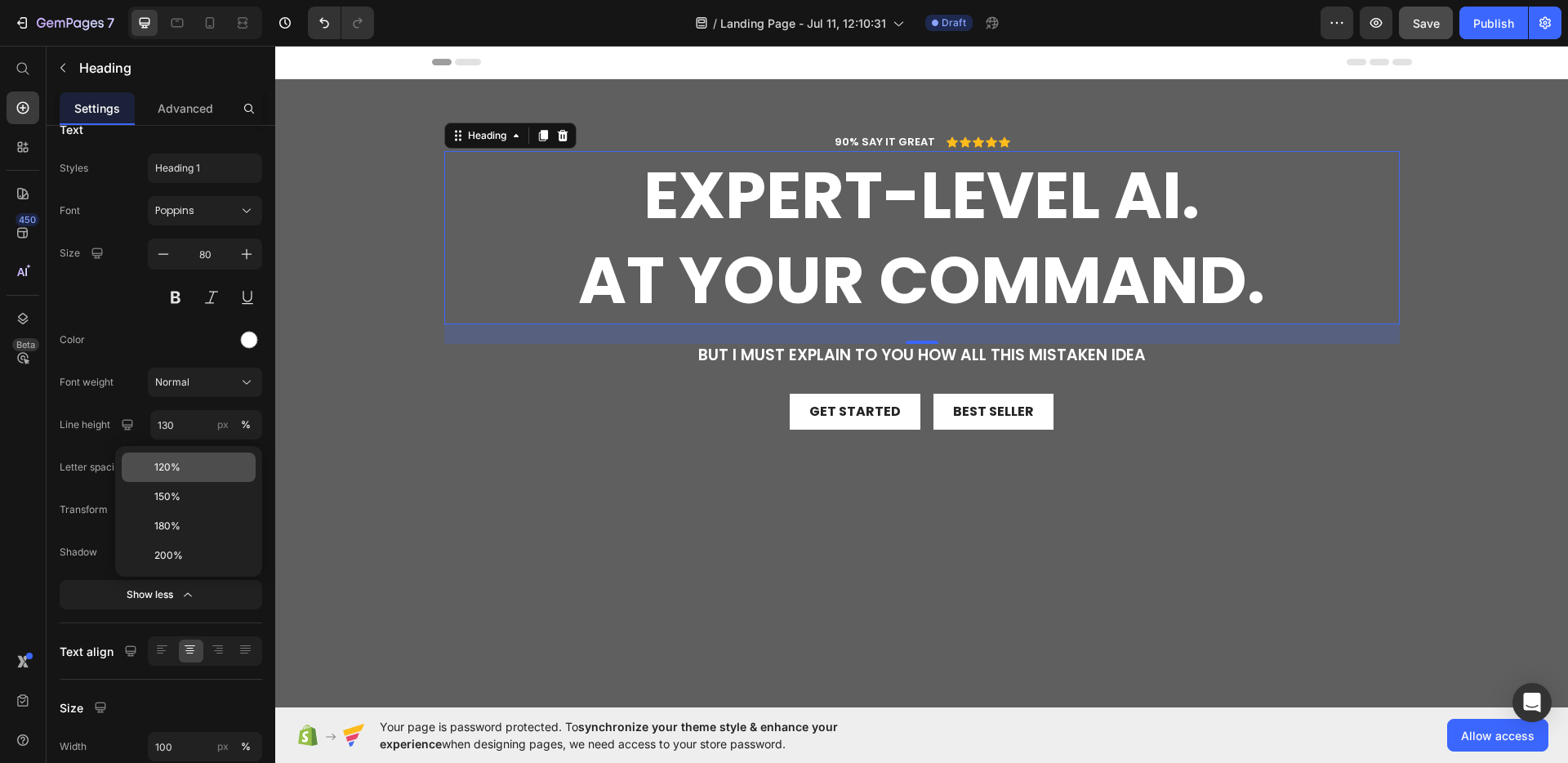 click on "120%" 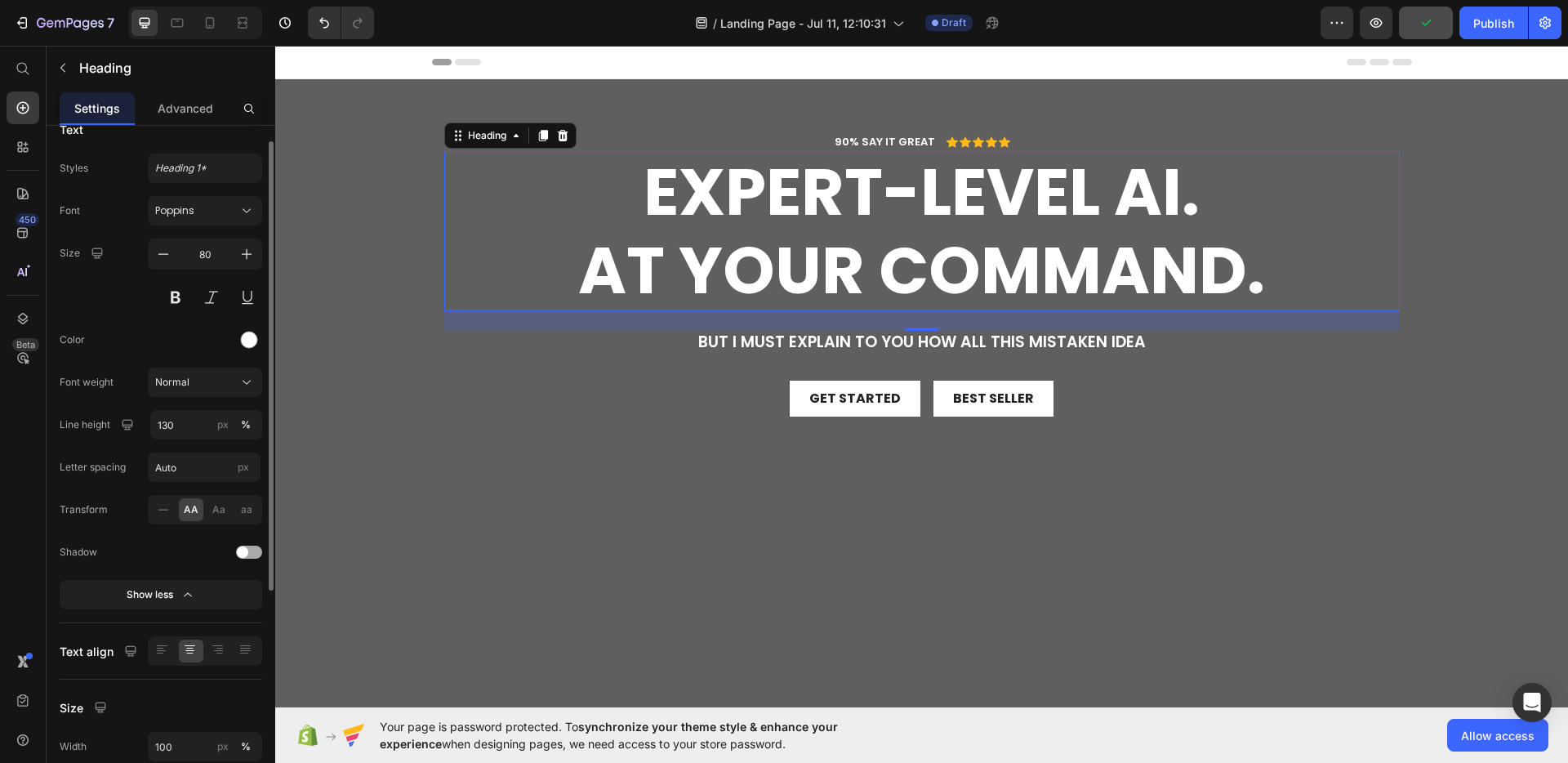 click on "AA" 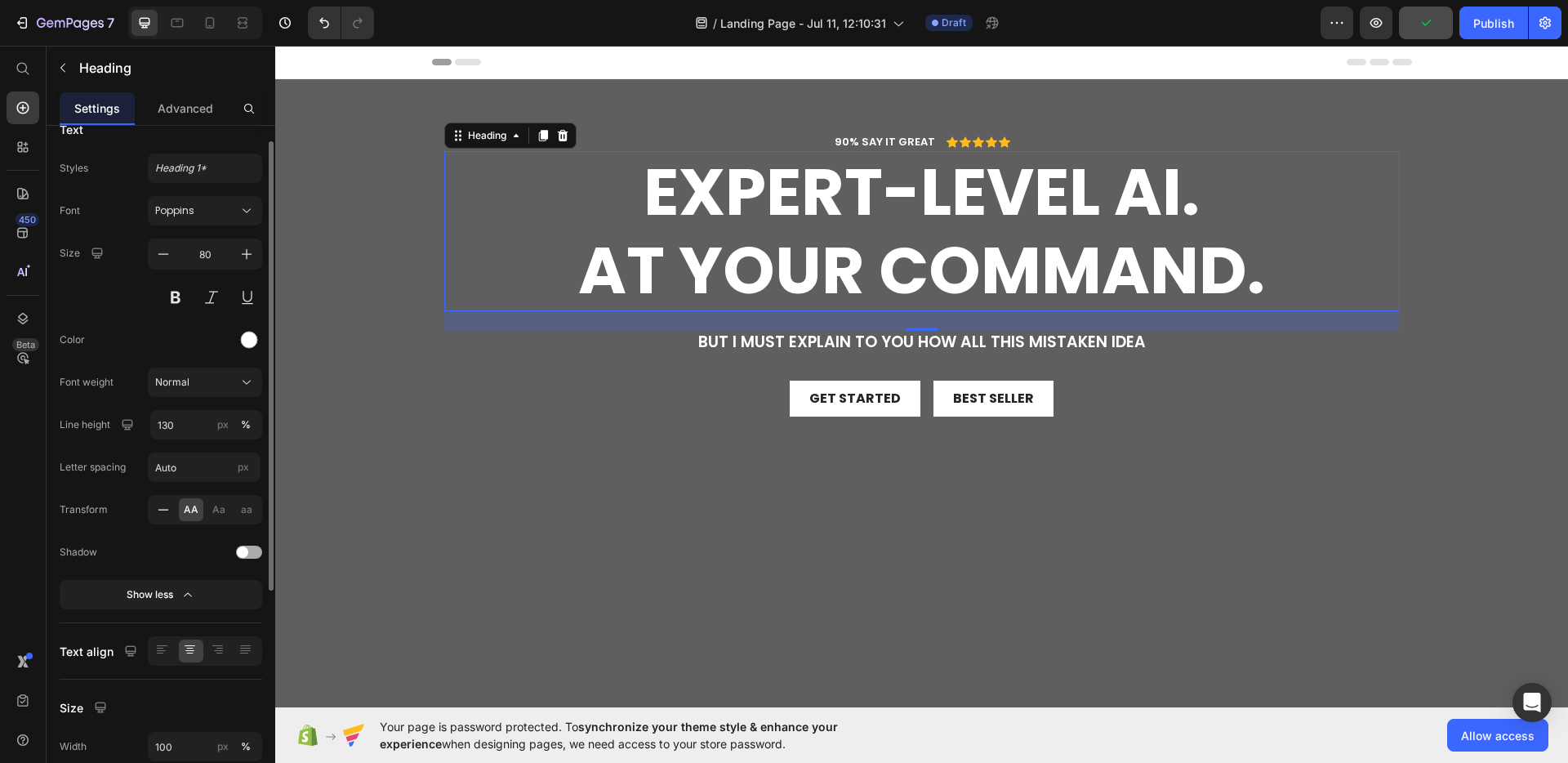click 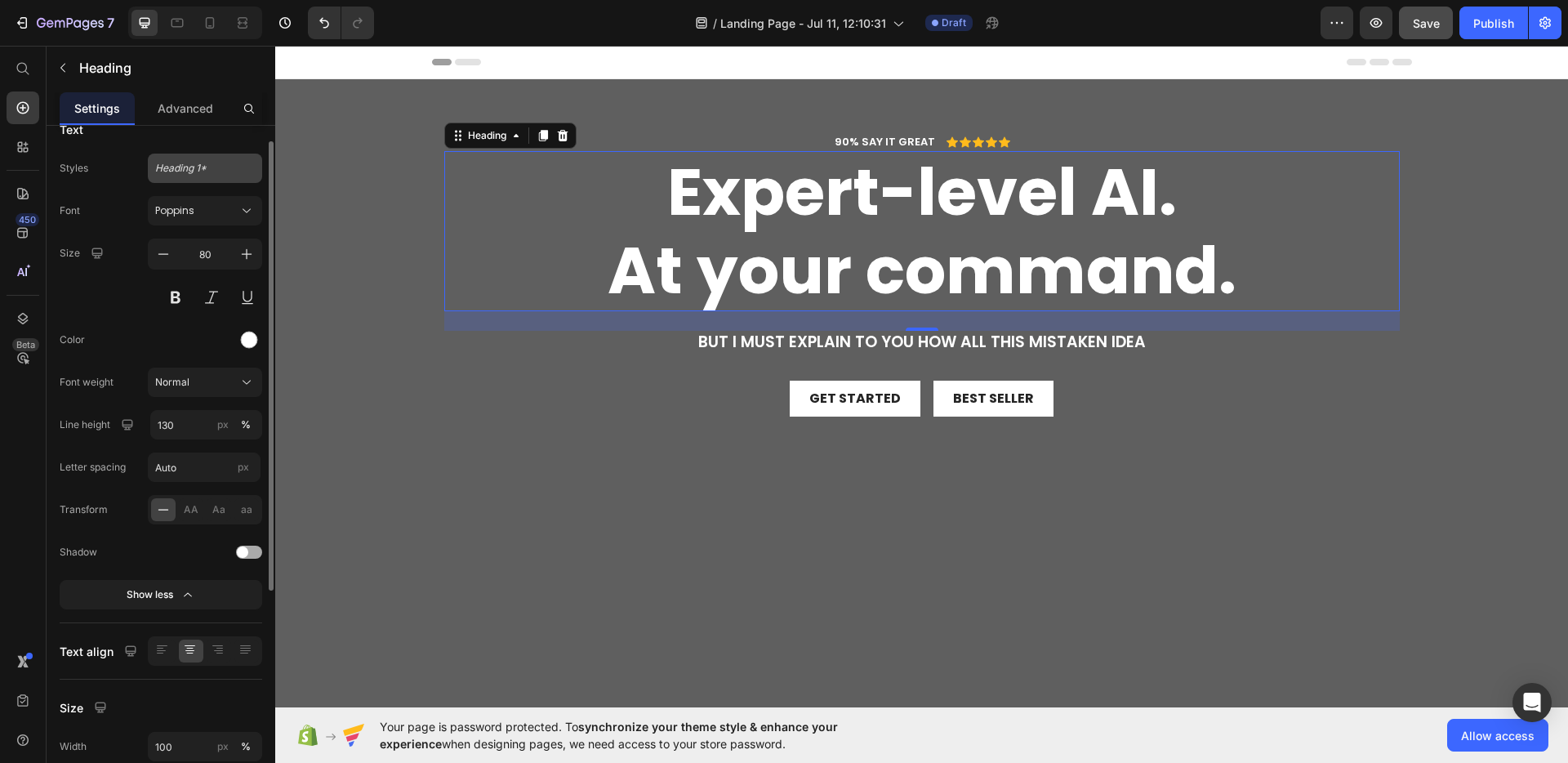 click on "Heading 1*" 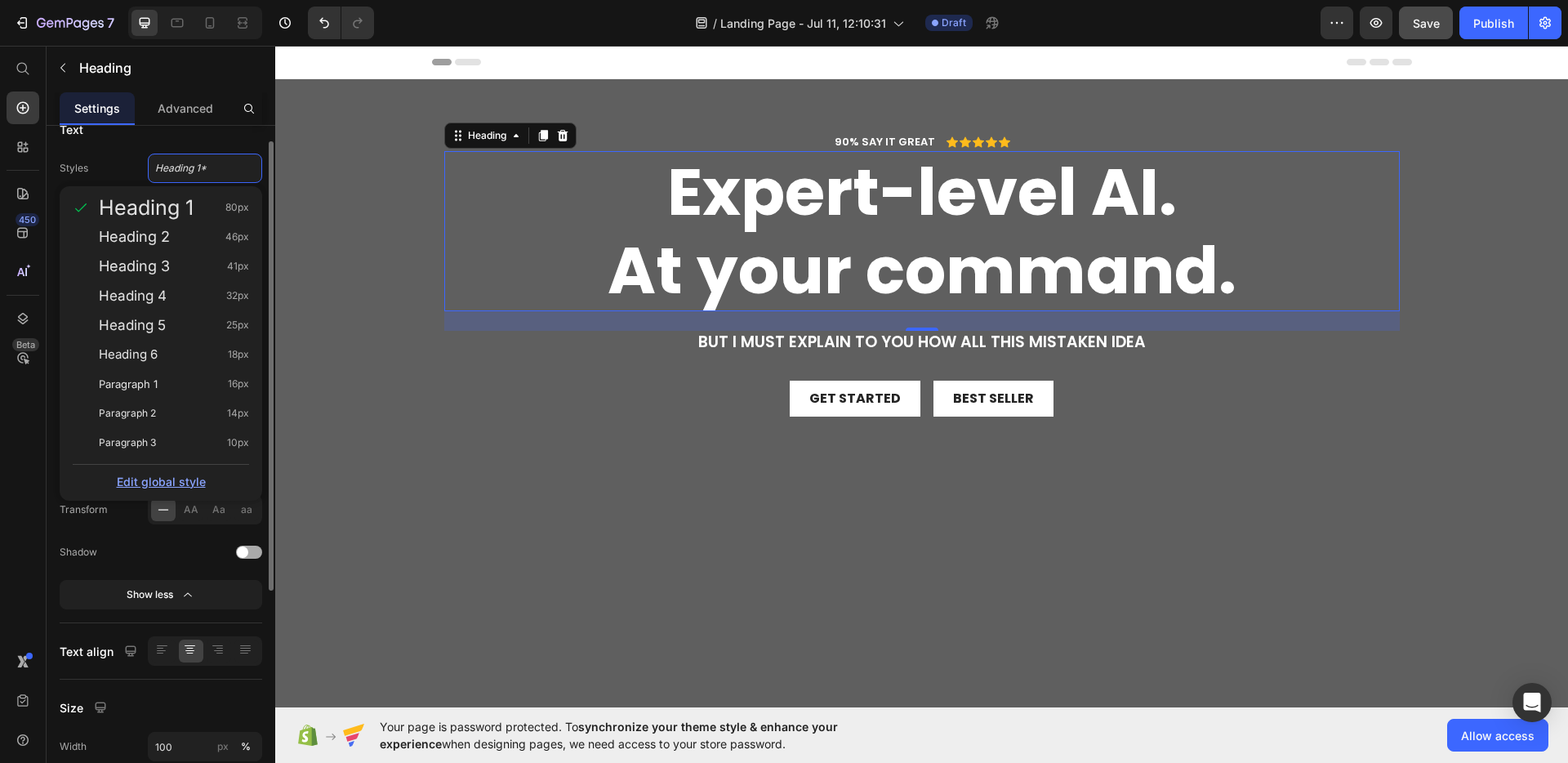 click on "Edit global style" at bounding box center [161, 481] 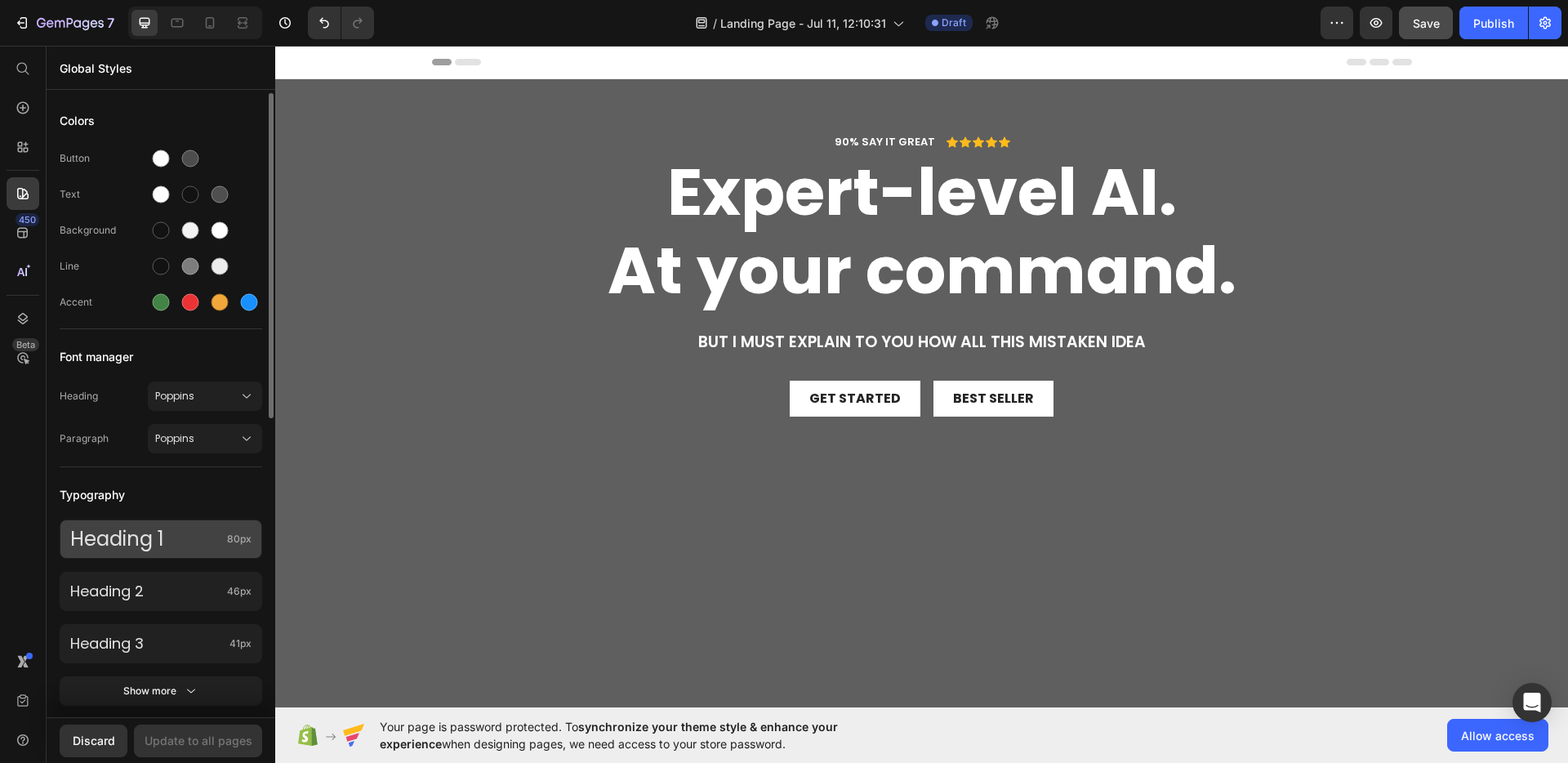 click on "Heading 1" at bounding box center (145, 538) 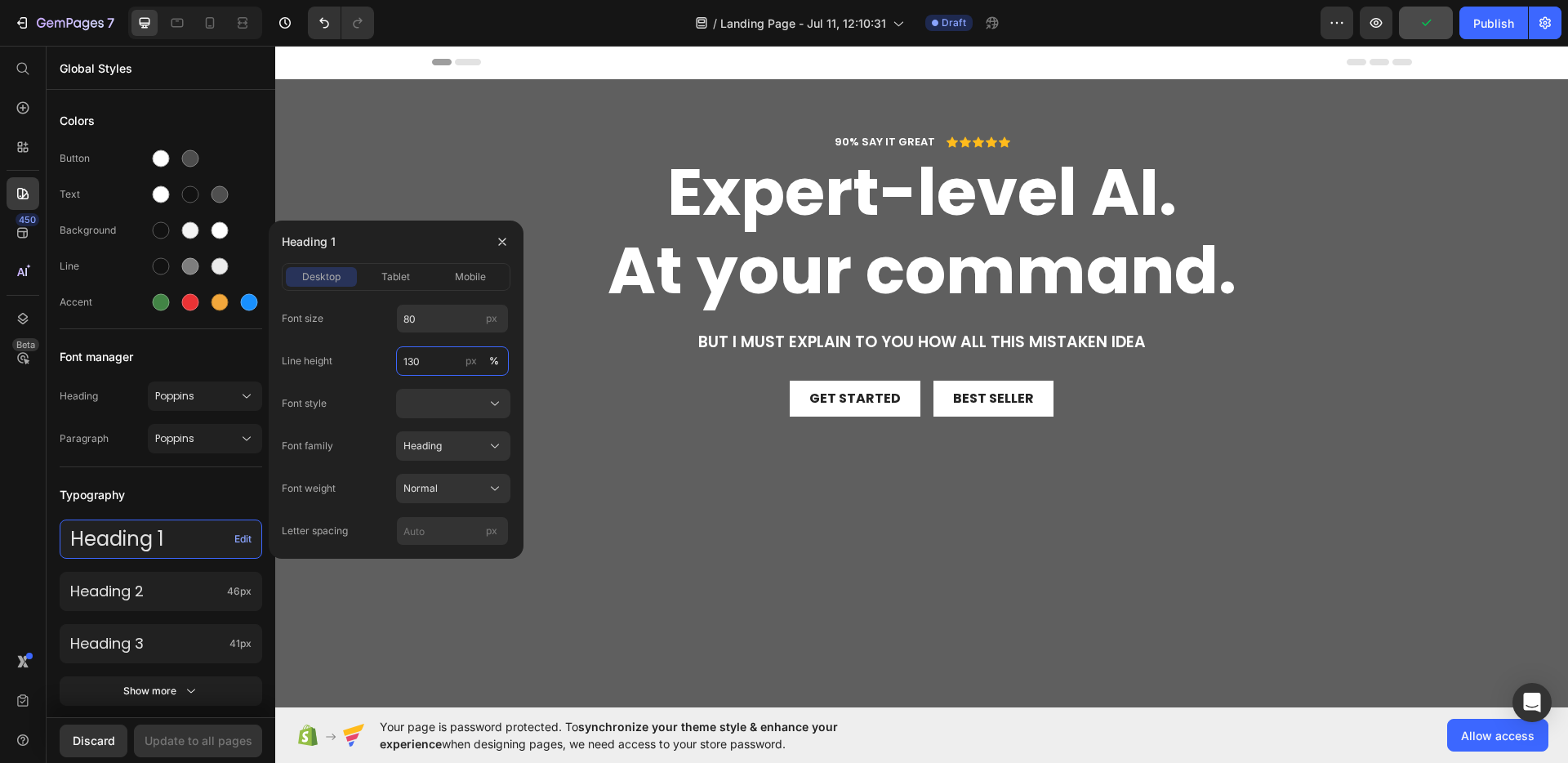 drag, startPoint x: 437, startPoint y: 362, endPoint x: 369, endPoint y: 354, distance: 68.46897 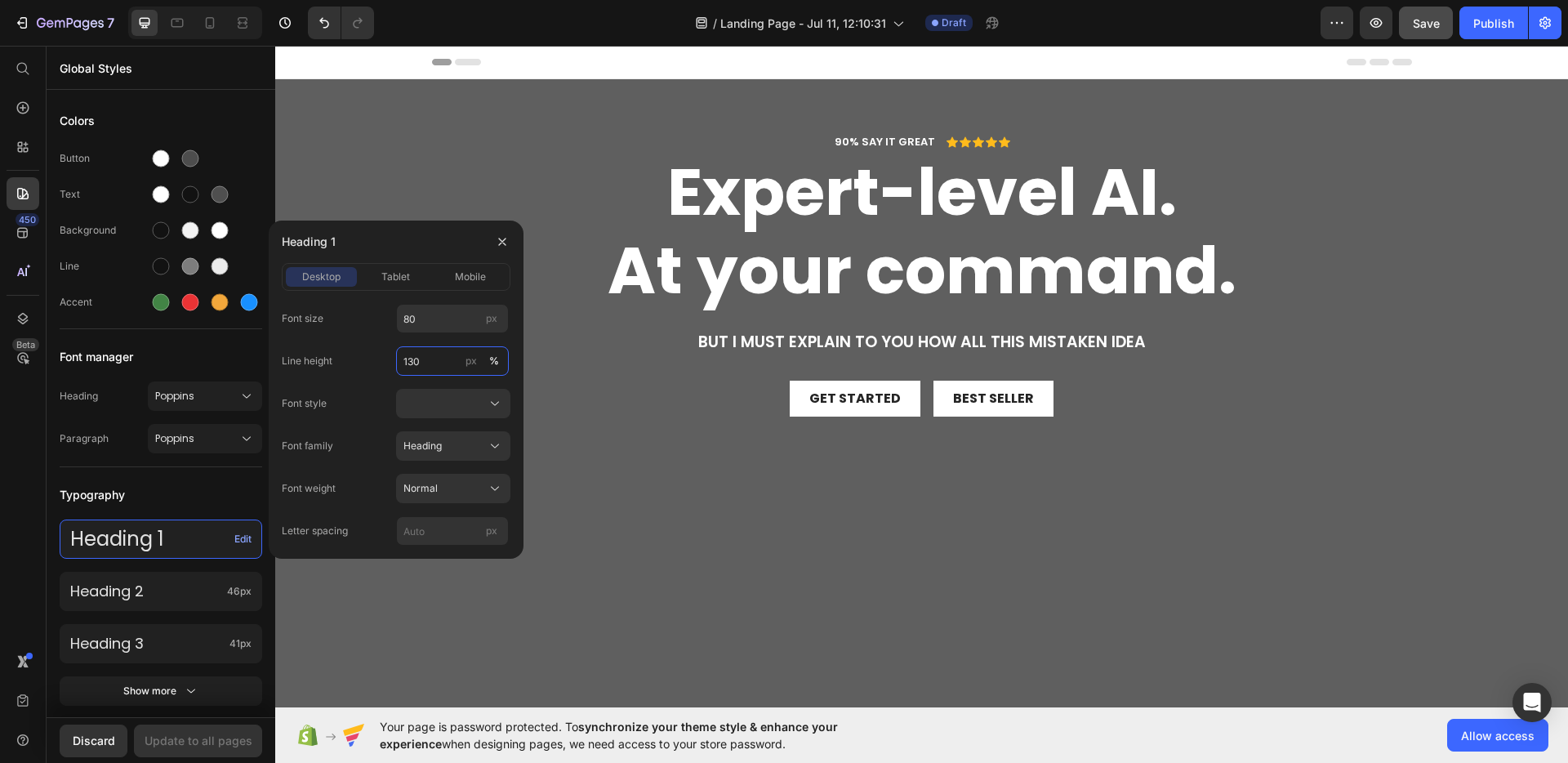 click on "130" at bounding box center [452, 361] 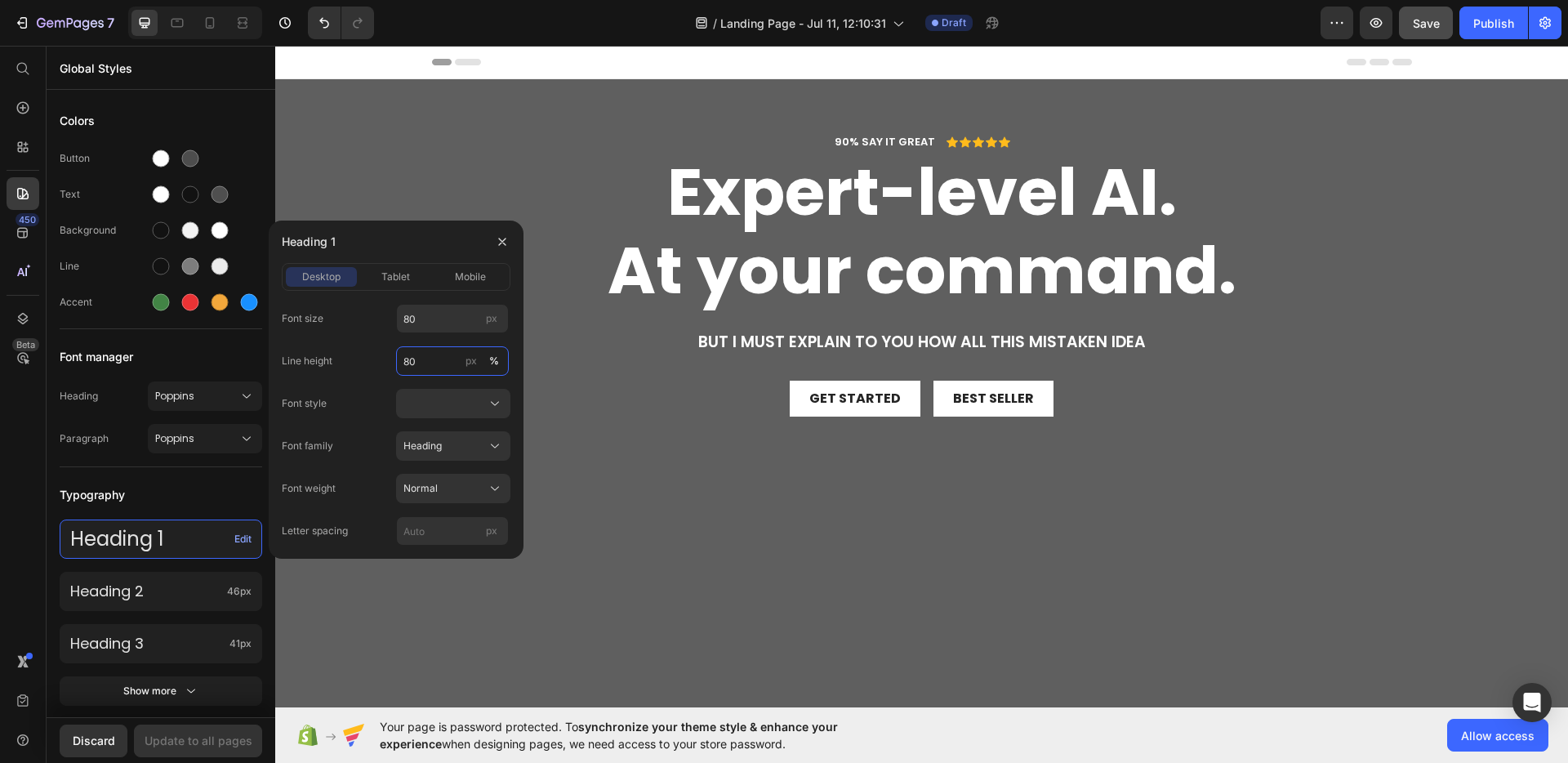 type on "8" 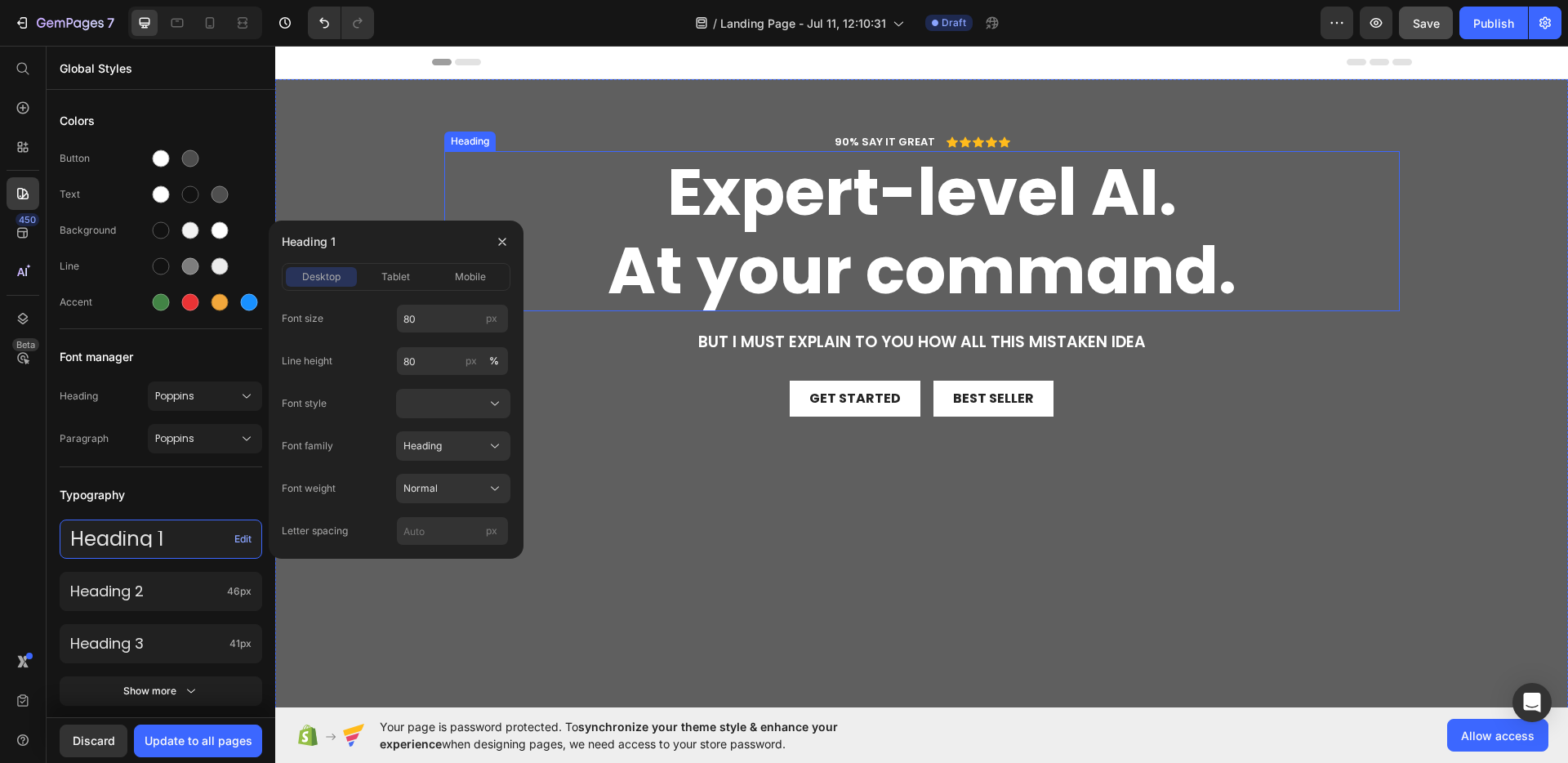 click on "At your command." at bounding box center (922, 270) 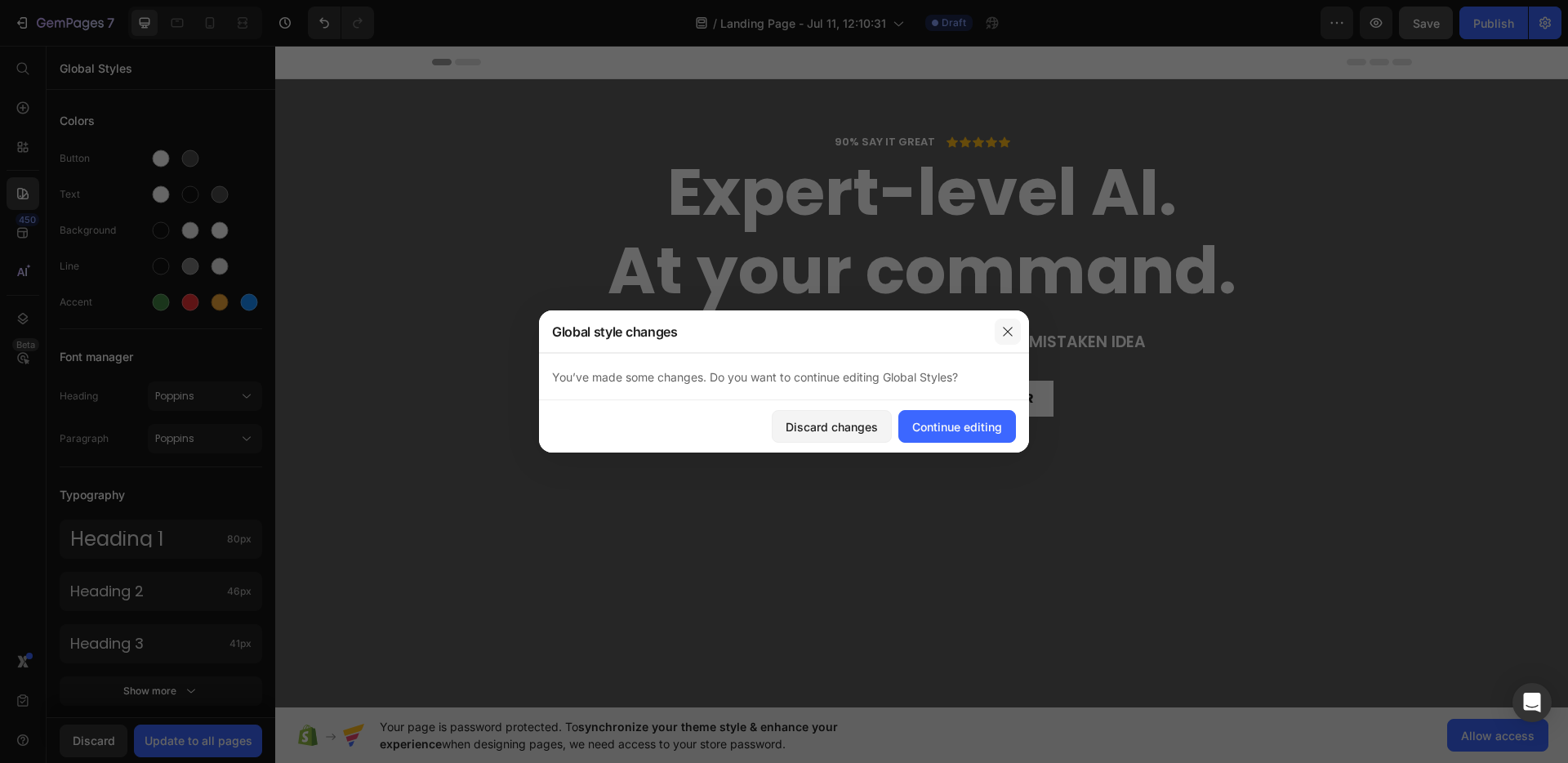 click 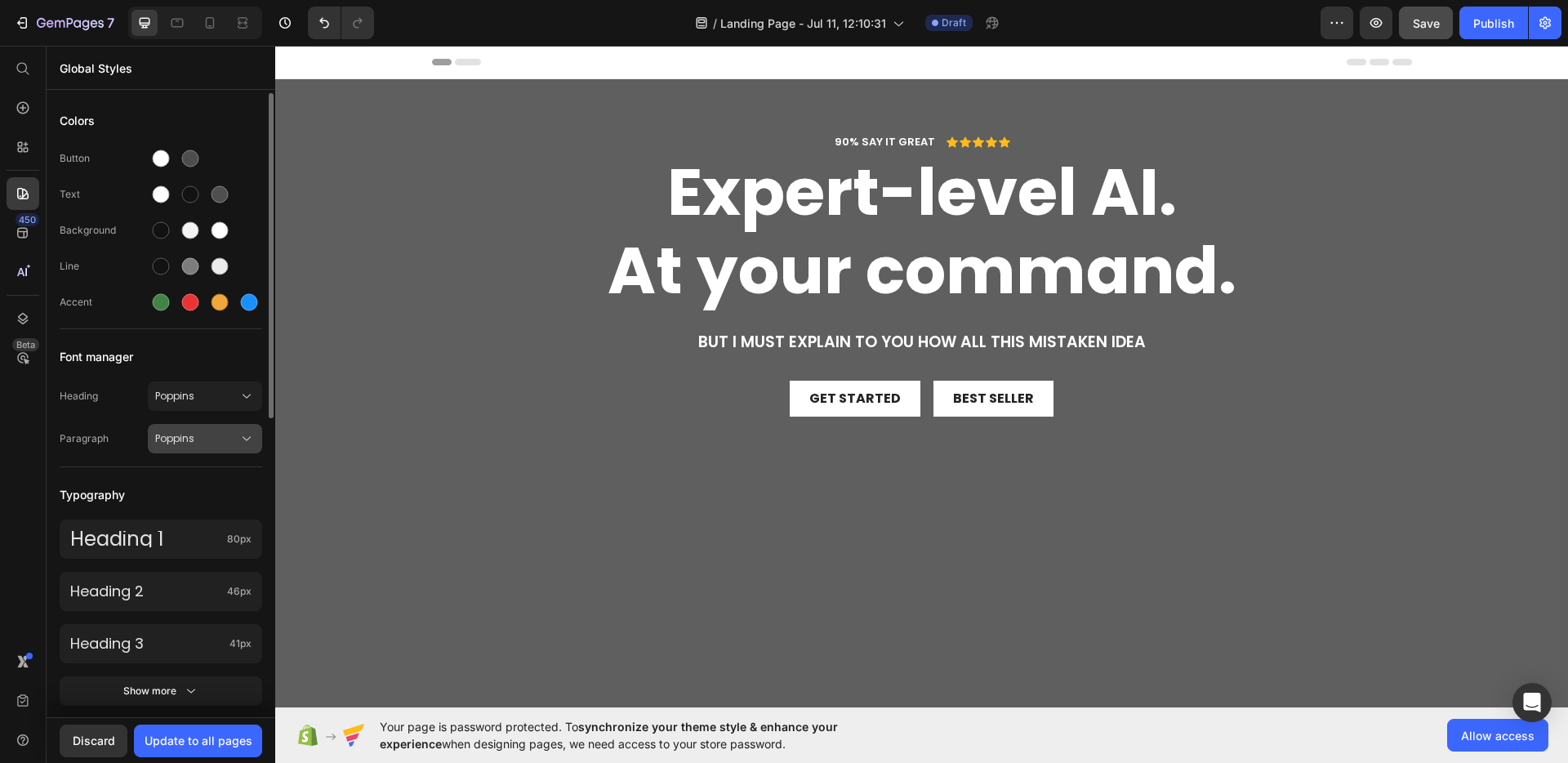 click on "Poppins" at bounding box center (197, 439) 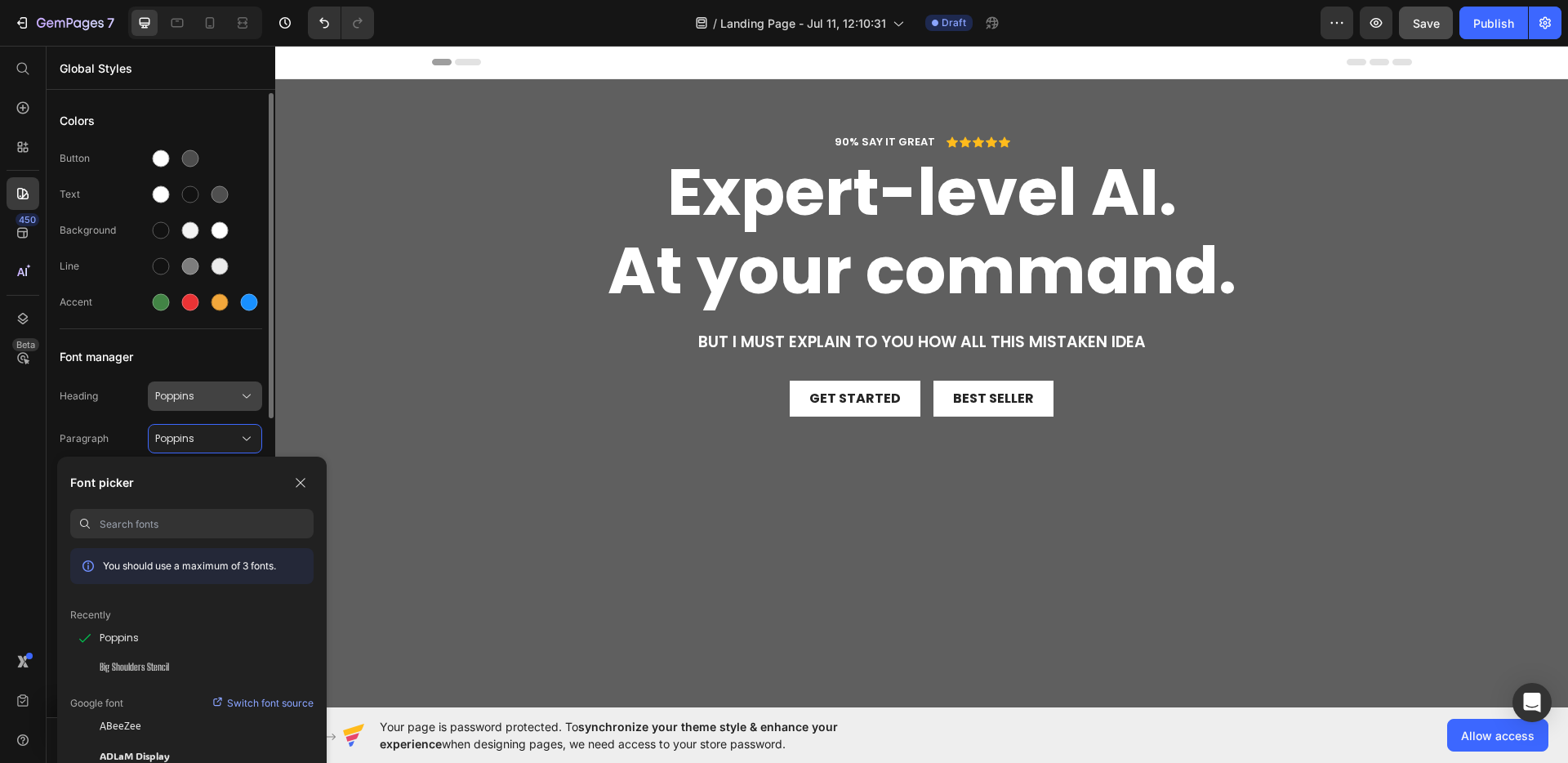 click on "Poppins" at bounding box center [197, 396] 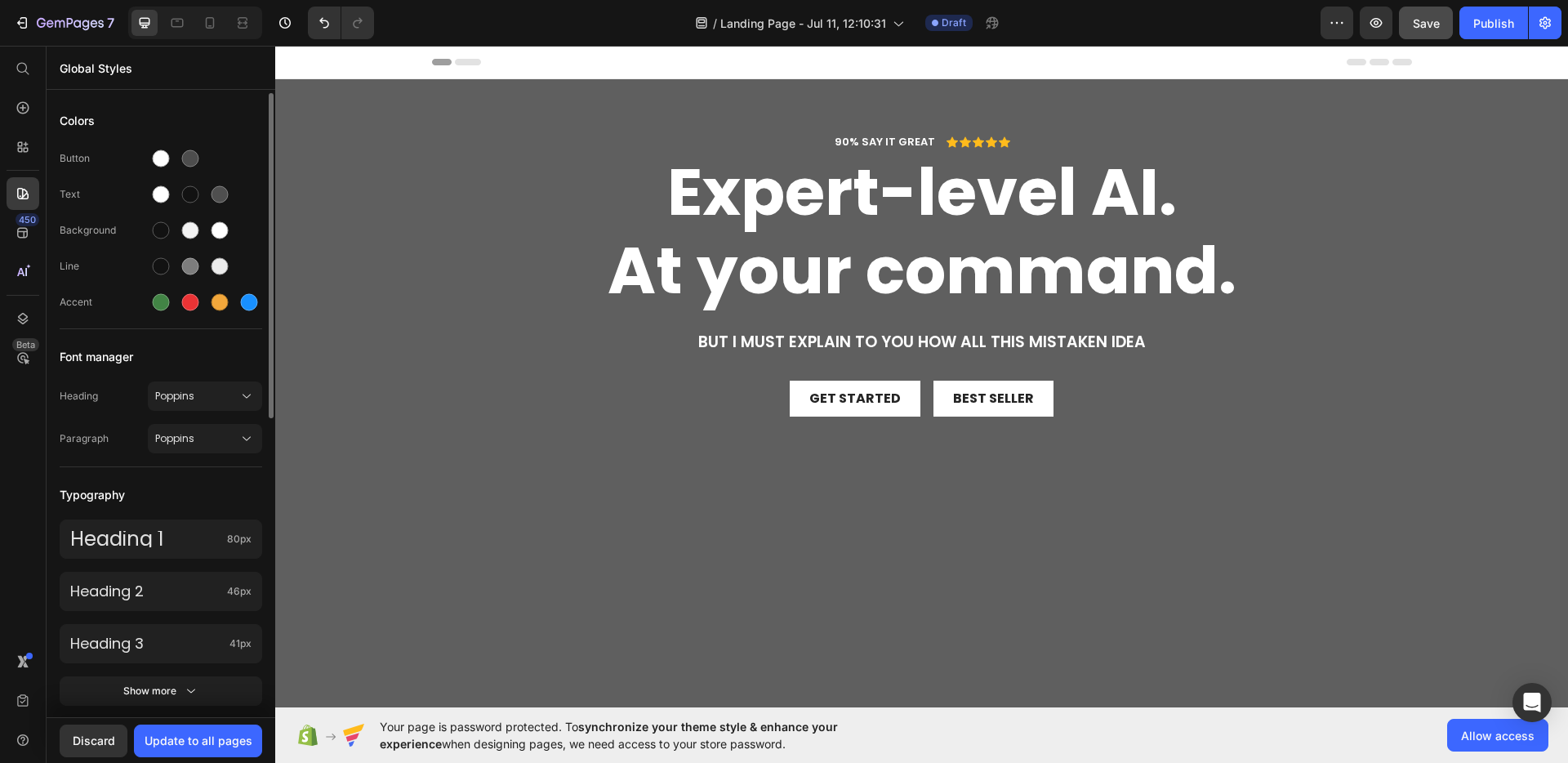 click on "Font manager" at bounding box center (161, 357) 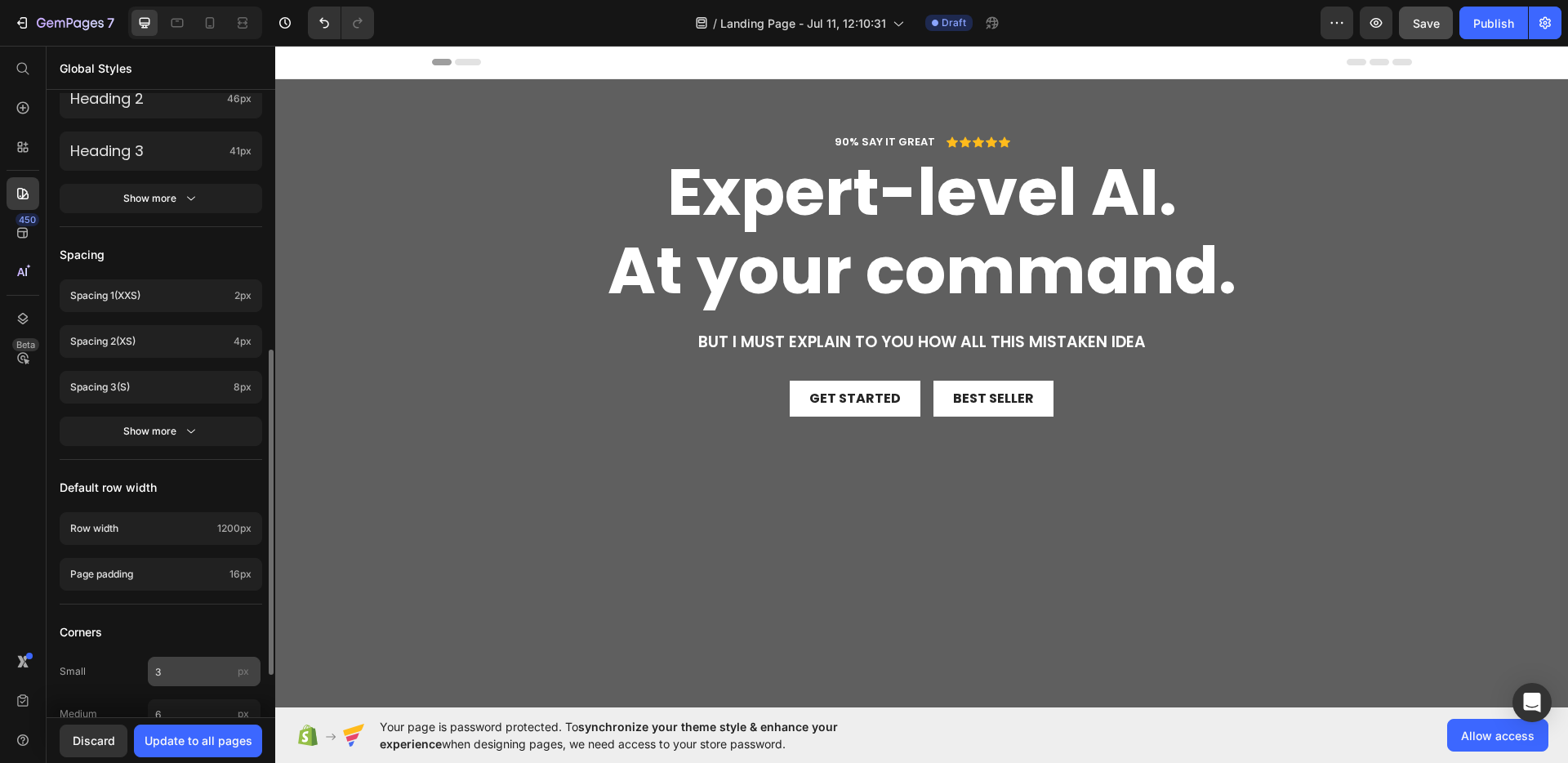 scroll, scrollTop: 573, scrollLeft: 0, axis: vertical 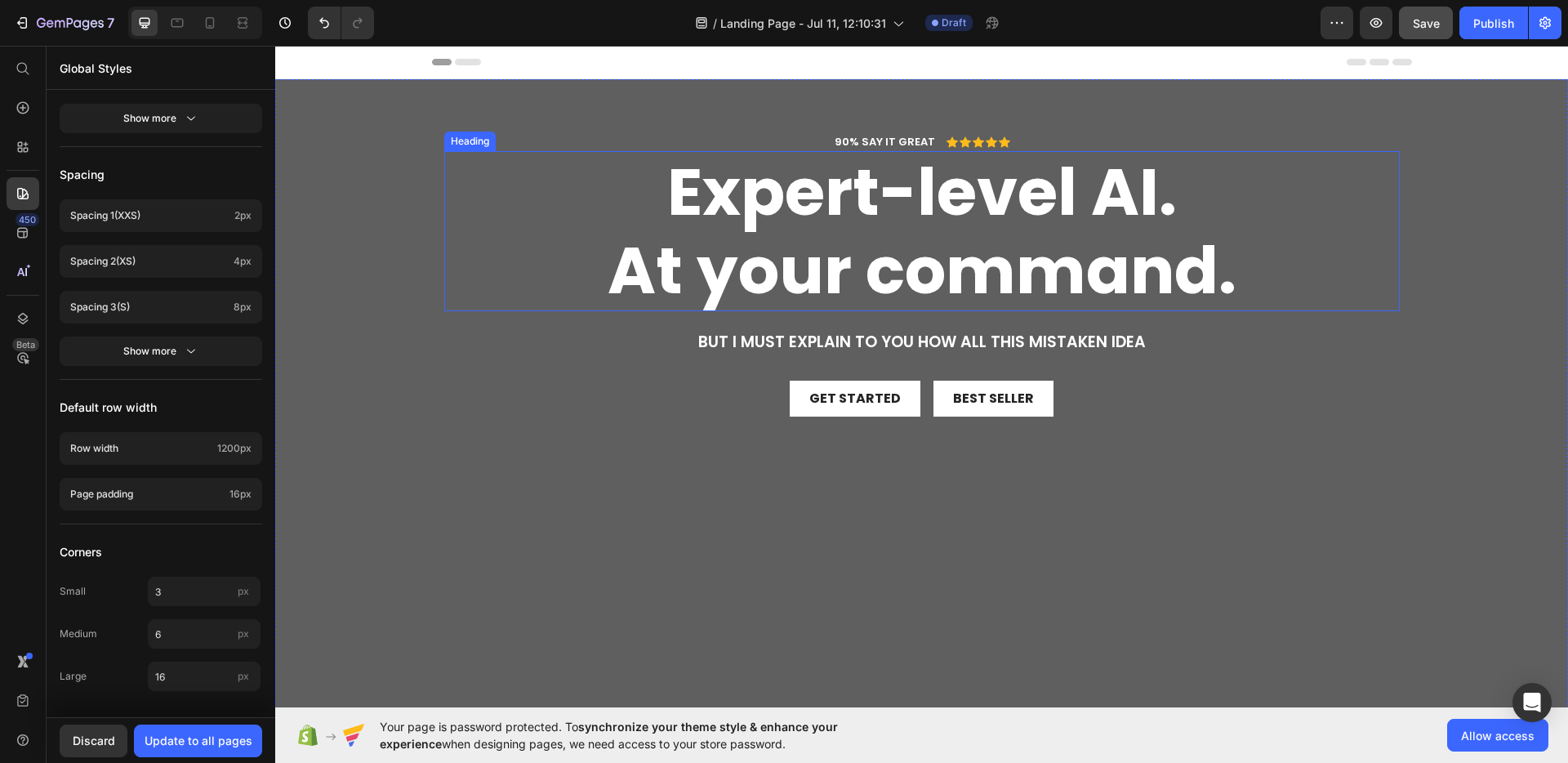 click on "At your command." at bounding box center (922, 270) 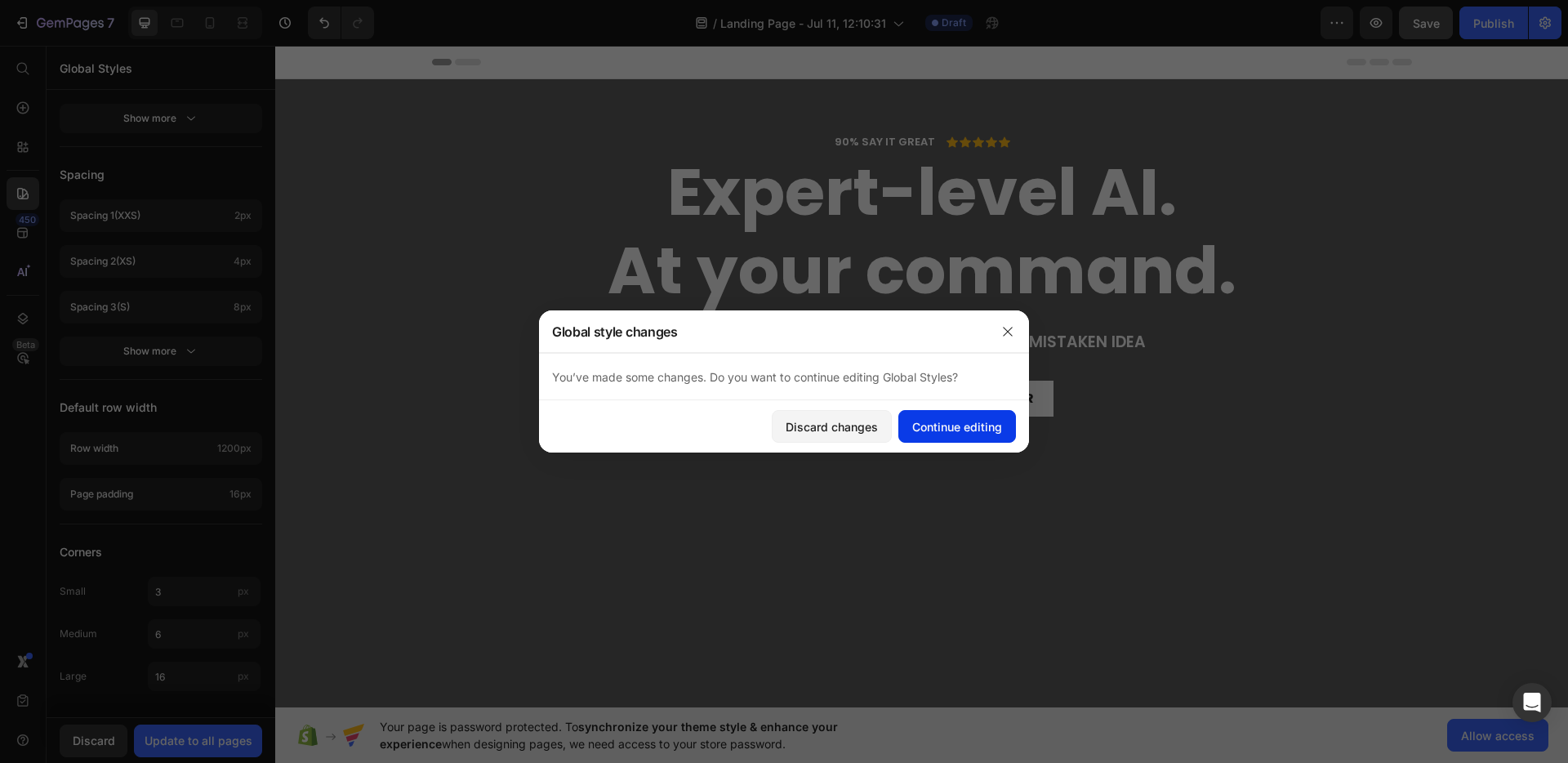 click on "Continue editing" at bounding box center (957, 426) 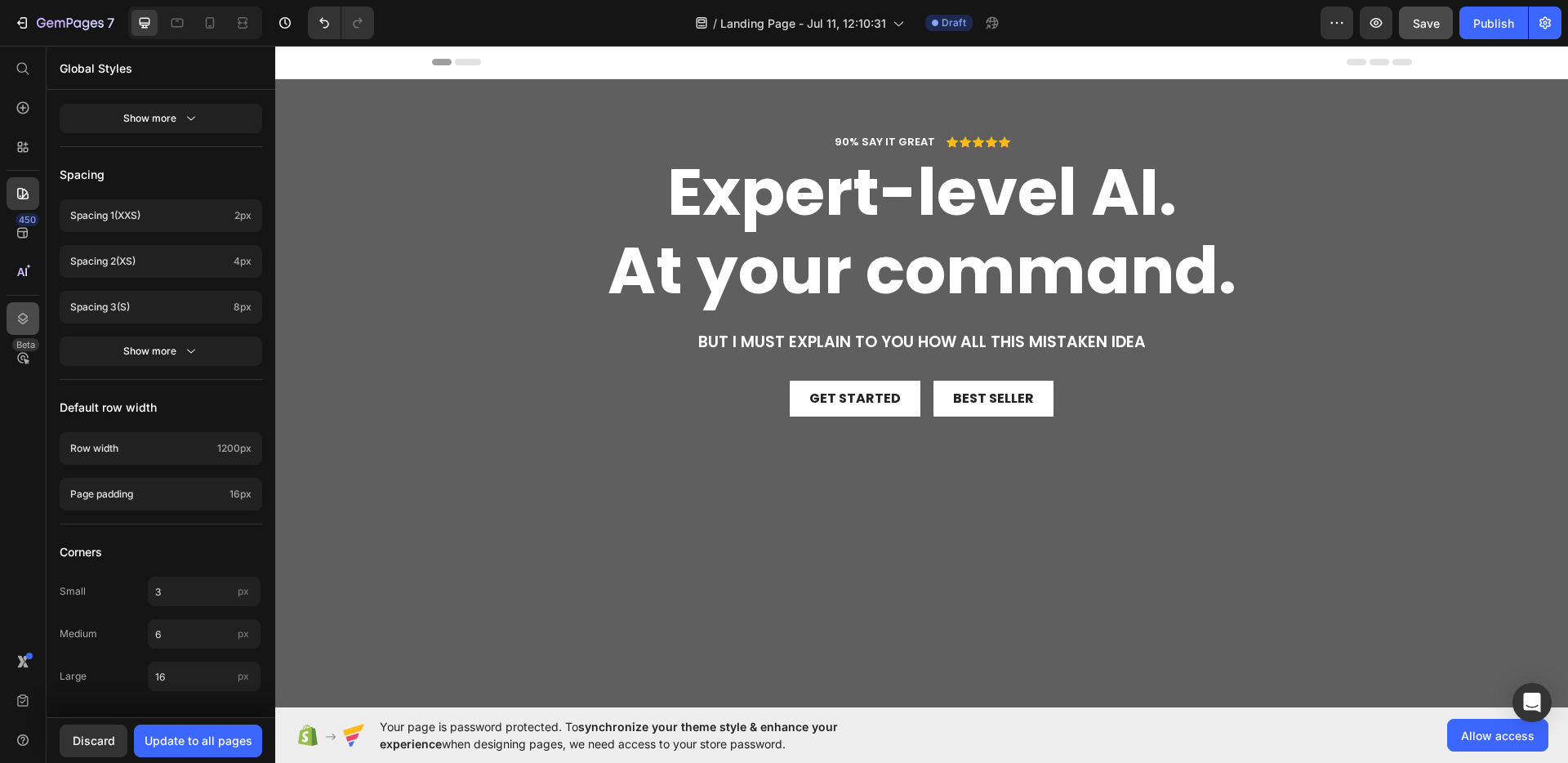 scroll, scrollTop: 569, scrollLeft: 0, axis: vertical 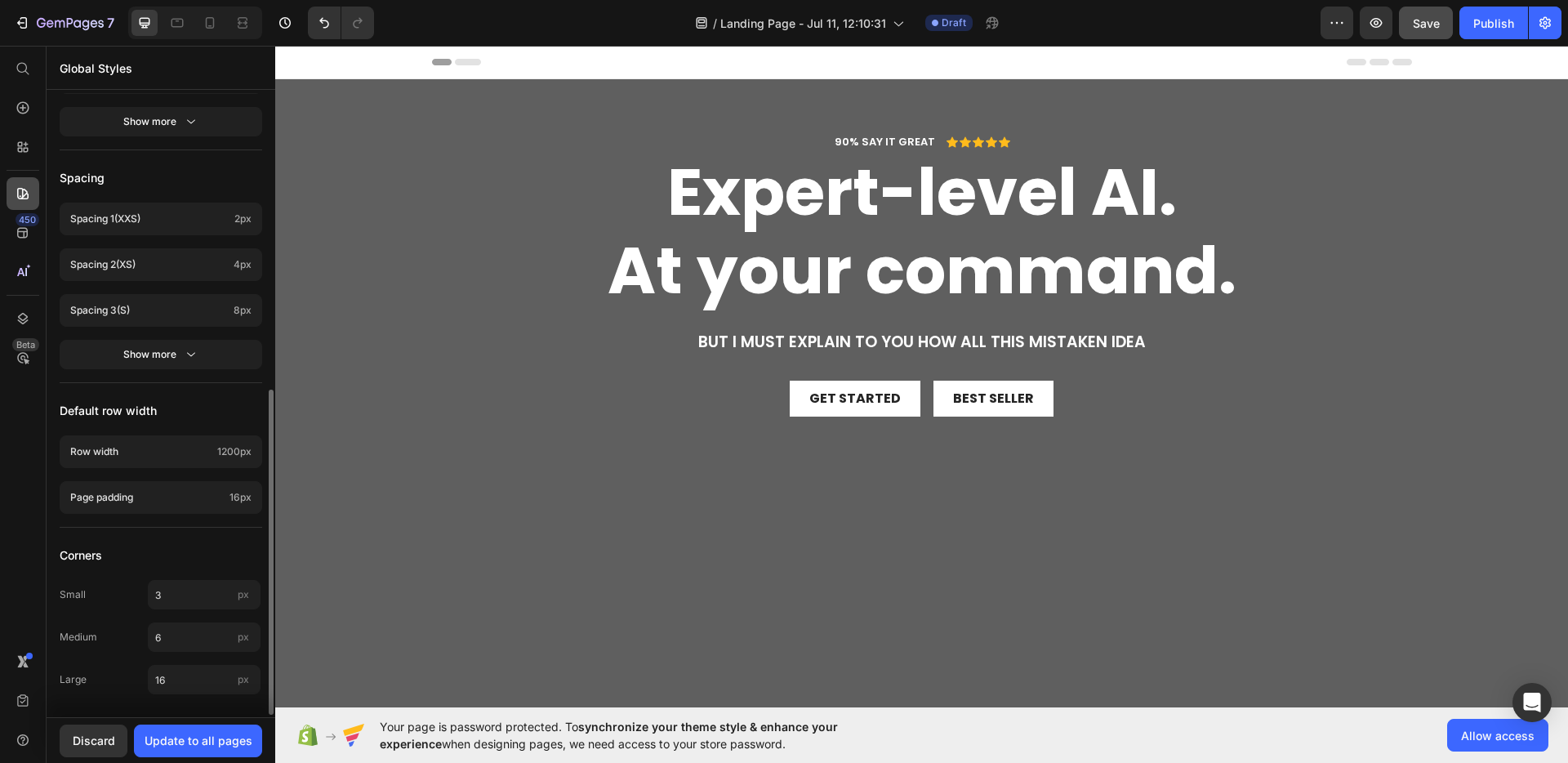 click 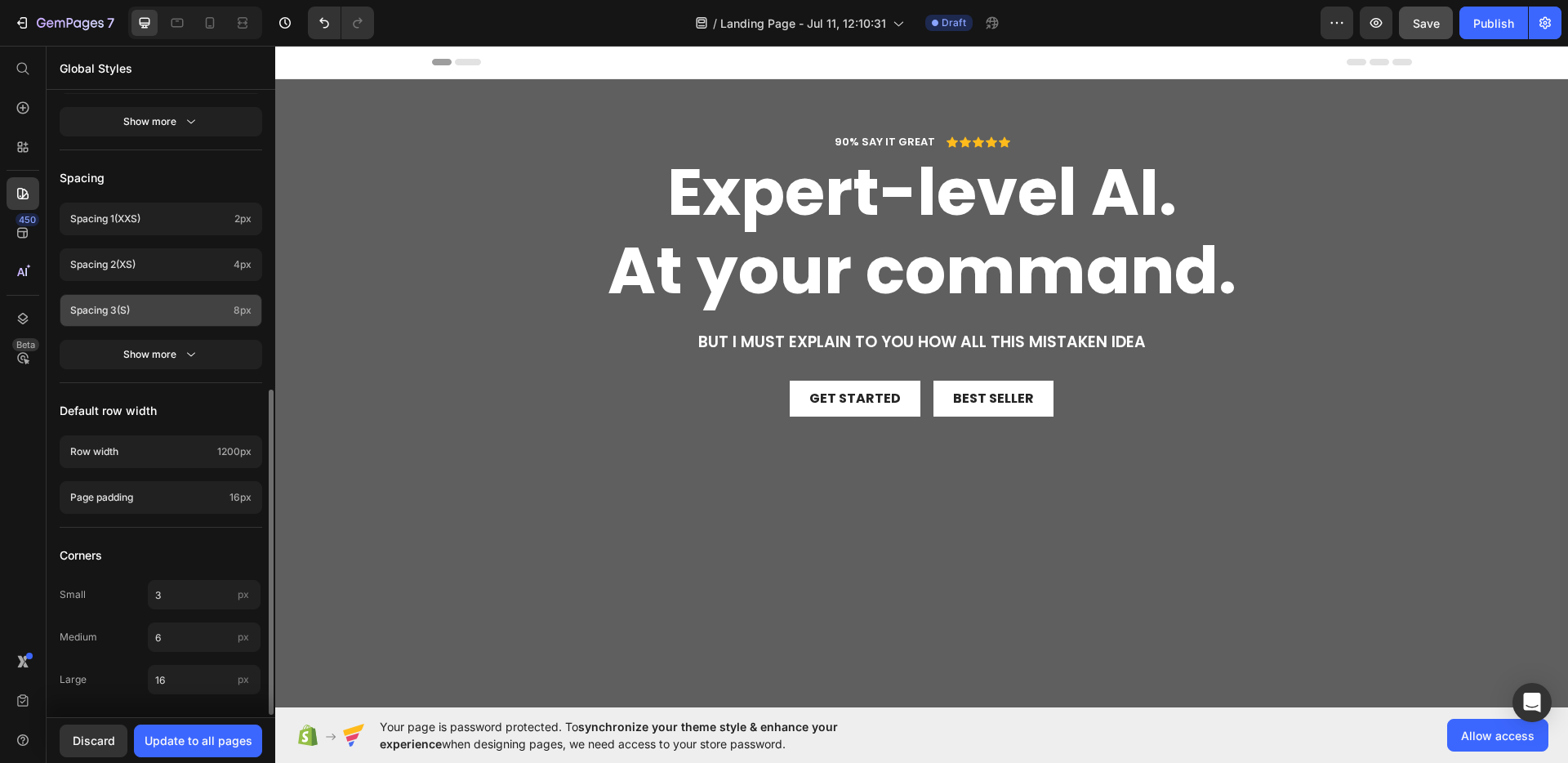 scroll, scrollTop: 0, scrollLeft: 0, axis: both 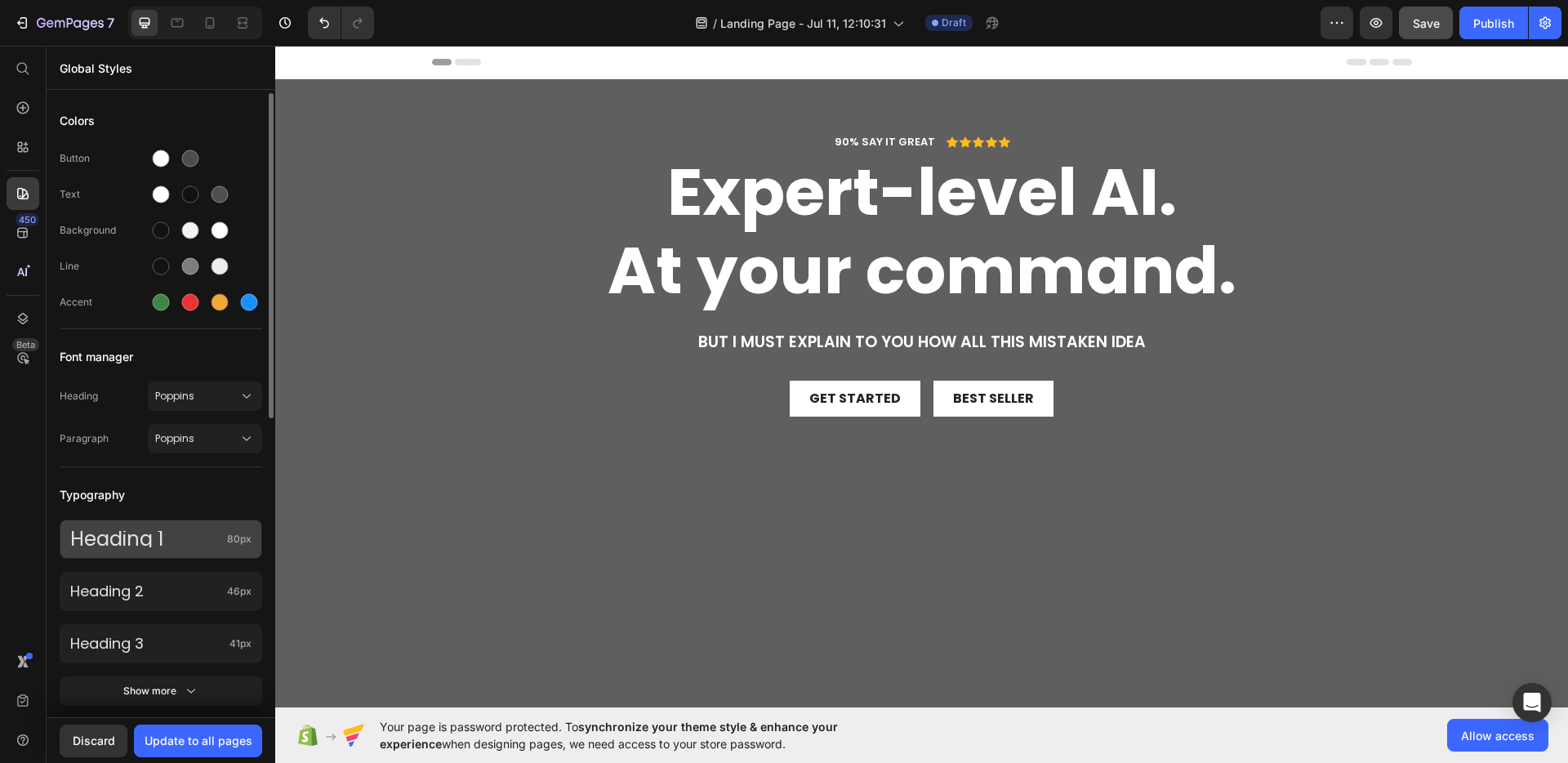 click on "Heading 1 80px" 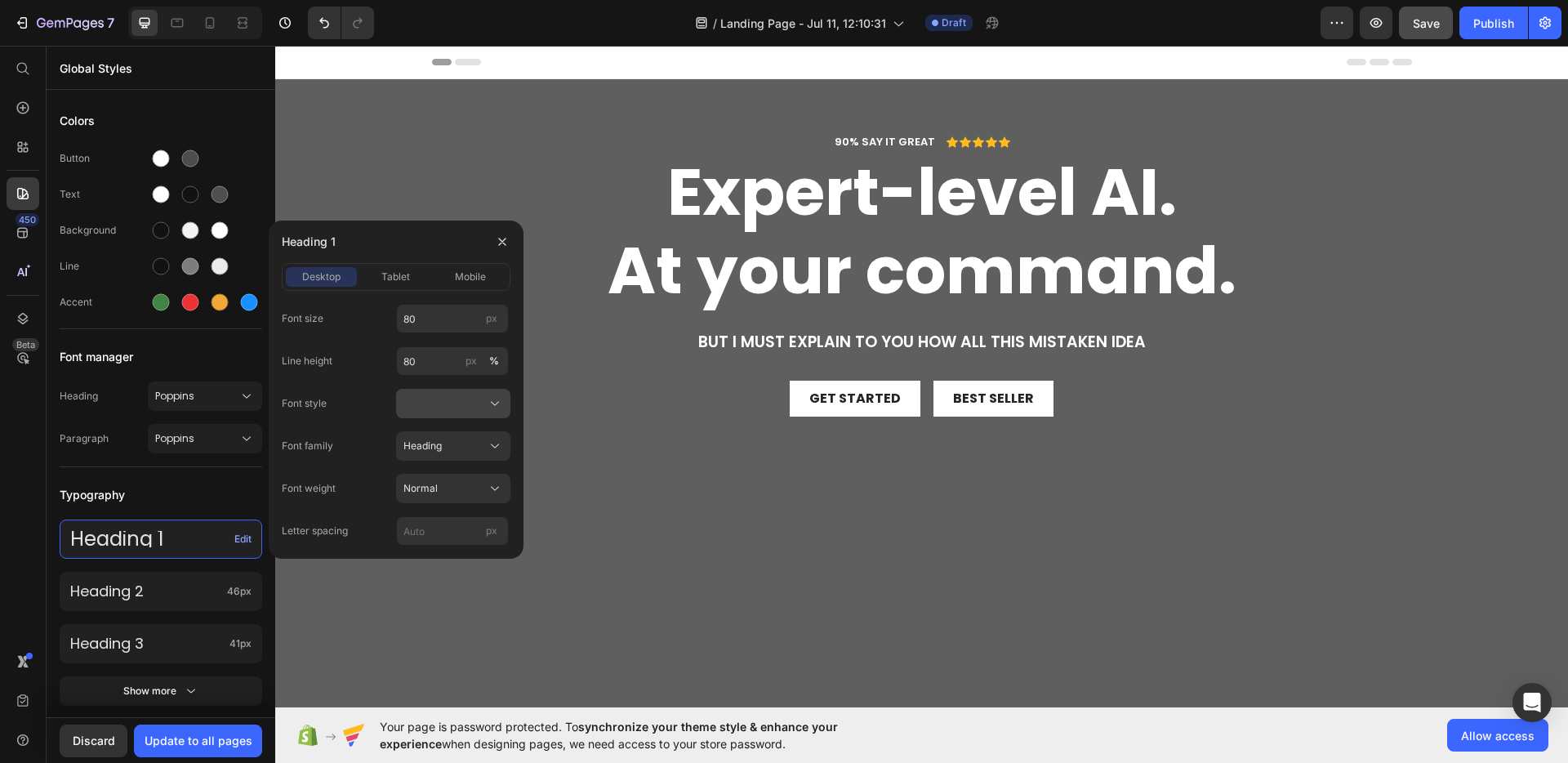 click at bounding box center (453, 404) 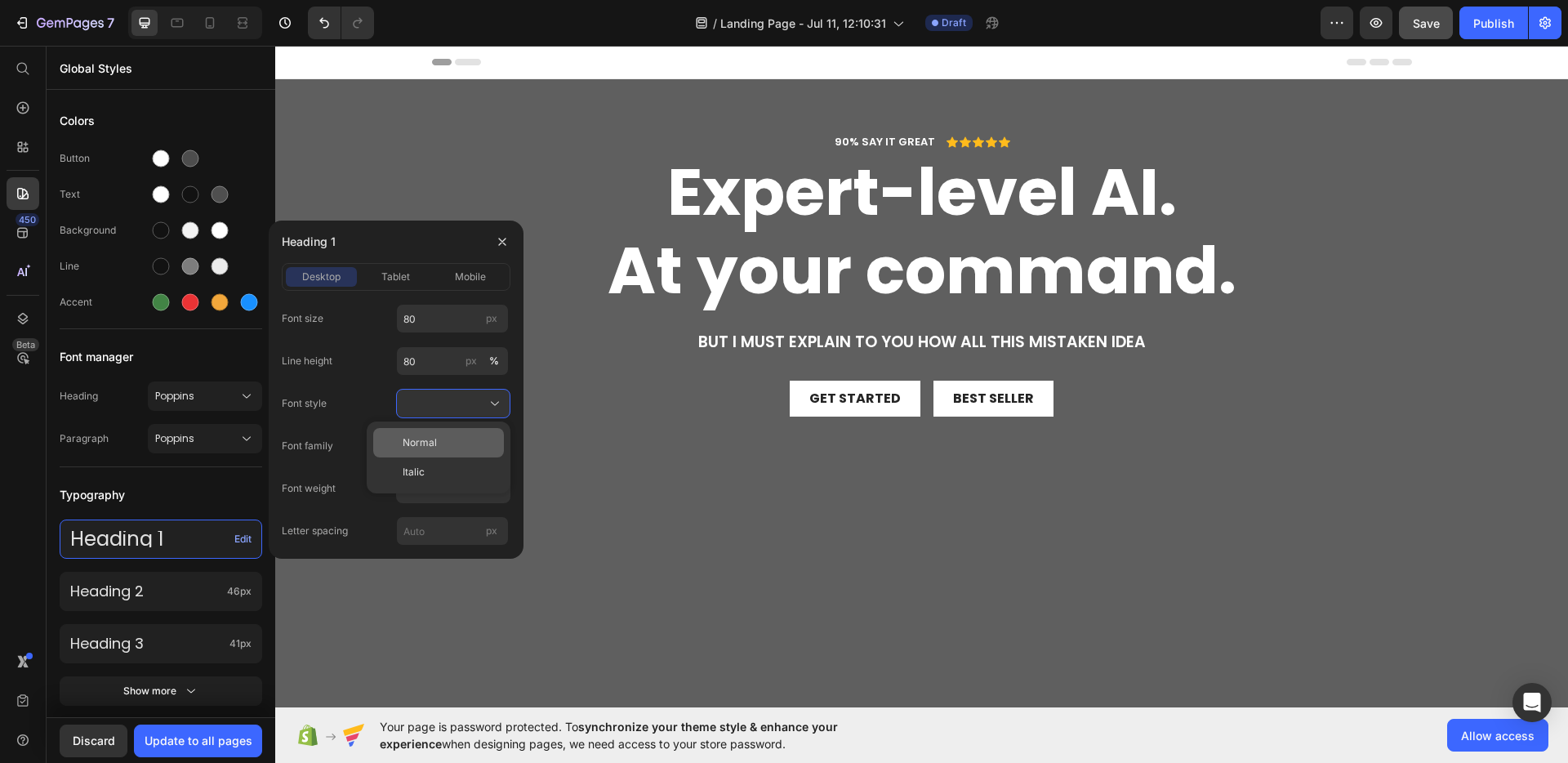 click on "Normal" at bounding box center [420, 443] 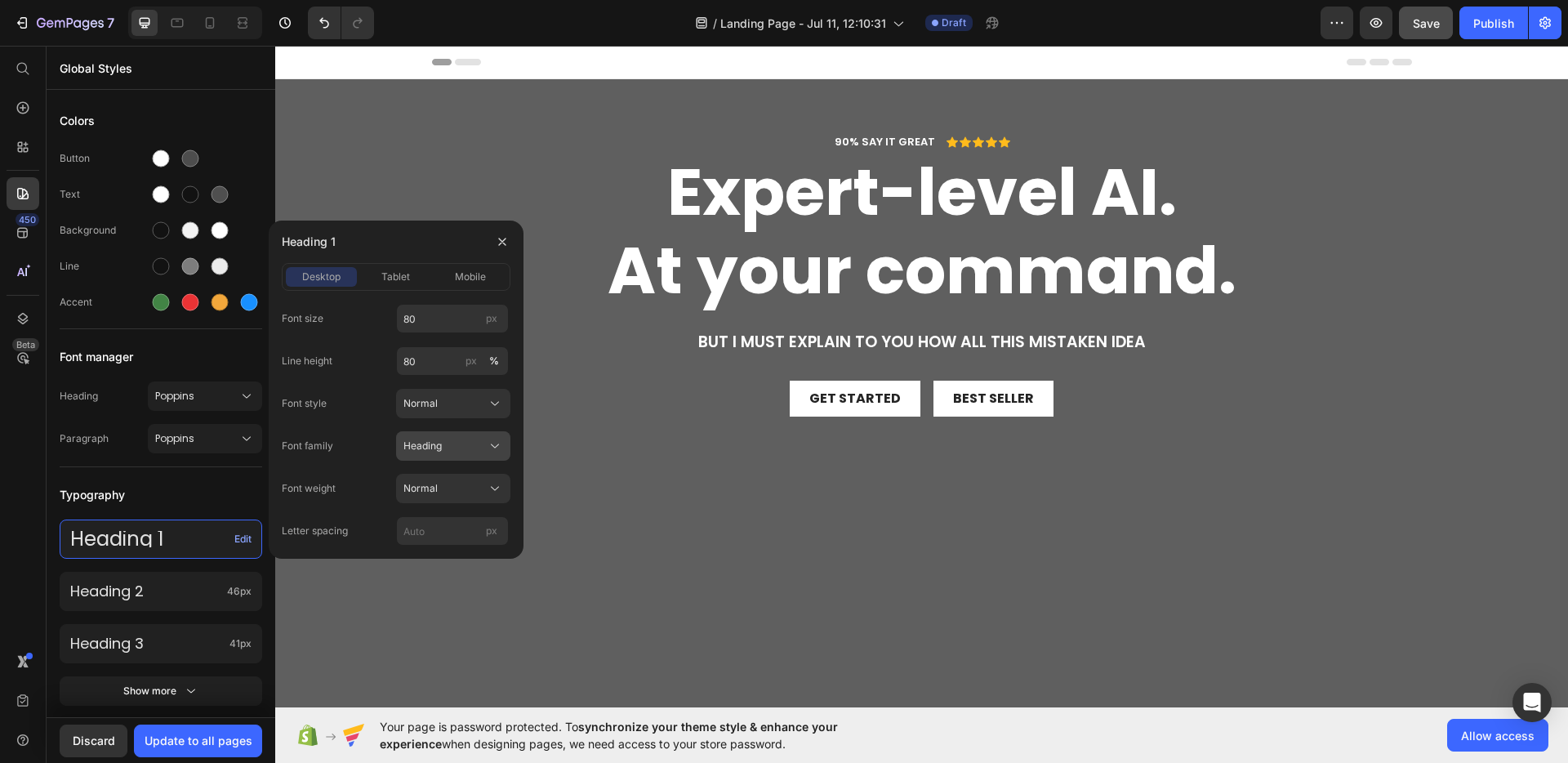 click on "Heading" at bounding box center [453, 446] 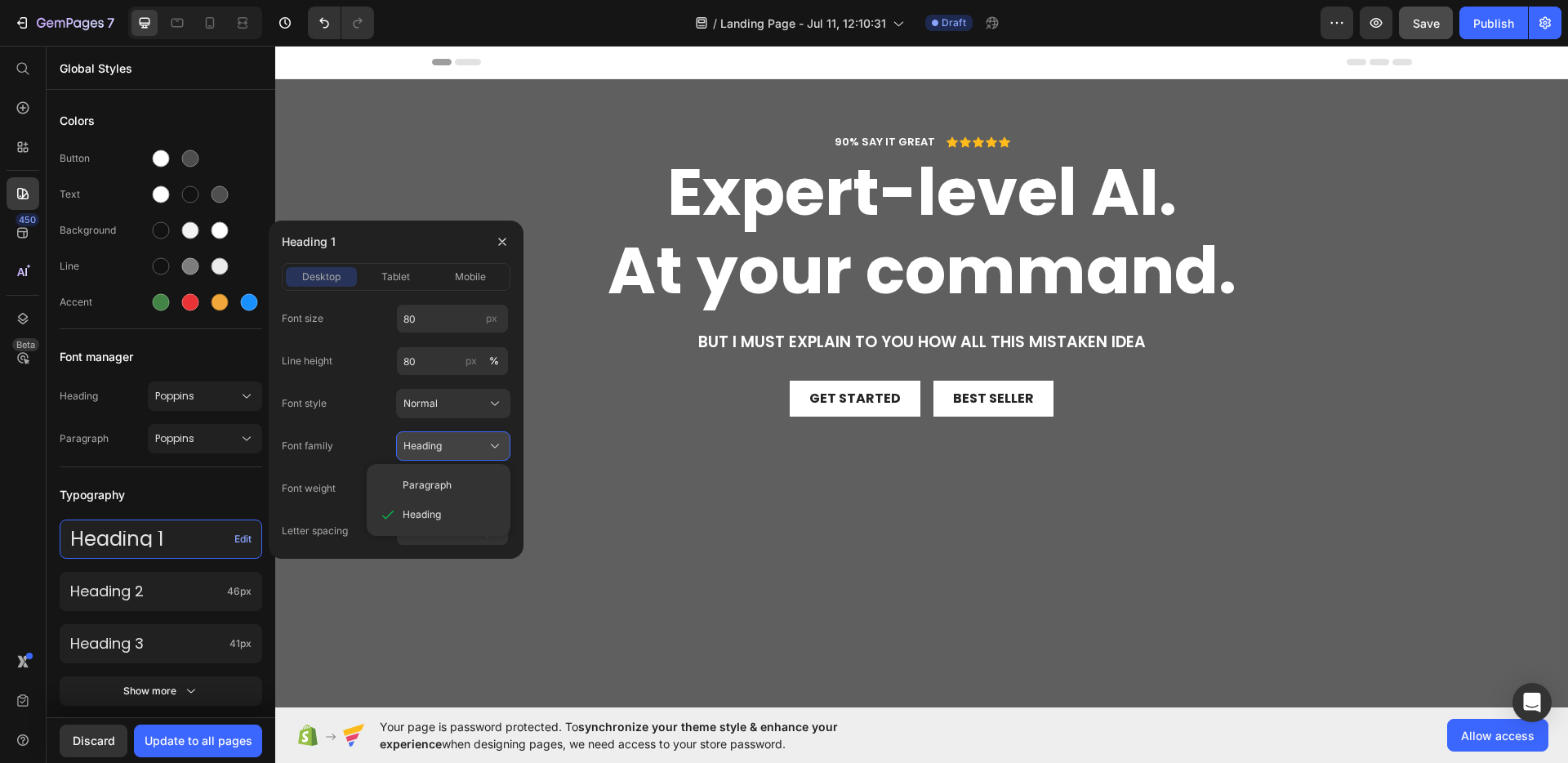 click on "Heading" 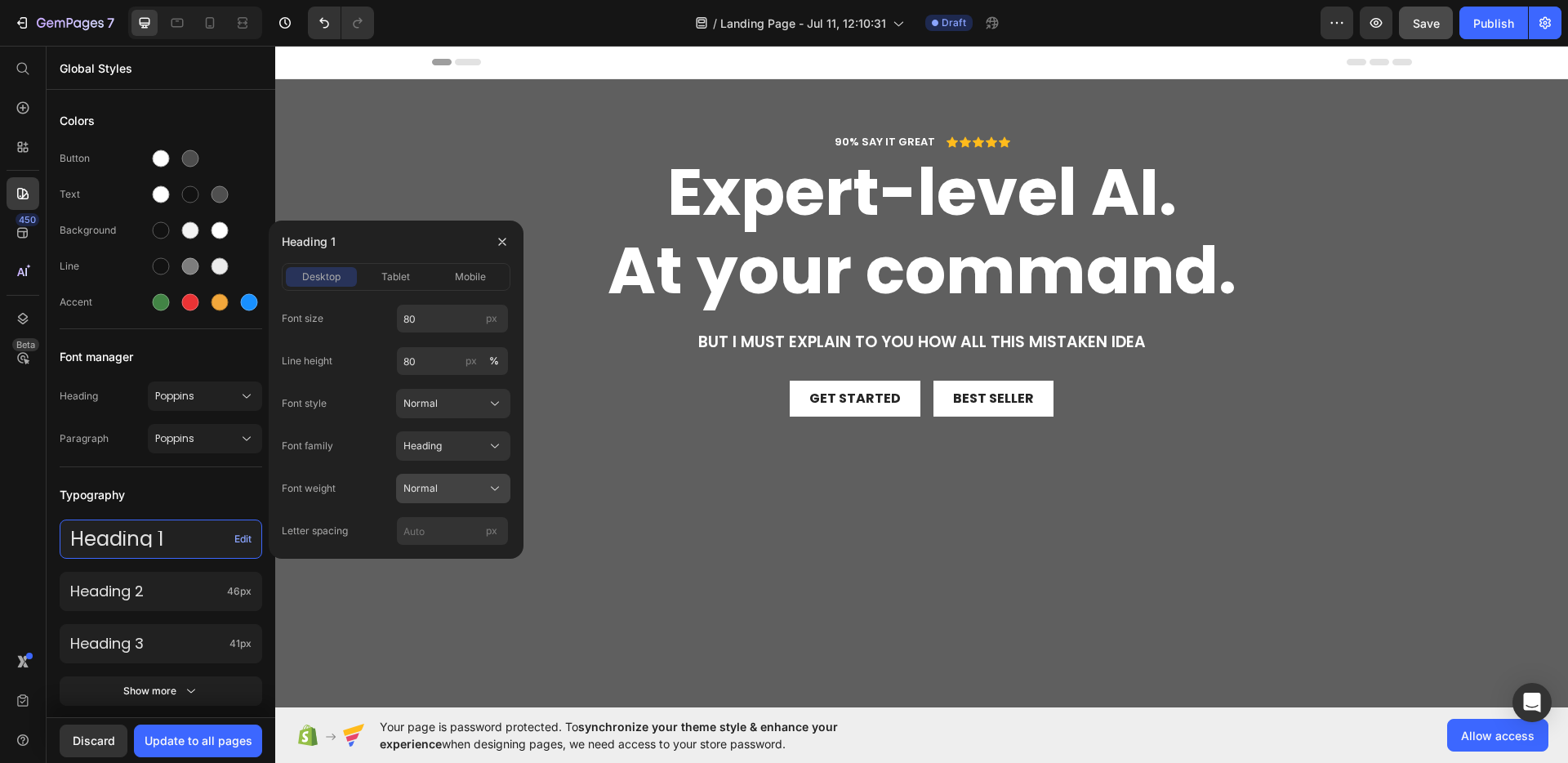 click on "Normal" 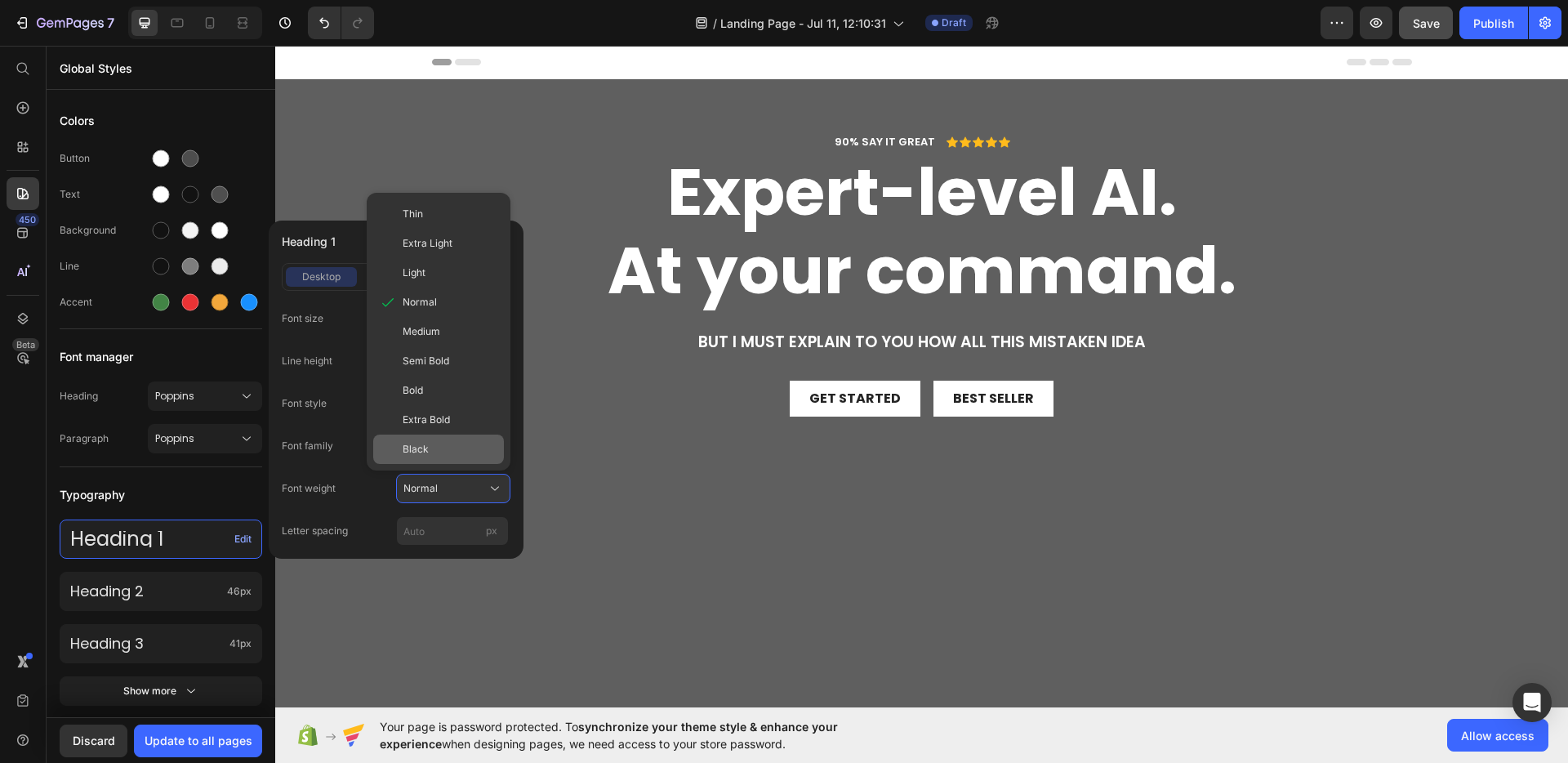 click on "Black" at bounding box center (450, 449) 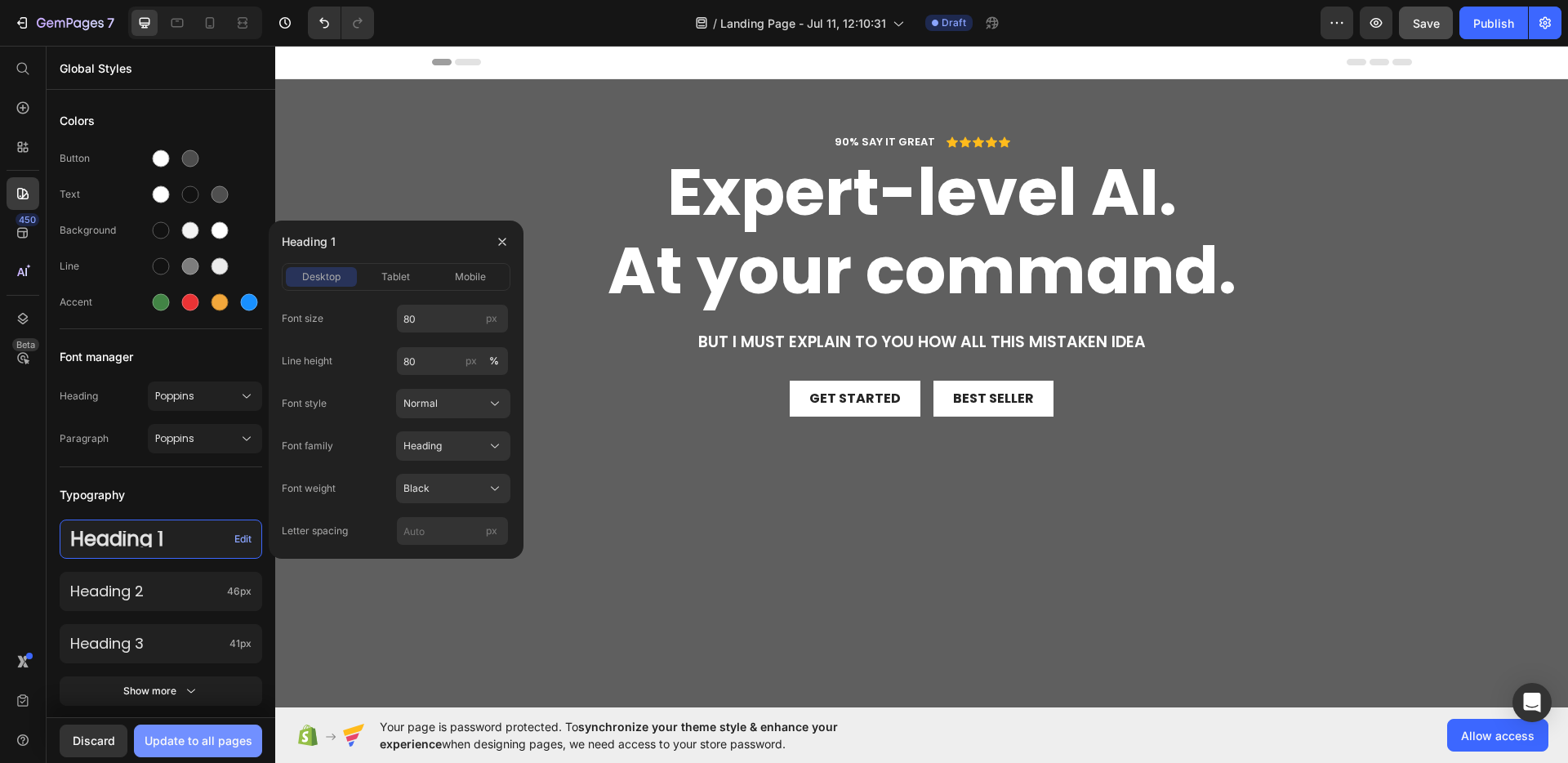 click on "Update to all pages" at bounding box center (198, 741) 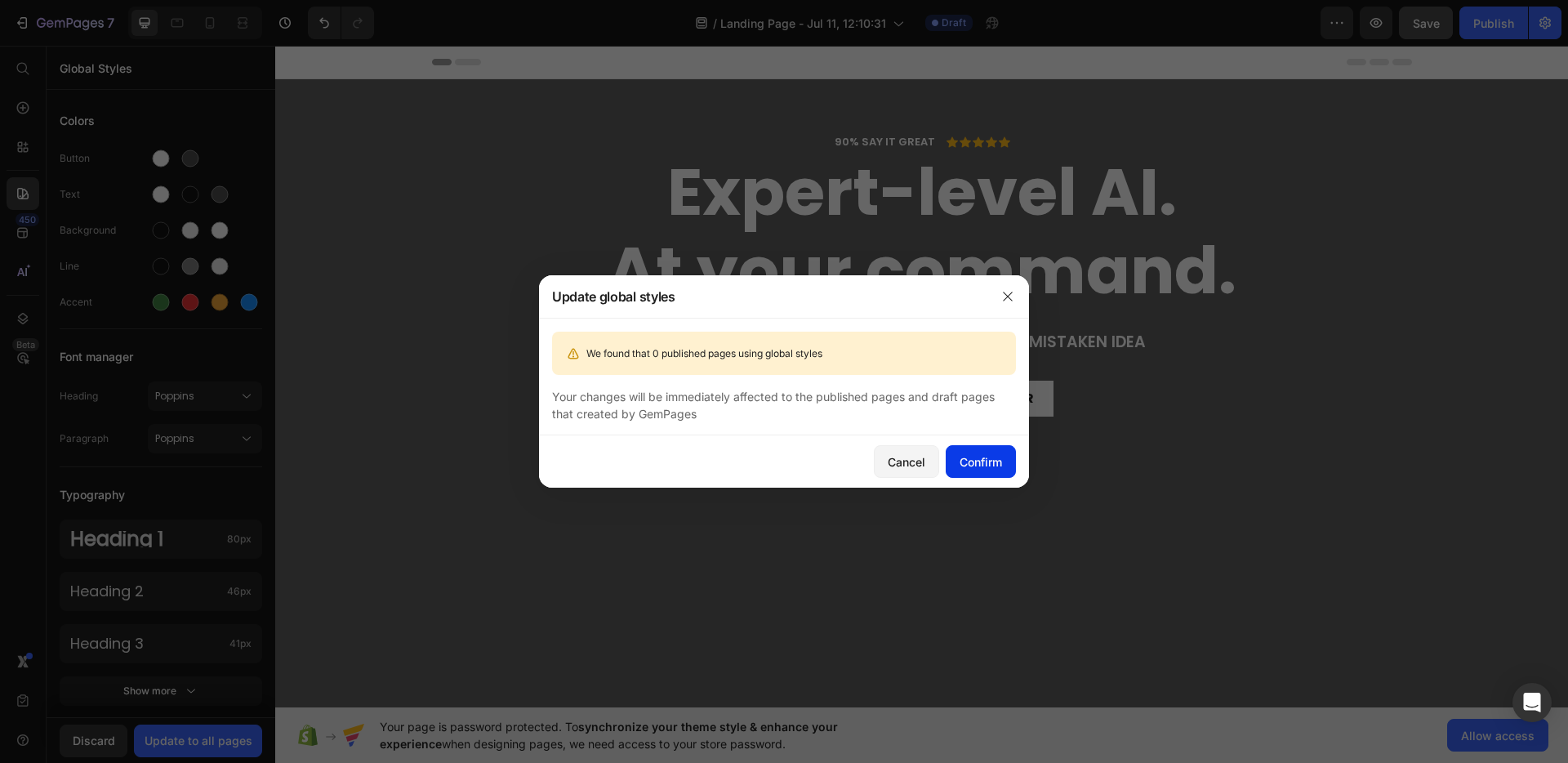 click on "Confirm" at bounding box center [981, 462] 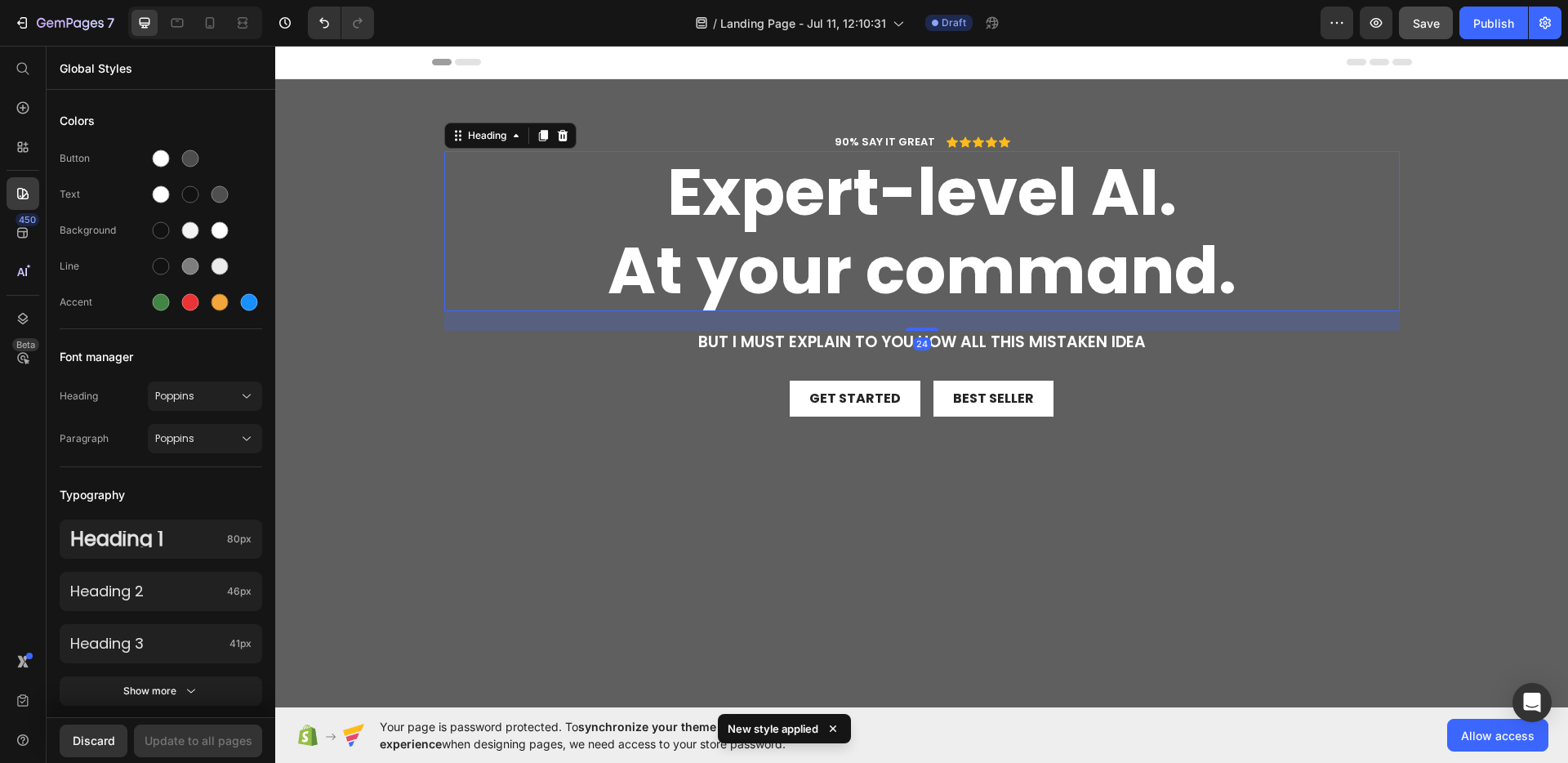 click on "At your command." at bounding box center [922, 270] 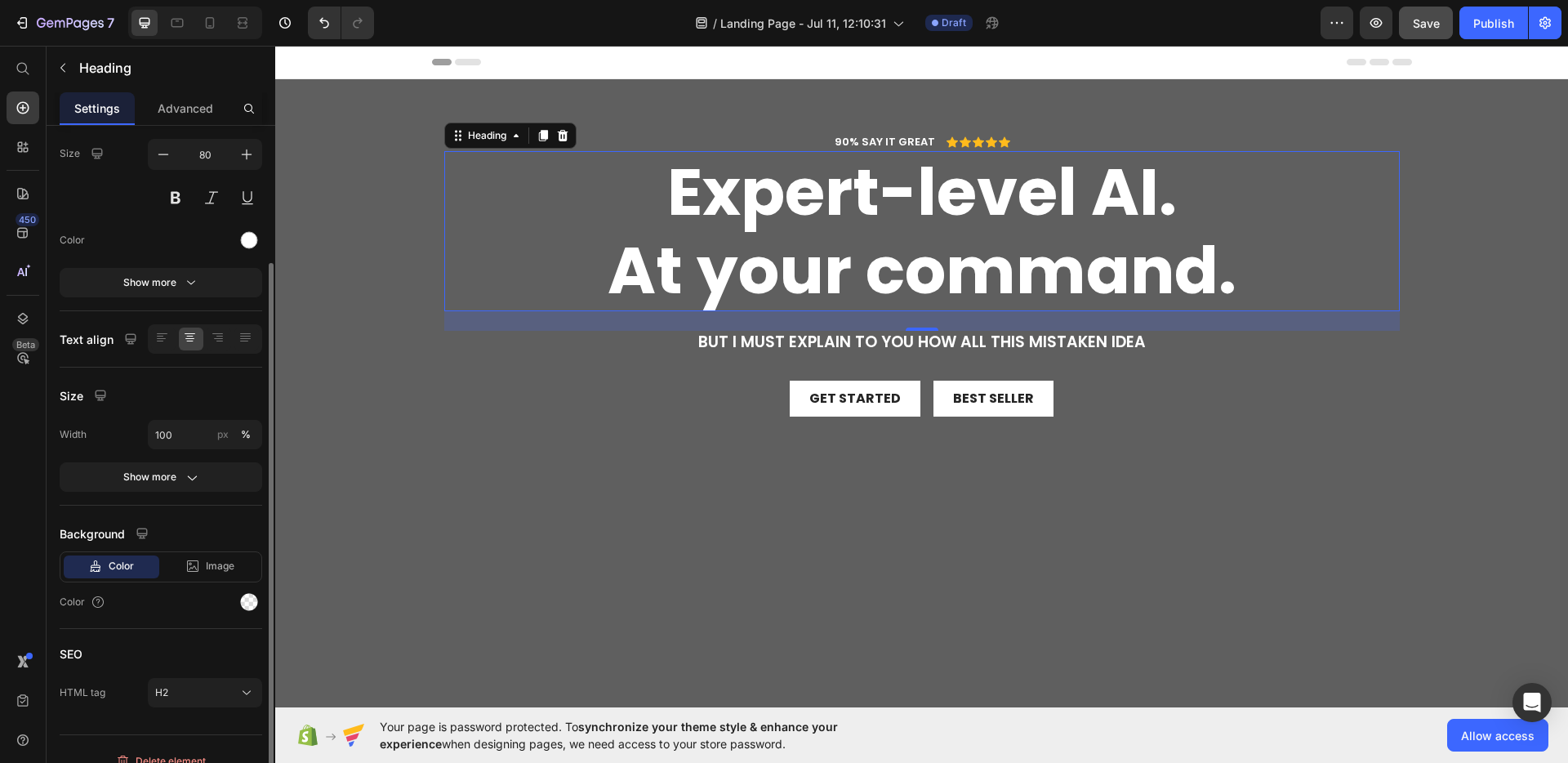 scroll, scrollTop: 143, scrollLeft: 0, axis: vertical 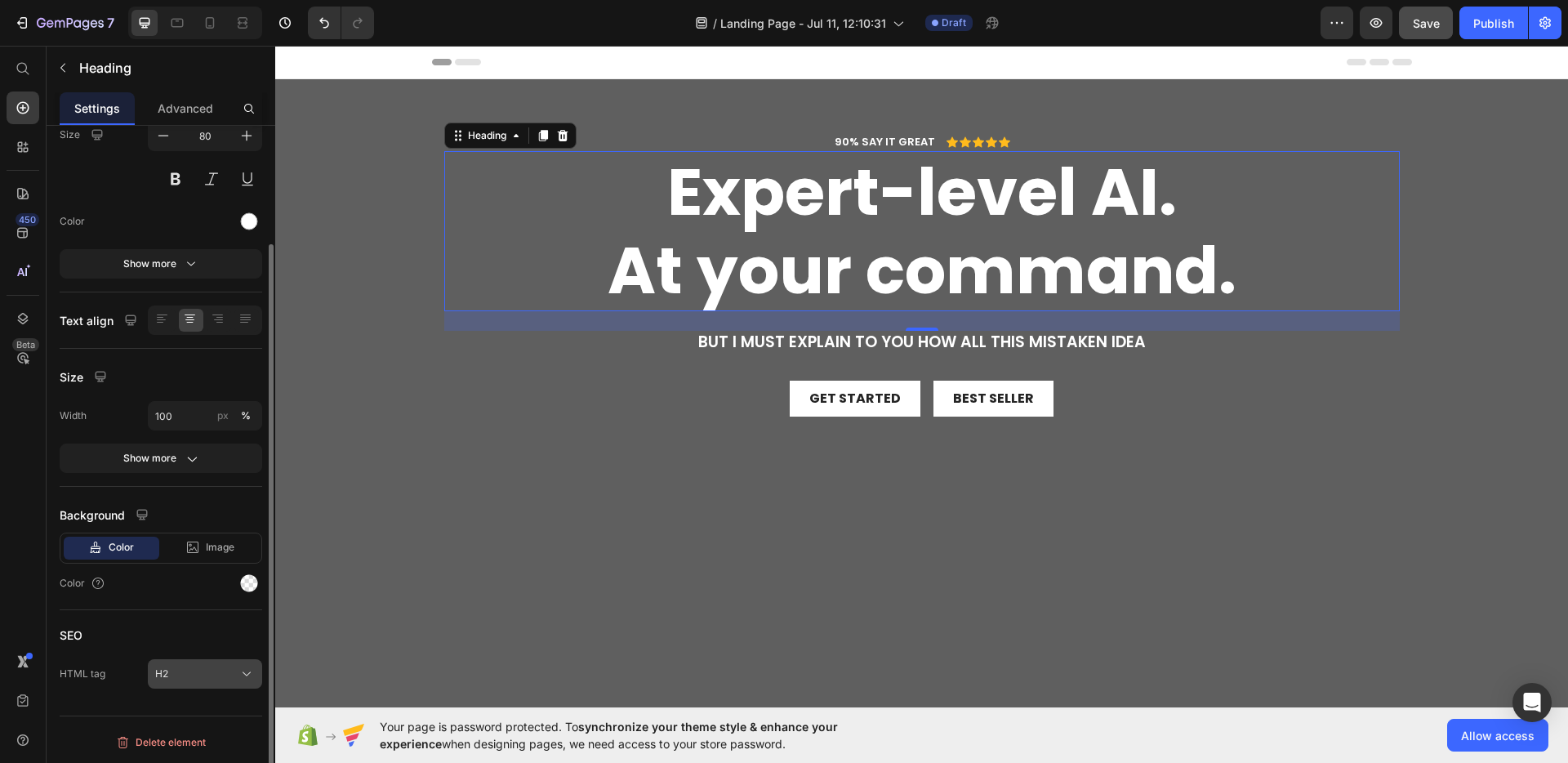 click on "H2" 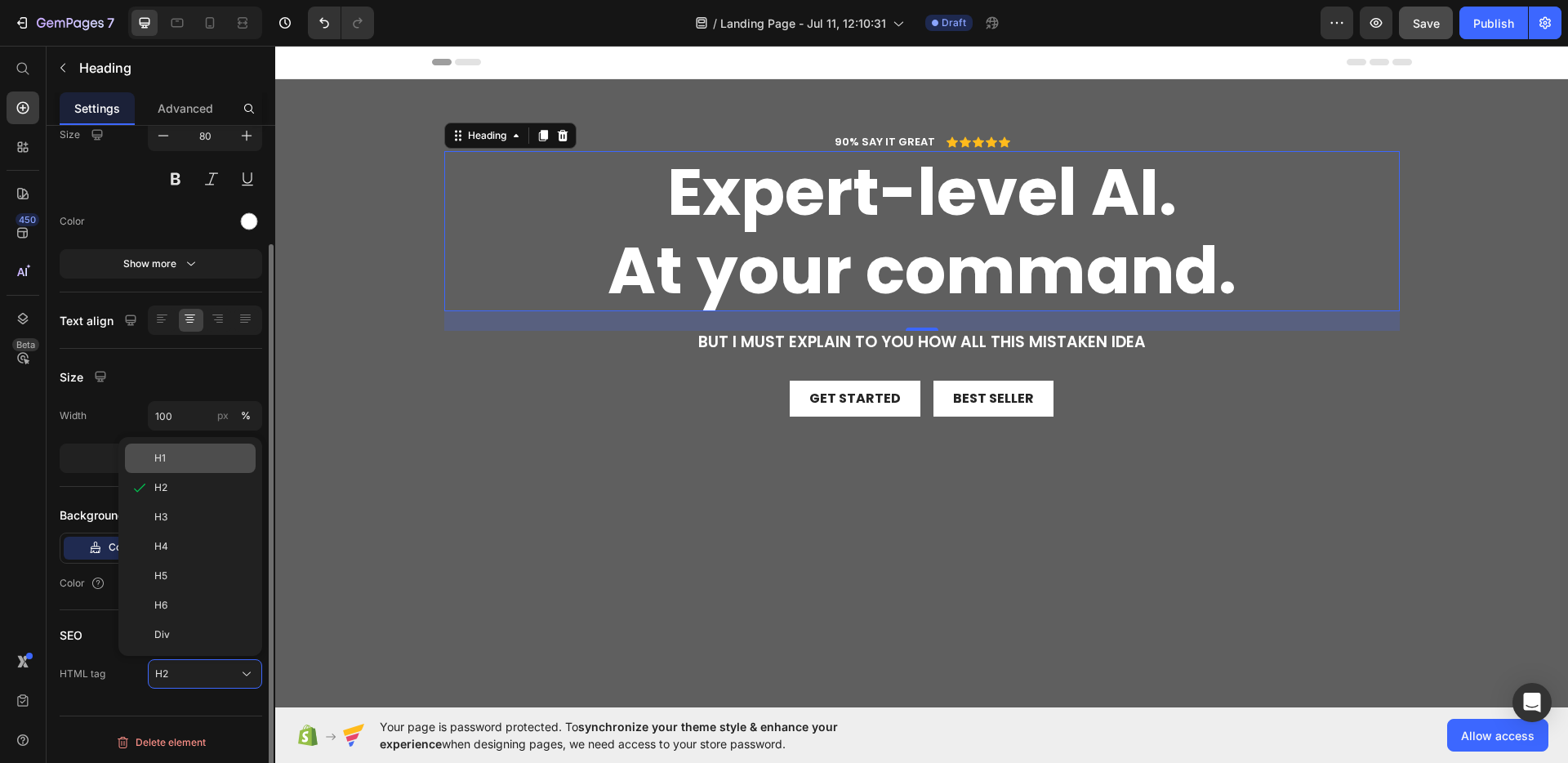 click on "H1" at bounding box center (160, 458) 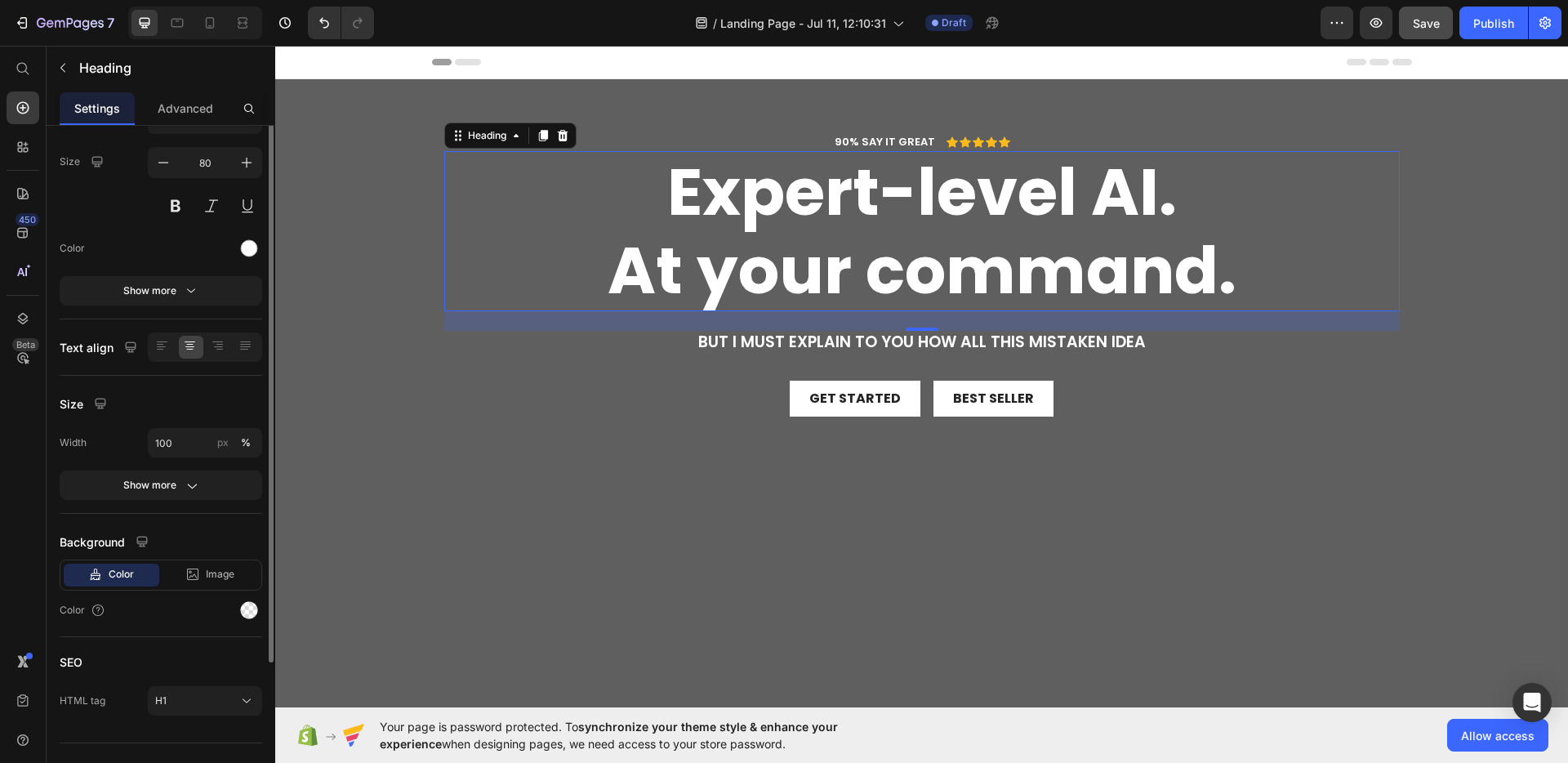 scroll, scrollTop: 0, scrollLeft: 0, axis: both 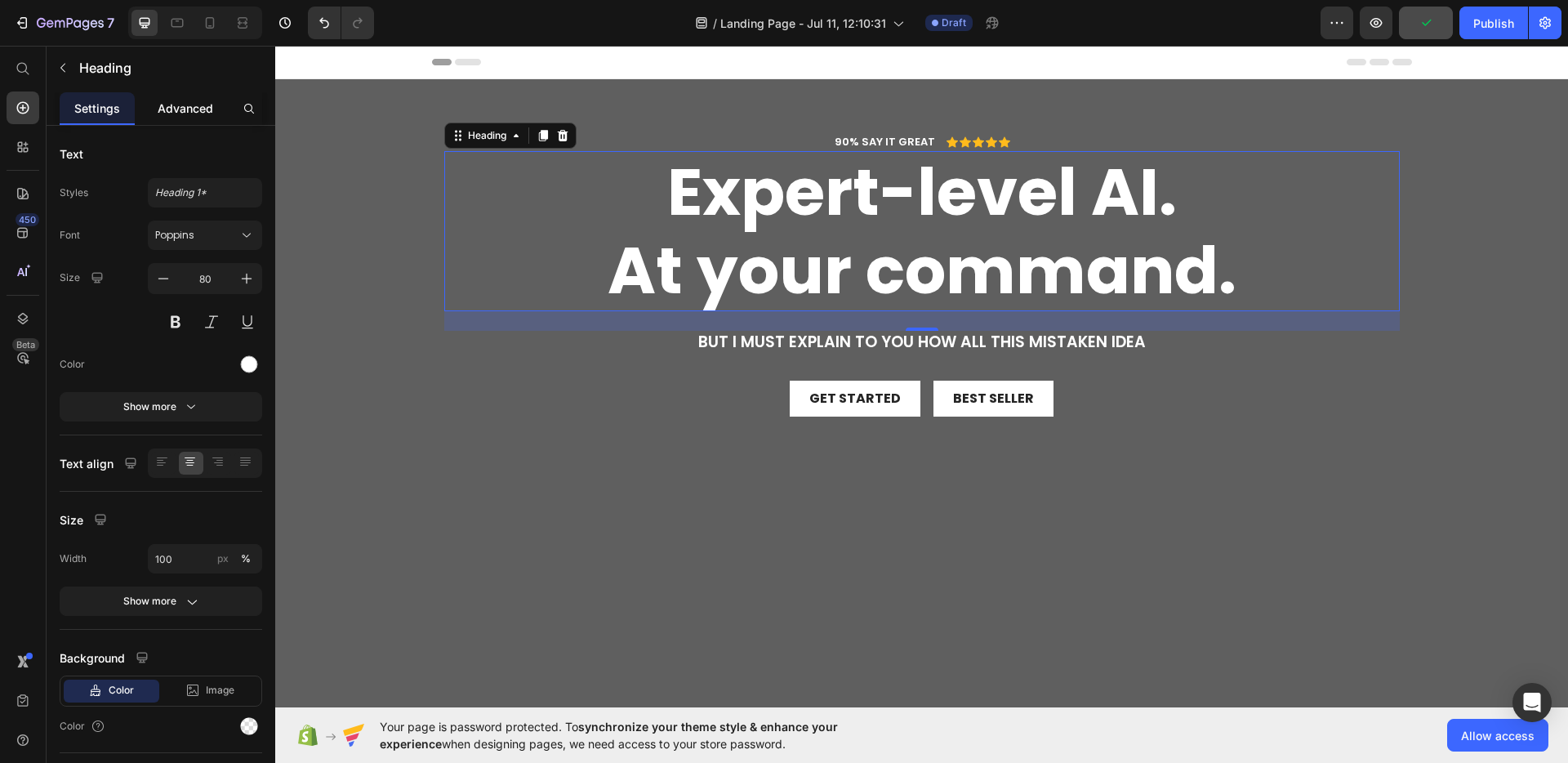 click on "Advanced" at bounding box center (185, 108) 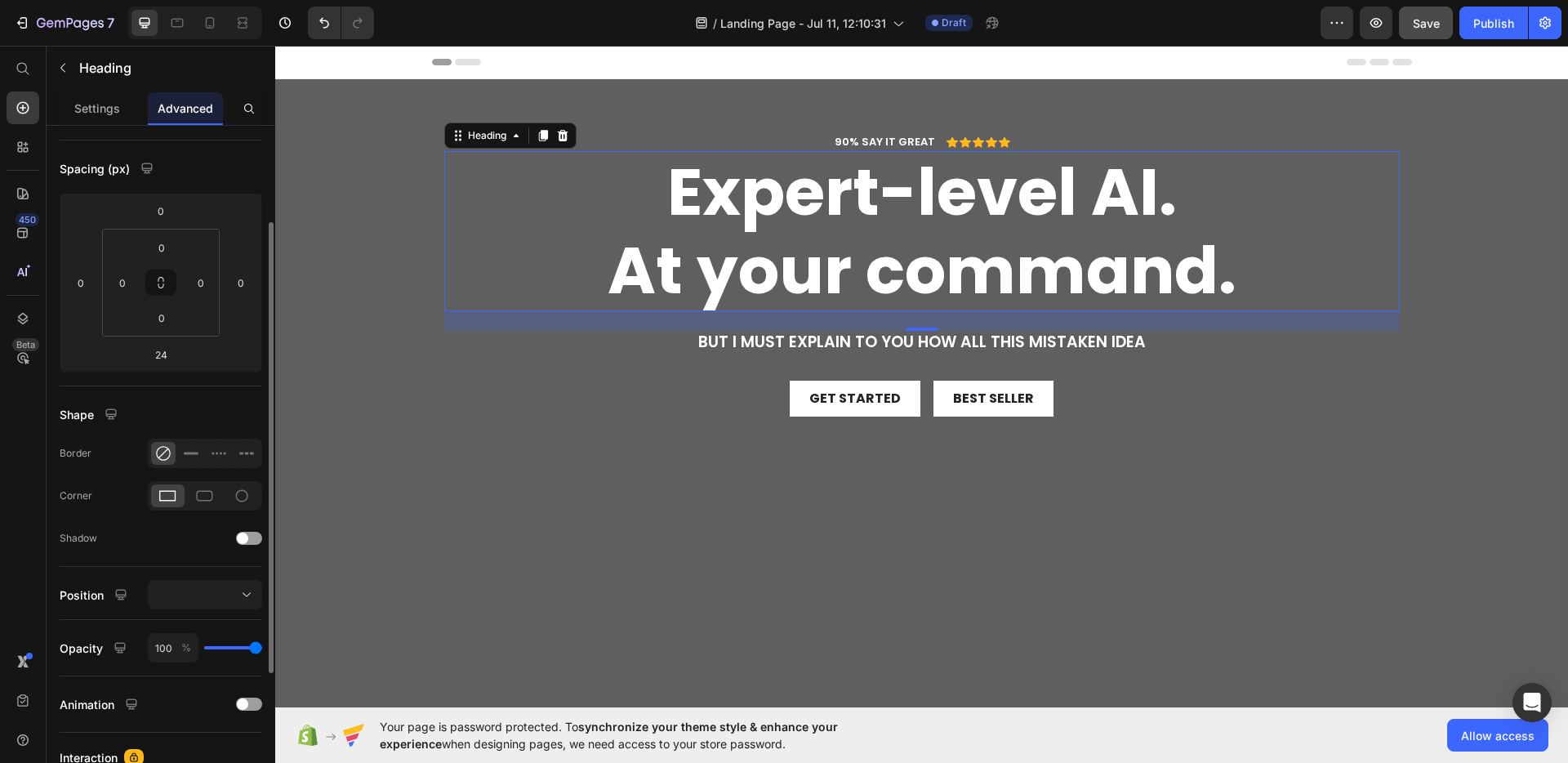 scroll, scrollTop: 0, scrollLeft: 0, axis: both 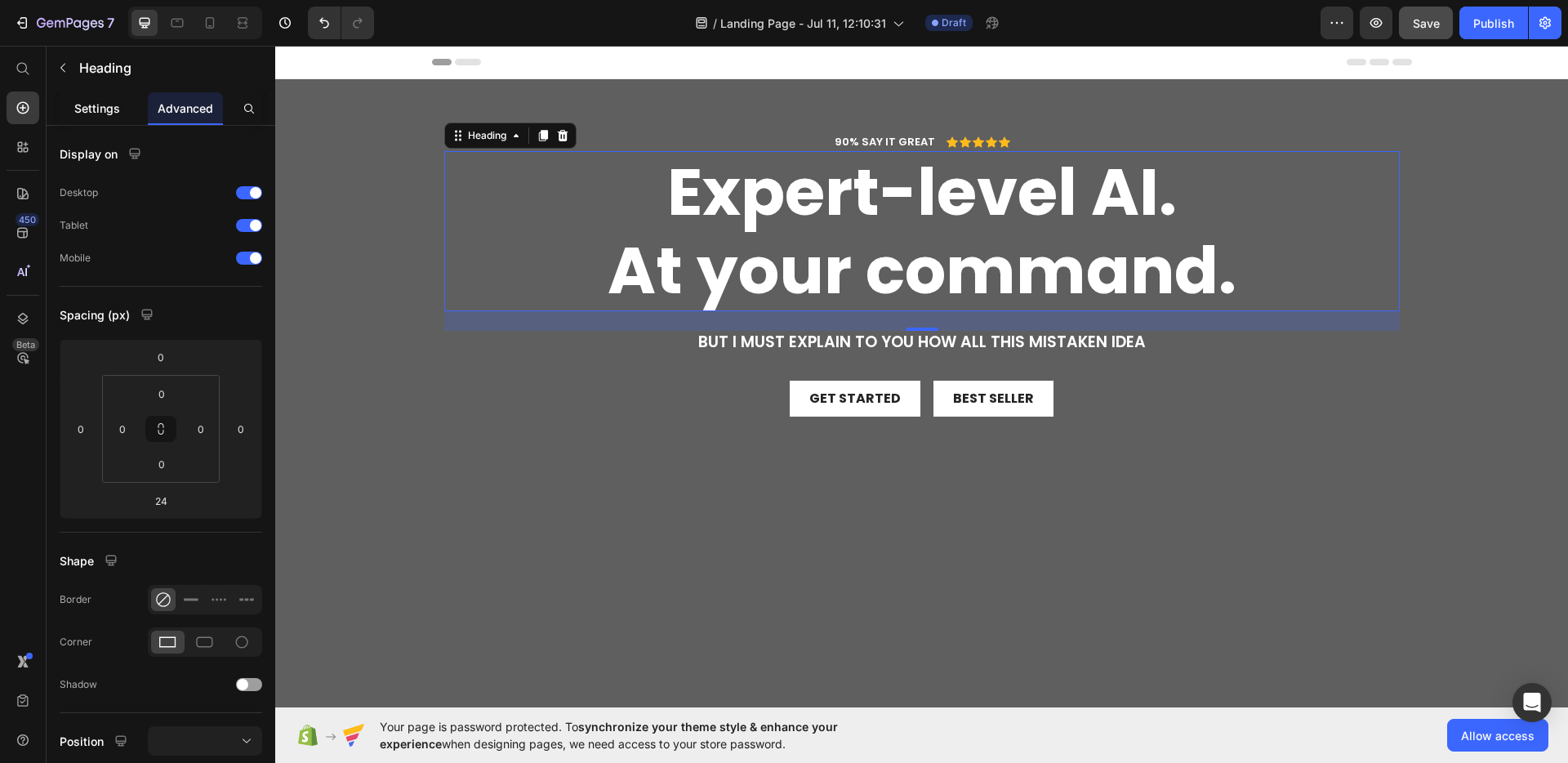 click on "Settings" at bounding box center [97, 108] 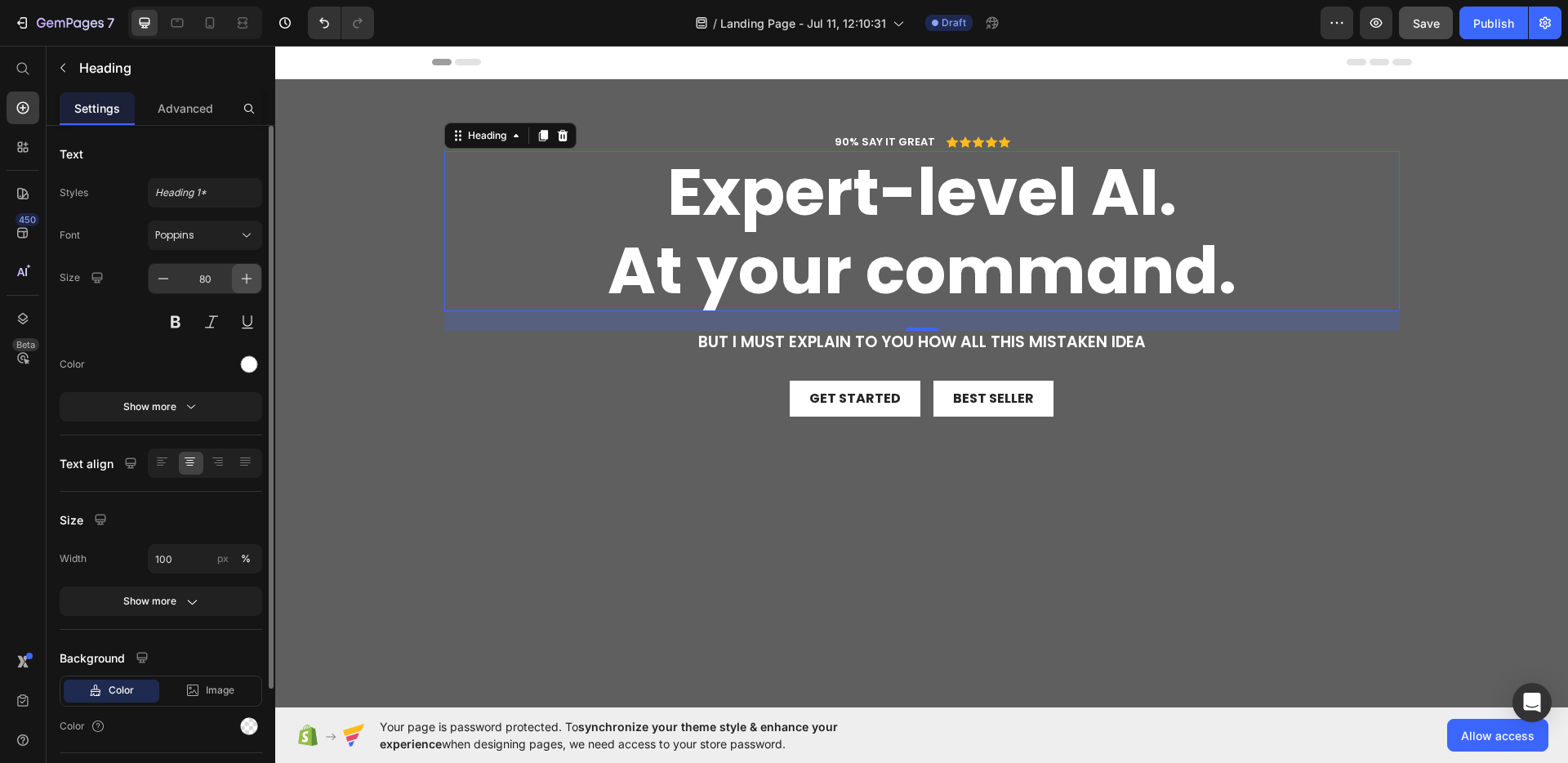 click 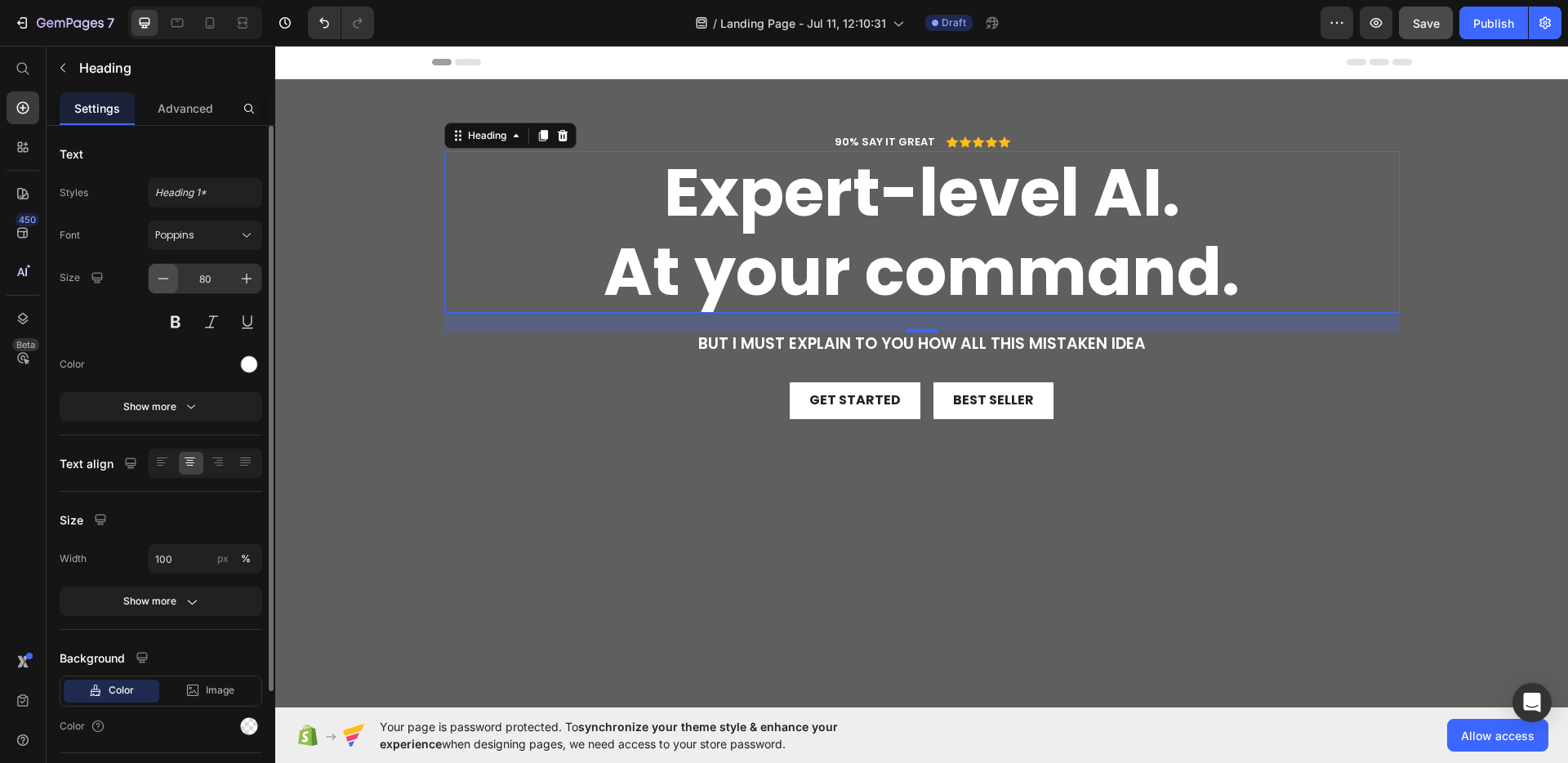 click 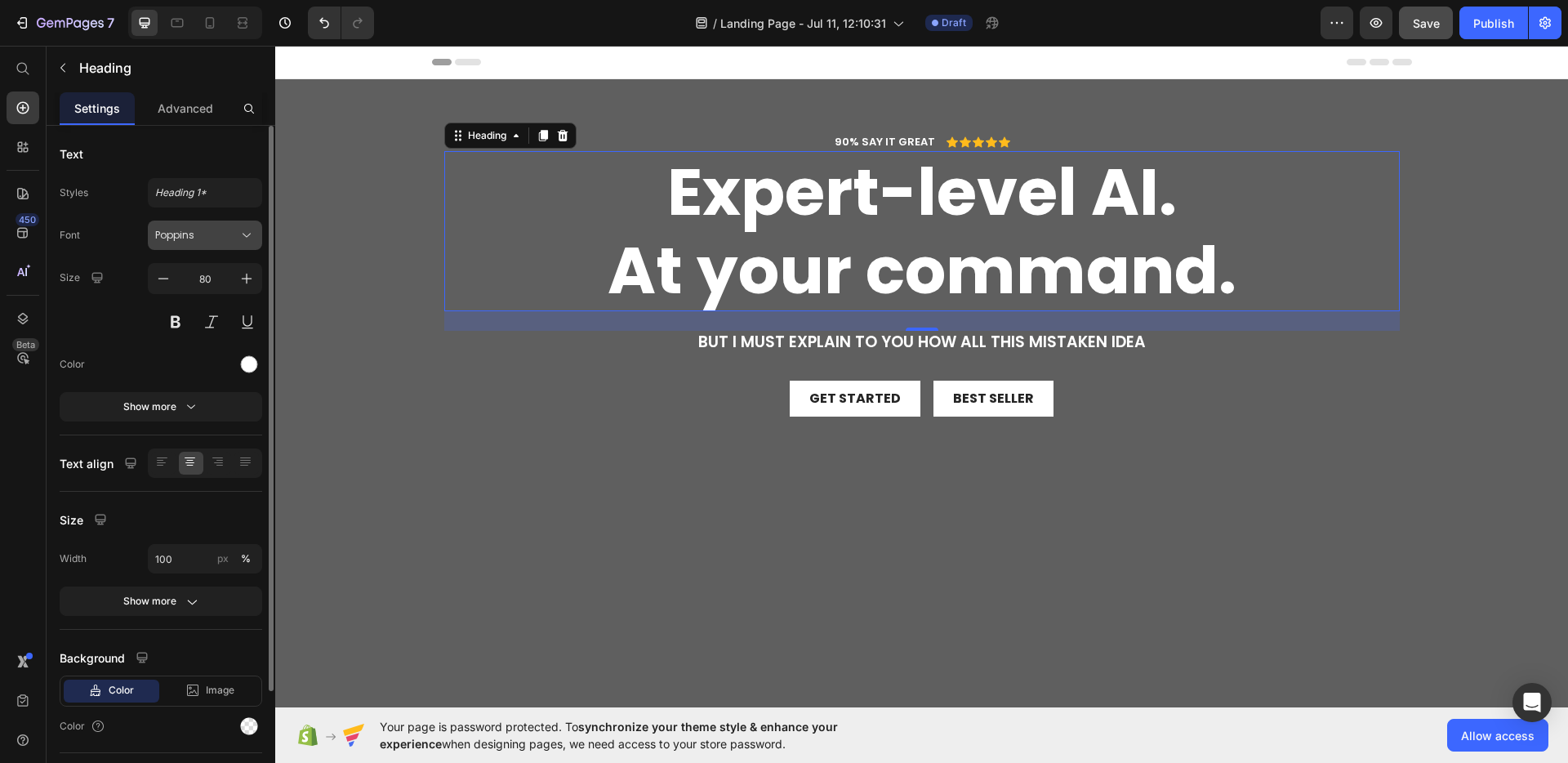click 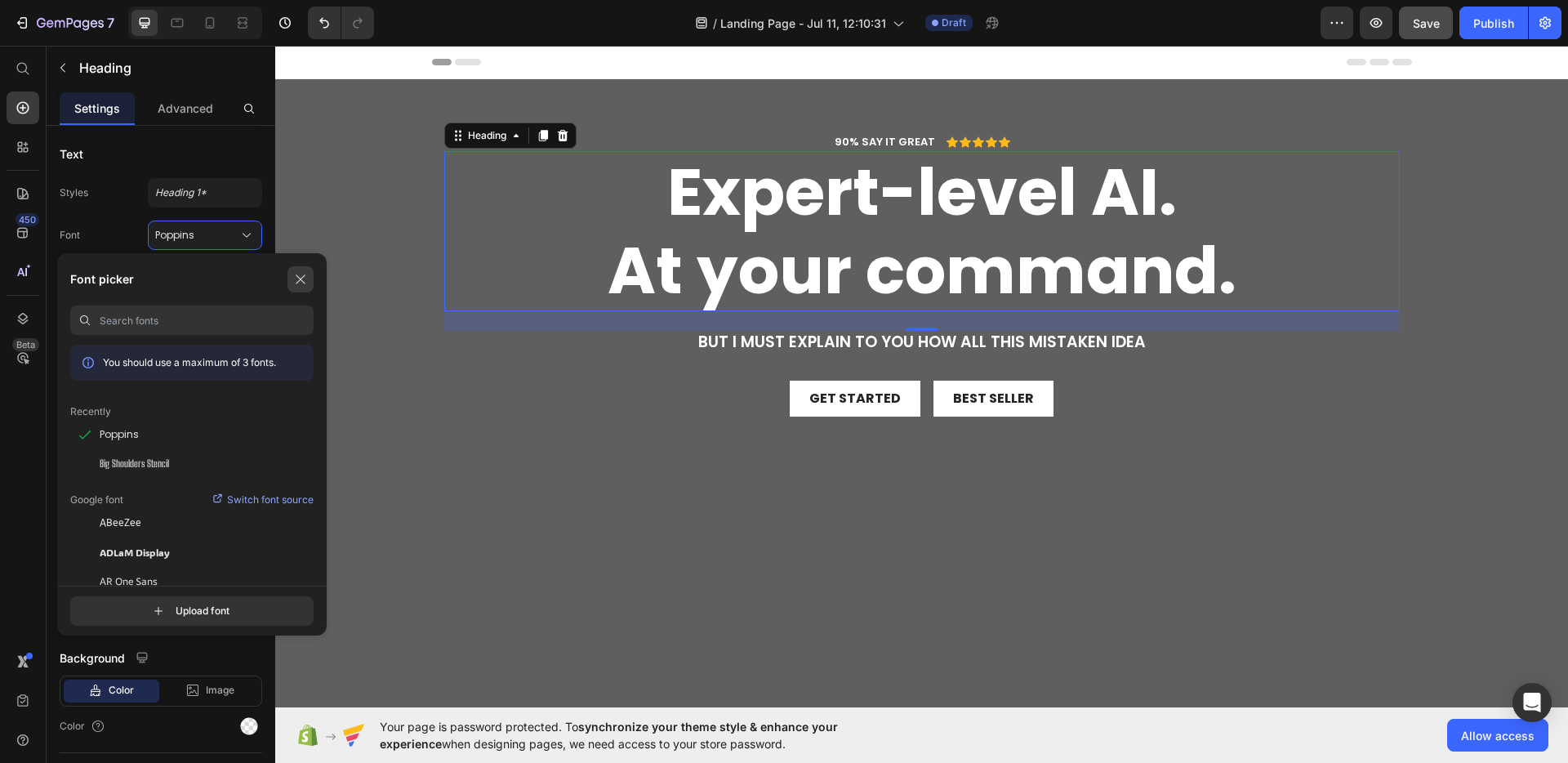 click 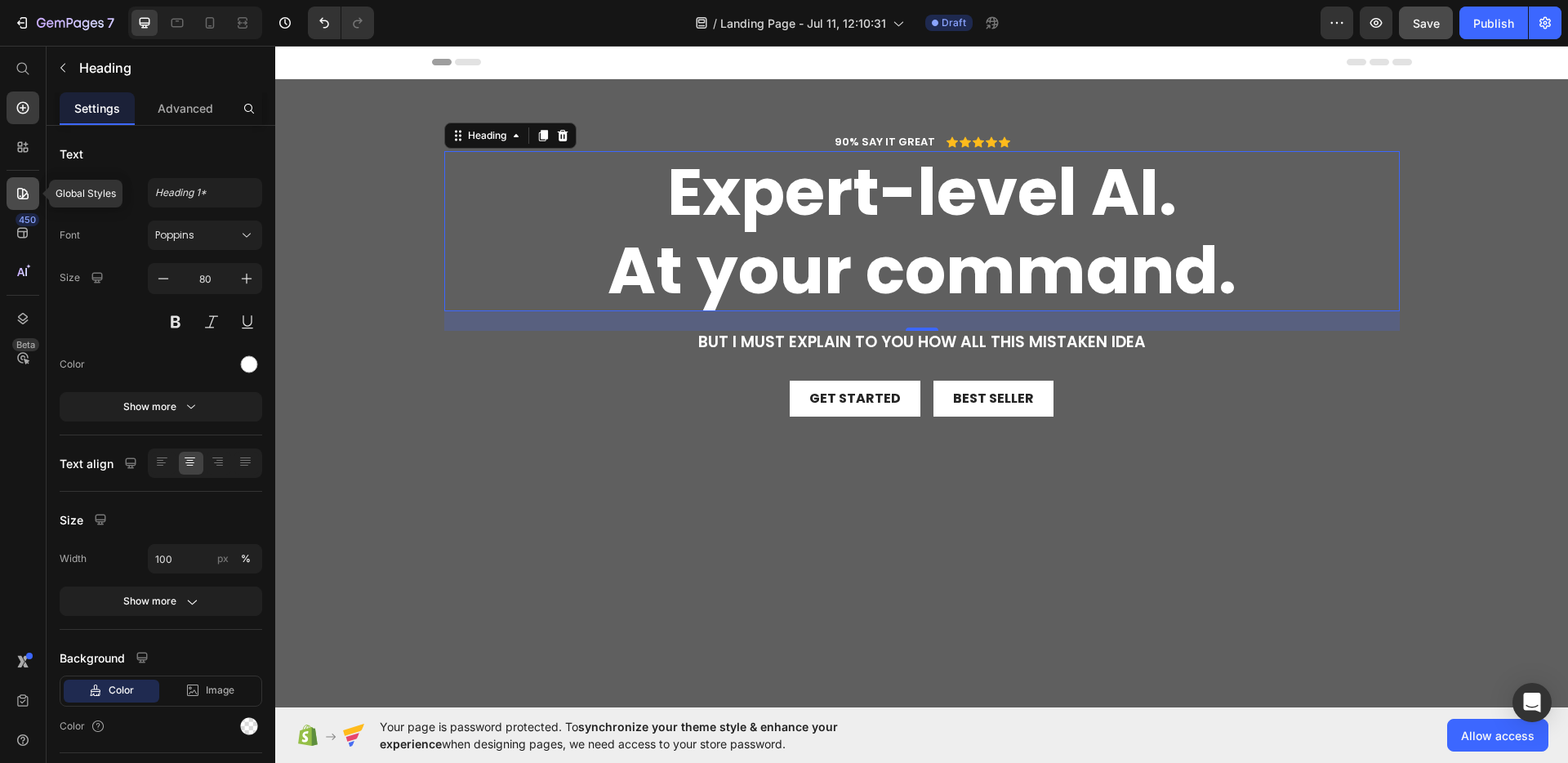 click 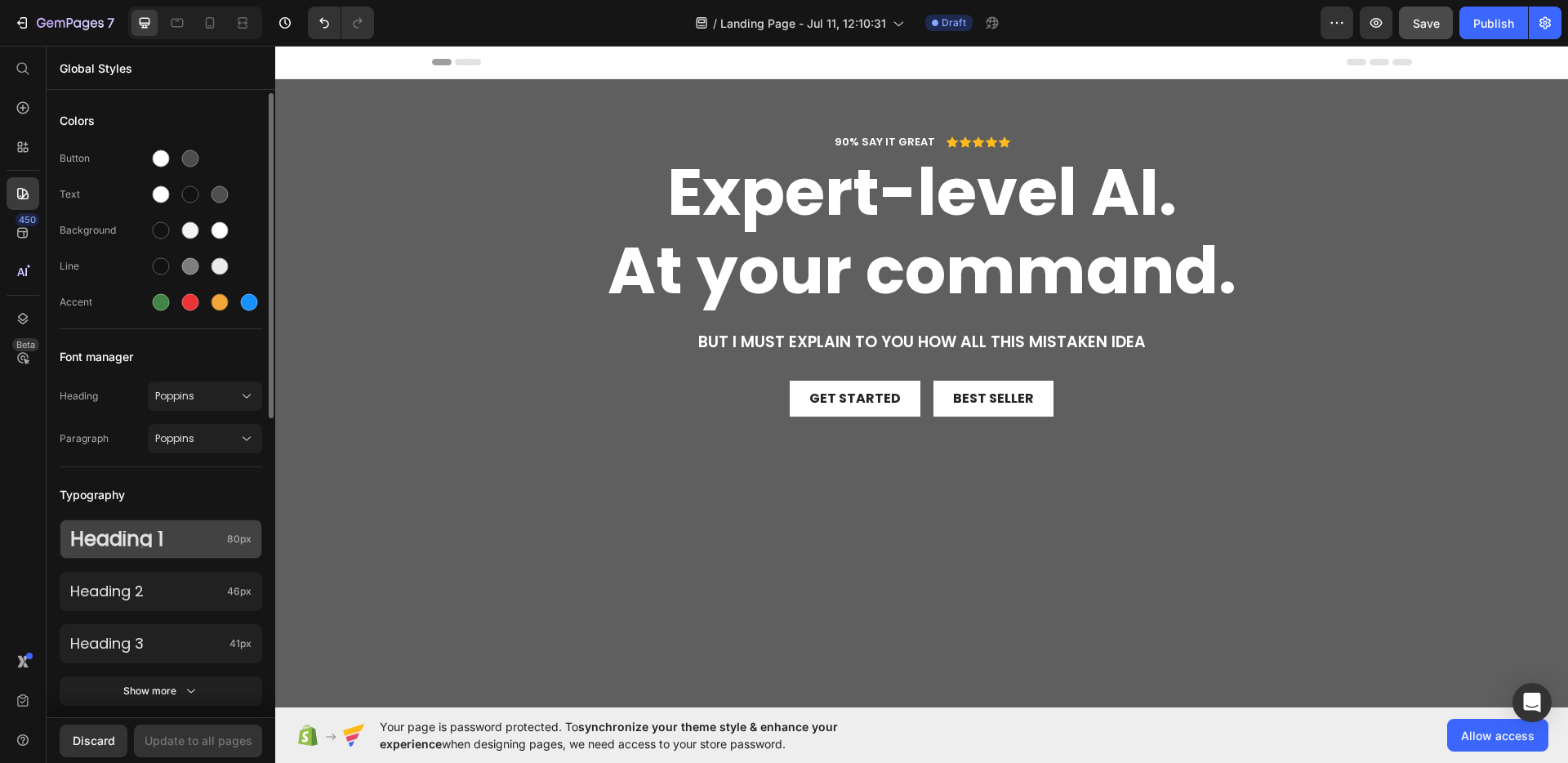 click on "Heading 1" at bounding box center (145, 538) 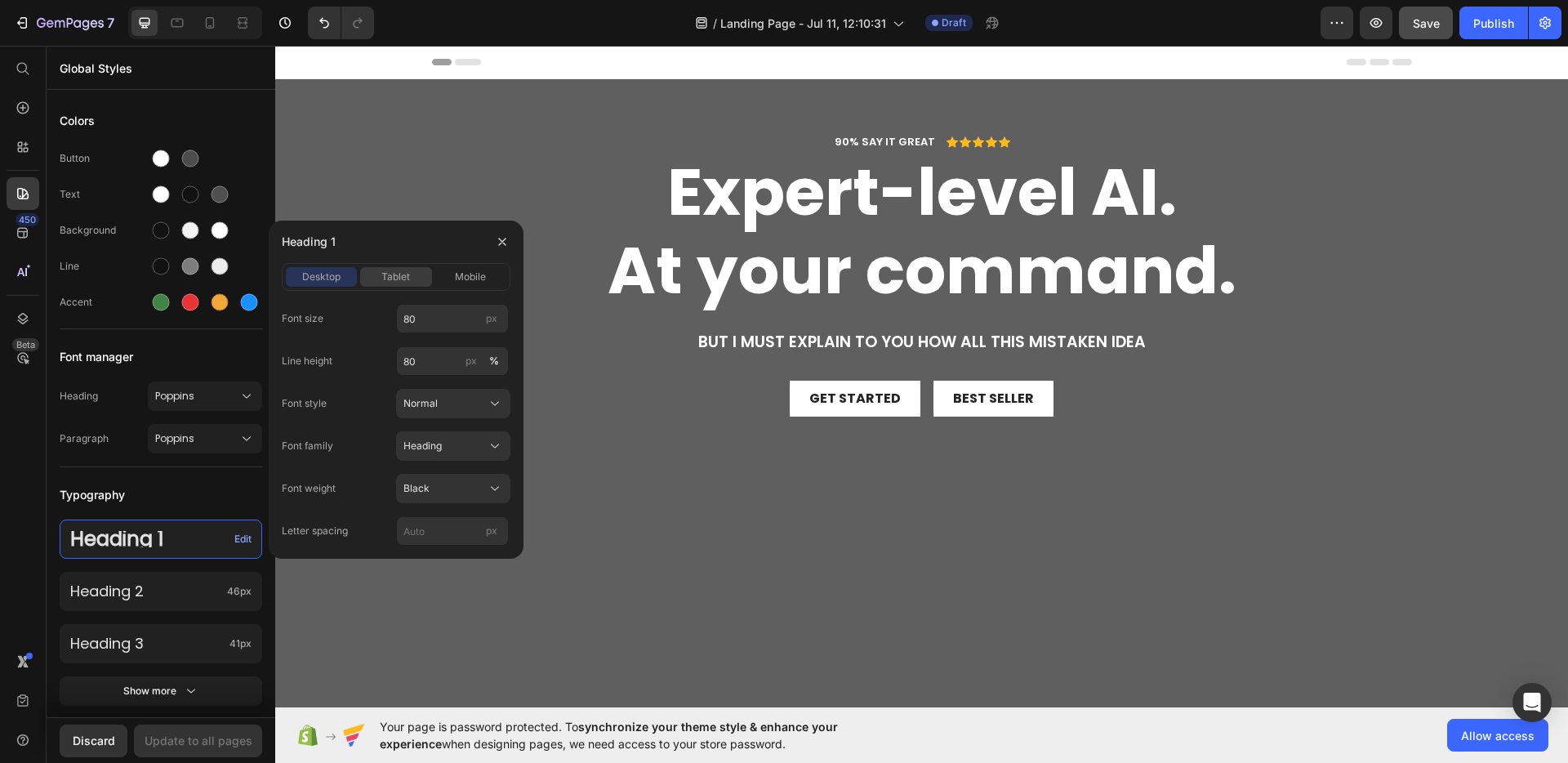 click on "tablet" at bounding box center (395, 277) 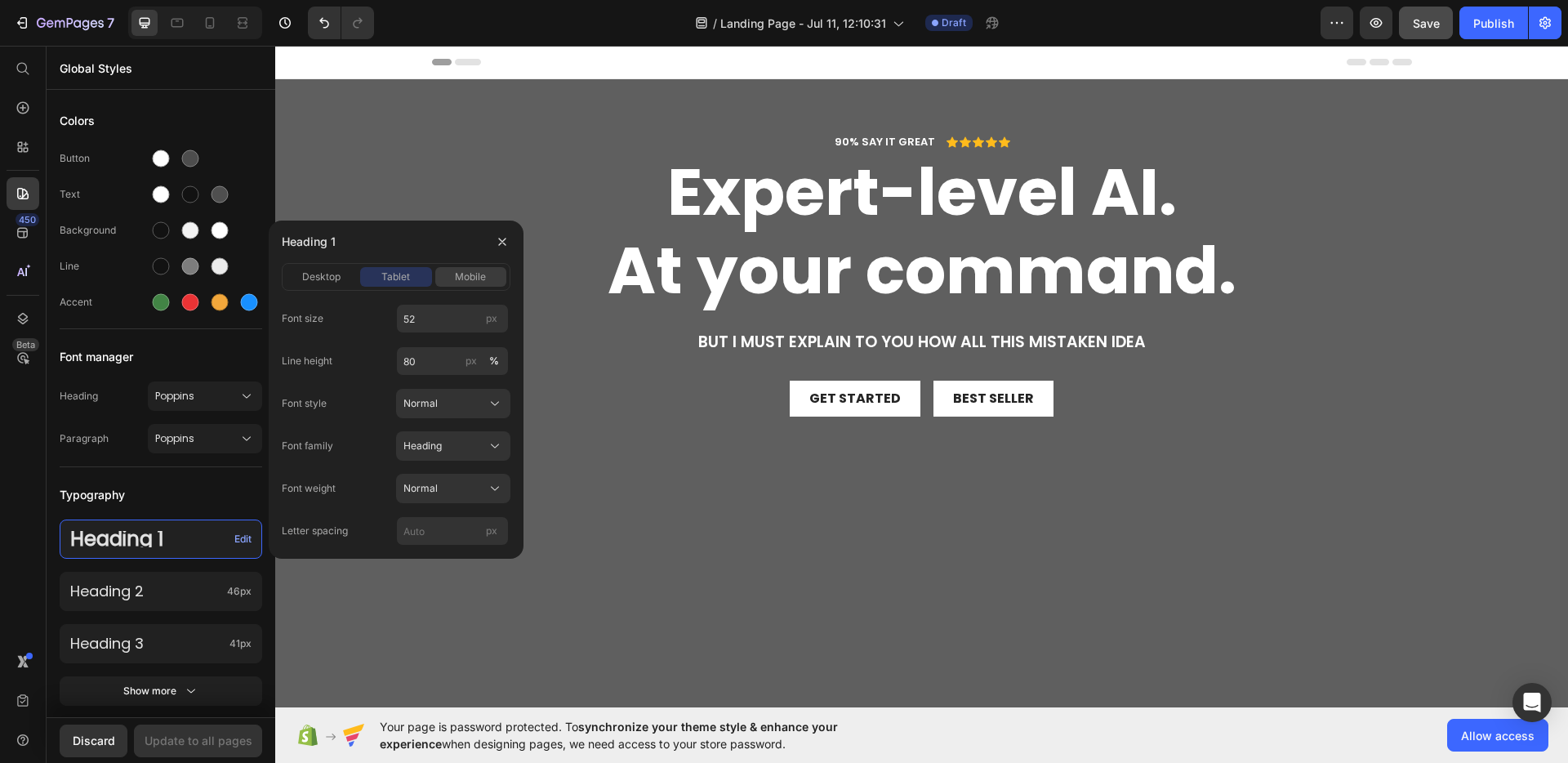 click on "mobile" at bounding box center [470, 277] 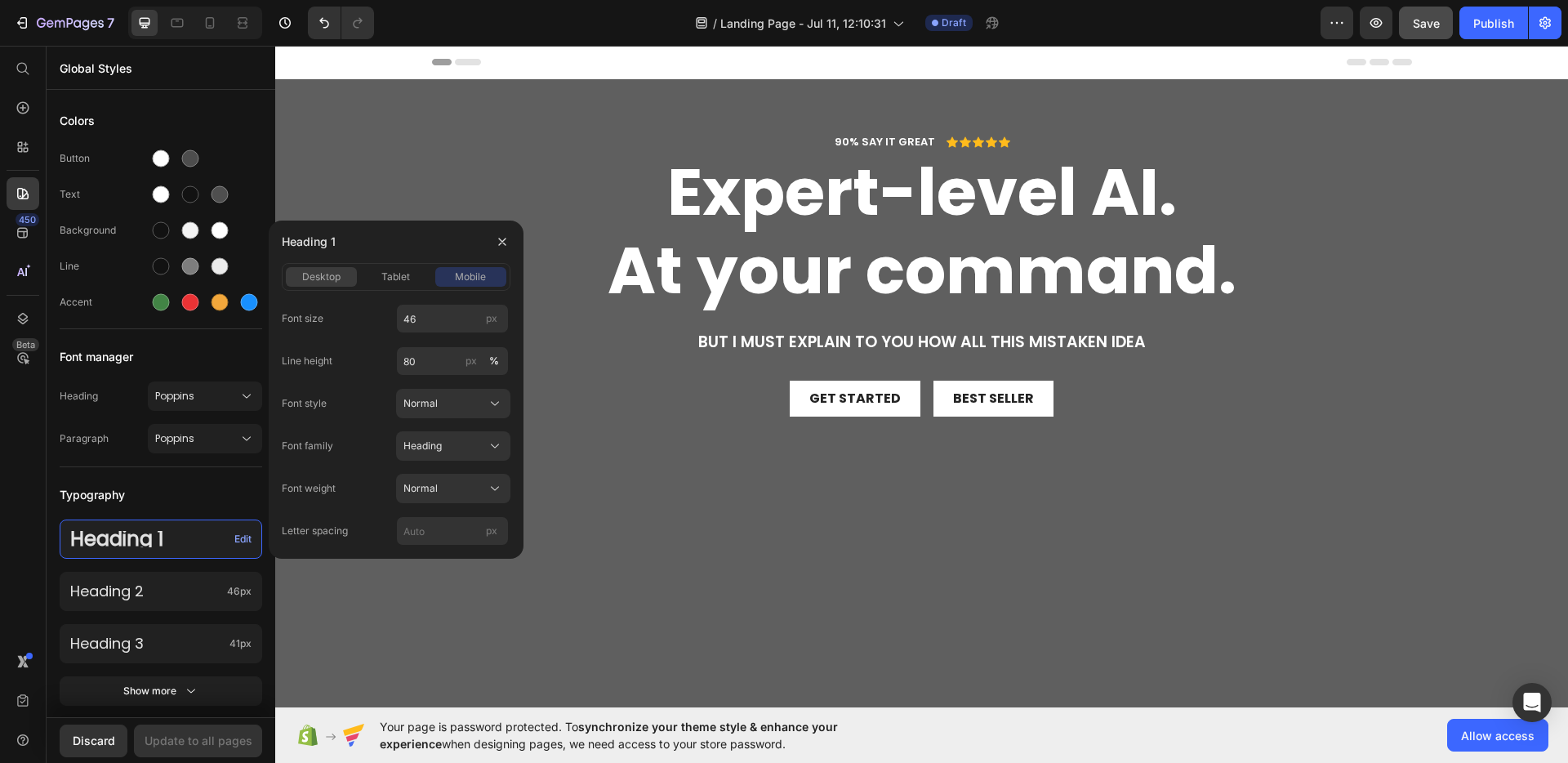 click on "desktop" at bounding box center [321, 277] 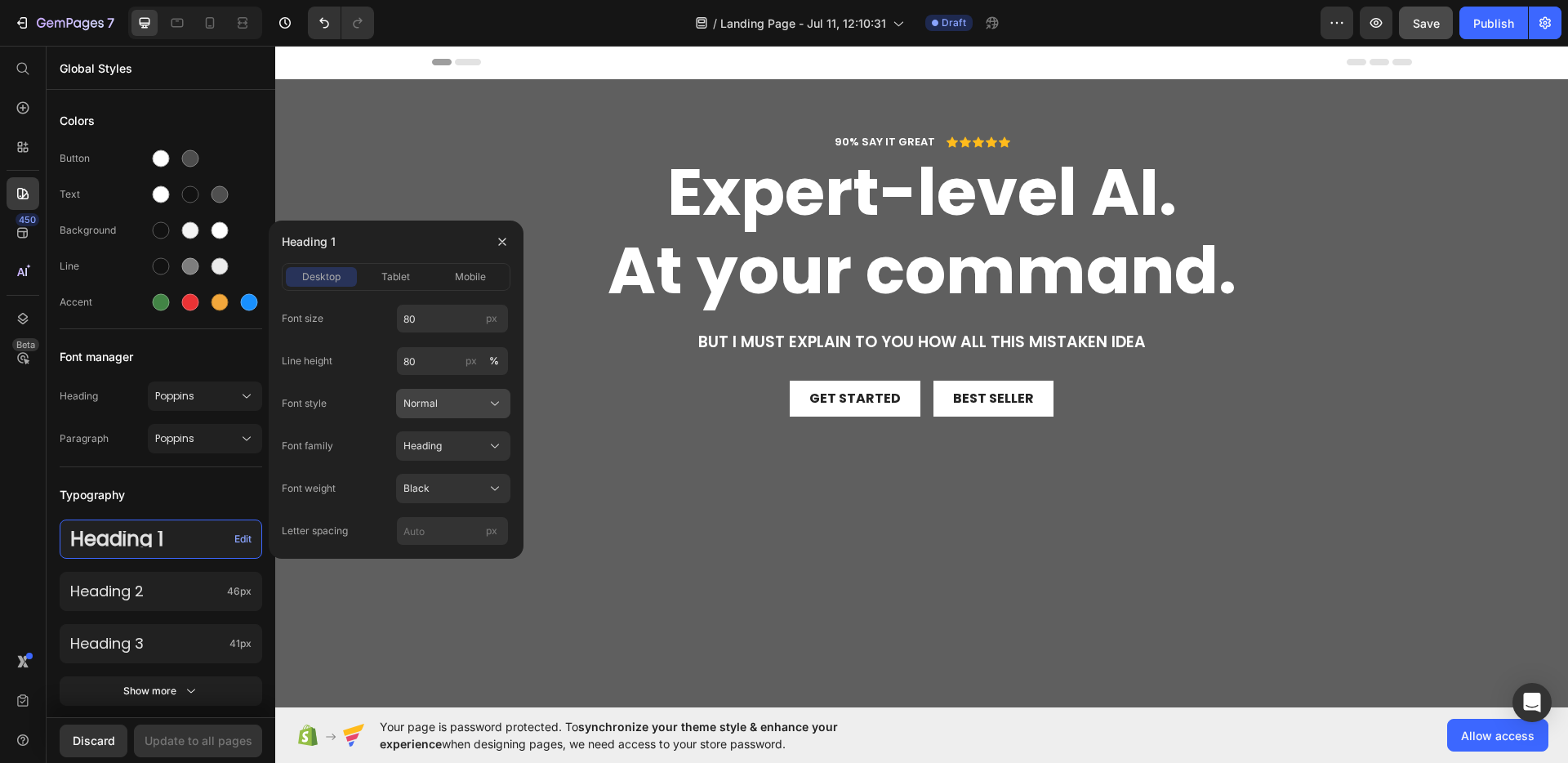 click on "Normal" 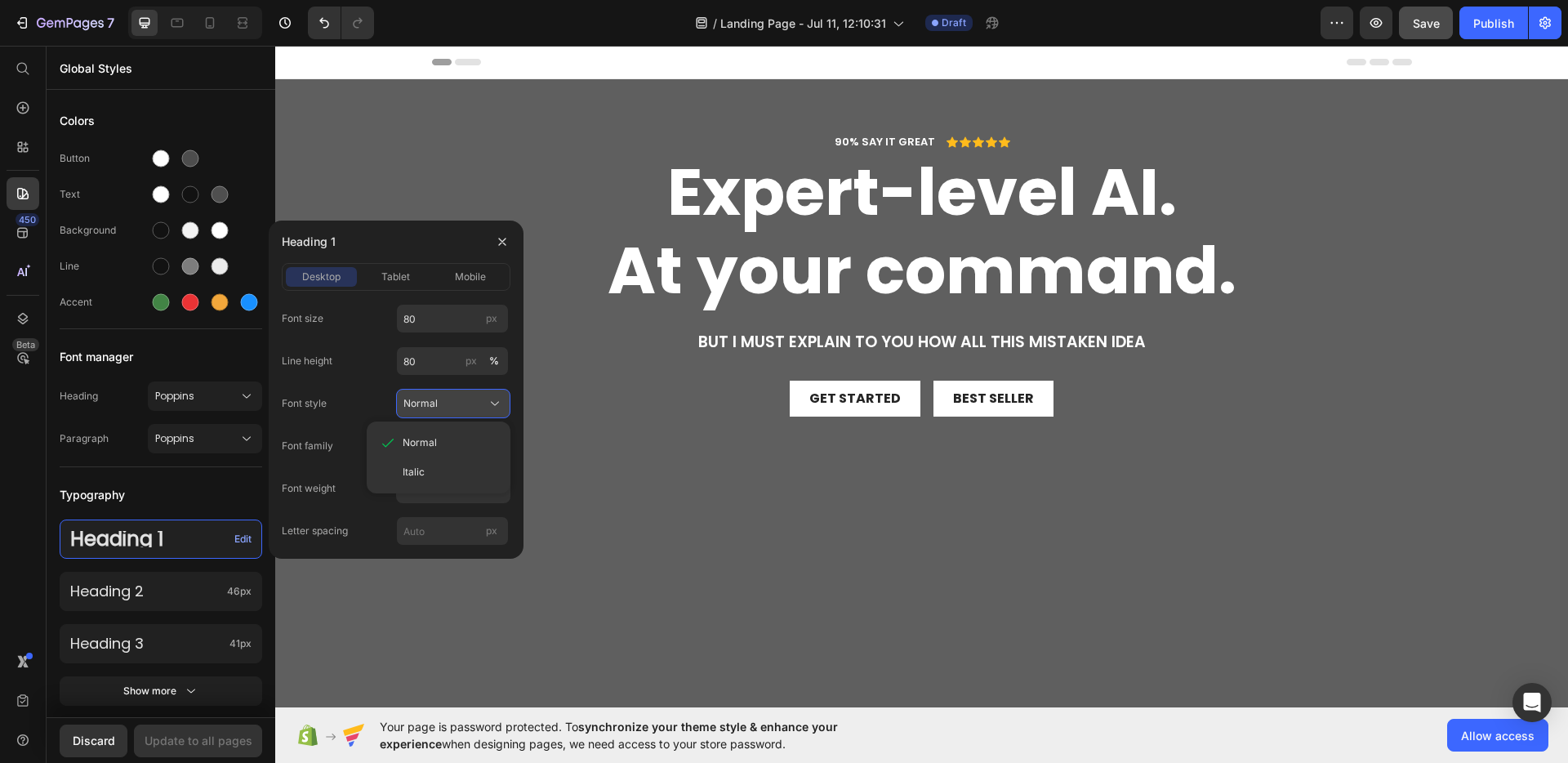 click on "Normal" 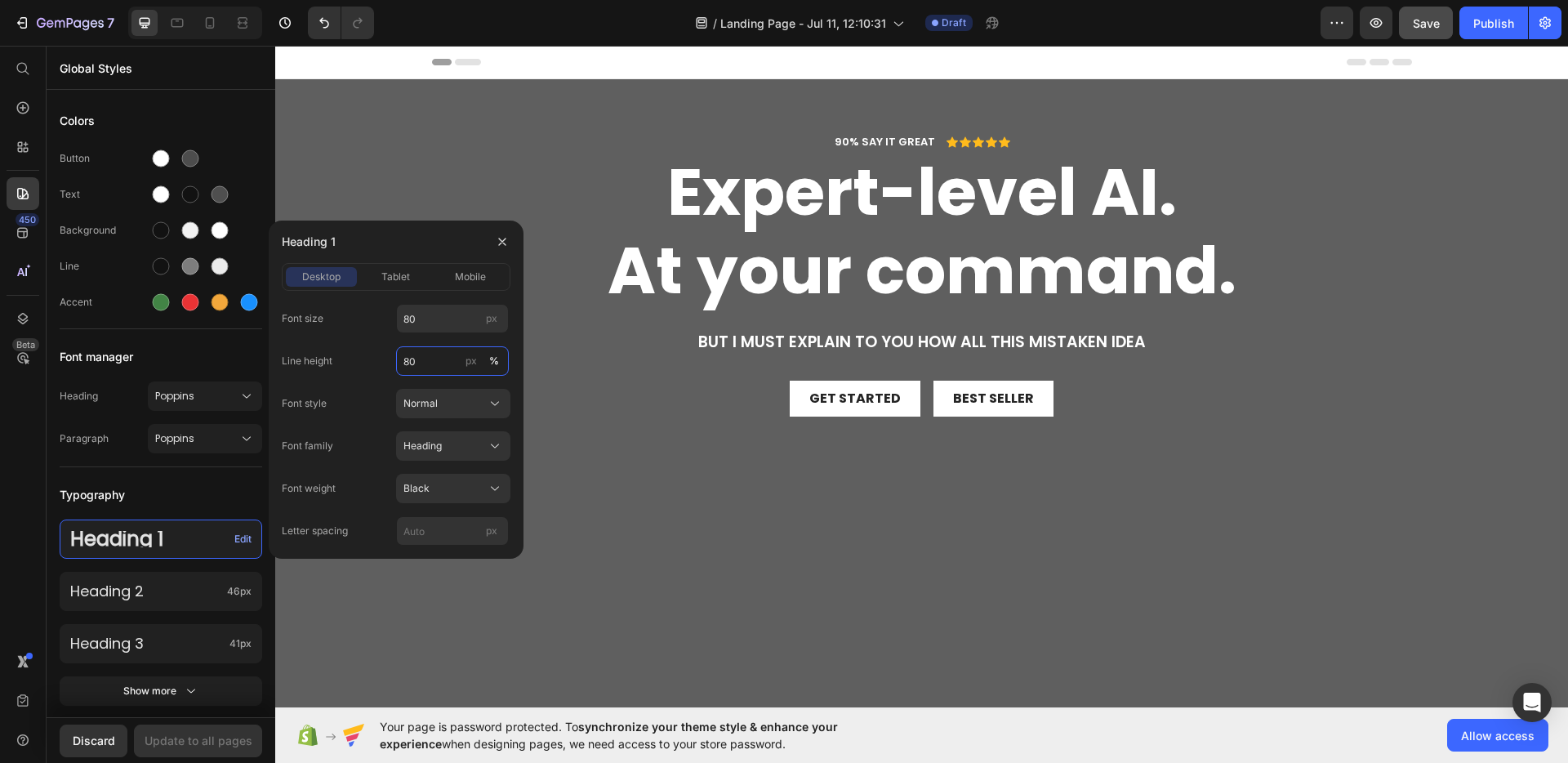 click on "80" at bounding box center [452, 361] 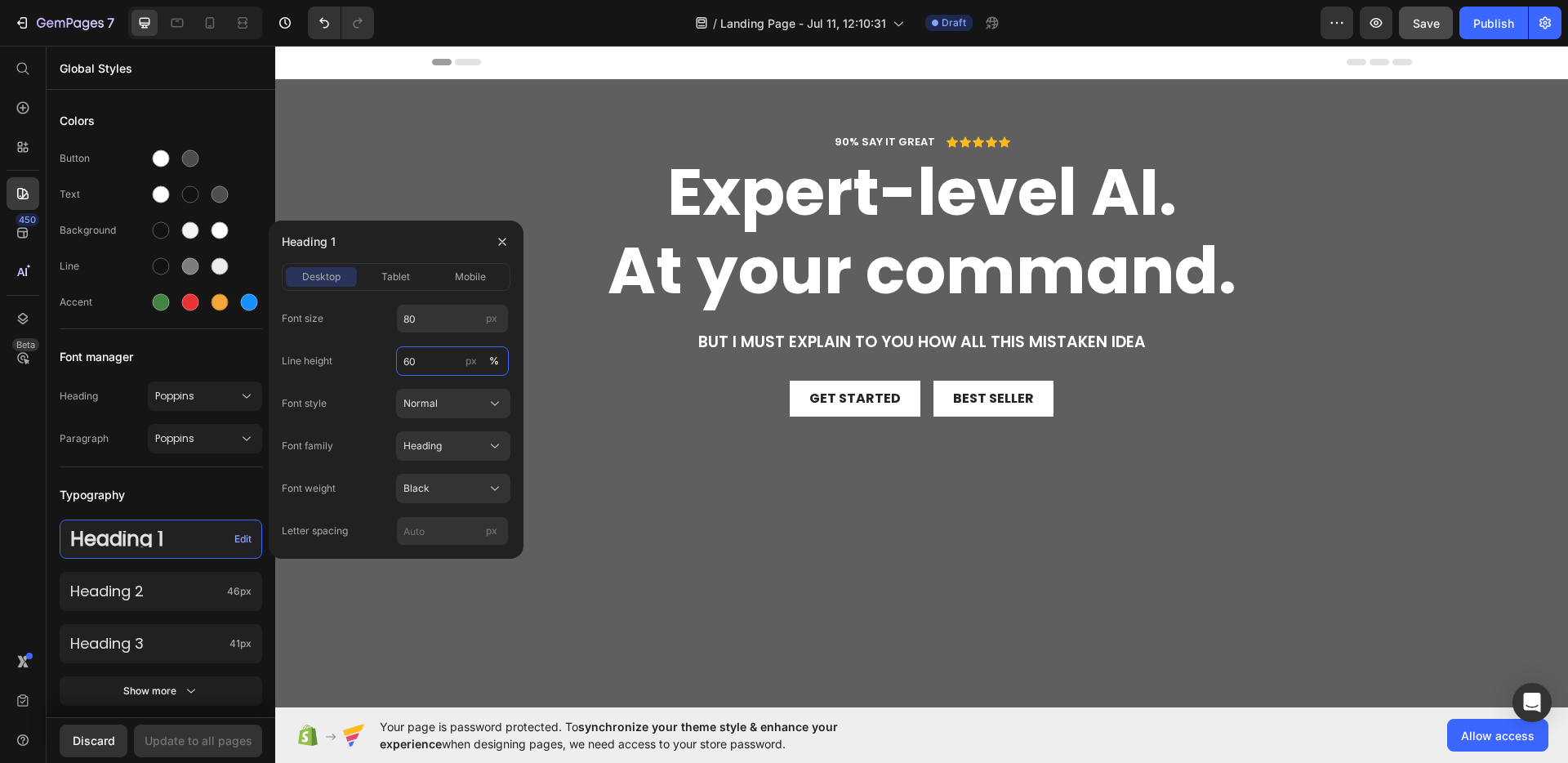 type on "60" 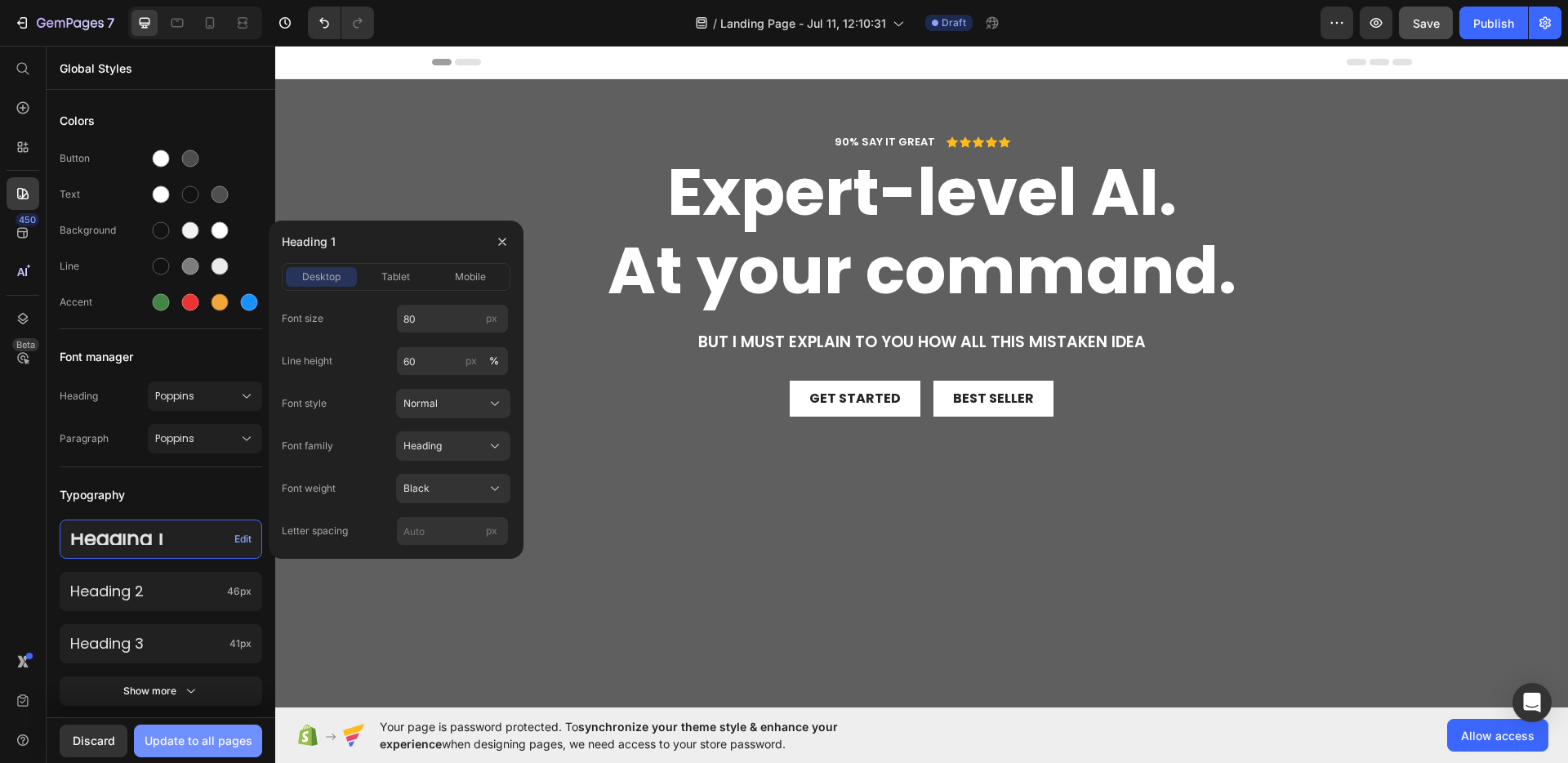 click on "Update to all pages" at bounding box center (198, 740) 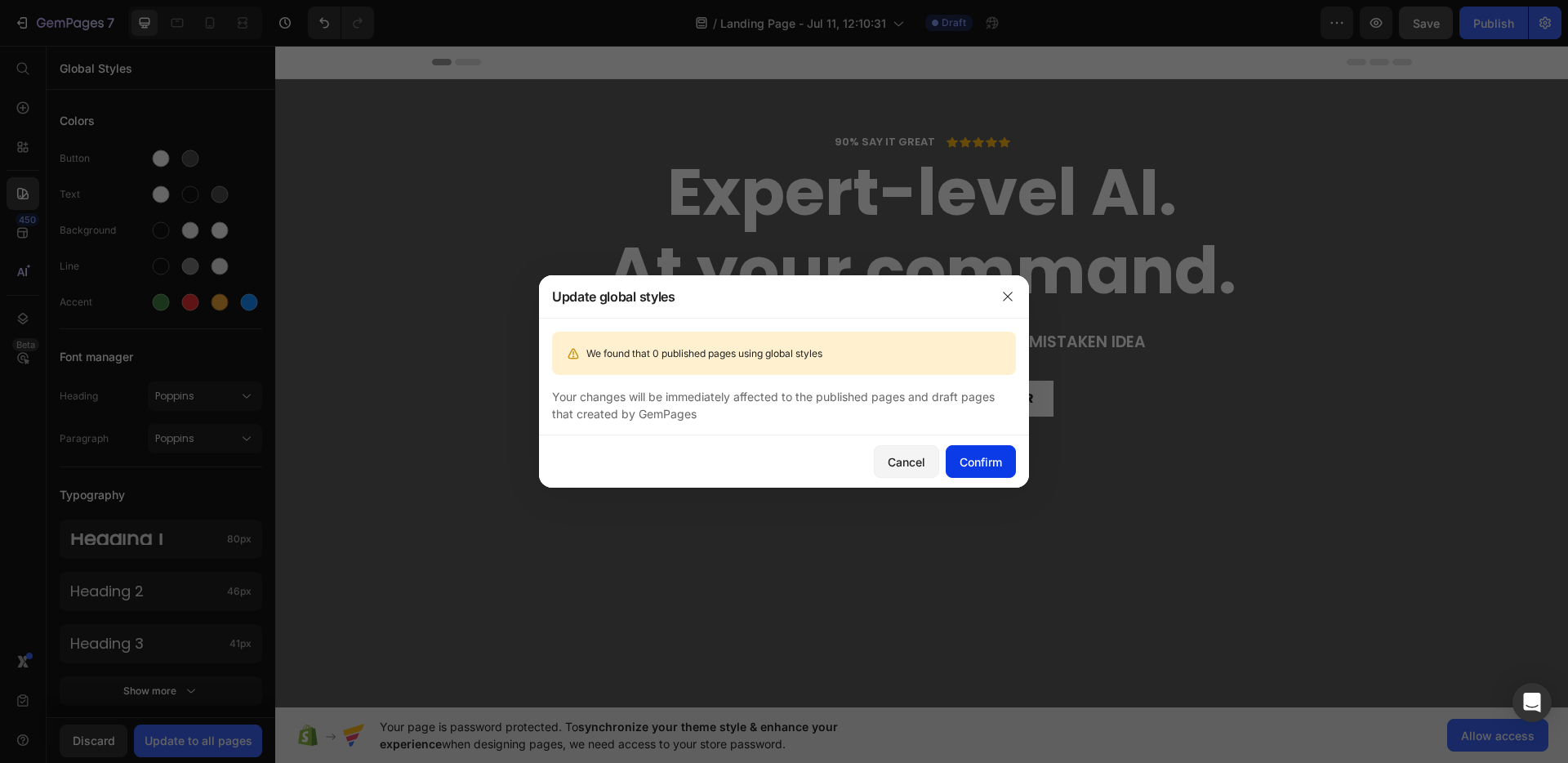 click on "Confirm" at bounding box center [981, 462] 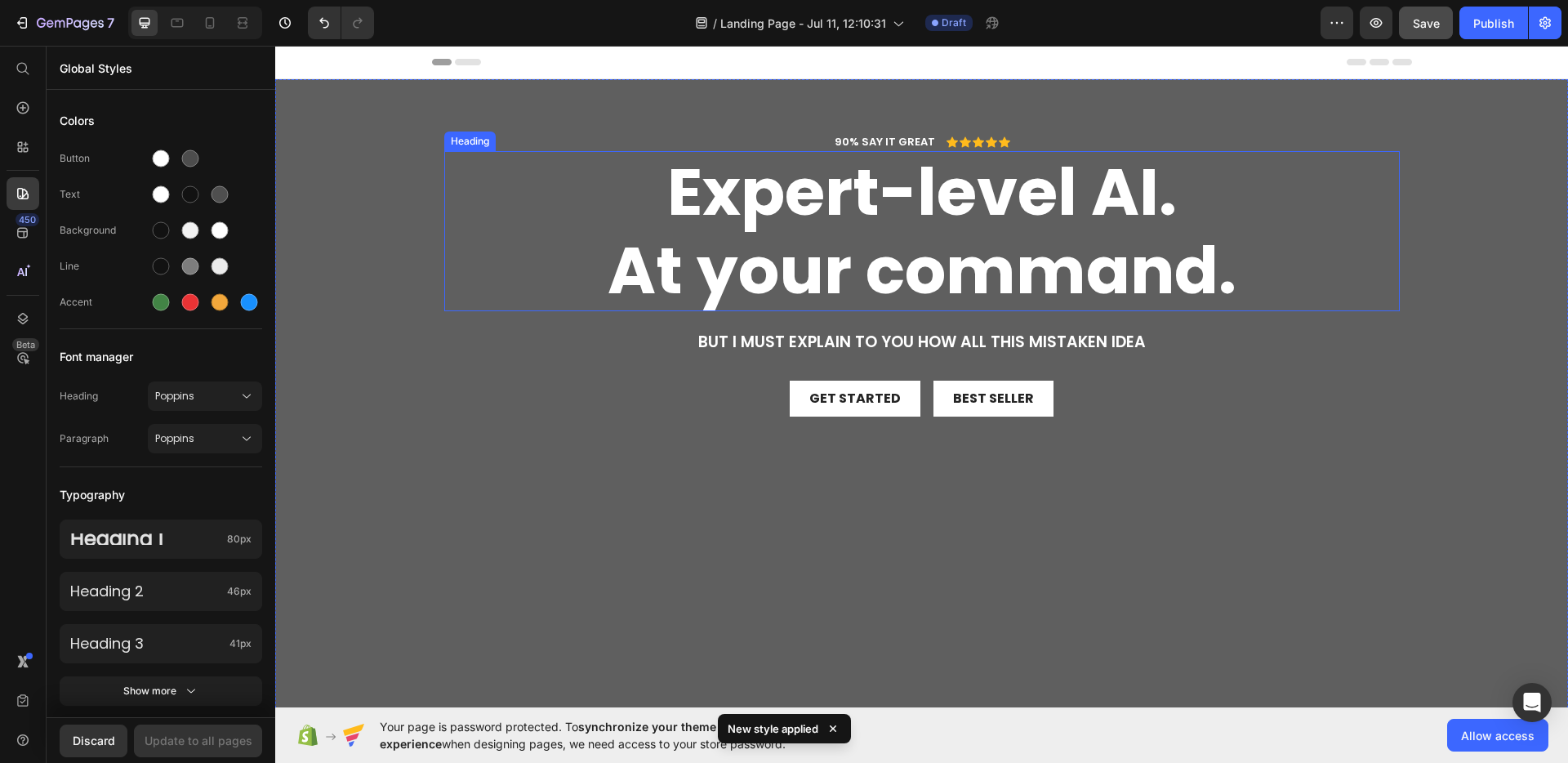 click on "Expert-level AI." at bounding box center [922, 192] 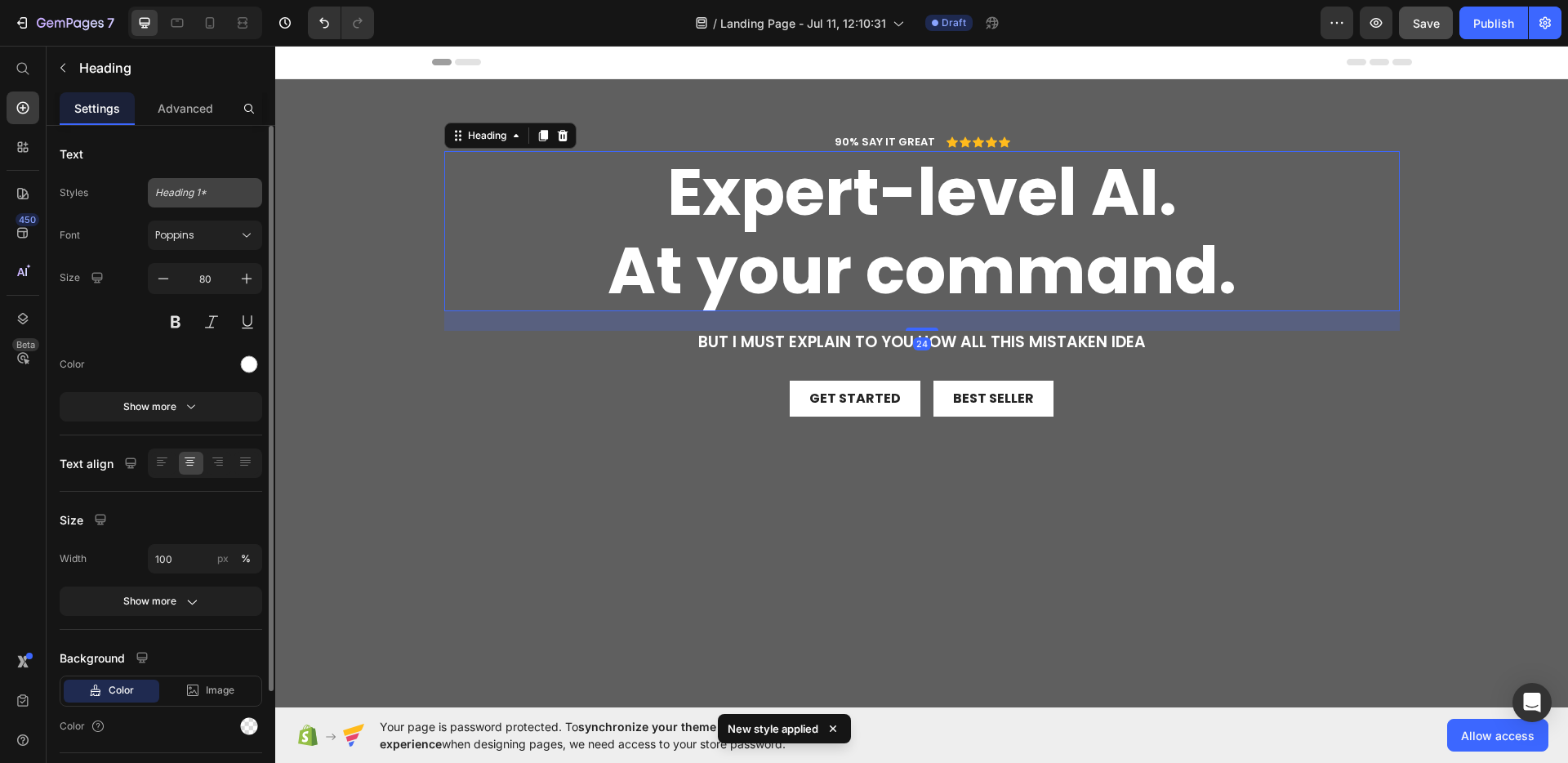 click on "Heading 1*" at bounding box center [195, 193] 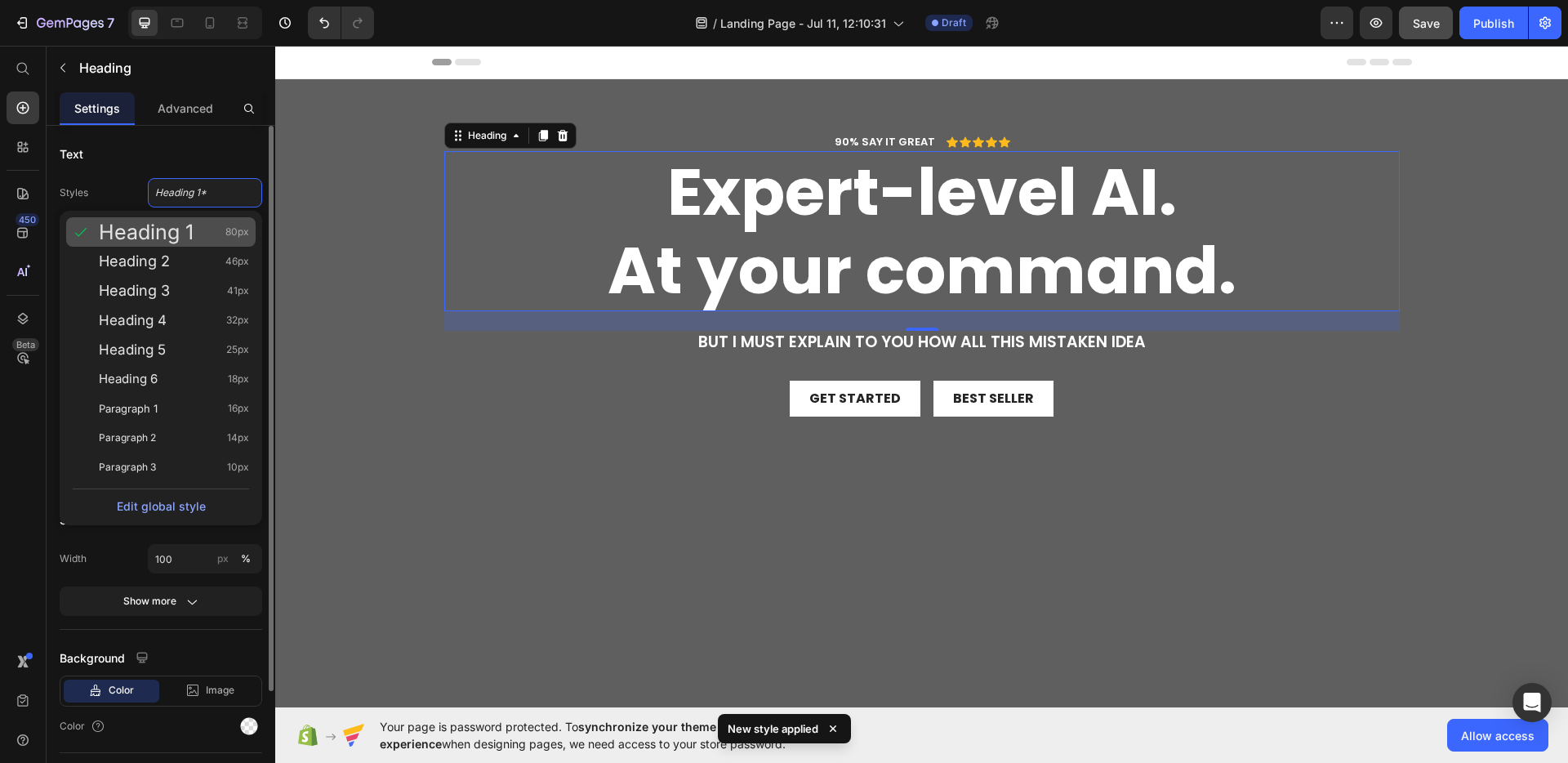 click on "Heading 1" at bounding box center [146, 232] 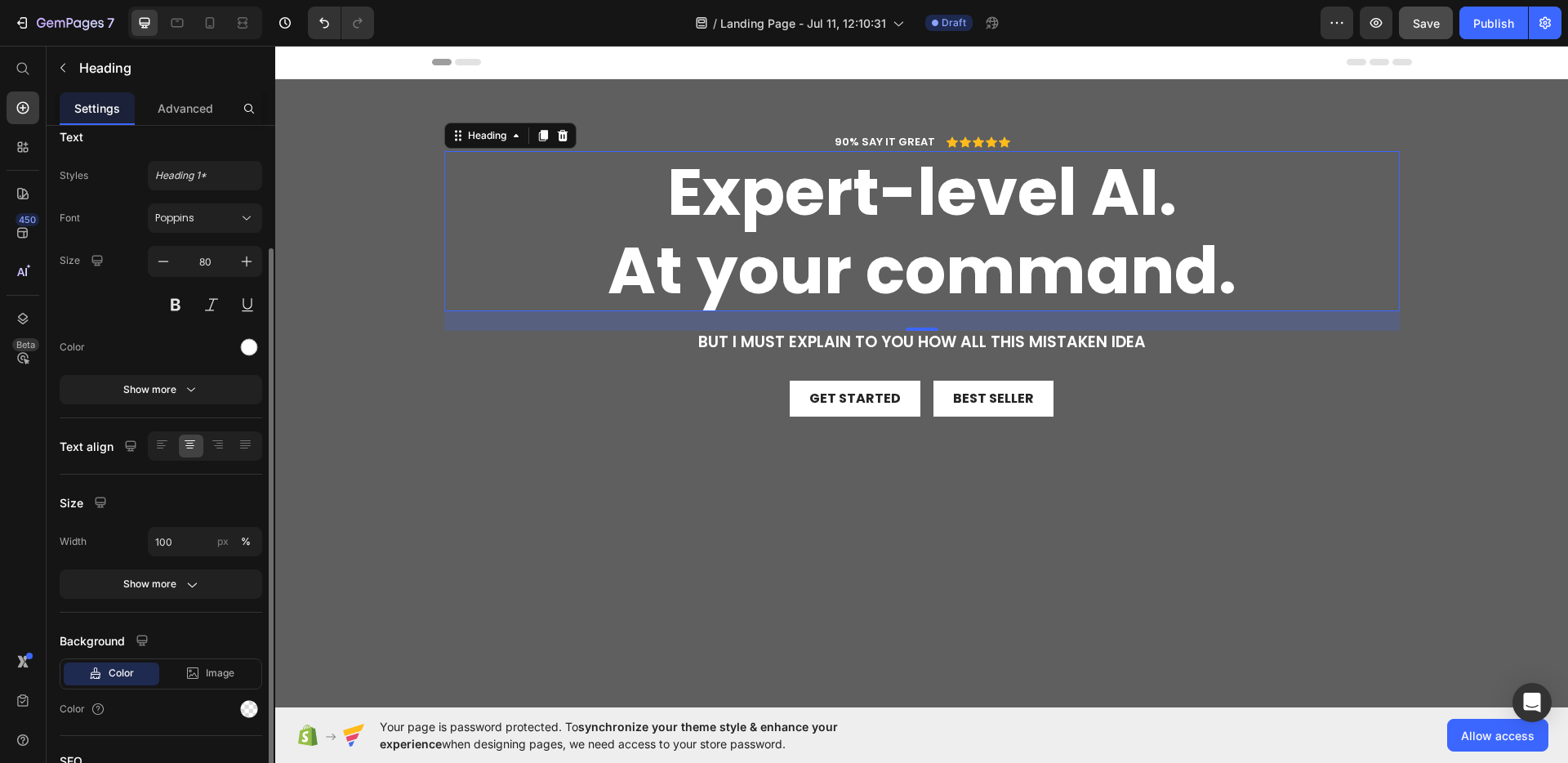 scroll, scrollTop: 143, scrollLeft: 0, axis: vertical 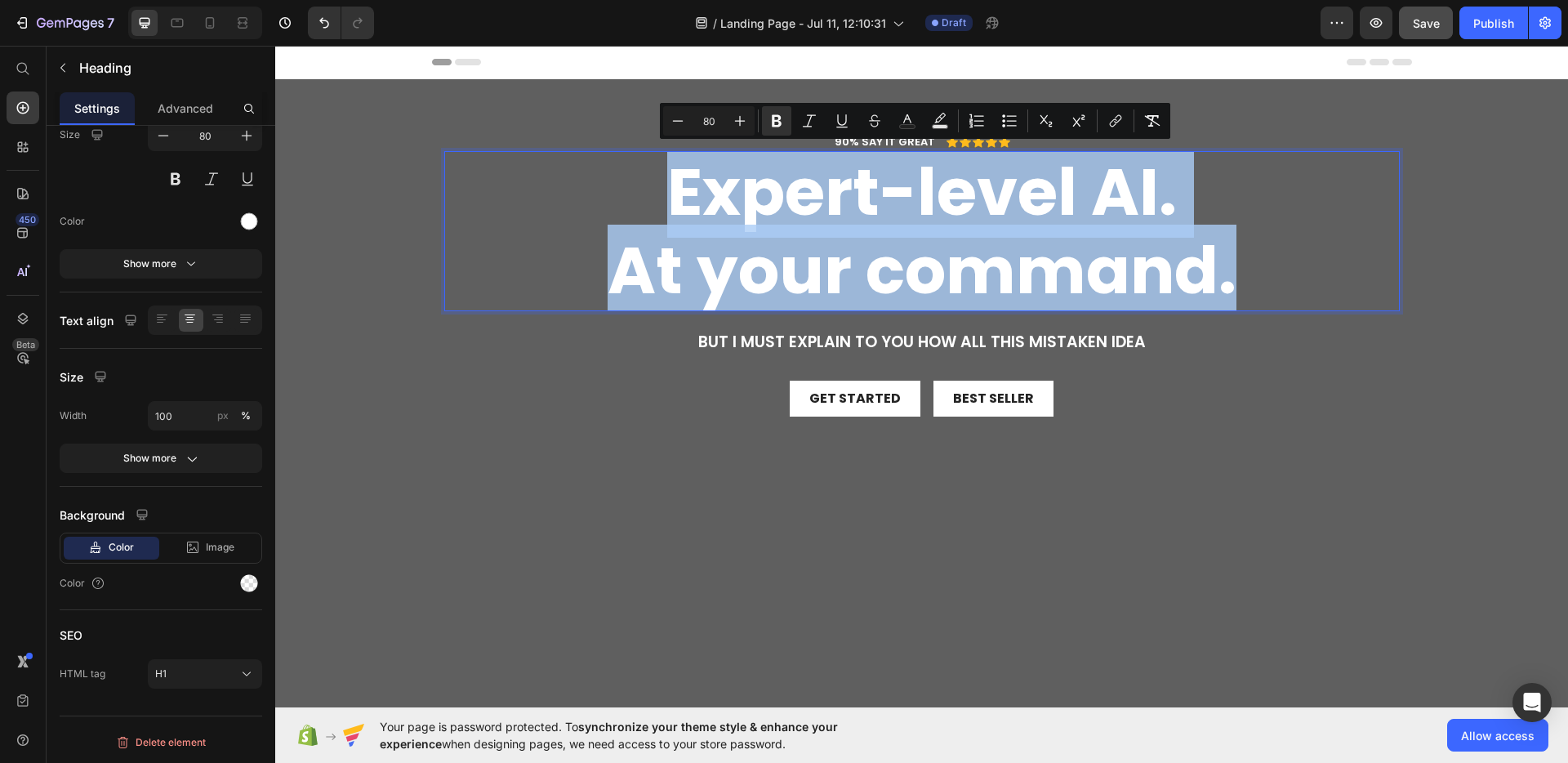 drag, startPoint x: 657, startPoint y: 176, endPoint x: 1343, endPoint y: 283, distance: 694 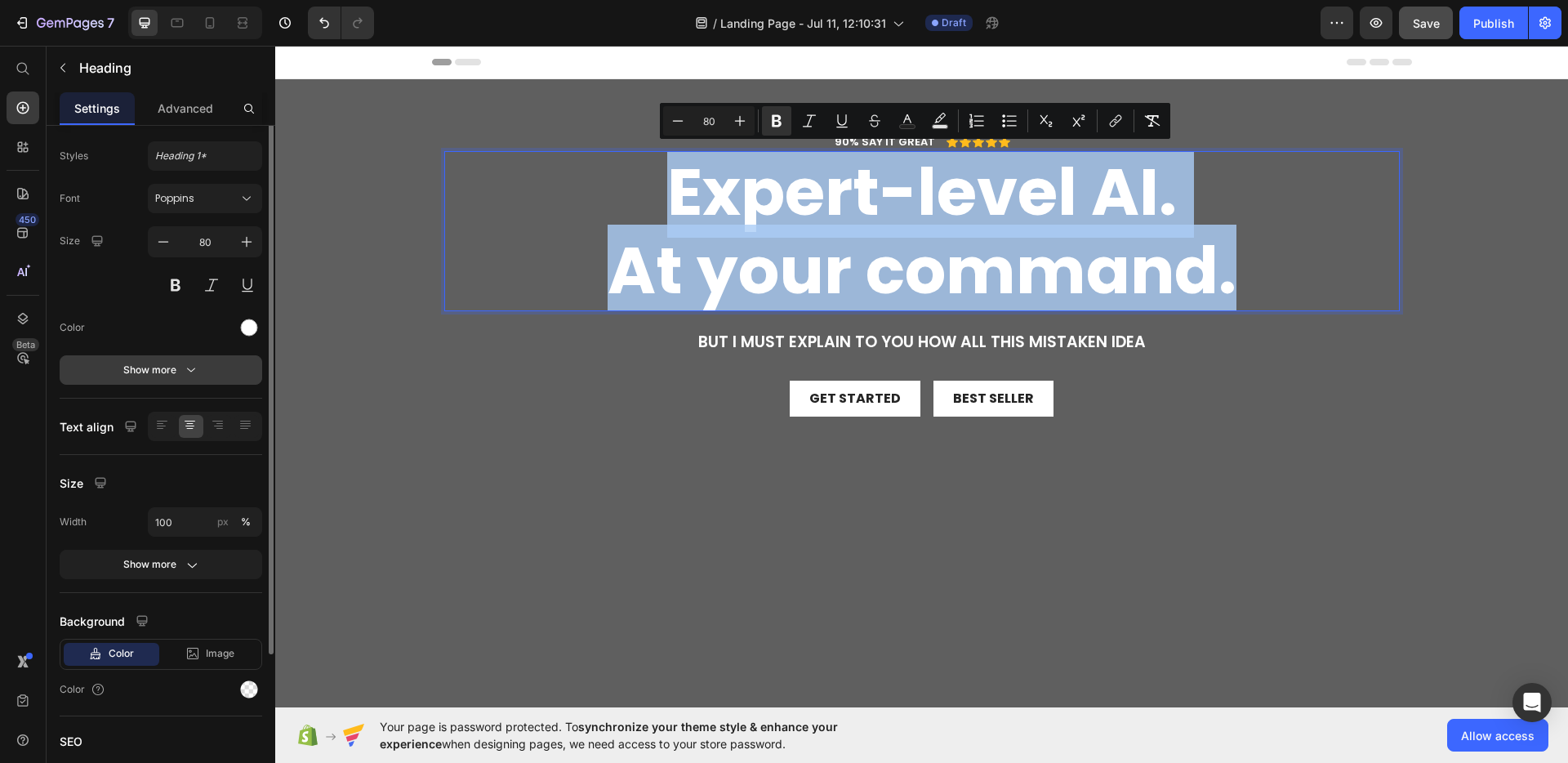 scroll, scrollTop: 0, scrollLeft: 0, axis: both 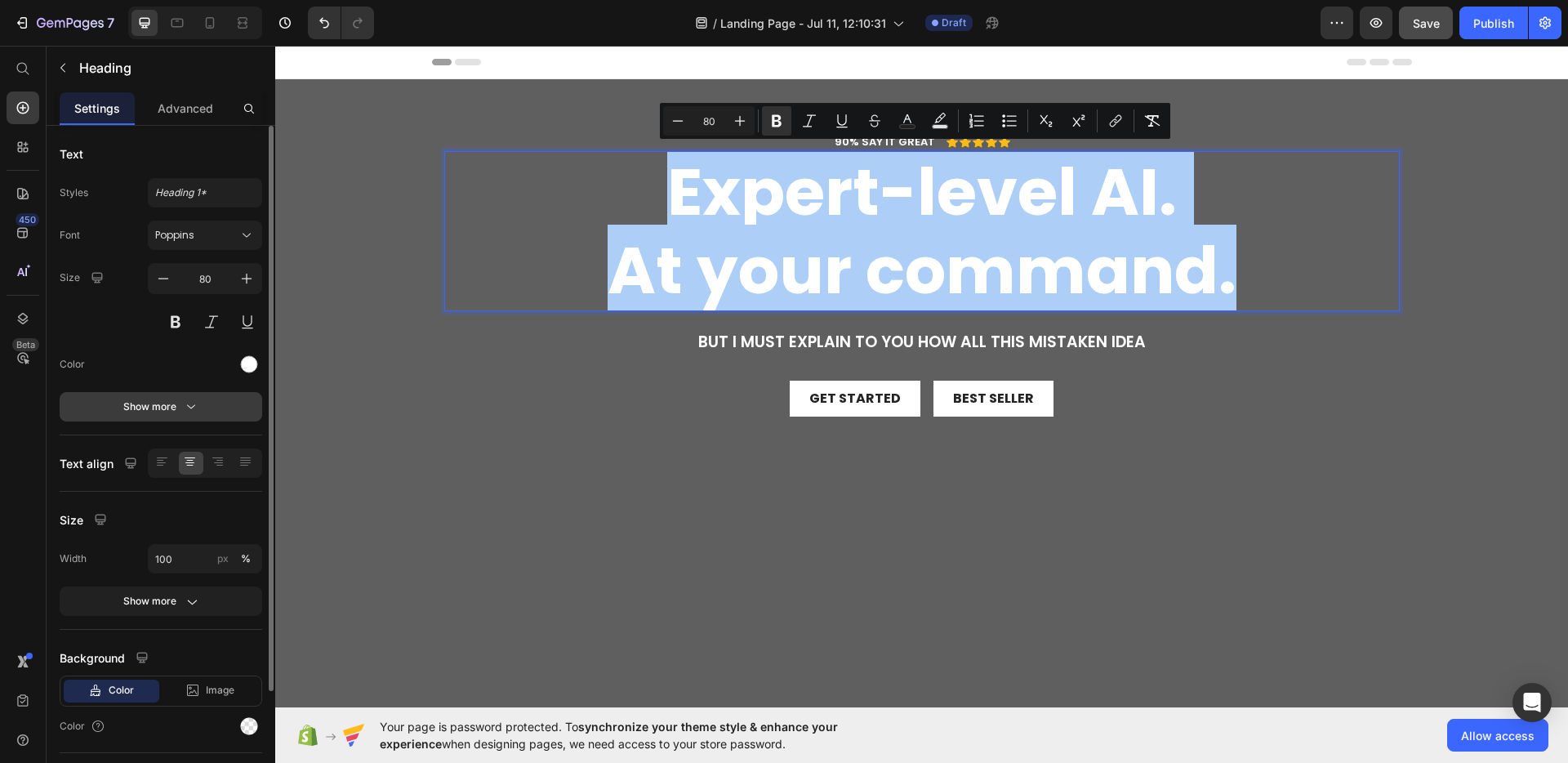 click on "Show more" at bounding box center [161, 407] 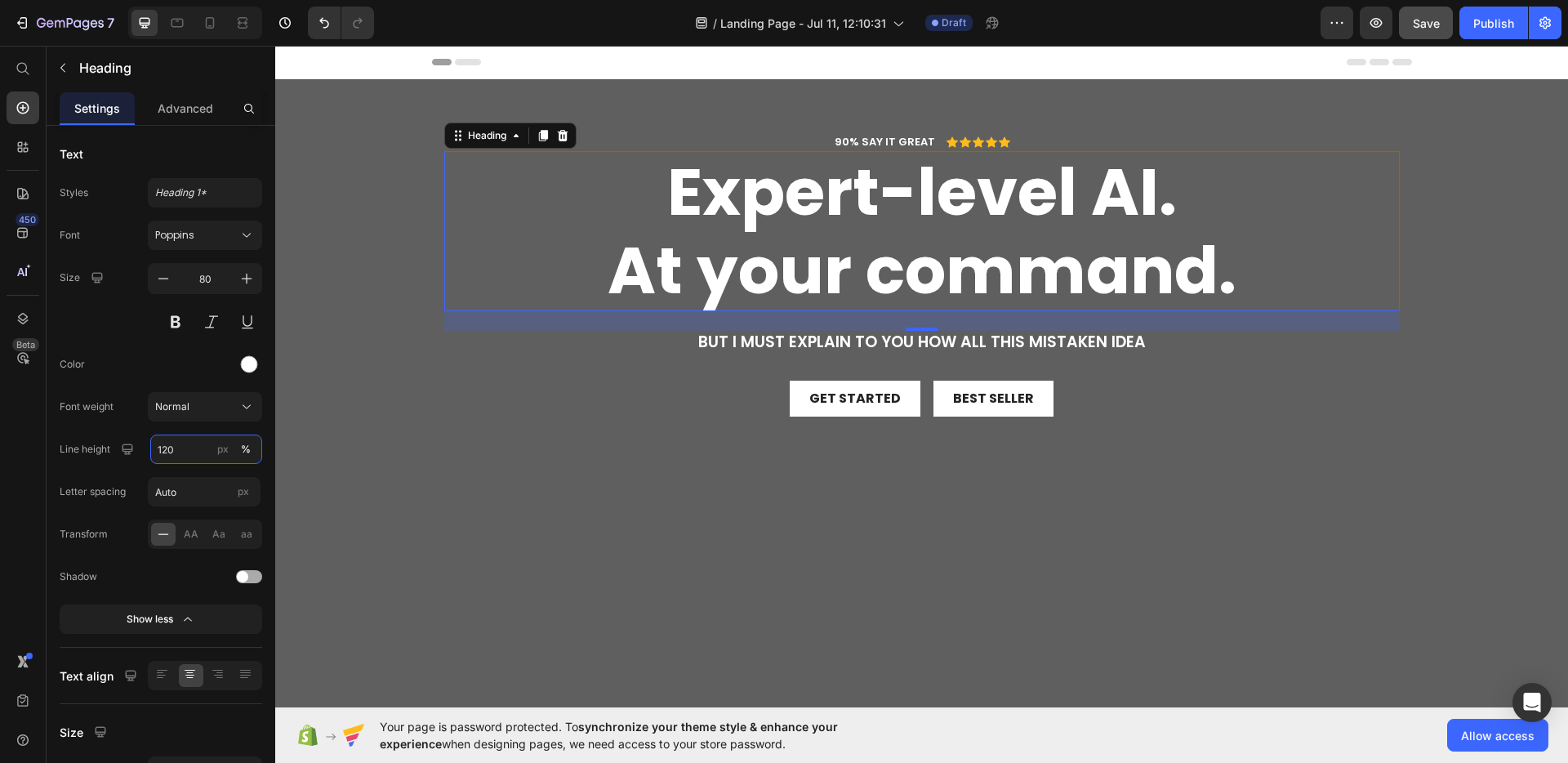 click on "120" at bounding box center [206, 449] 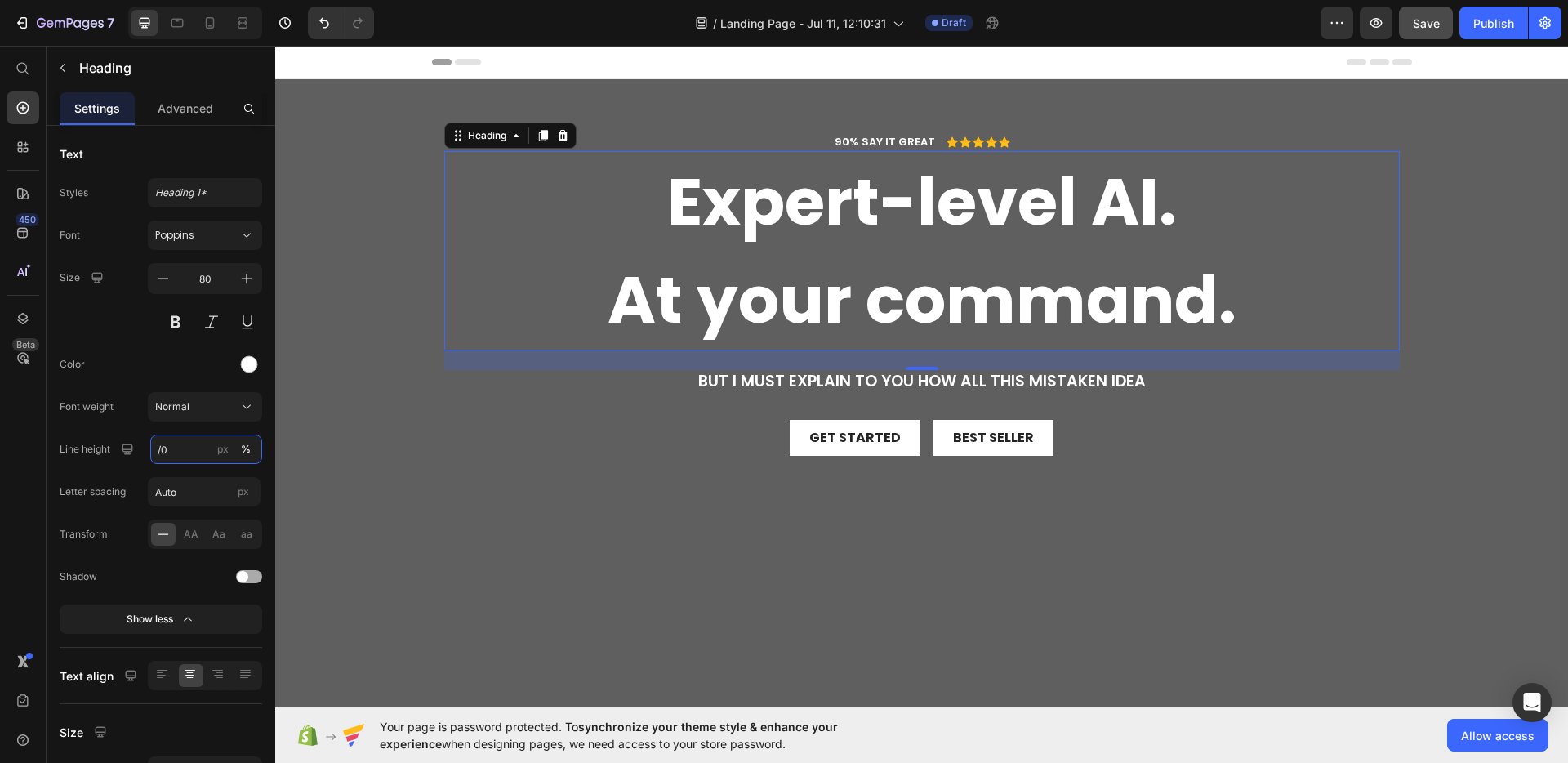 type on "/" 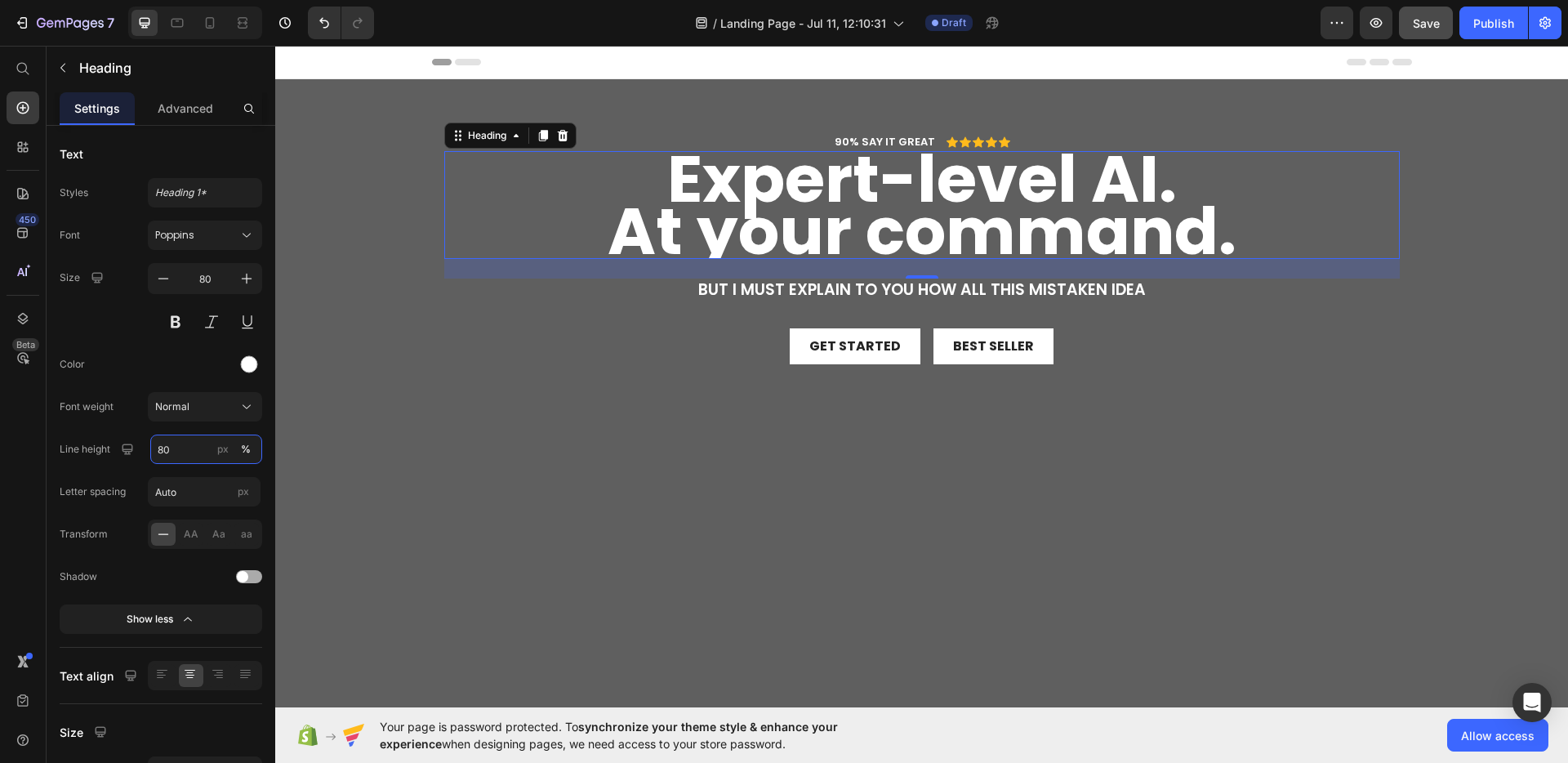 type on "8" 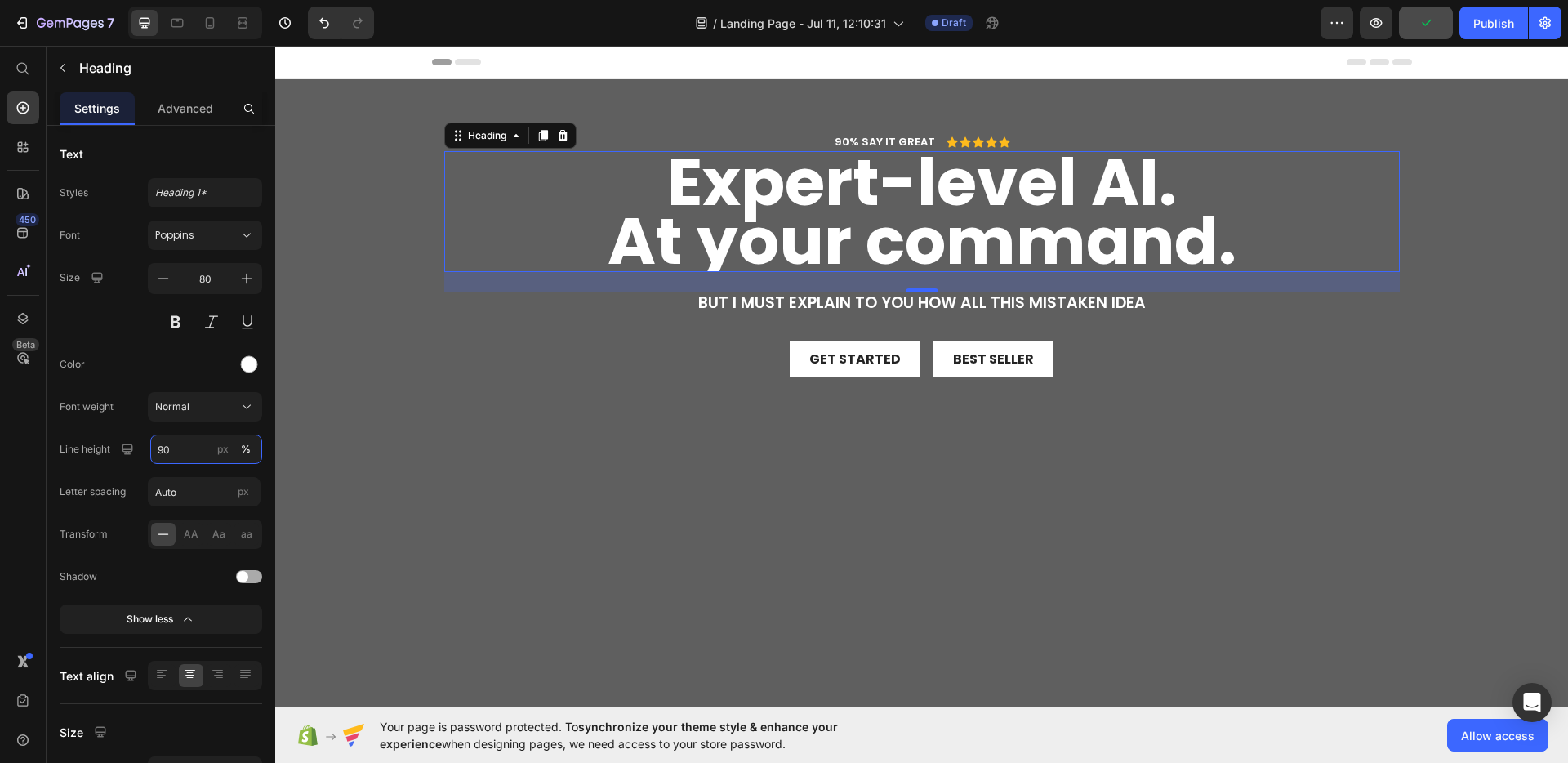 type on "9" 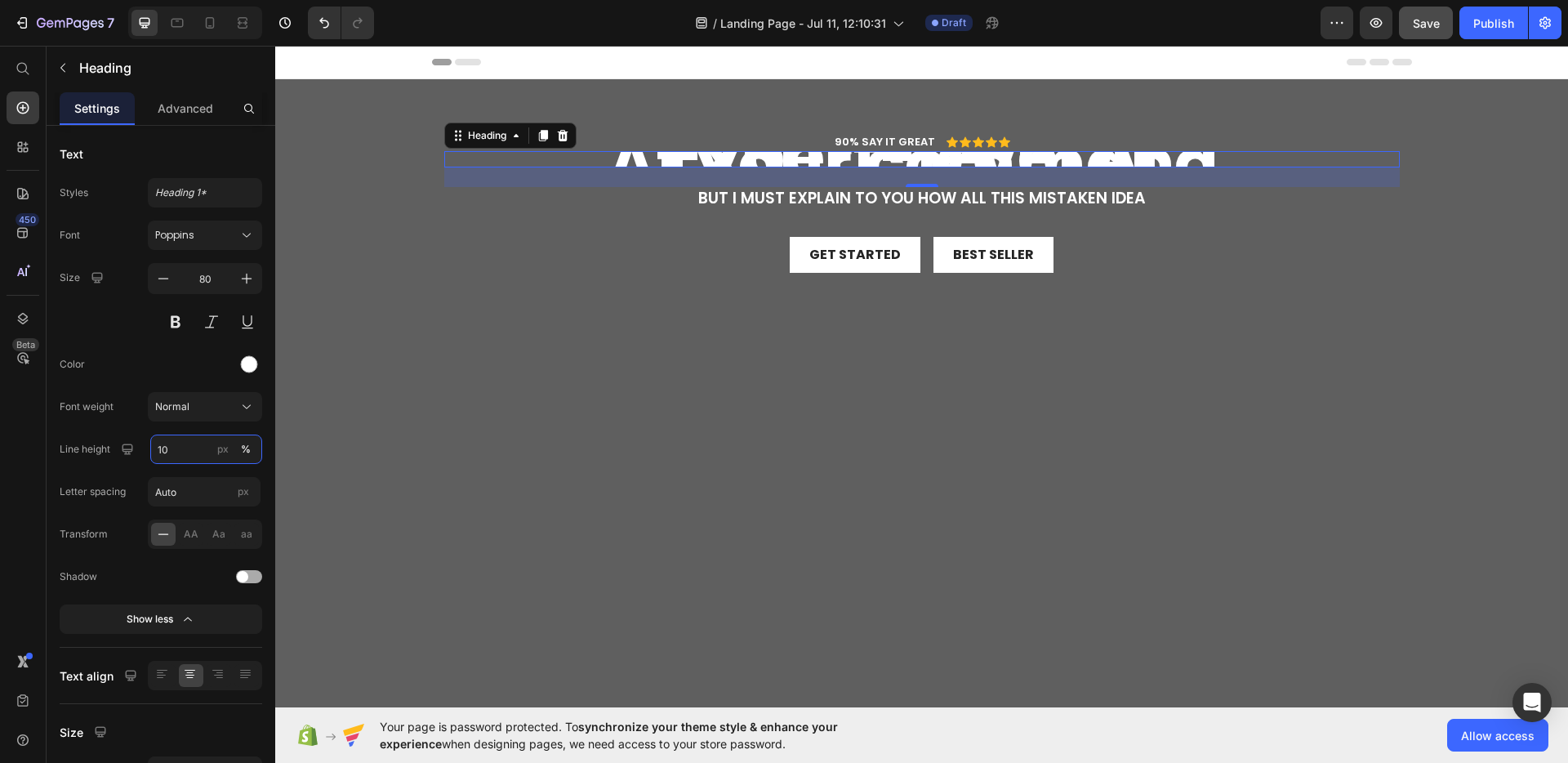 type on "1" 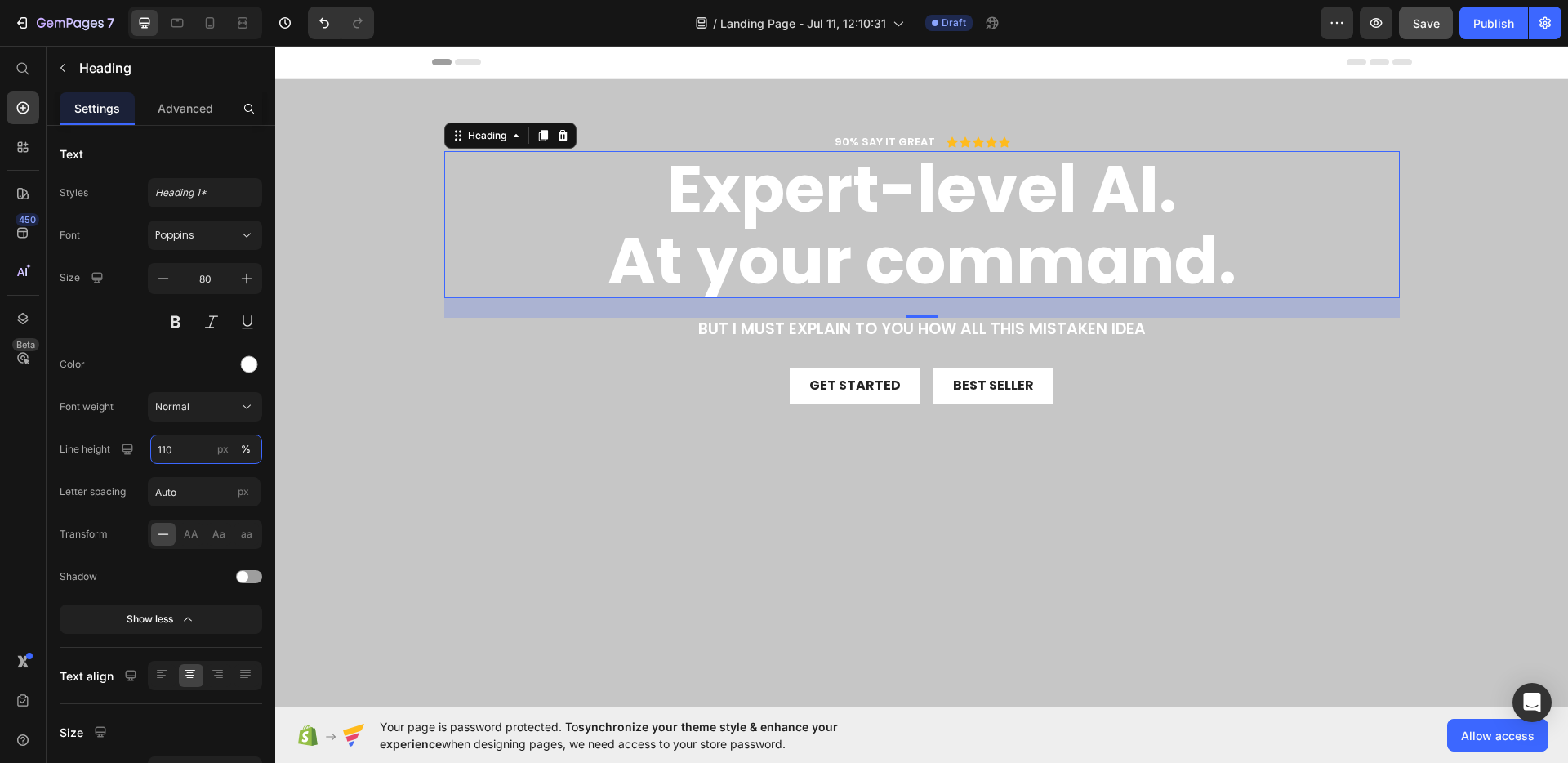 type on "110" 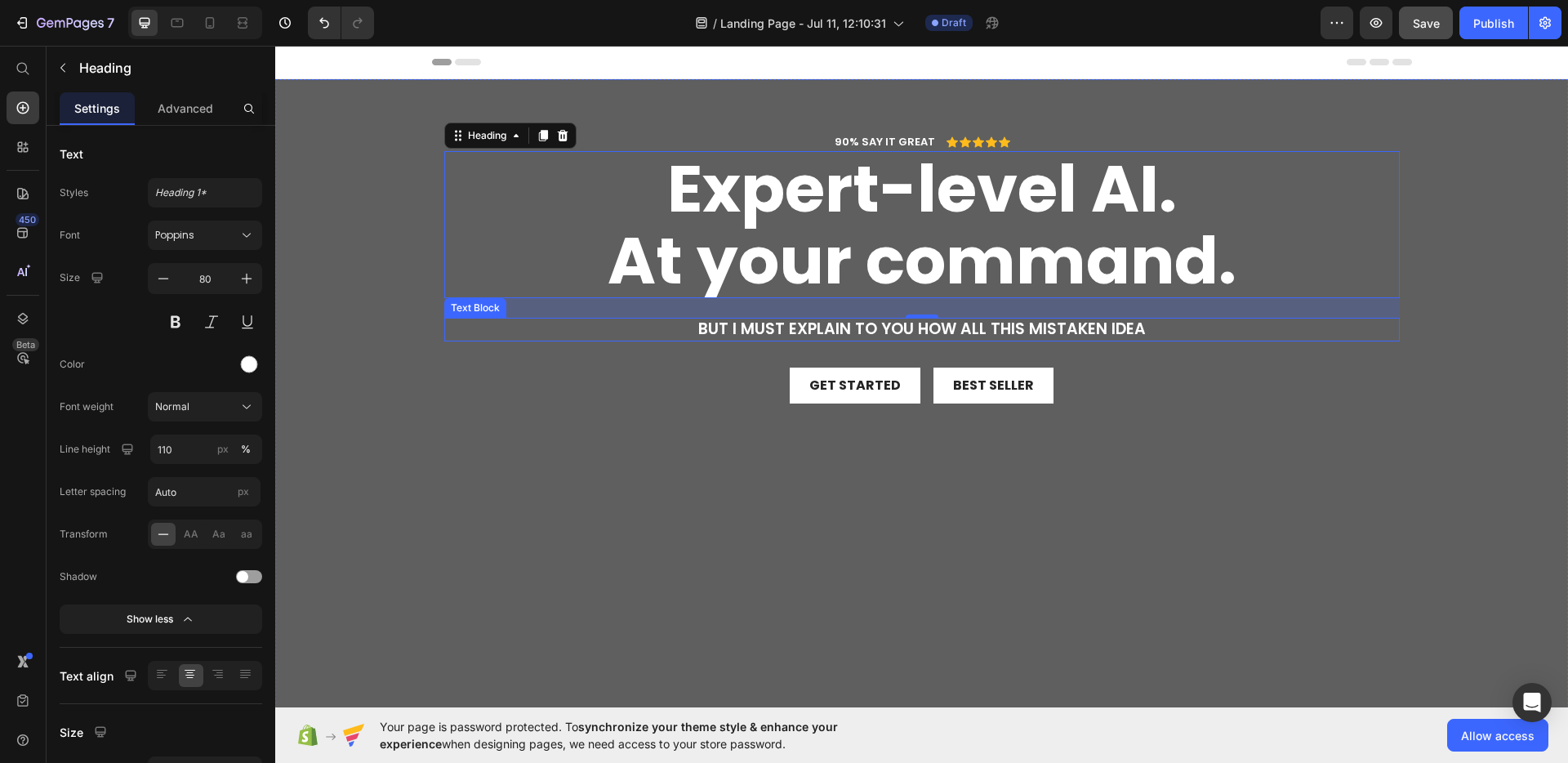click on "But I must explain to you how all this mistaken idea" at bounding box center [922, 329] 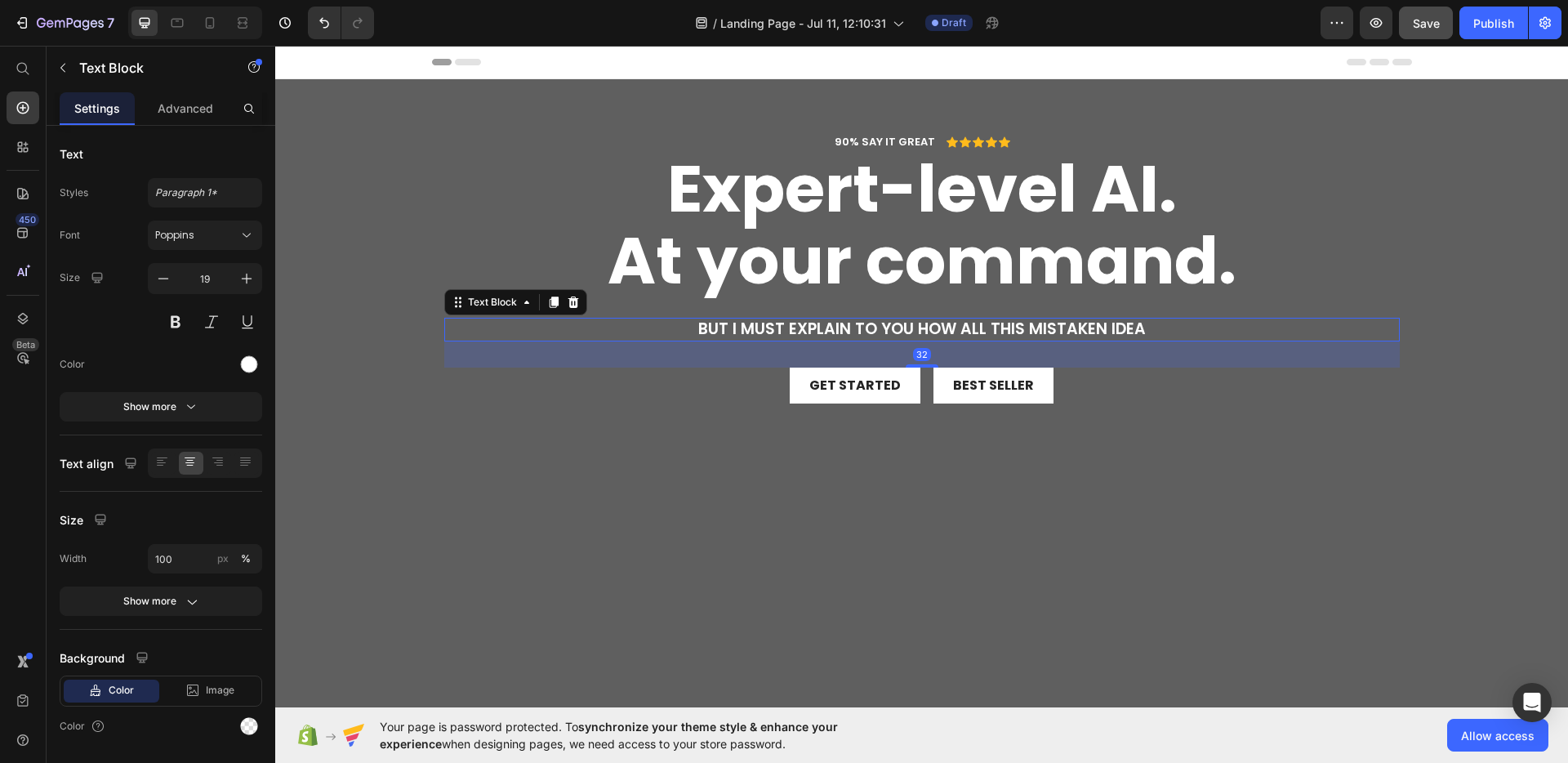 click on "But I must explain to you how all this mistaken idea" at bounding box center (922, 329) 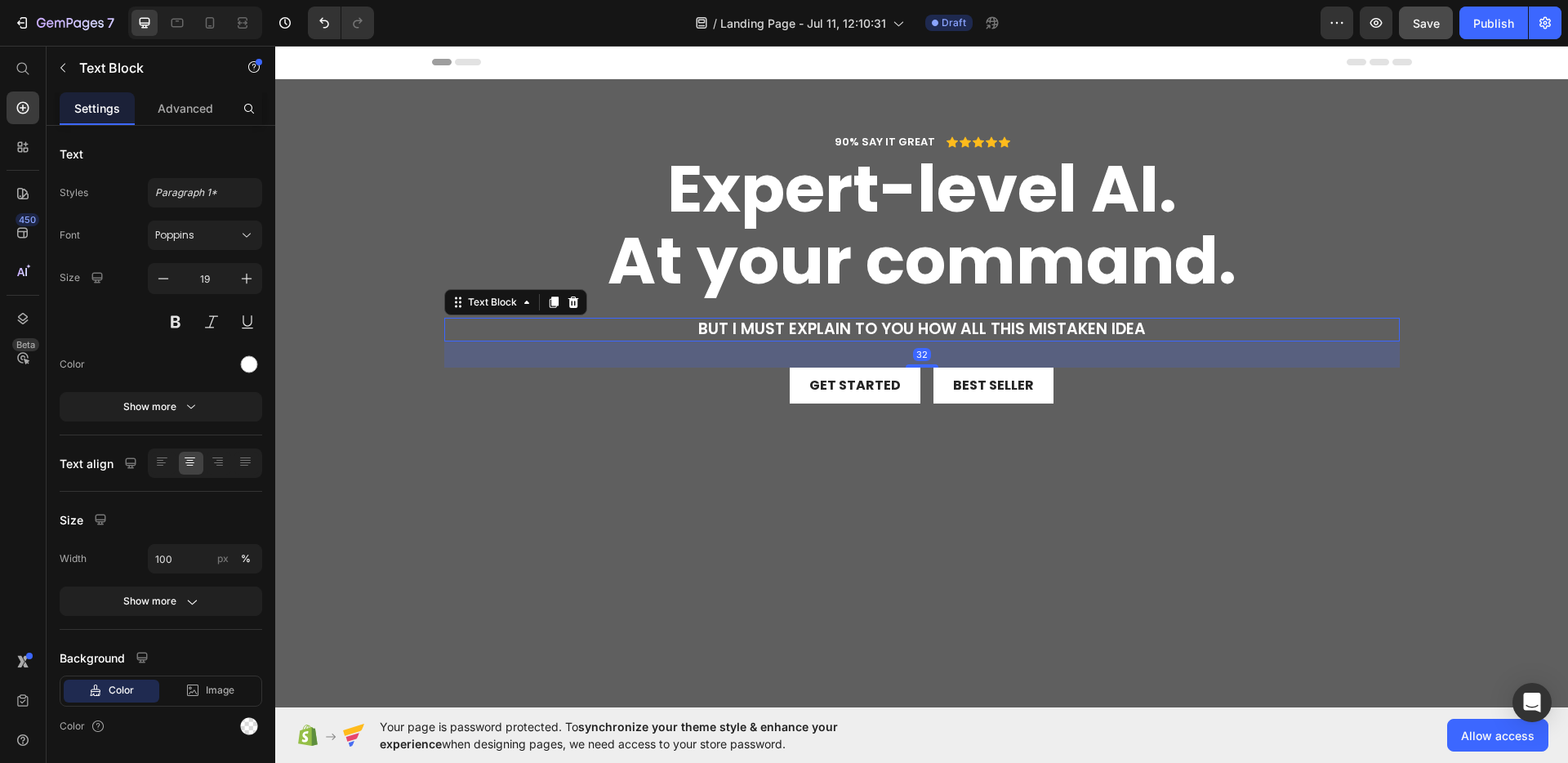 click on "But I must explain to you how all this mistaken idea" at bounding box center [922, 329] 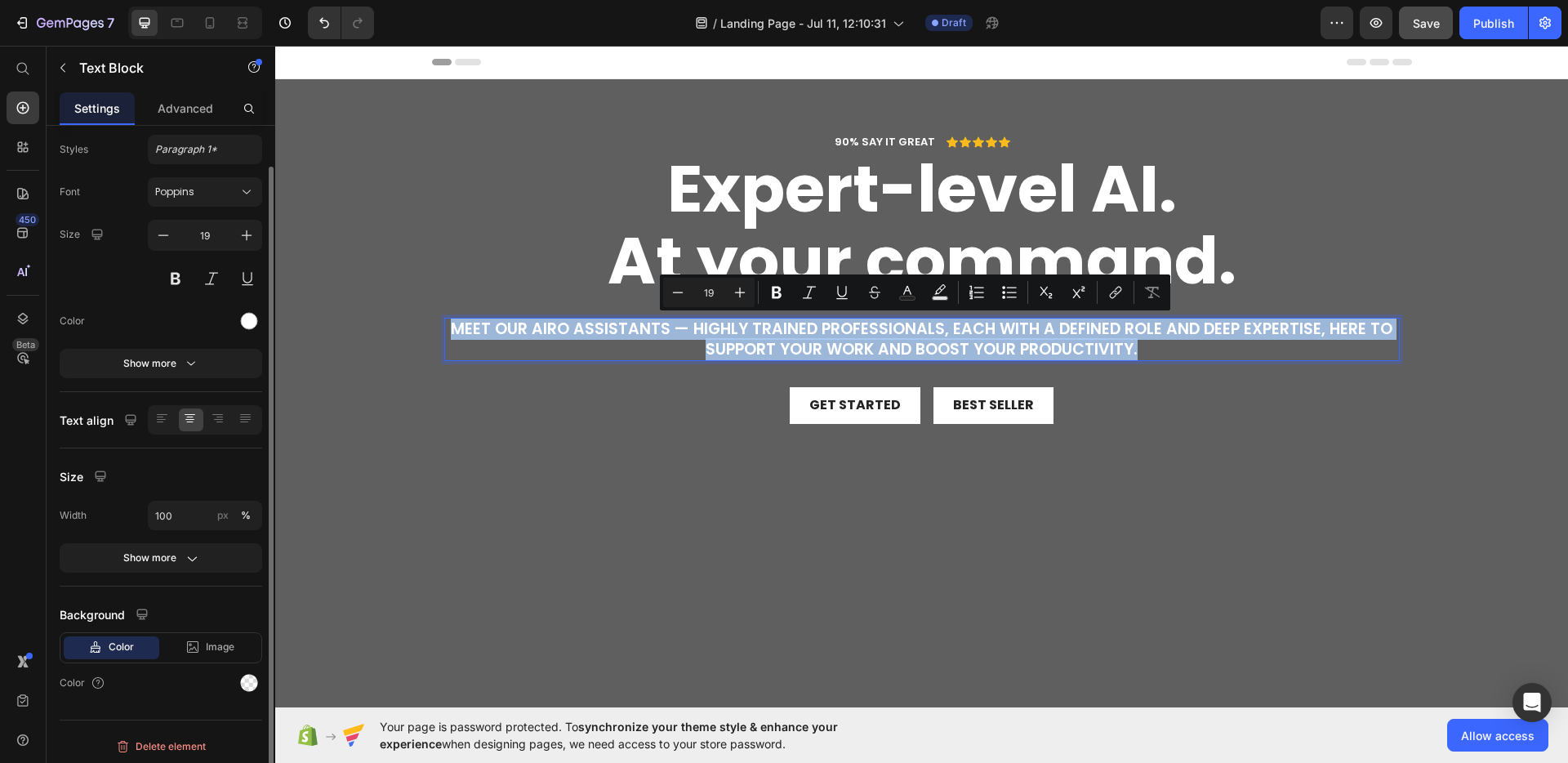 scroll, scrollTop: 0, scrollLeft: 0, axis: both 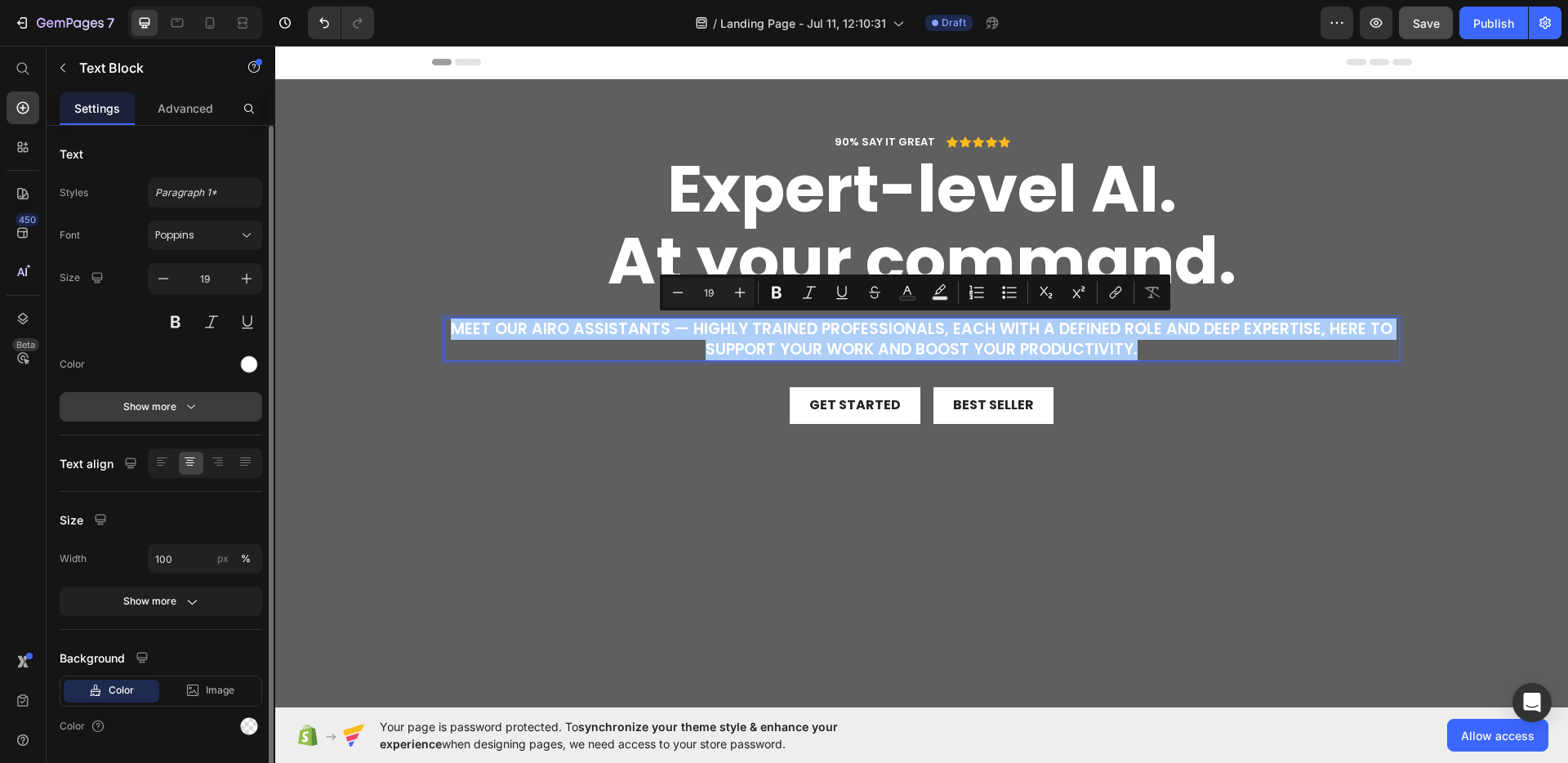 click on "Show more" at bounding box center (161, 407) 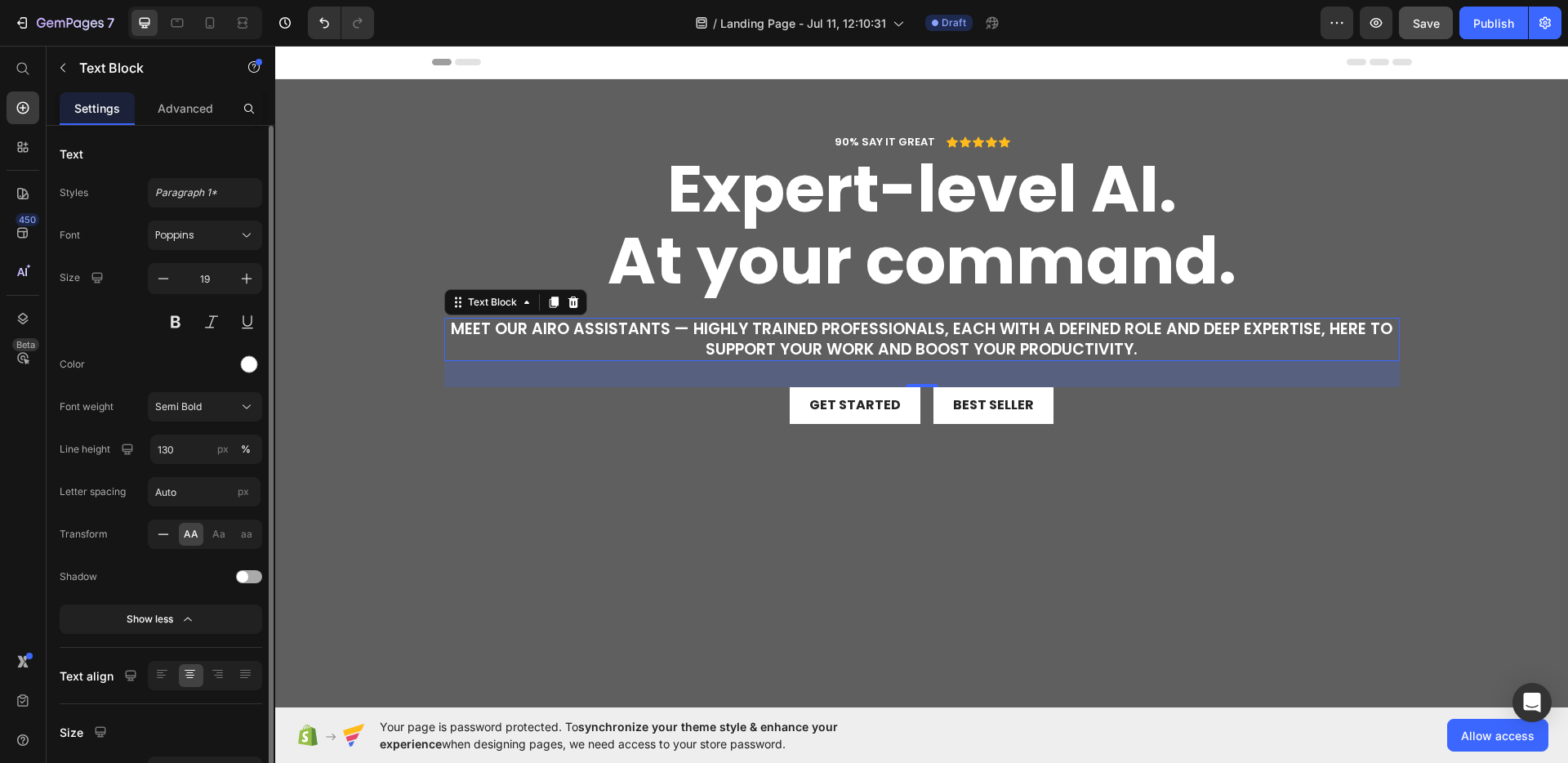 click 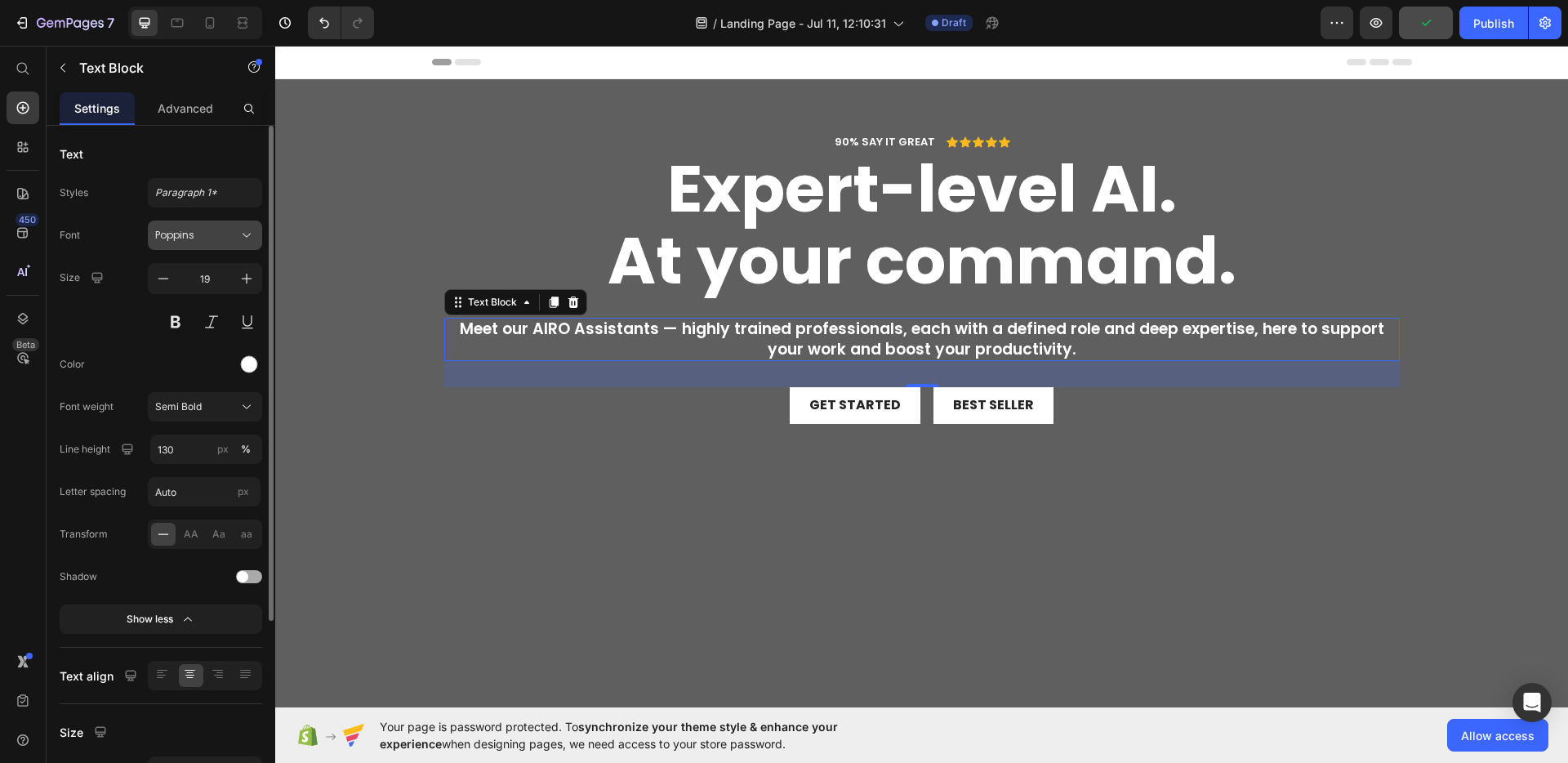 click on "Poppins" at bounding box center (197, 235) 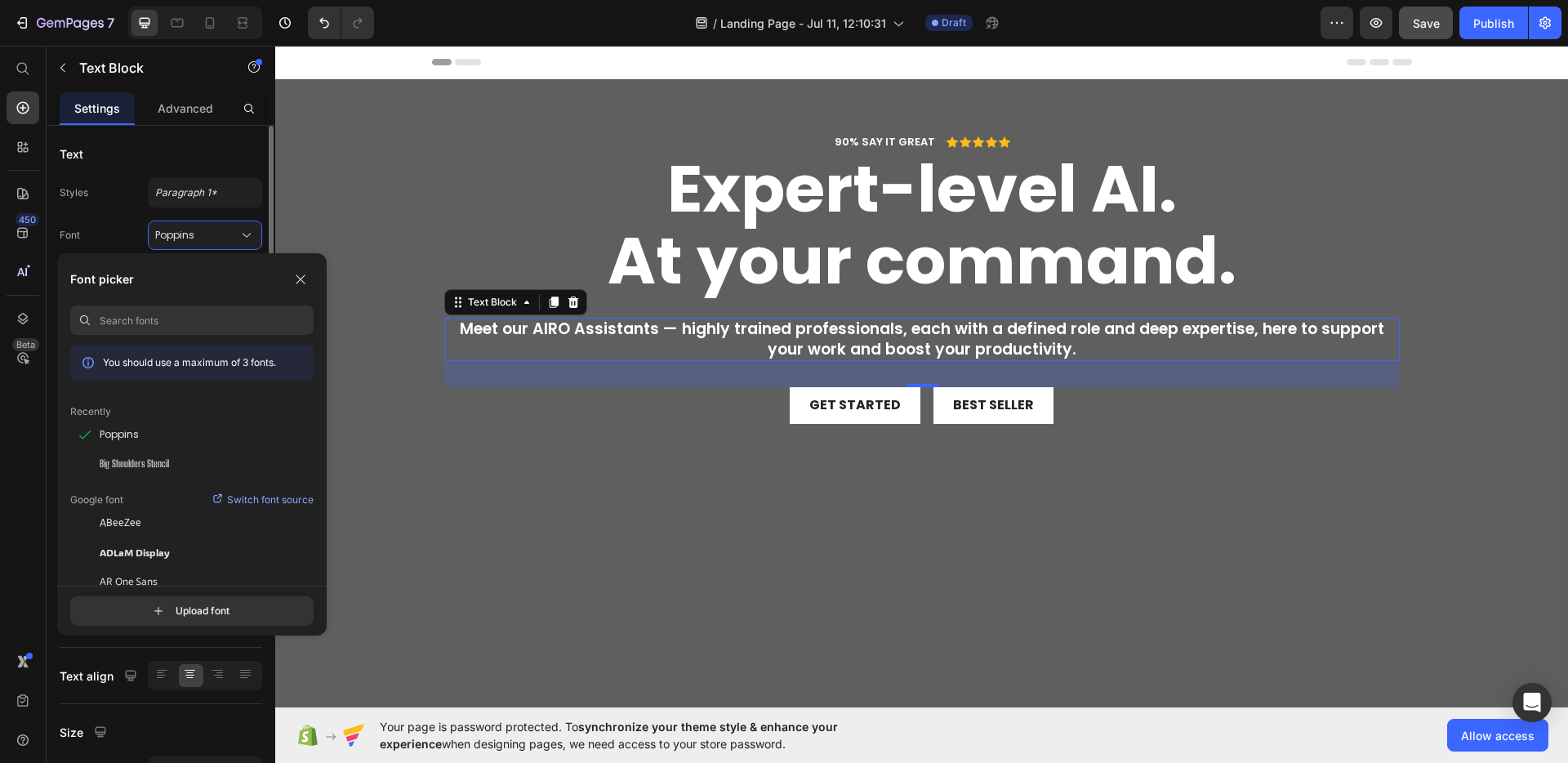 click on "Text Styles Paragraph 1* Font Poppins Size 19 Color Font weight Semi Bold Line height 130 px % Letter spacing Auto px Transform AA Aa aa Shadow Show less" 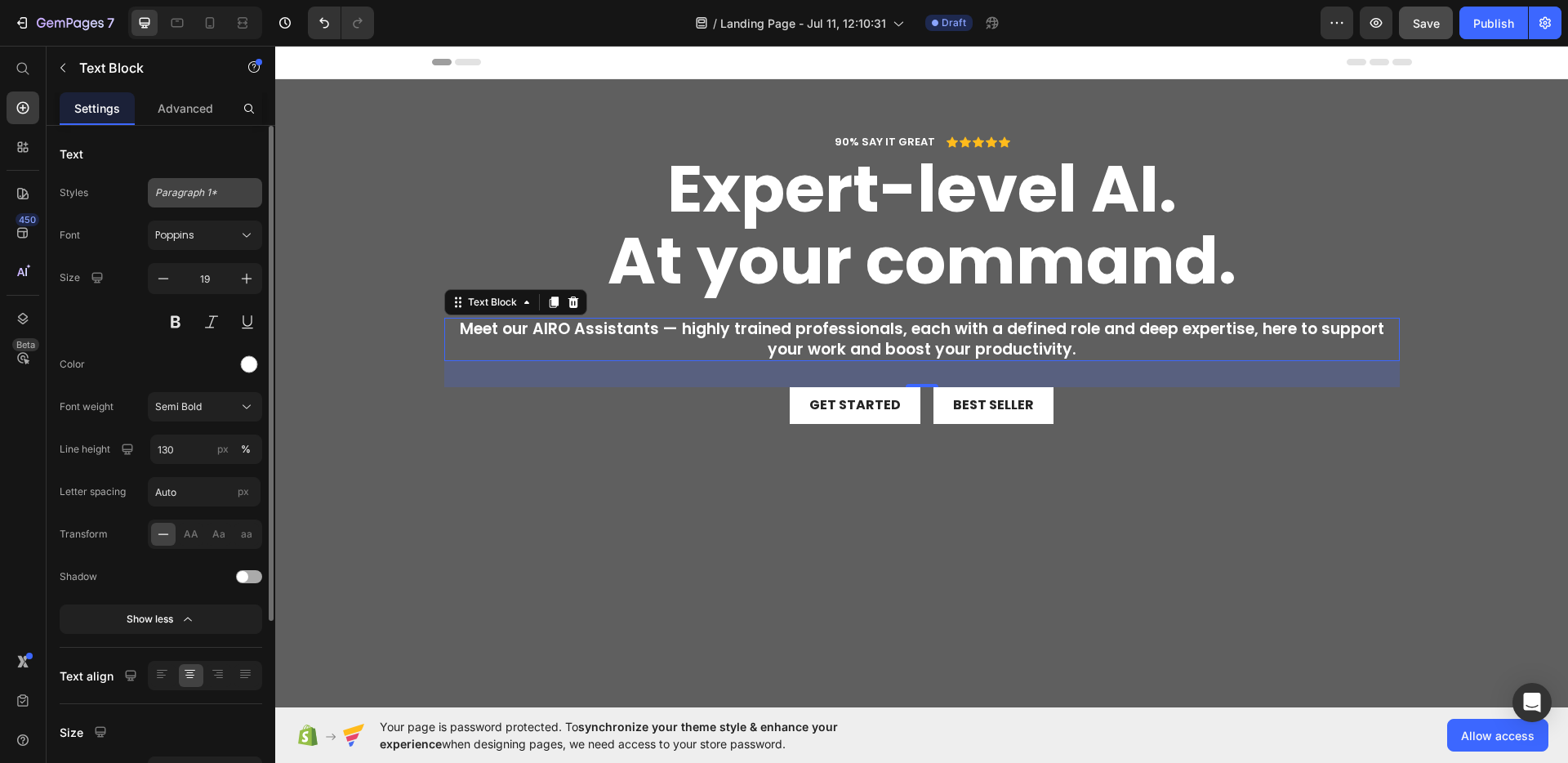 click on "Paragraph 1*" 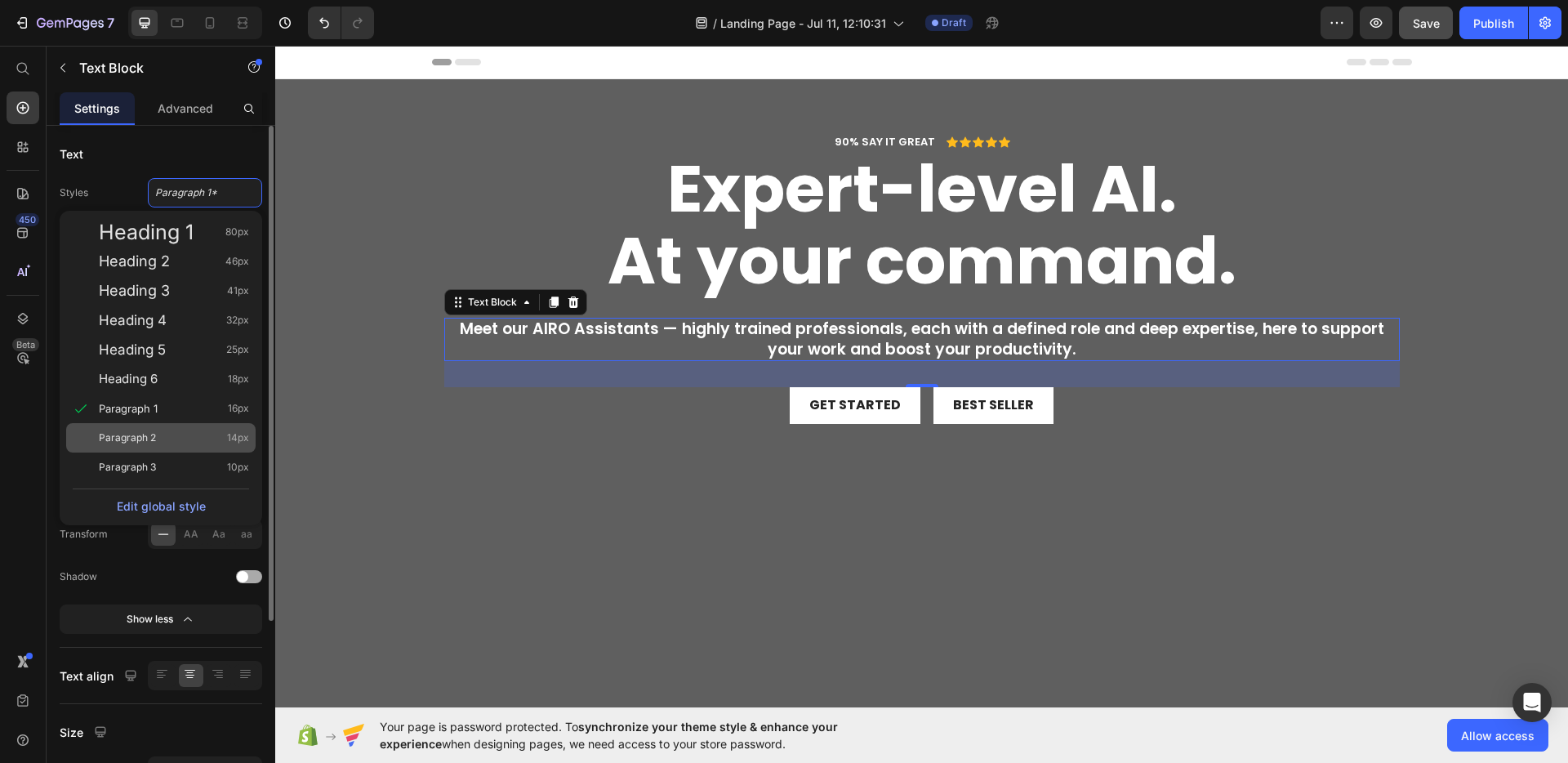 click on "Paragraph 2" at bounding box center [127, 438] 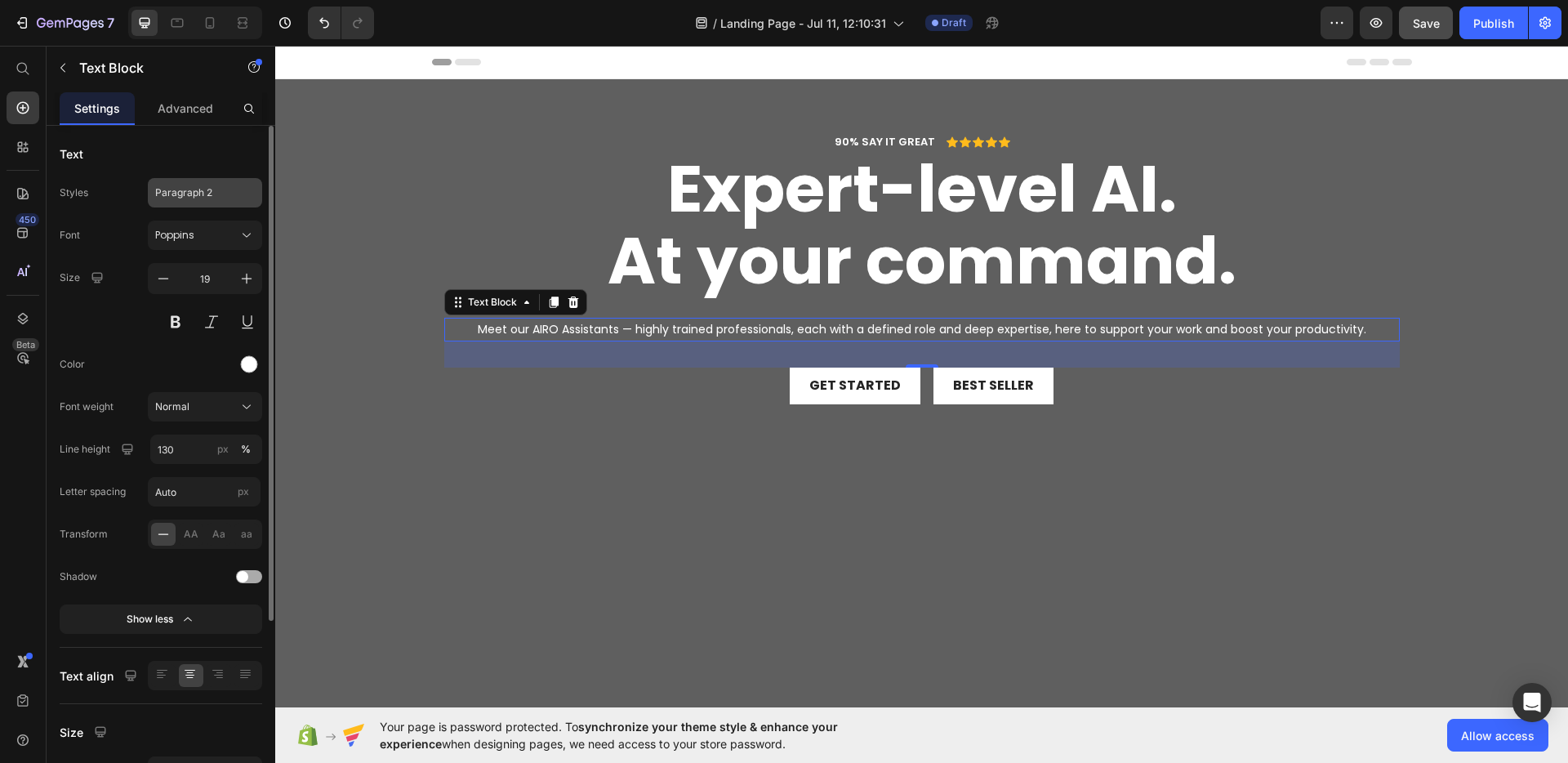 click on "Paragraph 2" at bounding box center (205, 193) 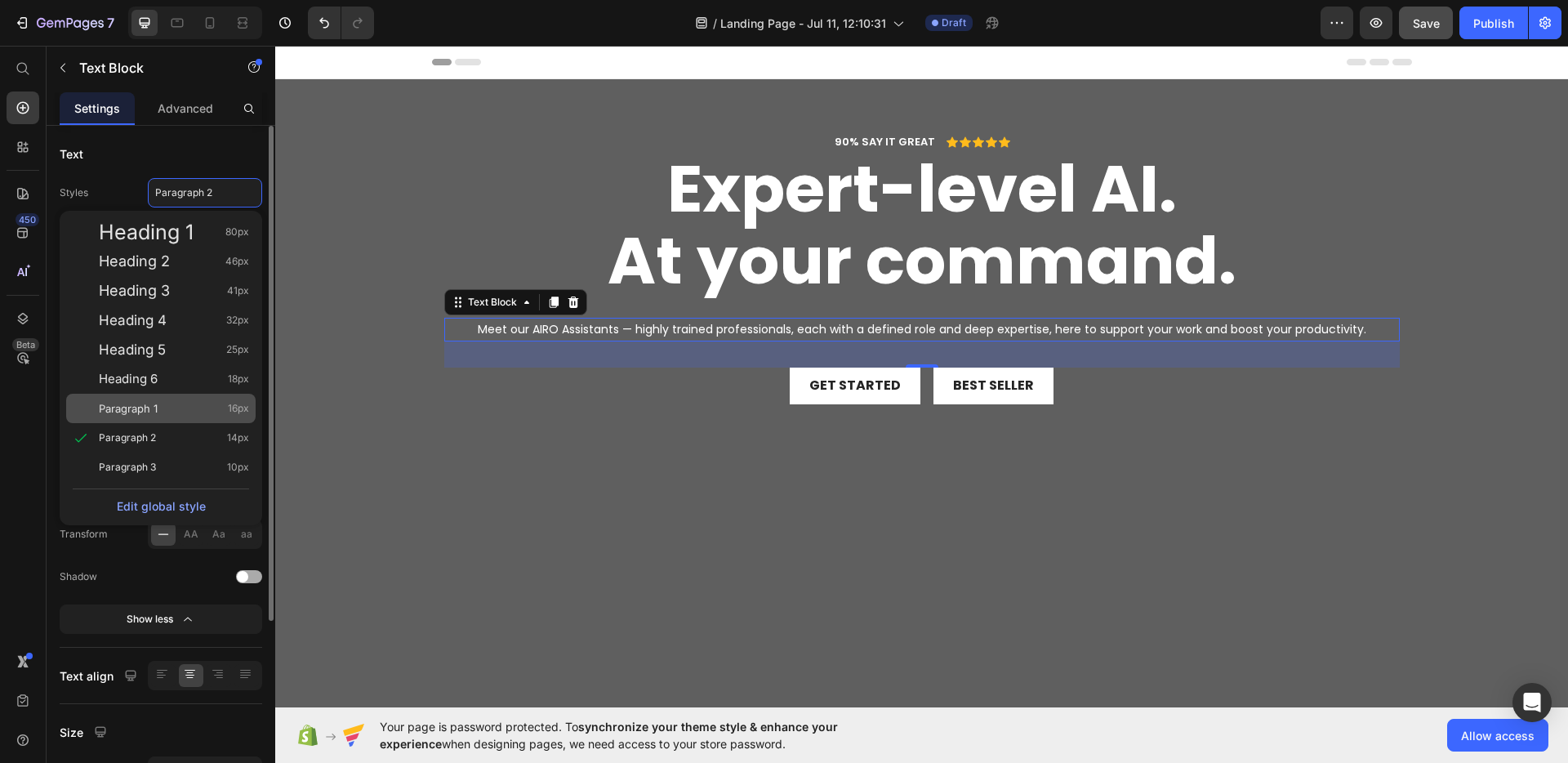 click on "Paragraph 1" at bounding box center [128, 408] 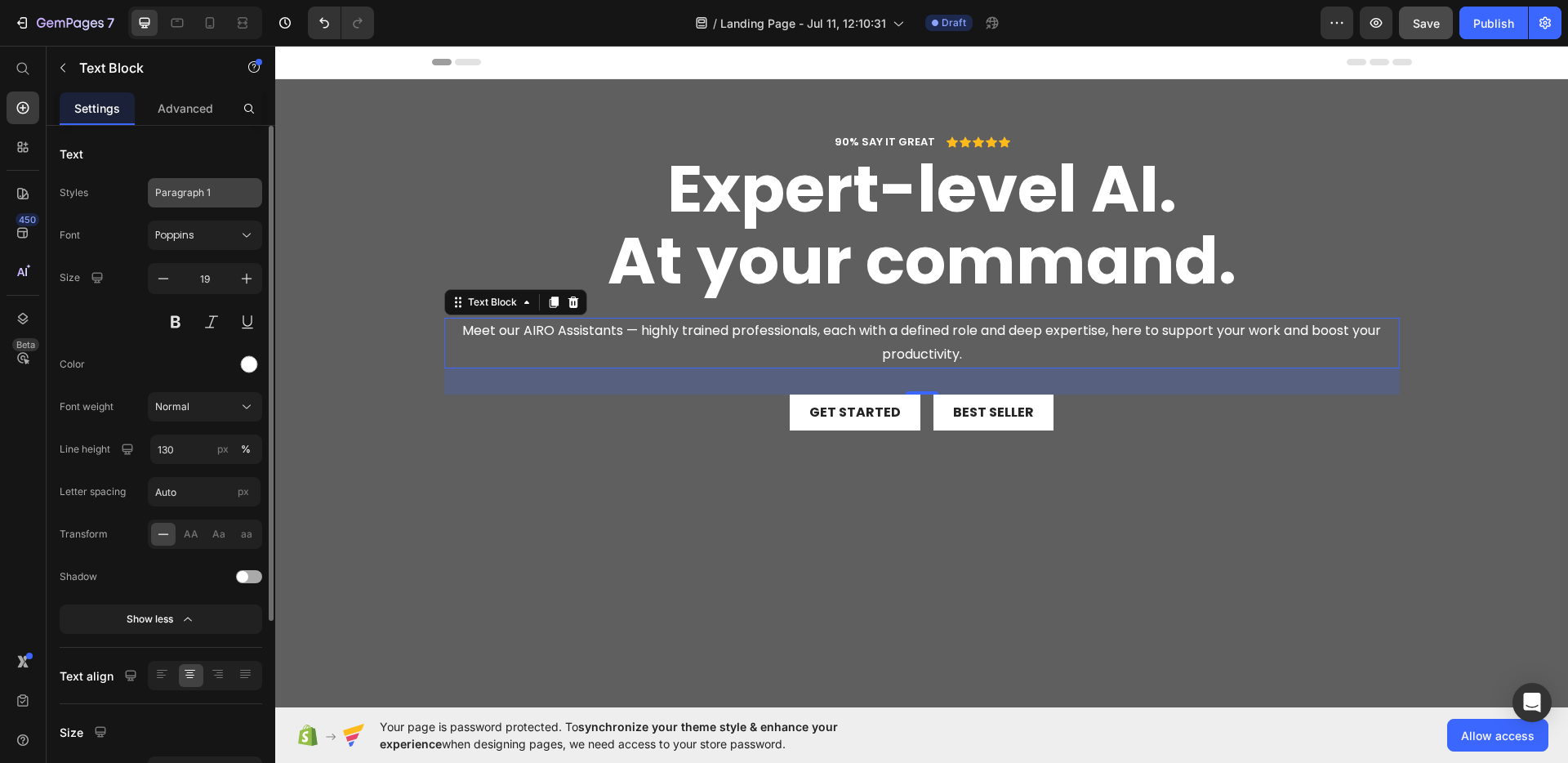 click on "Paragraph 1" 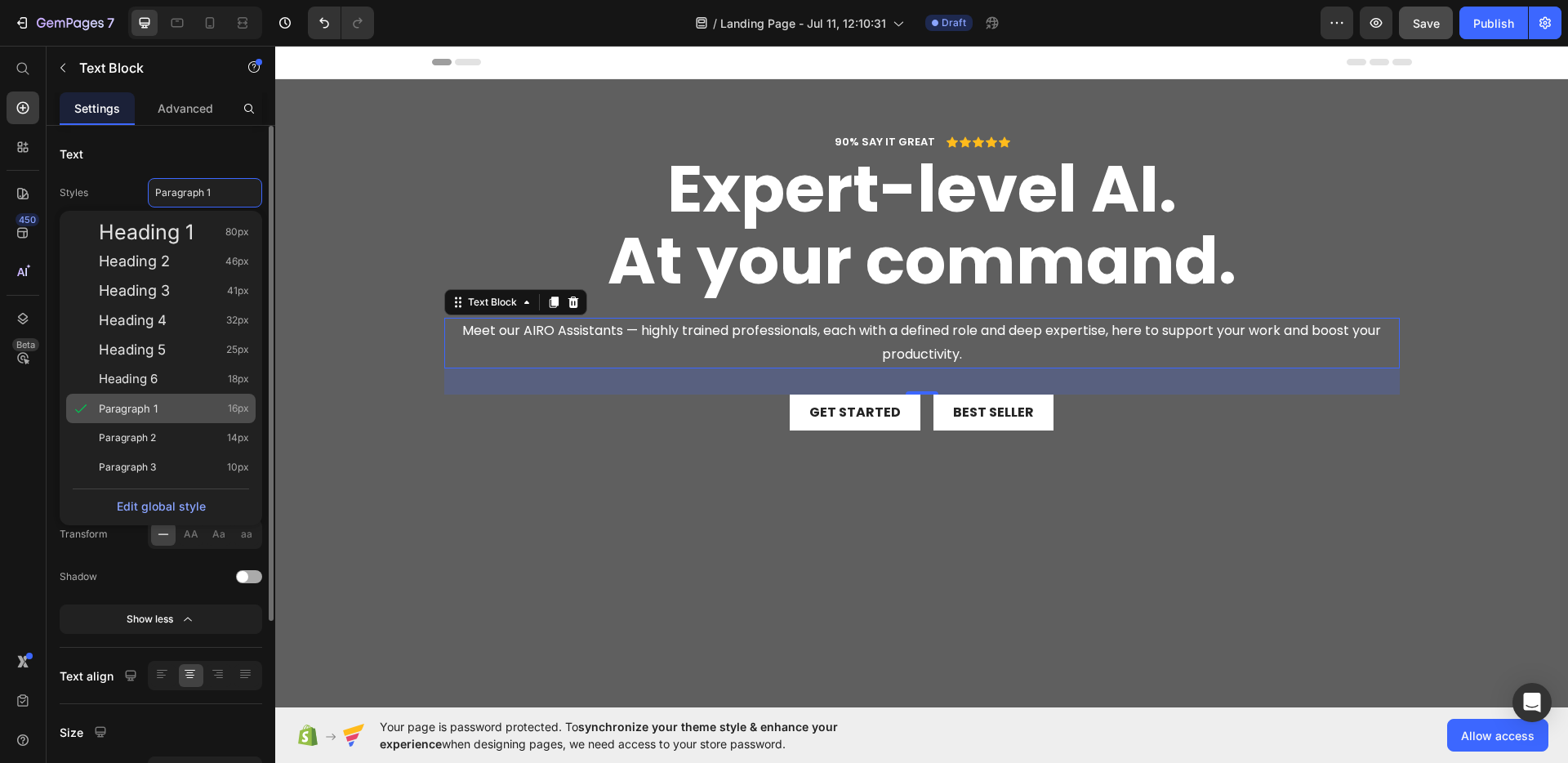 click on "Paragraph 1 16px" at bounding box center (174, 408) 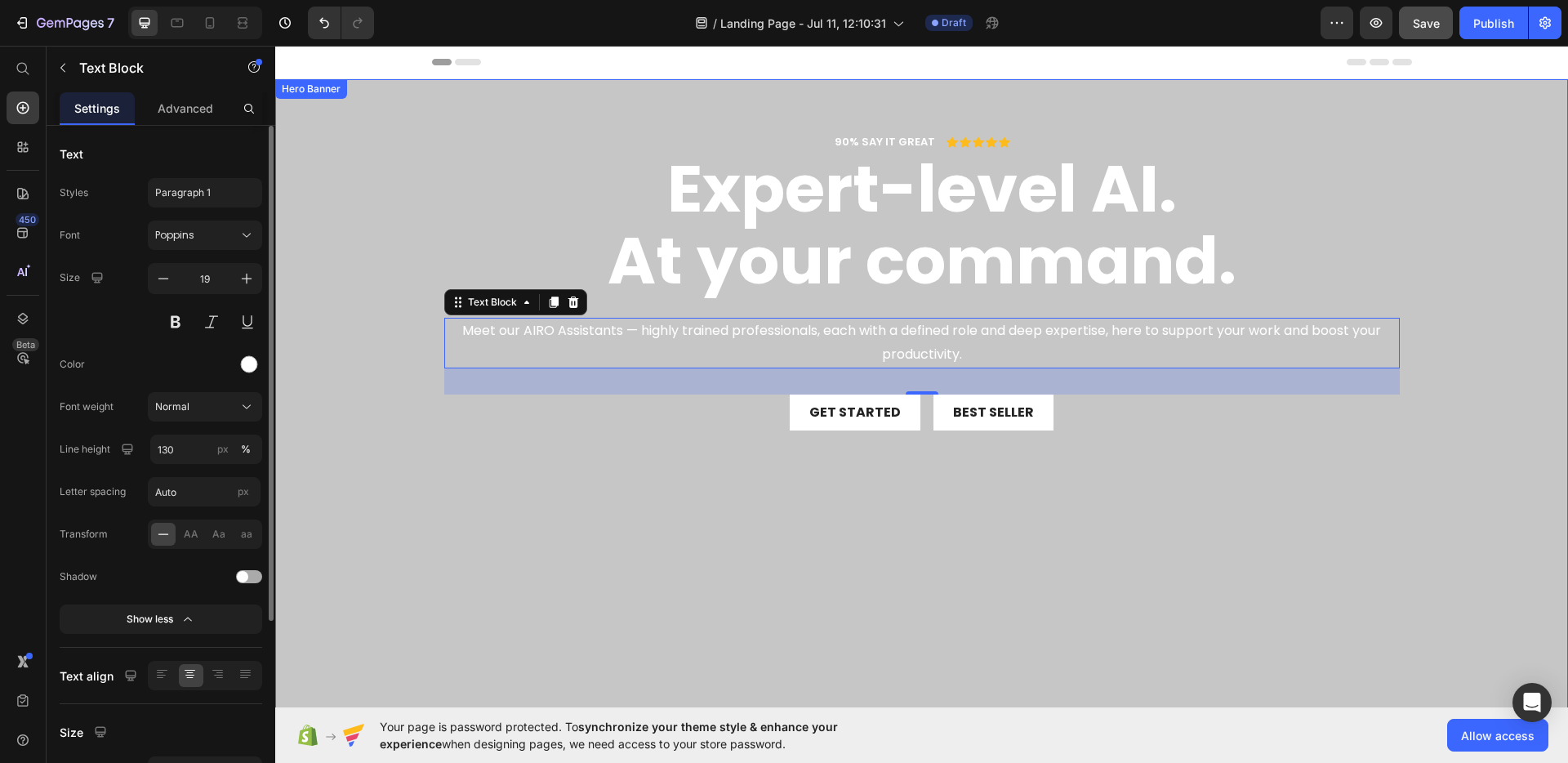 click at bounding box center (921, 443) 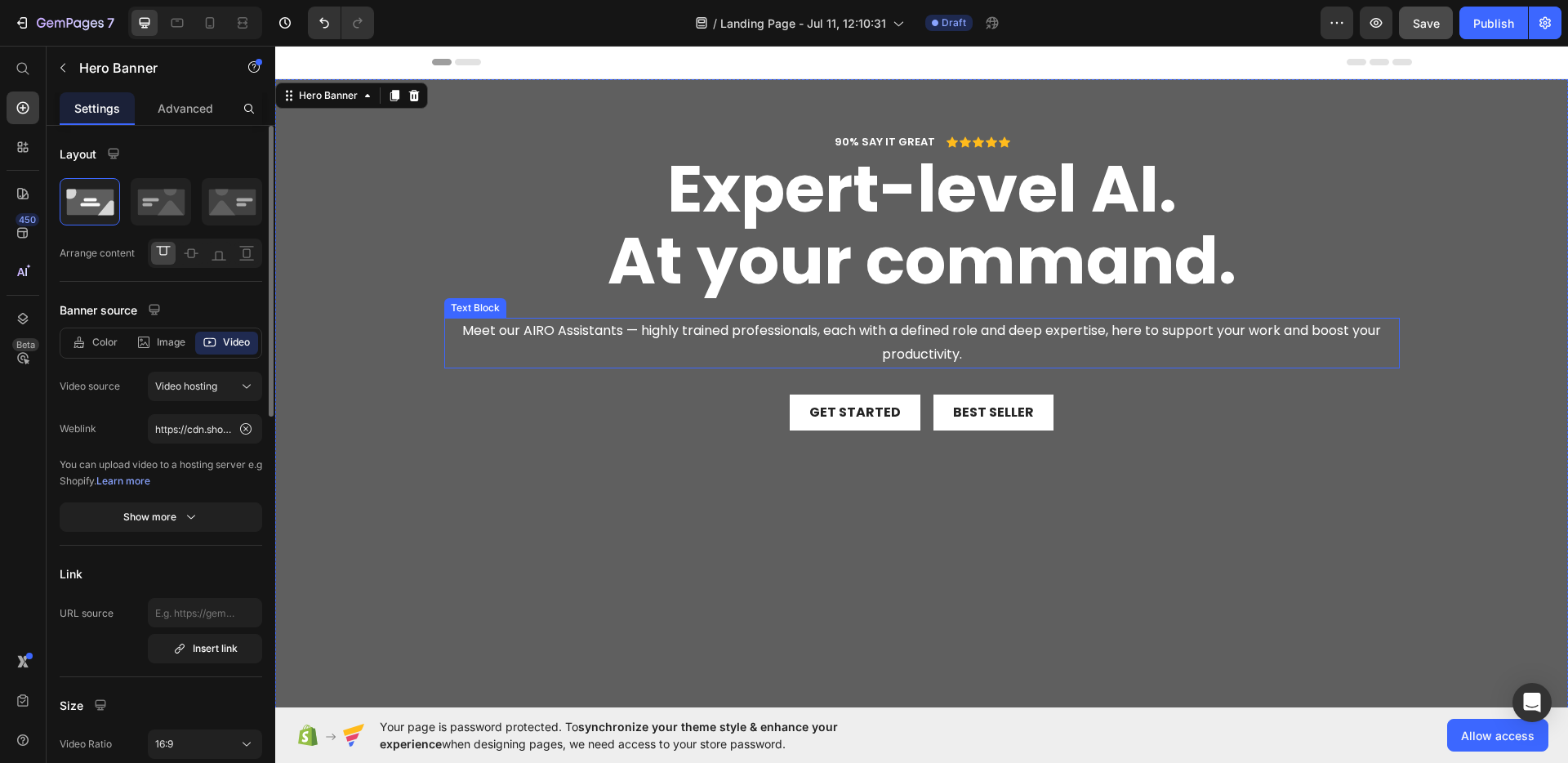 click on "Meet our AIRO Assistants — highly trained professionals, each with a defined role and deep expertise, here to support your work and boost your productivity." at bounding box center (922, 343) 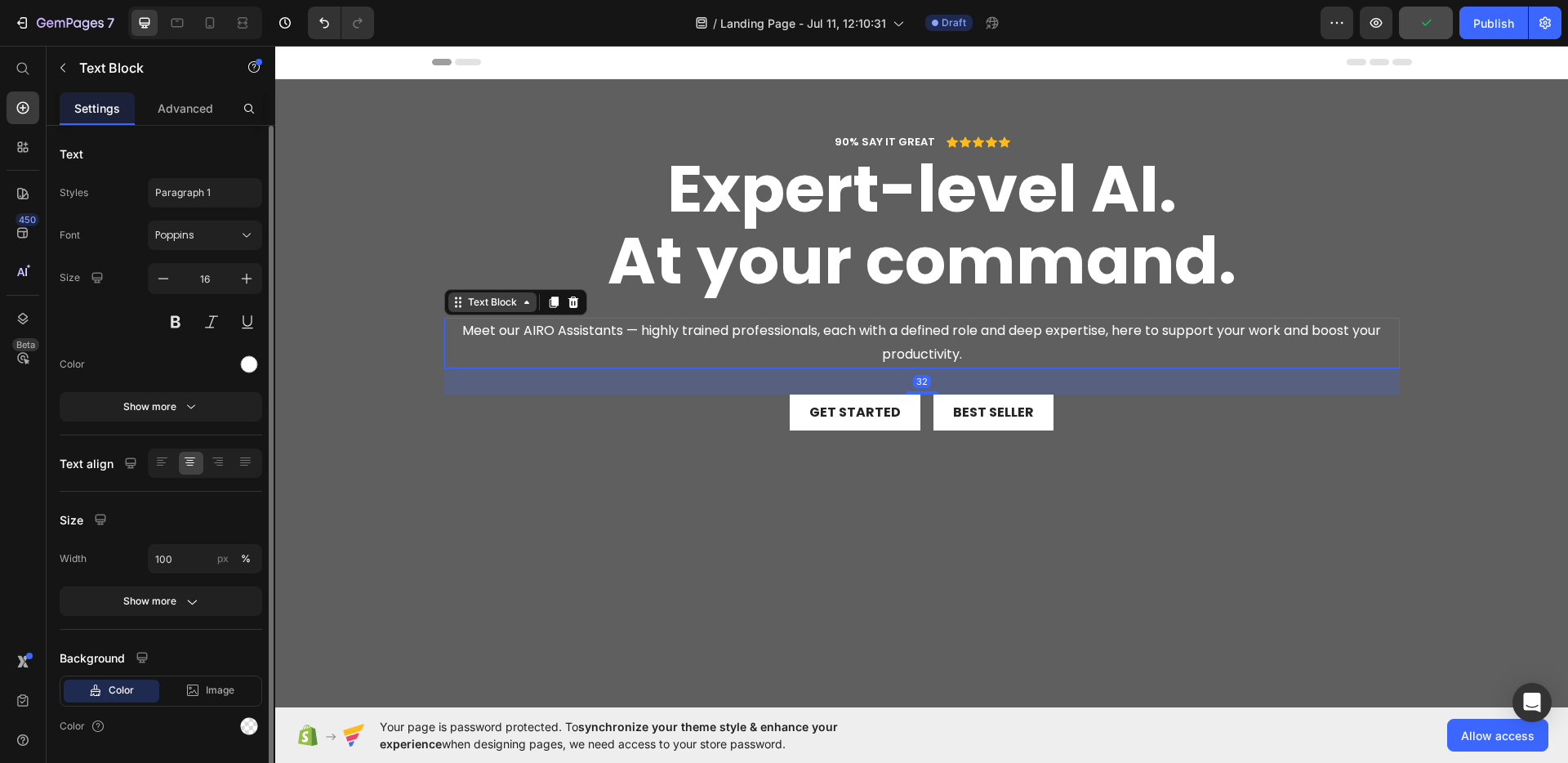 click 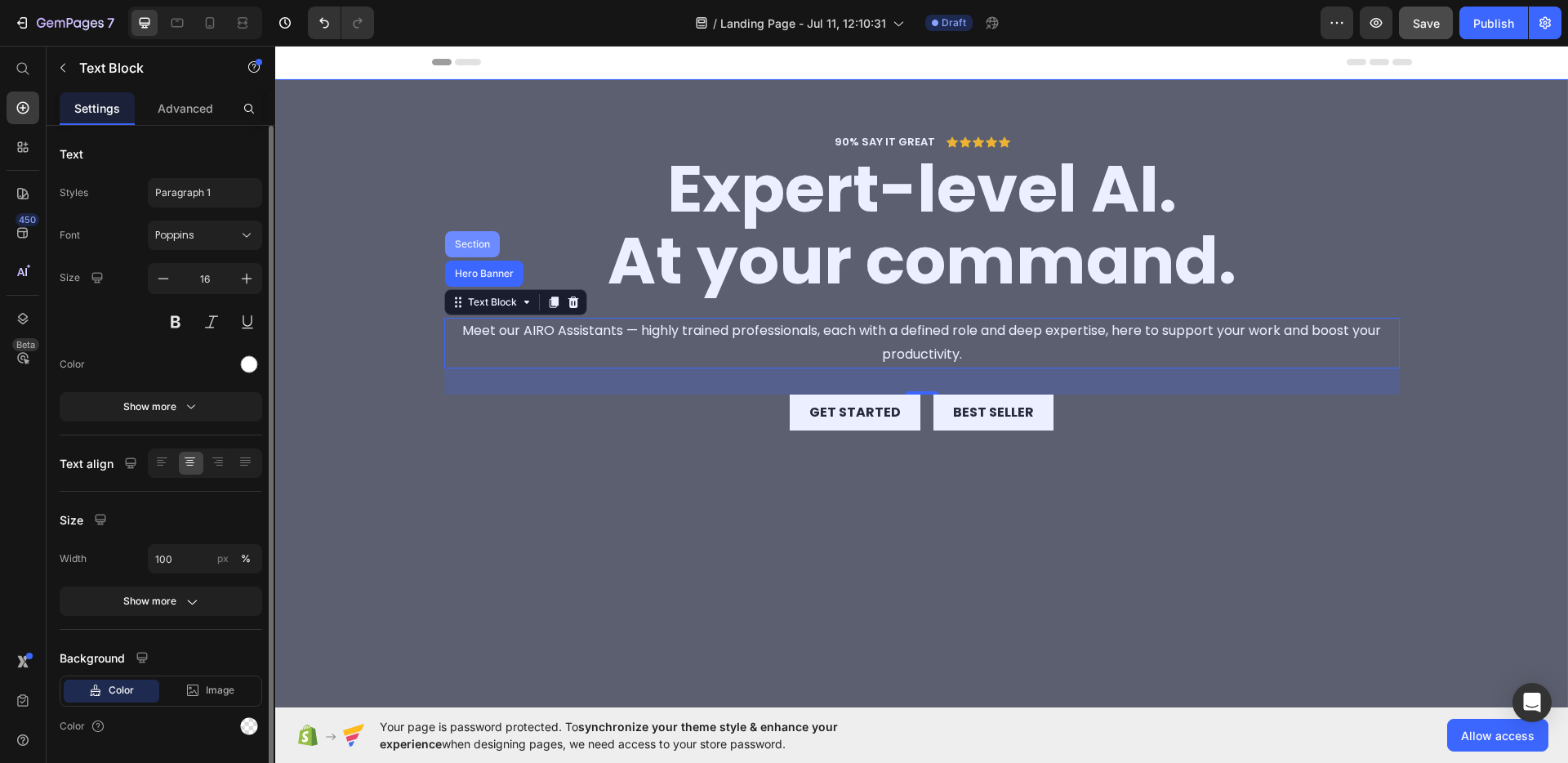 click on "Section" at bounding box center [472, 244] 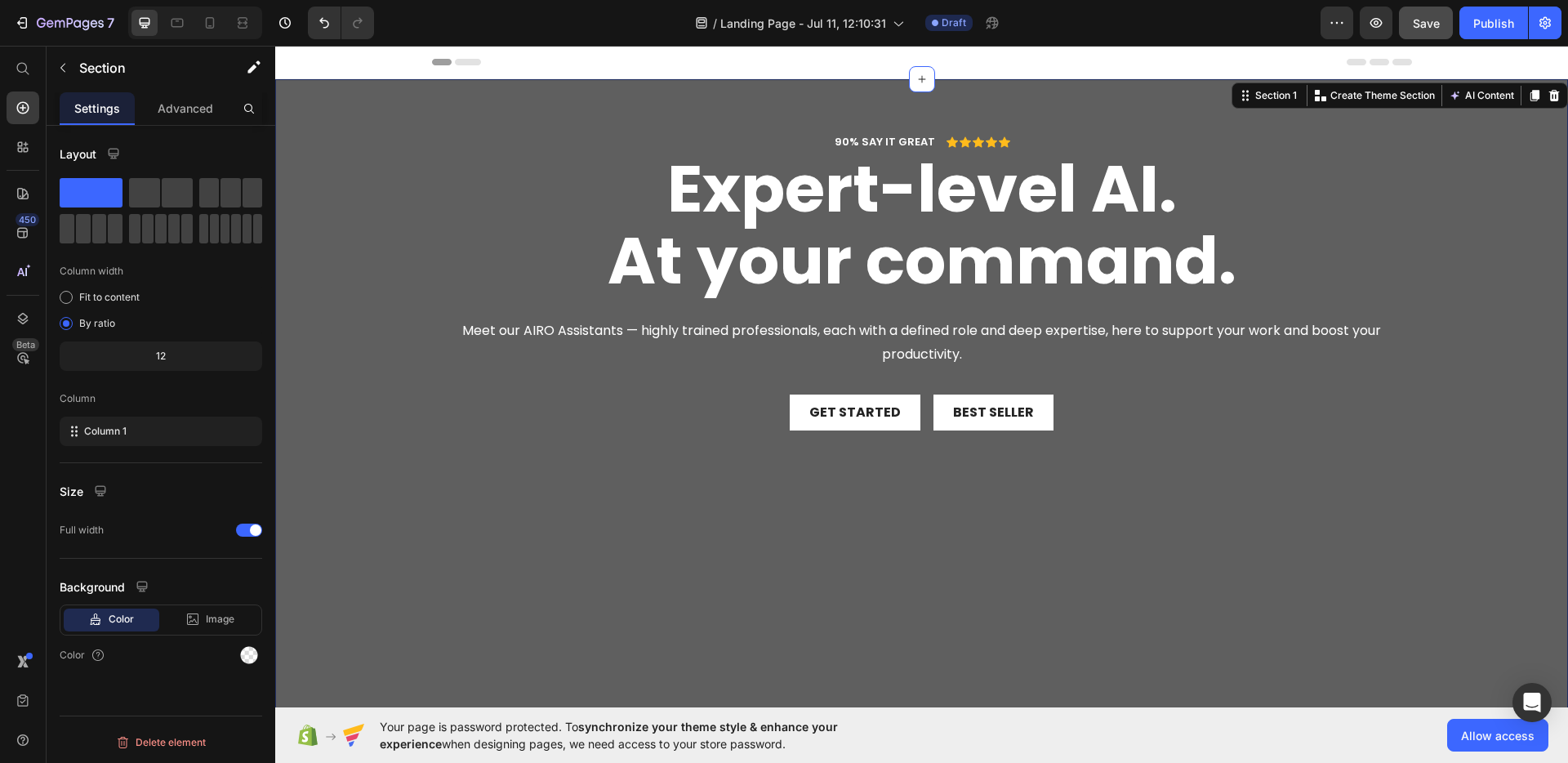 click on "12" 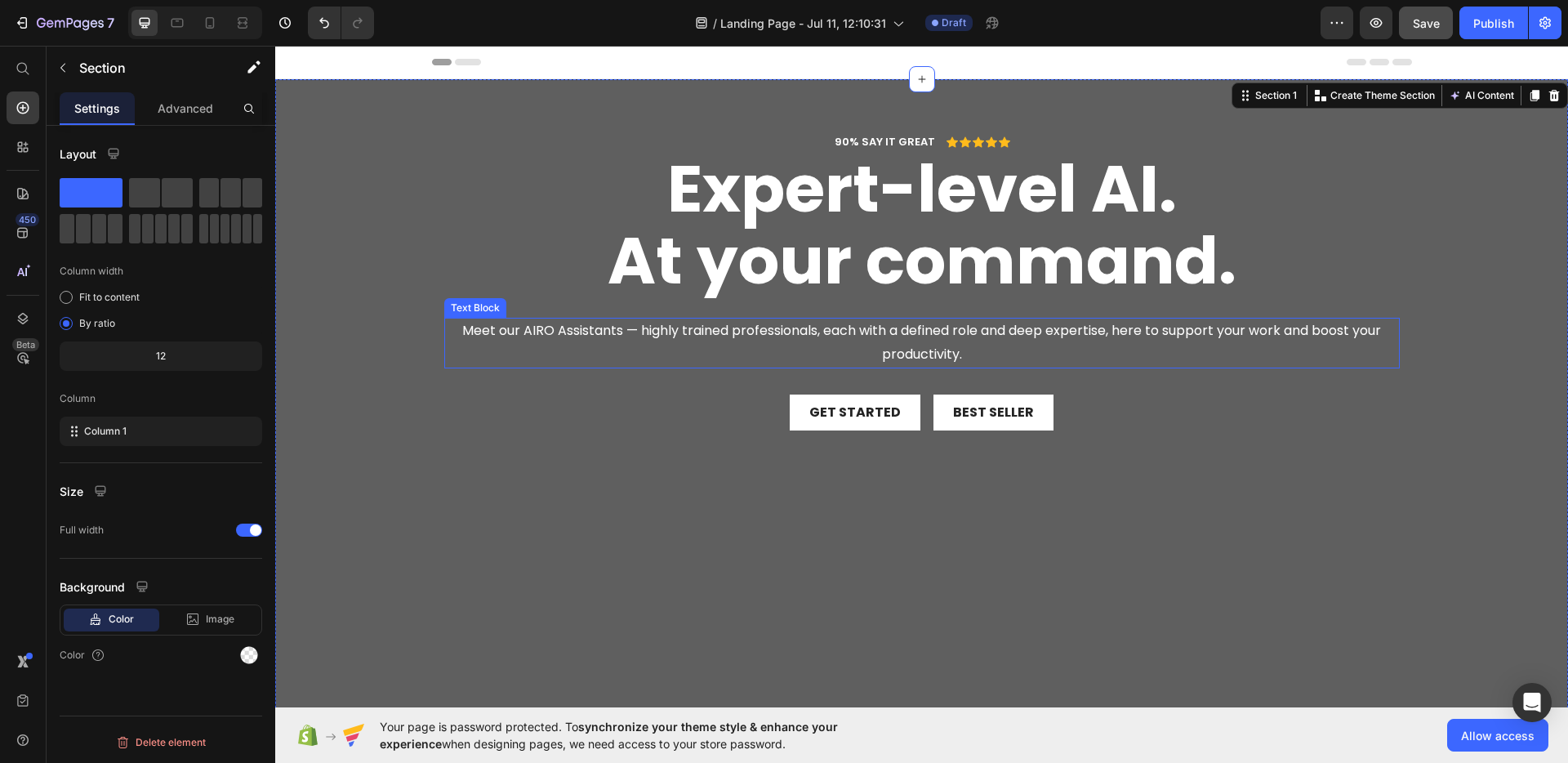 click on "Meet our AIRO Assistants — highly trained professionals, each with a defined role and deep expertise, here to support your work and boost your productivity." at bounding box center (922, 343) 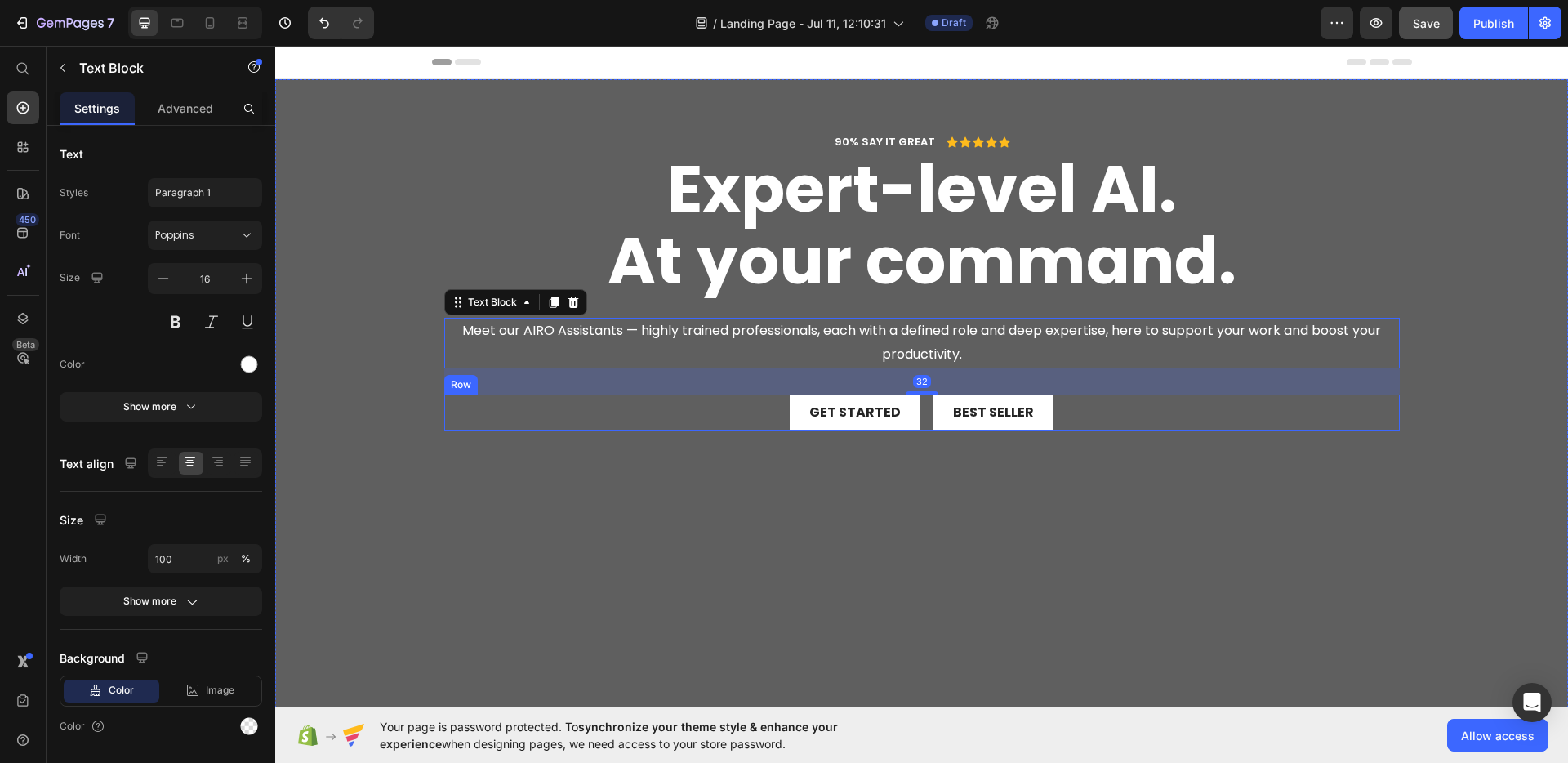 click on "Get started Button Best Seller Button Row" at bounding box center [922, 413] 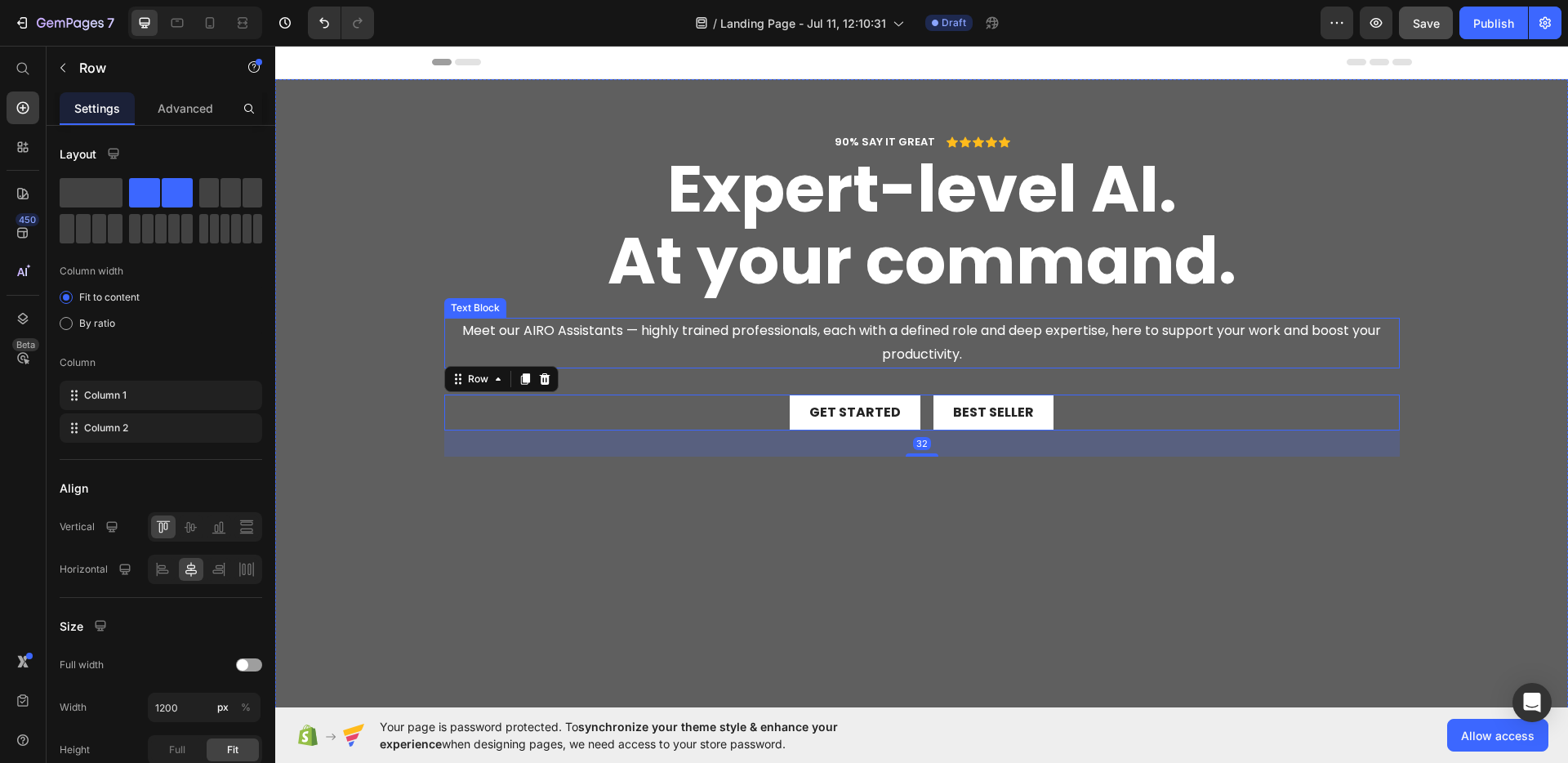 click on "Meet our AIRO Assistants — highly trained professionals, each with a defined role and deep expertise, here to support your work and boost your productivity." at bounding box center (922, 343) 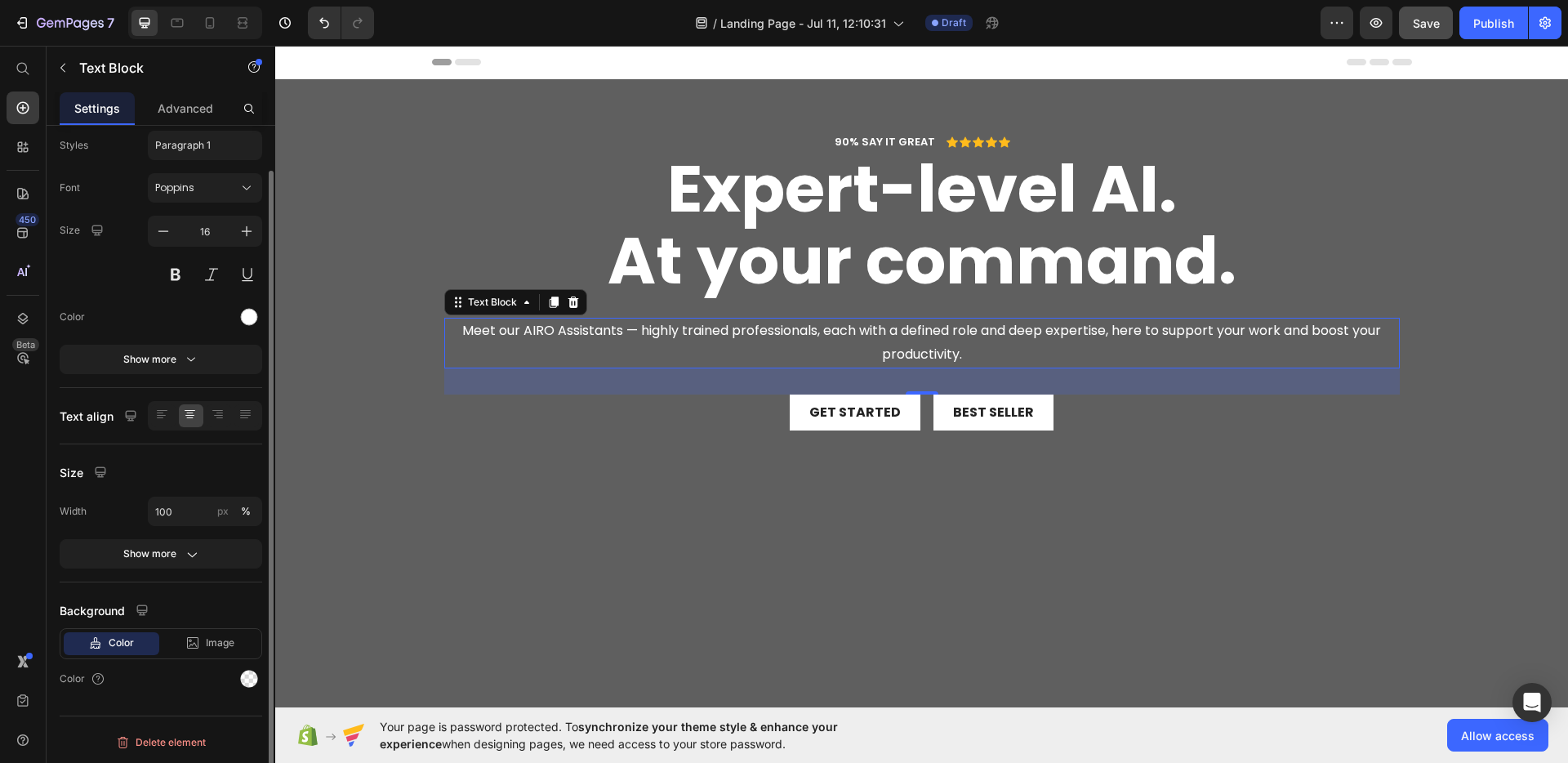 scroll, scrollTop: 0, scrollLeft: 0, axis: both 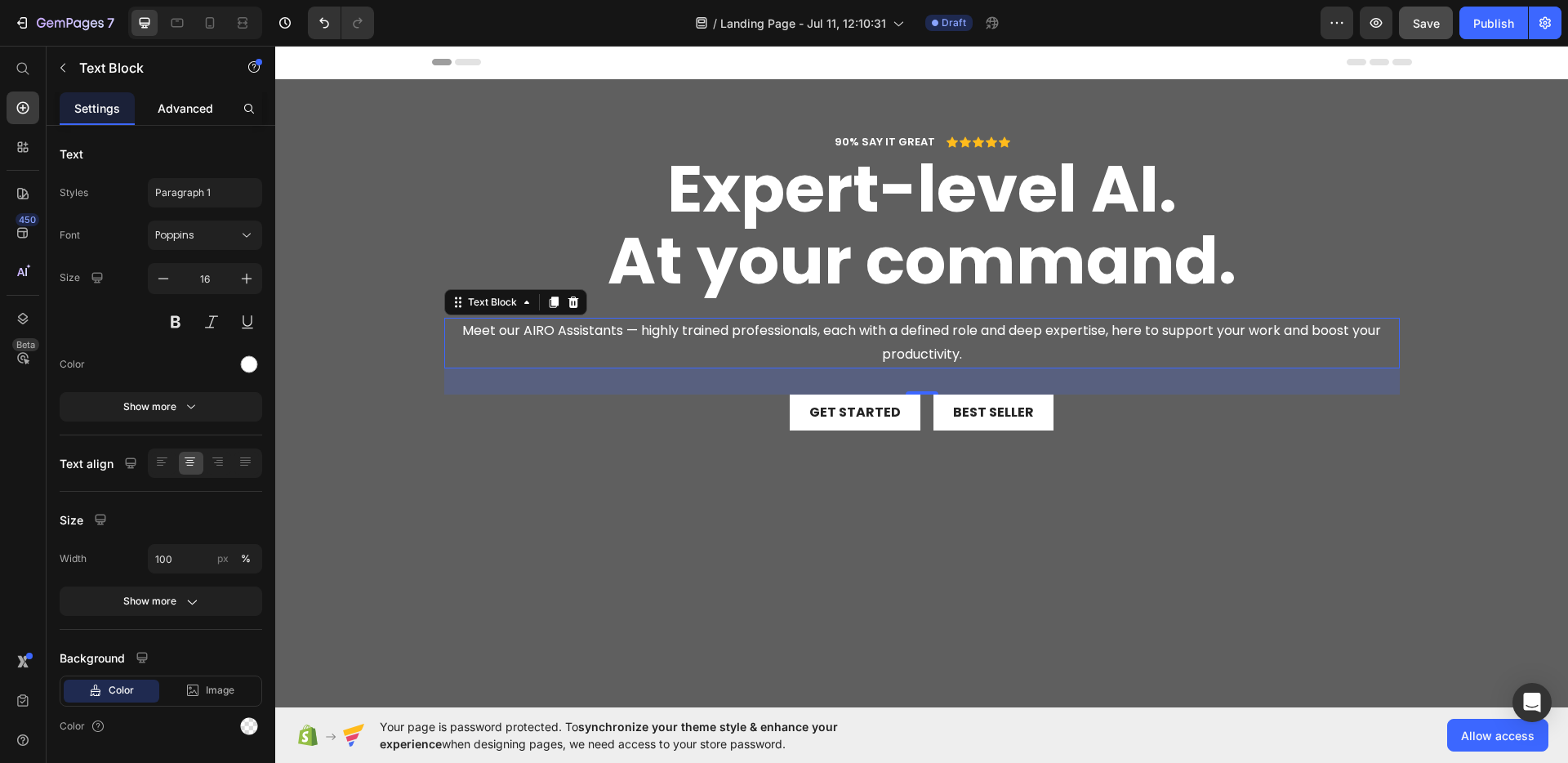 click on "Advanced" at bounding box center [185, 108] 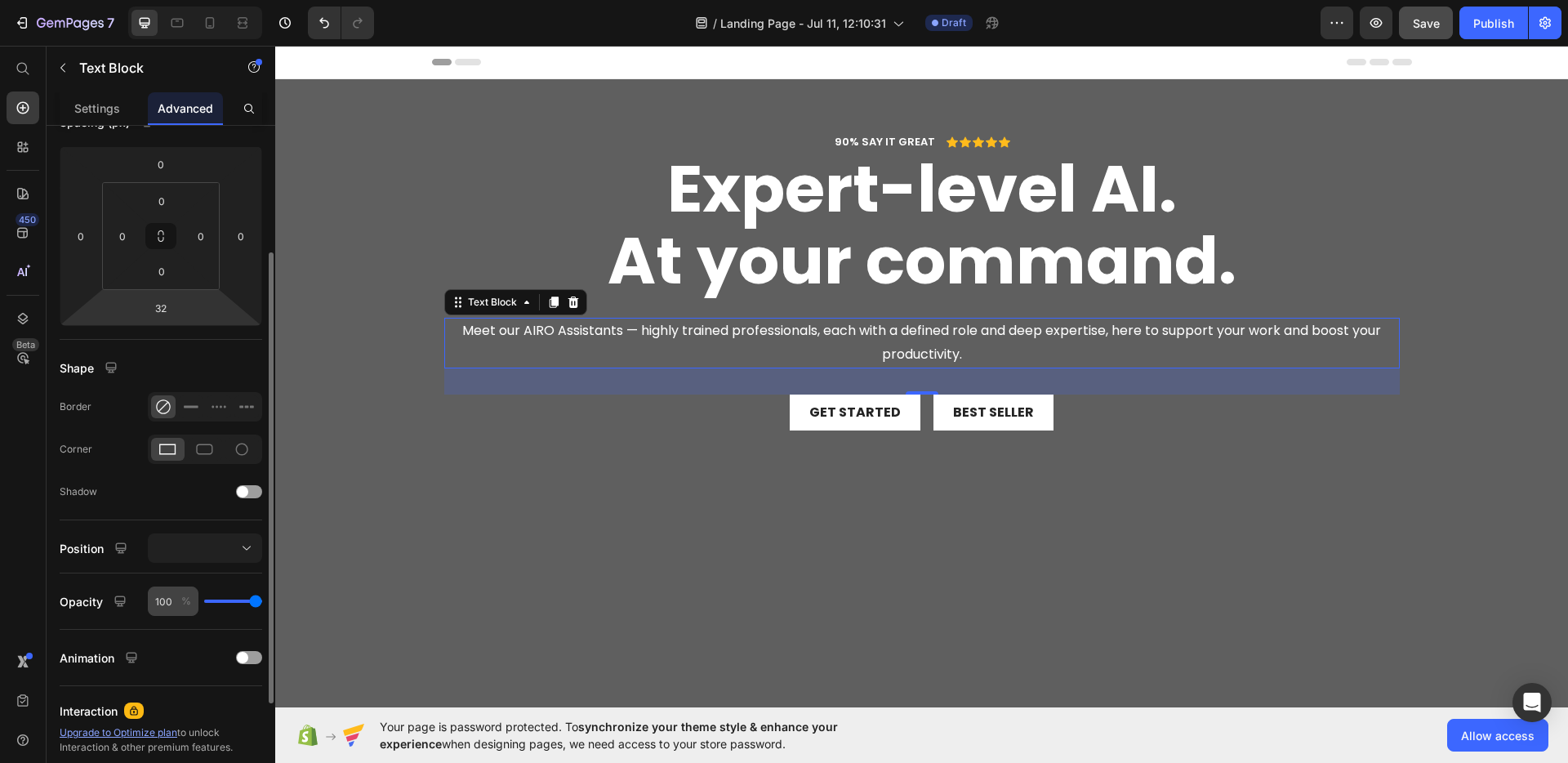 scroll, scrollTop: 265, scrollLeft: 0, axis: vertical 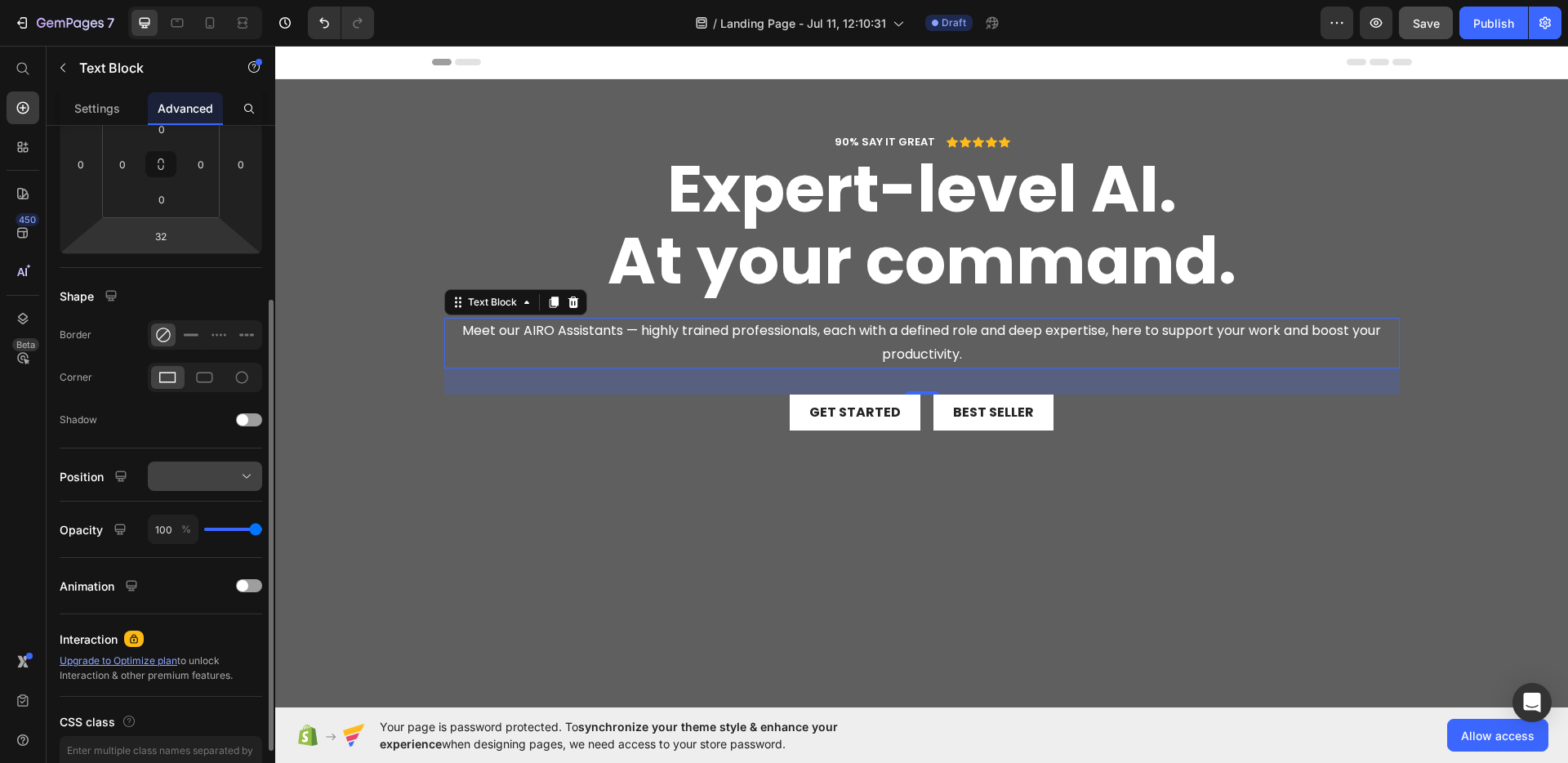 click at bounding box center [205, 476] 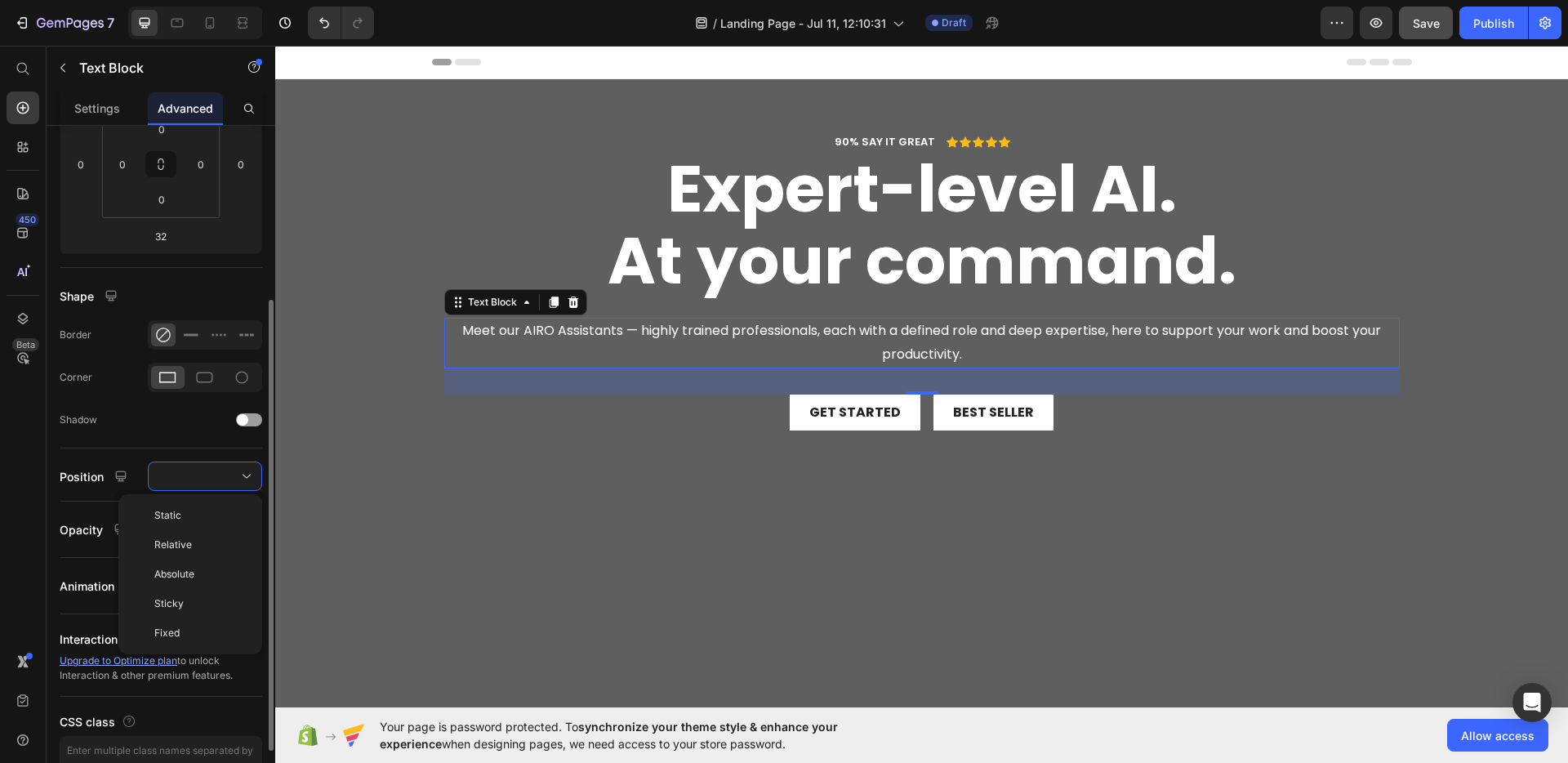 click on "Shape Border Corner Shadow" 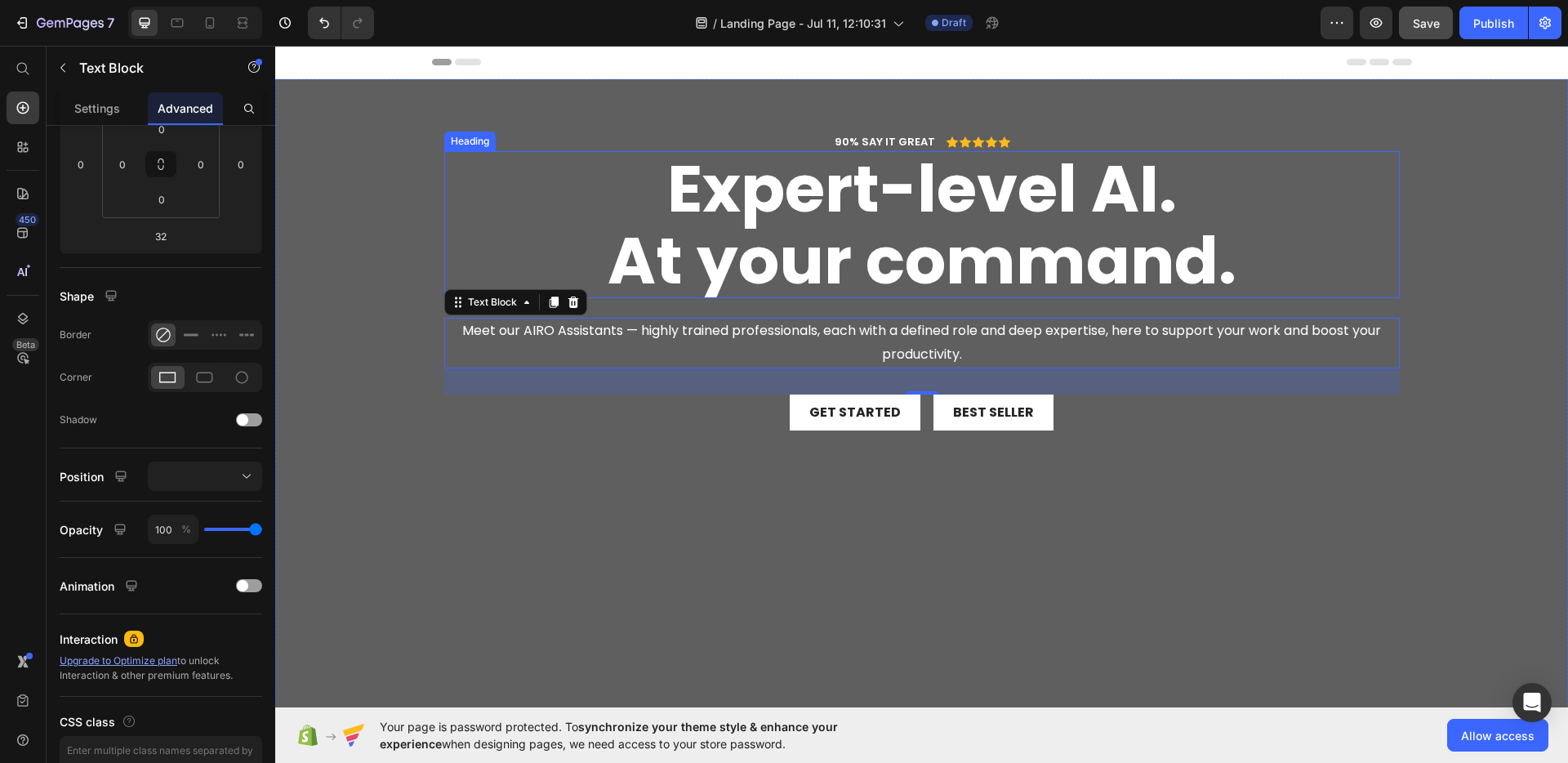 click on "At your command." at bounding box center [922, 261] 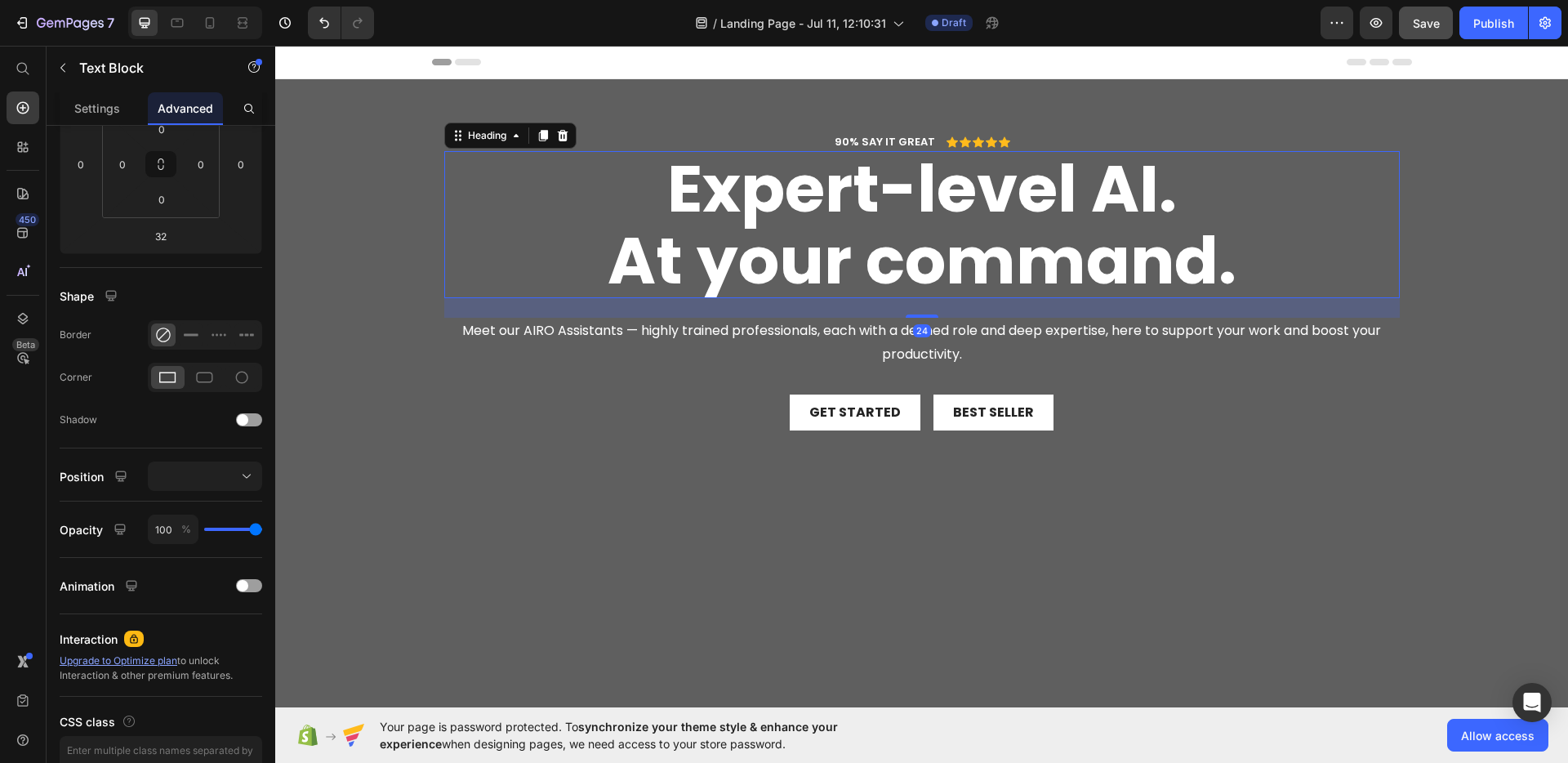 scroll, scrollTop: 0, scrollLeft: 0, axis: both 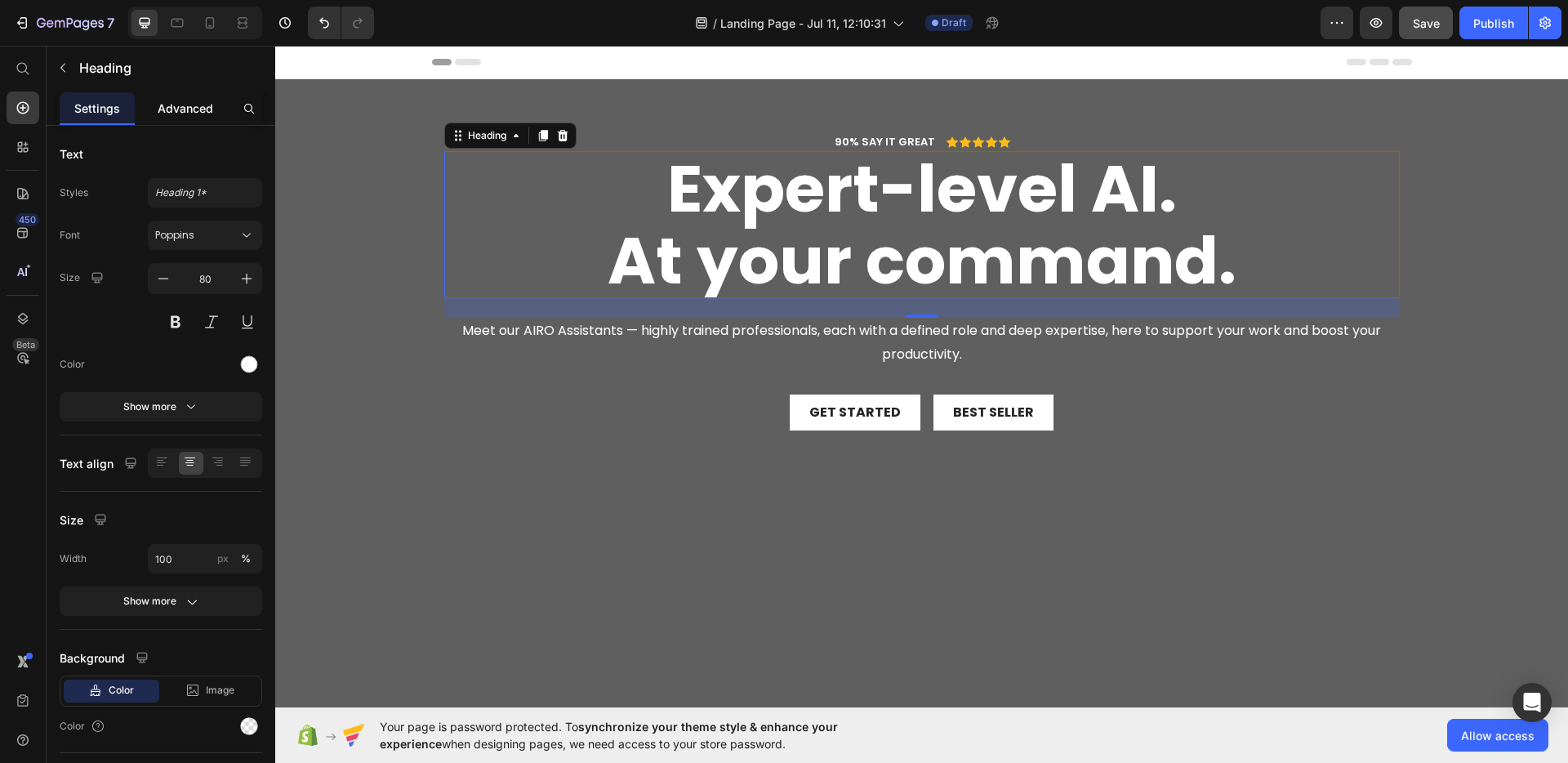 click on "Advanced" at bounding box center (185, 108) 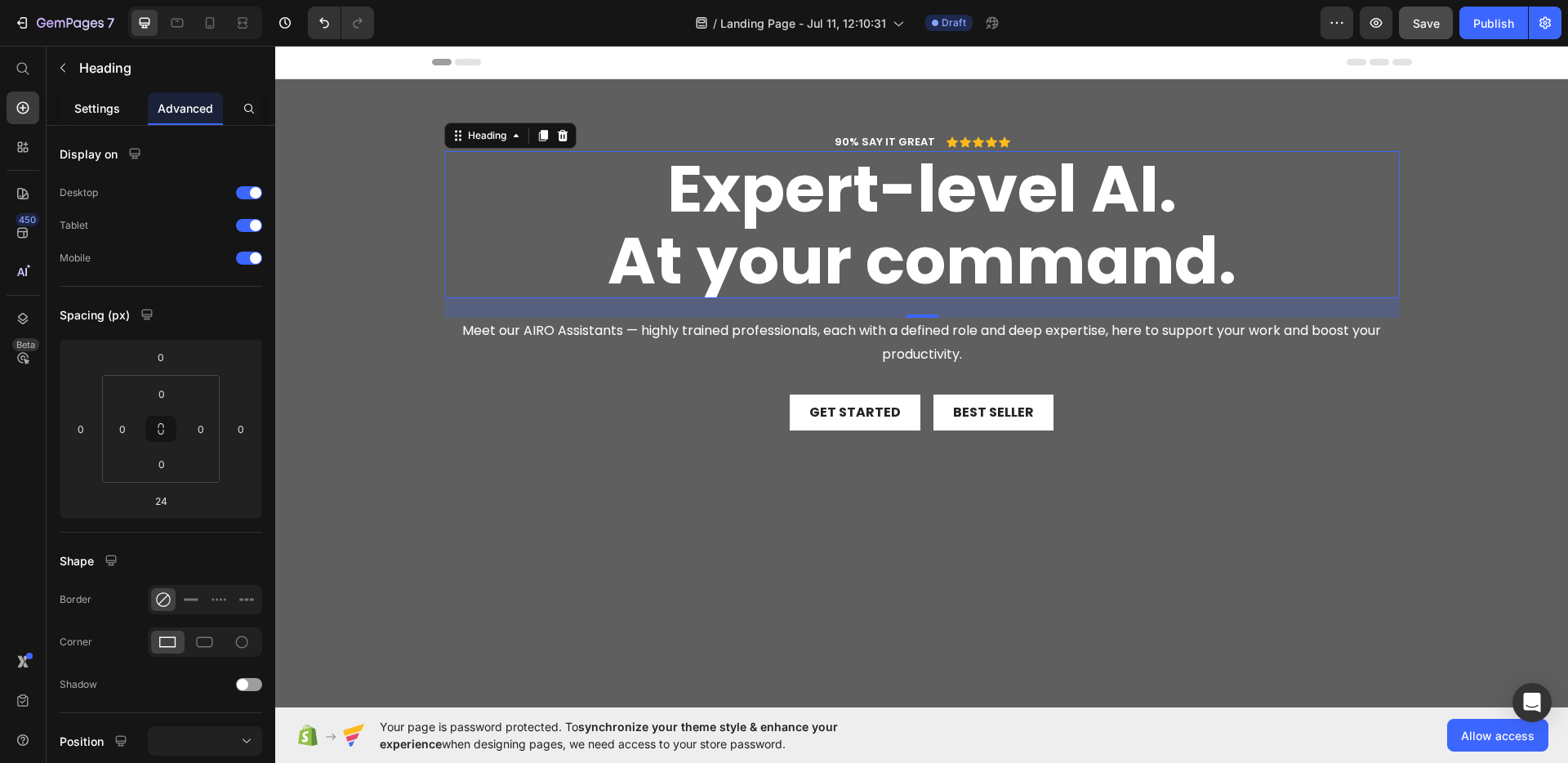 click on "Settings" at bounding box center [97, 108] 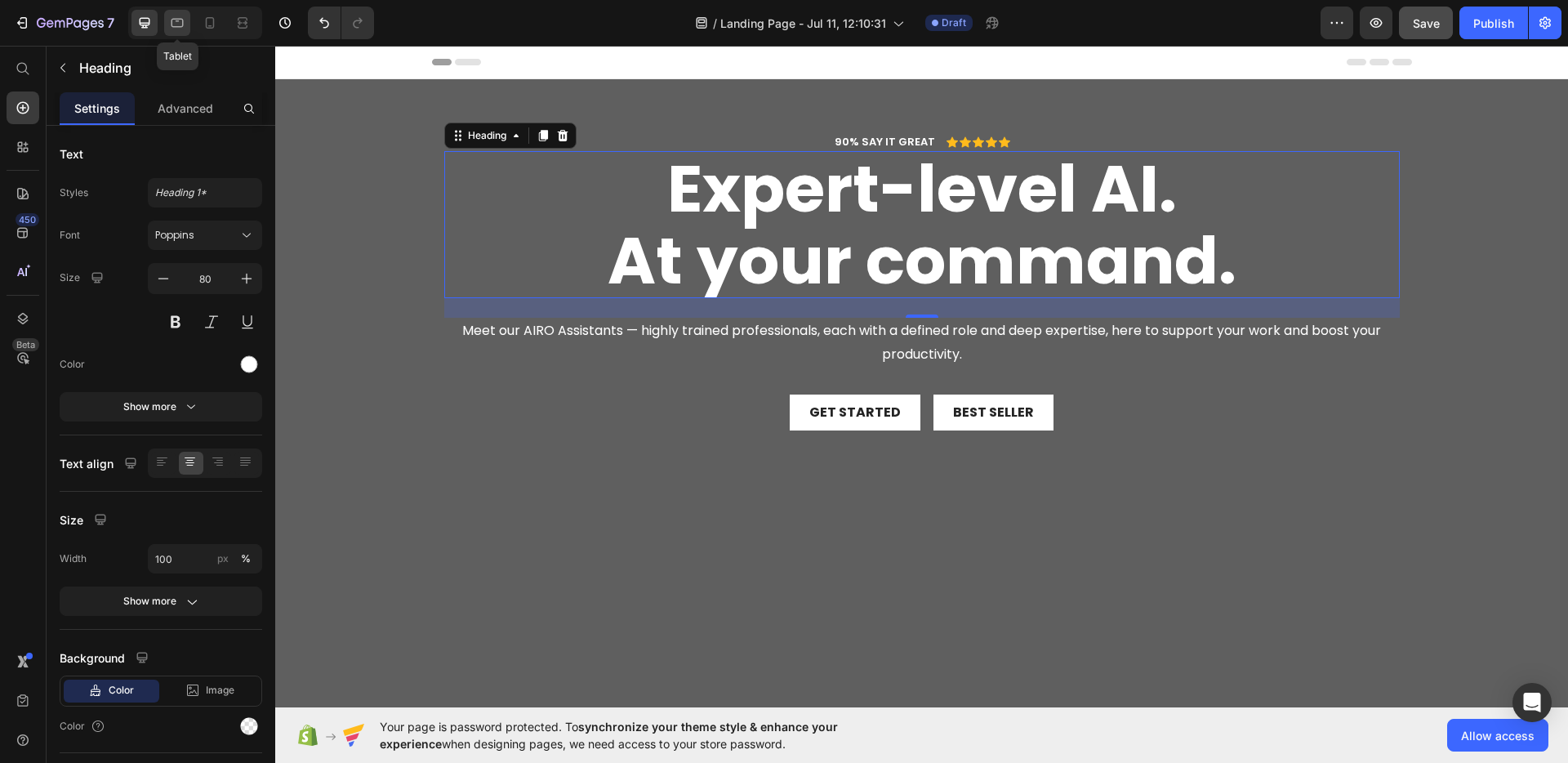 click 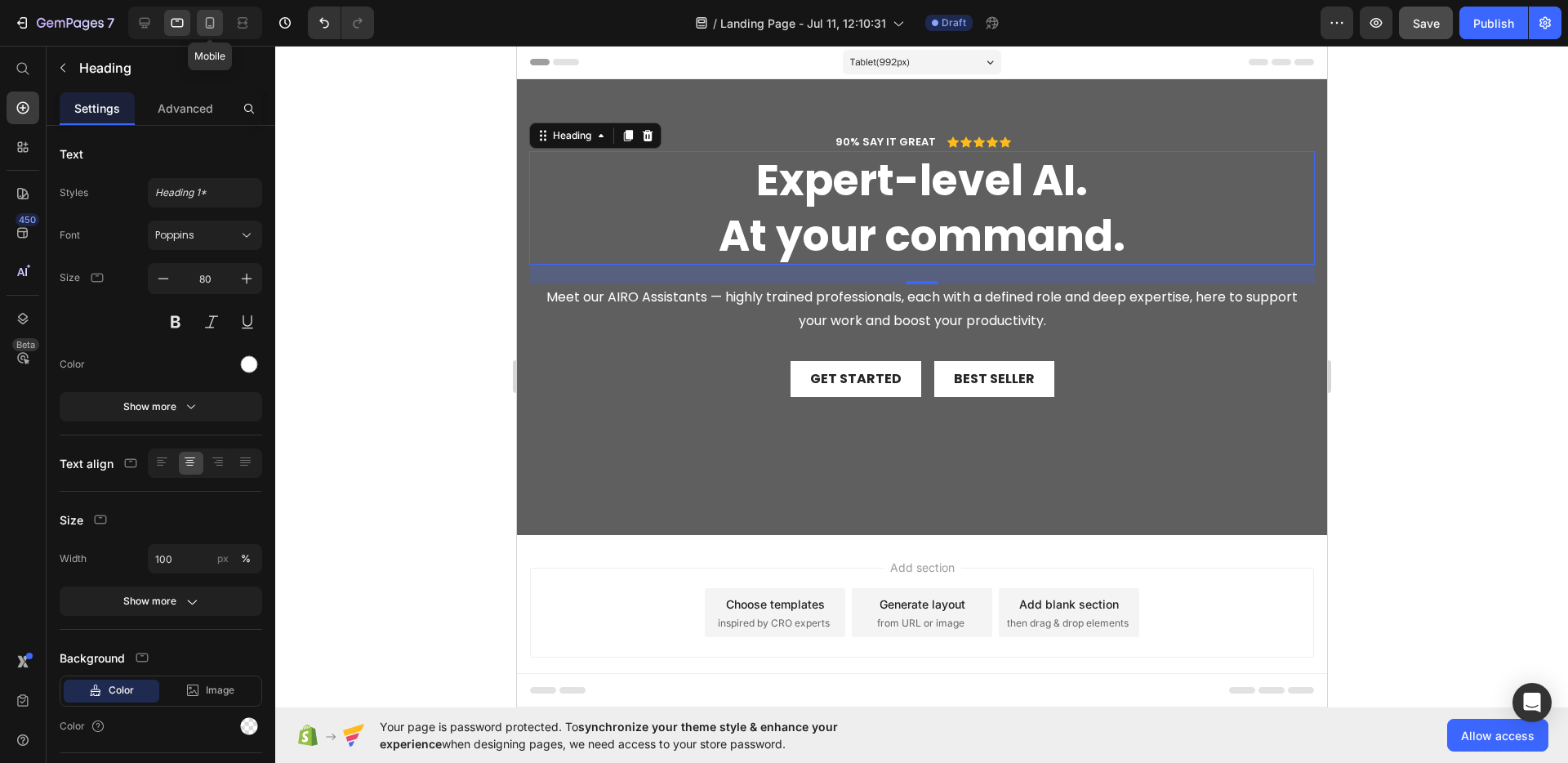 scroll, scrollTop: 22, scrollLeft: 0, axis: vertical 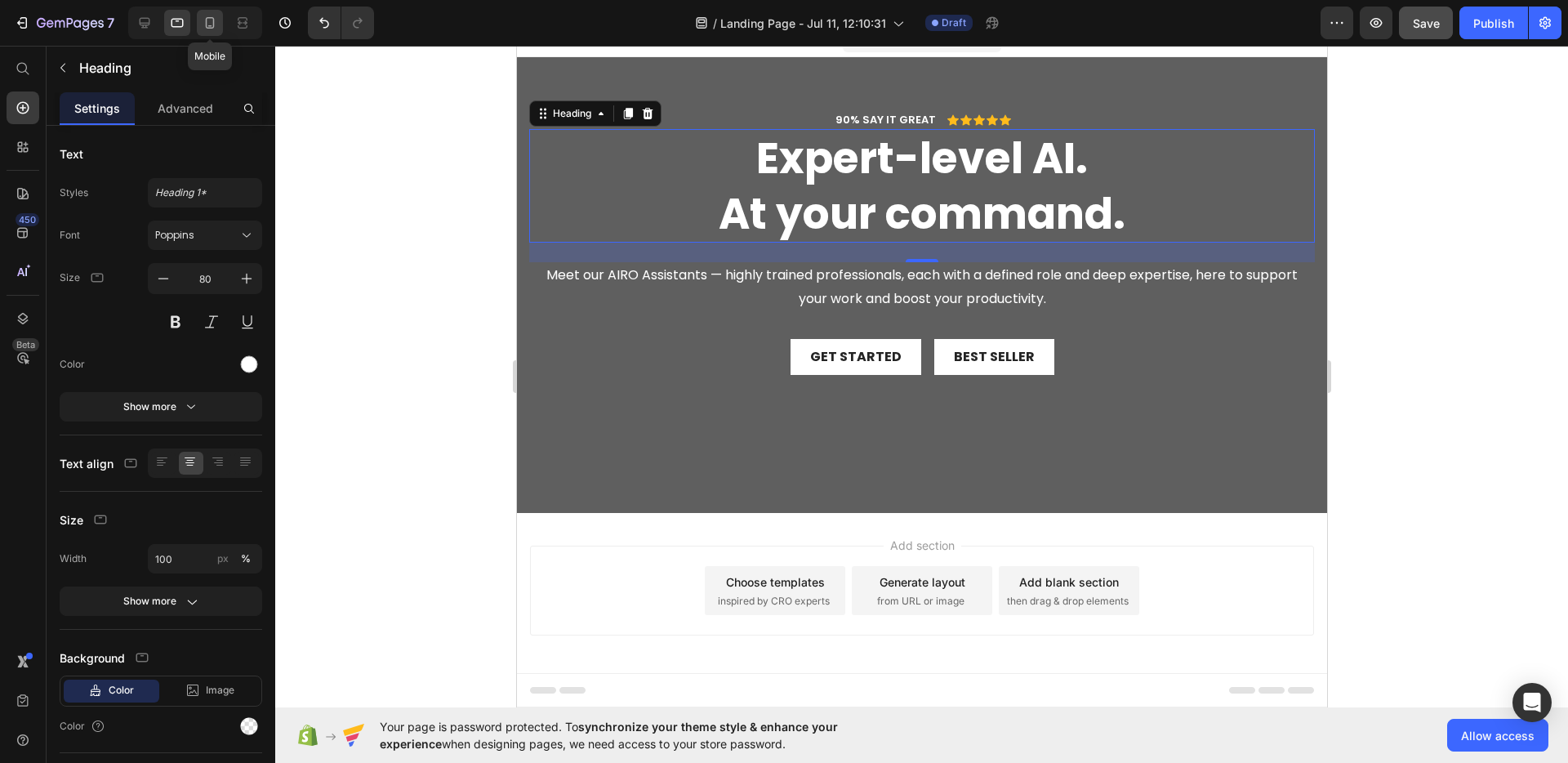 click 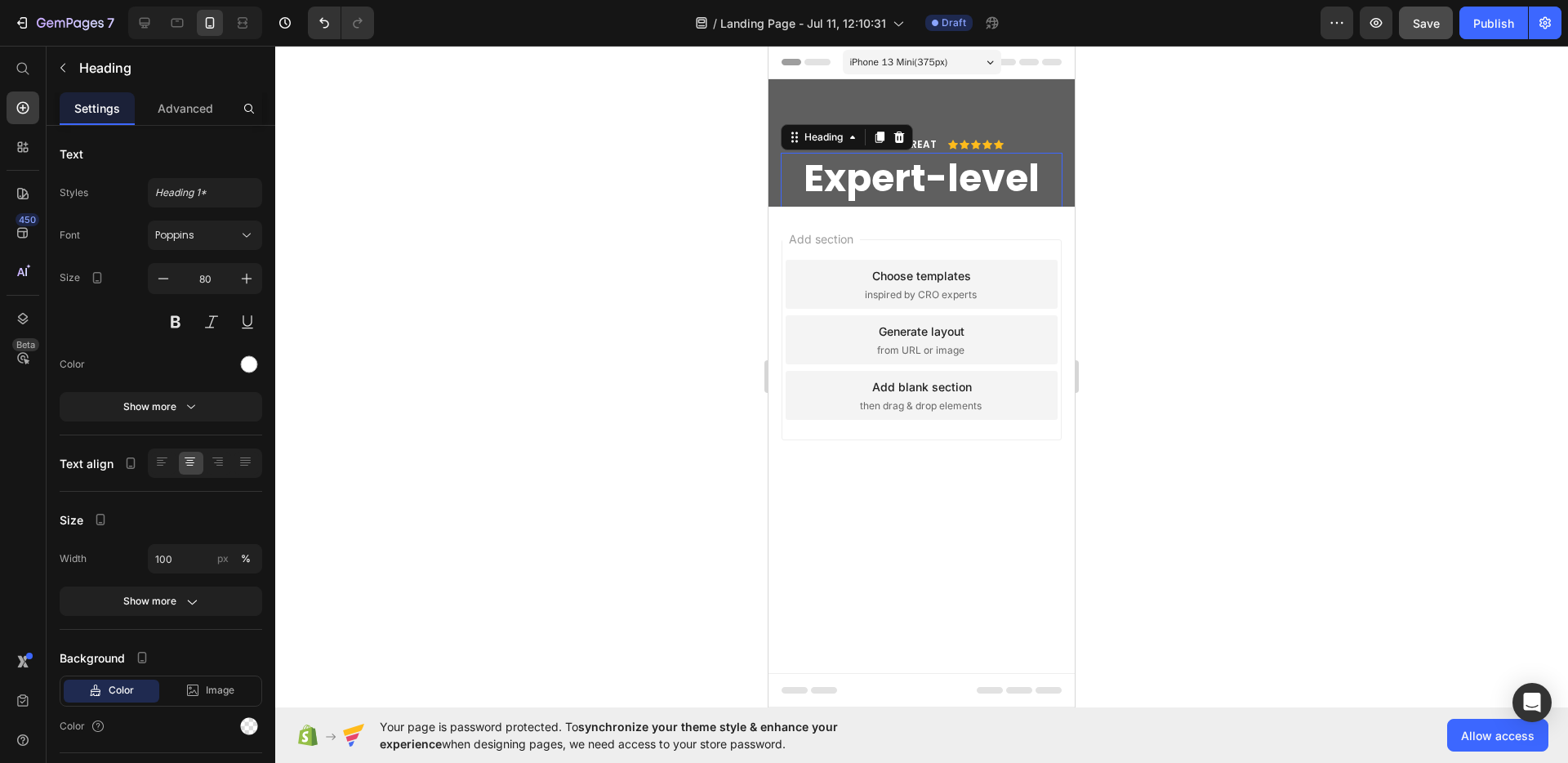 scroll, scrollTop: 0, scrollLeft: 0, axis: both 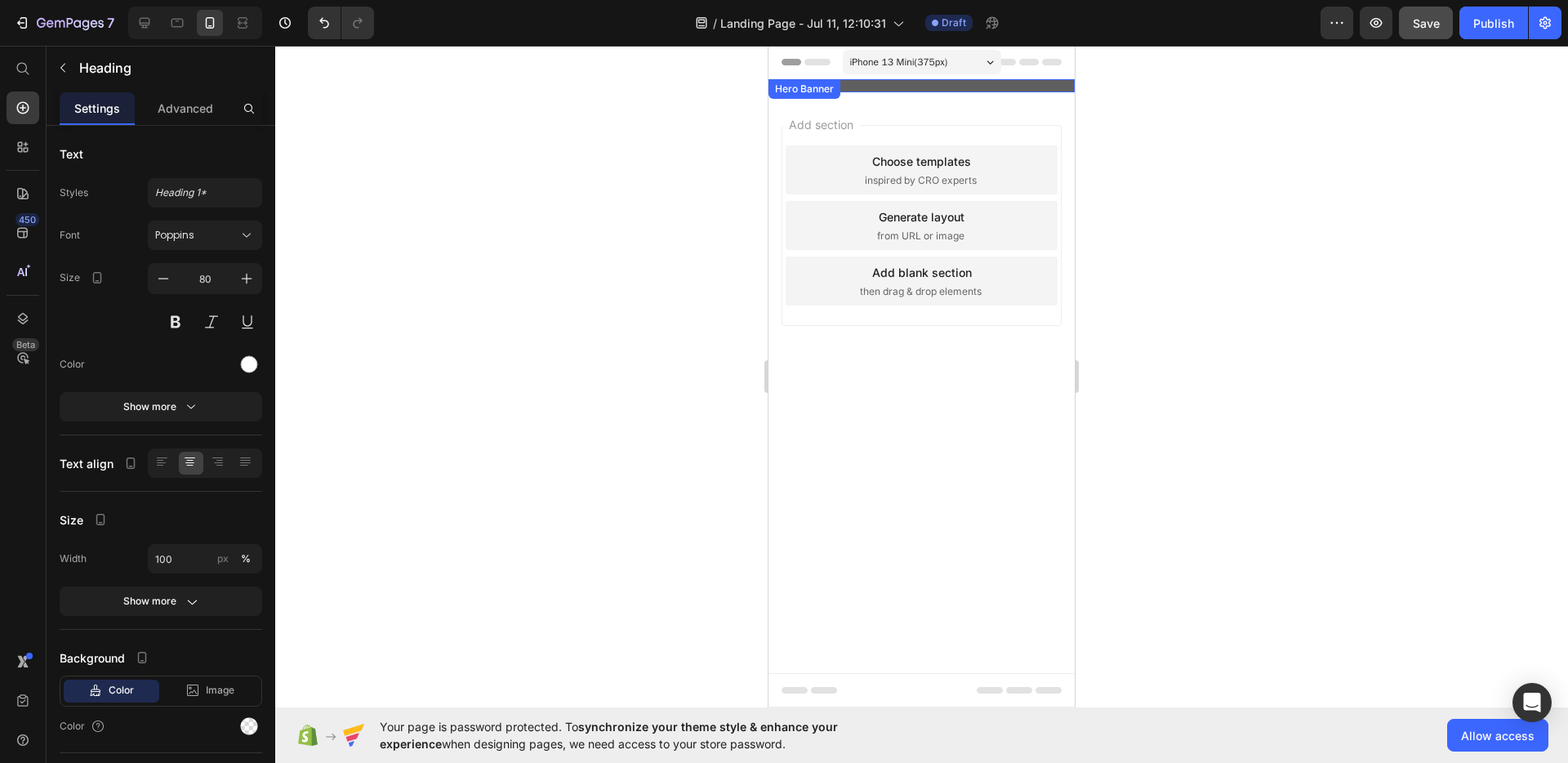 click on "90% SAY IT GREAT Text Block Icon Icon Icon Icon Icon Icon List Row ⁠⁠⁠⁠⁠⁠⁠ Expert-level AI. At your command. Heading 24 Meet our AIRO Assistants — highly trained professionals, each with a defined role and deep expertise, here to support your work and boost your productivity. Text Block Get started Button Best Seller Button Row" at bounding box center [921, 329] 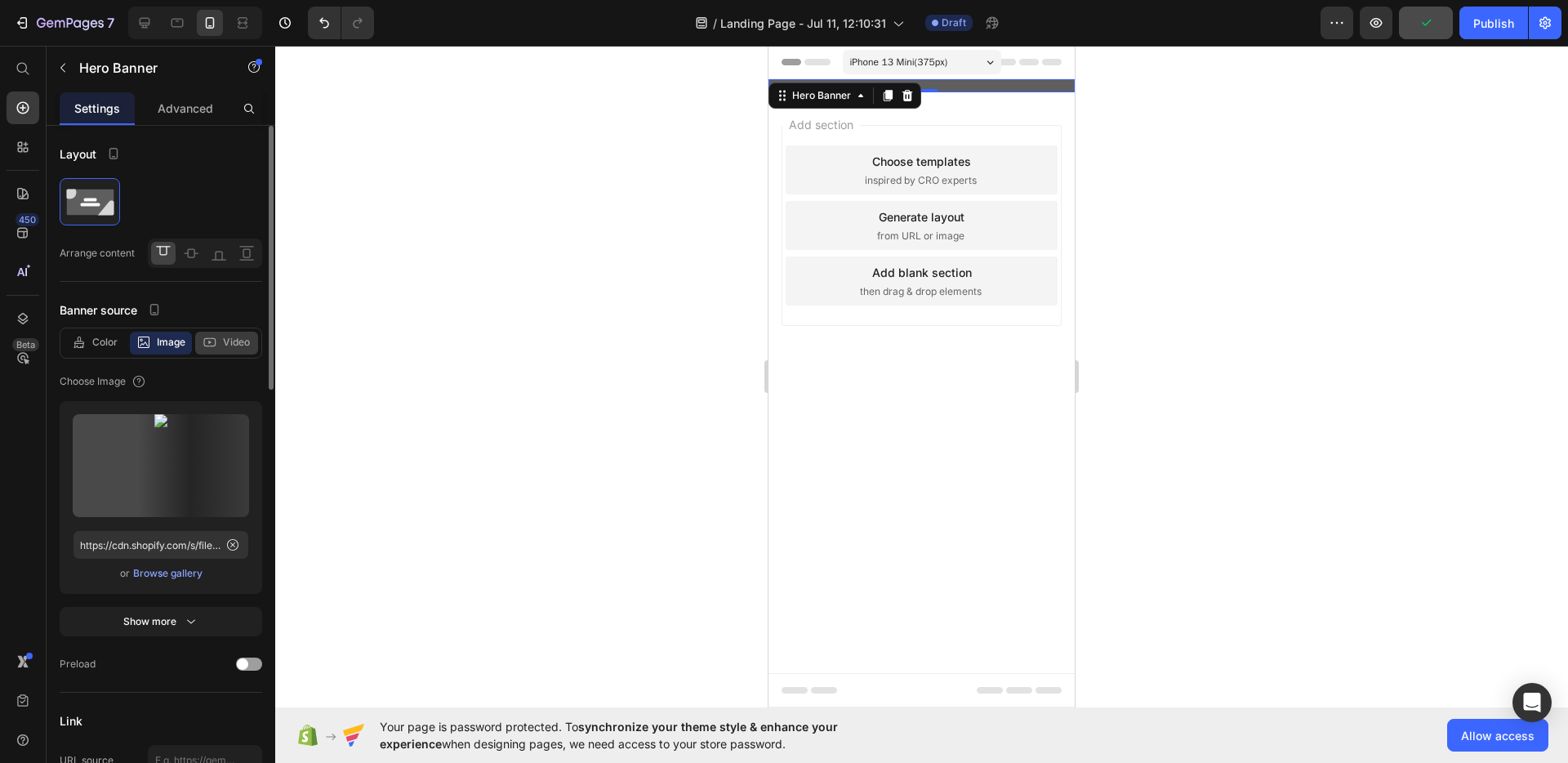 click on "Video" at bounding box center (236, 342) 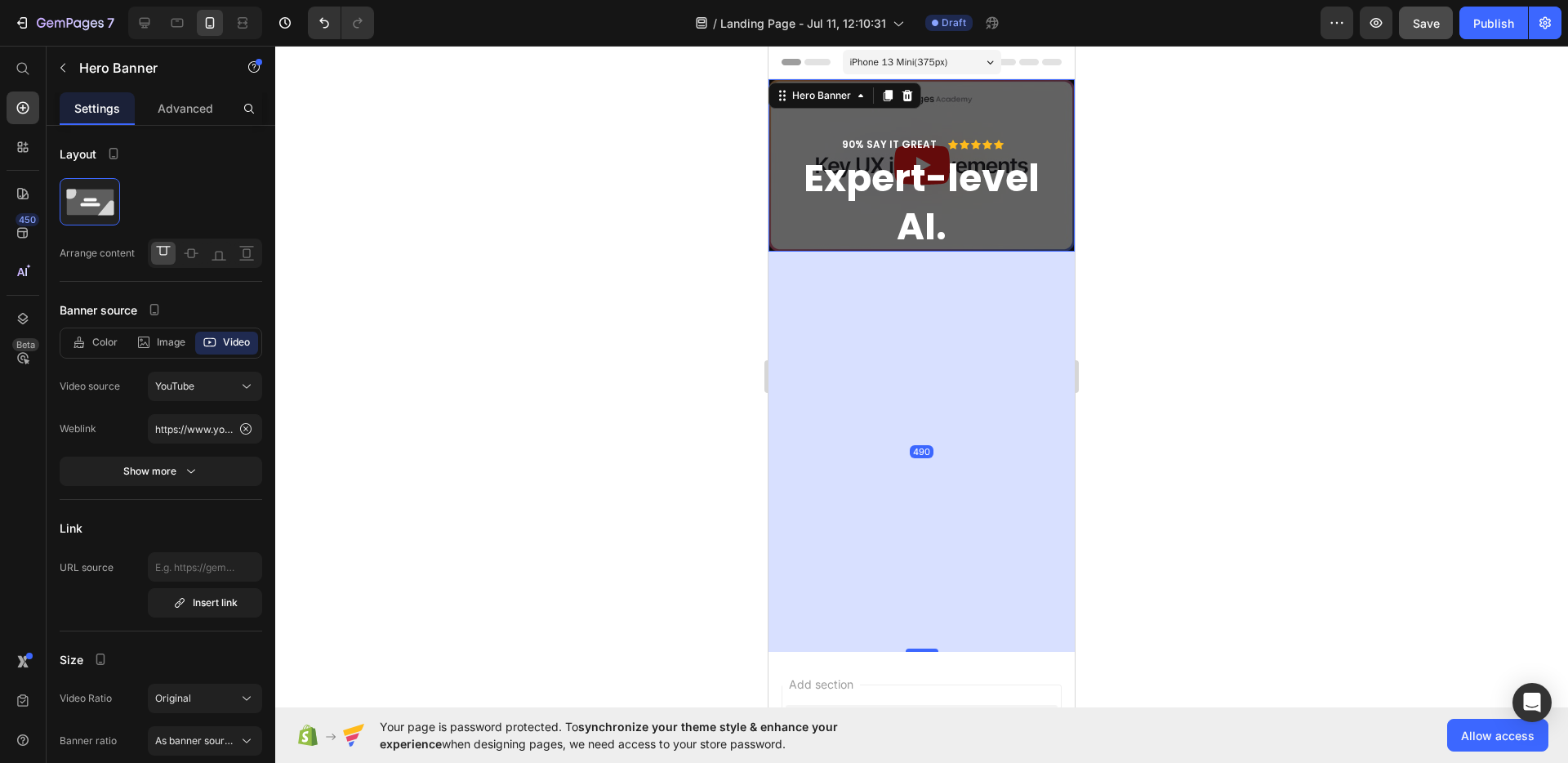 drag, startPoint x: 924, startPoint y: 248, endPoint x: 903, endPoint y: 649, distance: 401.5495 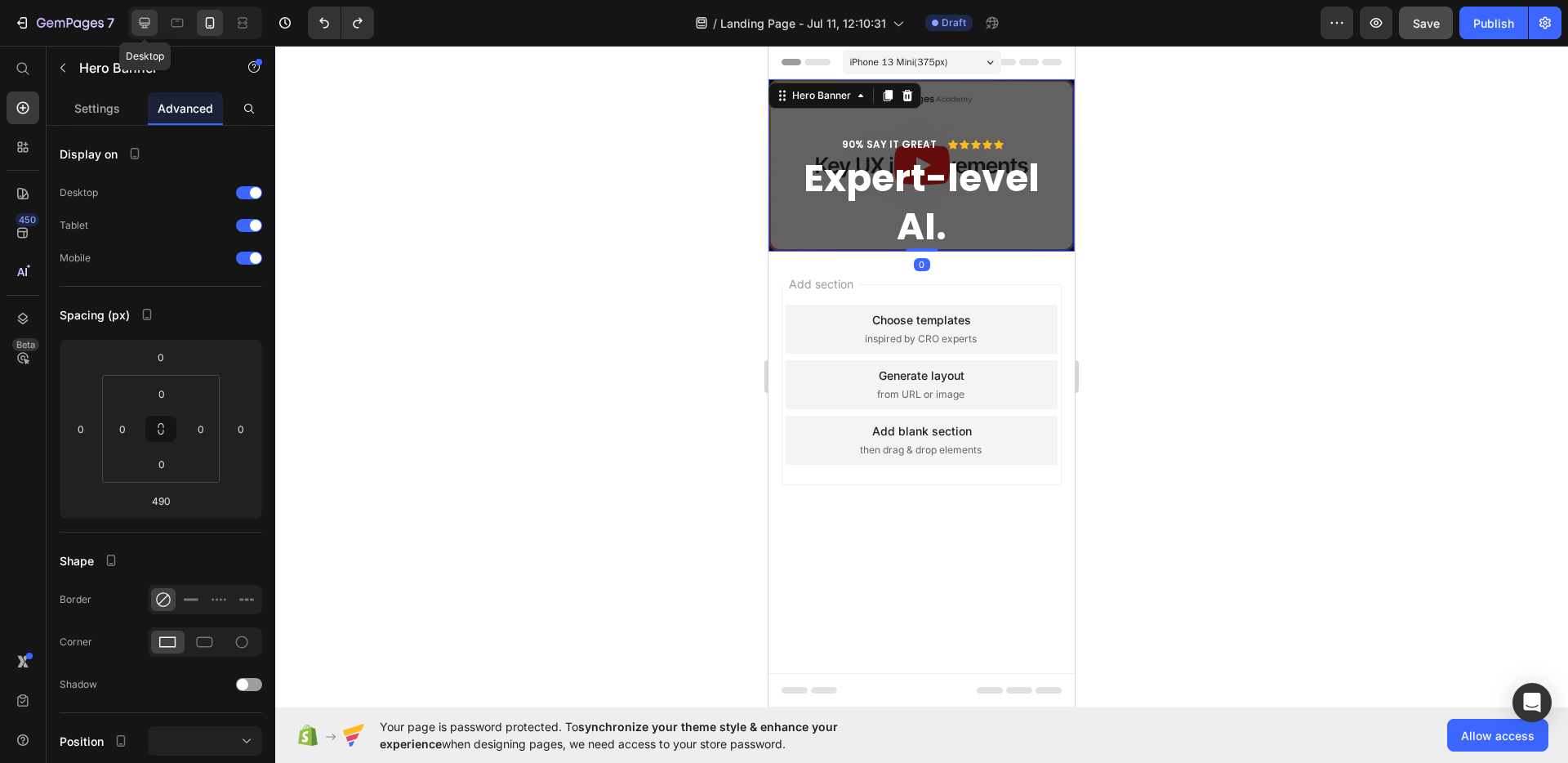 click 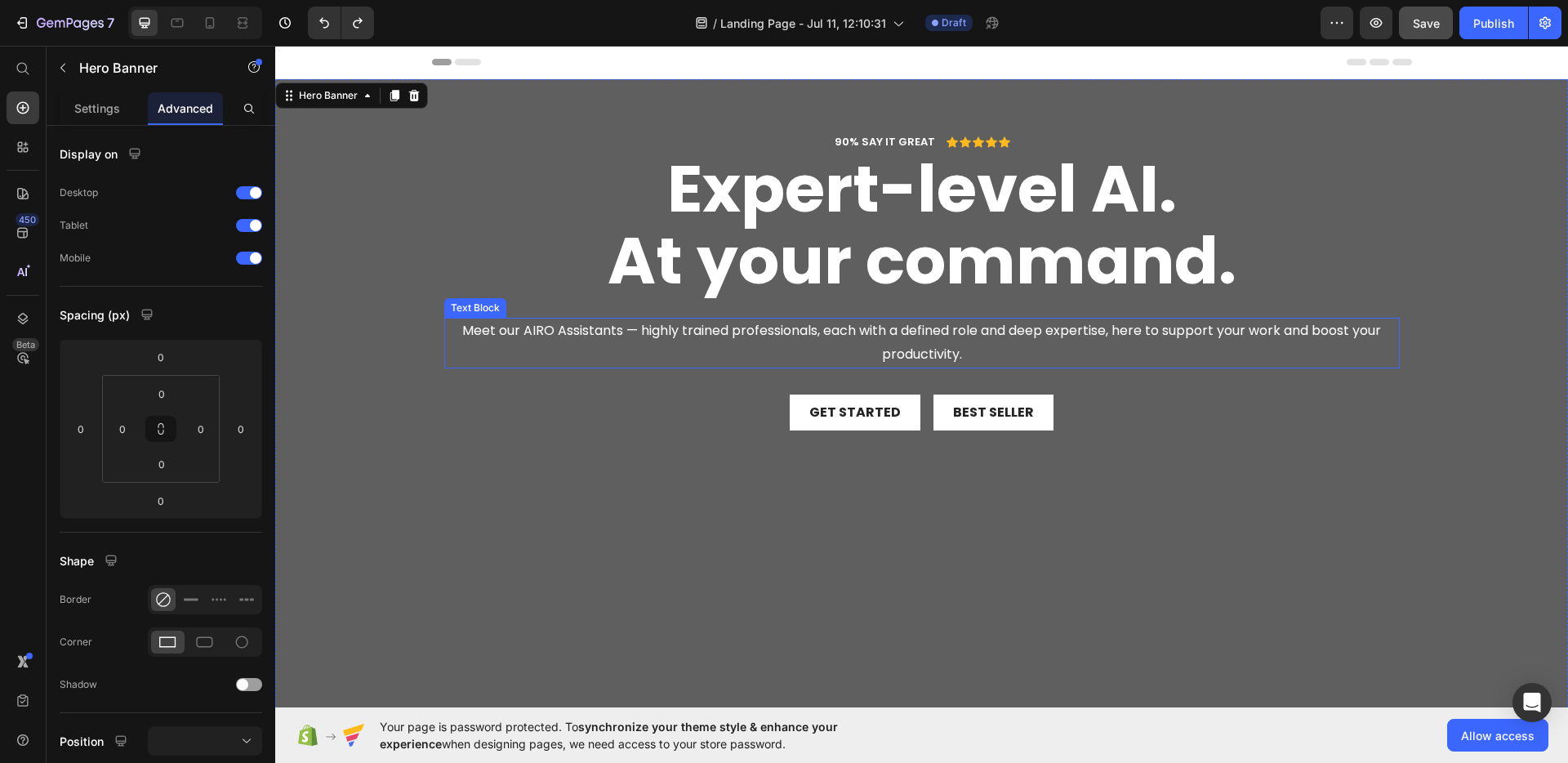 click on "Meet our AIRO Assistants — highly trained professionals, each with a defined role and deep expertise, here to support your work and boost your productivity." at bounding box center (922, 343) 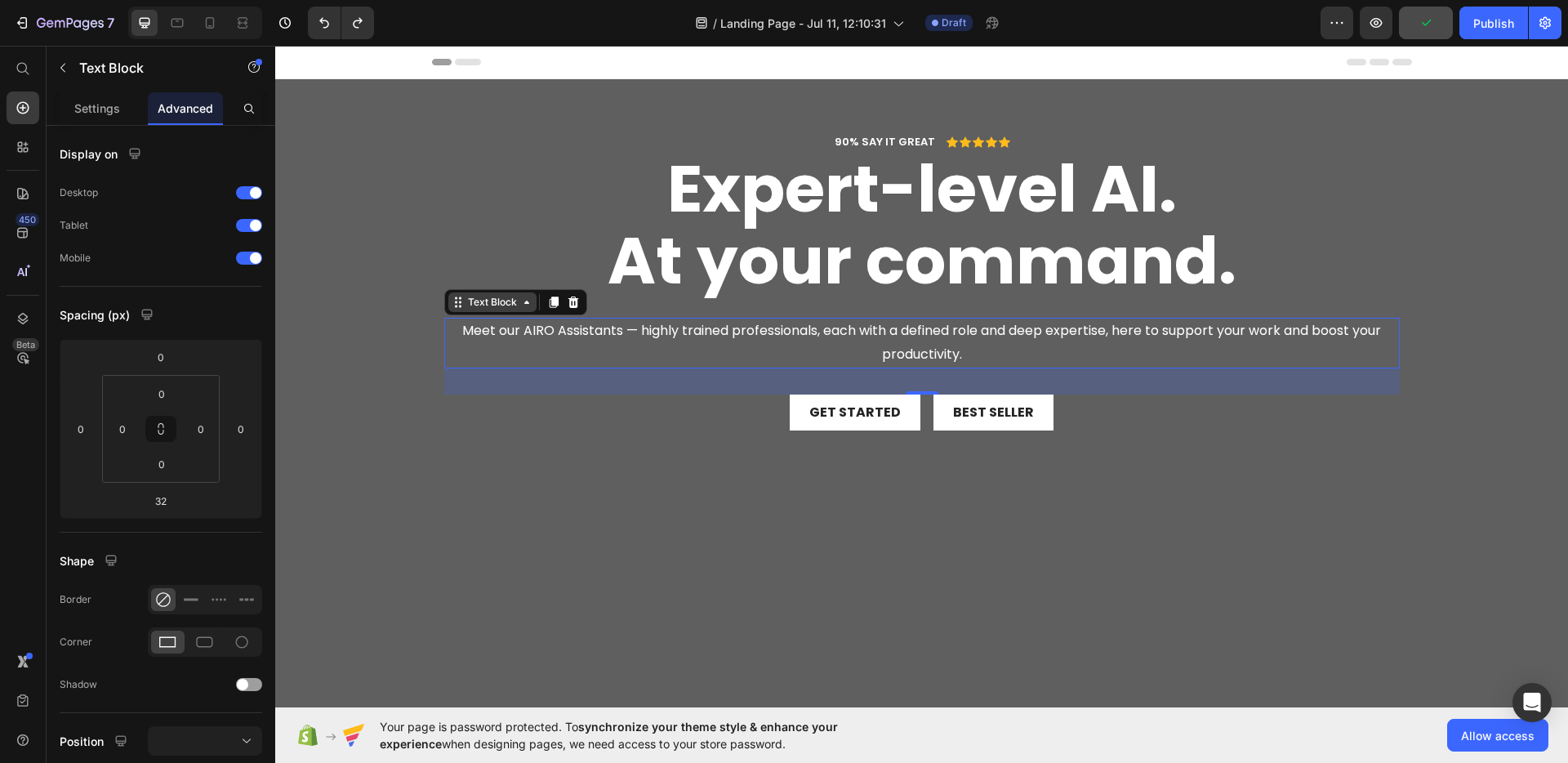 click 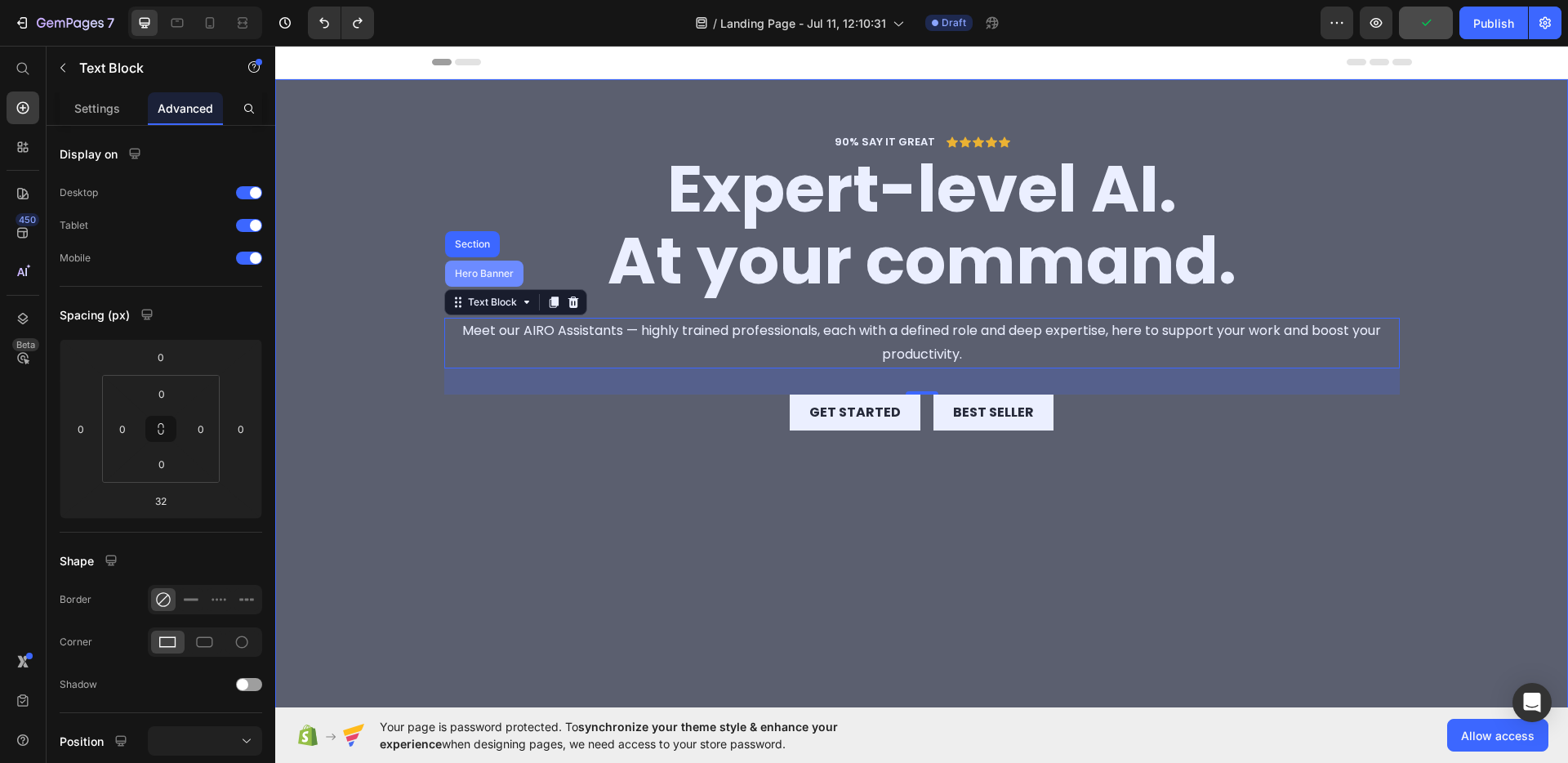 click on "Hero Banner" at bounding box center (484, 274) 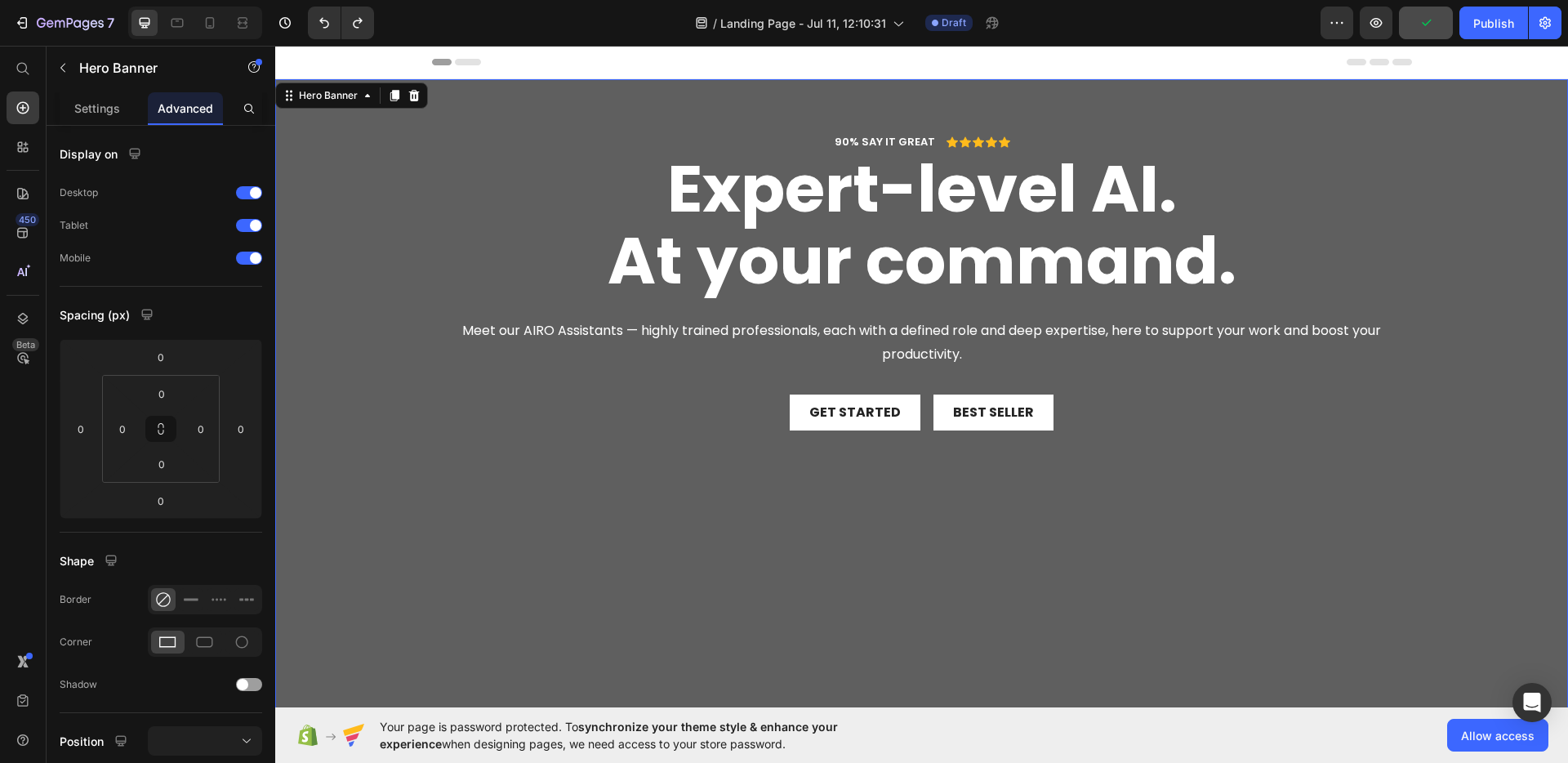click on "90% SAY IT GREAT Text Block Icon Icon Icon Icon Icon Icon List Row ⁠⁠⁠⁠⁠⁠⁠ Expert-level AI. At your command. Heading Meet our AIRO Assistants — highly trained professionals, each with a defined role and deep expertise, here to support your work and boost your productivity. Text Block Get started Button Best Seller Button Row" at bounding box center (922, 295) 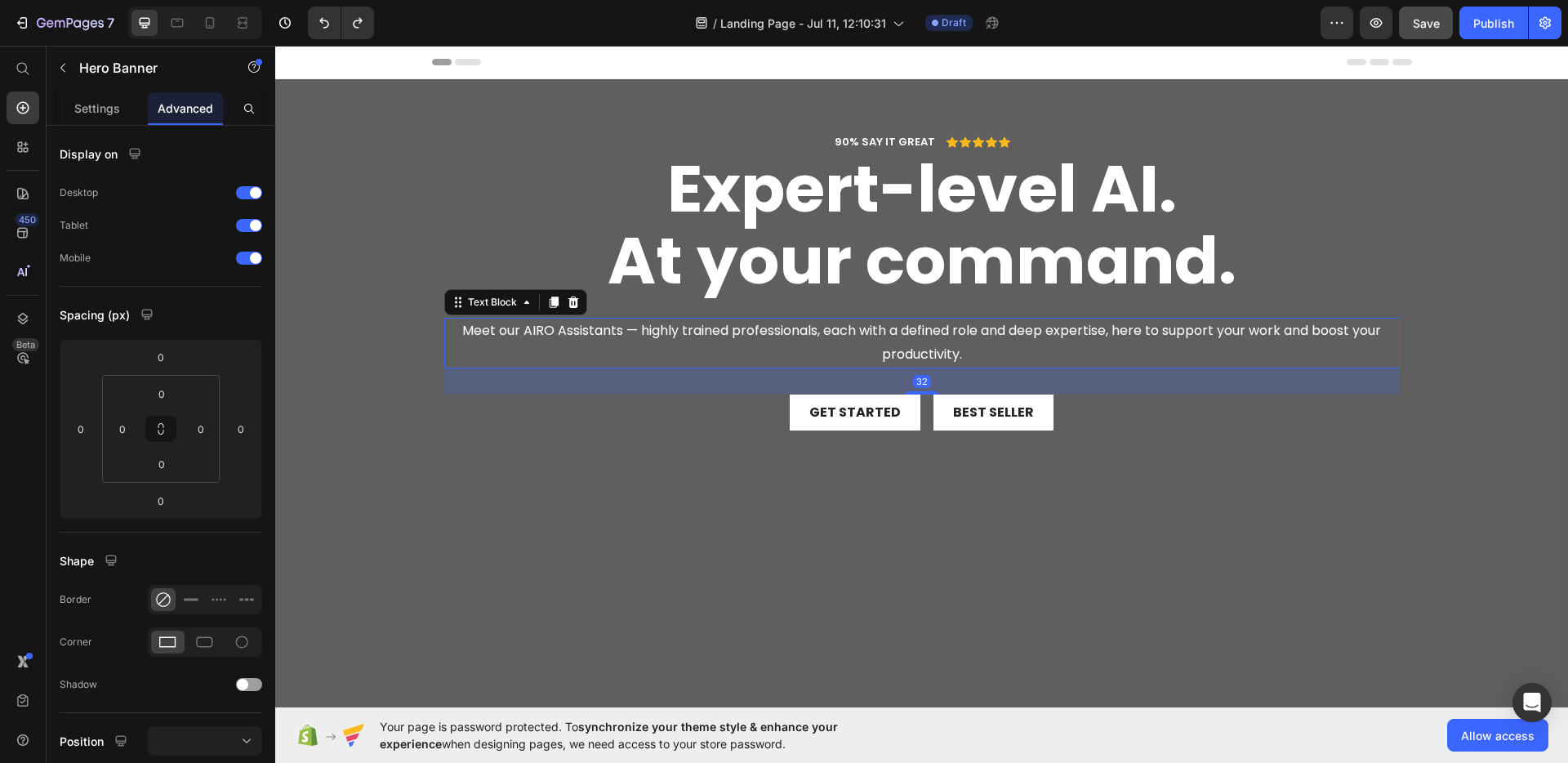 click on "Meet our AIRO Assistants — highly trained professionals, each with a defined role and deep expertise, here to support your work and boost your productivity." at bounding box center [922, 343] 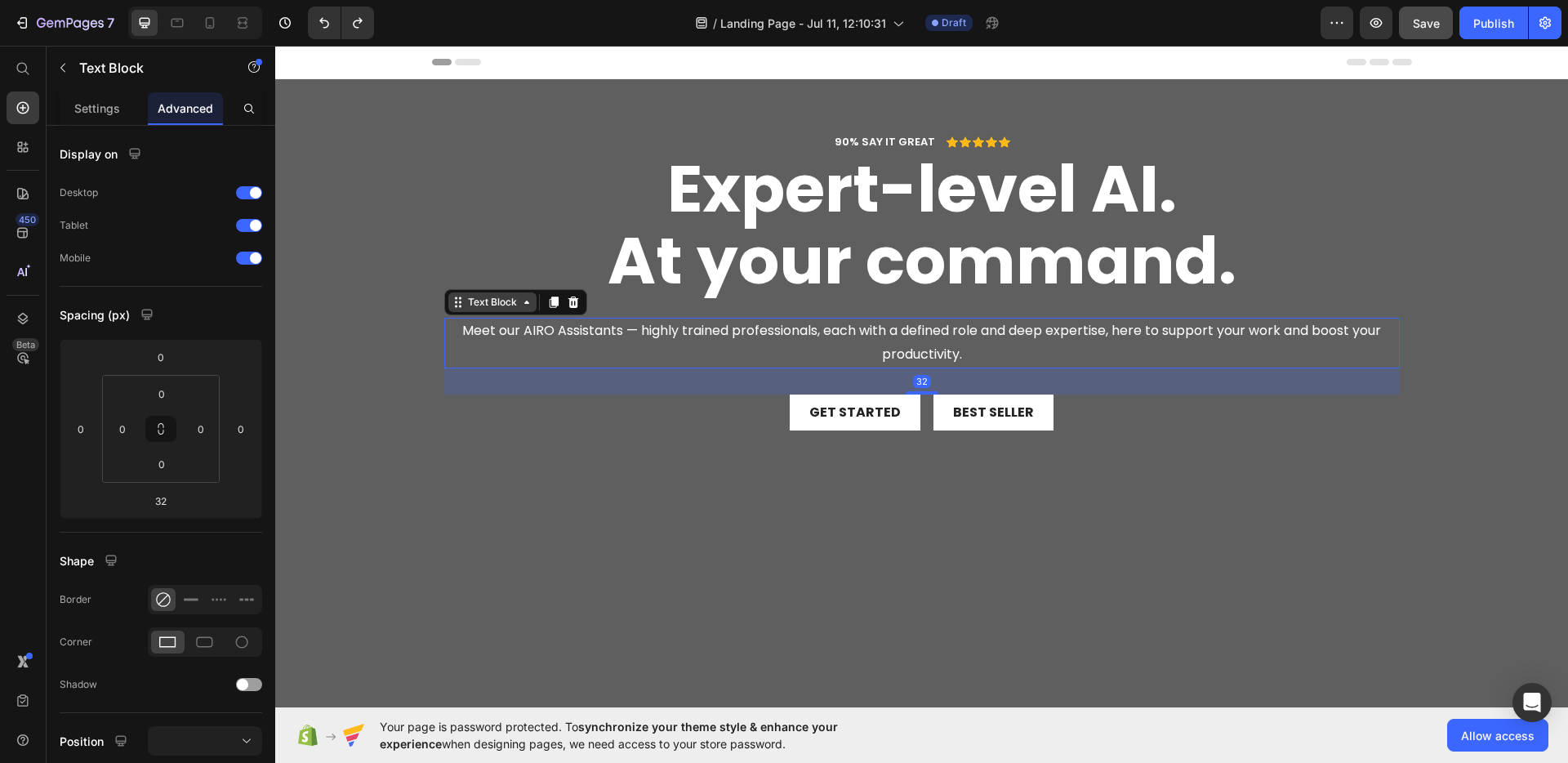 click on "Text Block" at bounding box center [492, 302] 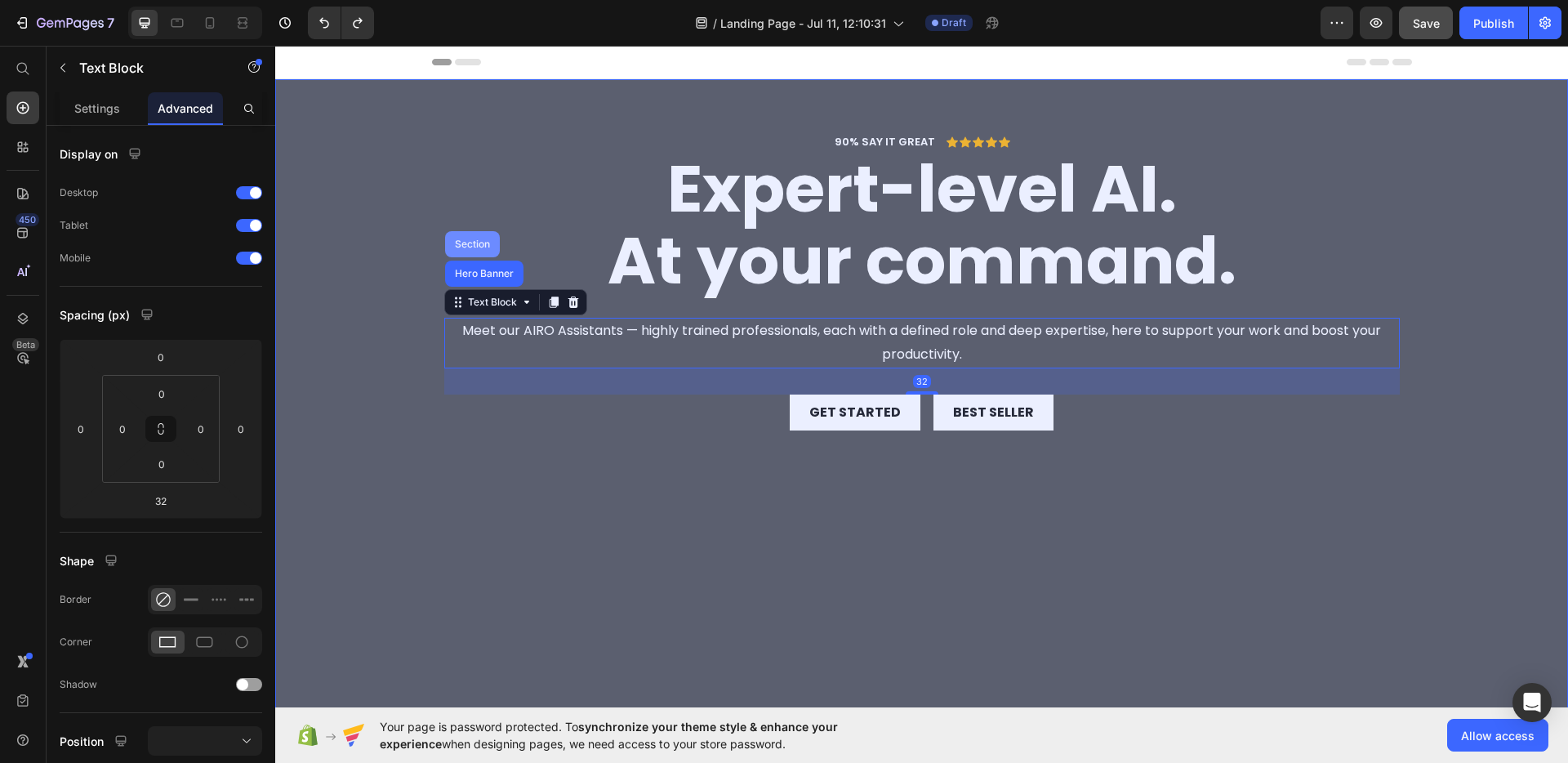 click on "Section" at bounding box center (472, 244) 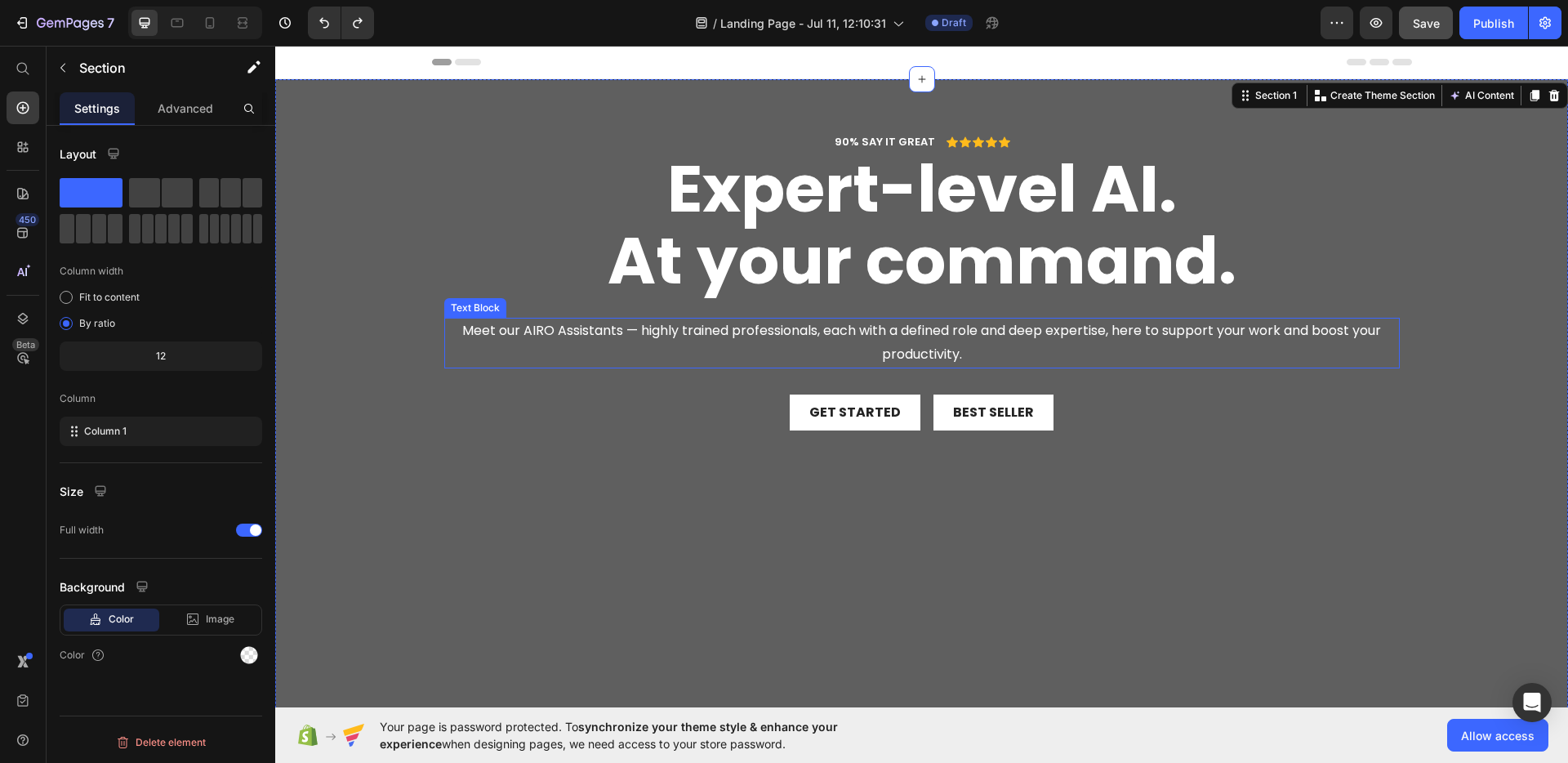 click on "Meet our AIRO Assistants — highly trained professionals, each with a defined role and deep expertise, here to support your work and boost your productivity." at bounding box center [922, 343] 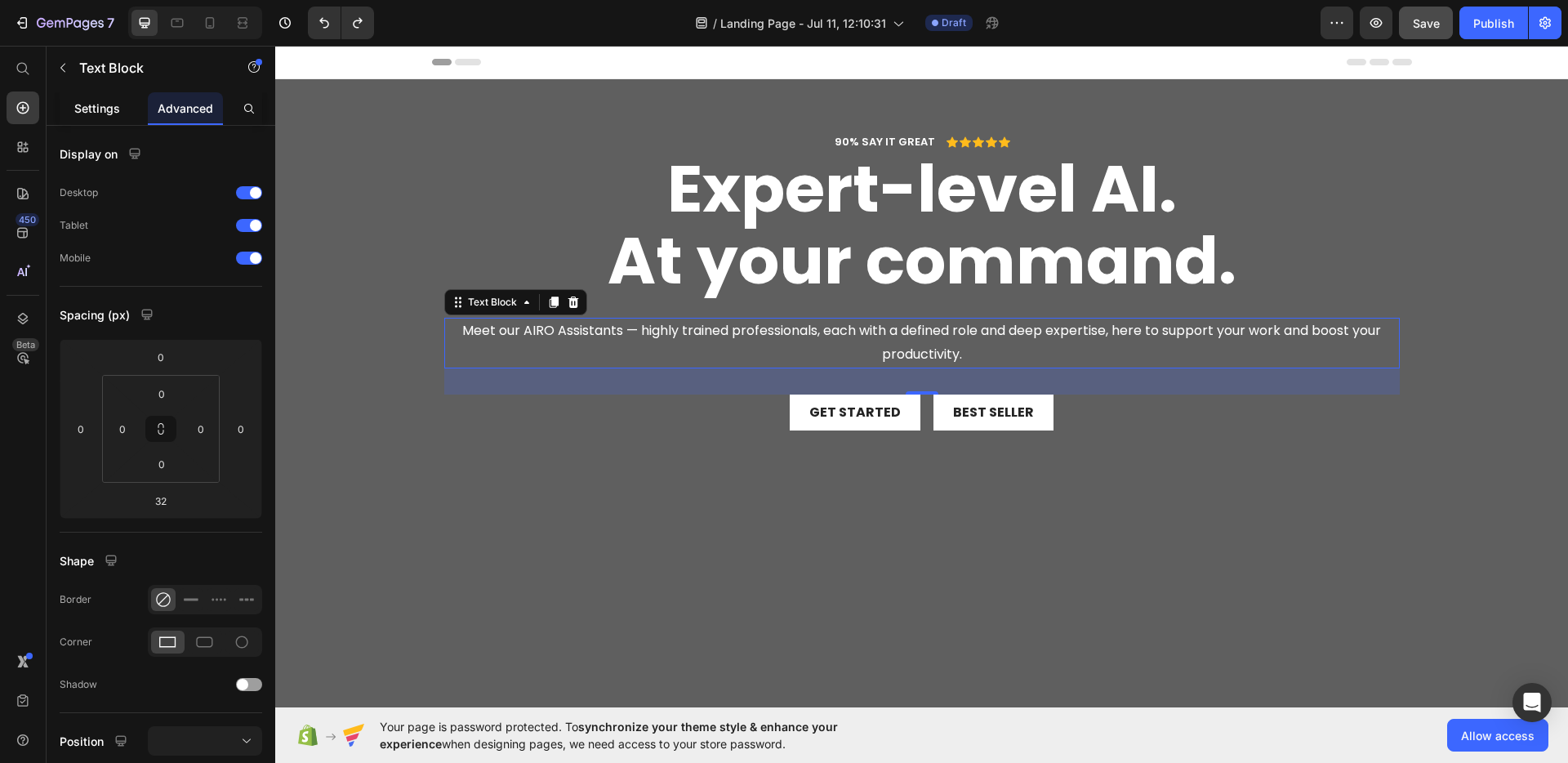 click on "Settings" at bounding box center (97, 108) 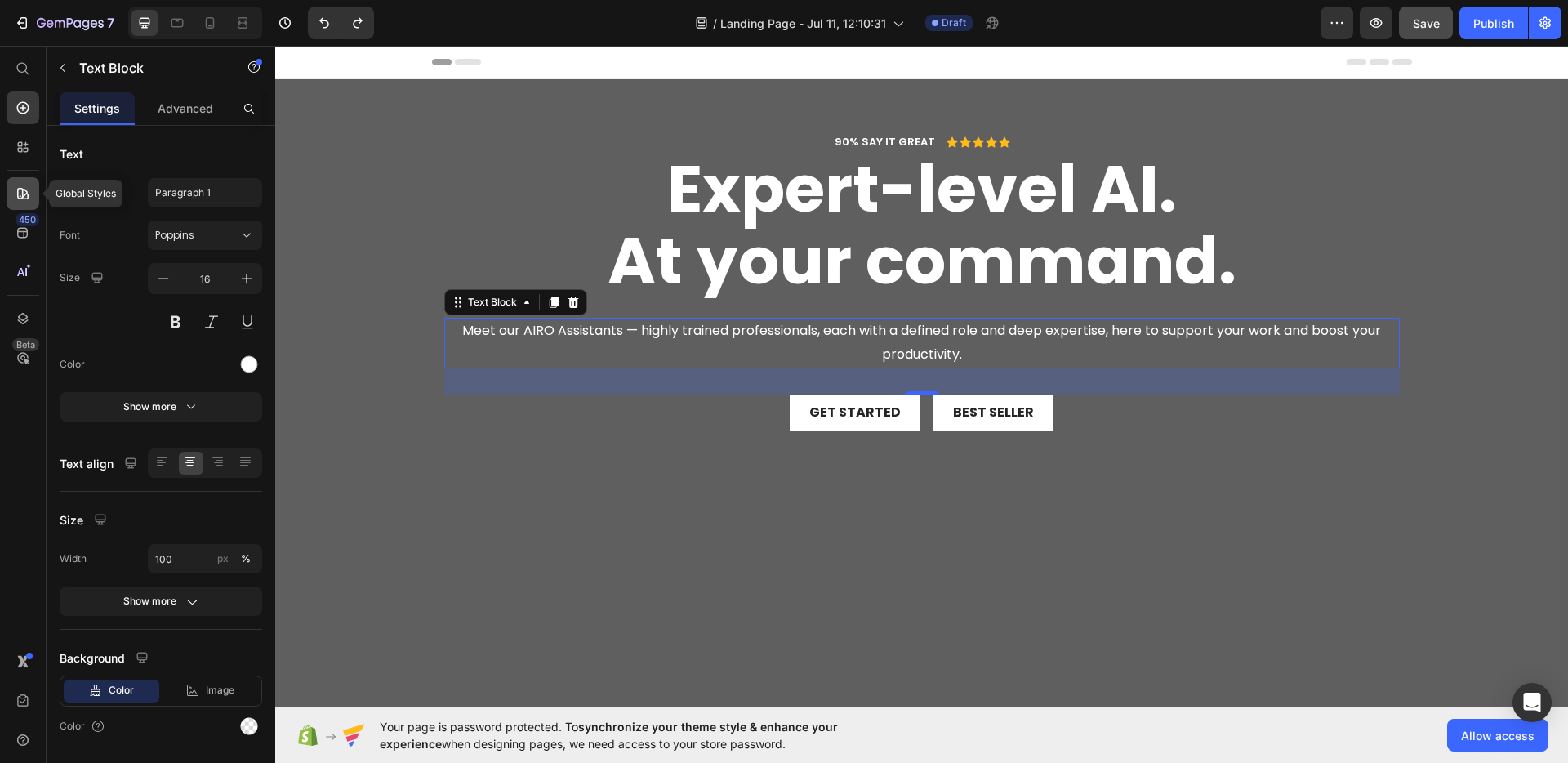click 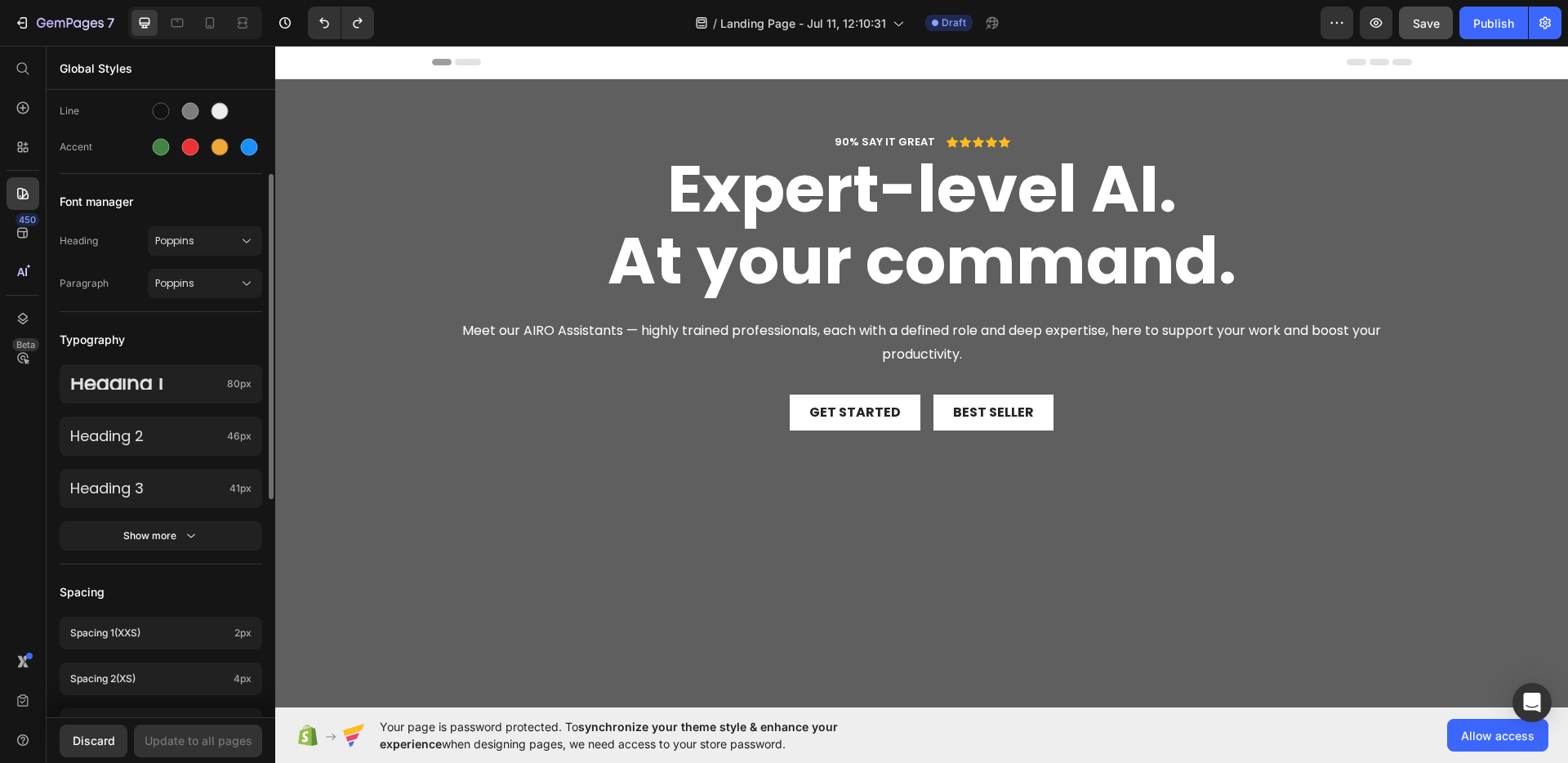 scroll, scrollTop: 225, scrollLeft: 0, axis: vertical 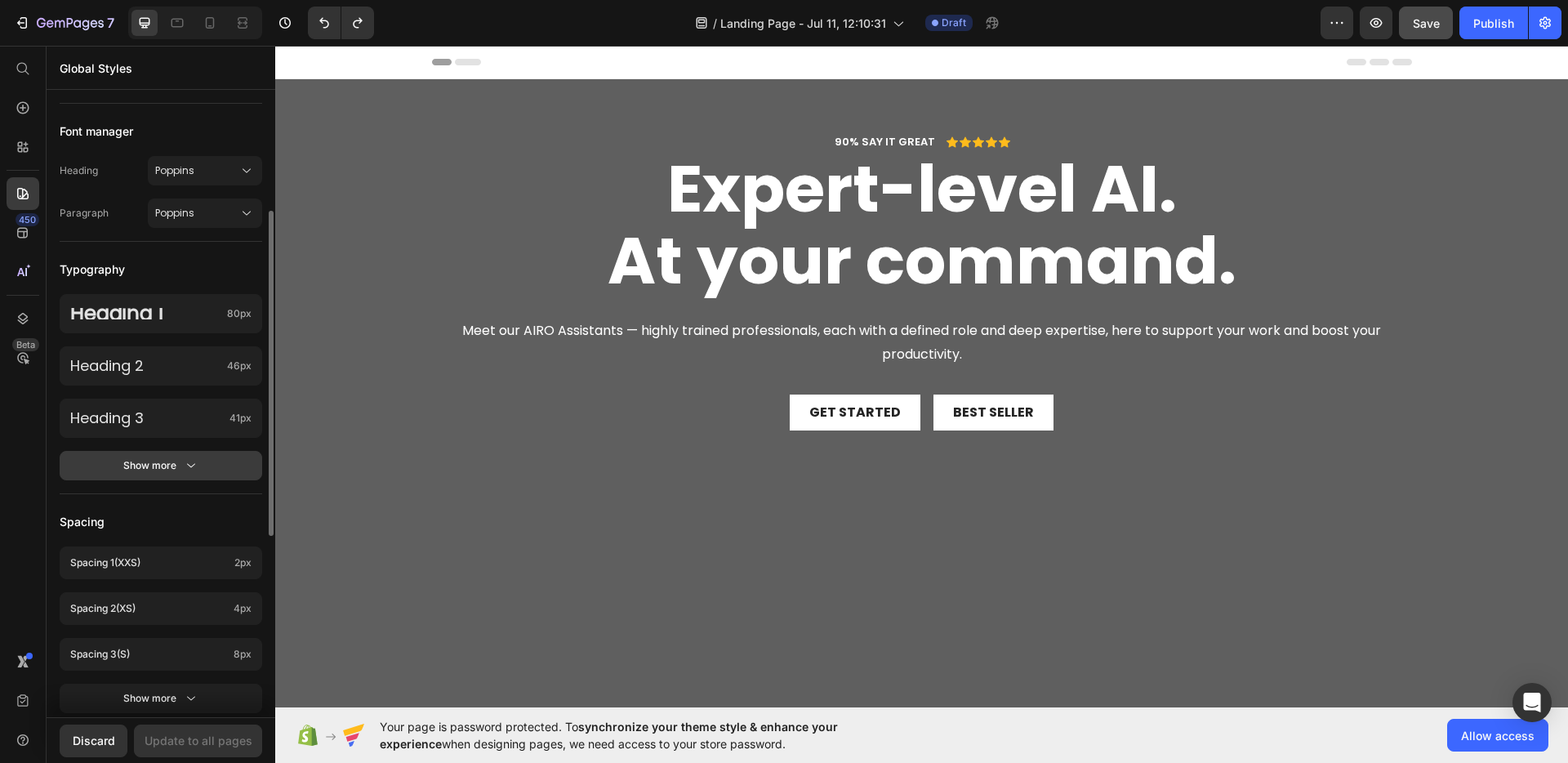 click 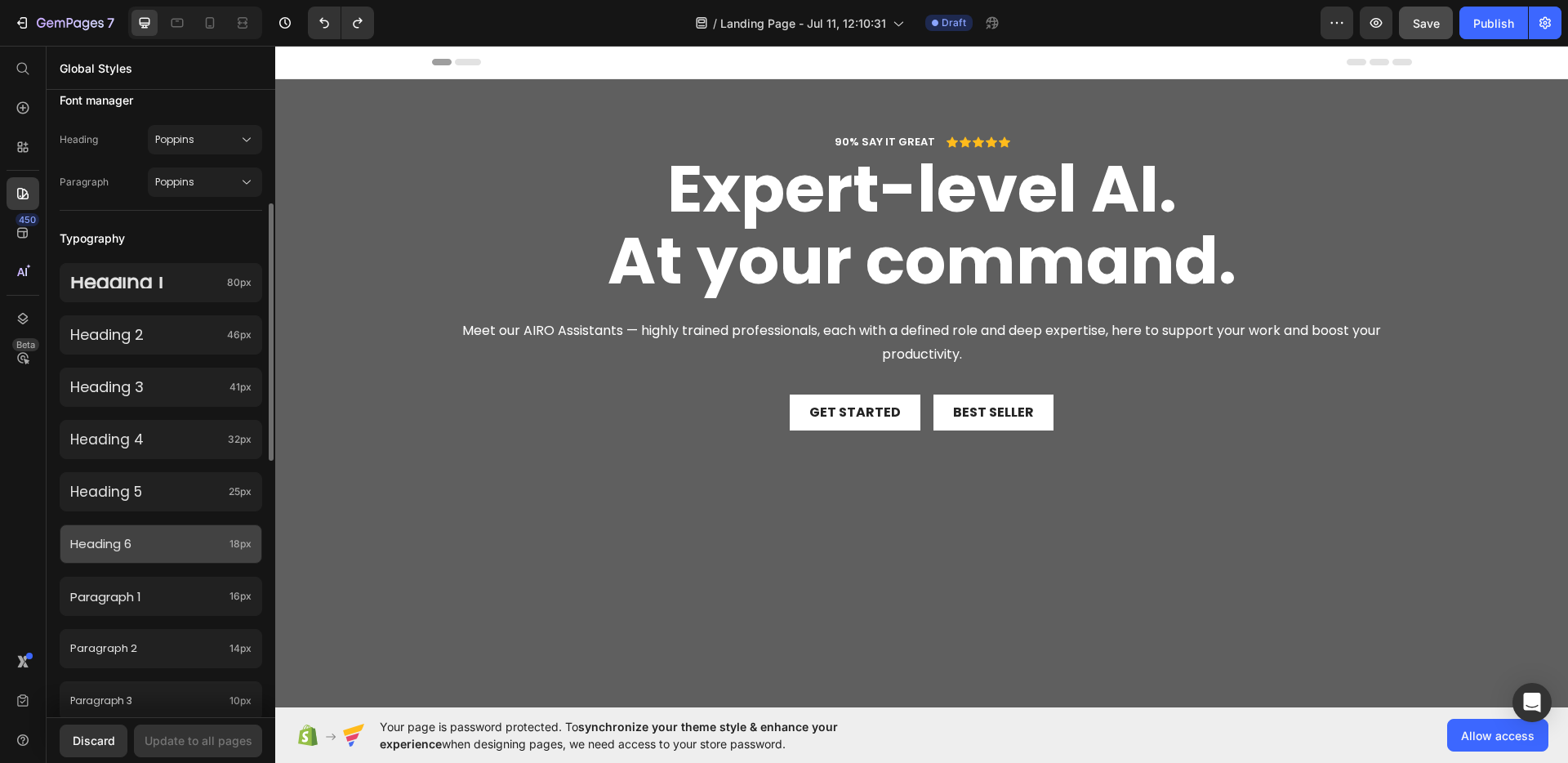 scroll, scrollTop: 286, scrollLeft: 0, axis: vertical 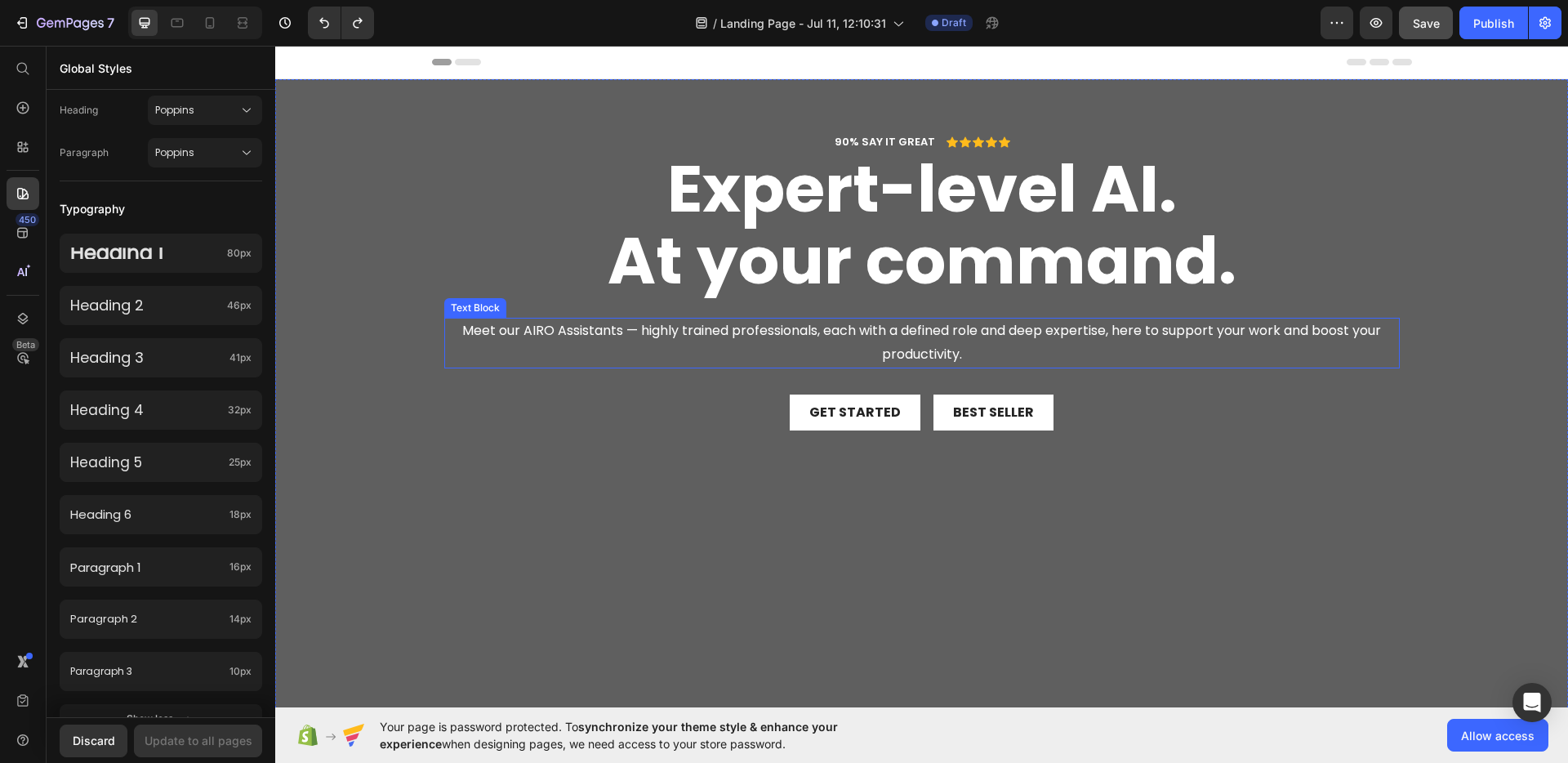 click on "Meet our AIRO Assistants — highly trained professionals, each with a defined role and deep expertise, here to support your work and boost your productivity." at bounding box center (922, 343) 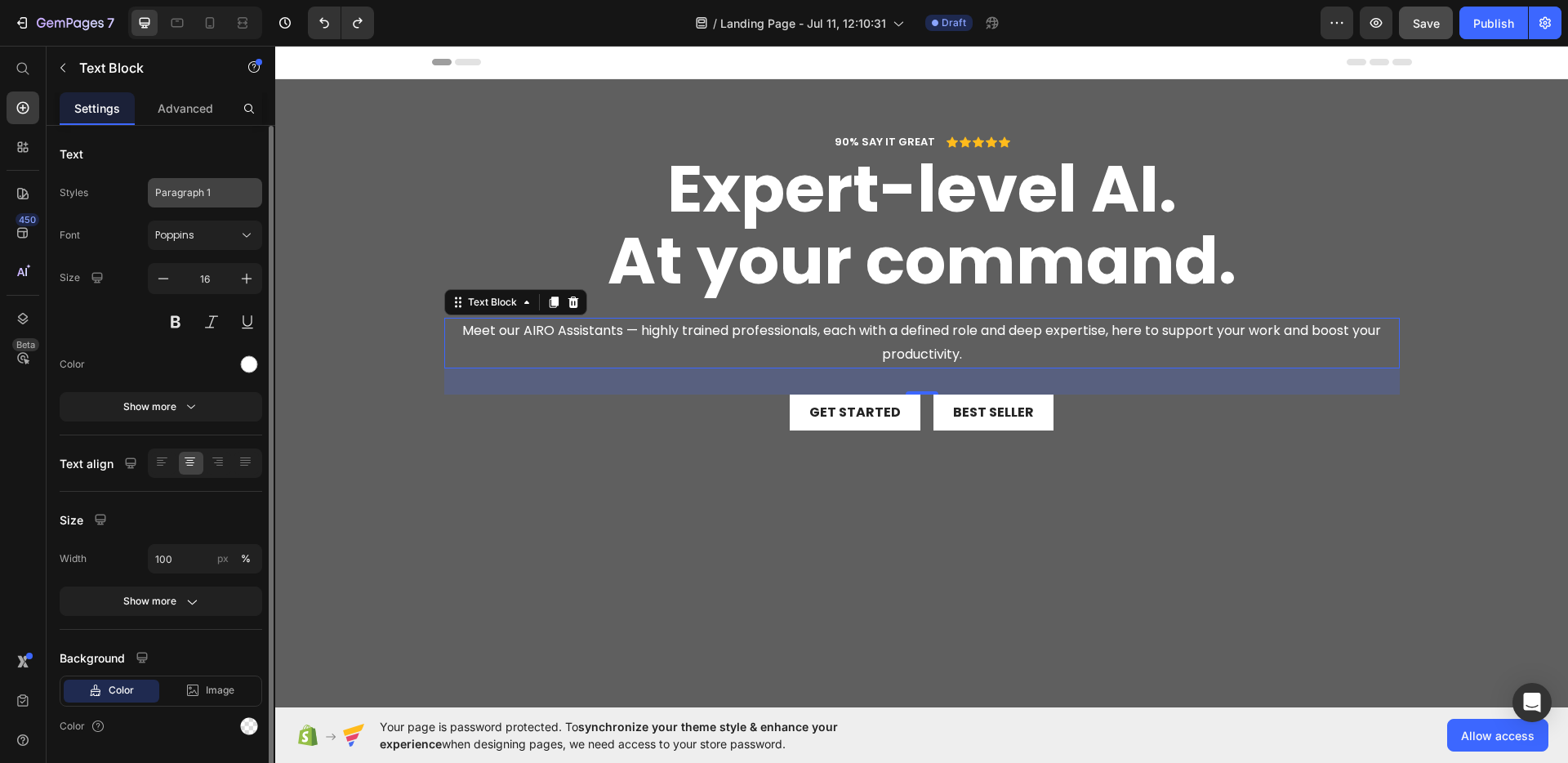 click on "Paragraph 1" at bounding box center [195, 193] 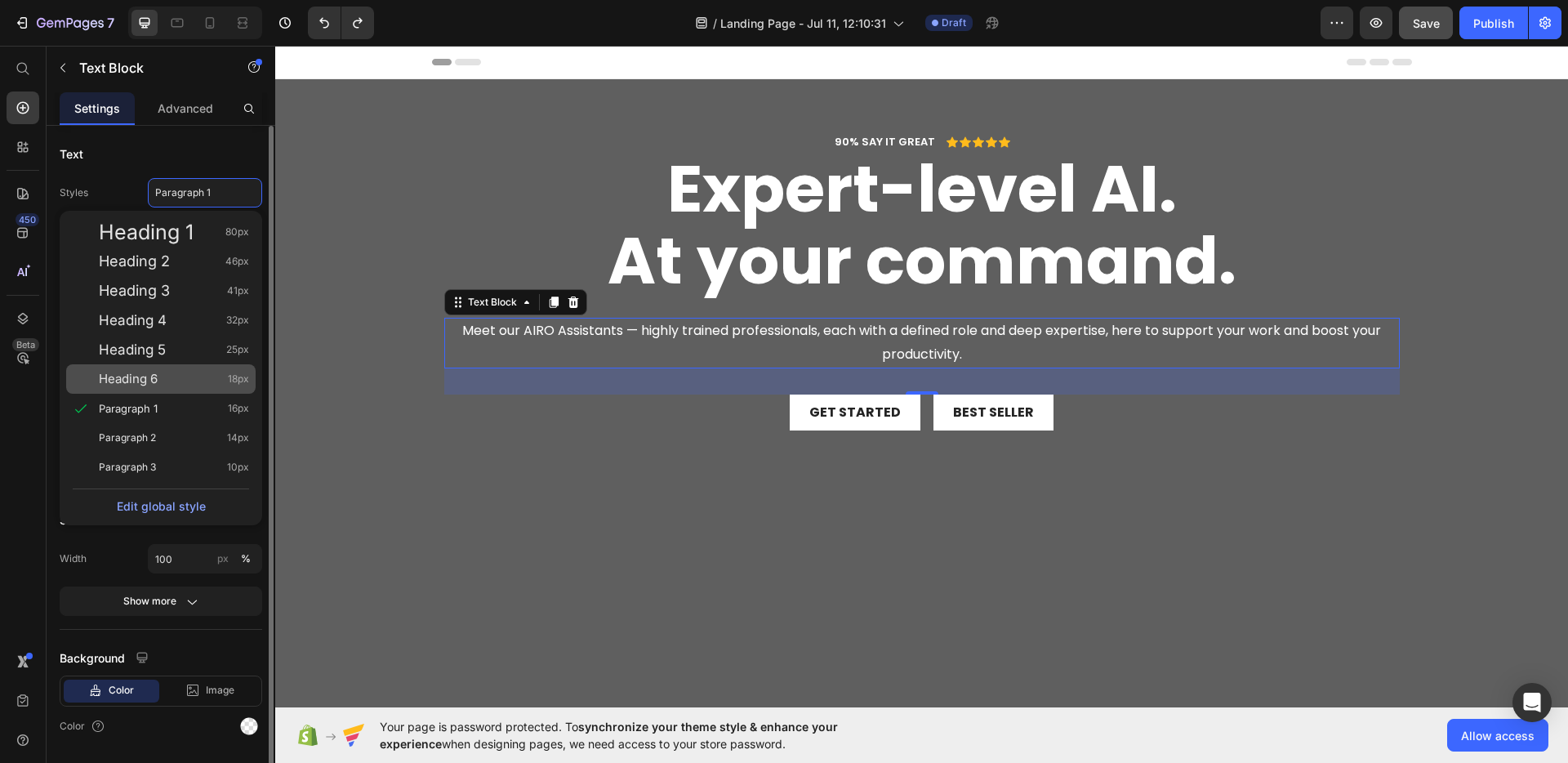 click on "Heading 6" at bounding box center (128, 379) 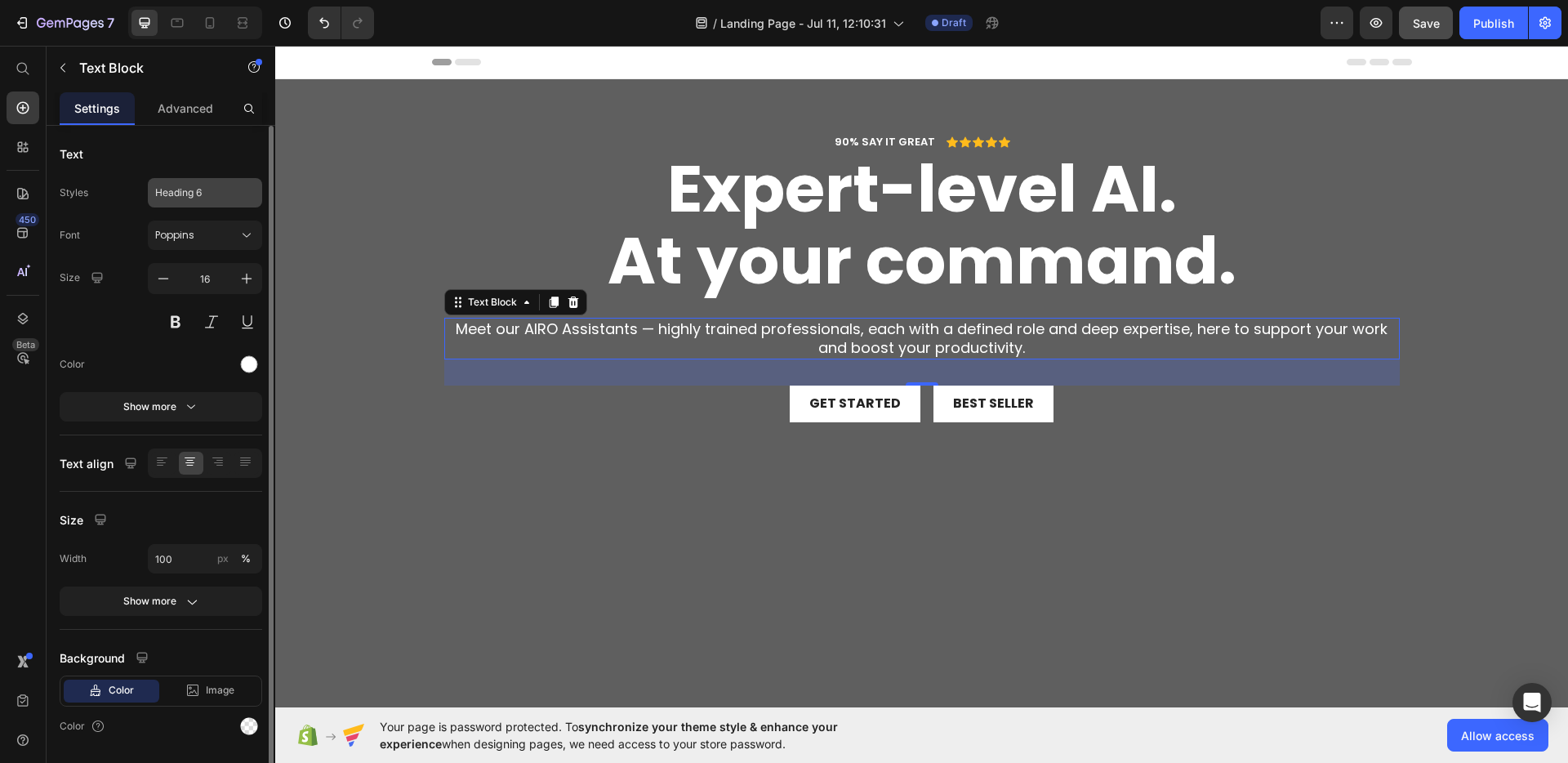 click on "Heading 6" 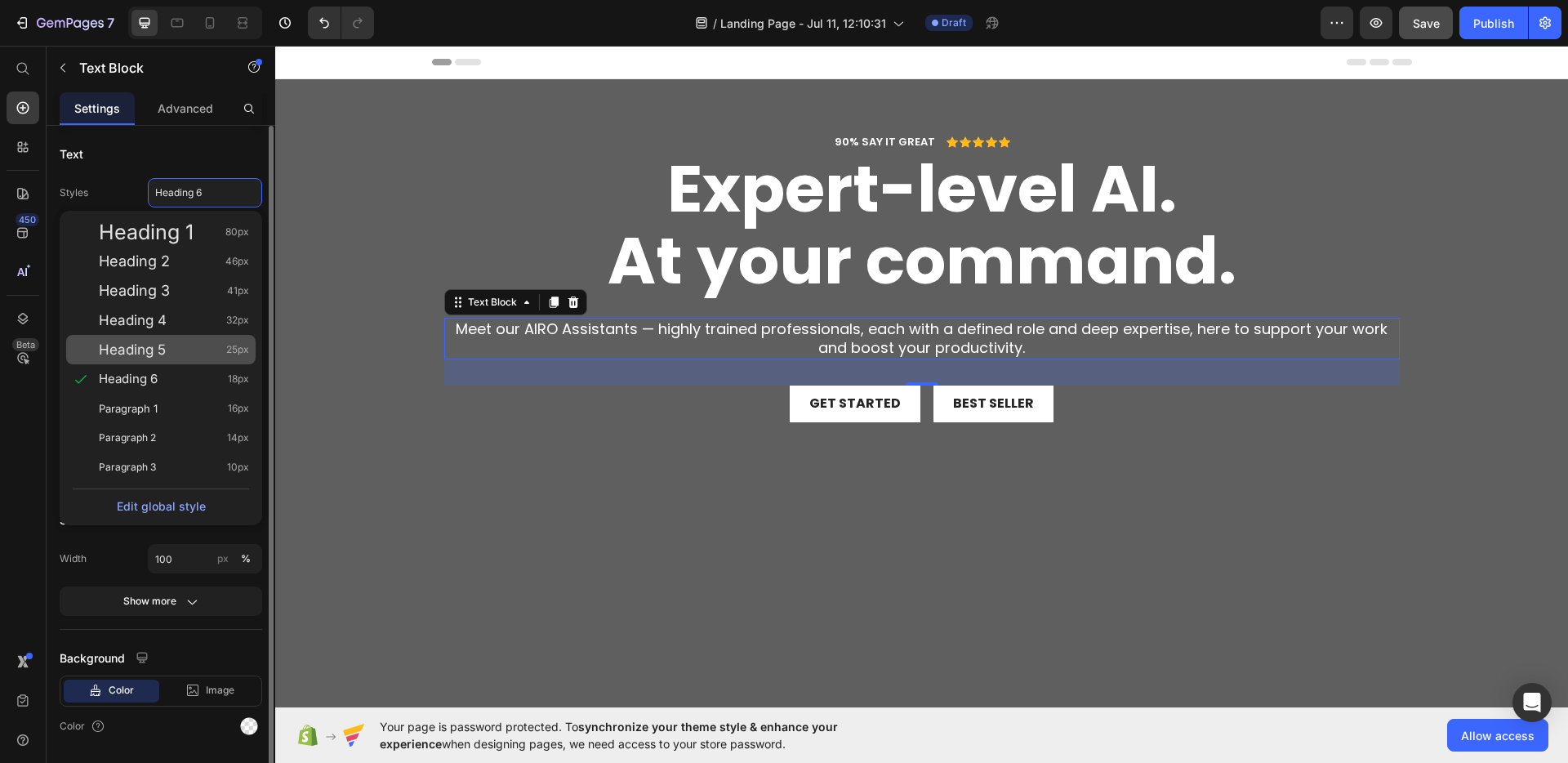 click on "Heading 5" at bounding box center (132, 350) 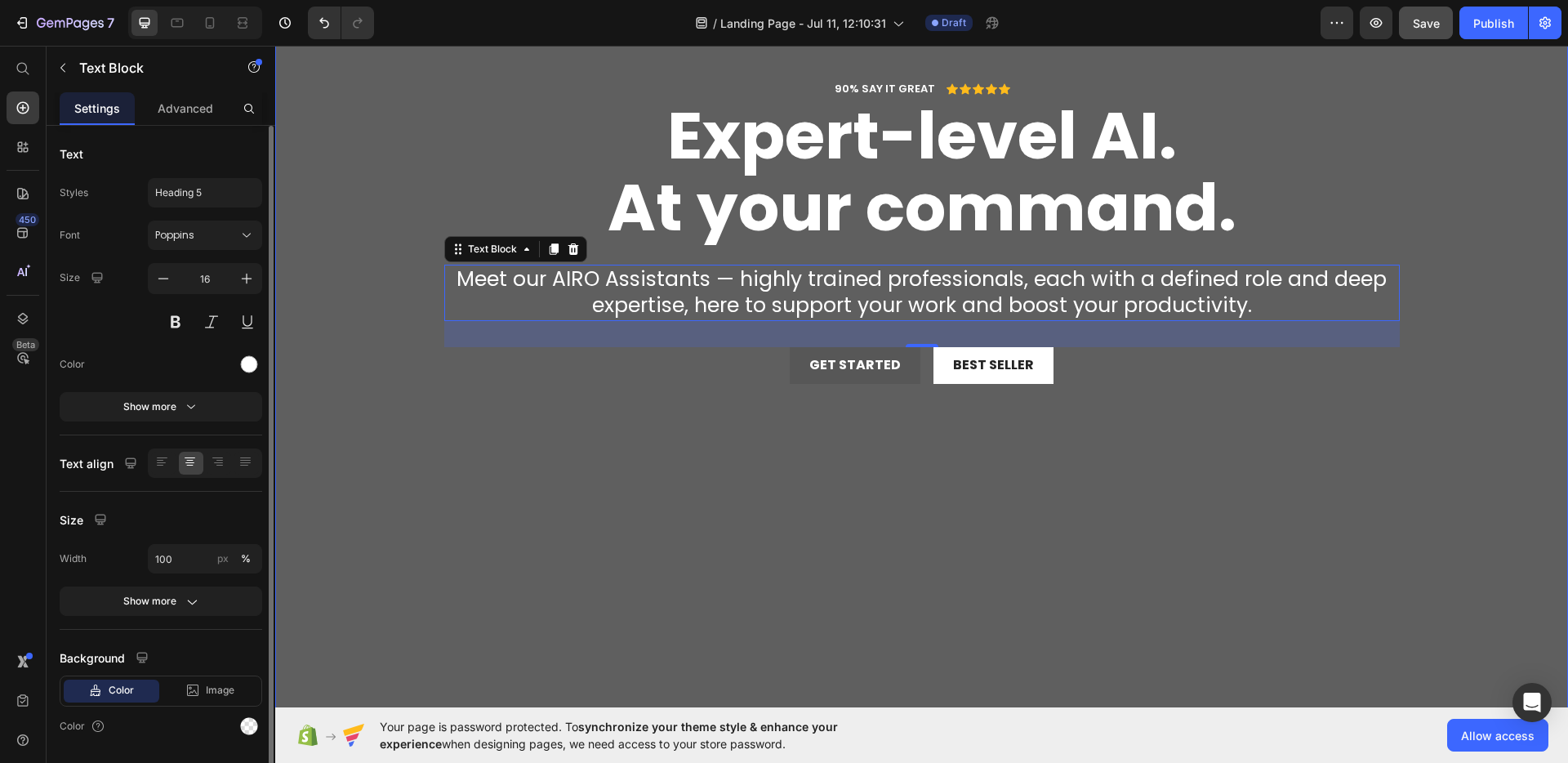 scroll, scrollTop: 54, scrollLeft: 0, axis: vertical 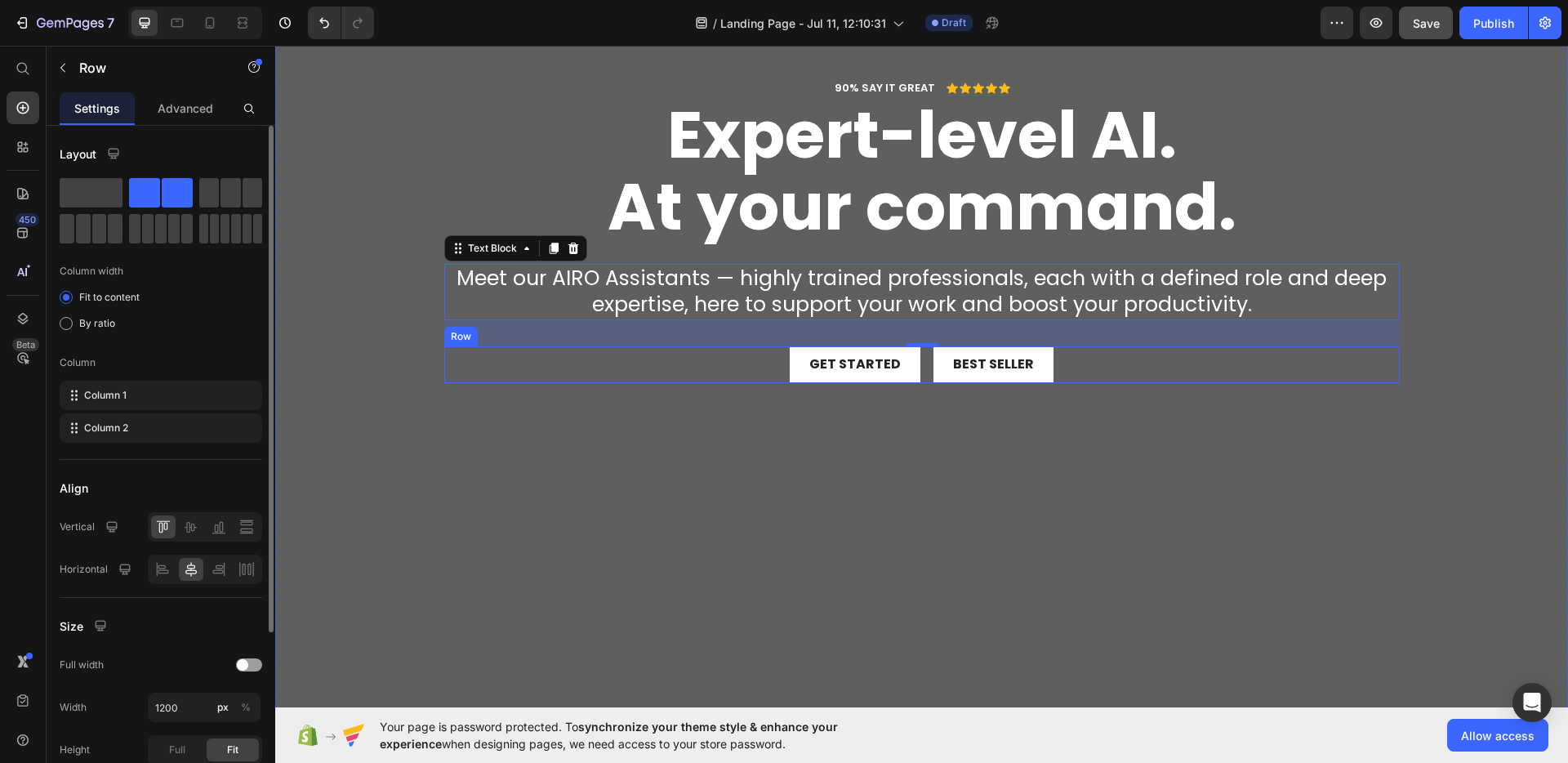 click on "Get started Button Best Seller Button Row" at bounding box center (922, 364) 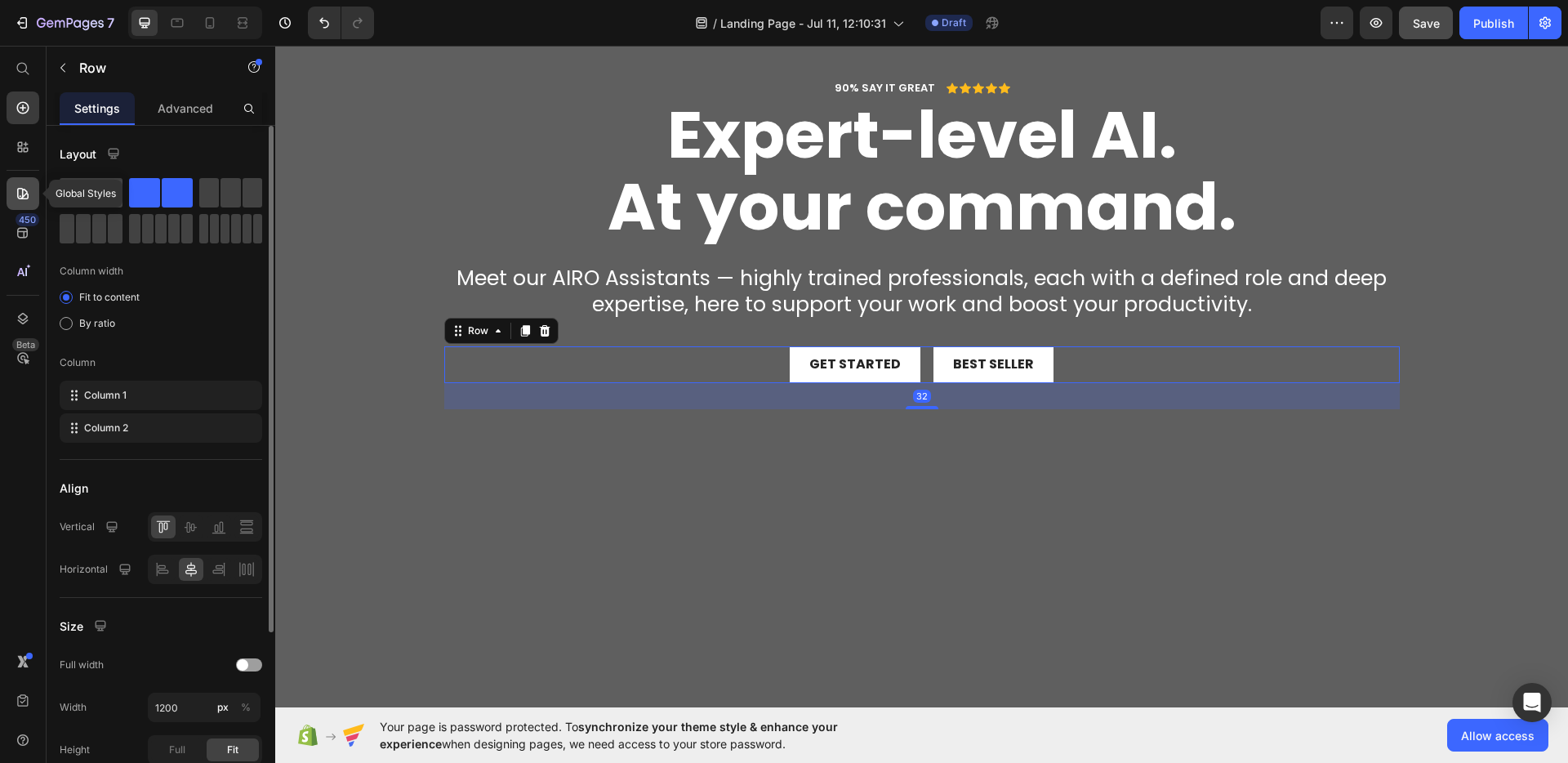 click 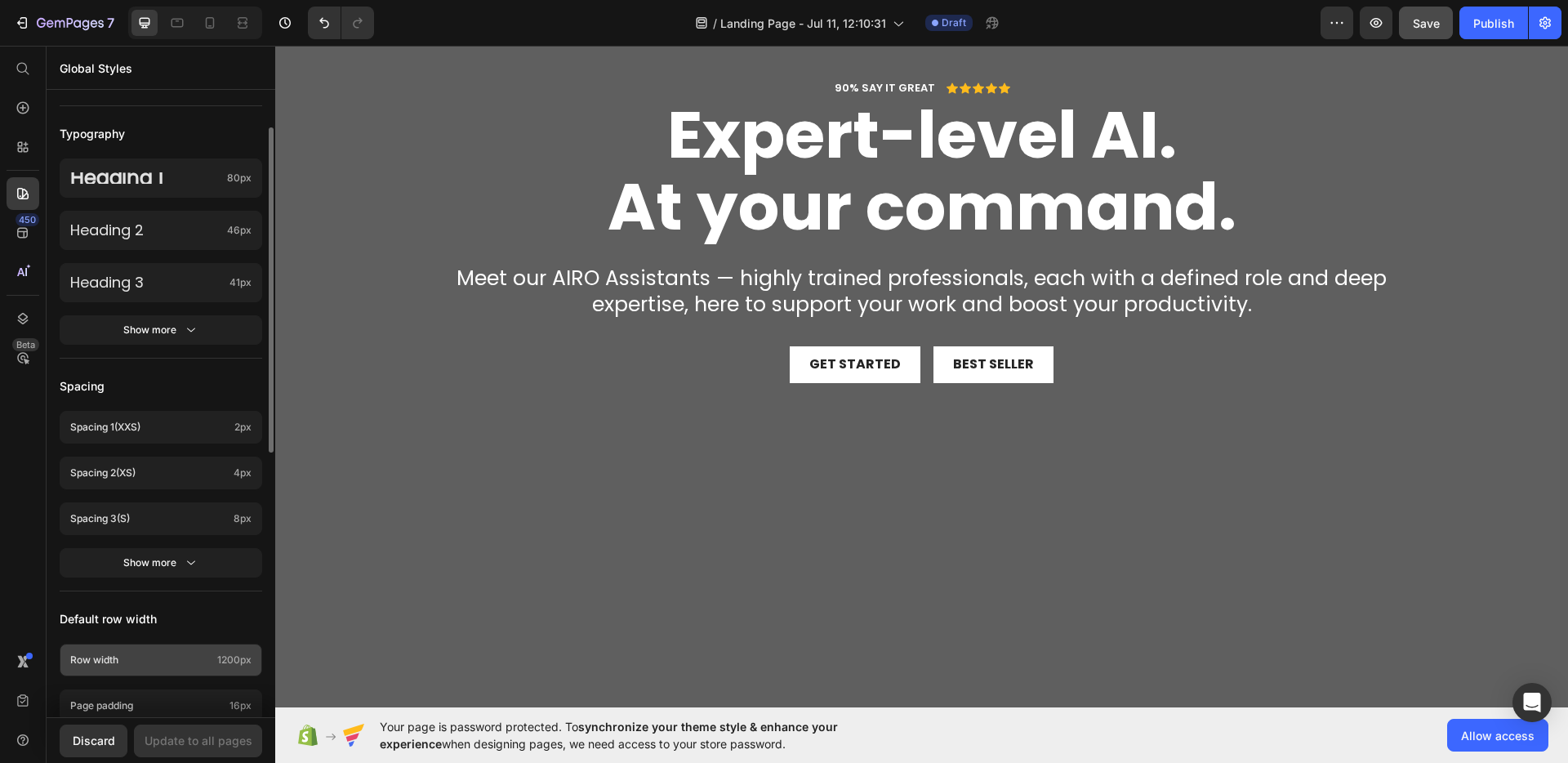 scroll, scrollTop: 573, scrollLeft: 0, axis: vertical 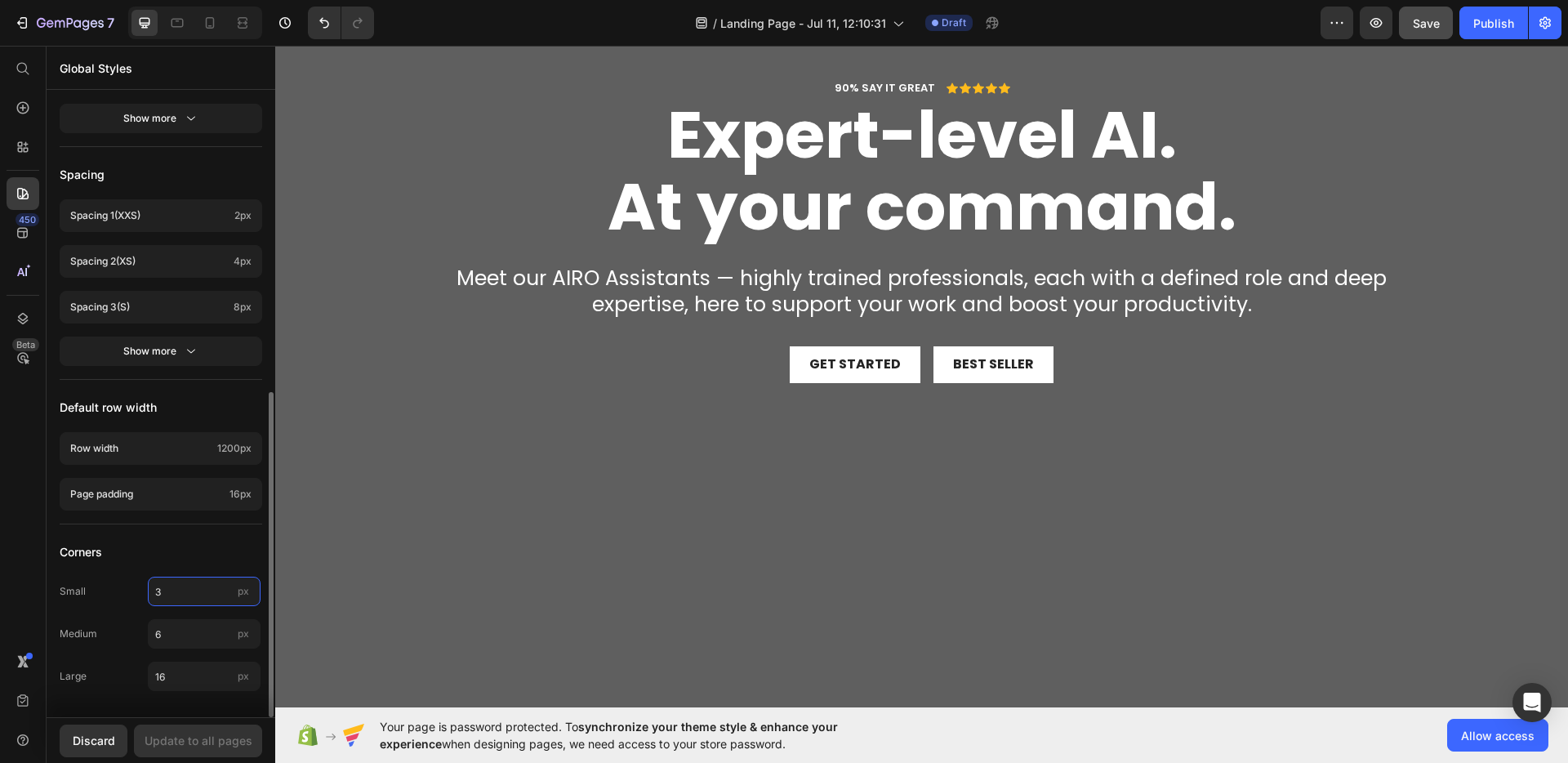 click on "3" at bounding box center [204, 591] 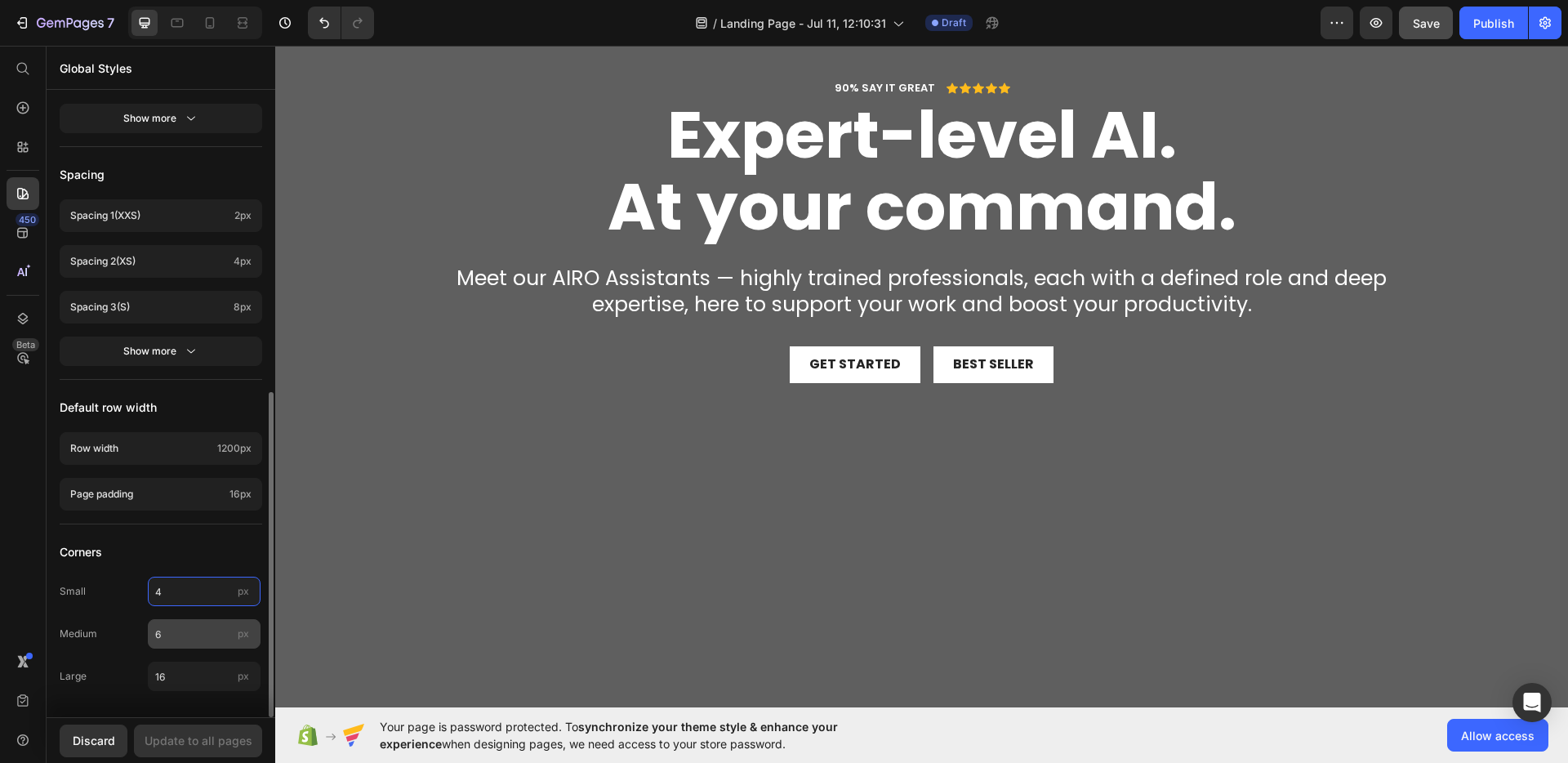 type on "4" 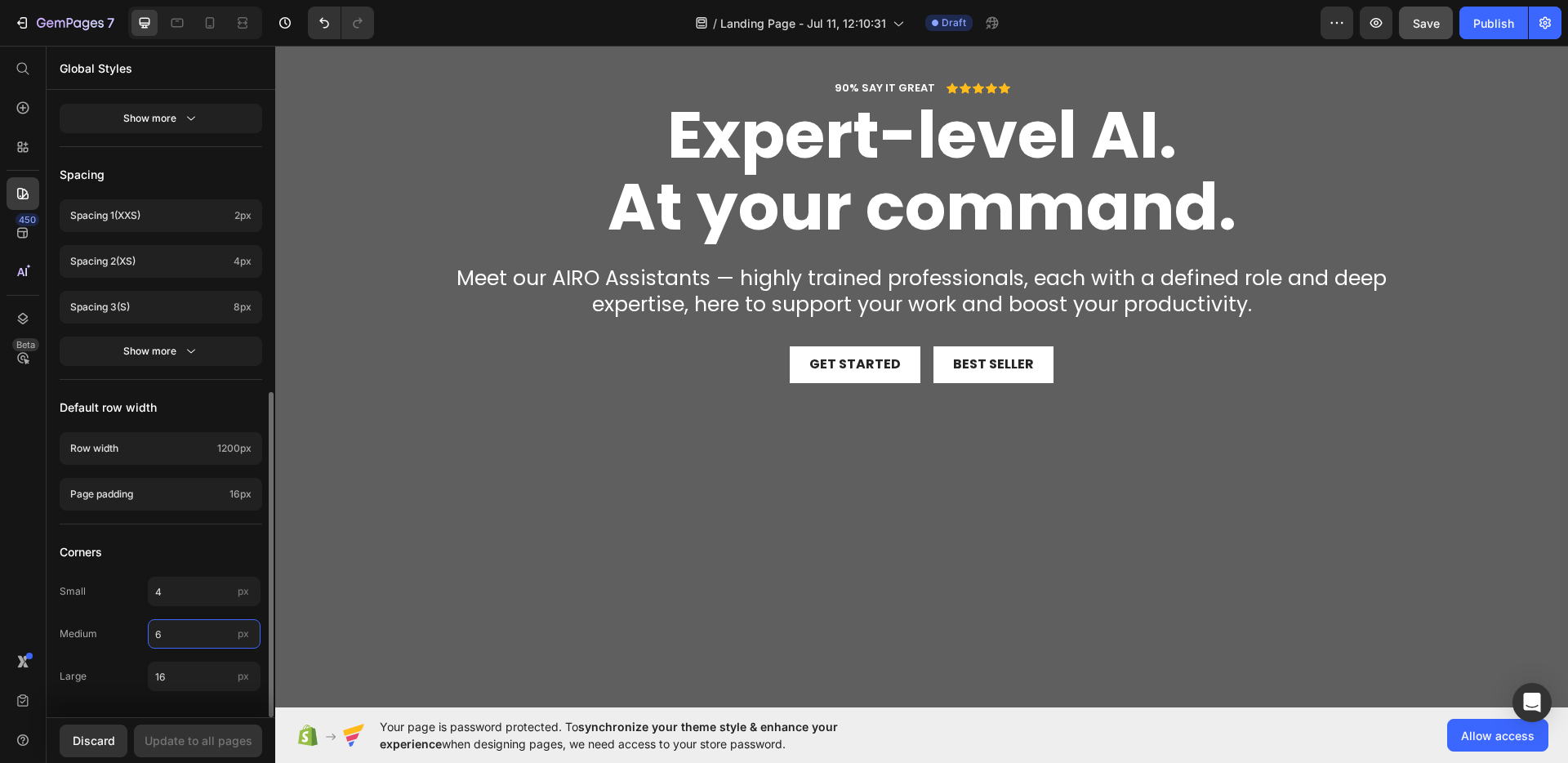 click on "6" at bounding box center [204, 634] 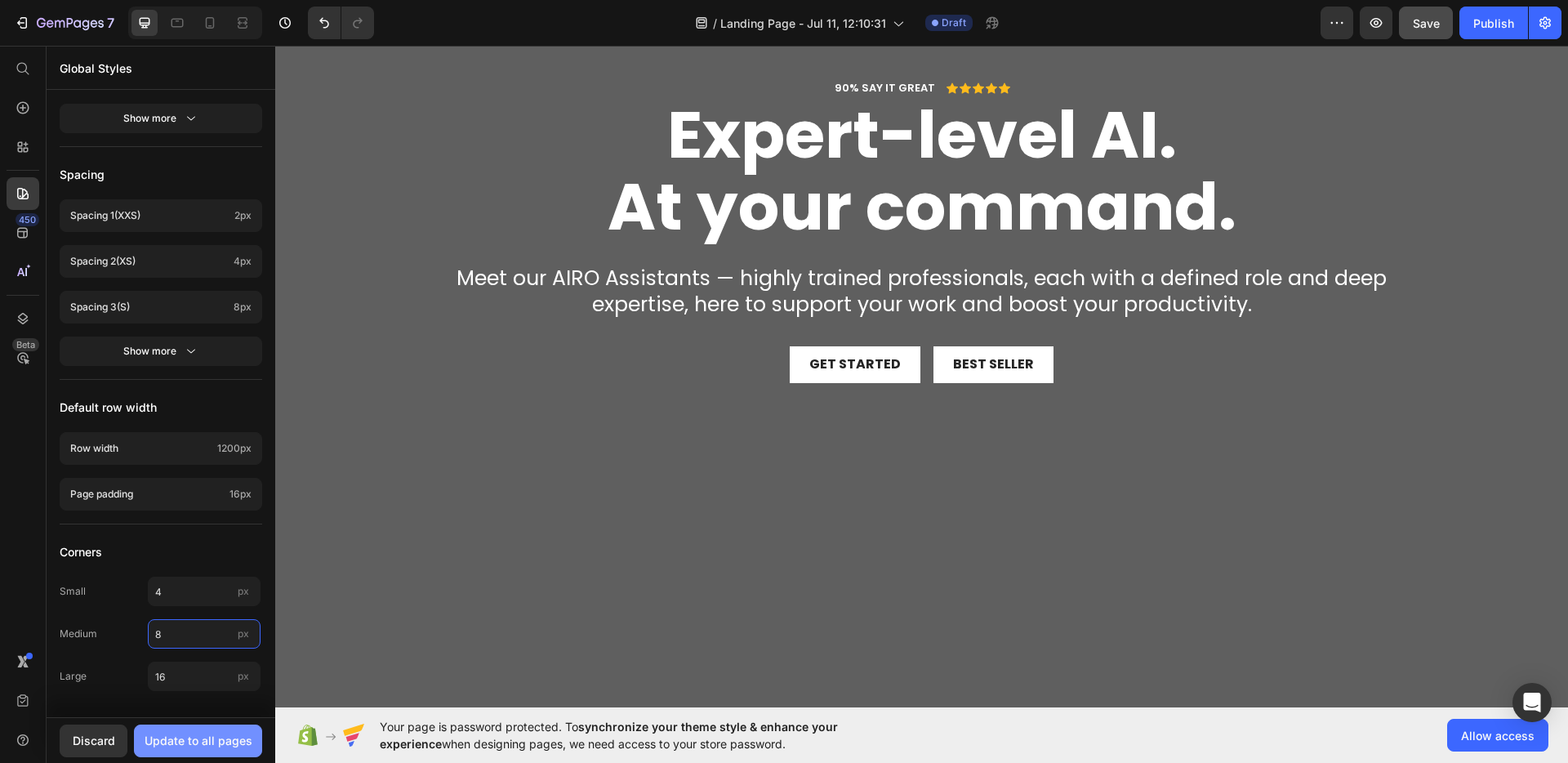 type on "8" 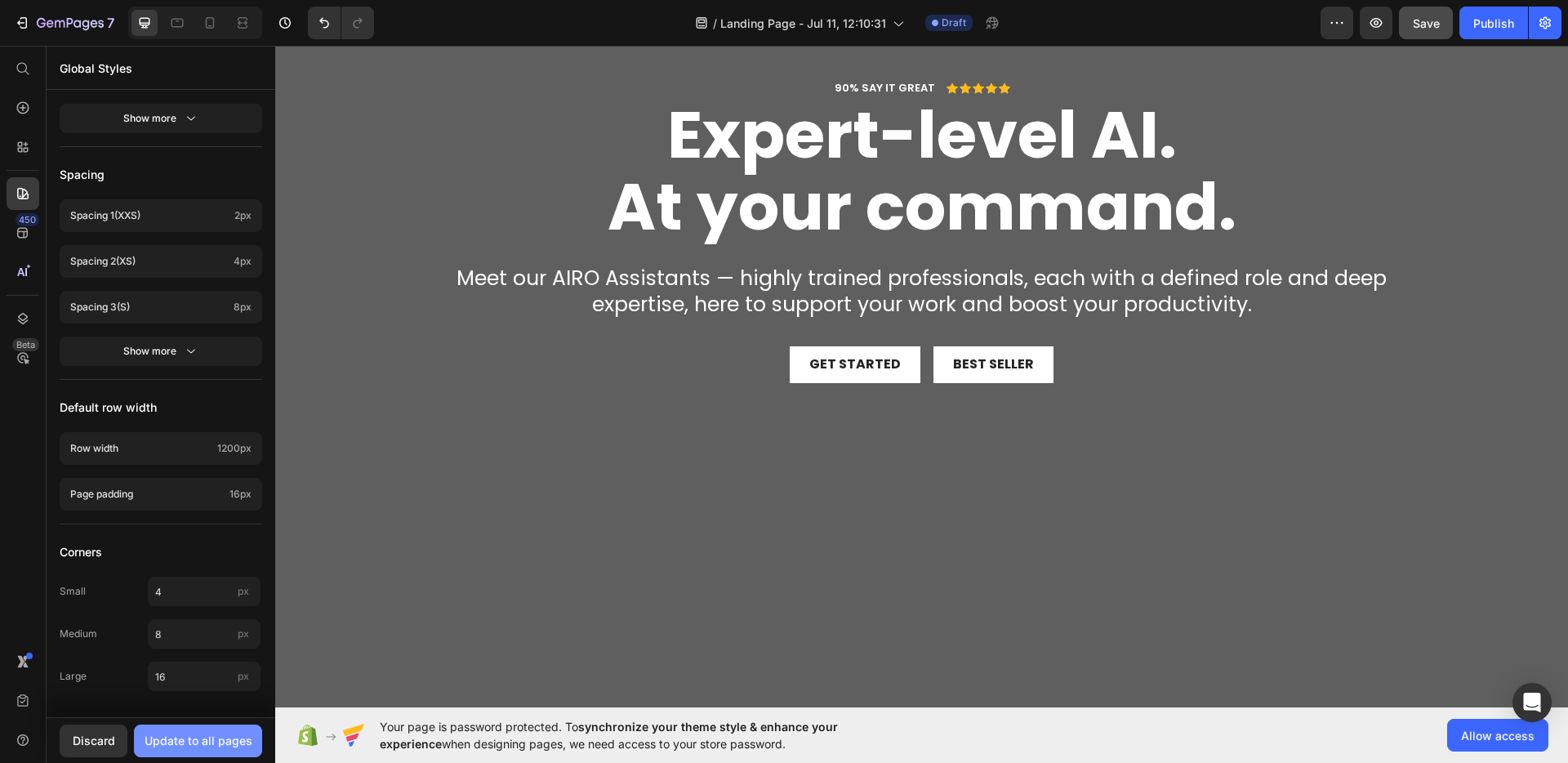 click on "Update to all pages" at bounding box center [198, 740] 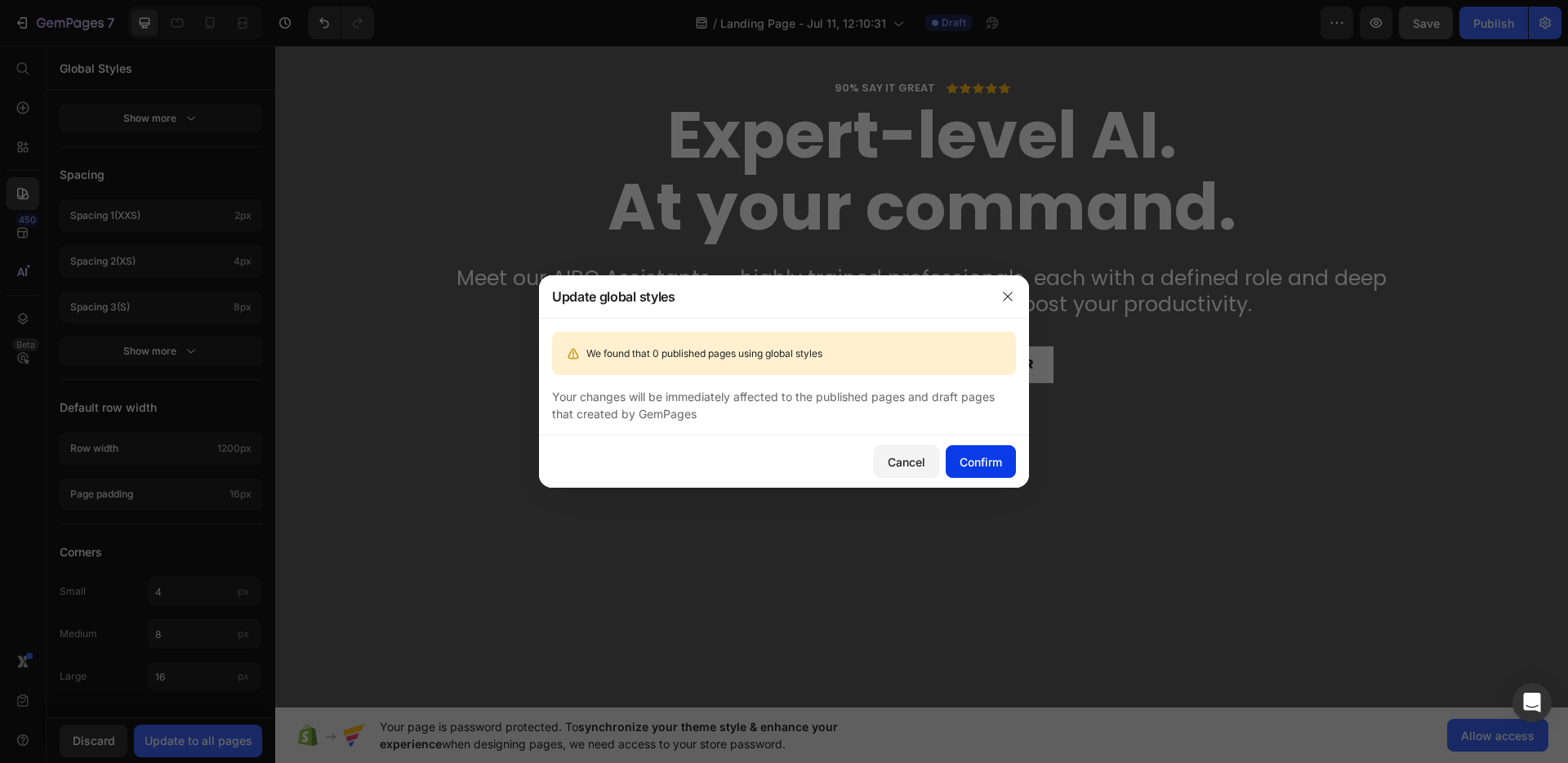 click on "Confirm" at bounding box center [981, 462] 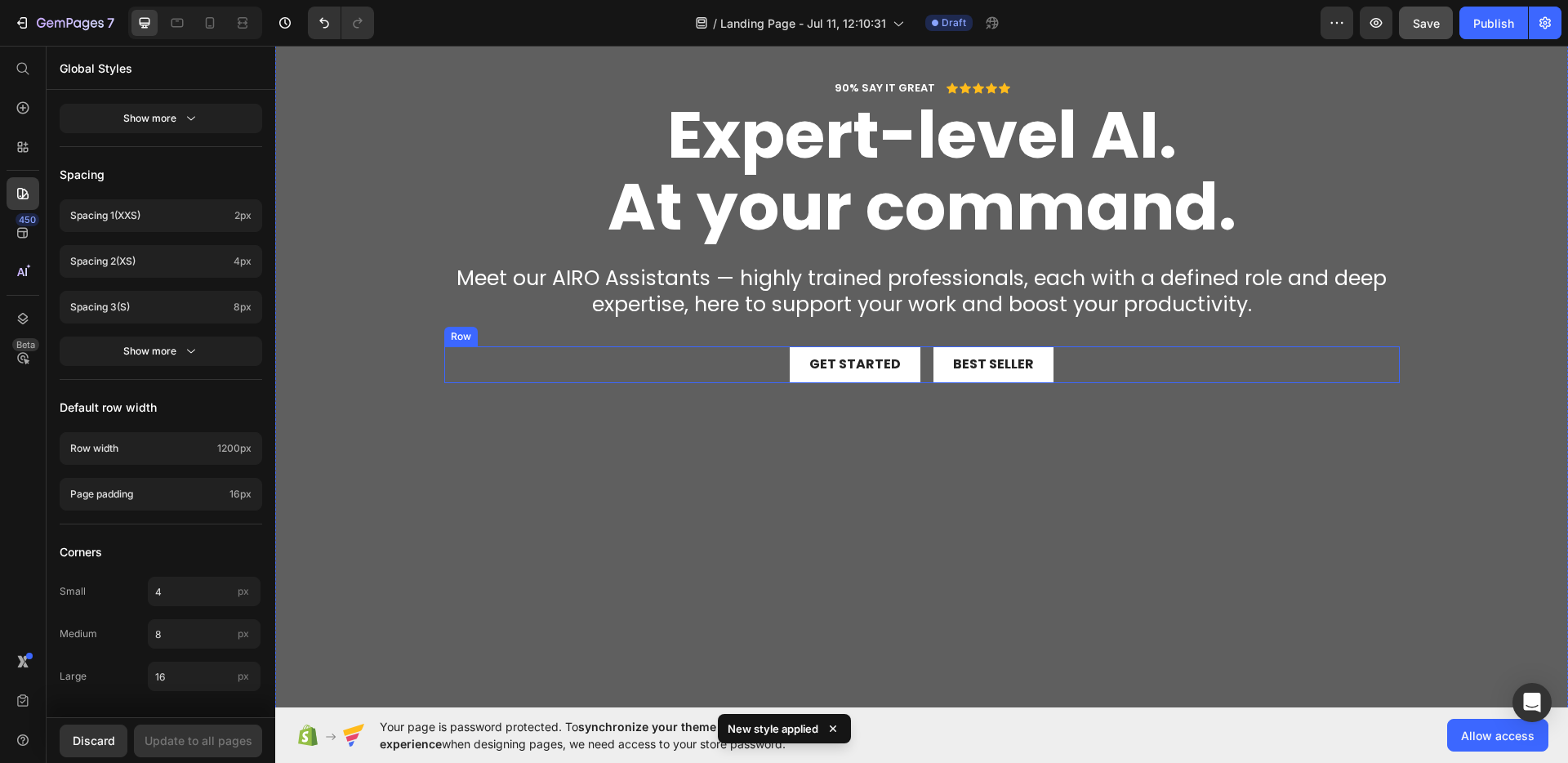 click on "Get started Button Best Seller Button Row" at bounding box center [922, 364] 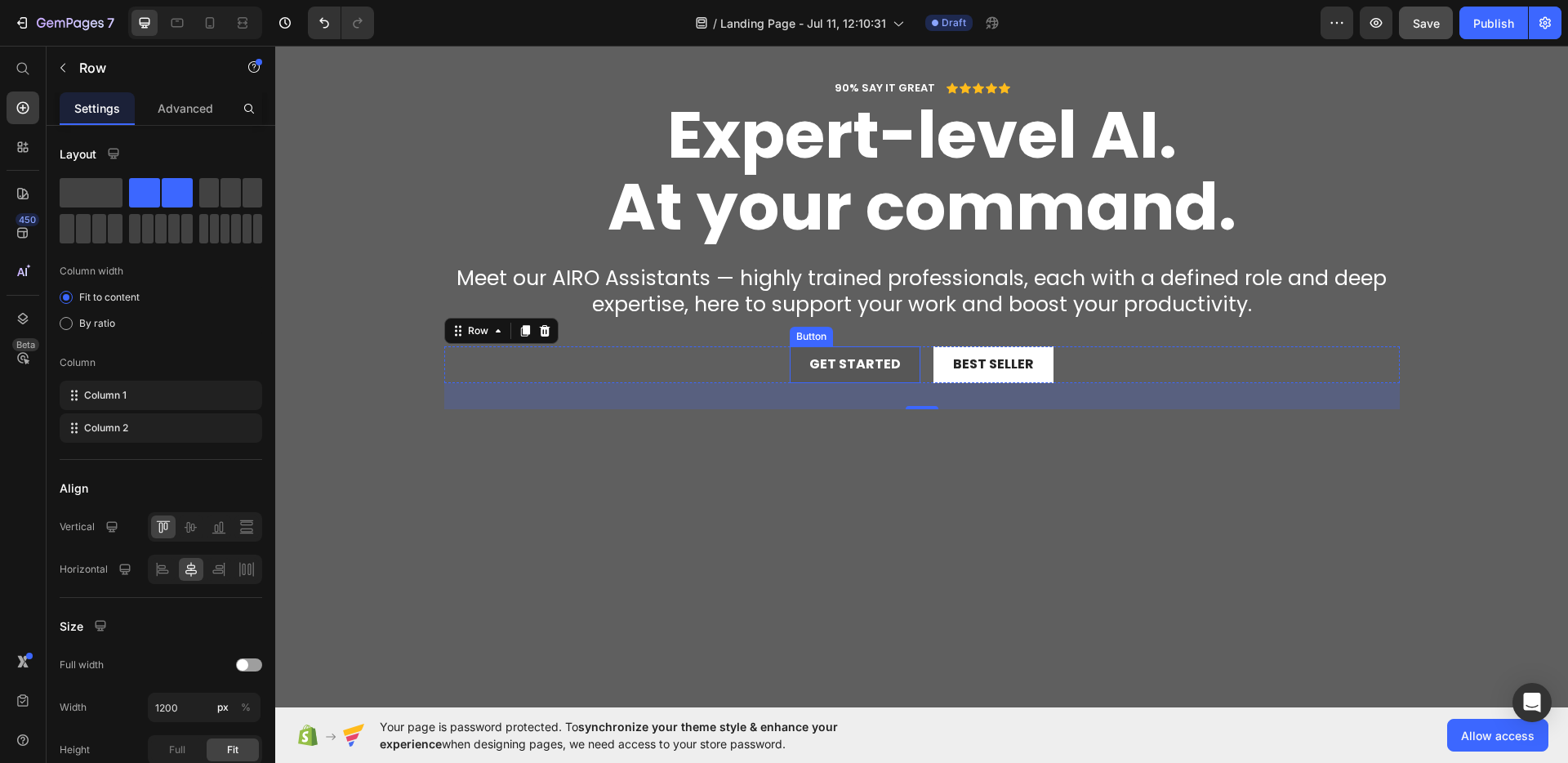 click on "Get started" at bounding box center (855, 364) 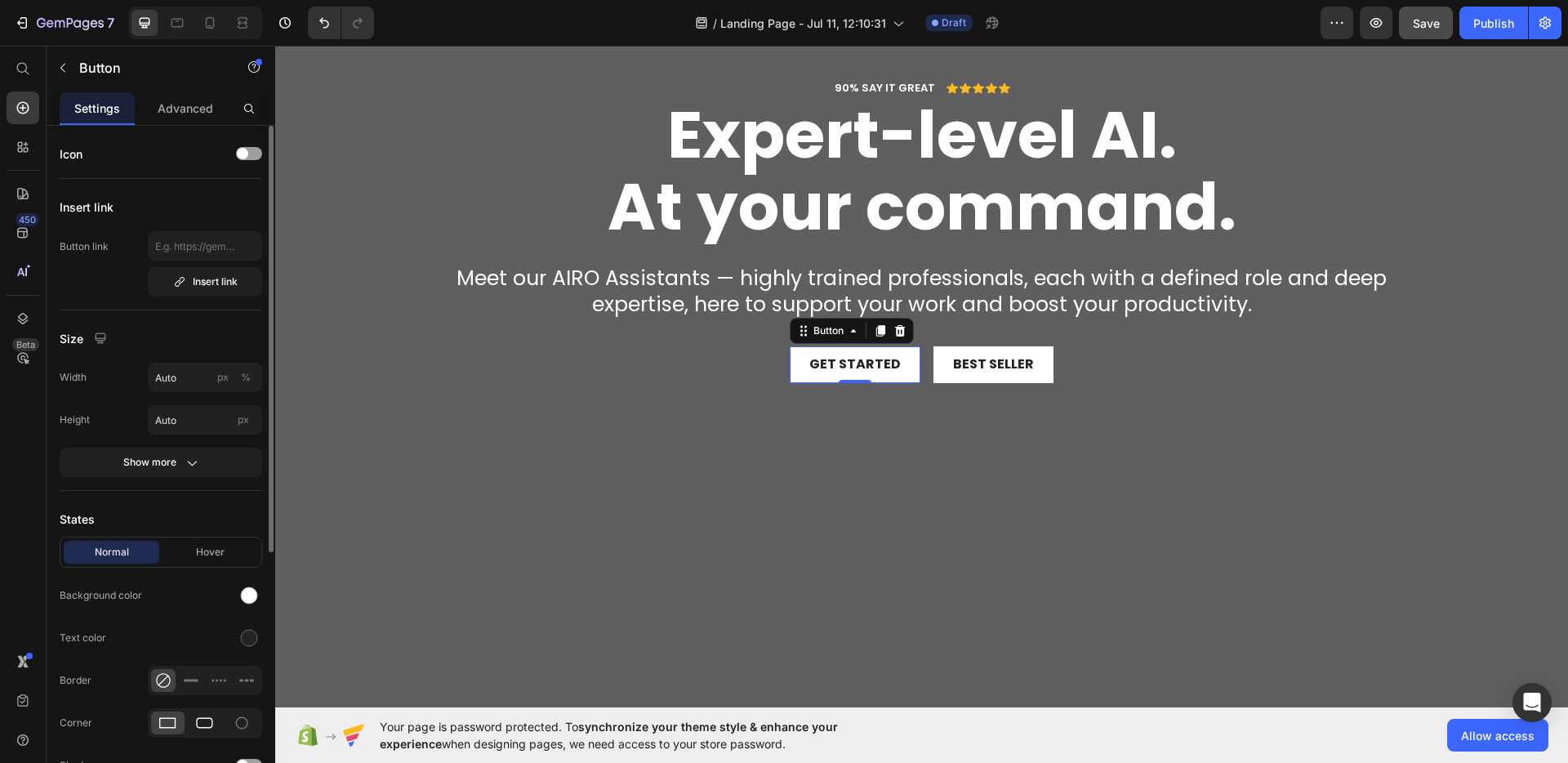 click 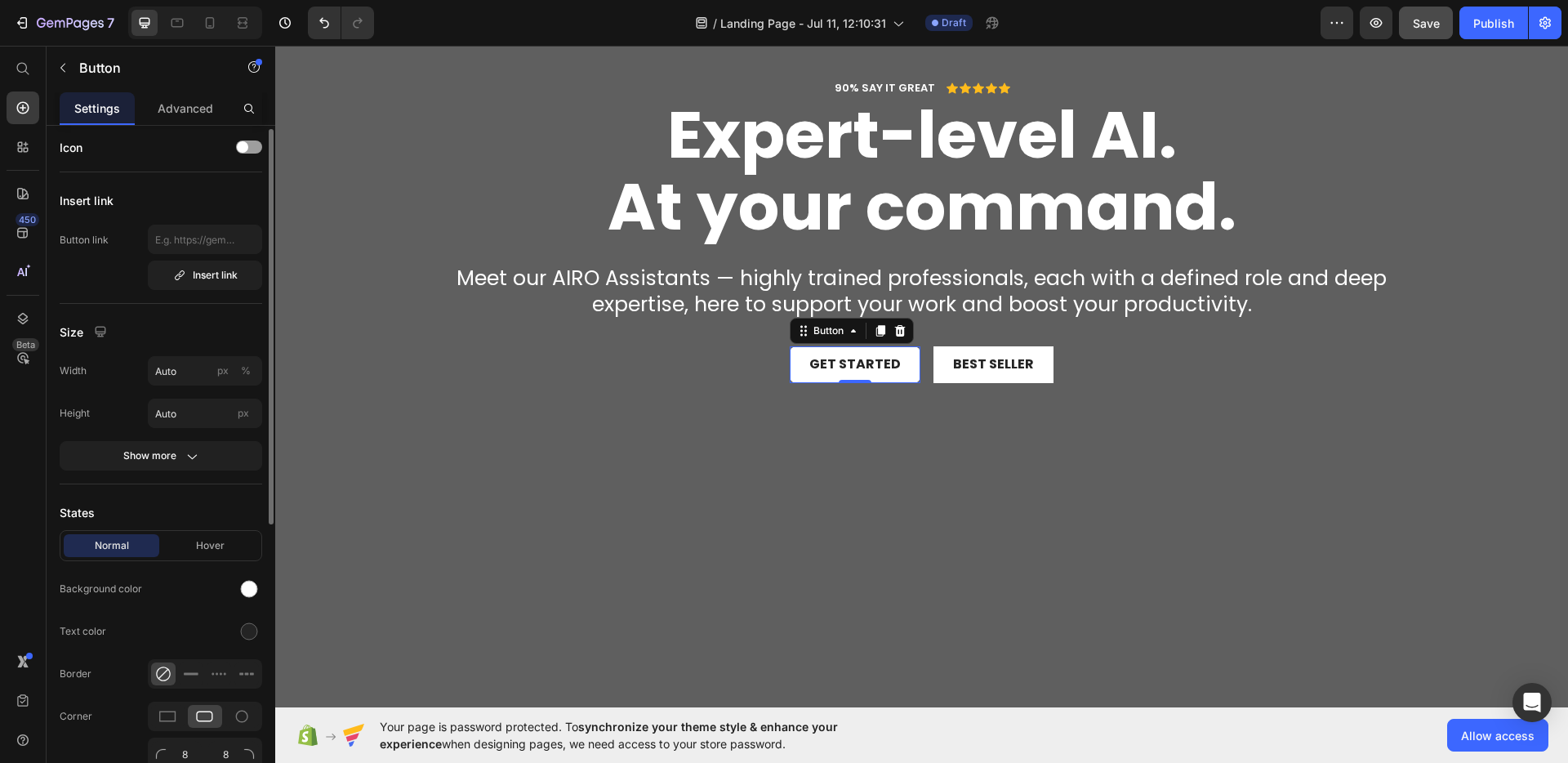 scroll, scrollTop: 85, scrollLeft: 0, axis: vertical 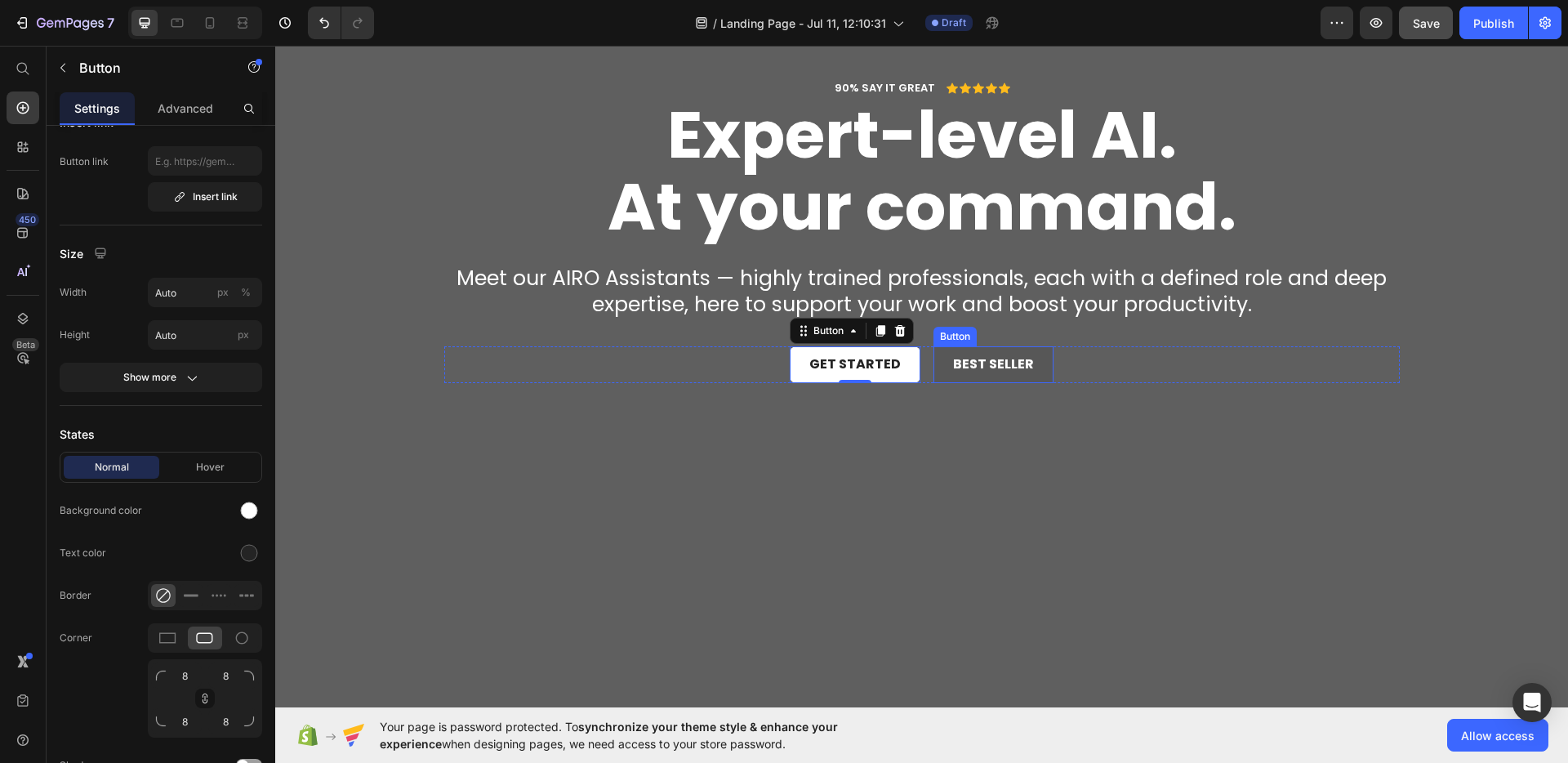 click on "Best Seller" at bounding box center (993, 364) 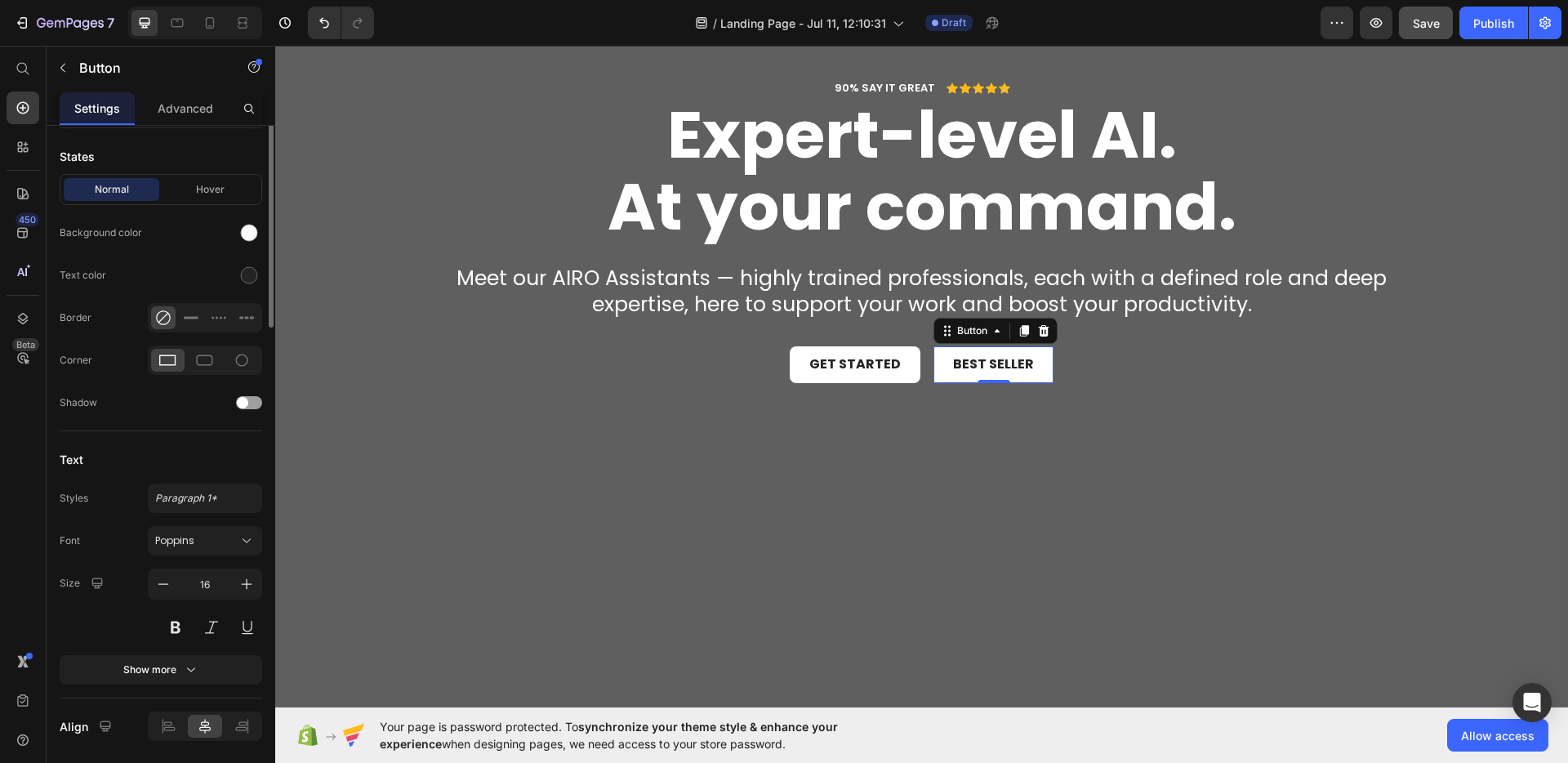 scroll, scrollTop: 412, scrollLeft: 0, axis: vertical 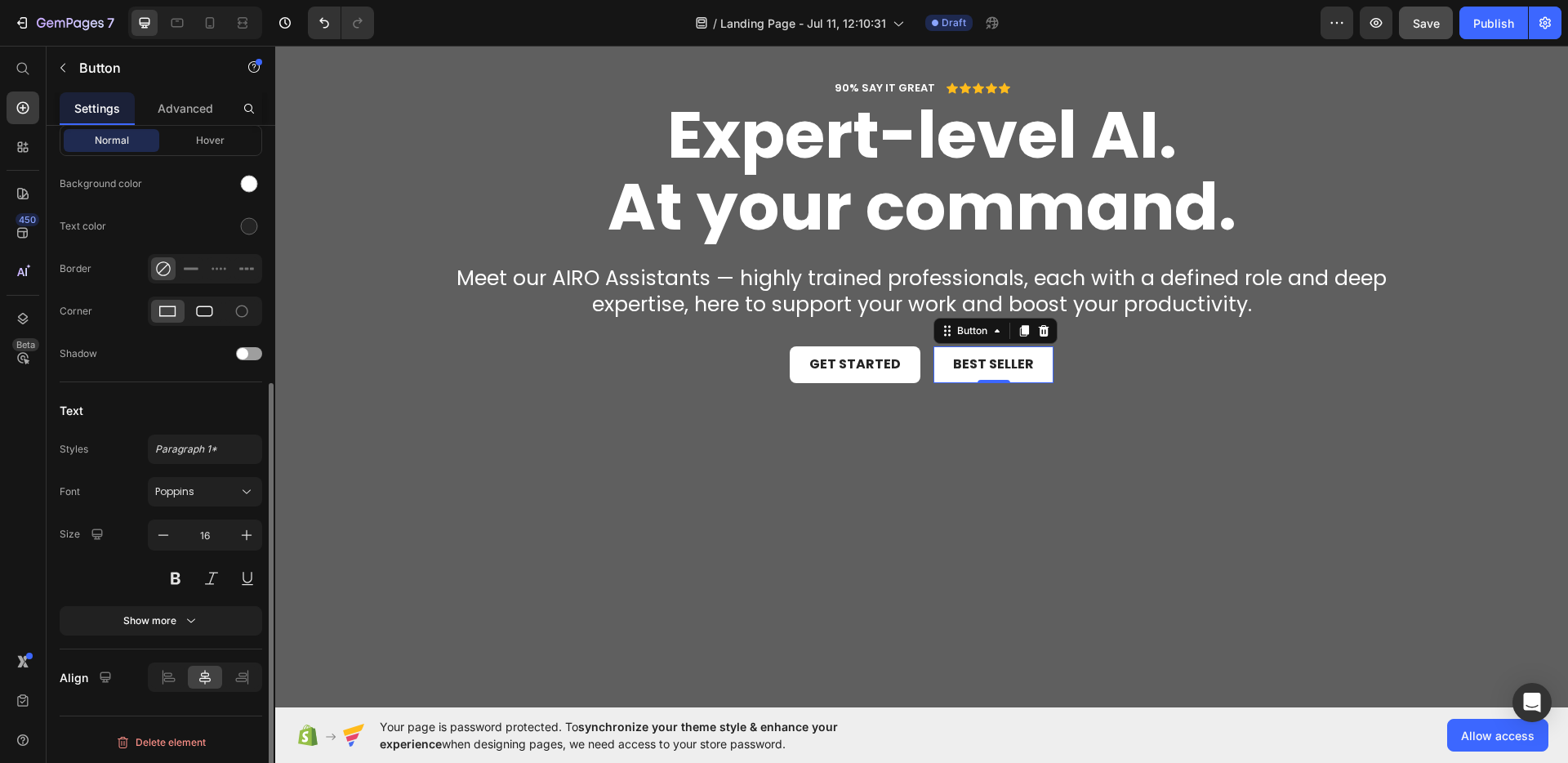 click 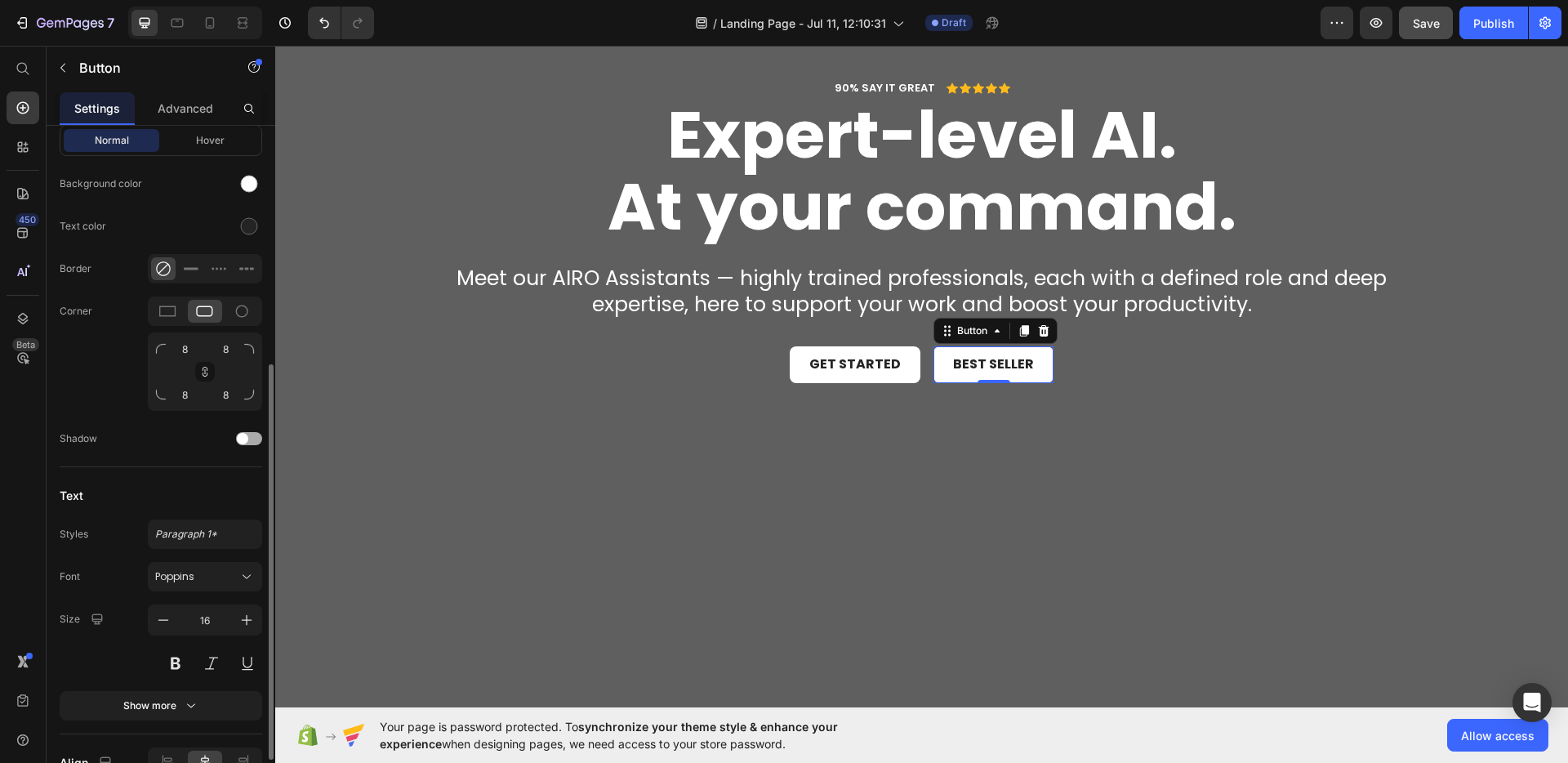 click at bounding box center (249, 439) 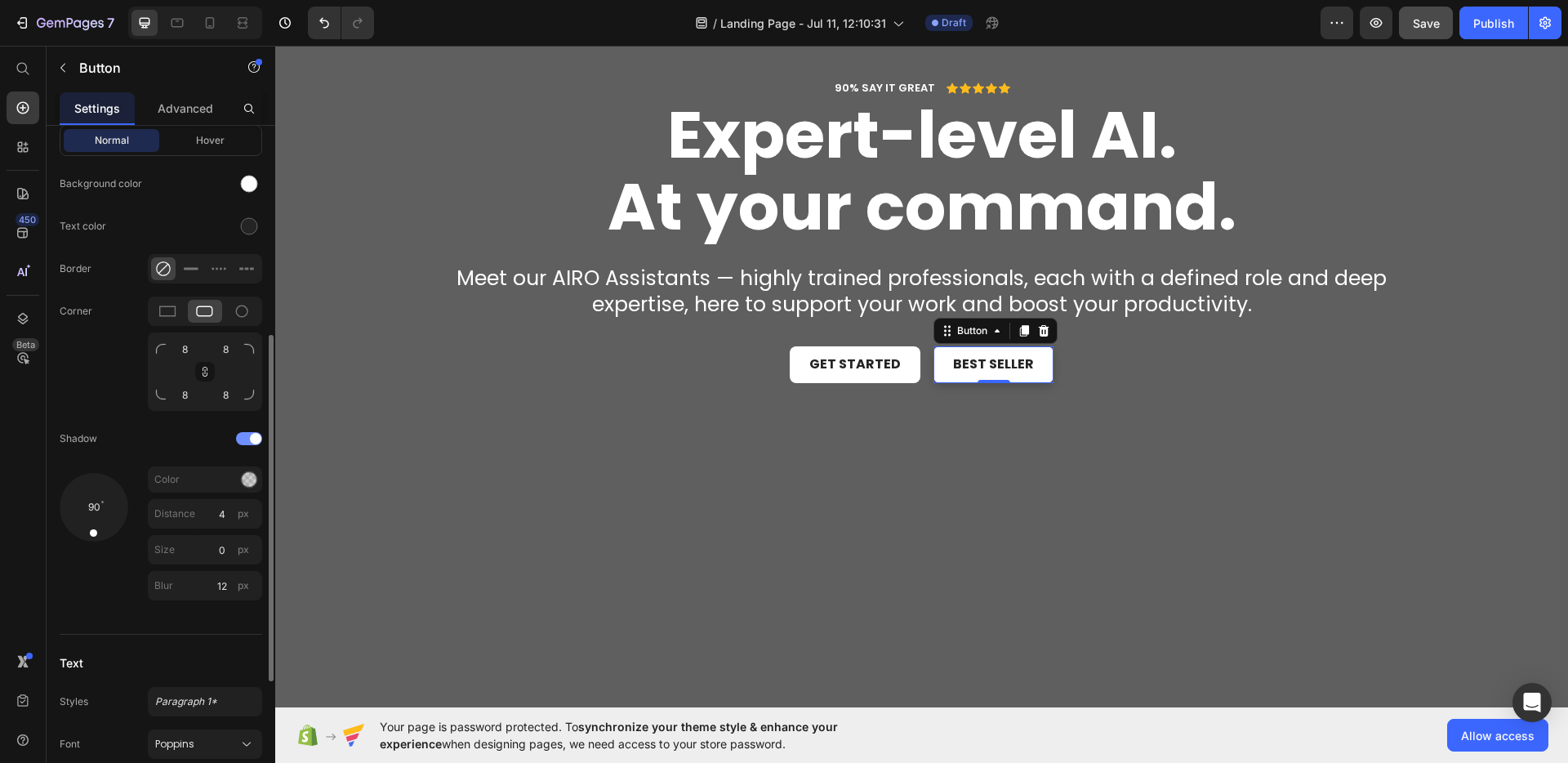 click at bounding box center (256, 439) 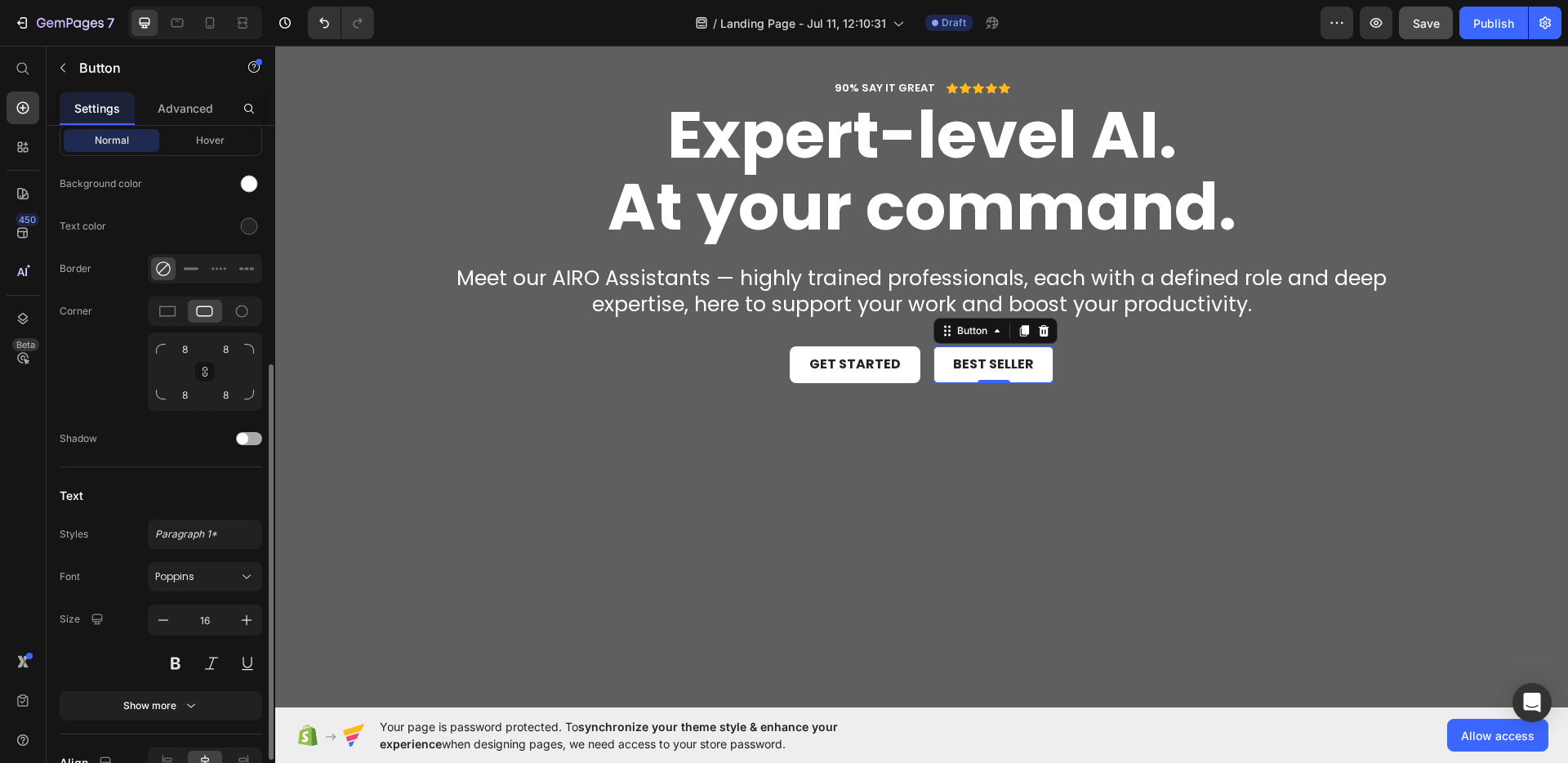 click at bounding box center (249, 439) 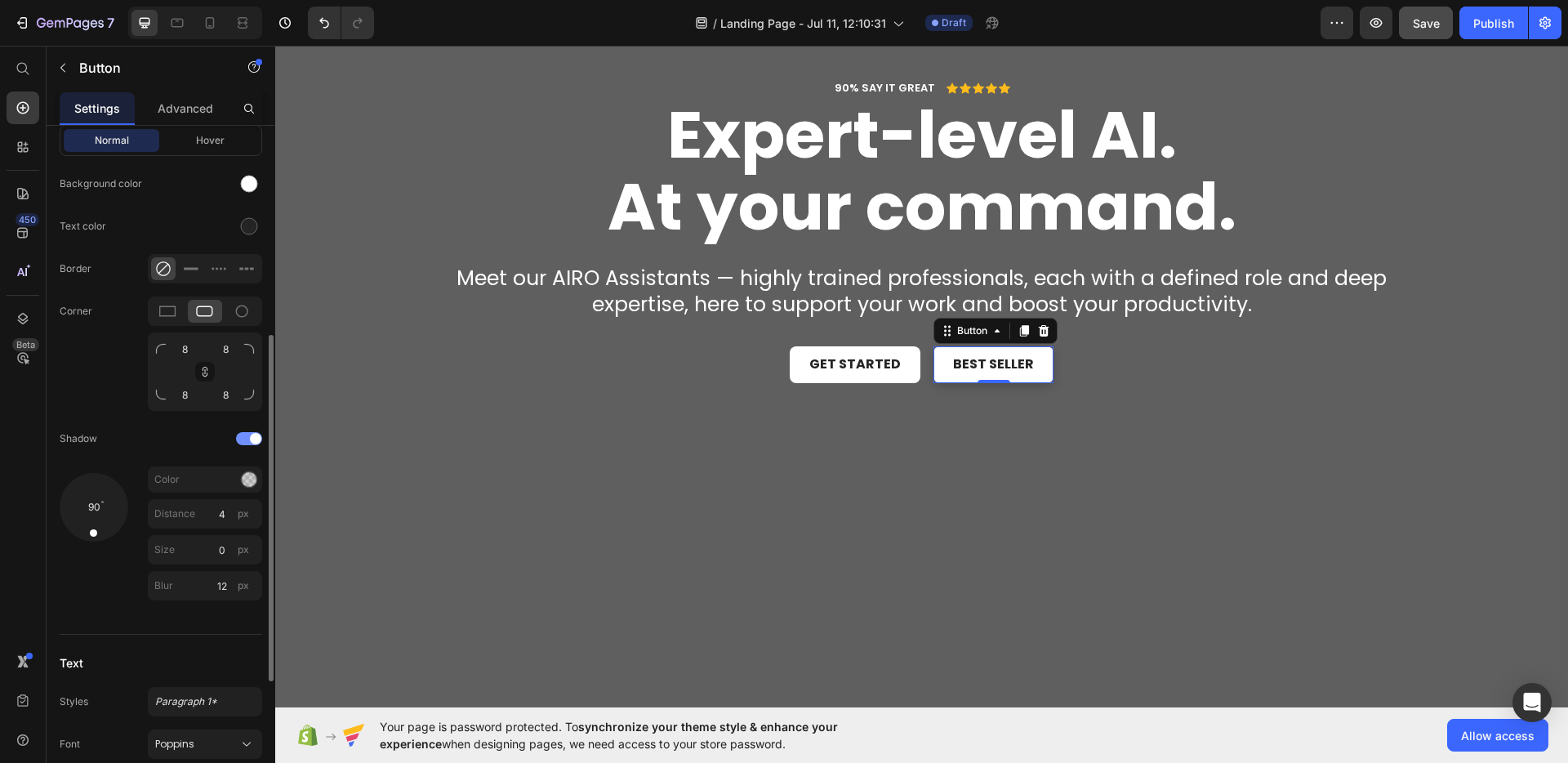 click at bounding box center [256, 439] 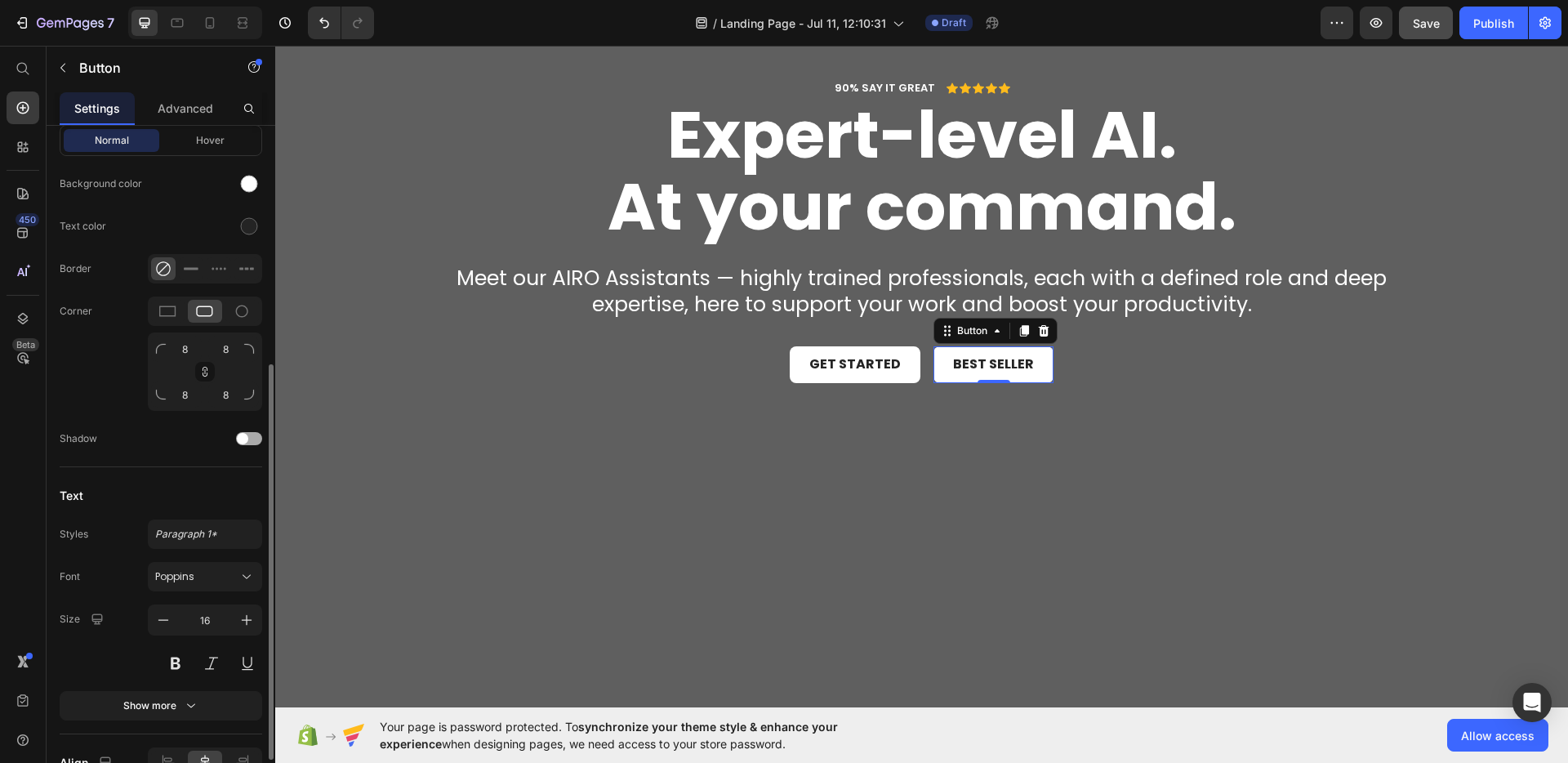click at bounding box center [249, 439] 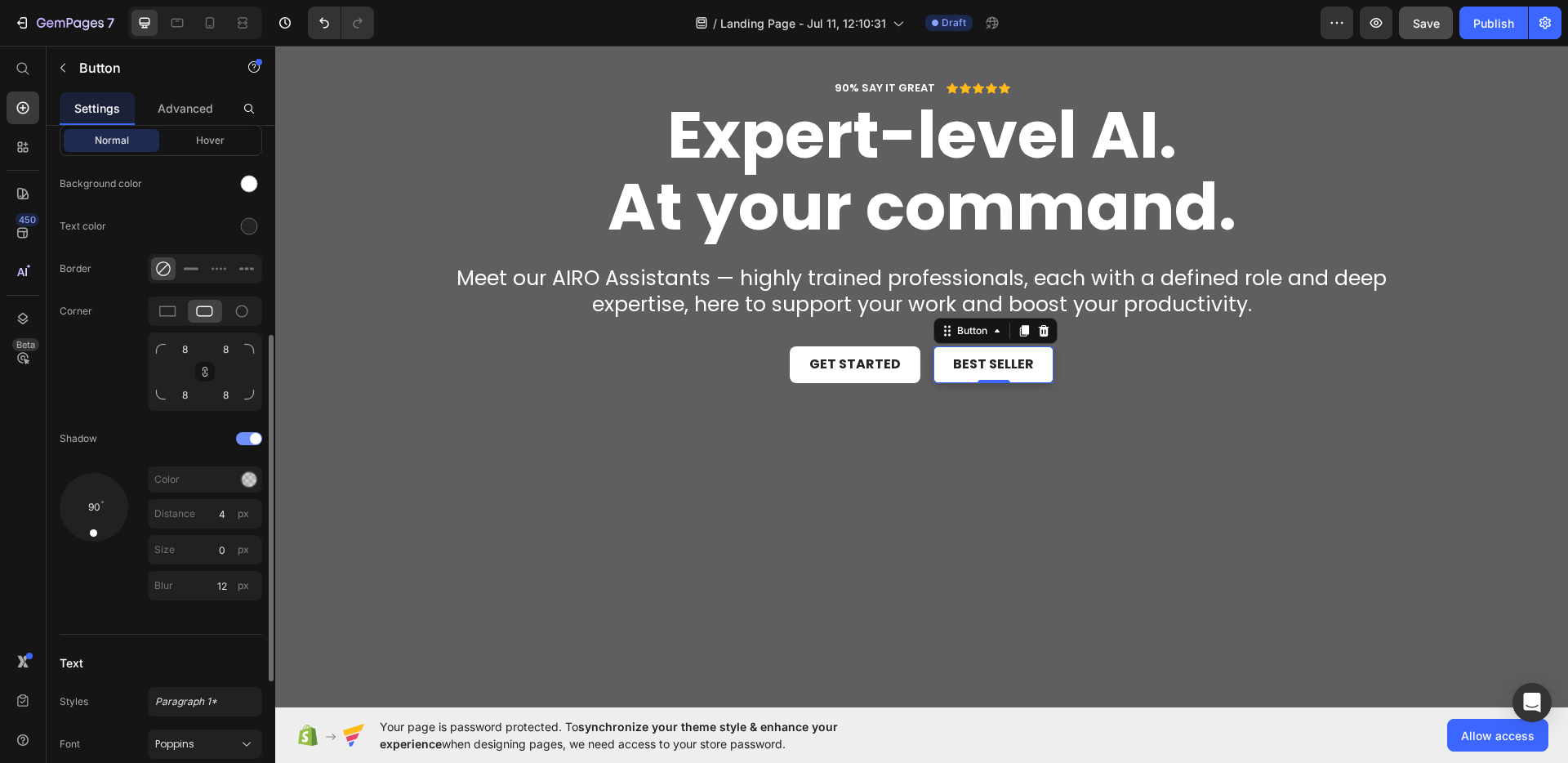 click at bounding box center (256, 439) 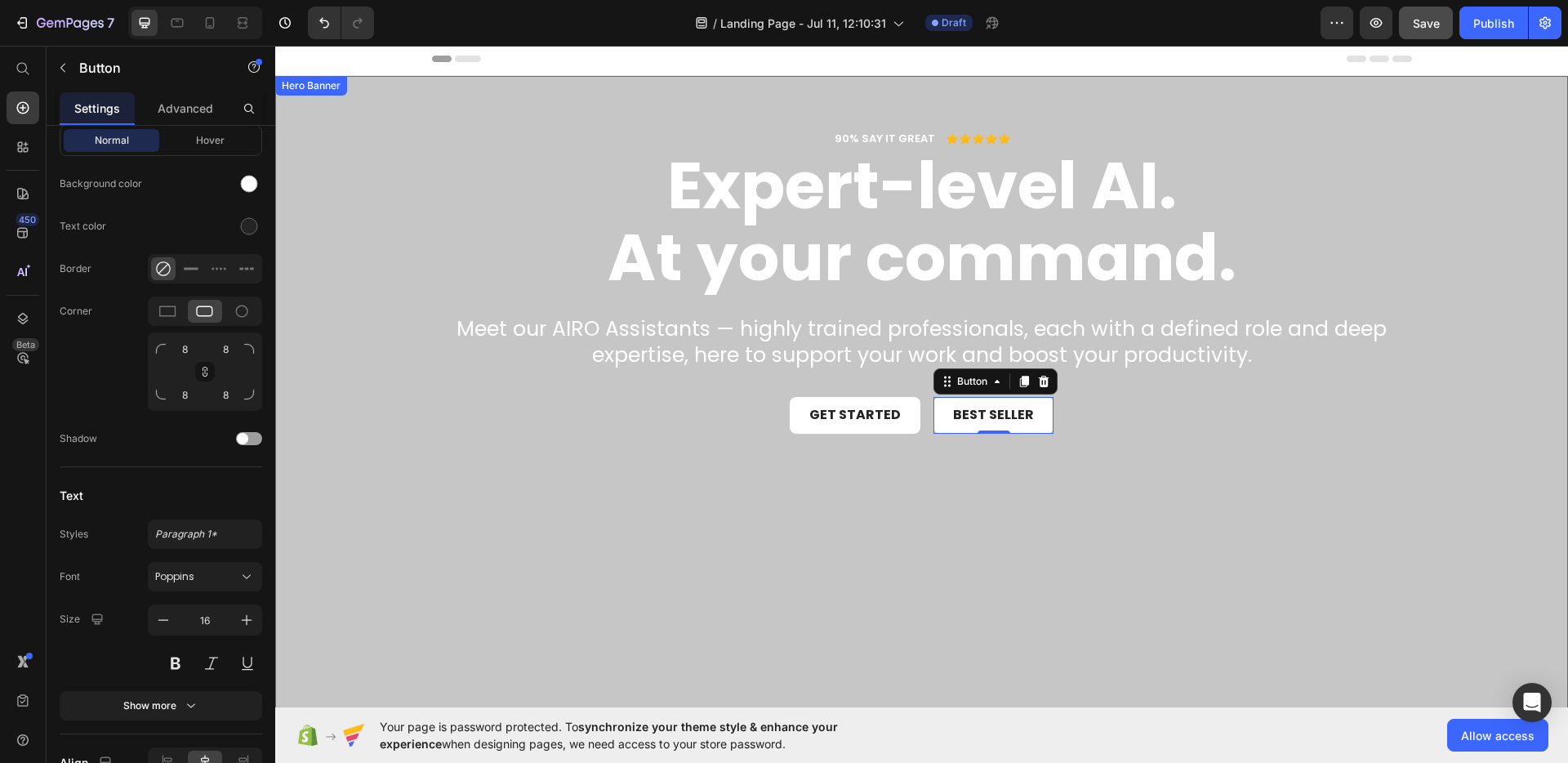 scroll, scrollTop: 0, scrollLeft: 0, axis: both 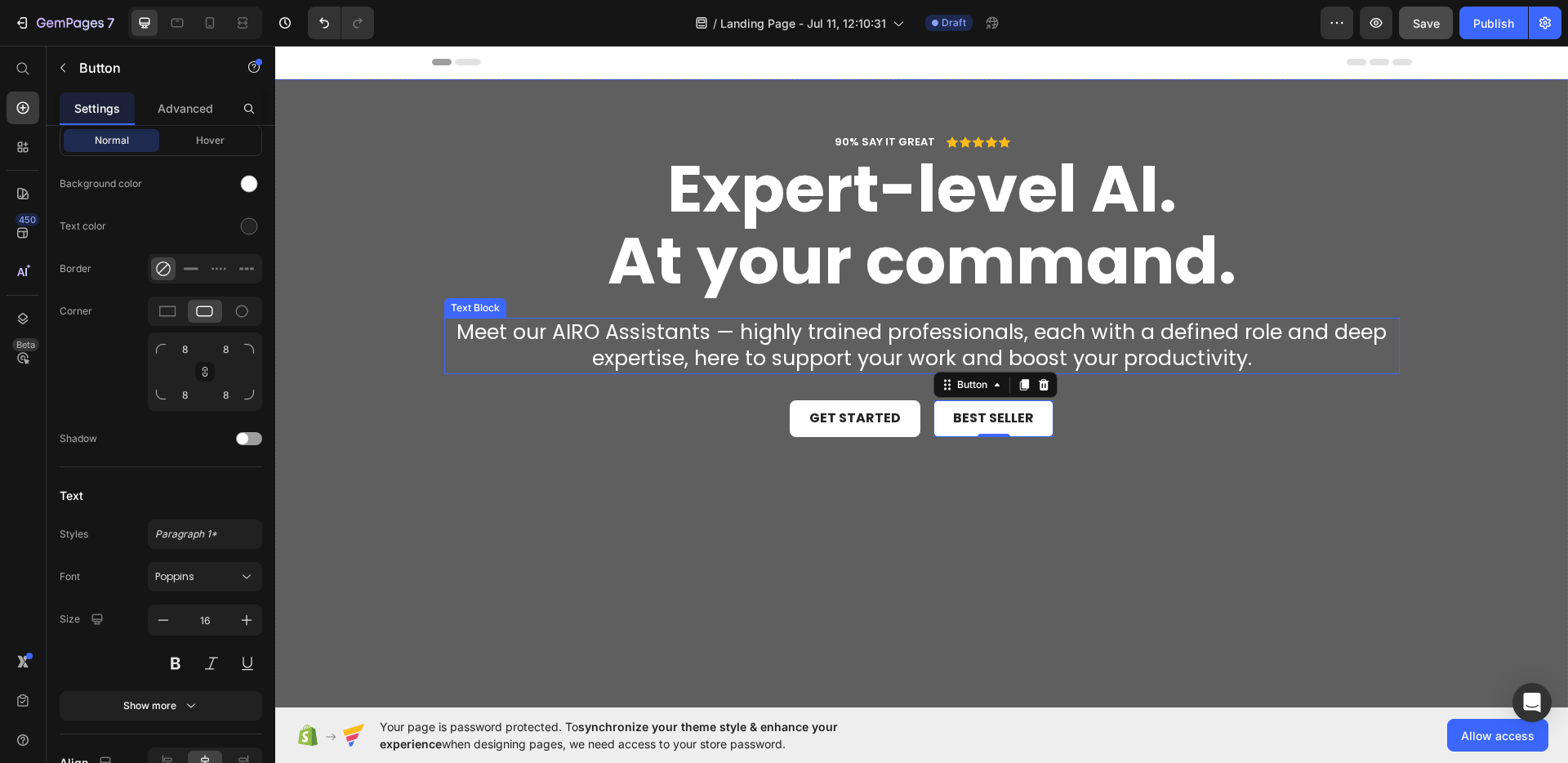 click on "Meet our AIRO Assistants — highly trained professionals, each with a defined role and deep expertise, here to support your work and boost your productivity." at bounding box center (922, 346) 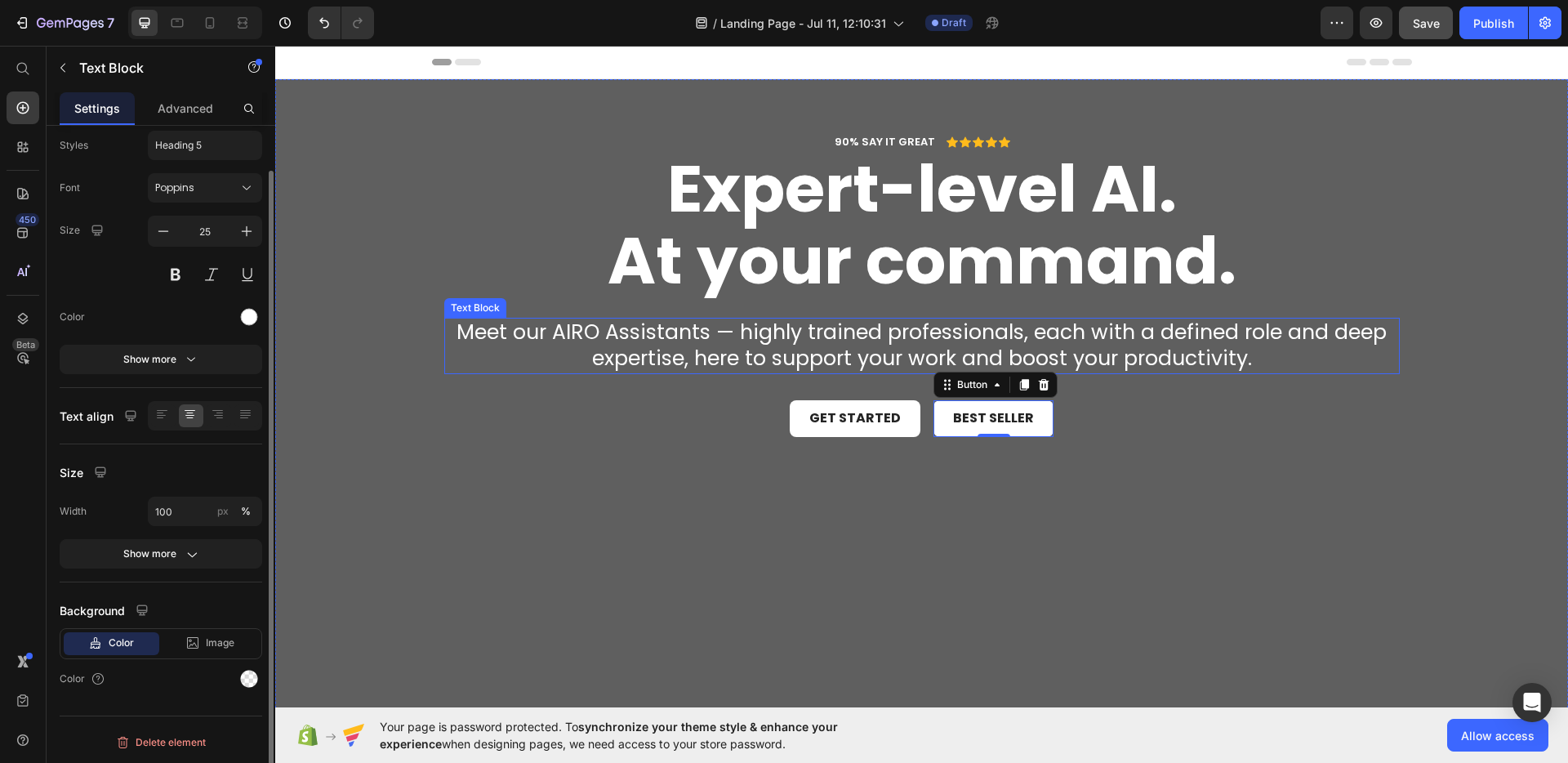 scroll, scrollTop: 0, scrollLeft: 0, axis: both 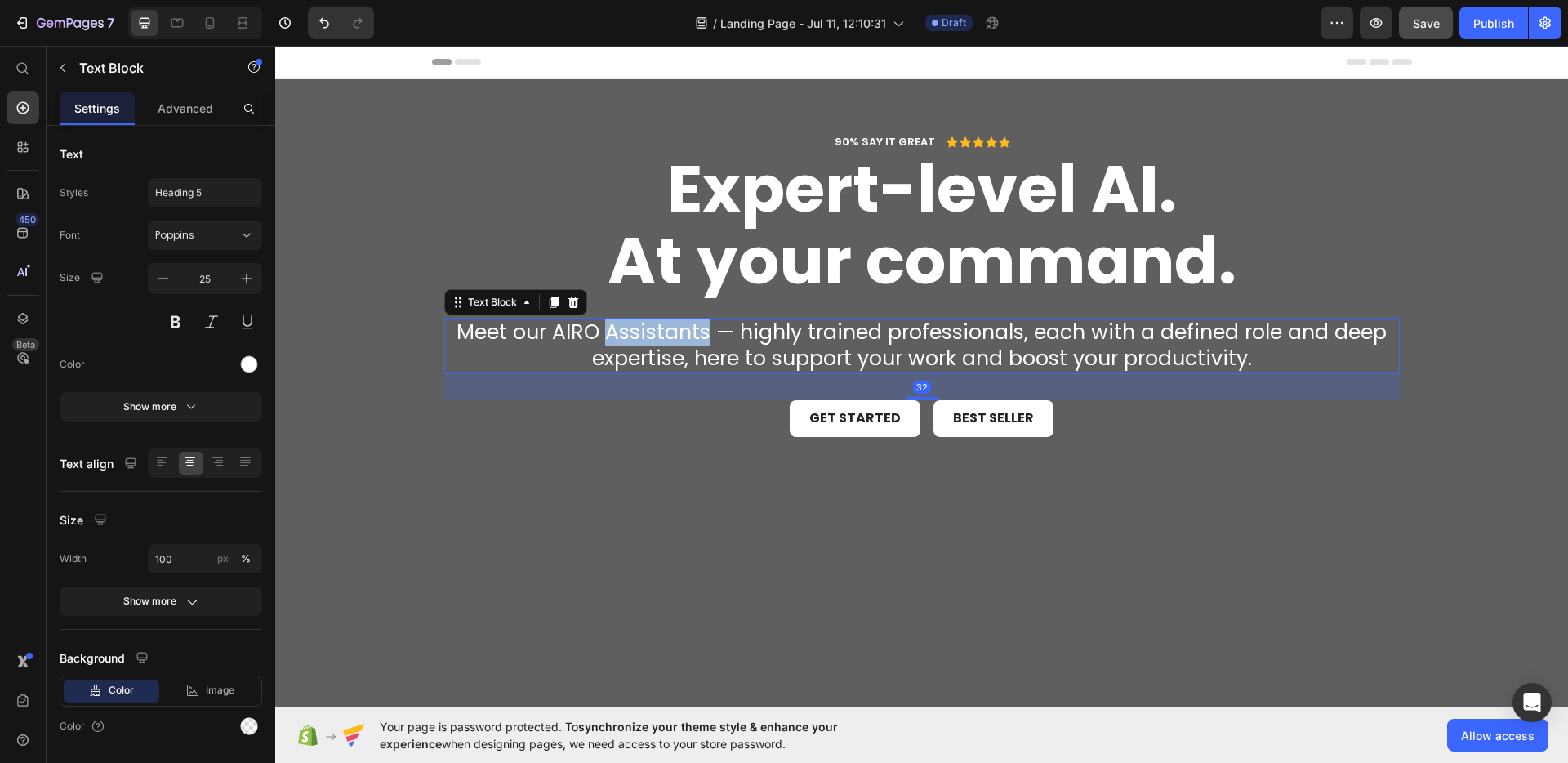 click on "Meet our AIRO Assistants — highly trained professionals, each with a defined role and deep expertise, here to support your work and boost your productivity." at bounding box center [922, 346] 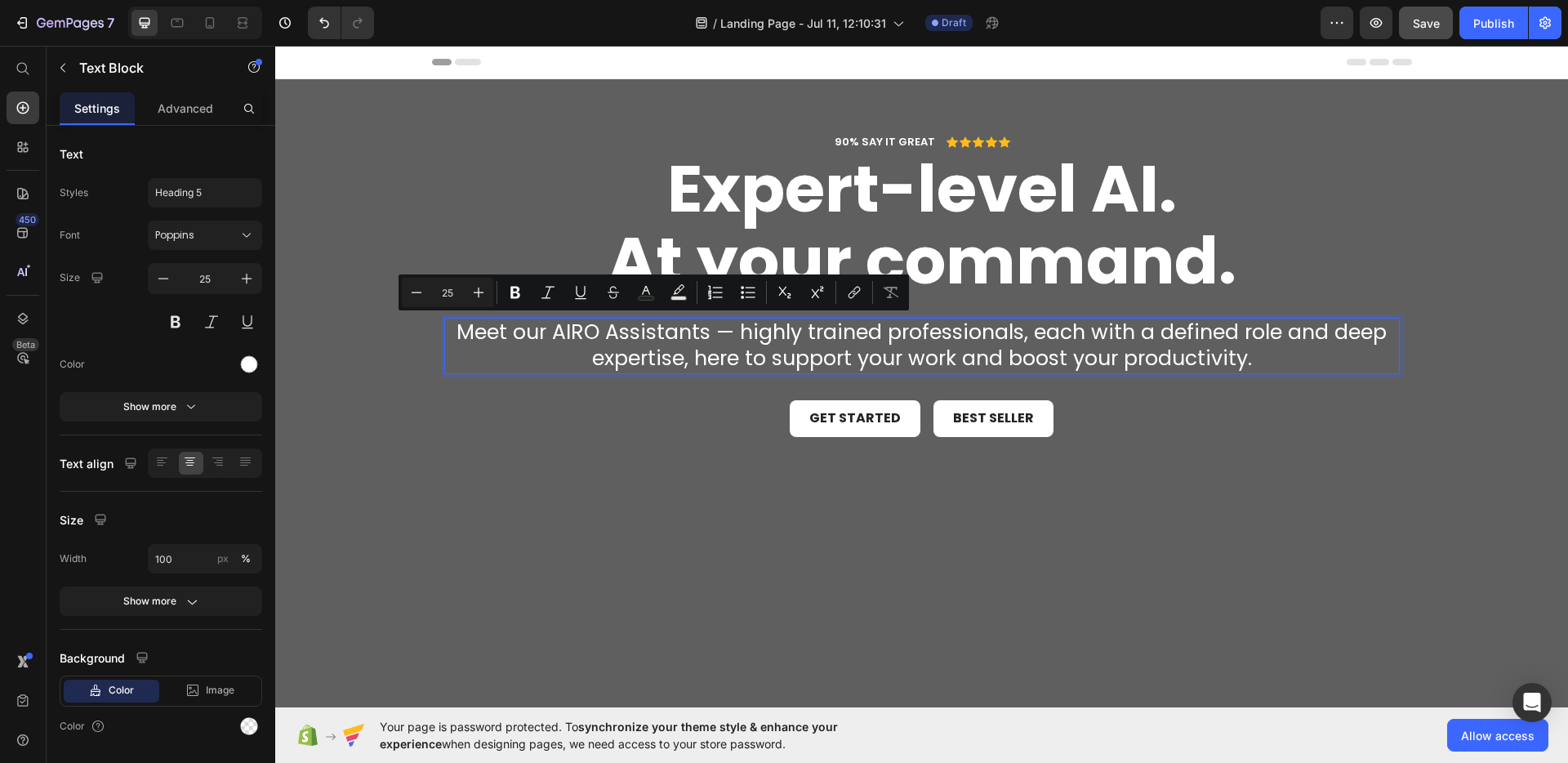 click on "Meet our AIRO Assistants — highly trained professionals, each with a defined role and deep expertise, here to support your work and boost your productivity." at bounding box center (922, 346) 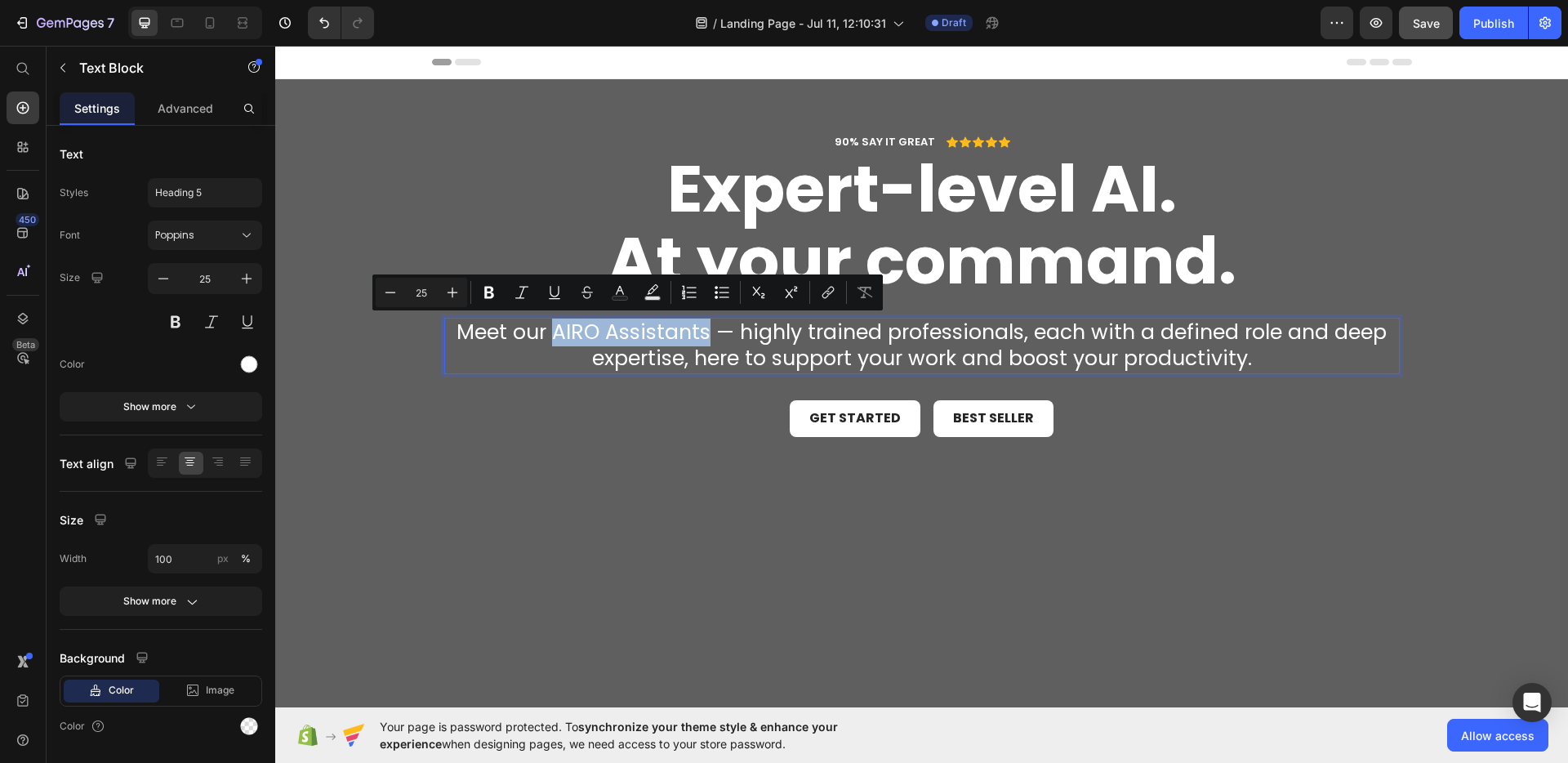 drag, startPoint x: 550, startPoint y: 332, endPoint x: 706, endPoint y: 328, distance: 156.05127 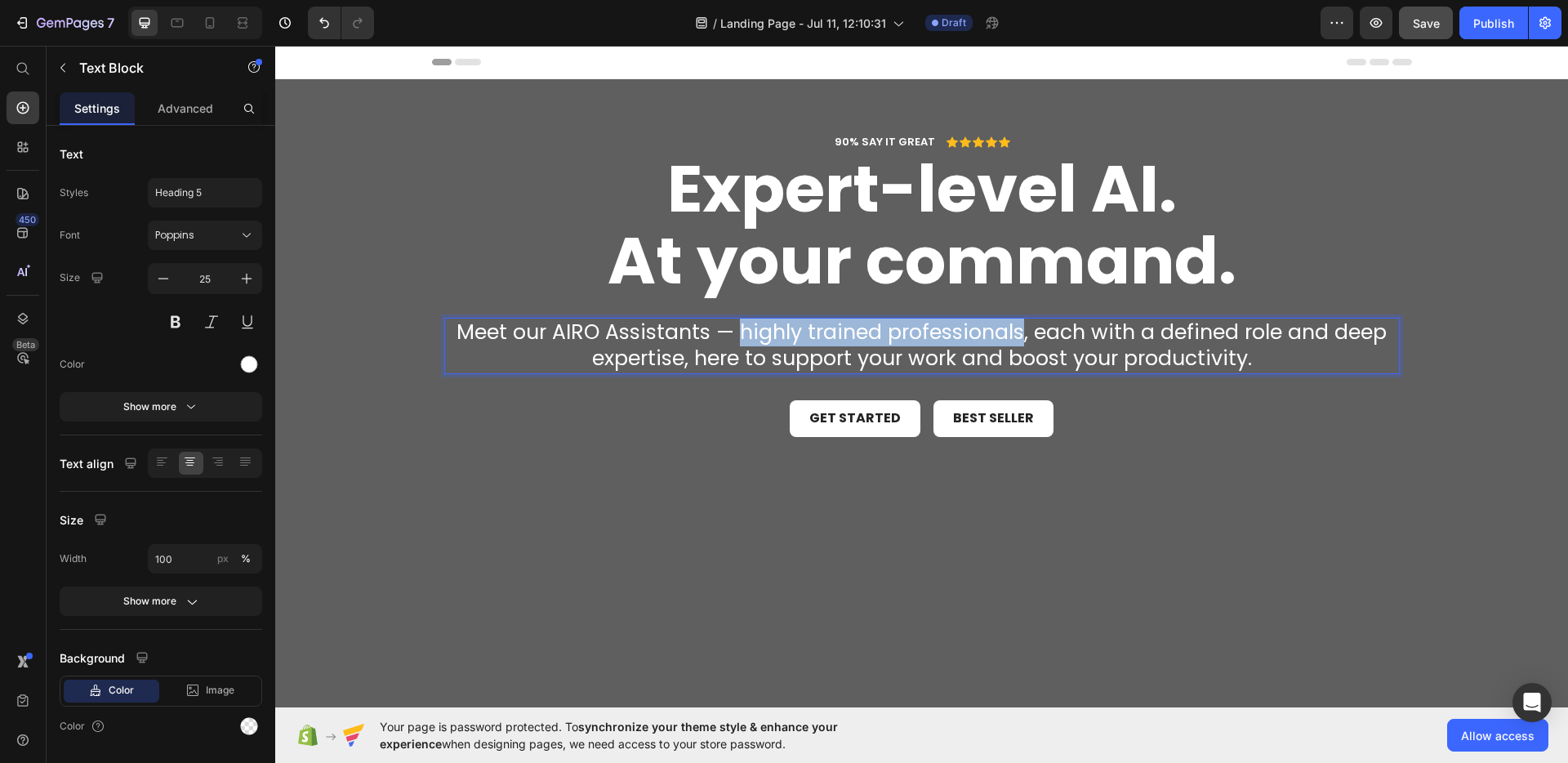drag, startPoint x: 736, startPoint y: 329, endPoint x: 1016, endPoint y: 340, distance: 280.21599 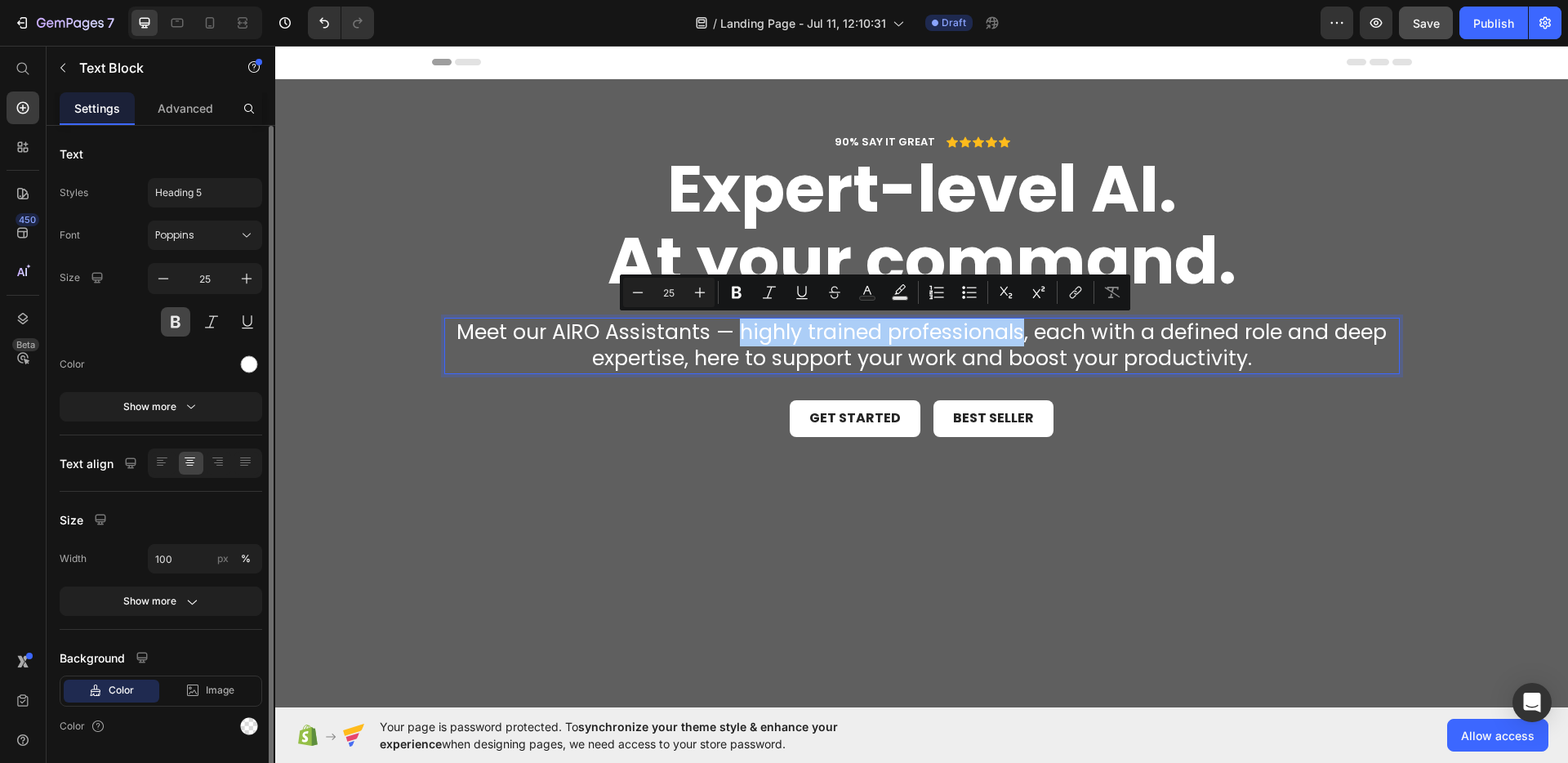 click at bounding box center [176, 322] 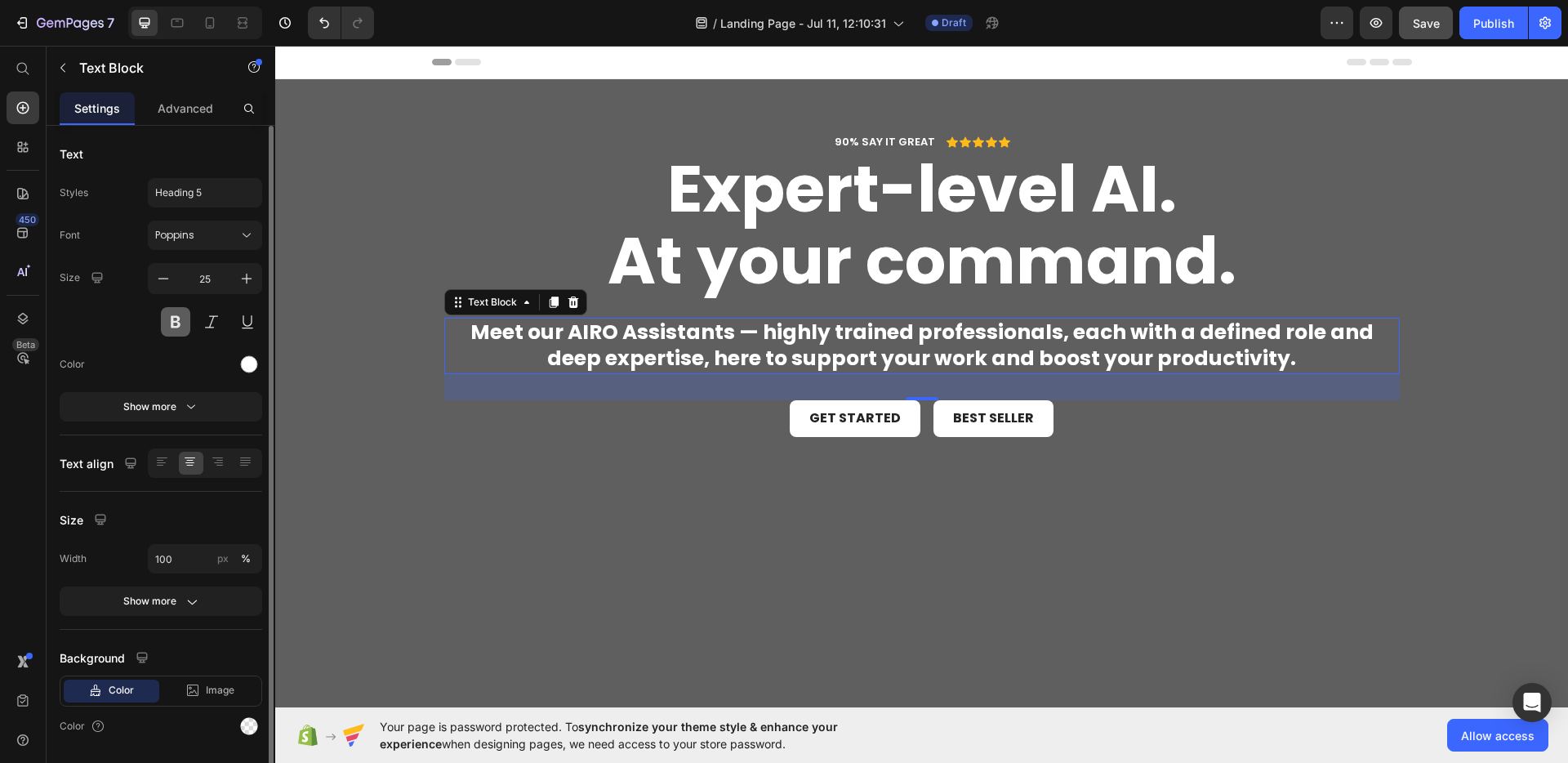 click at bounding box center [176, 322] 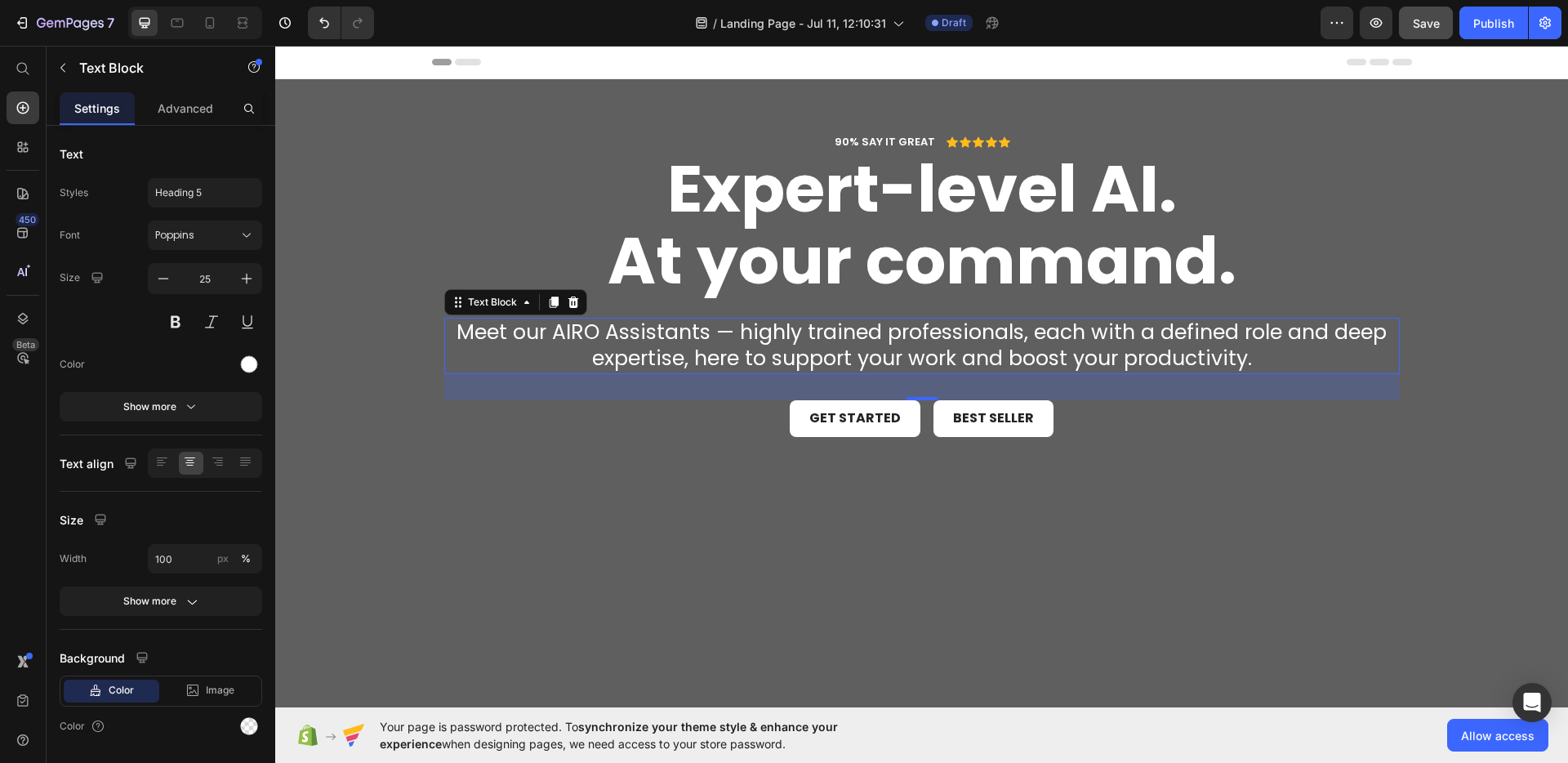click on "Meet our AIRO Assistants — highly trained professionals, each with a defined role and deep expertise, here to support your work and boost your productivity." at bounding box center (922, 346) 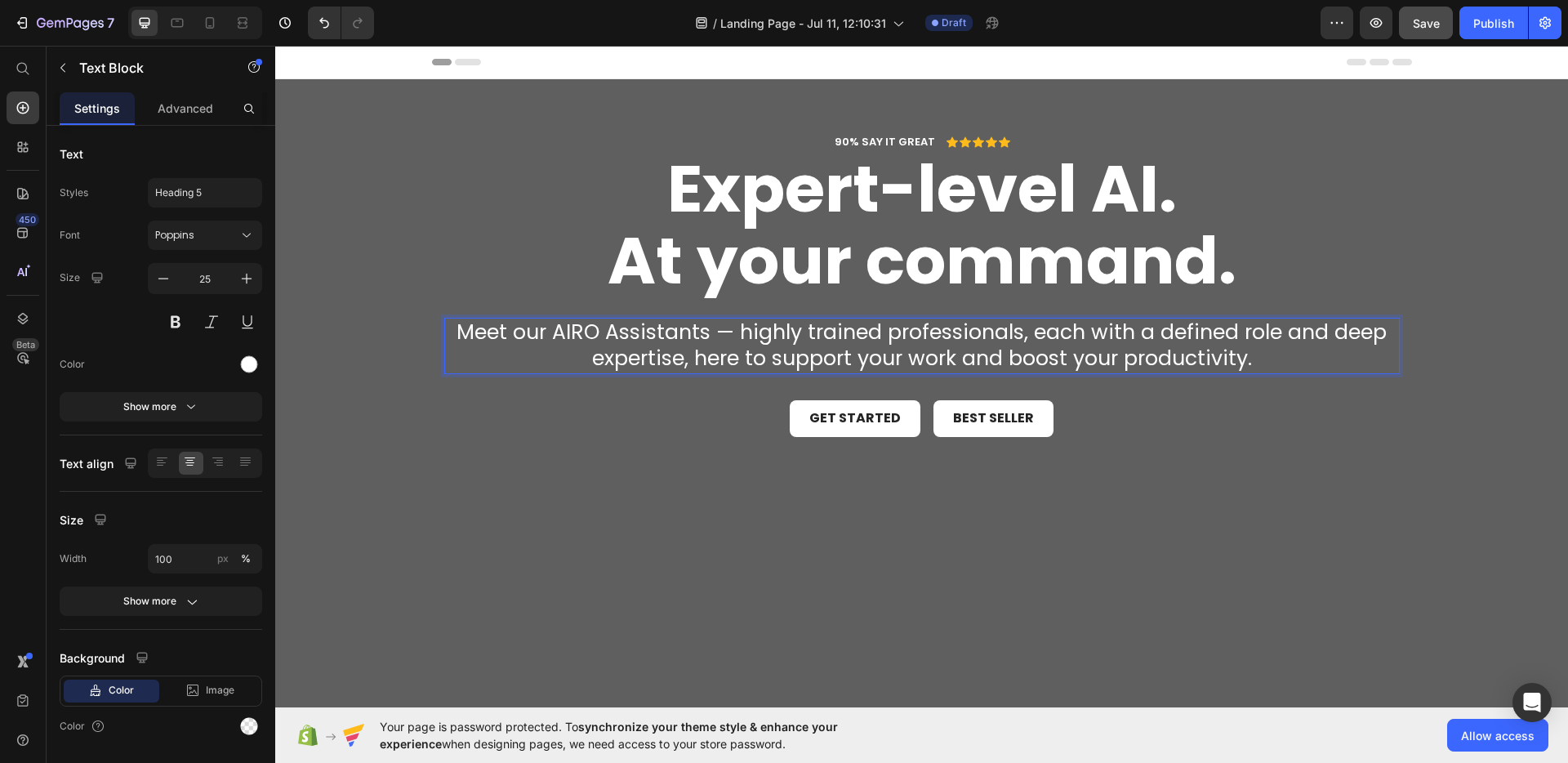 click on "Meet our AIRO Assistants — highly trained professionals, each with a defined role and deep expertise, here to support your work and boost your productivity." at bounding box center (922, 346) 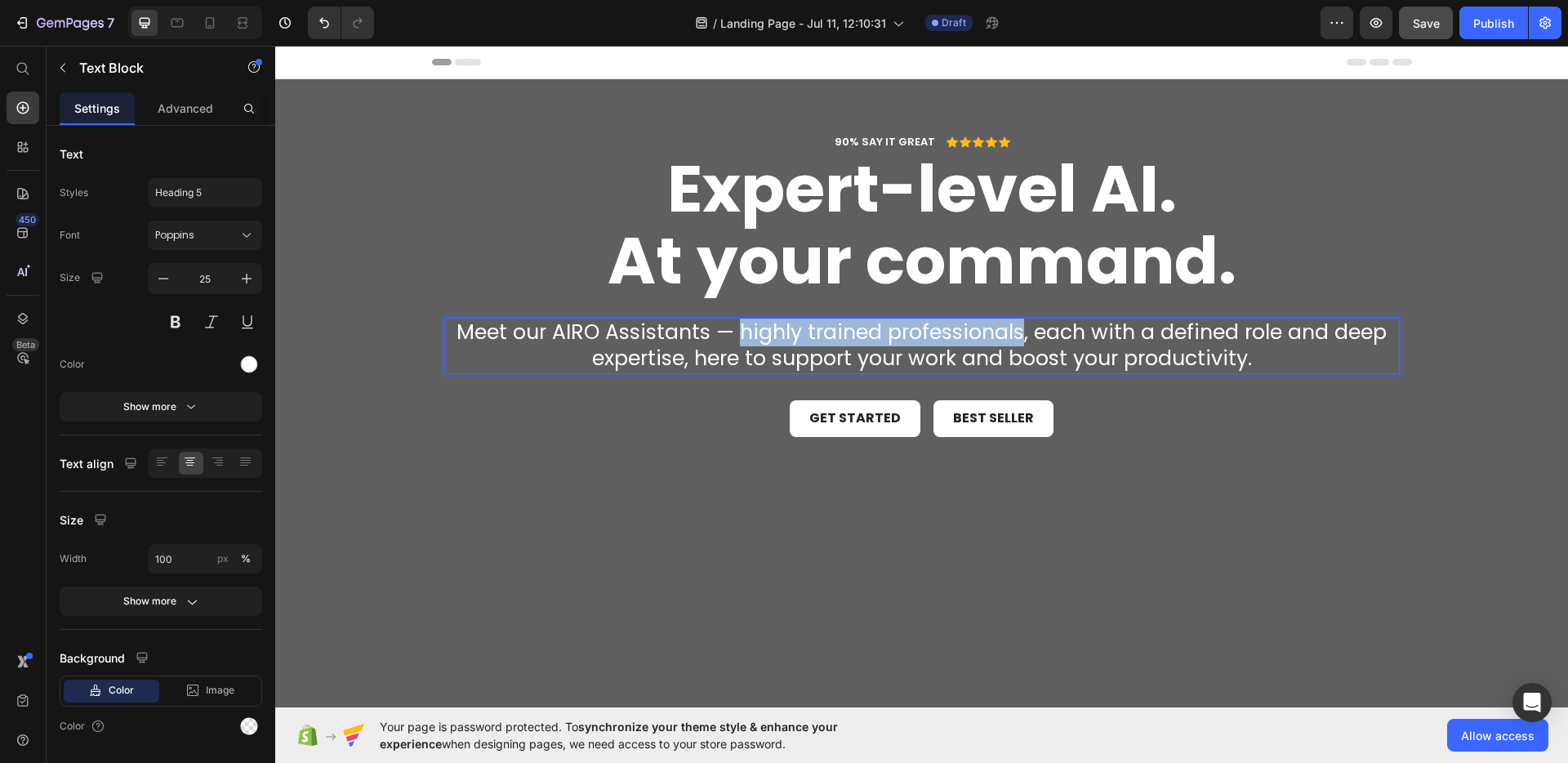 drag, startPoint x: 739, startPoint y: 334, endPoint x: 1014, endPoint y: 336, distance: 275.00727 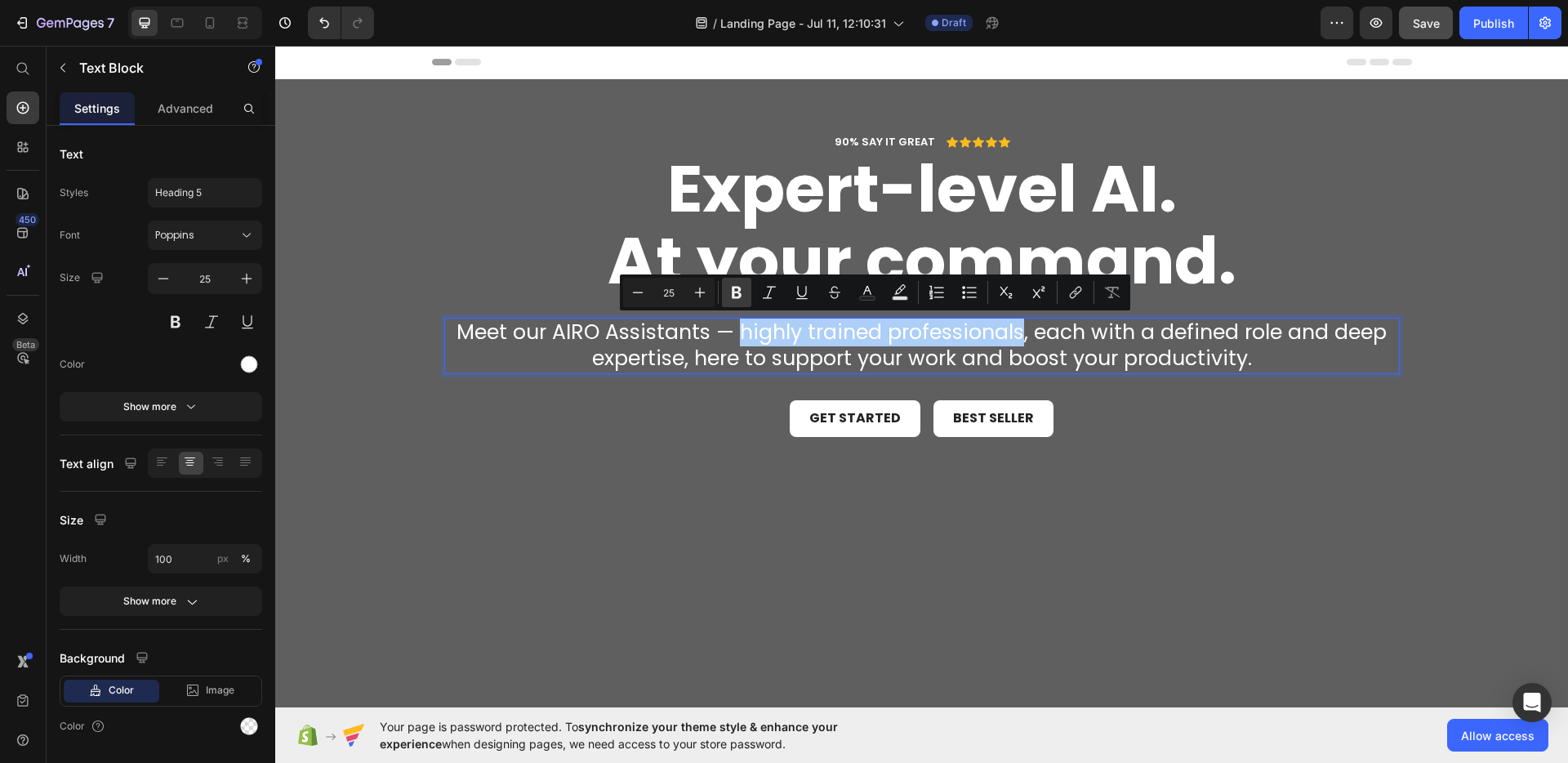 click 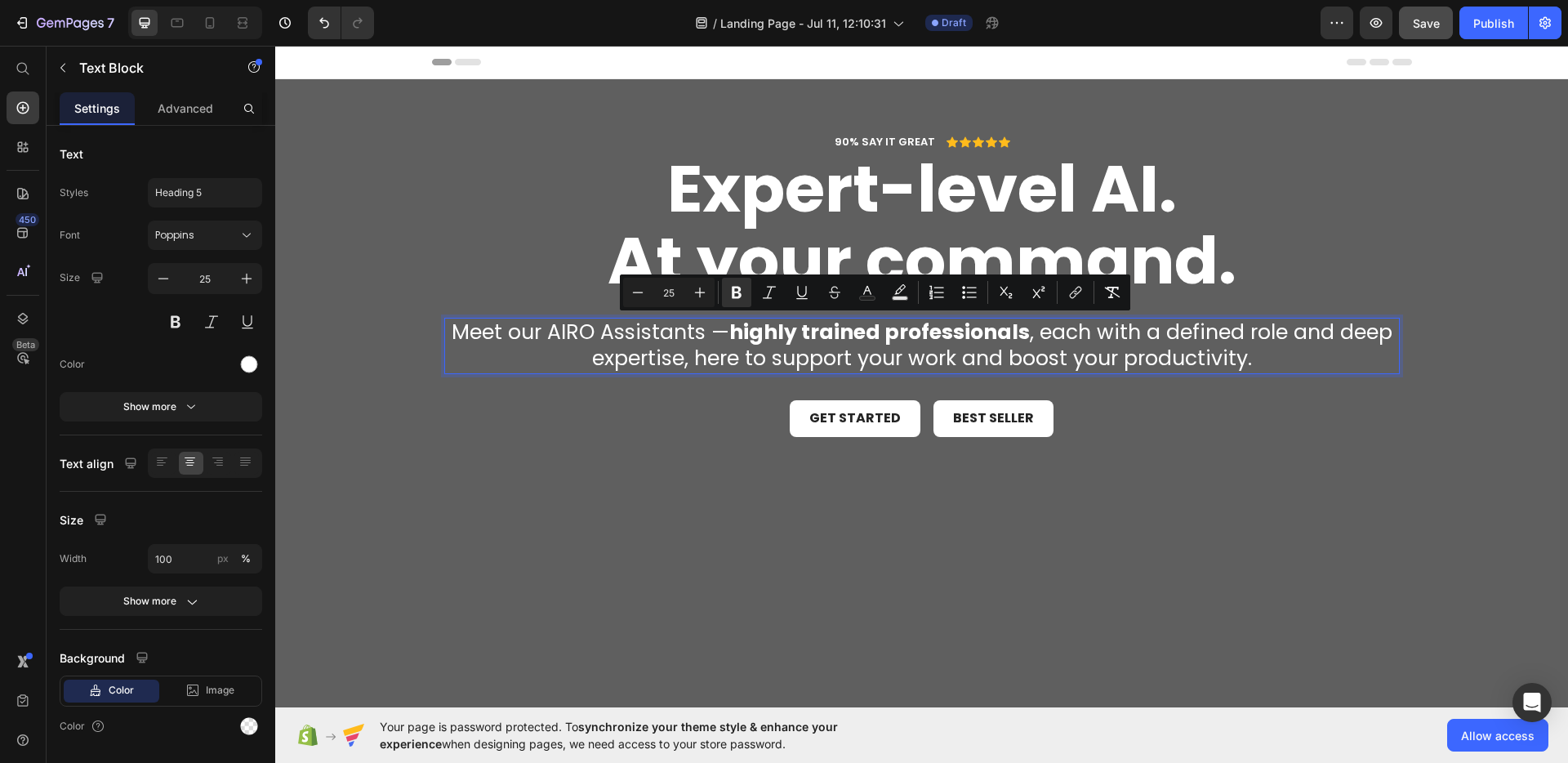 click on "Meet our AIRO Assistants — highly trained professionals , each with a defined role and deep expertise, here to support your work and boost your productivity." at bounding box center (922, 346) 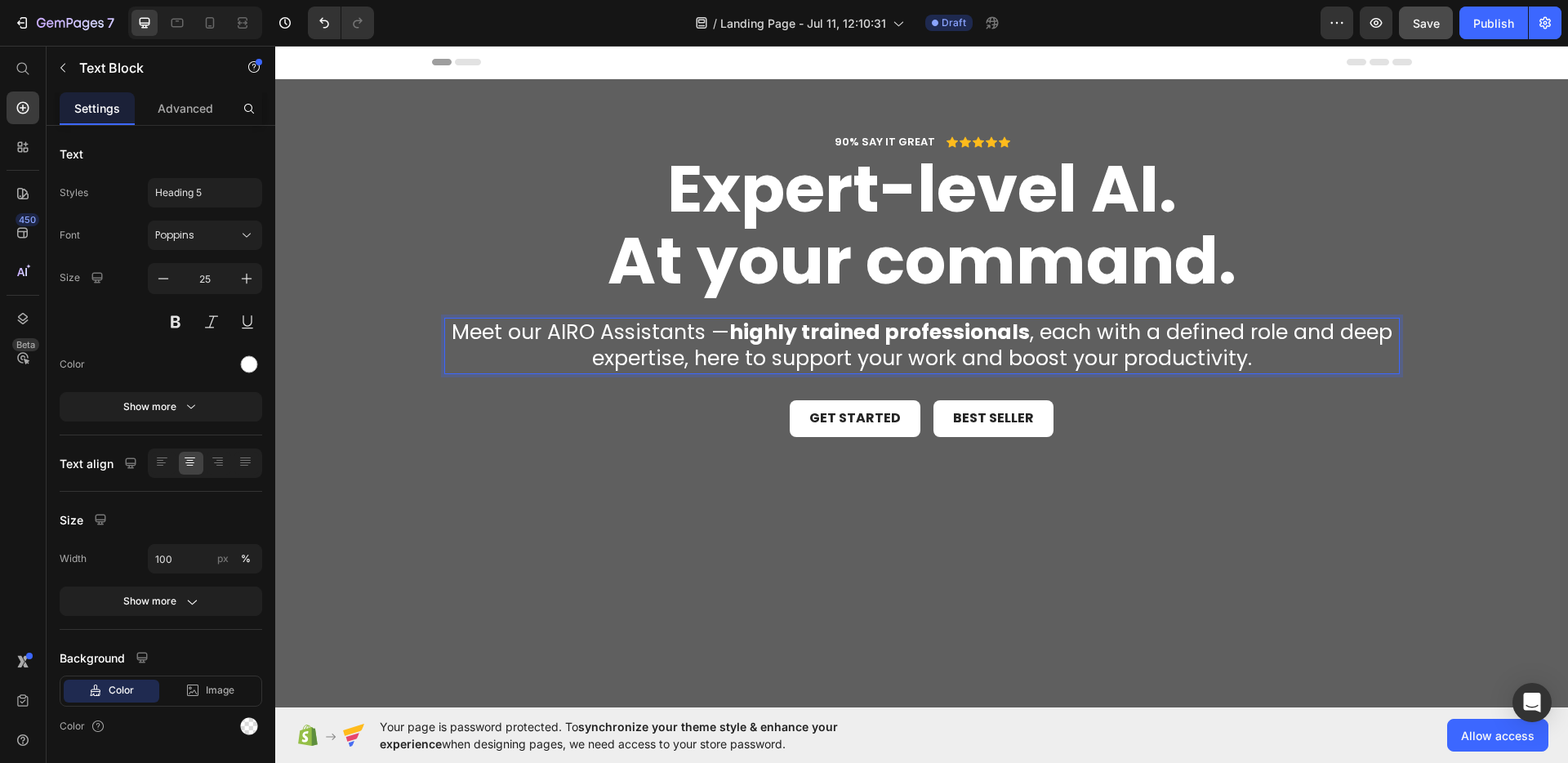 click on "Meet our AIRO Assistants — highly trained professionals , each with a defined role and deep expertise, here to support your work and boost your productivity." at bounding box center [922, 346] 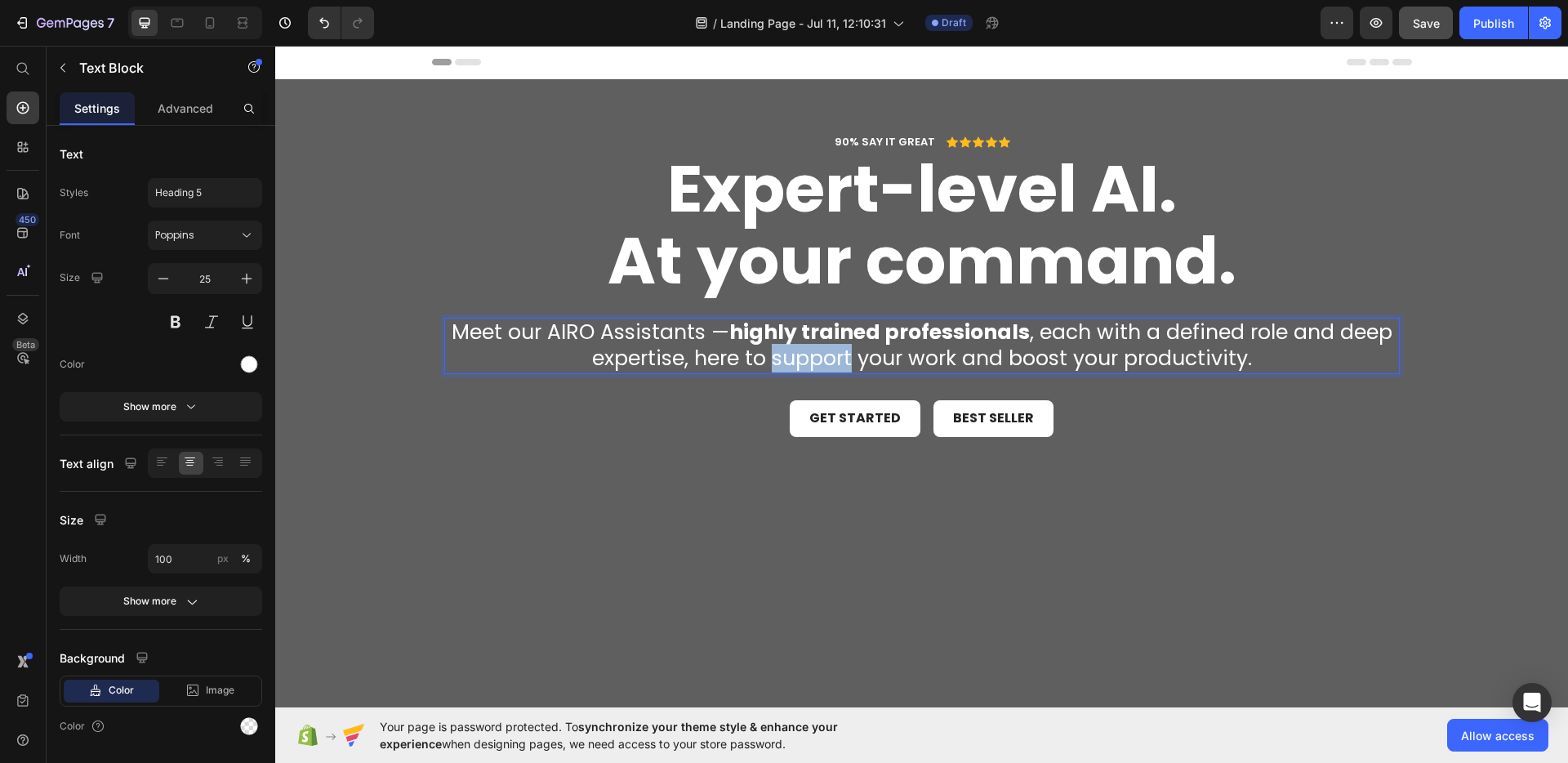 click on "Meet our AIRO Assistants — highly trained professionals , each with a defined role and deep expertise, here to support your work and boost your productivity." at bounding box center [922, 346] 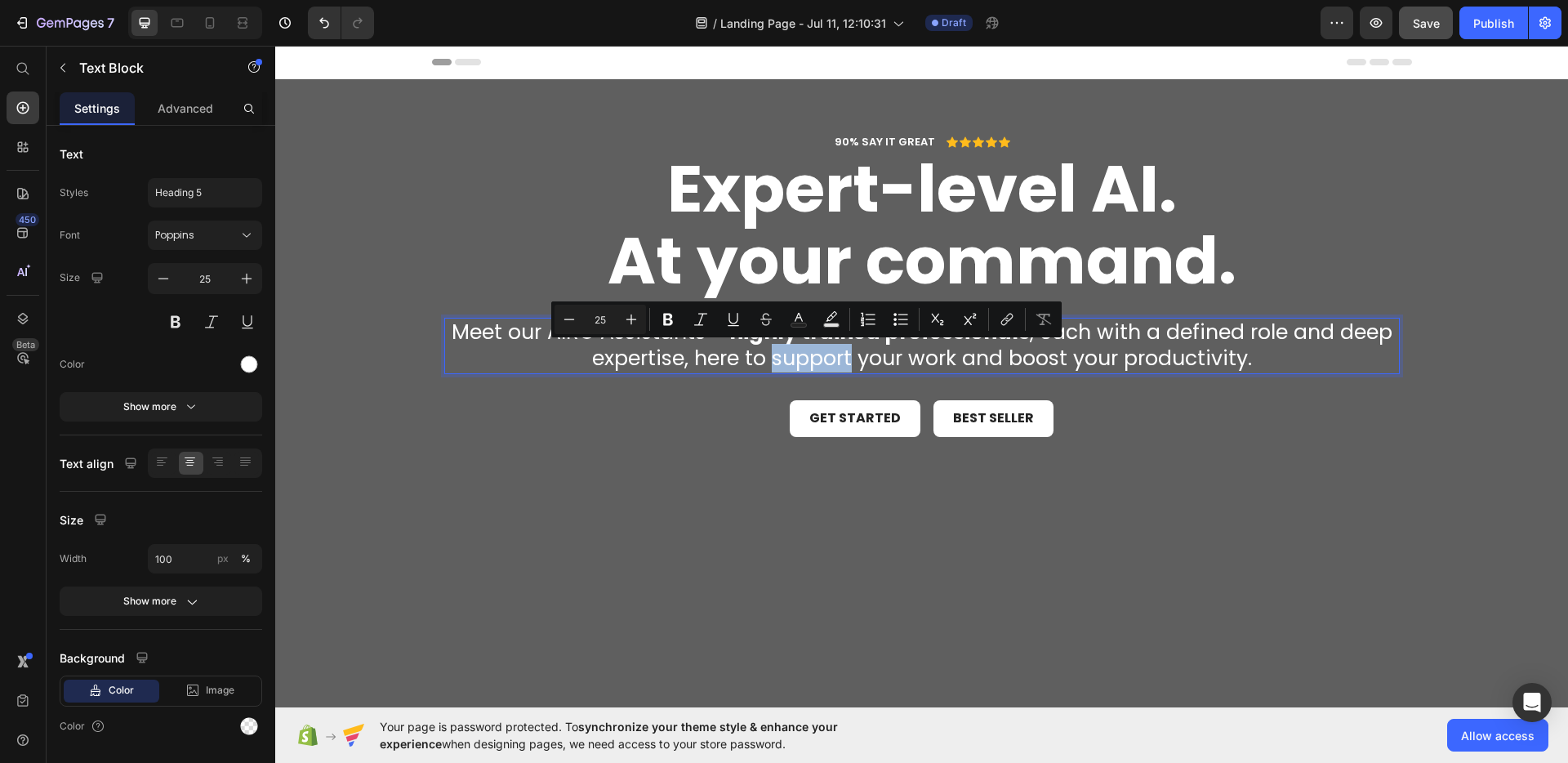 click on "Meet our AIRO Assistants — highly trained professionals , each with a defined role and deep expertise, here to support your work and boost your productivity." at bounding box center (922, 346) 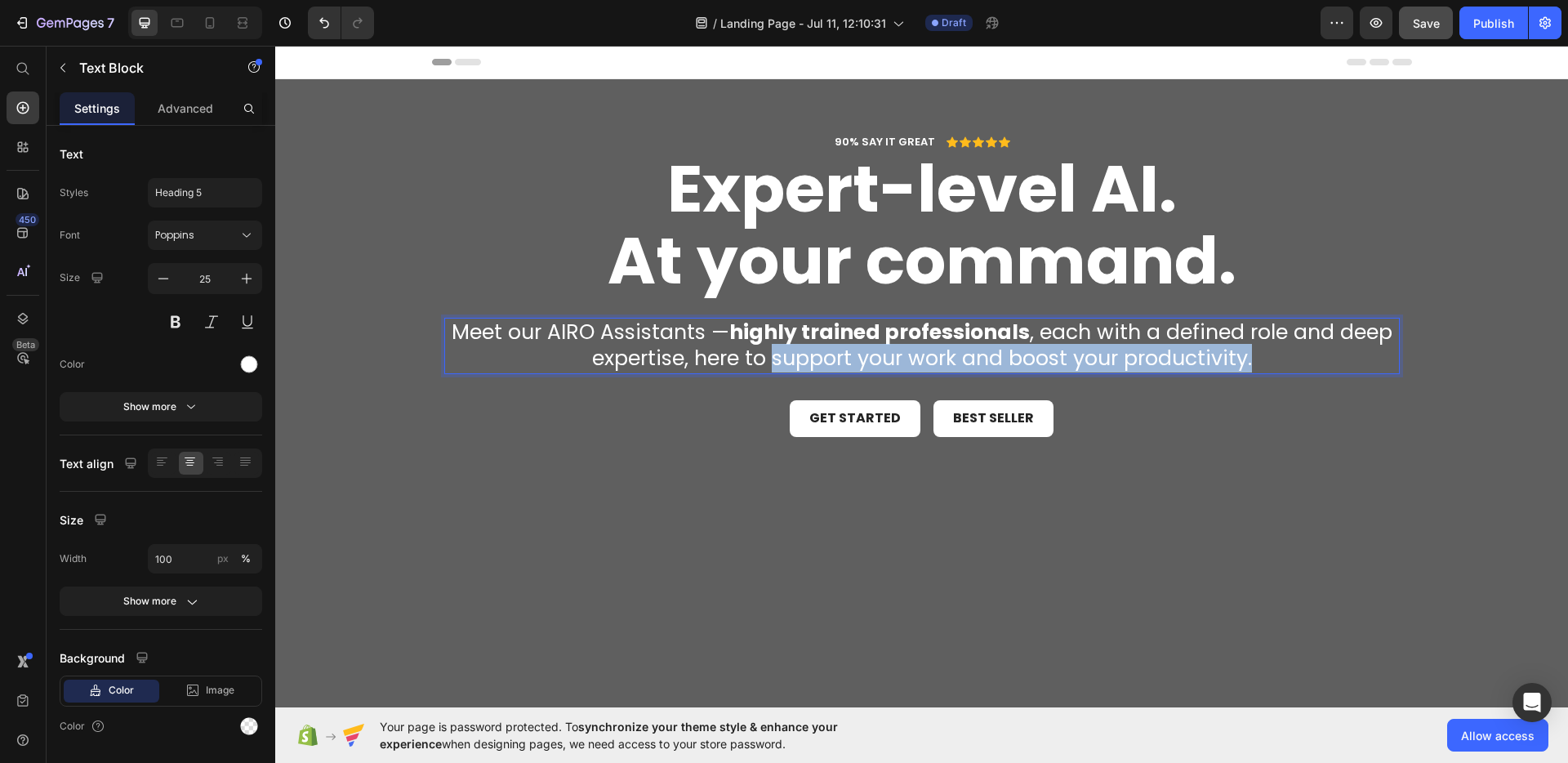 drag, startPoint x: 770, startPoint y: 359, endPoint x: 1279, endPoint y: 362, distance: 509.0088 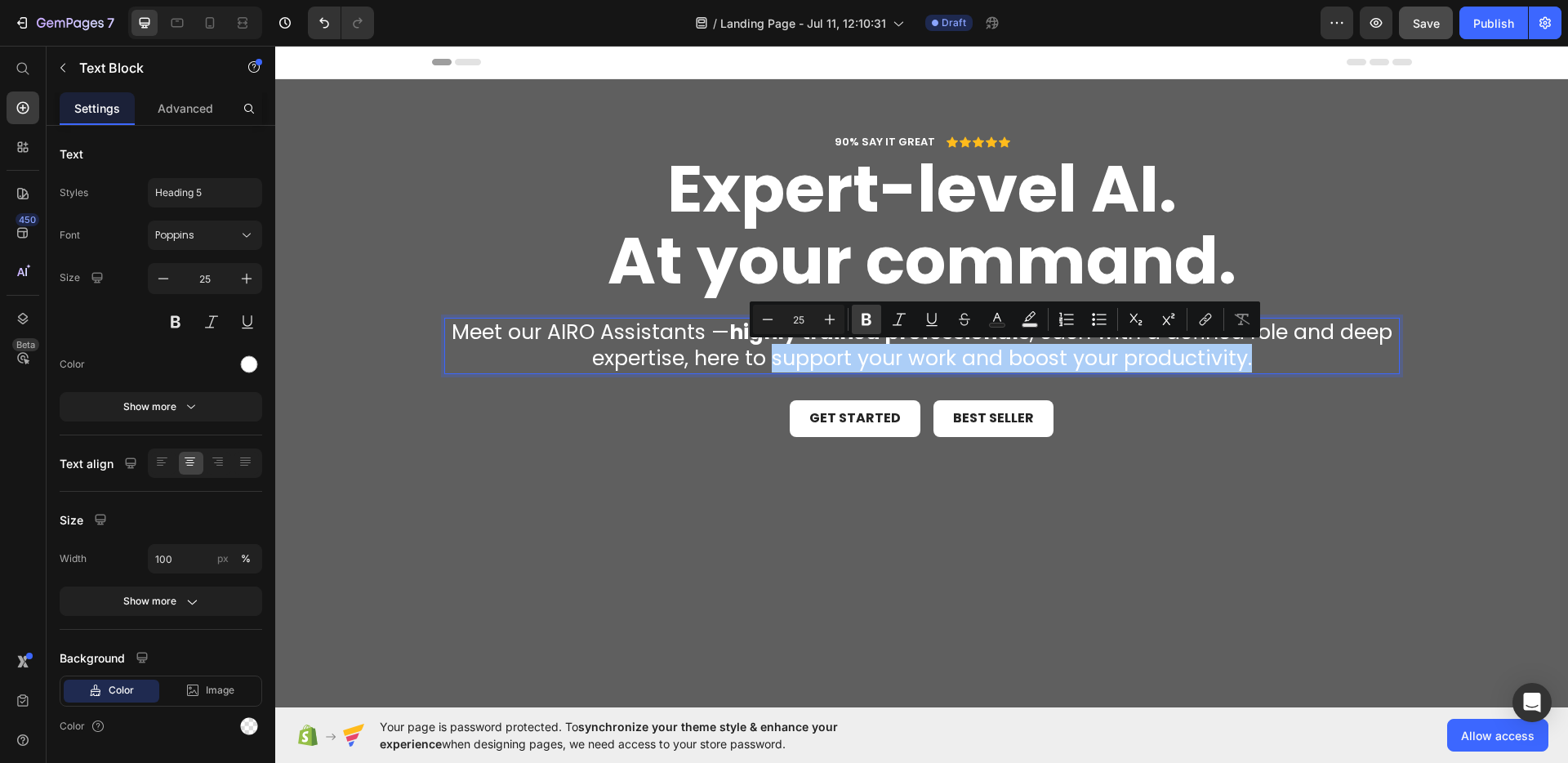click 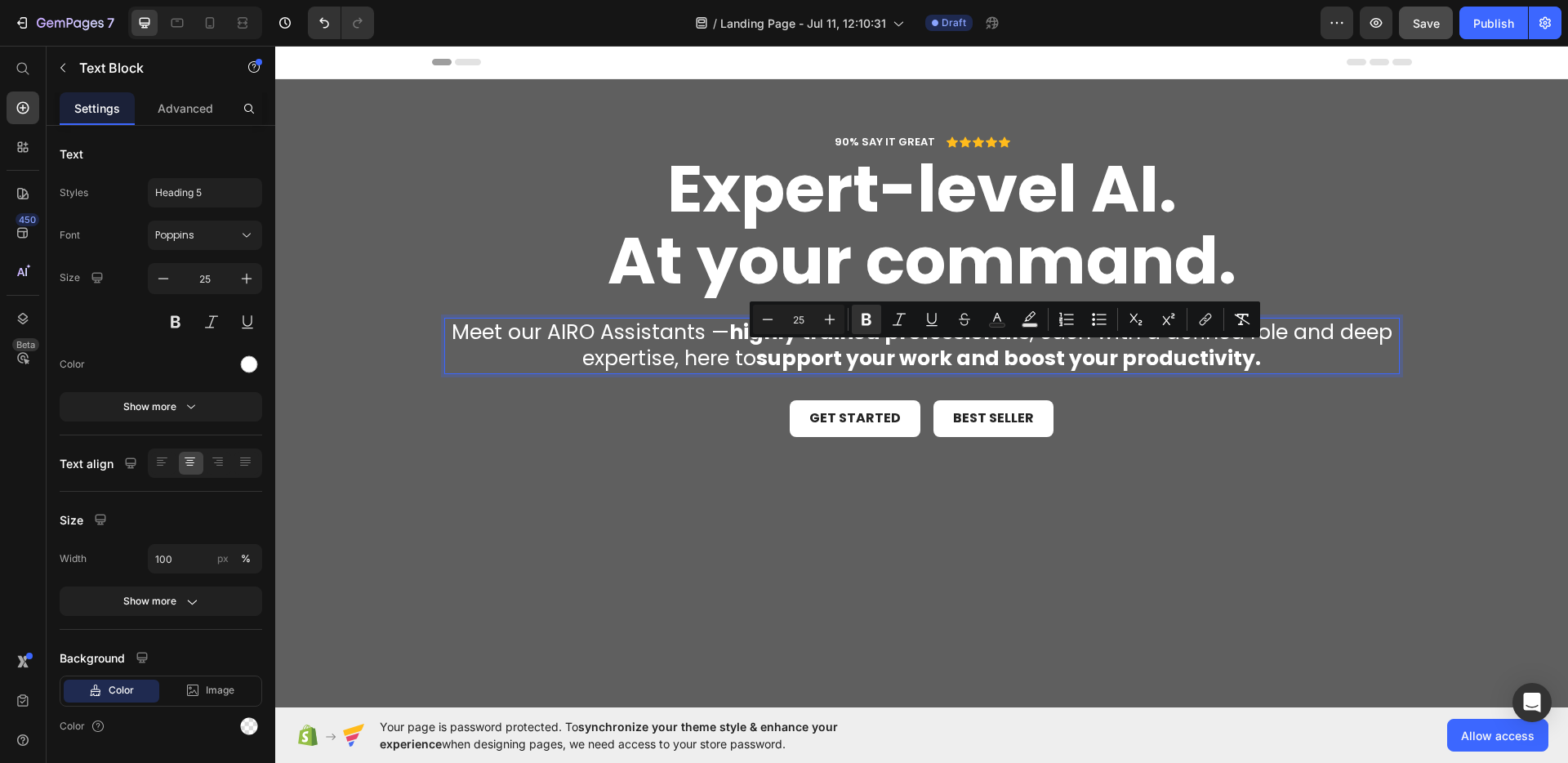 click on "Header" at bounding box center (922, 62) 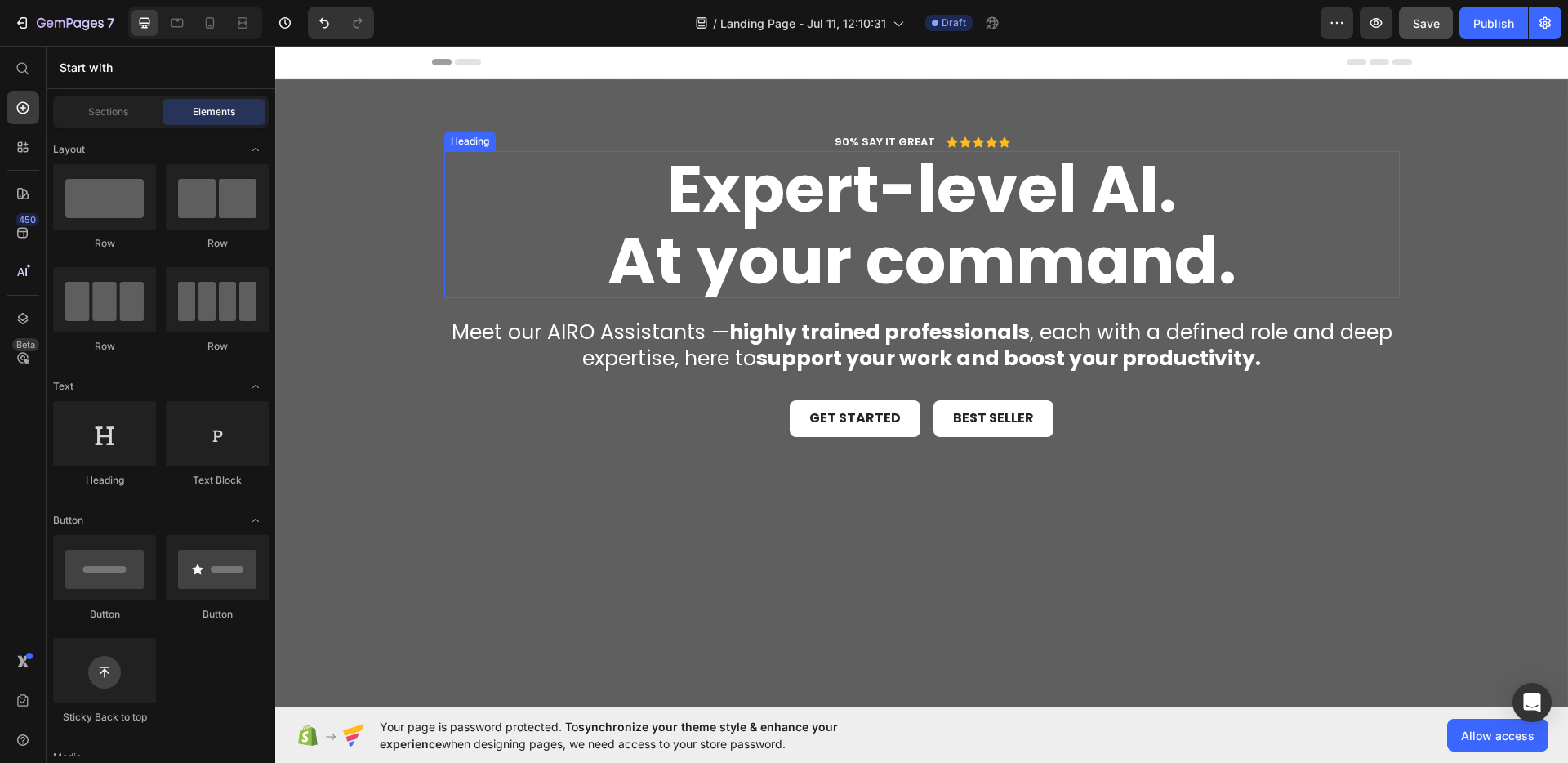 click on "⁠⁠⁠⁠⁠⁠⁠ Expert-level AI. At your command." at bounding box center [922, 225] 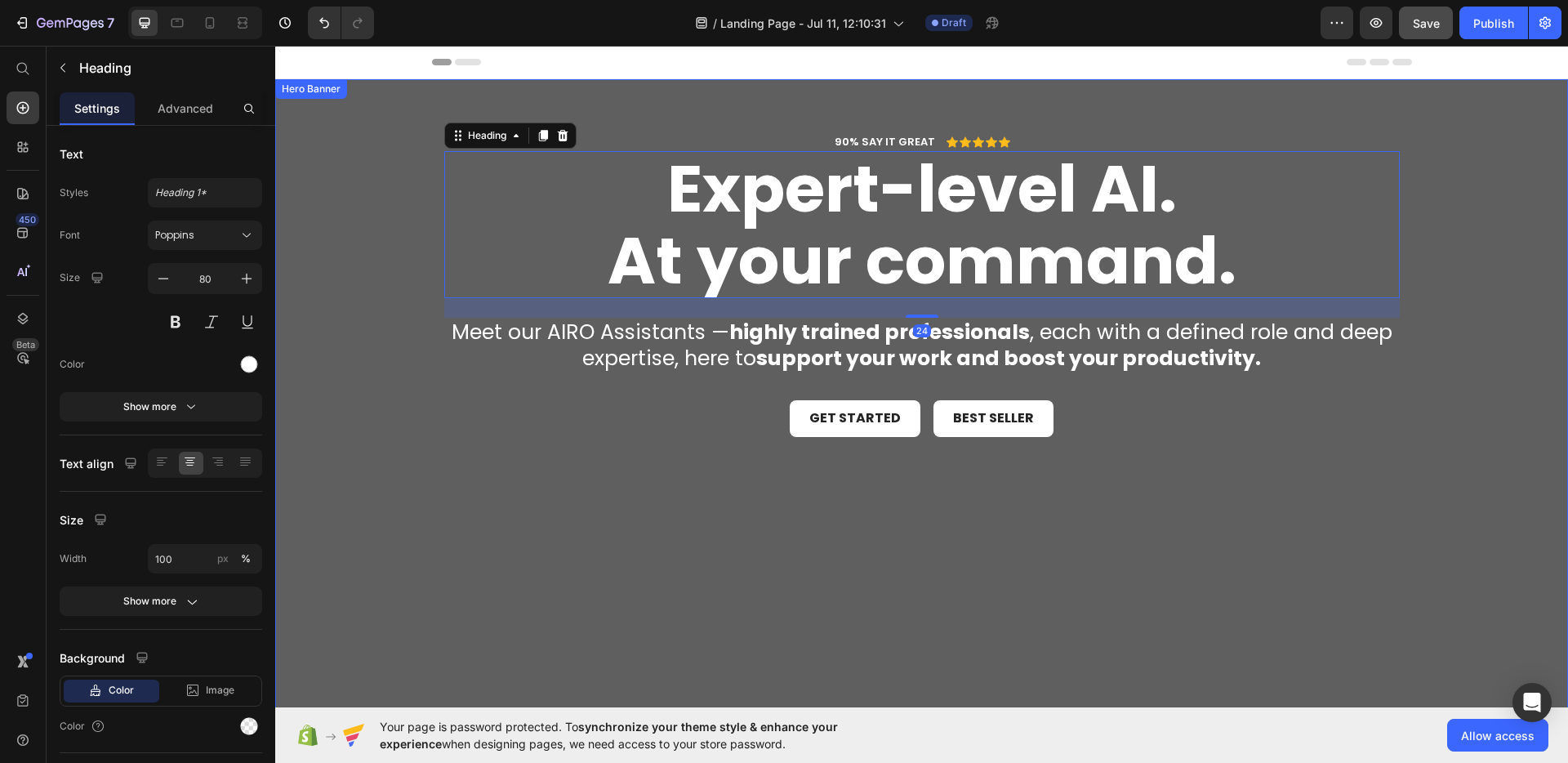 click on "90% SAY IT GREAT Text Block Icon Icon Icon Icon Icon Icon List Row ⁠⁠⁠⁠⁠⁠⁠ Expert-level AI. At your command. Heading 24 Meet our AIRO Assistants — highly trained professionals , each with a defined role and deep expertise, here to support your work and boost your productivity. Text Block Get started Button Best Seller Button Row" at bounding box center [922, 284] 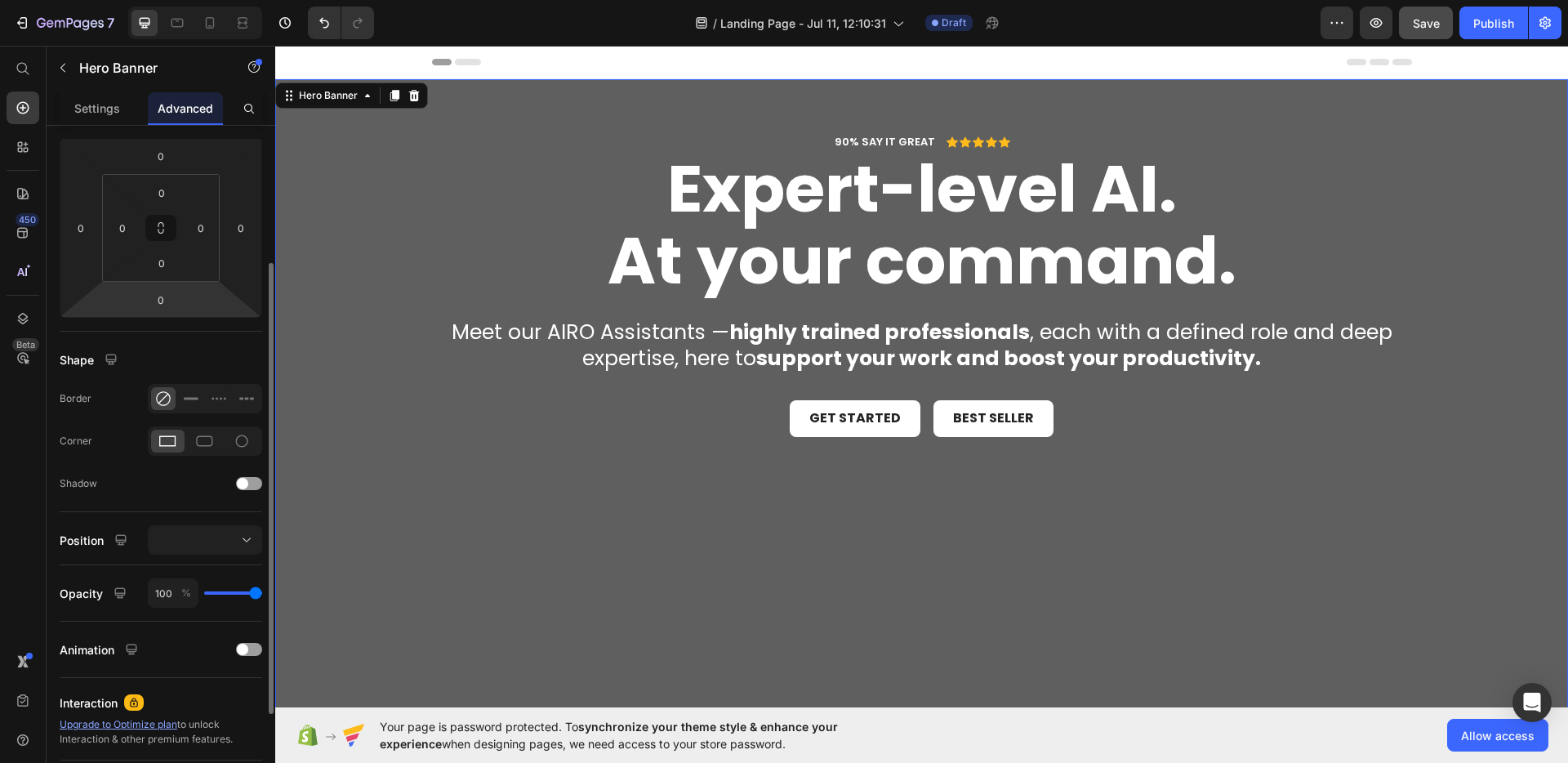 scroll, scrollTop: 224, scrollLeft: 0, axis: vertical 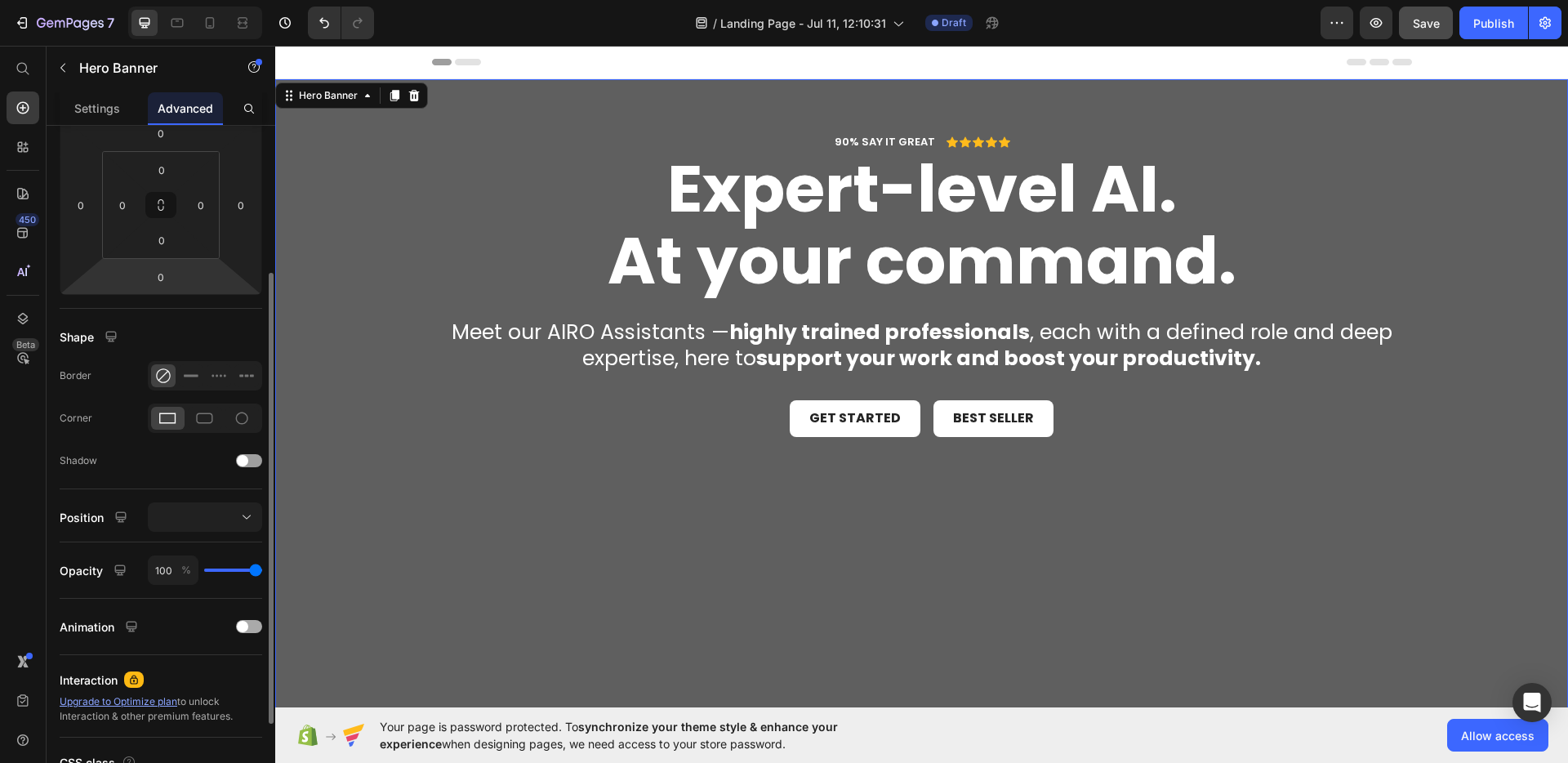 click at bounding box center (249, 627) 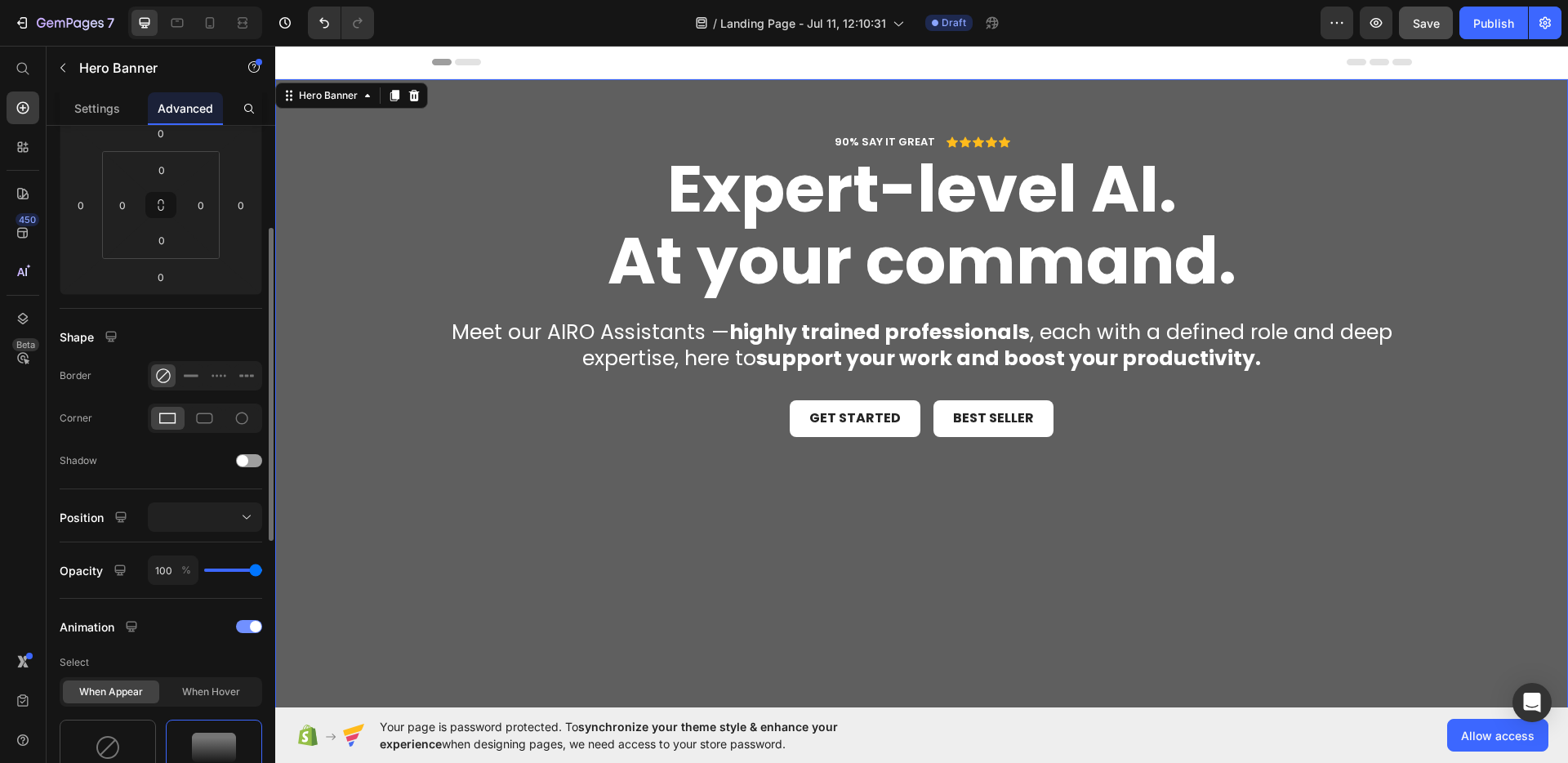 click at bounding box center [256, 627] 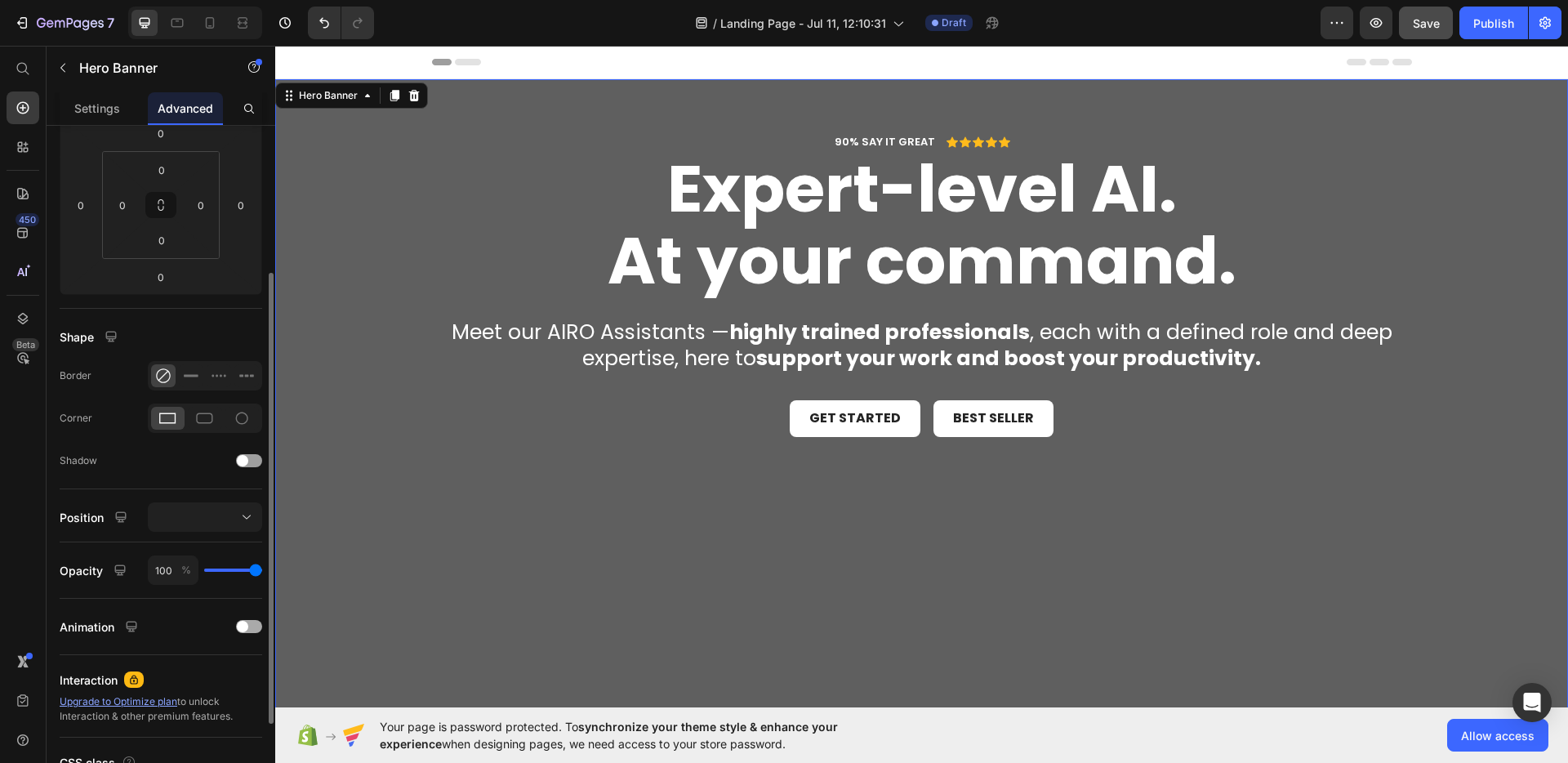 click at bounding box center [249, 627] 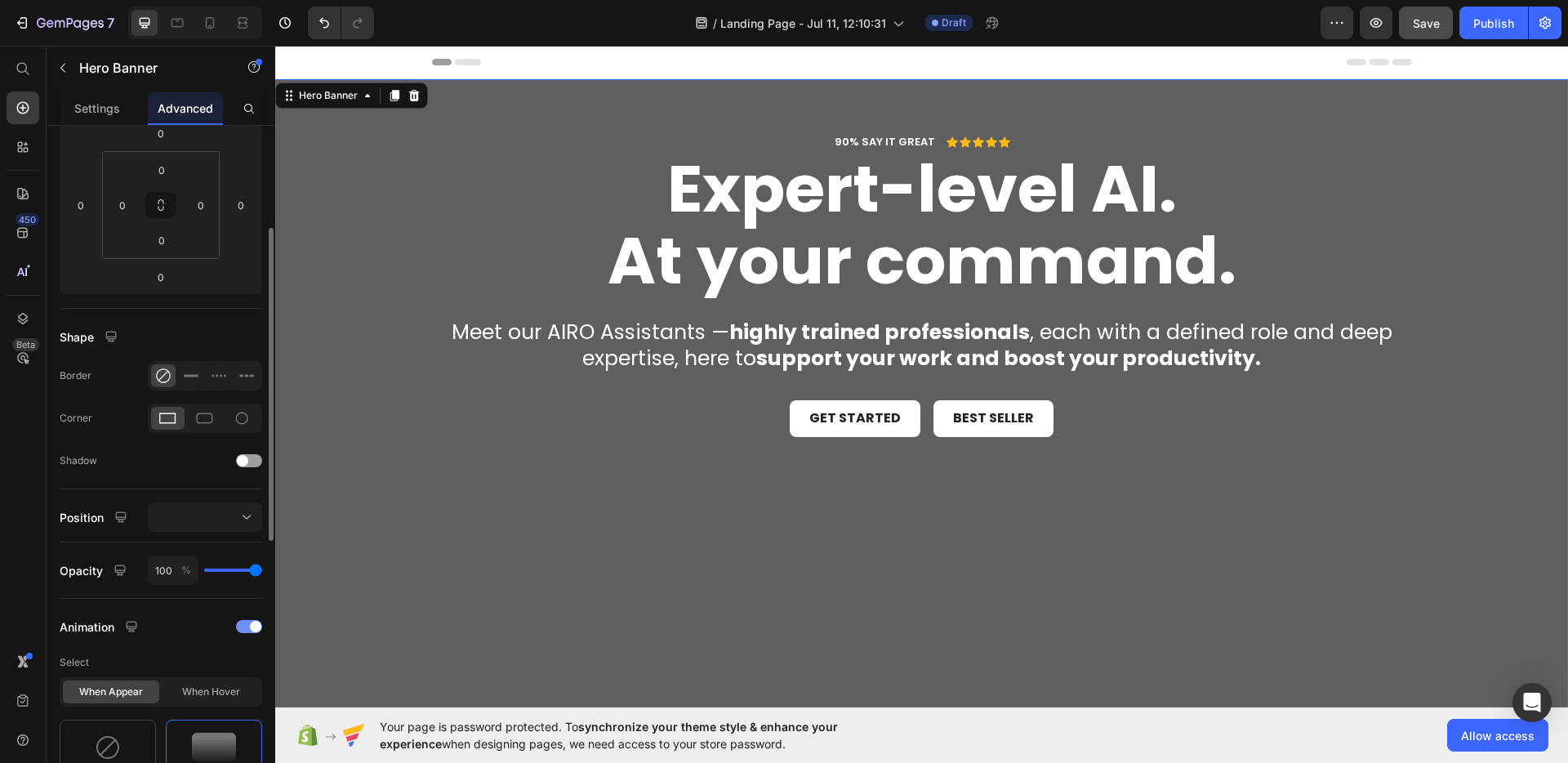 click at bounding box center (256, 627) 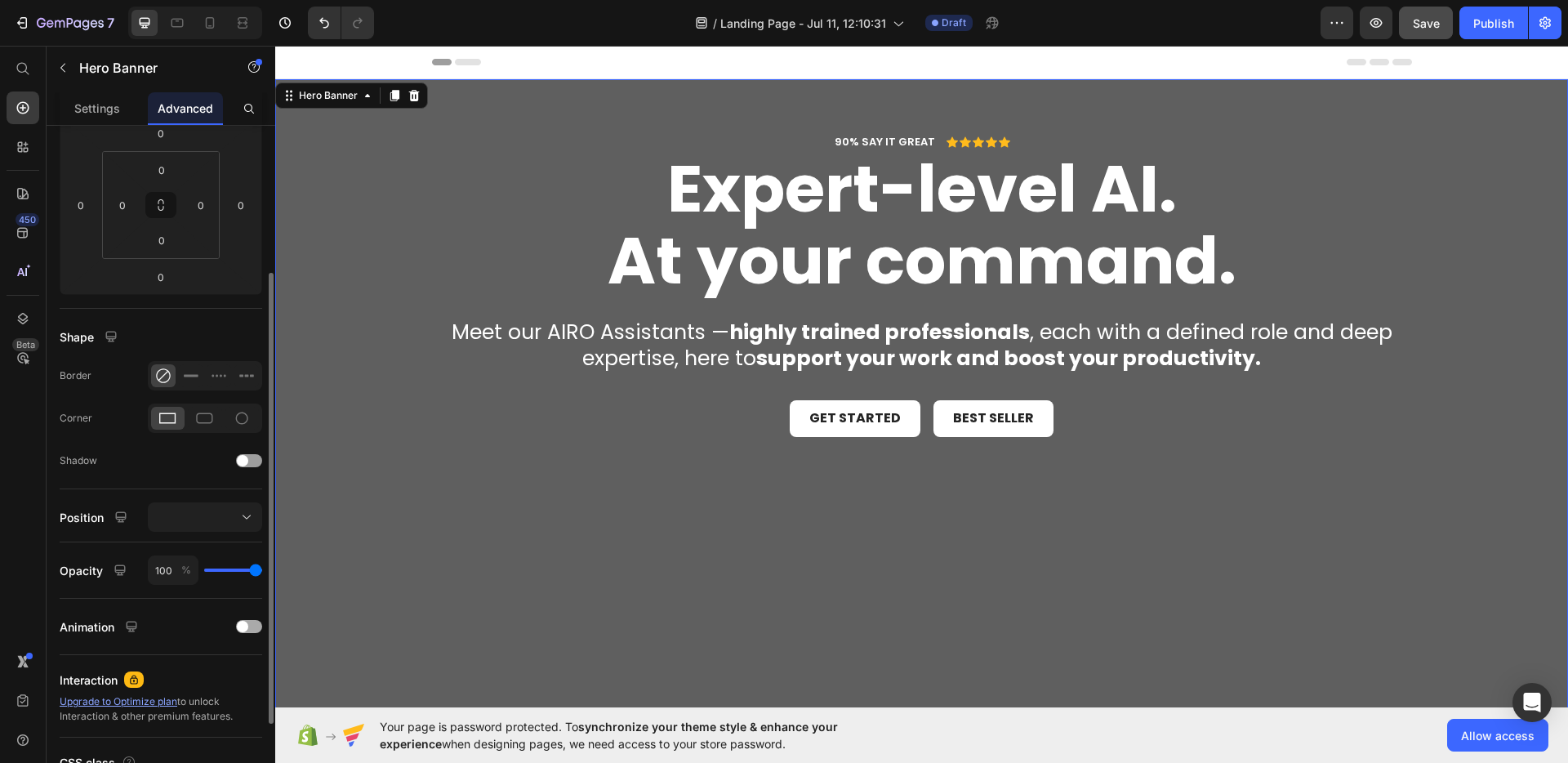 click at bounding box center (249, 627) 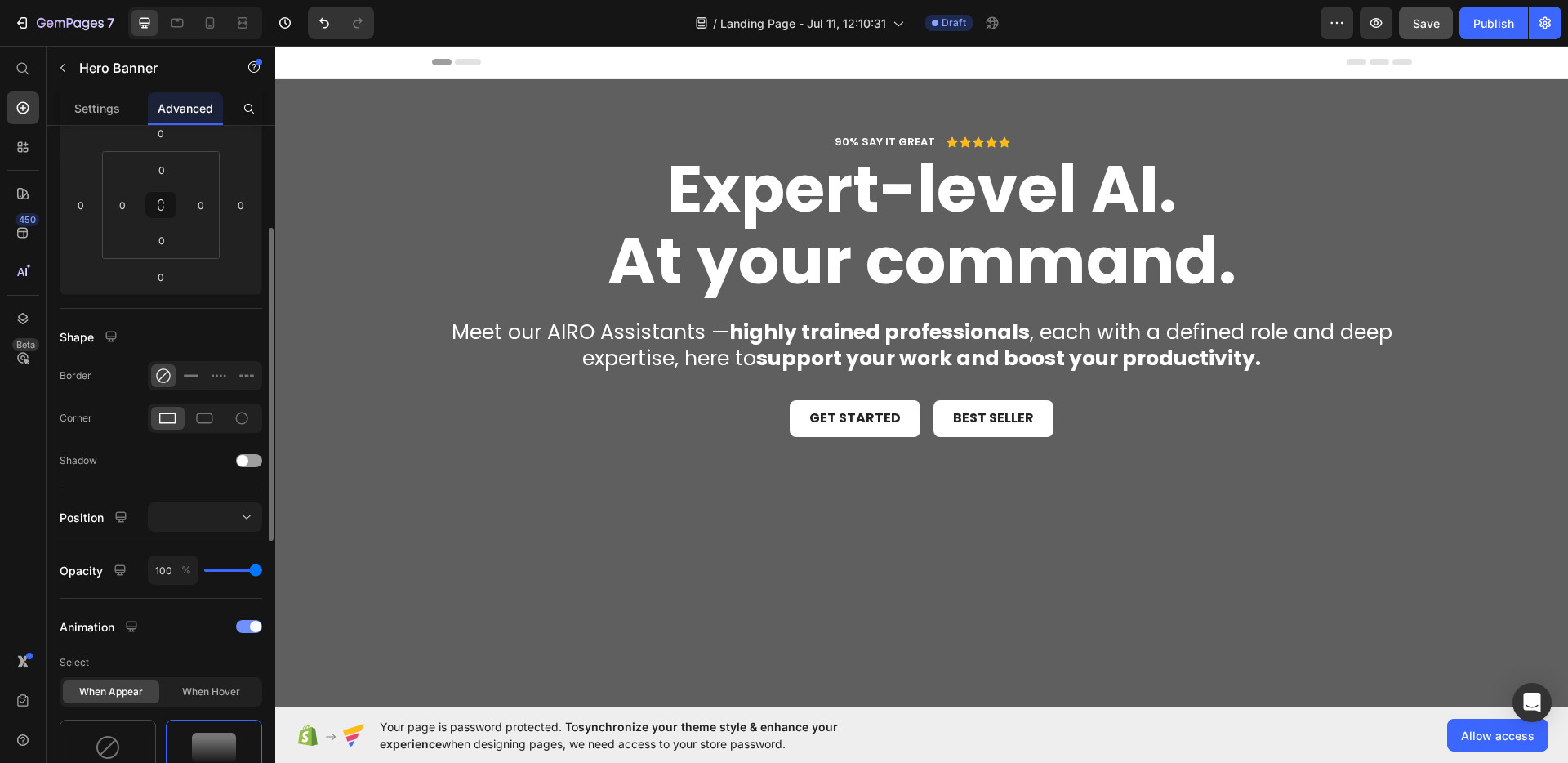 click at bounding box center [256, 627] 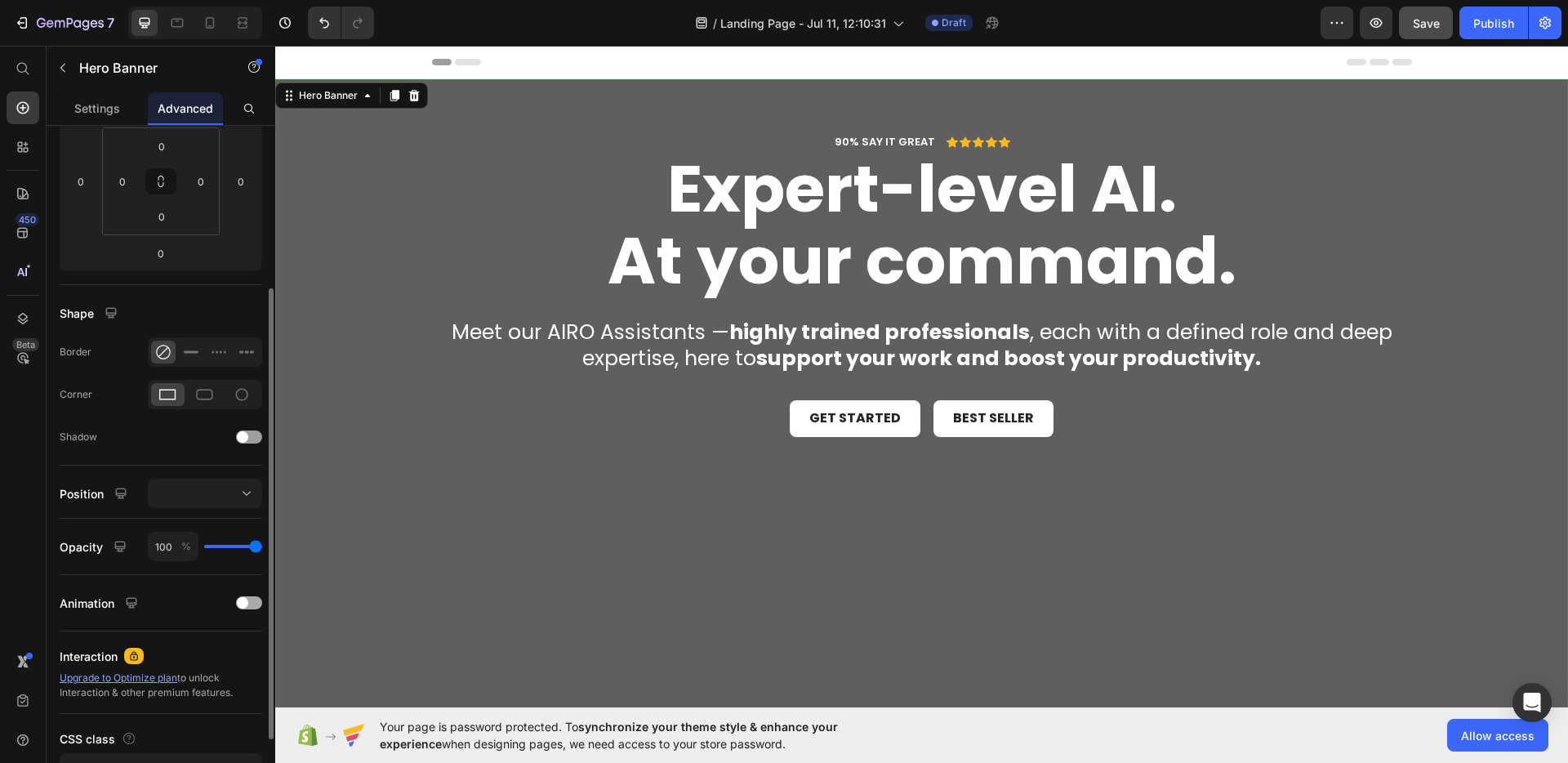 scroll, scrollTop: 251, scrollLeft: 0, axis: vertical 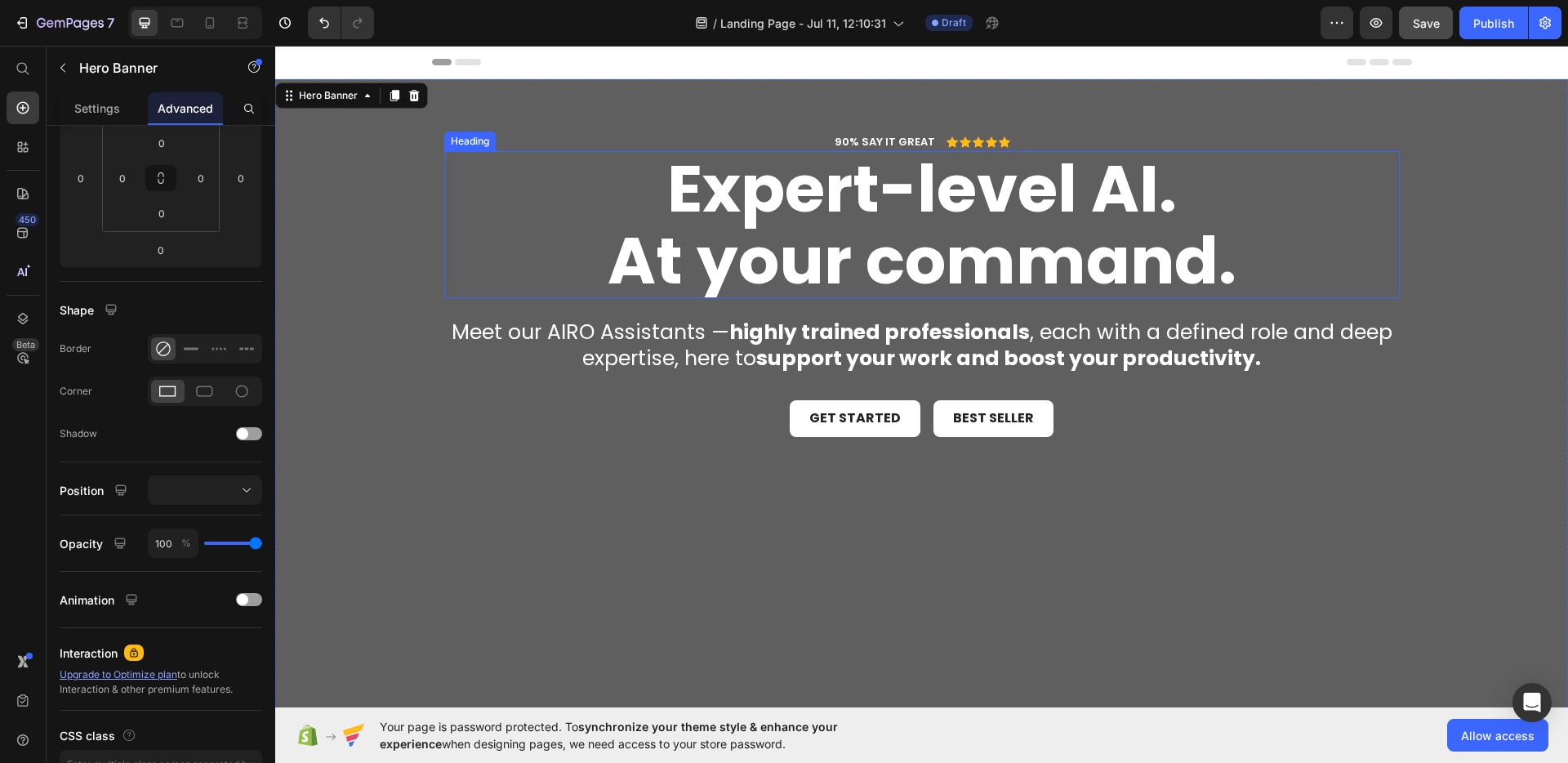 click on "Heading" at bounding box center (470, 141) 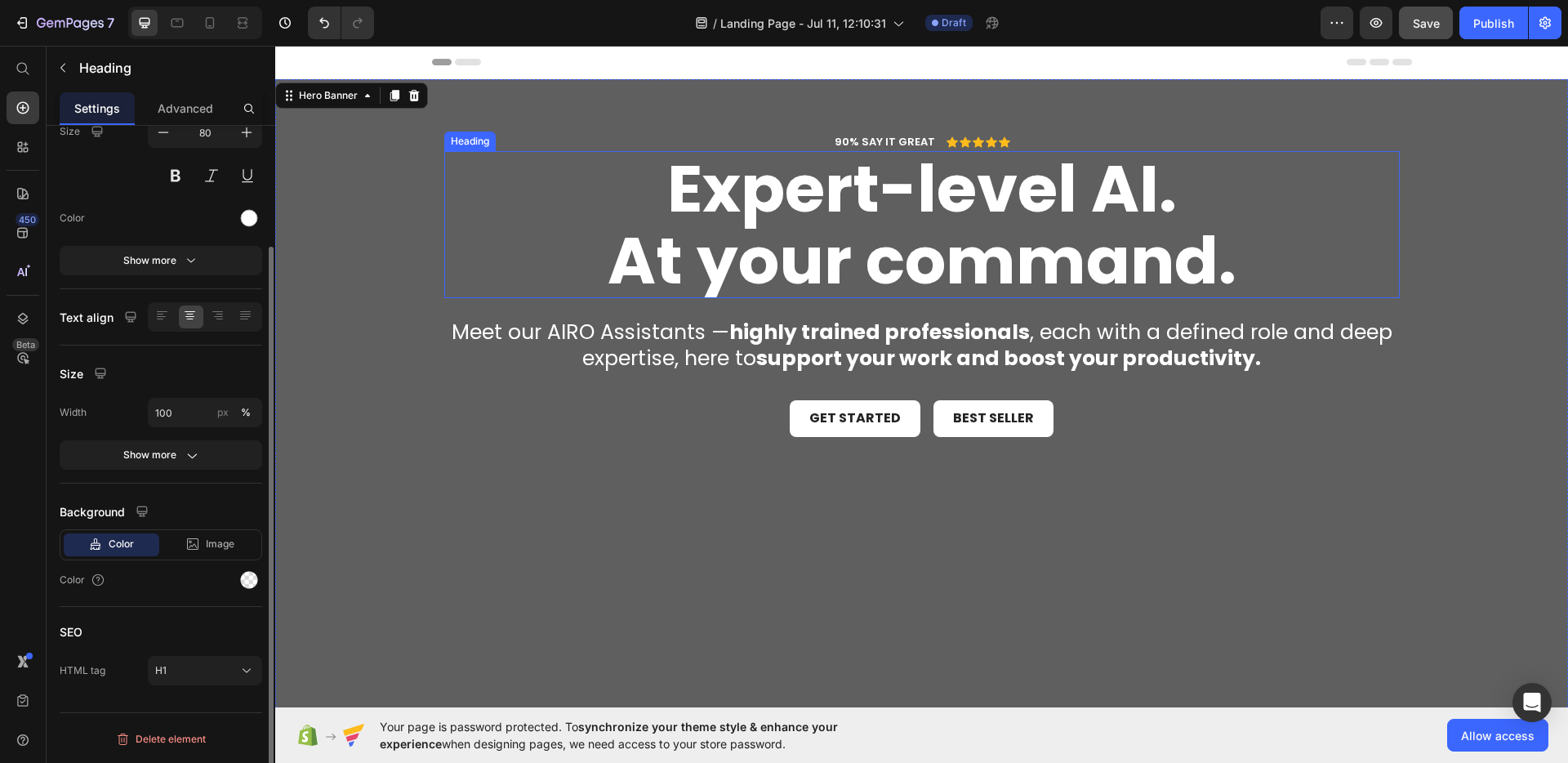 scroll, scrollTop: 0, scrollLeft: 0, axis: both 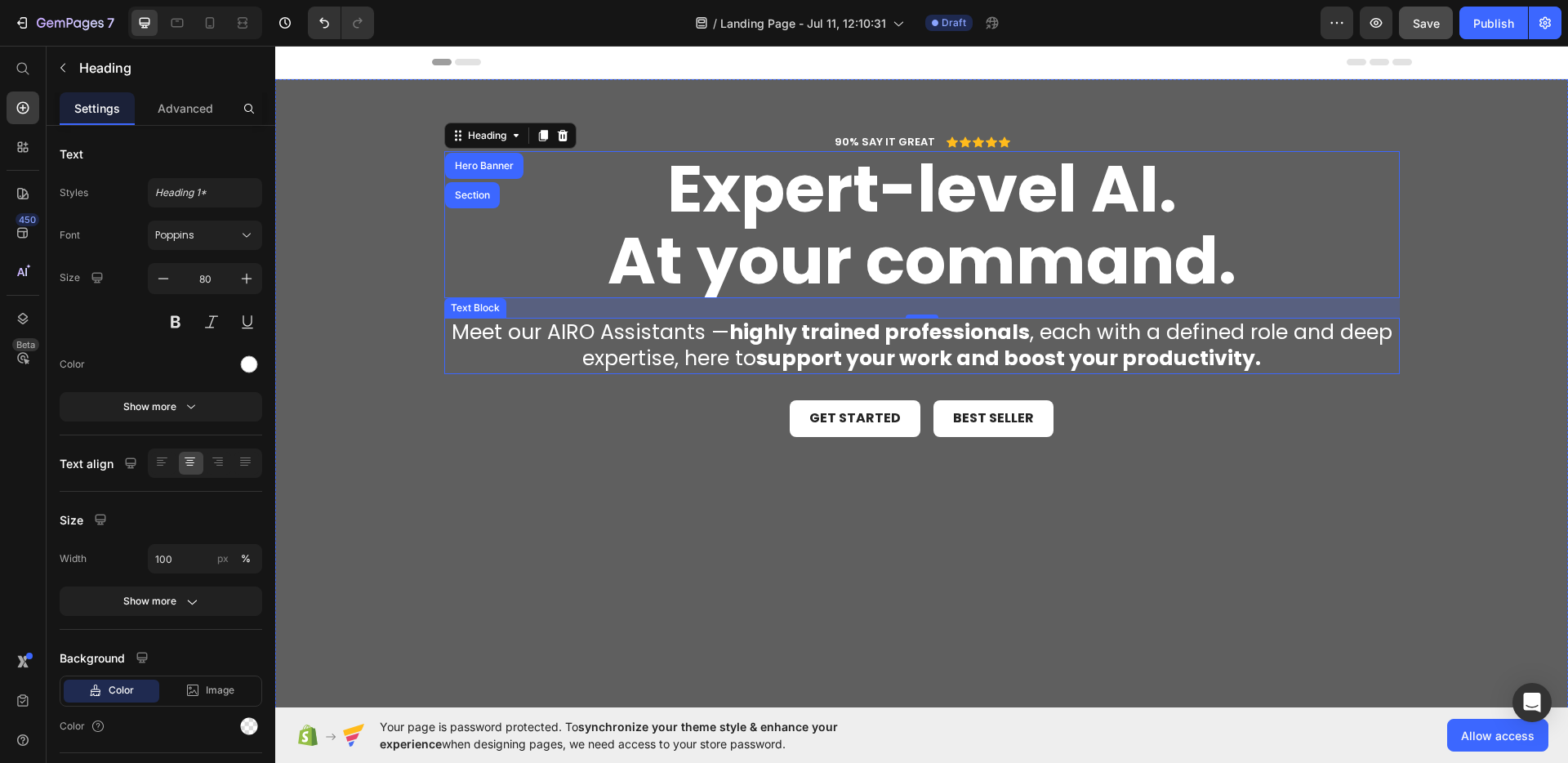 click on "Meet our AIRO Assistants — highly trained professionals , each with a defined role and deep expertise, here to support your work and boost your productivity." at bounding box center [922, 346] 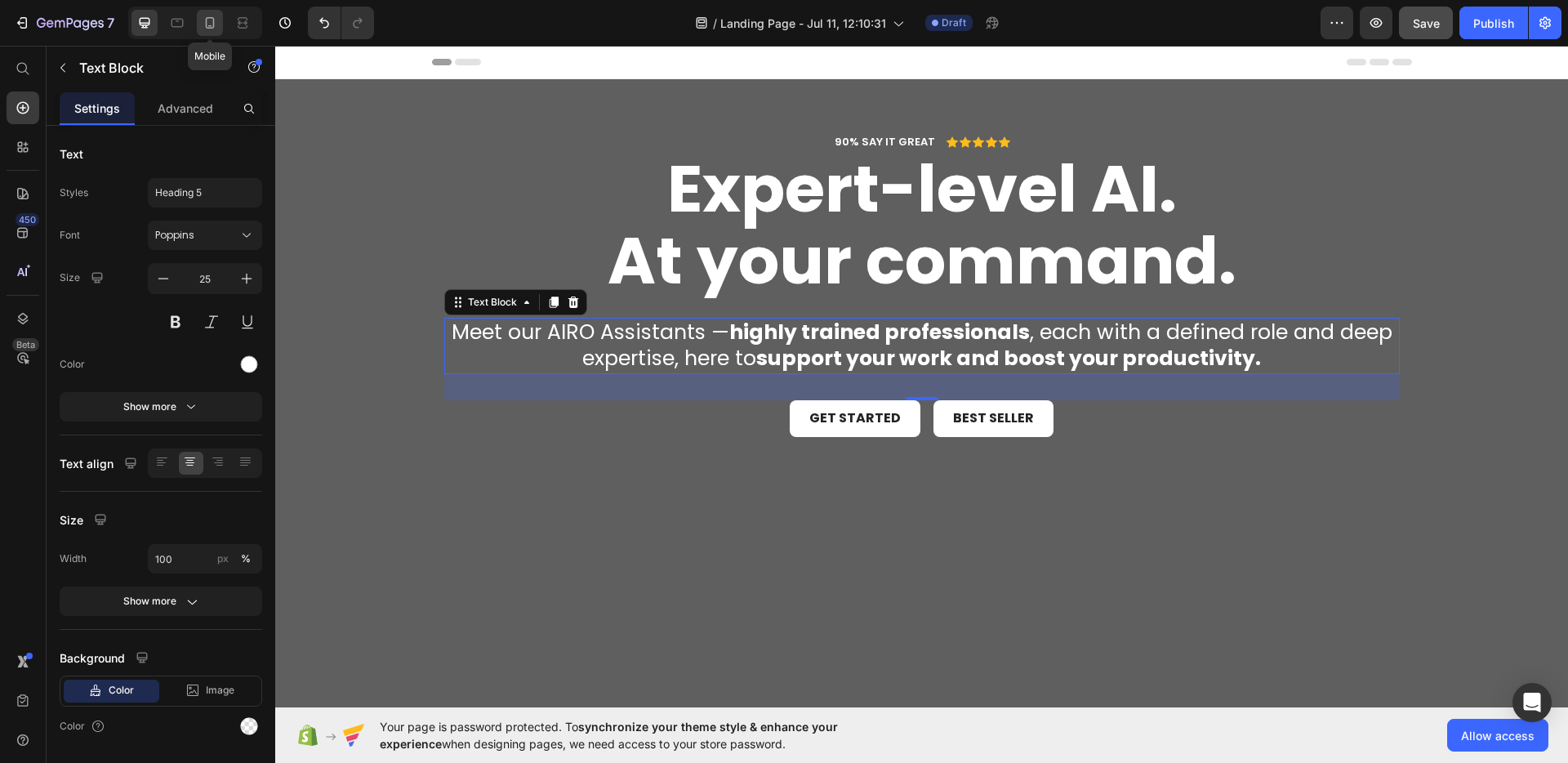 click 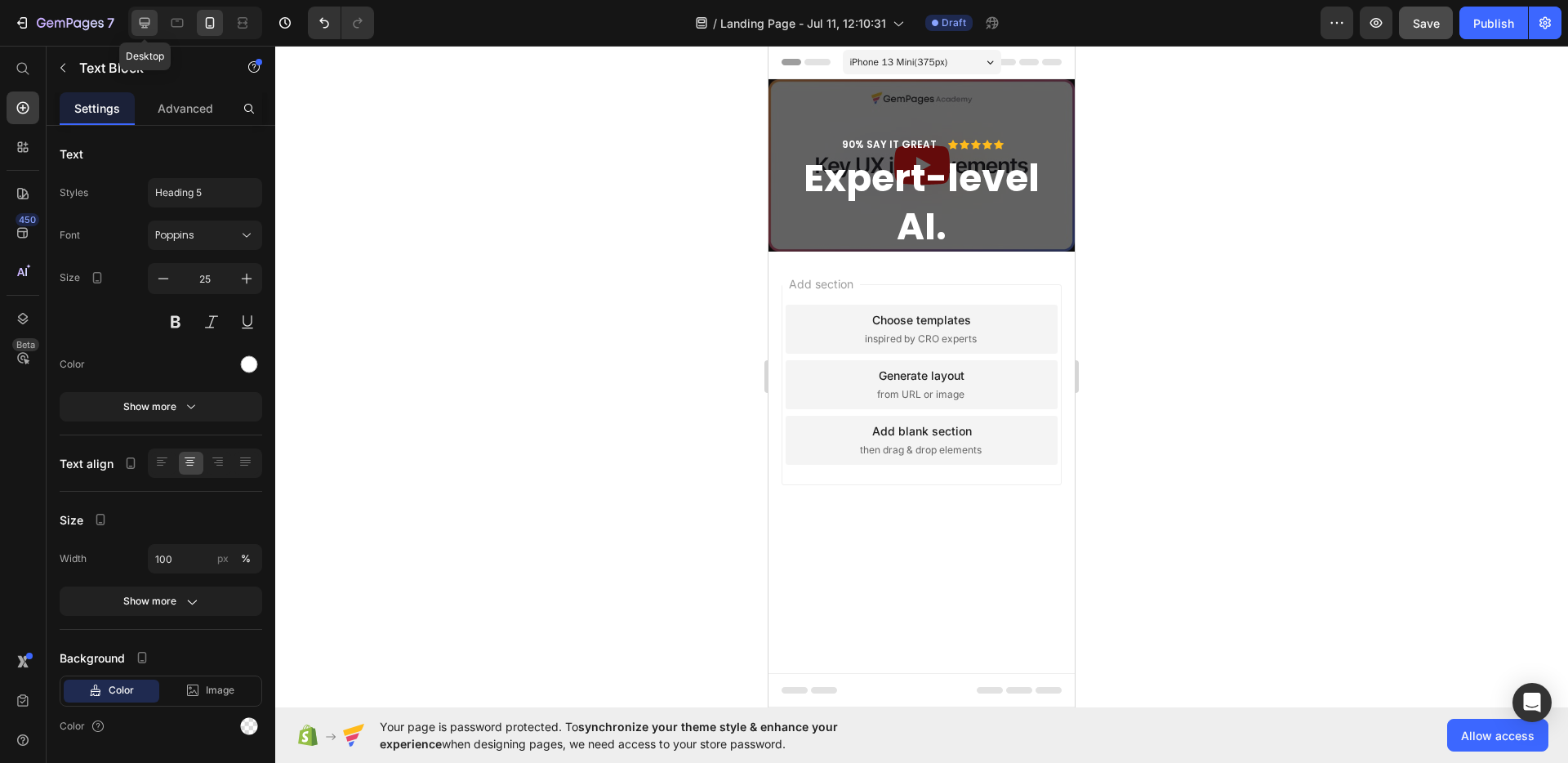 click 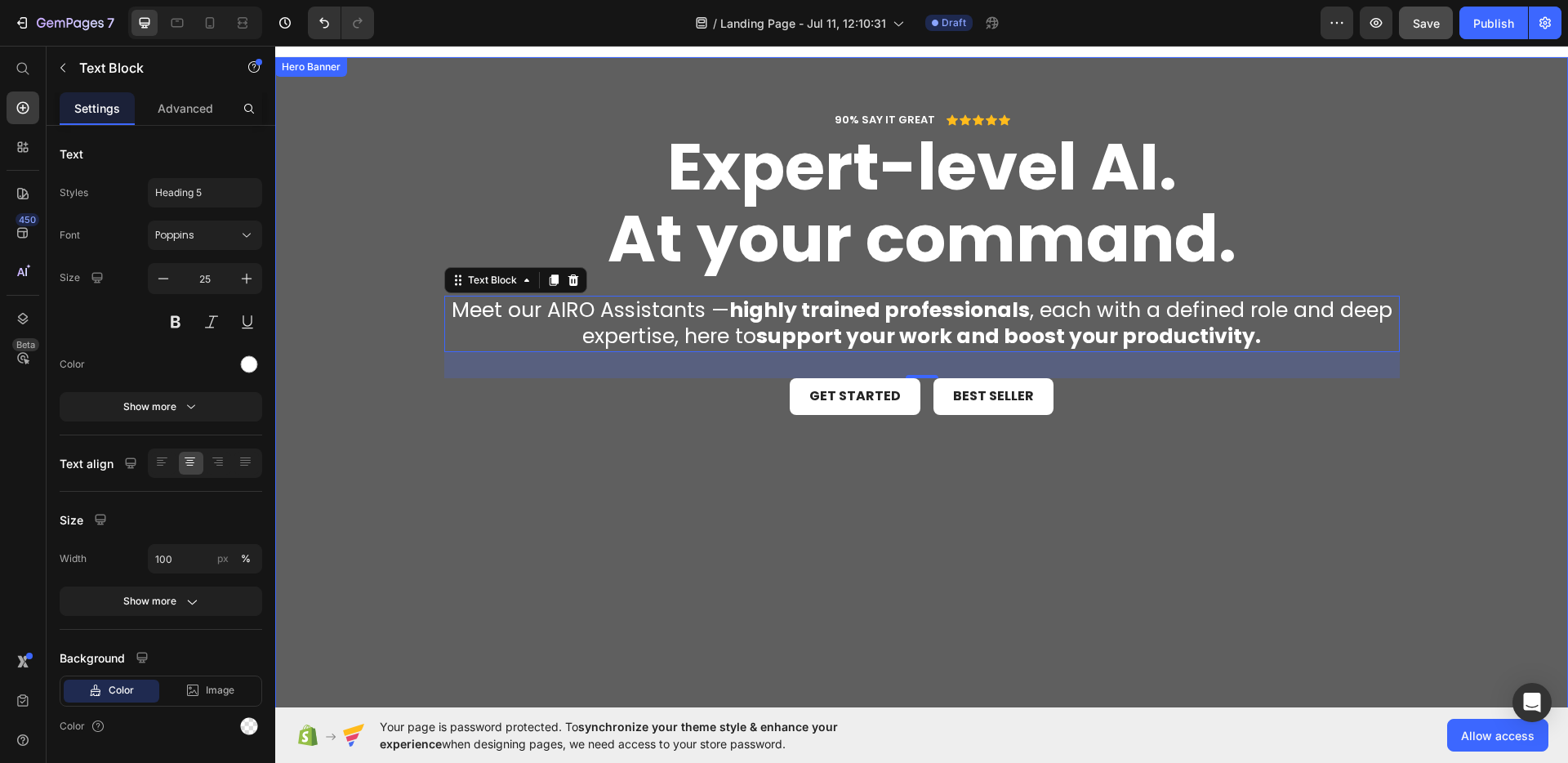 scroll, scrollTop: 0, scrollLeft: 0, axis: both 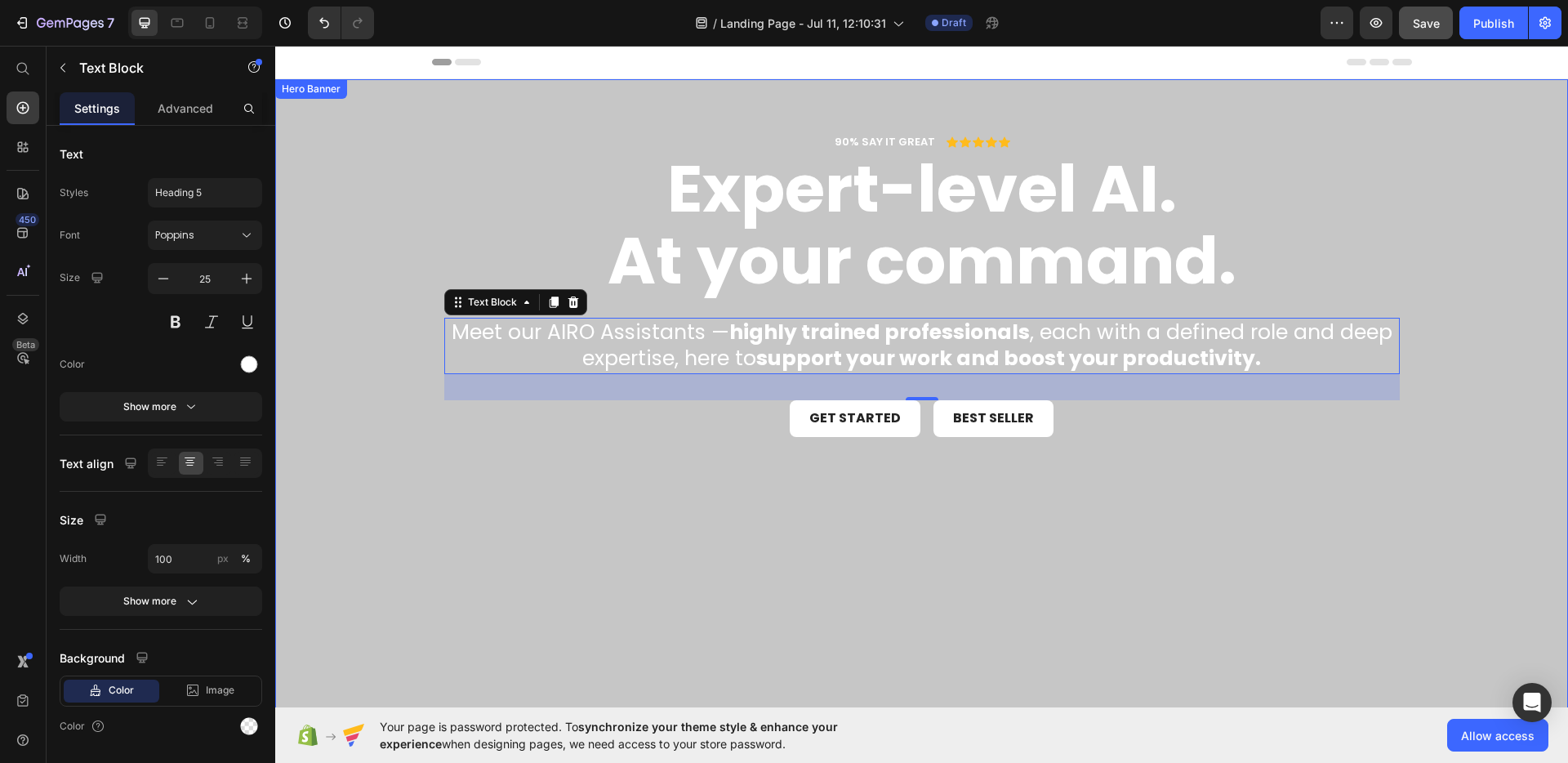 click at bounding box center [921, 443] 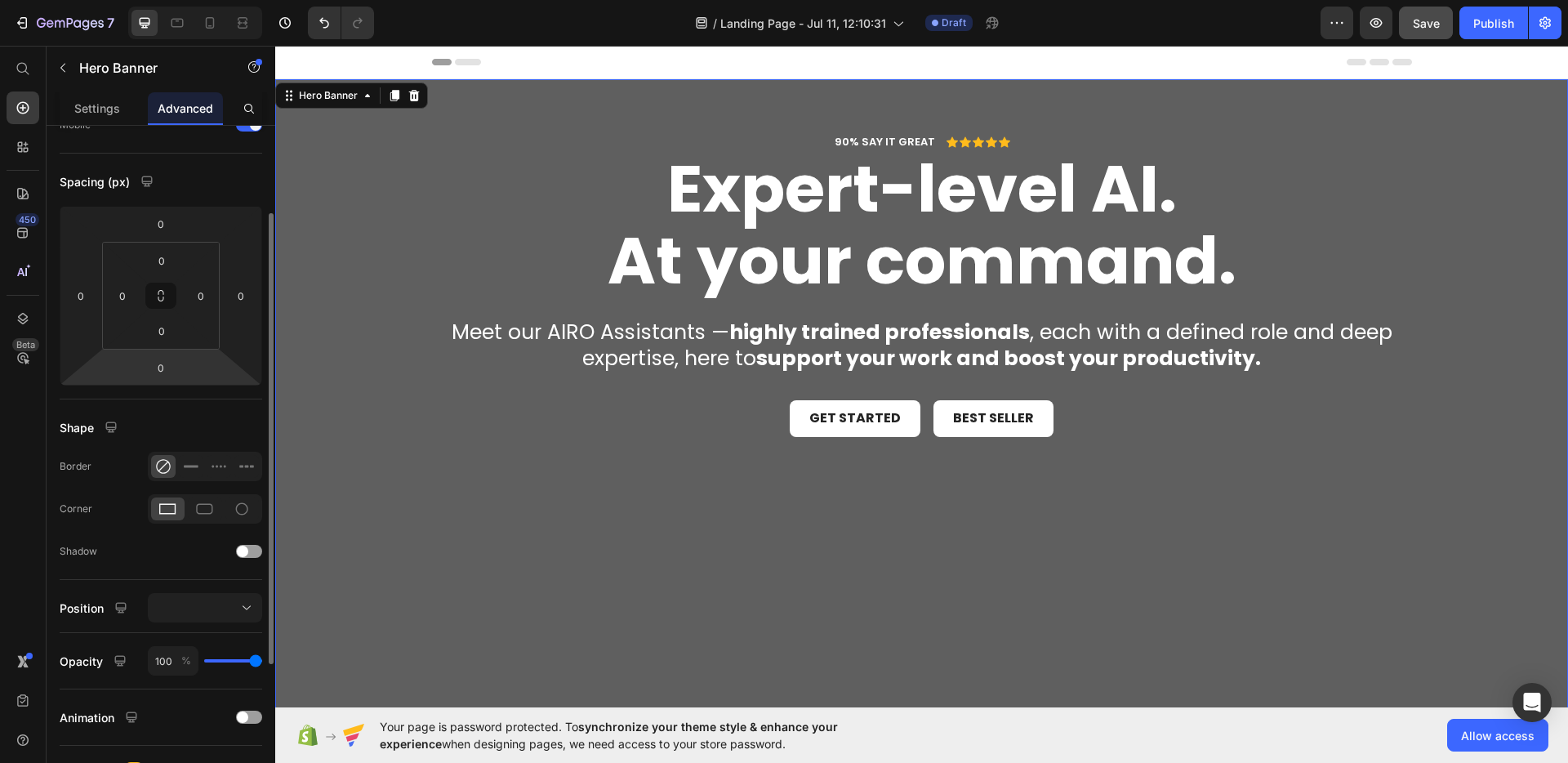 scroll, scrollTop: 136, scrollLeft: 0, axis: vertical 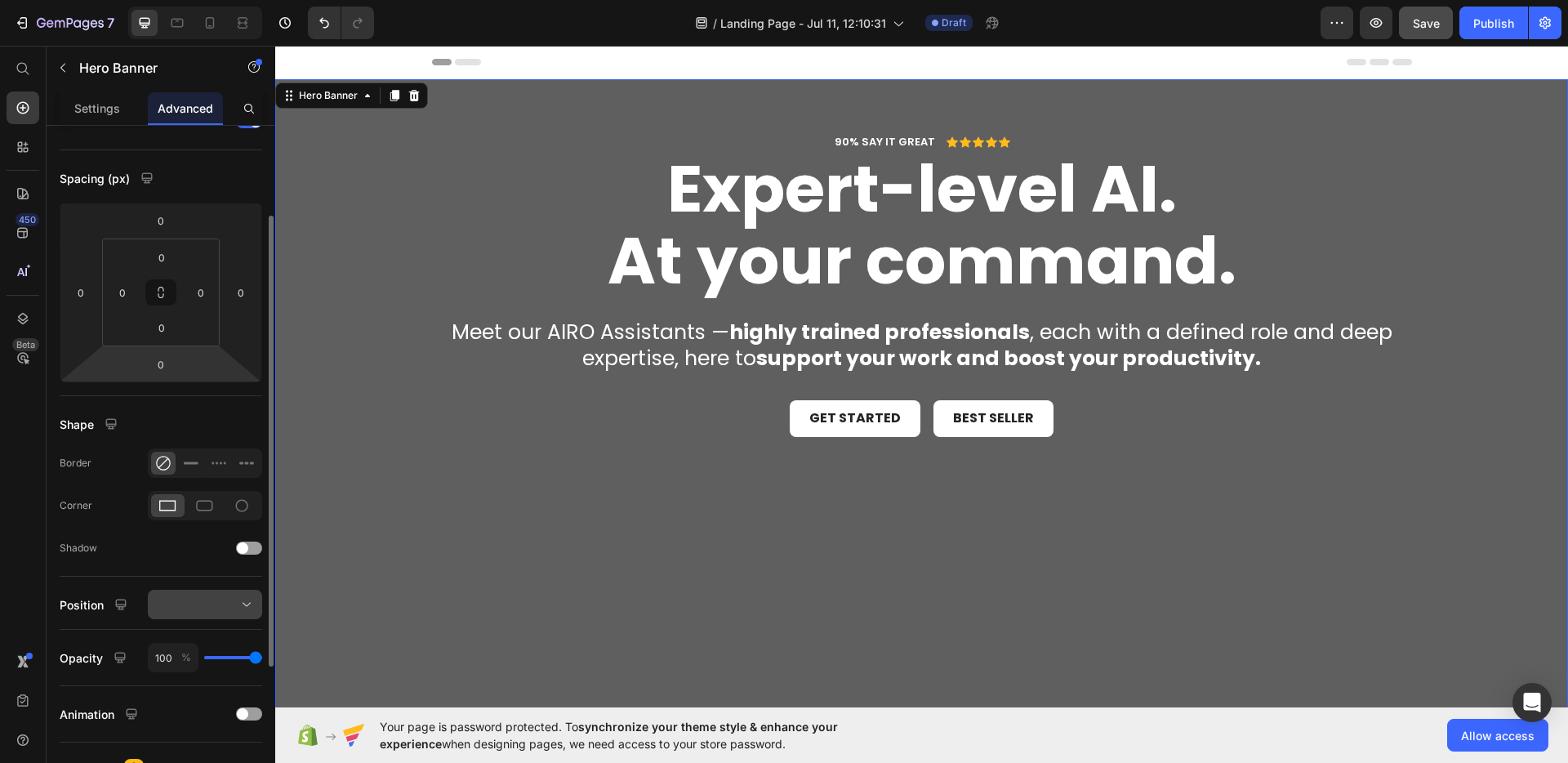 click at bounding box center [205, 605] 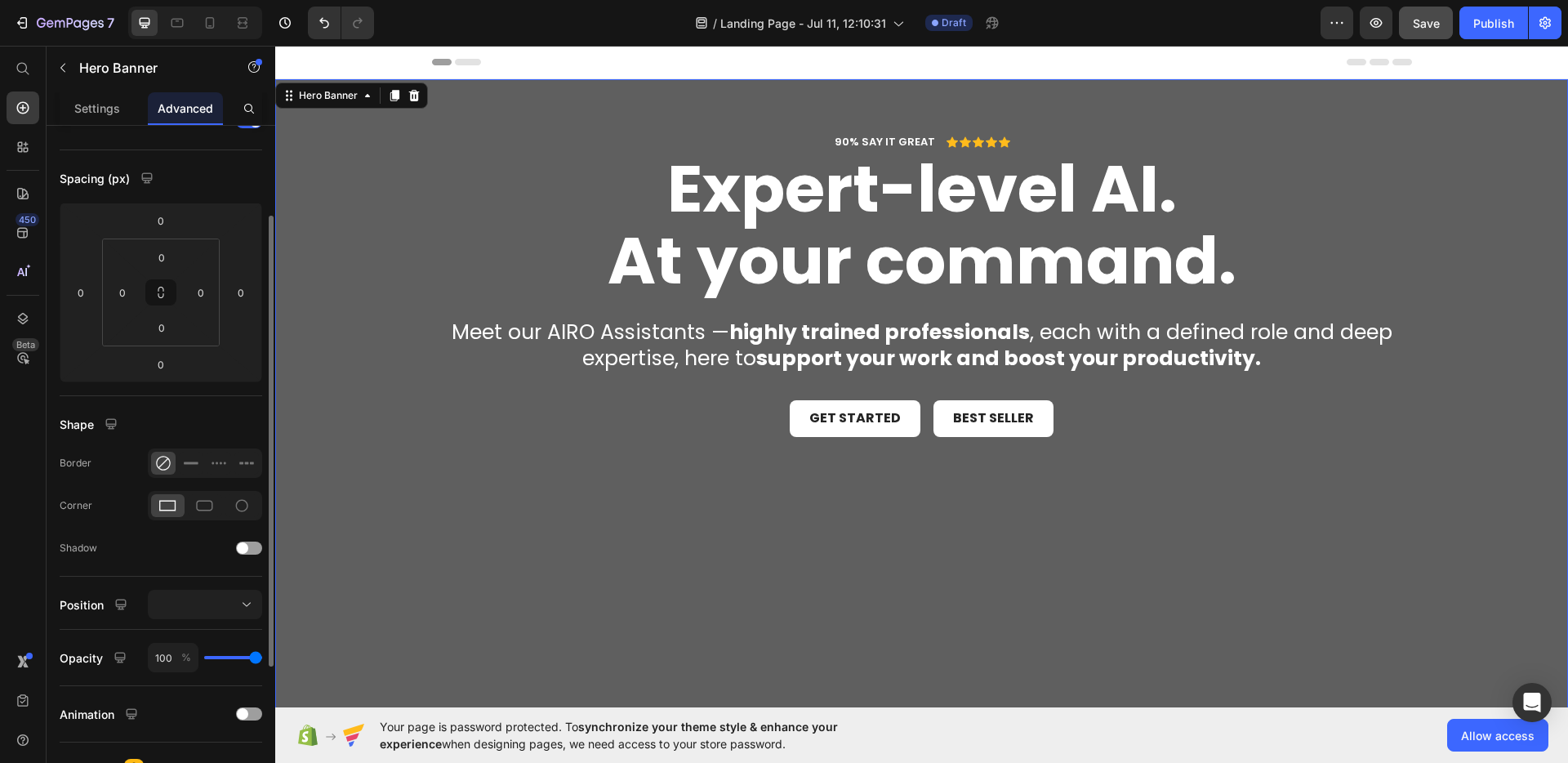 click on "Shape Border Corner Shadow" 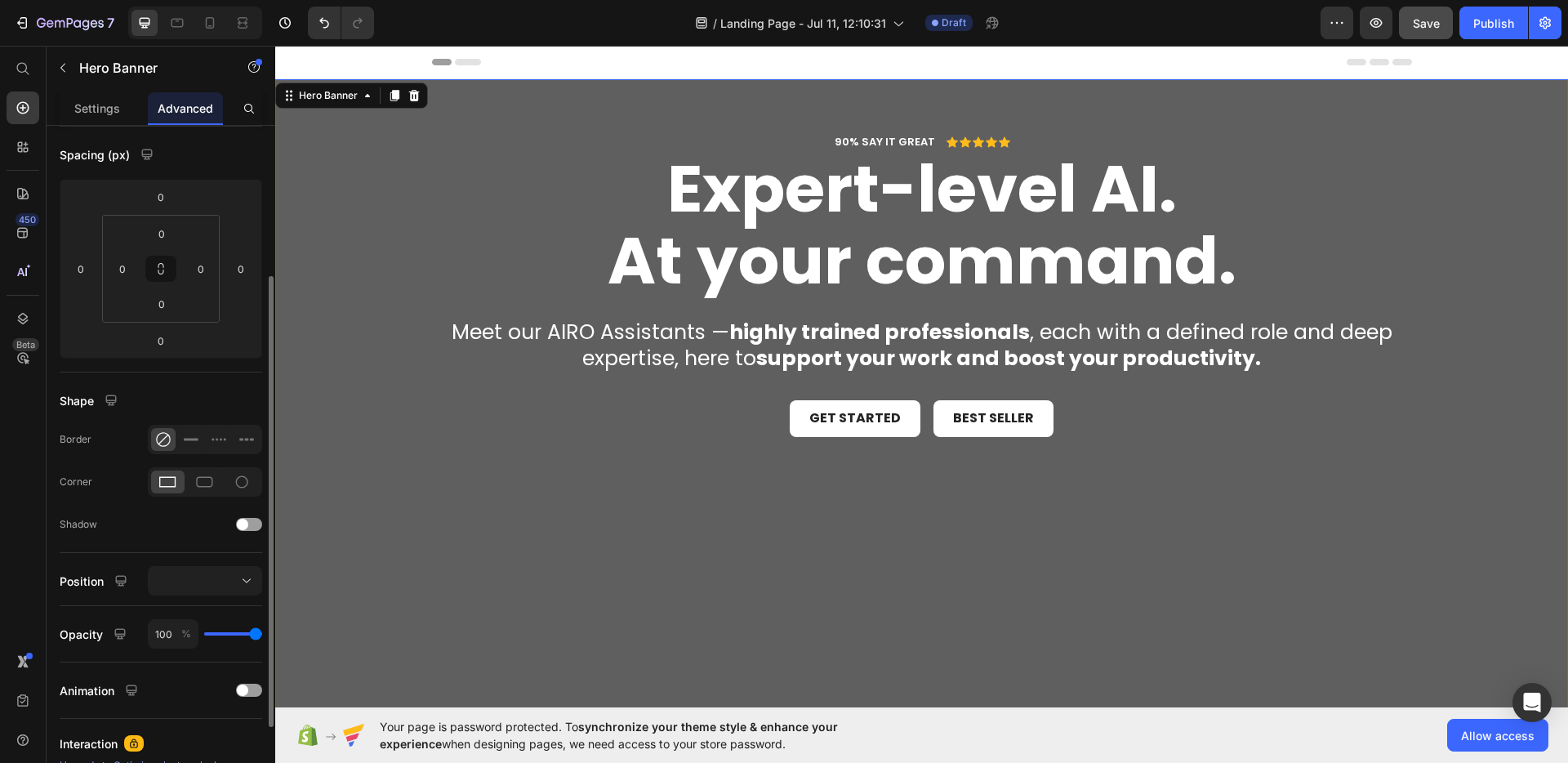 scroll, scrollTop: 353, scrollLeft: 0, axis: vertical 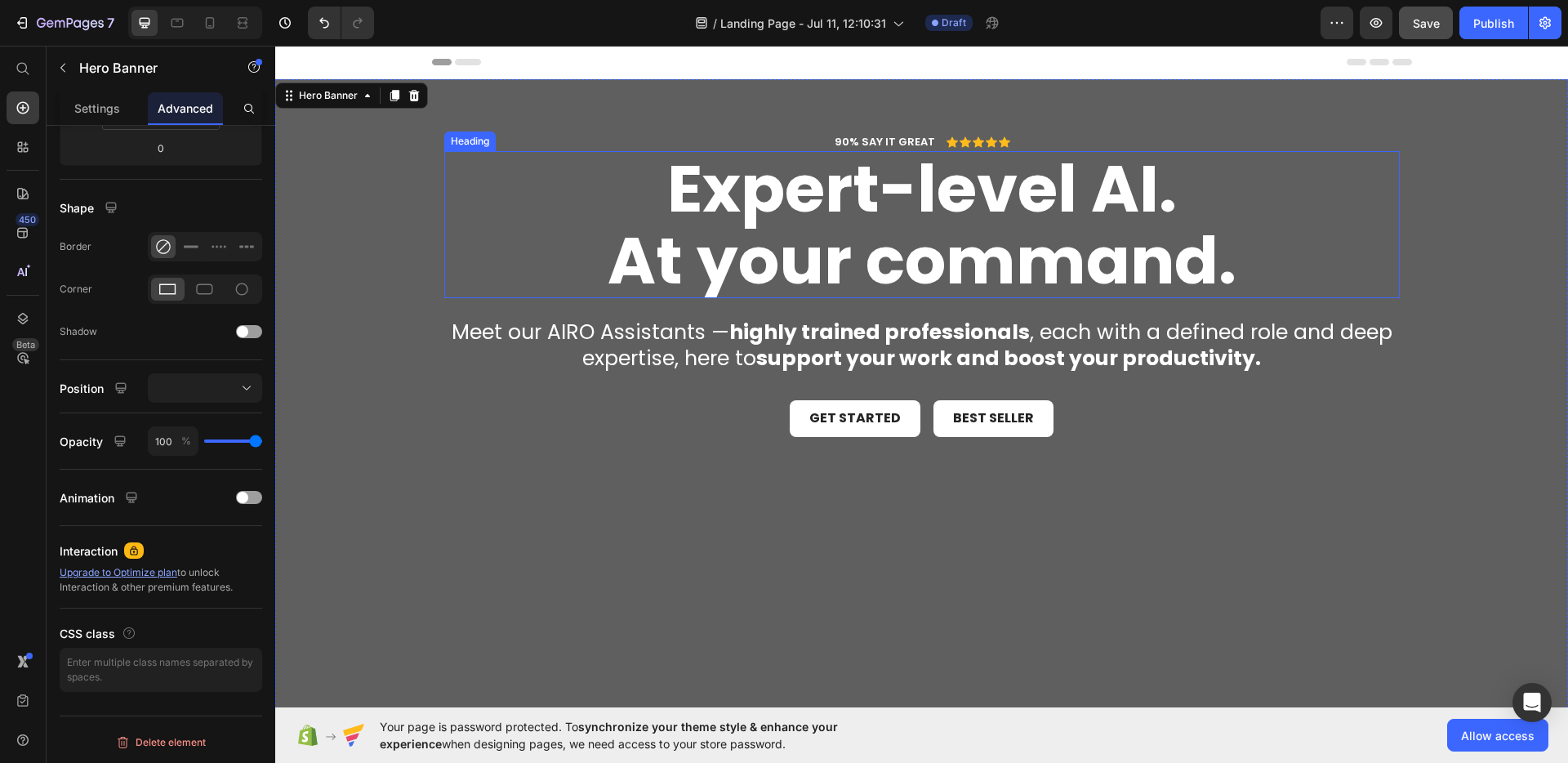 click on "⁠⁠⁠⁠⁠⁠⁠ Expert-level AI. At your command." at bounding box center (922, 225) 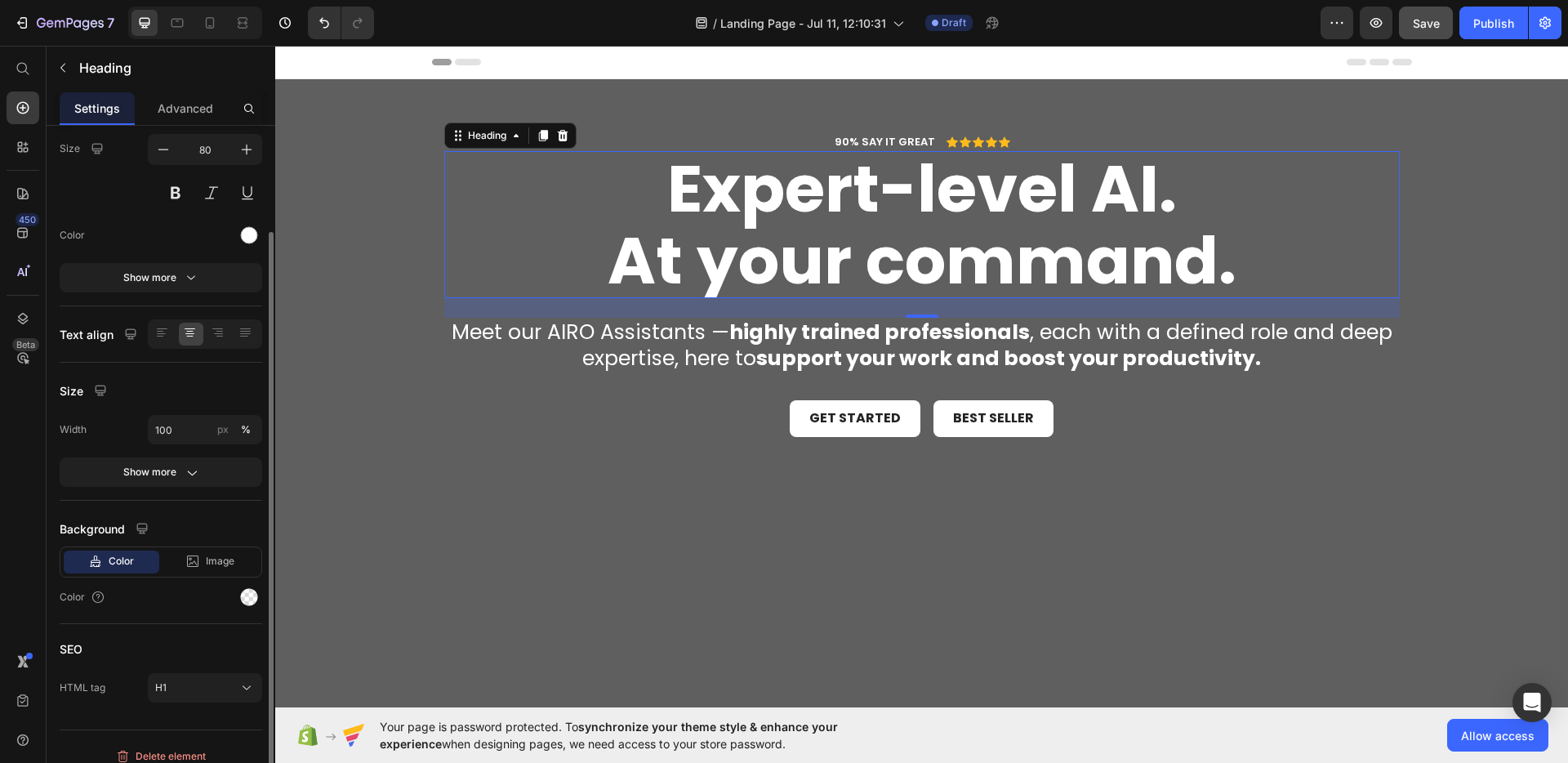 scroll, scrollTop: 143, scrollLeft: 0, axis: vertical 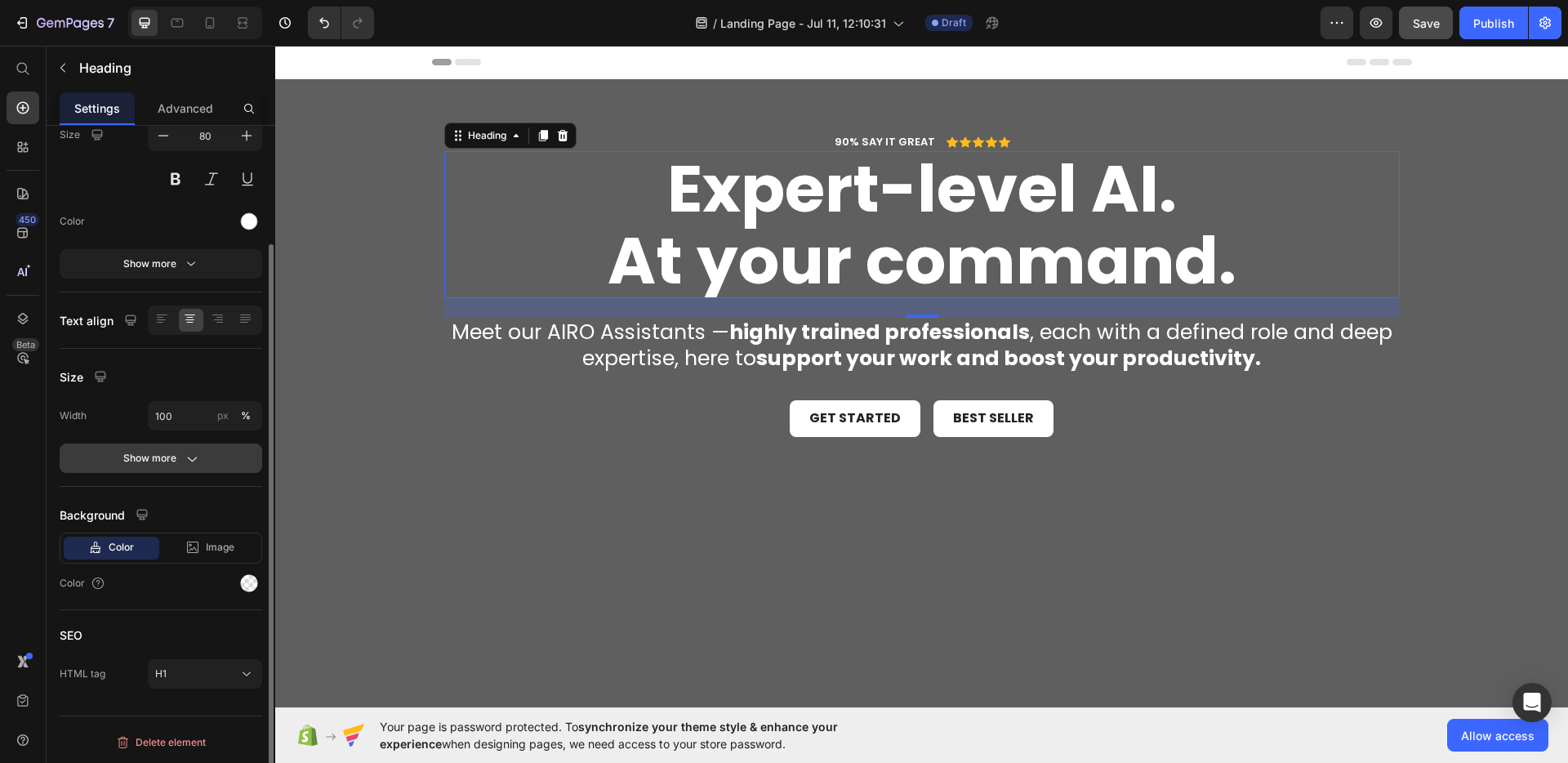 click on "Show more" 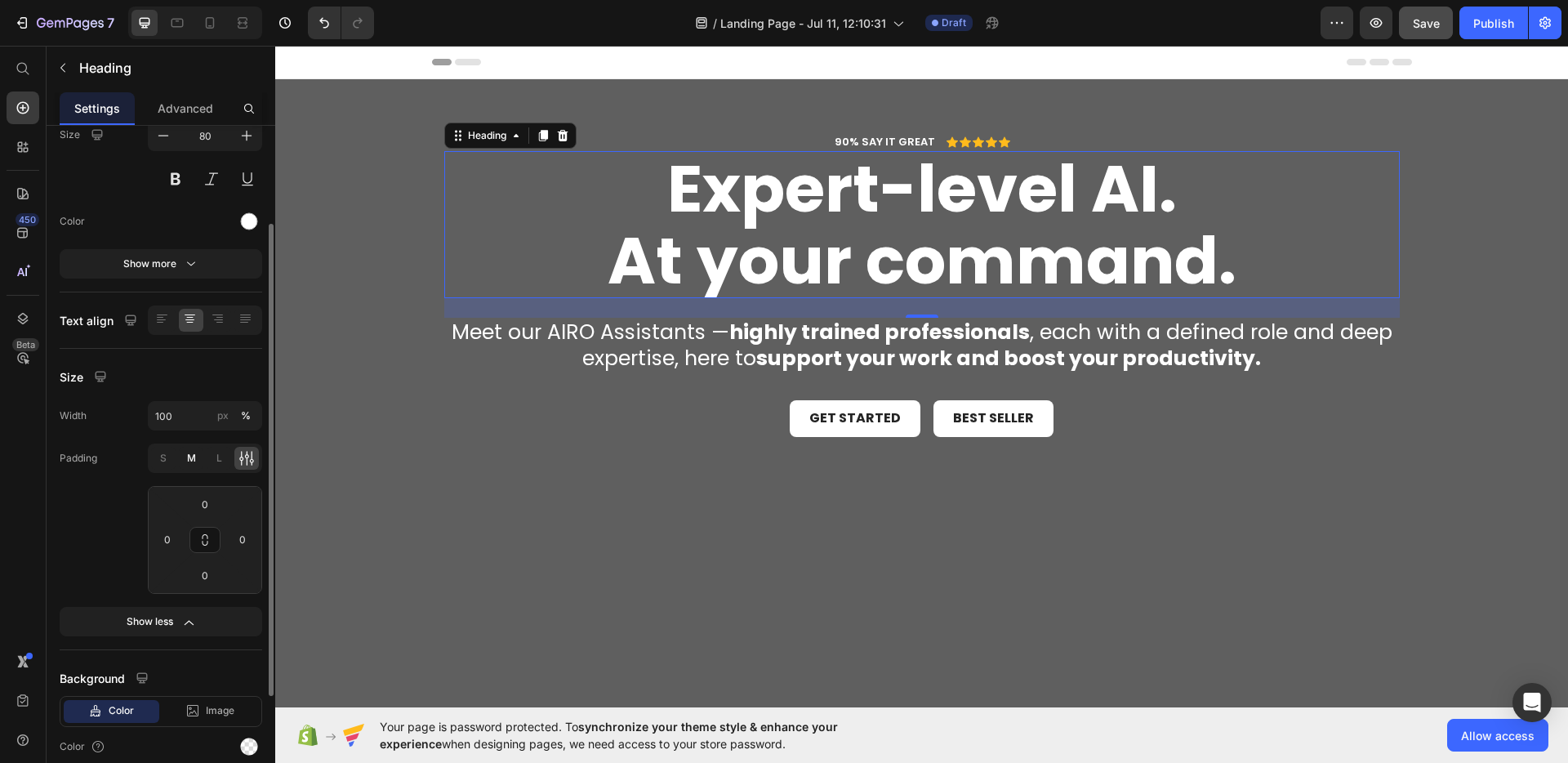 click on "M" 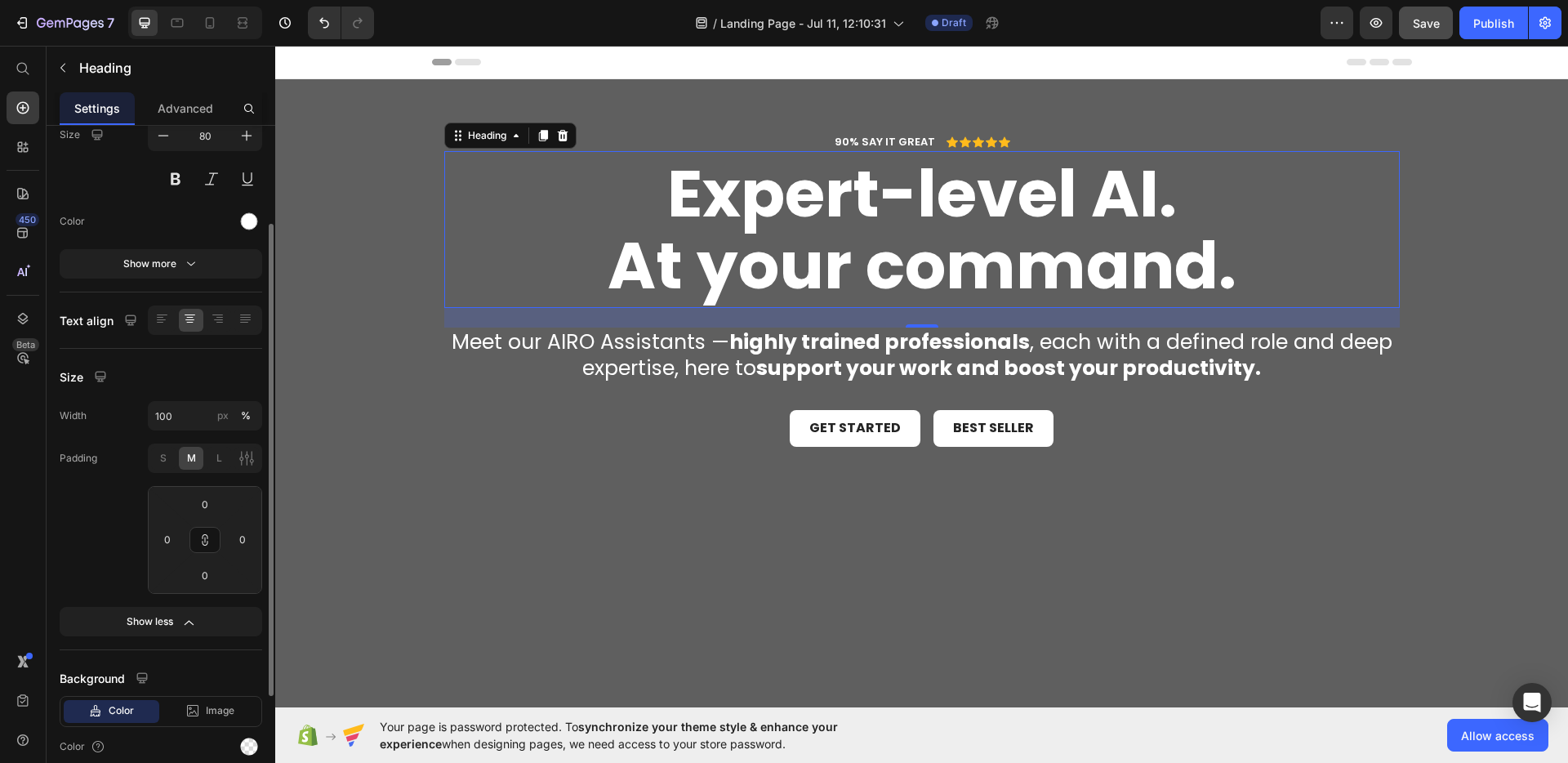 click on "Size" at bounding box center [161, 377] 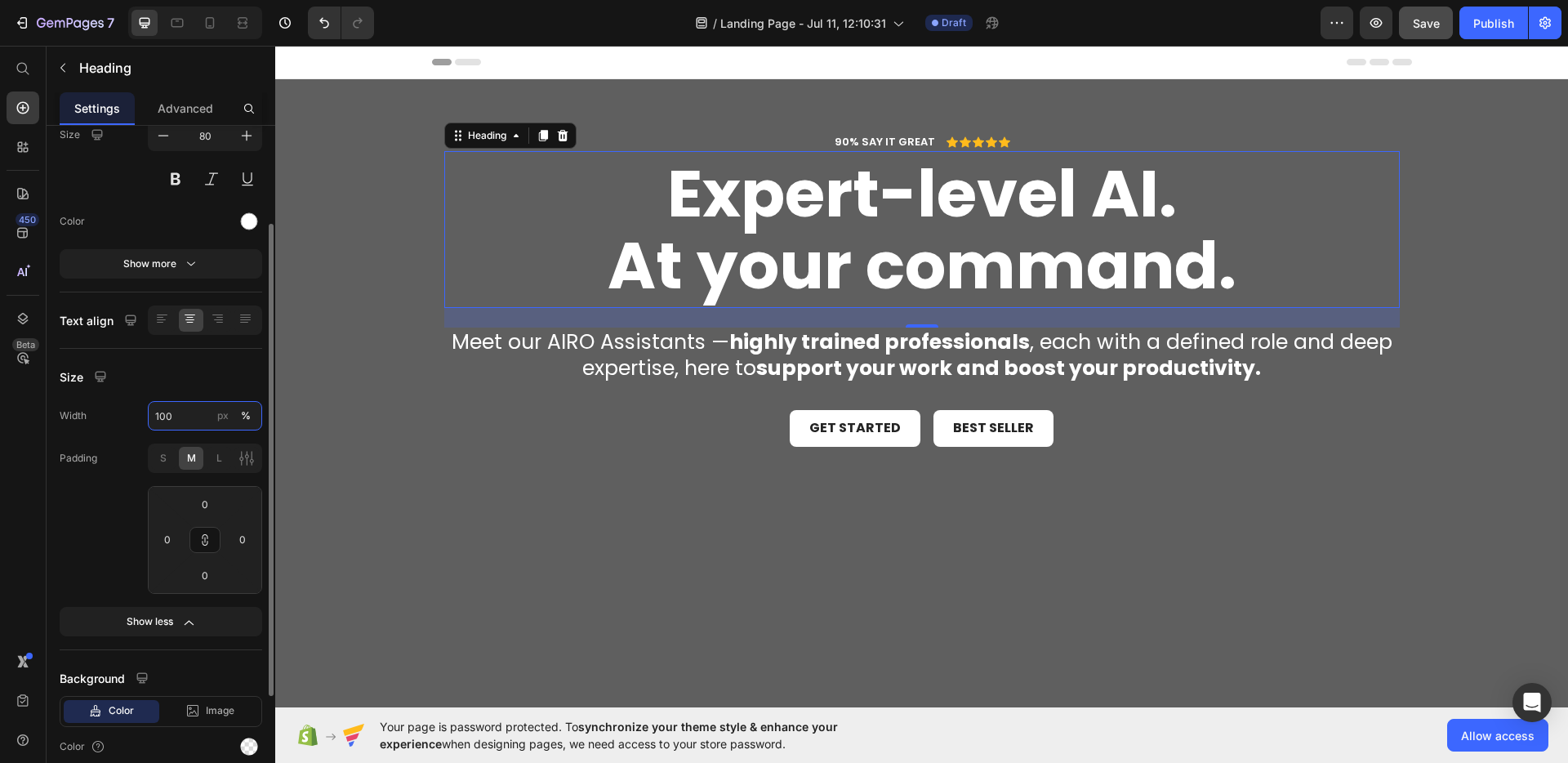 click on "100" at bounding box center (205, 416) 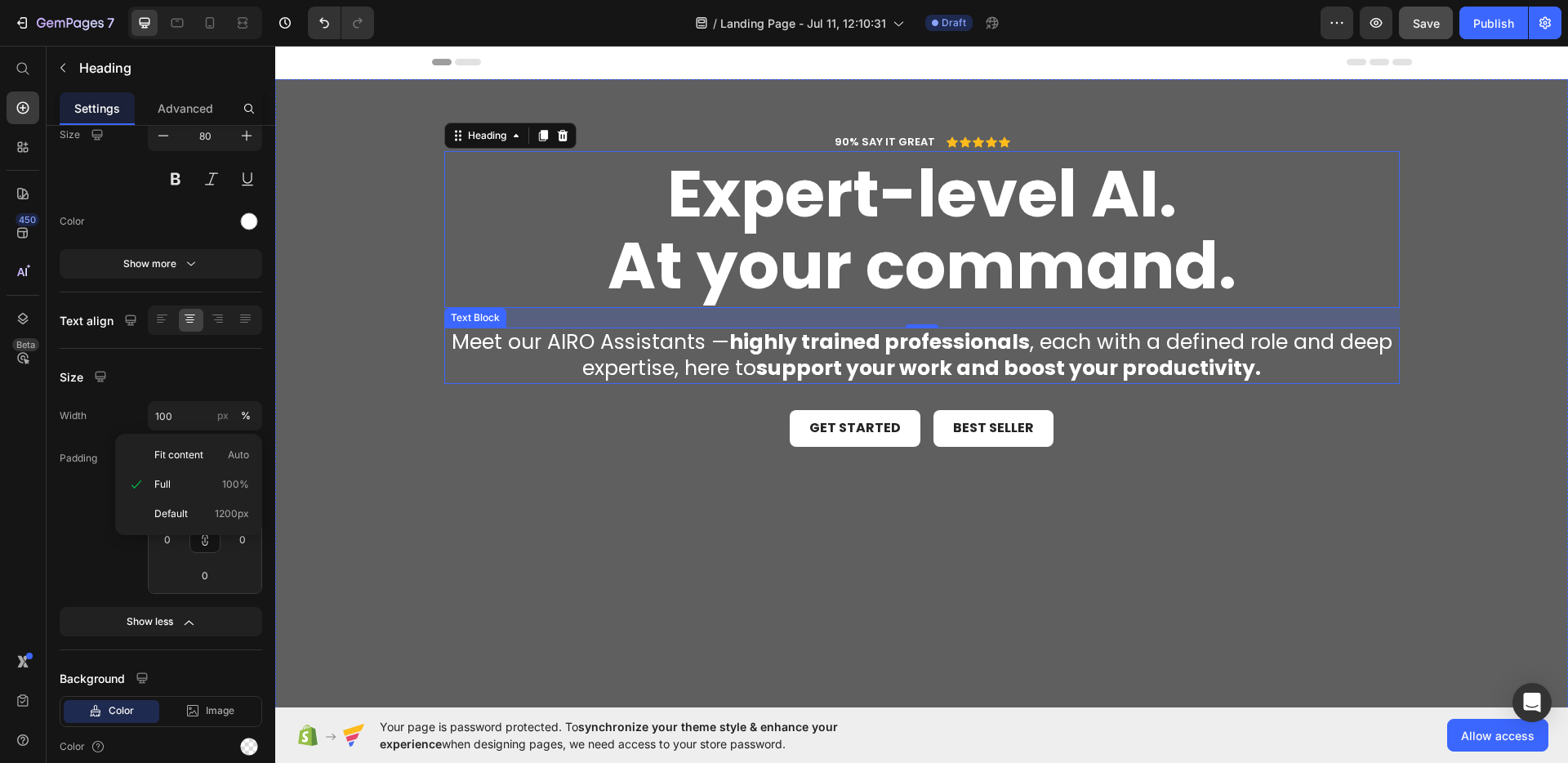 click on "Meet our AIRO Assistants — highly trained professionals , each with a defined role and deep expertise, here to support your work and boost your productivity." at bounding box center (922, 355) 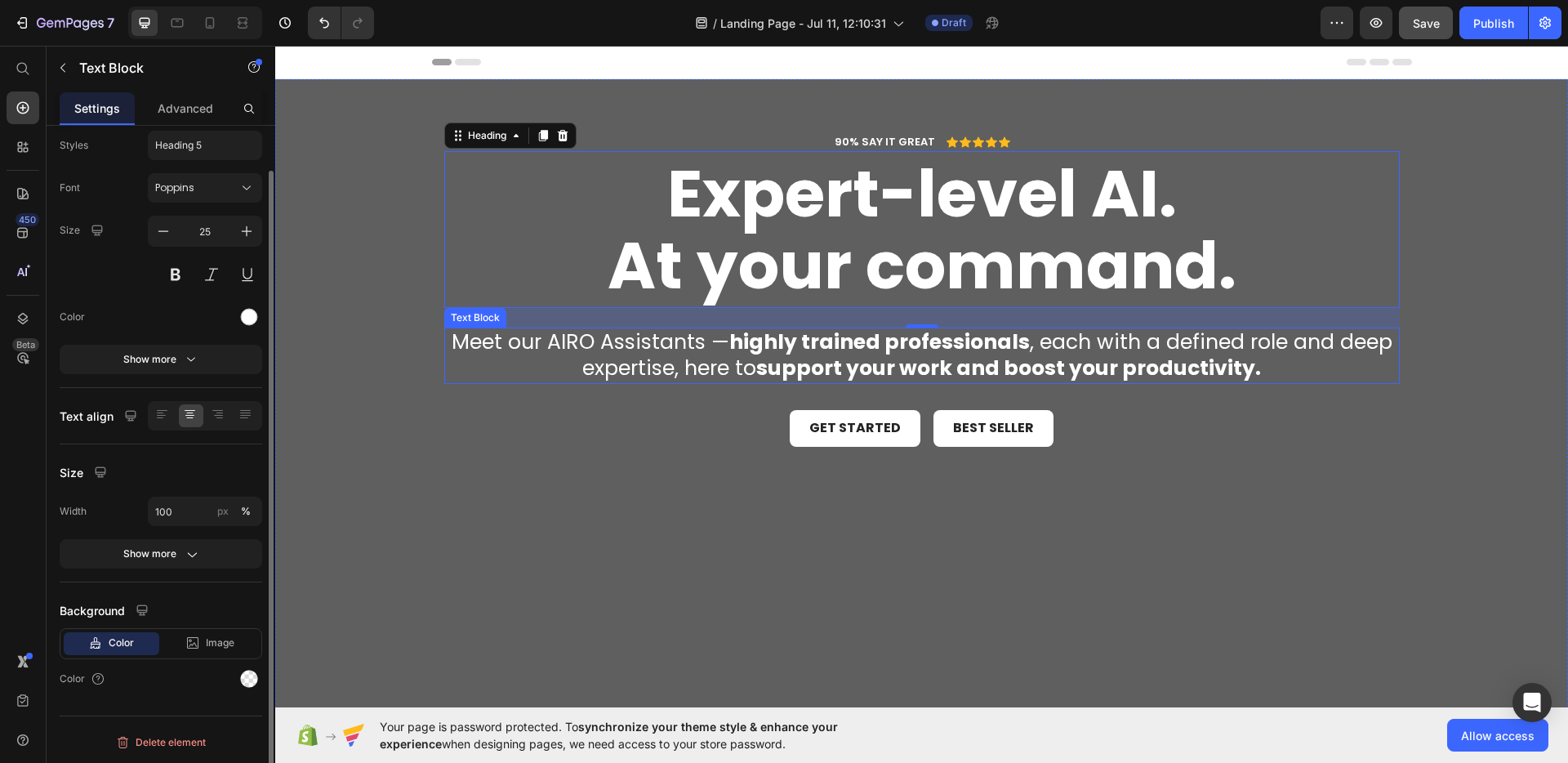 scroll, scrollTop: 0, scrollLeft: 0, axis: both 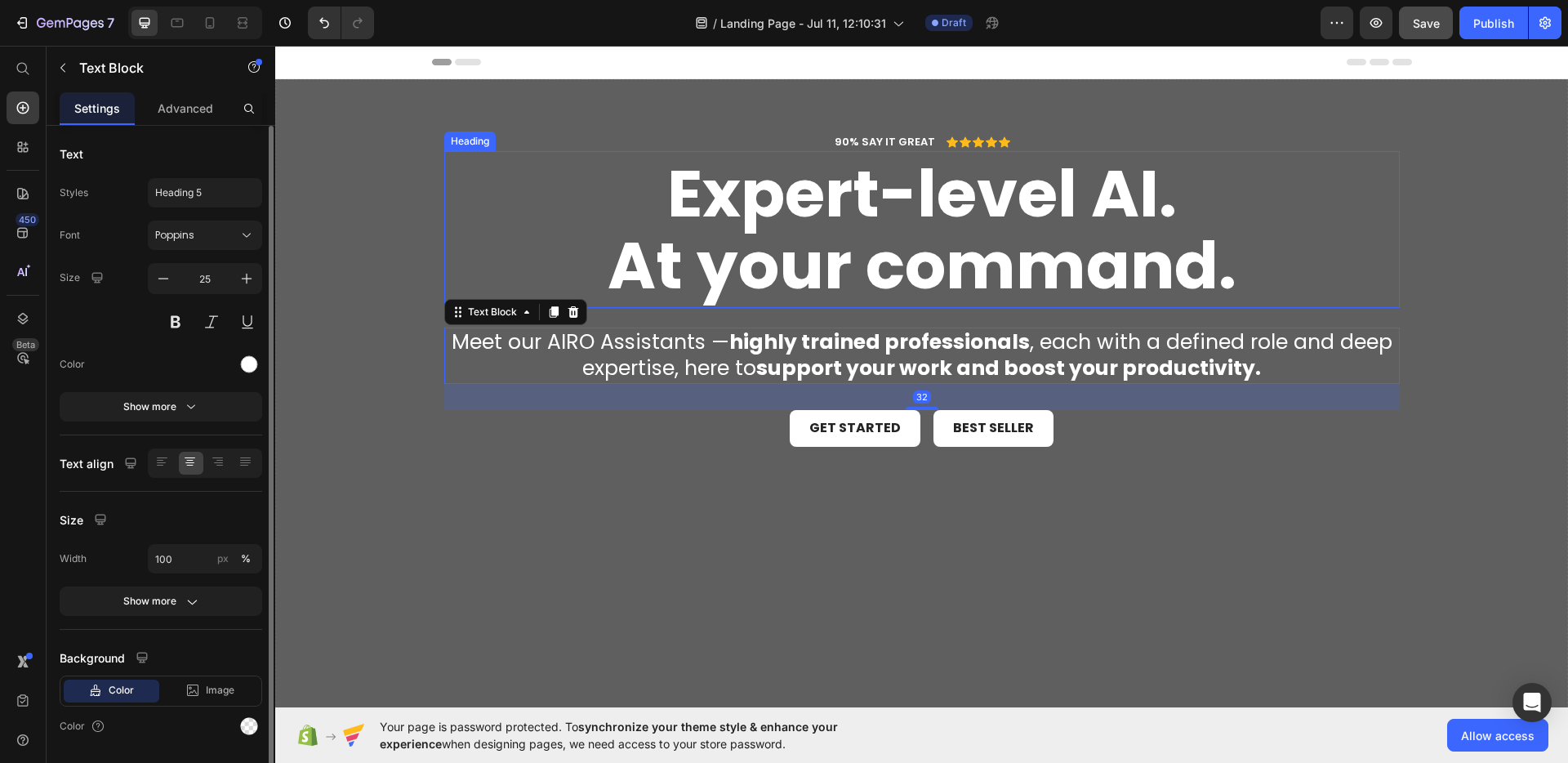 click on "⁠⁠⁠⁠⁠⁠⁠ Expert-level AI. At your command." at bounding box center (922, 230) 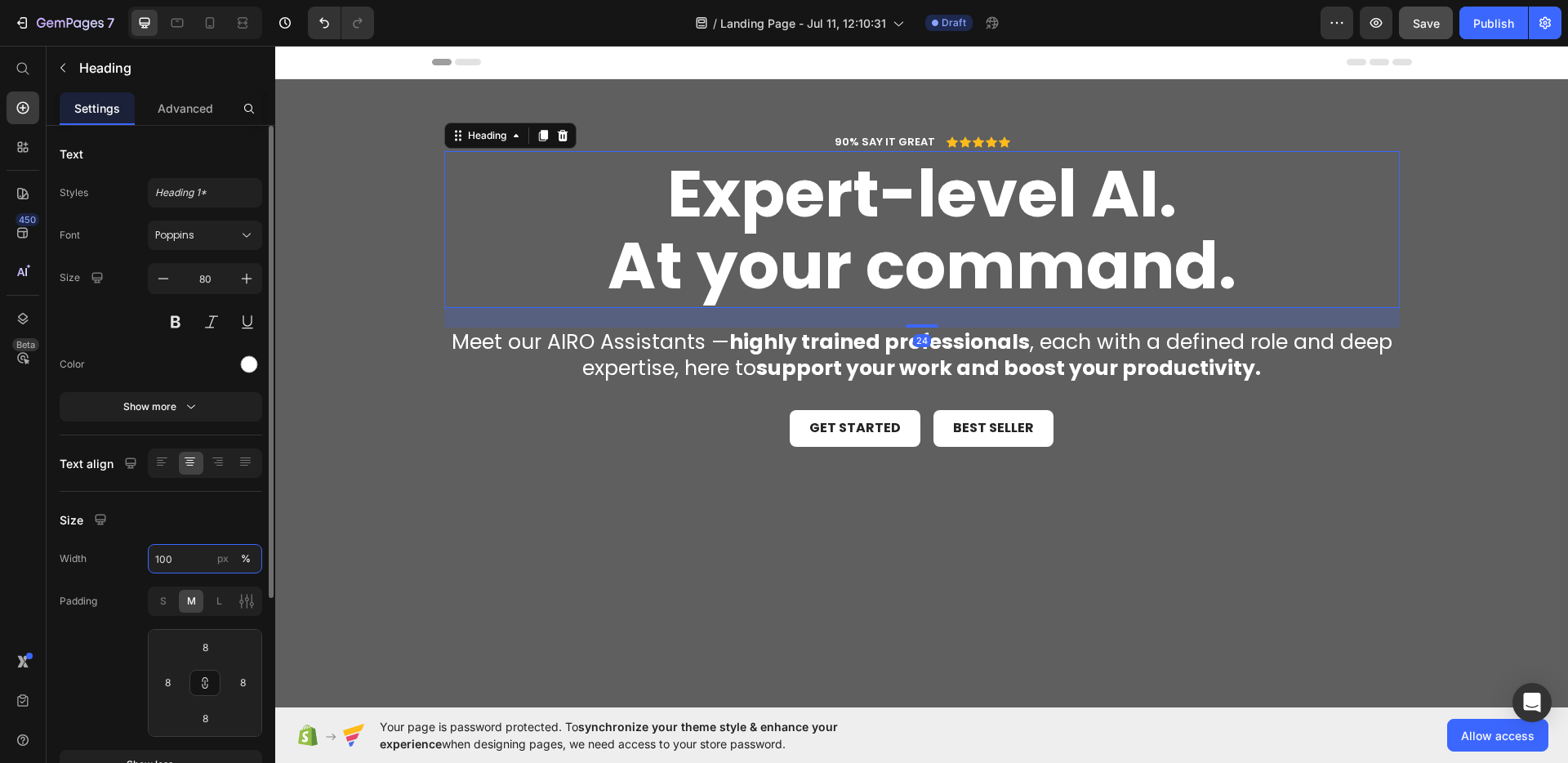 click on "100" at bounding box center (205, 559) 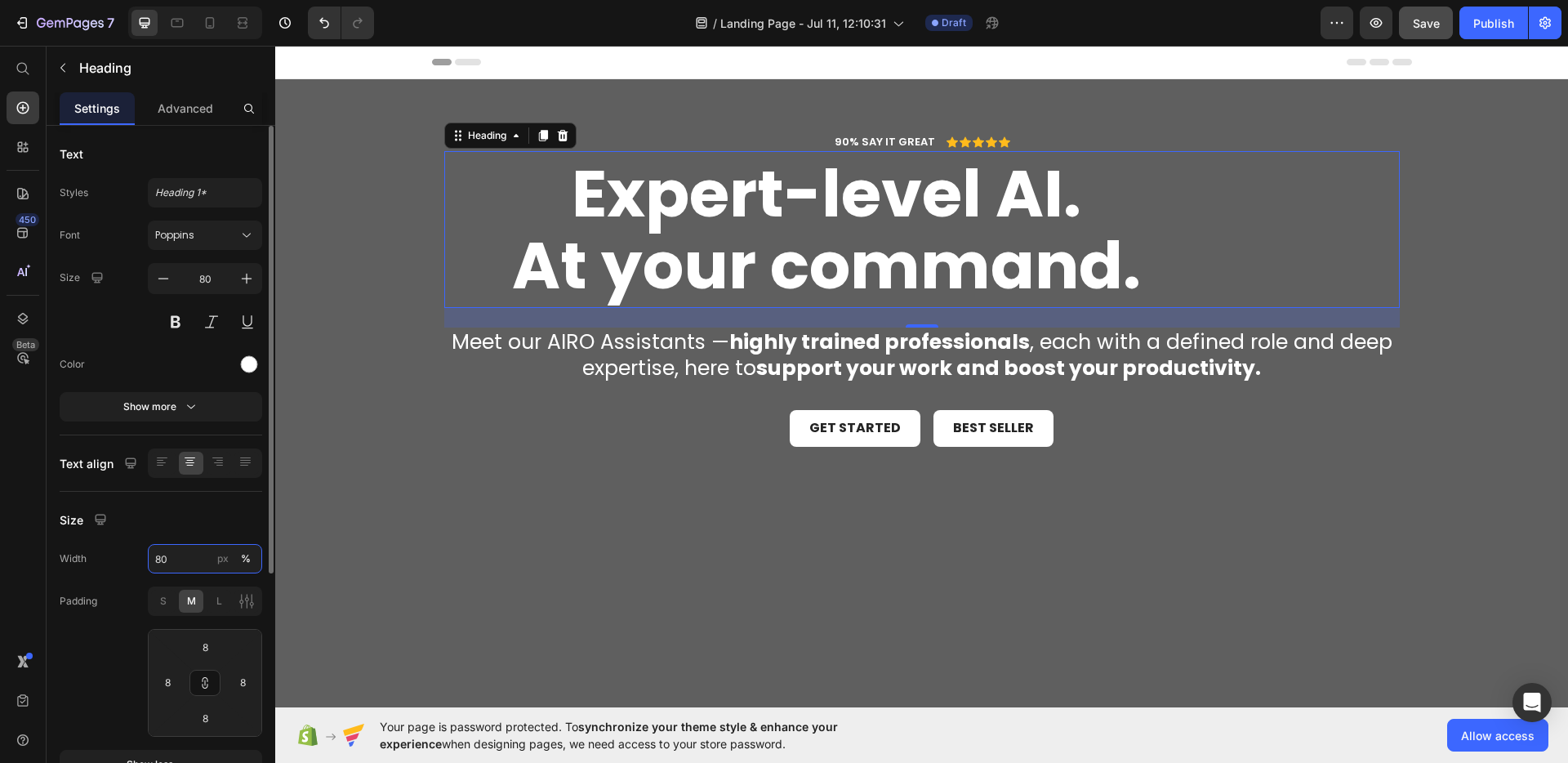 drag, startPoint x: 184, startPoint y: 560, endPoint x: 144, endPoint y: 560, distance: 40 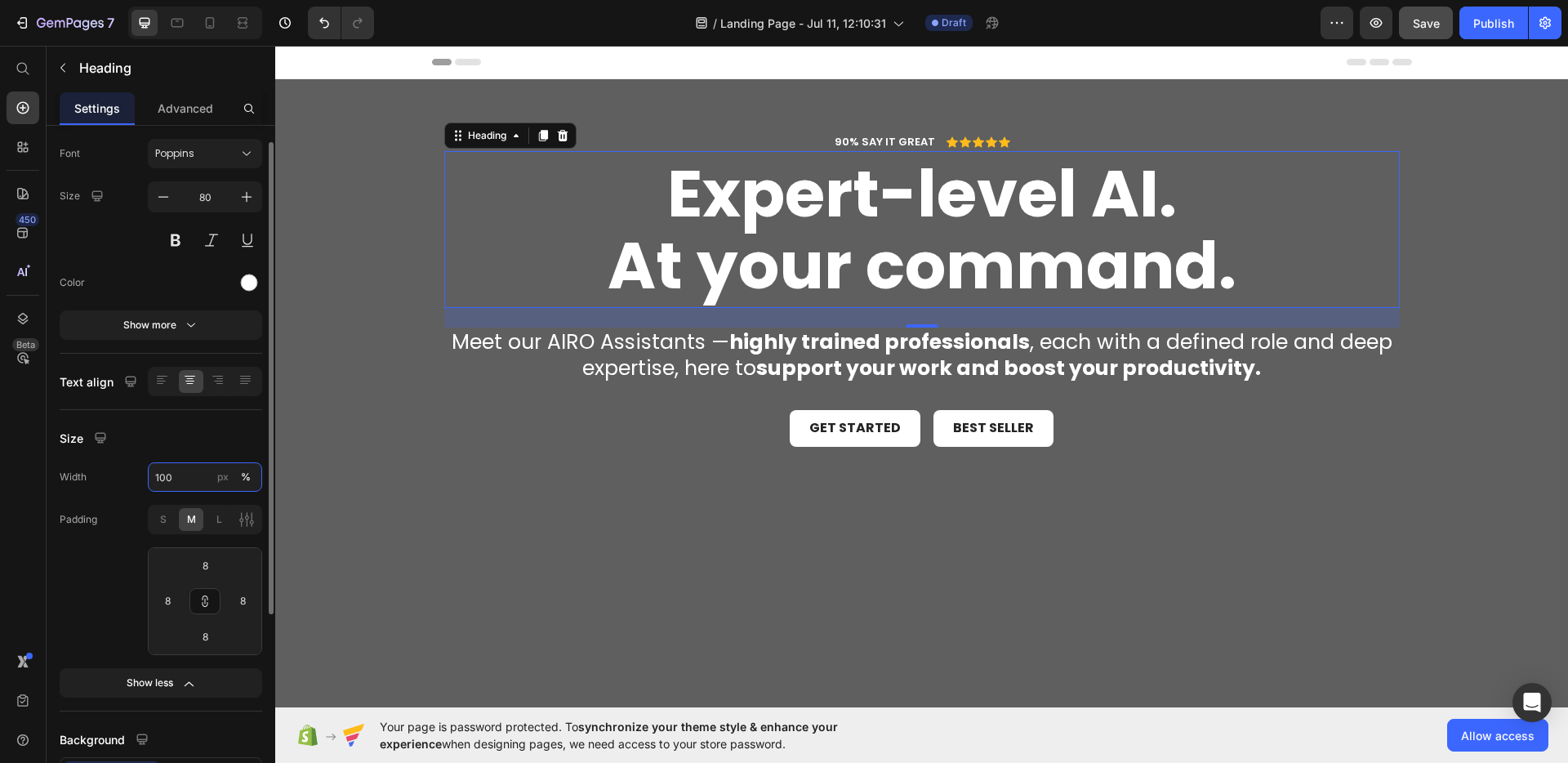 scroll, scrollTop: 166, scrollLeft: 0, axis: vertical 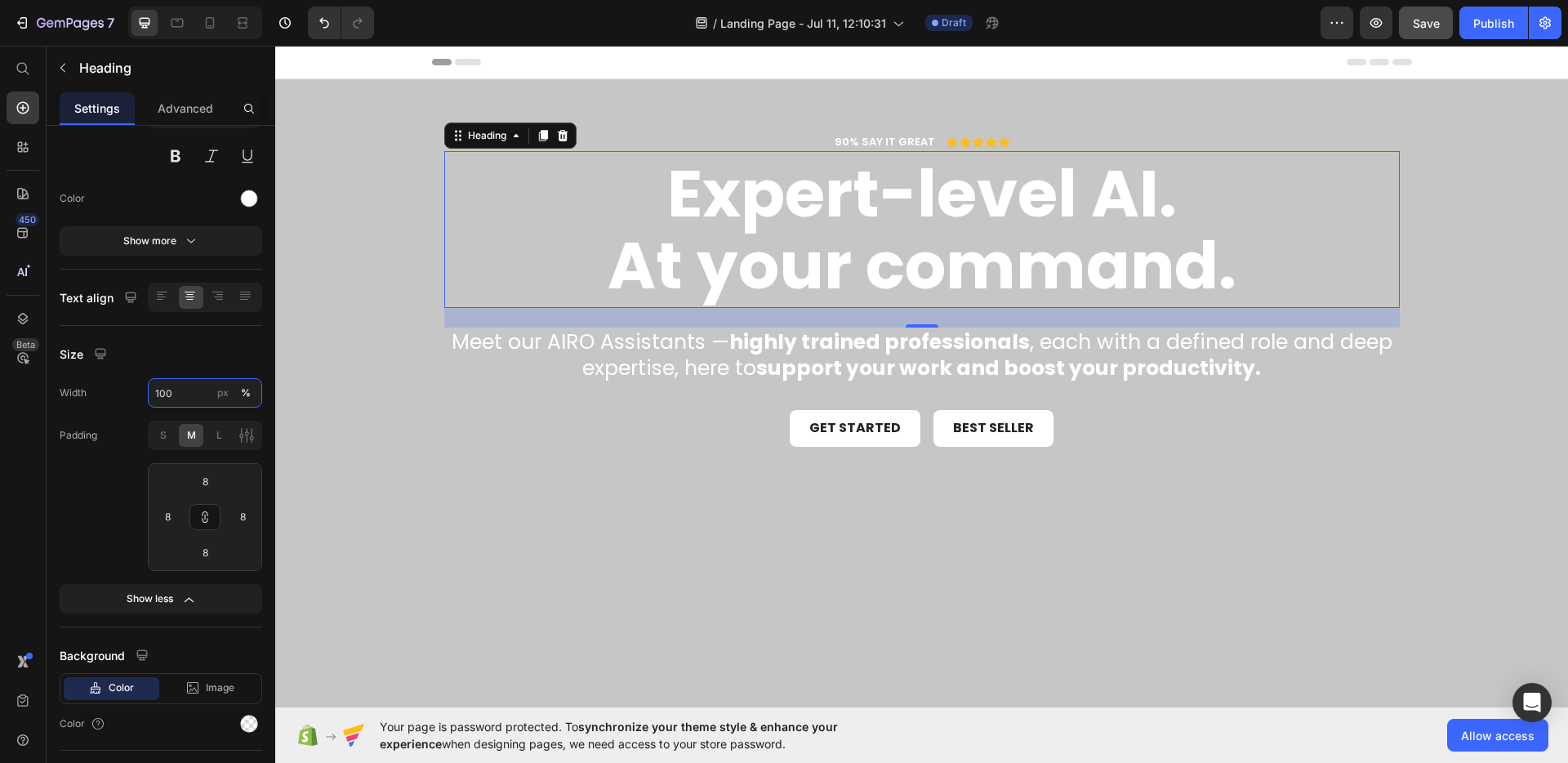 type on "100" 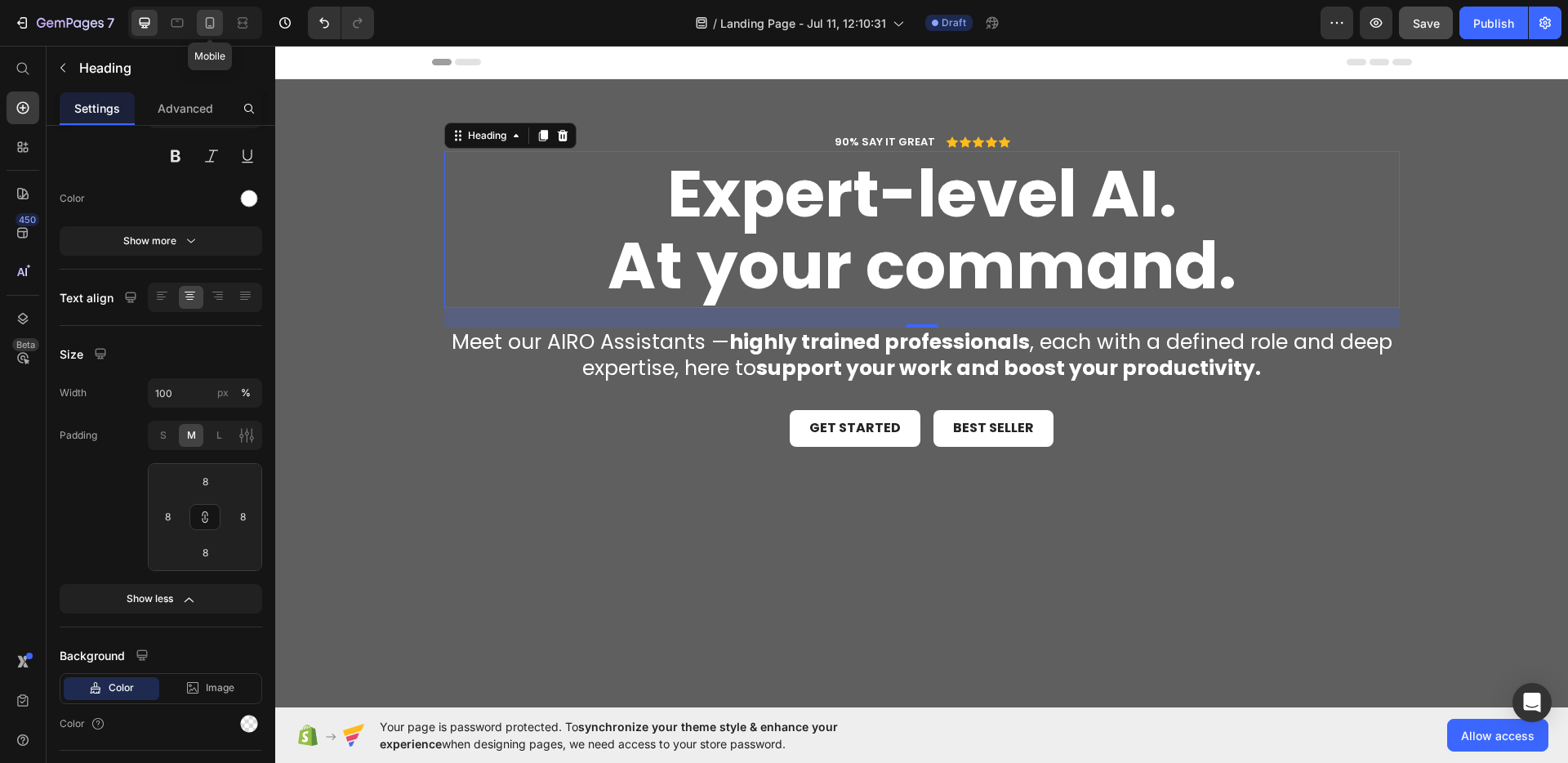 click 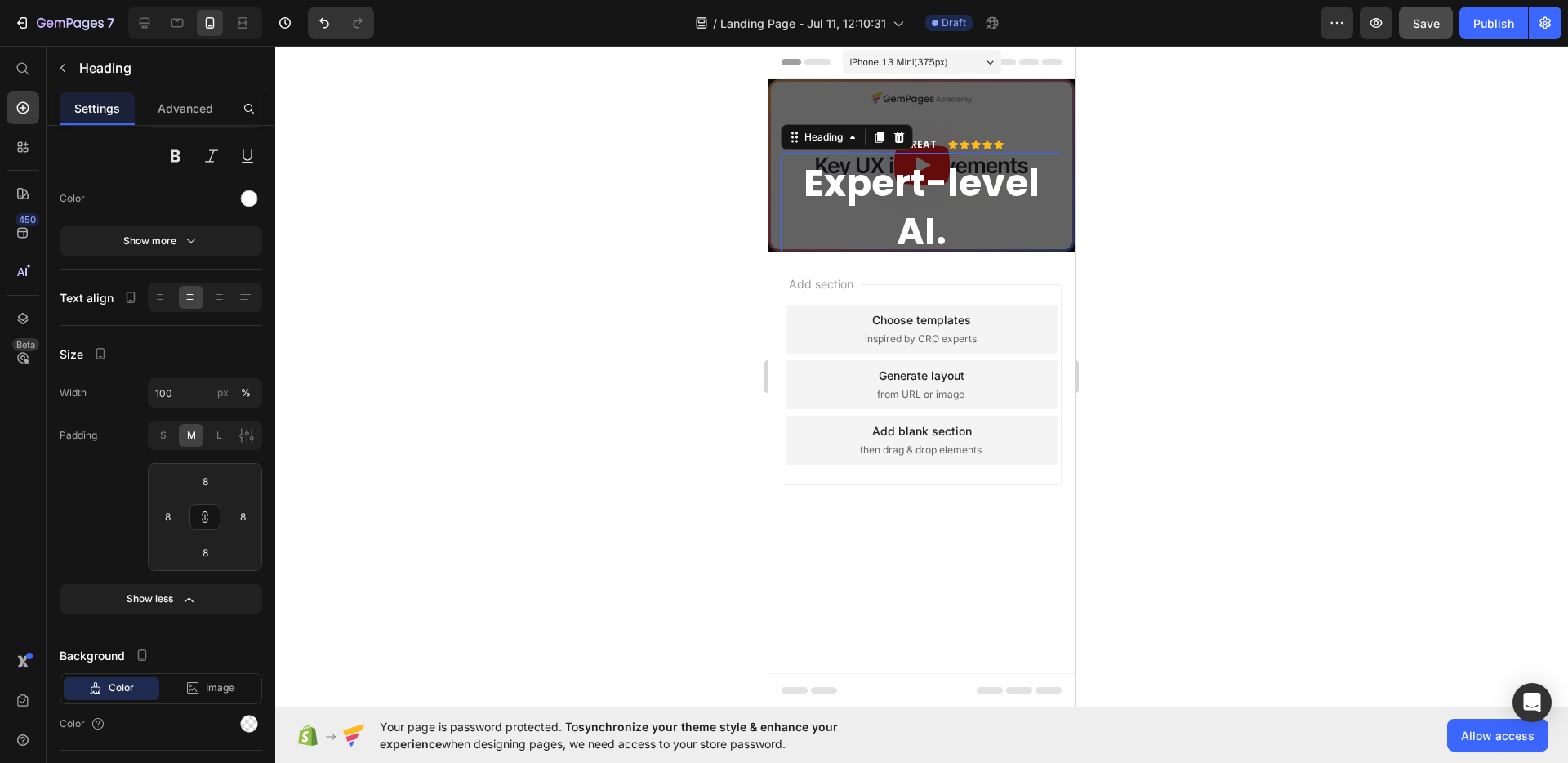 click 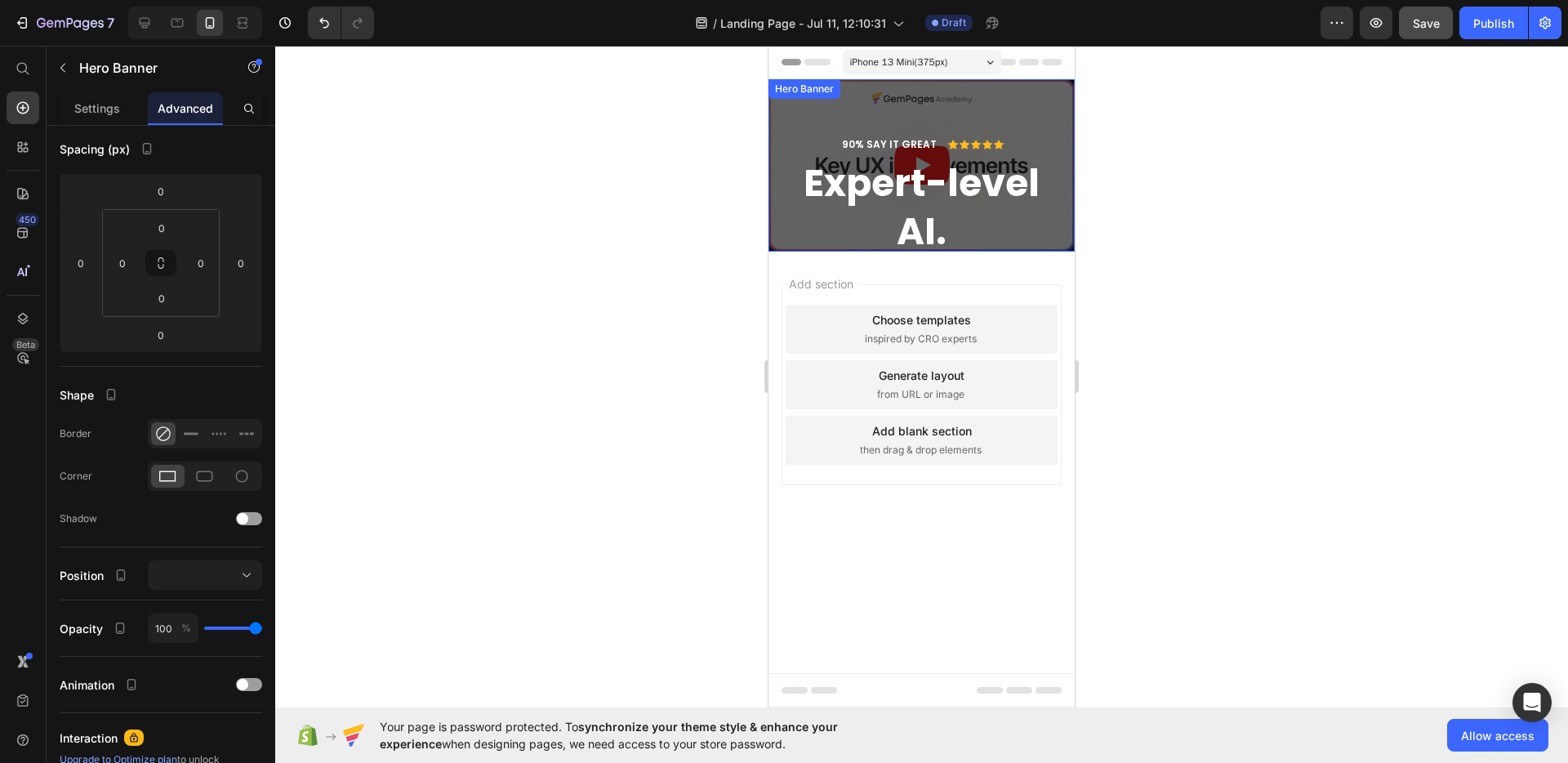 click on "90% SAY IT GREAT Text Block Icon Icon Icon Icon Icon Icon List Row ⁠⁠⁠⁠⁠⁠⁠ Expert-level AI. At your command. Heading Meet our AIRO Assistants — highly trained professionals , each with a defined role and deep expertise, here to support your work and boost your productivity. Text Block Get started Button Best Seller Button Row" at bounding box center [921, 367] 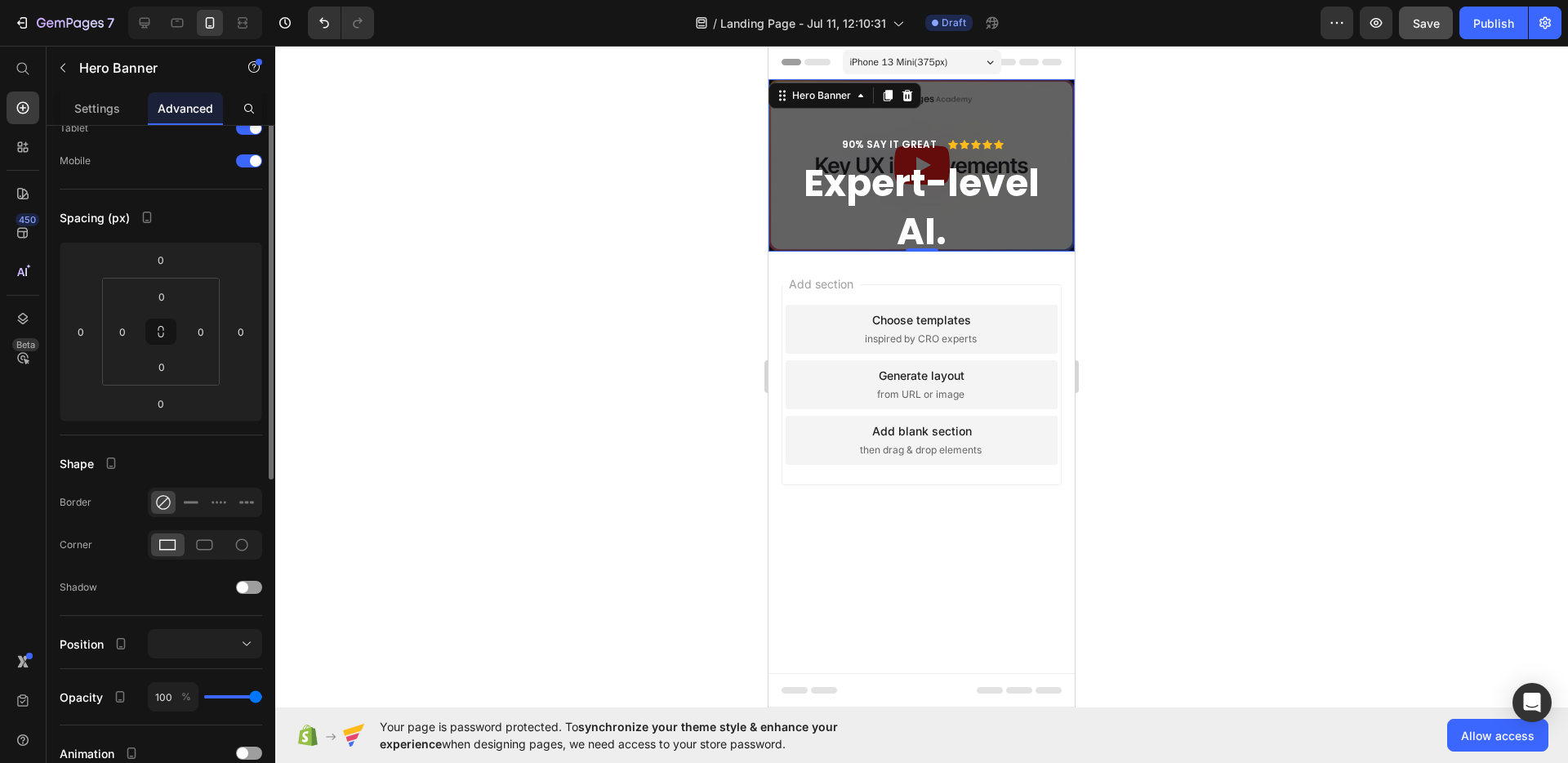 scroll, scrollTop: 0, scrollLeft: 0, axis: both 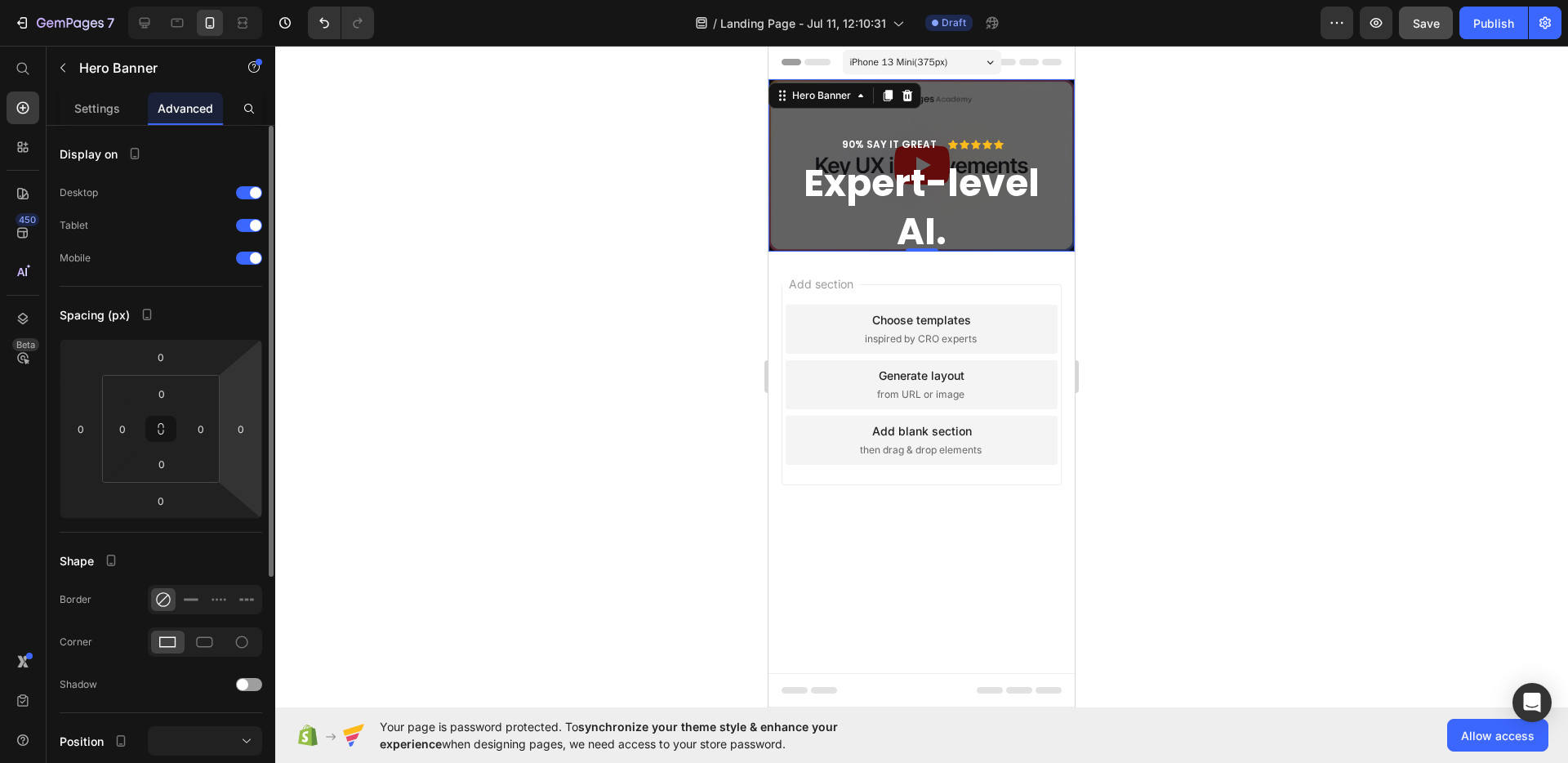 click 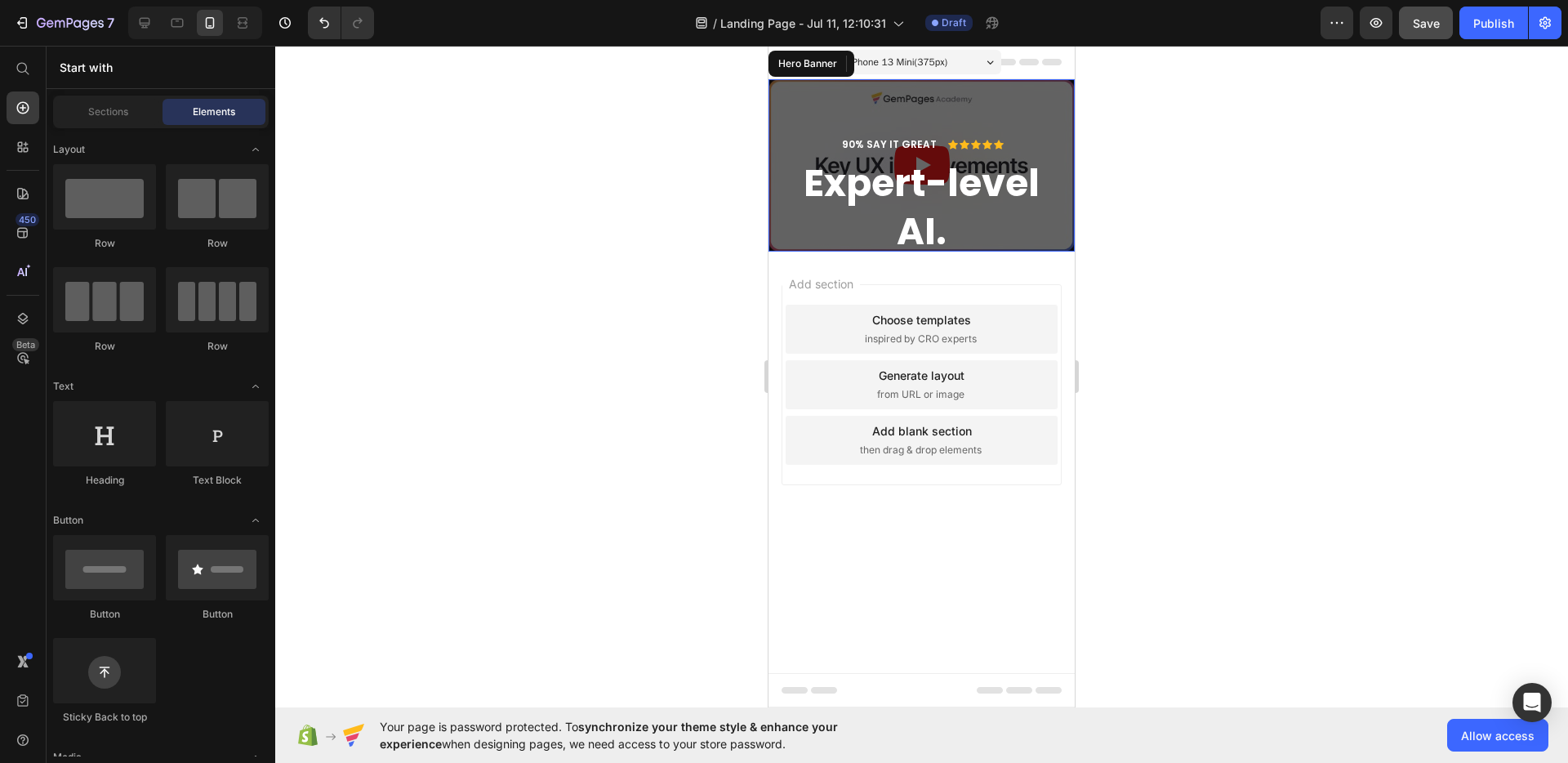 click on "90% SAY IT GREAT Text Block Icon Icon Icon Icon Icon Icon List Row ⁠⁠⁠⁠⁠⁠⁠ Expert-level AI. At your command. Heading Meet our AIRO Assistants — highly trained professionals , each with a defined role and deep expertise, here to support your work and boost your productivity. Text Block Get started Button Best Seller Button Row" at bounding box center [921, 367] 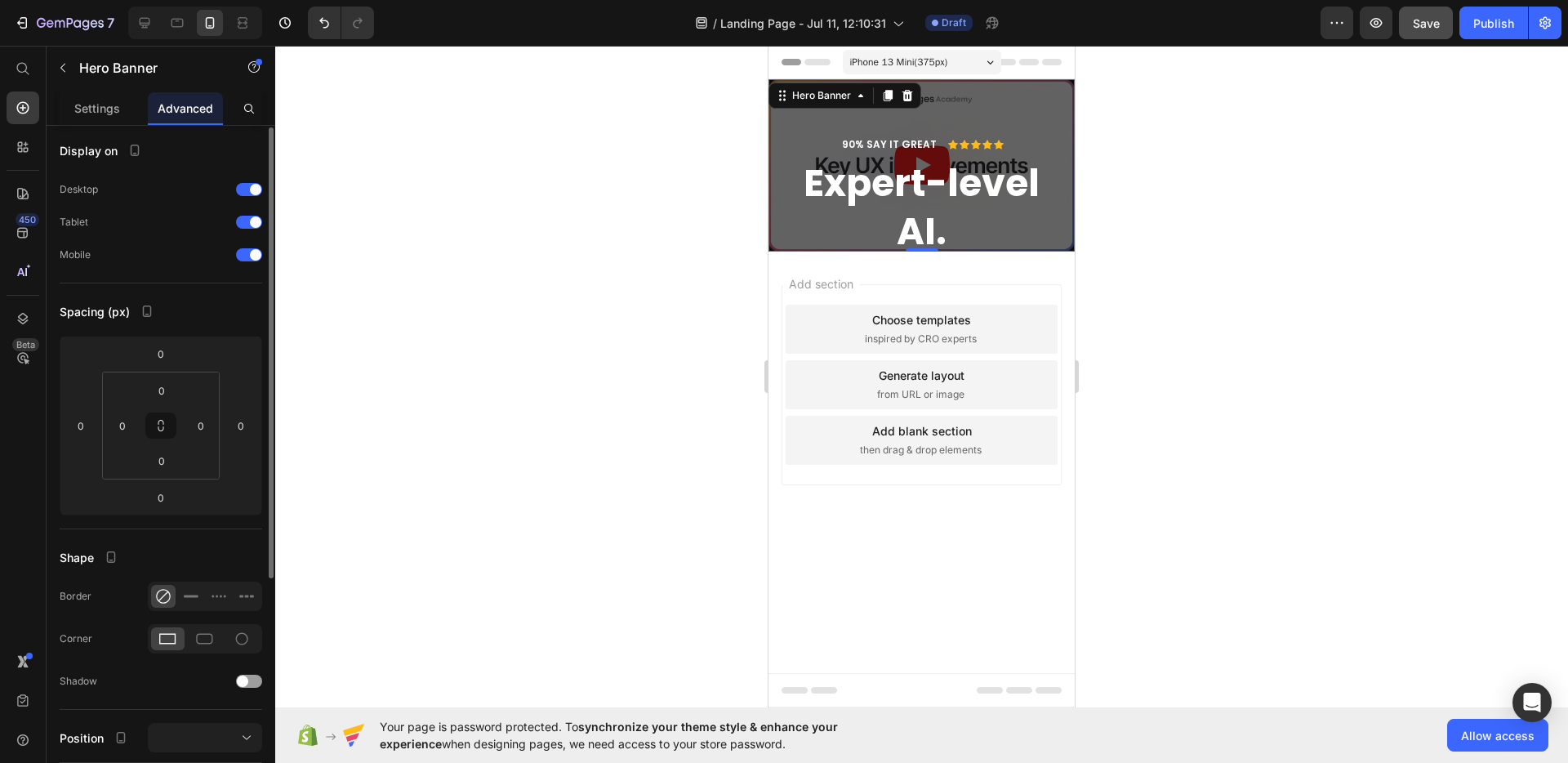 scroll, scrollTop: 7, scrollLeft: 0, axis: vertical 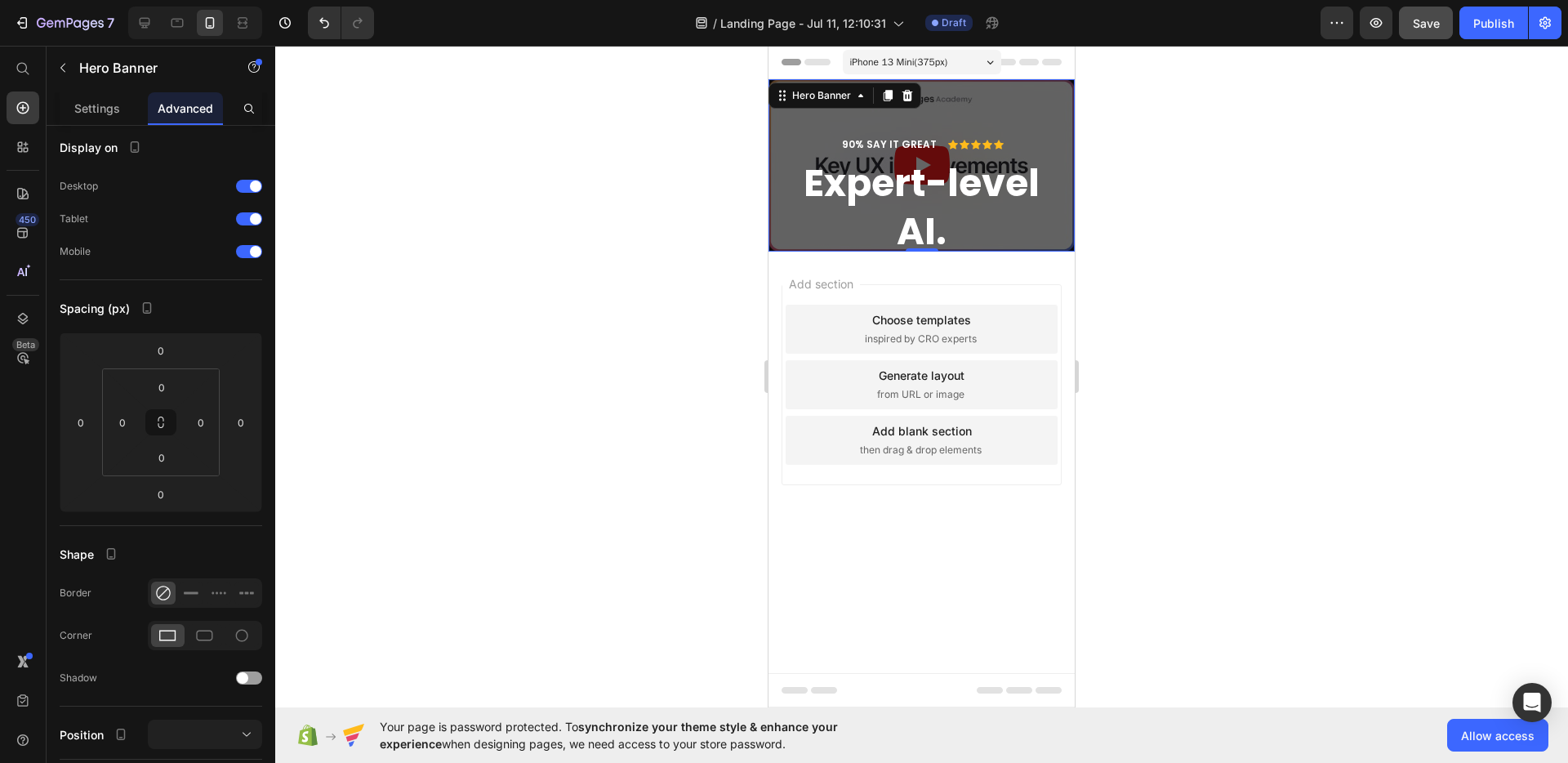 drag, startPoint x: 377, startPoint y: 191, endPoint x: 334, endPoint y: 204, distance: 44.922155 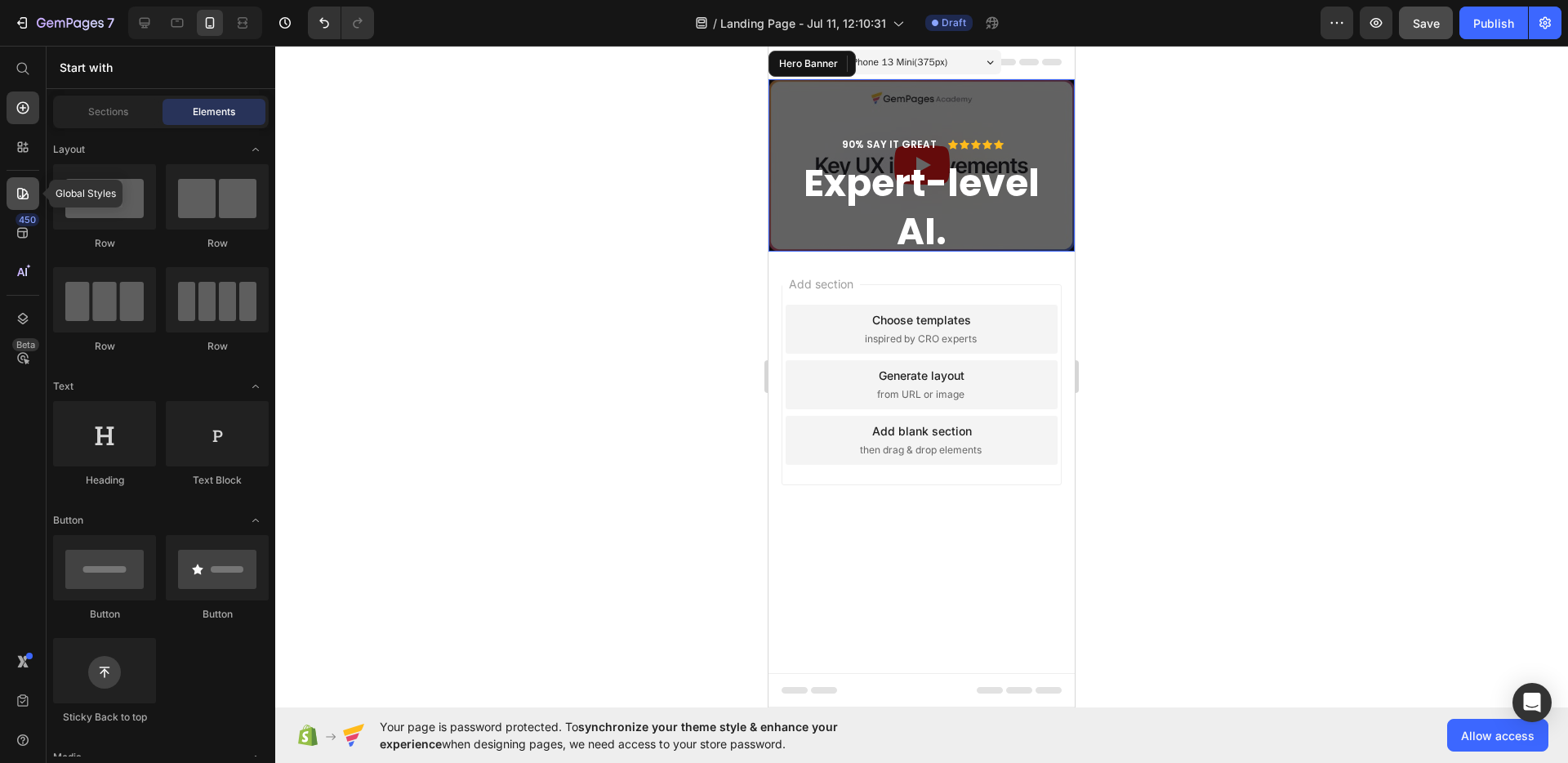 click 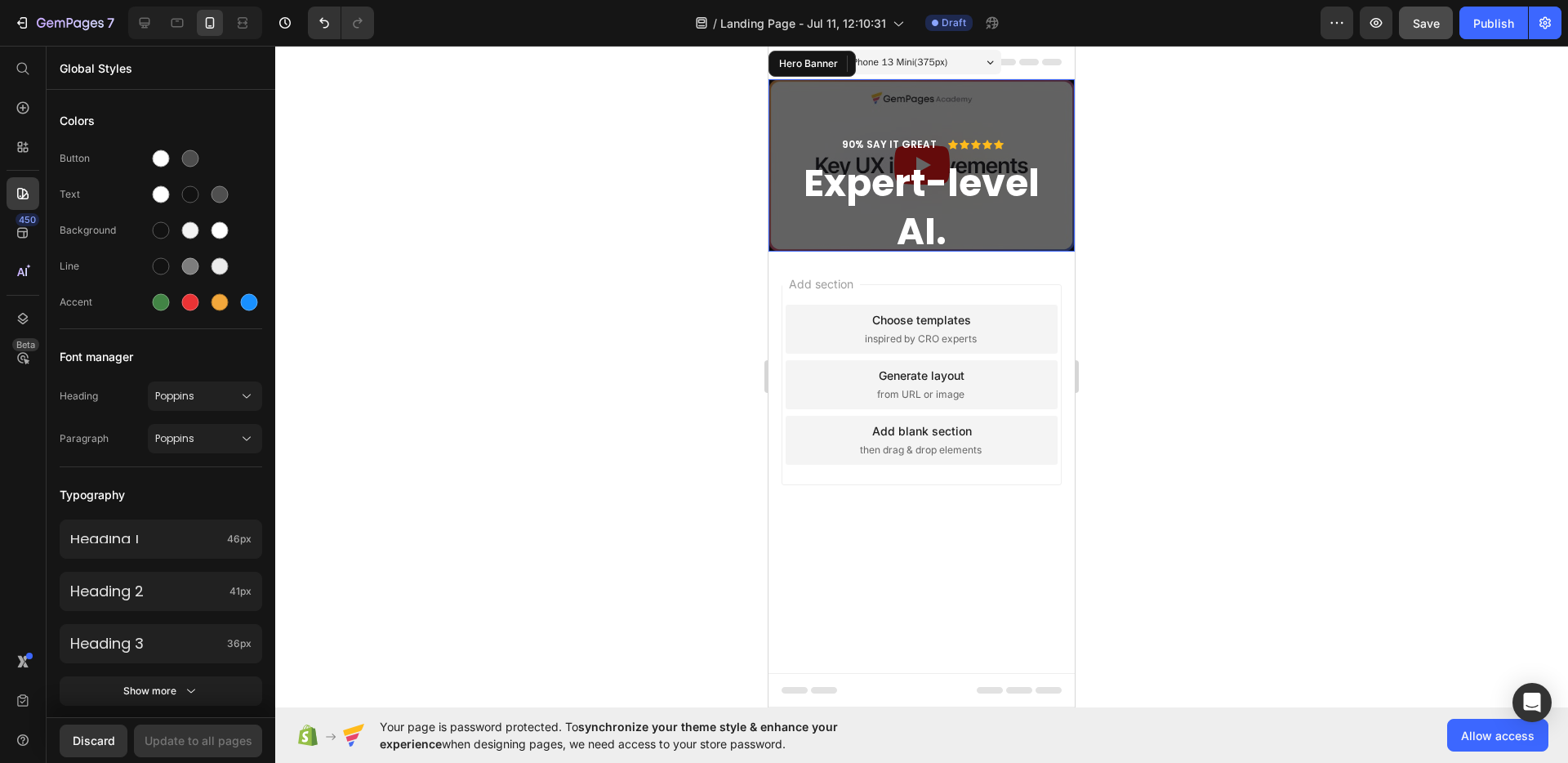 click 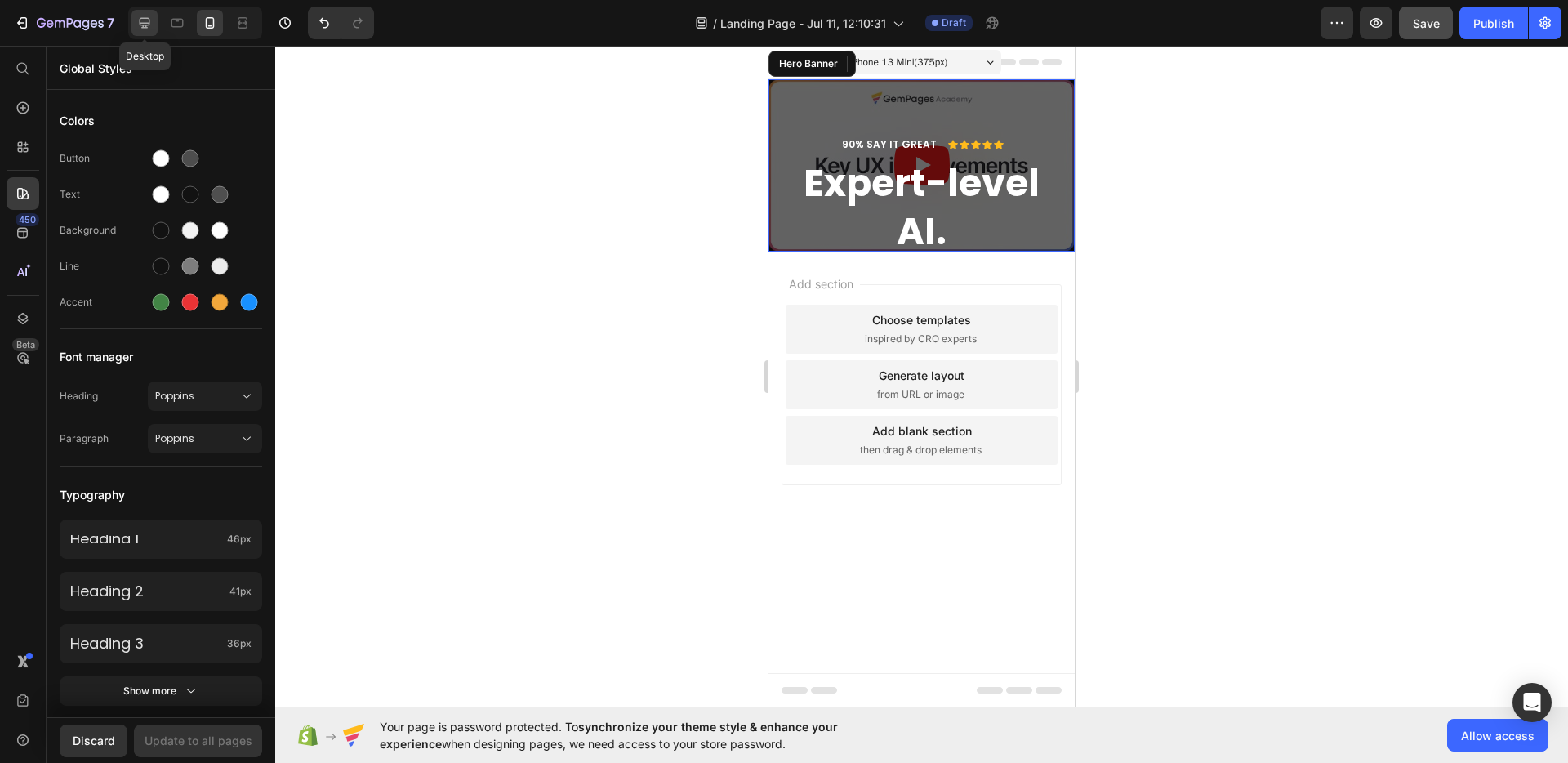 click 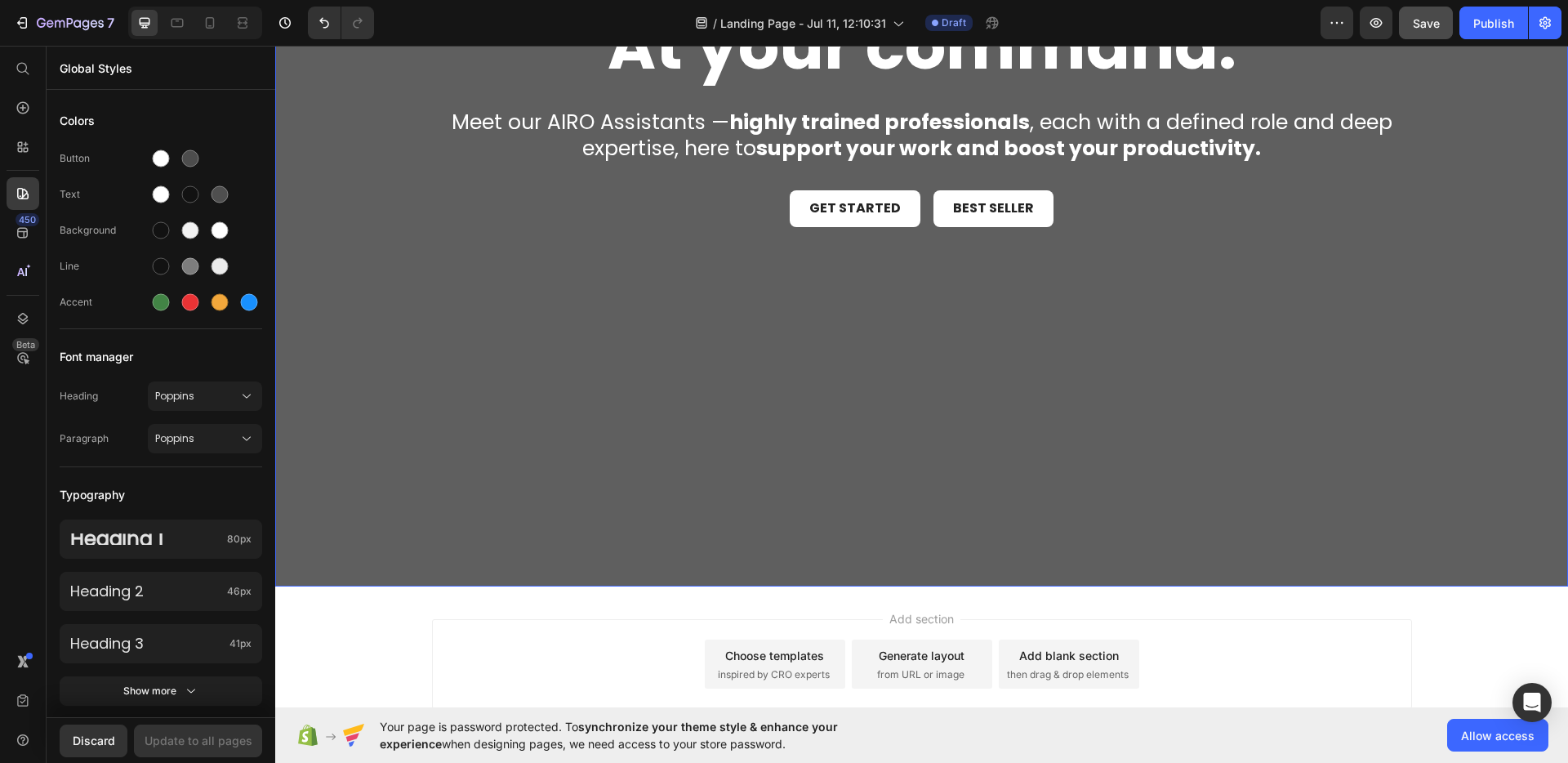 scroll, scrollTop: 328, scrollLeft: 0, axis: vertical 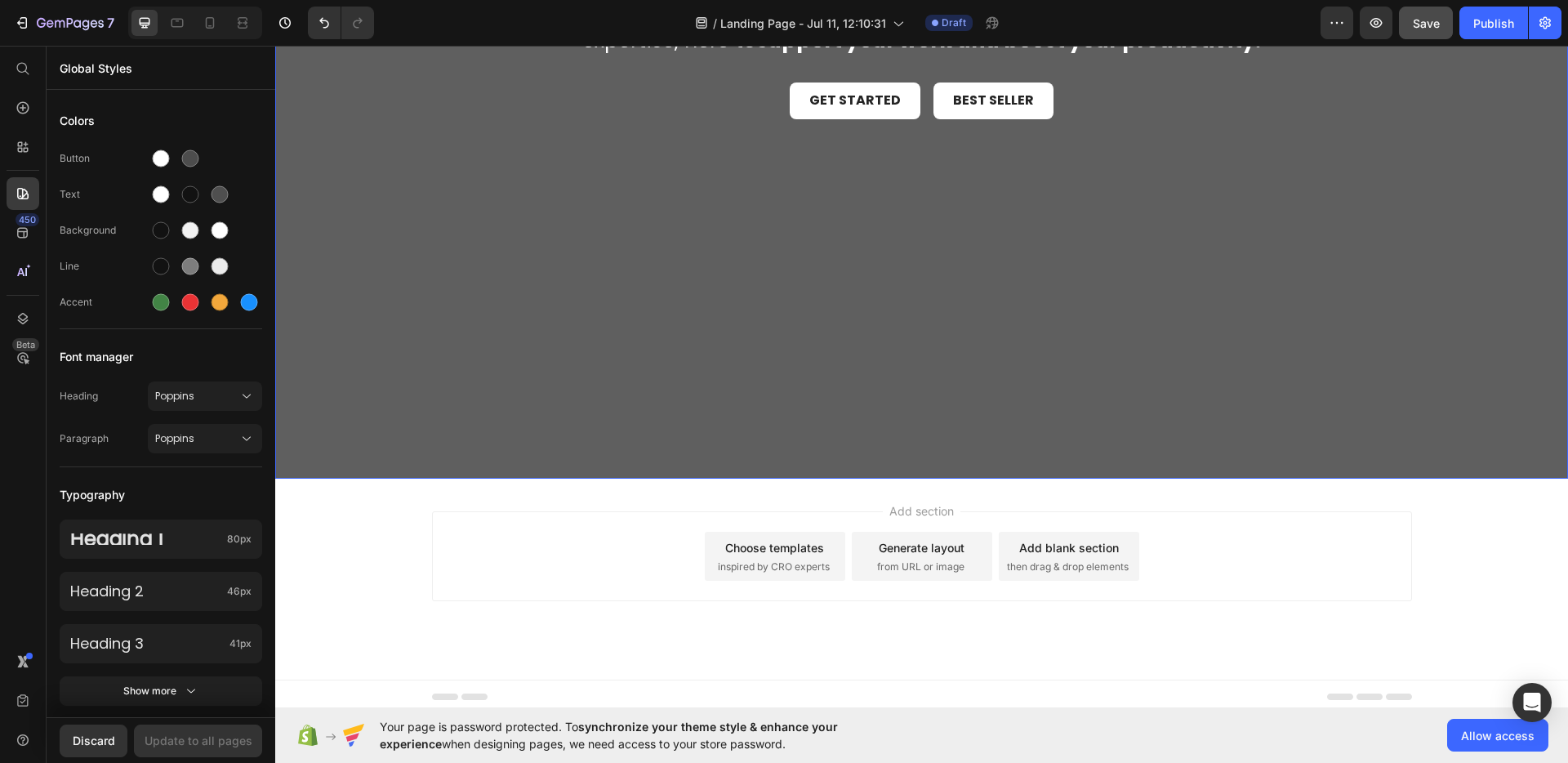 click on "Add section Choose templates inspired by CRO experts Generate layout from URL or image Add blank section then drag & drop elements" at bounding box center (921, 579) 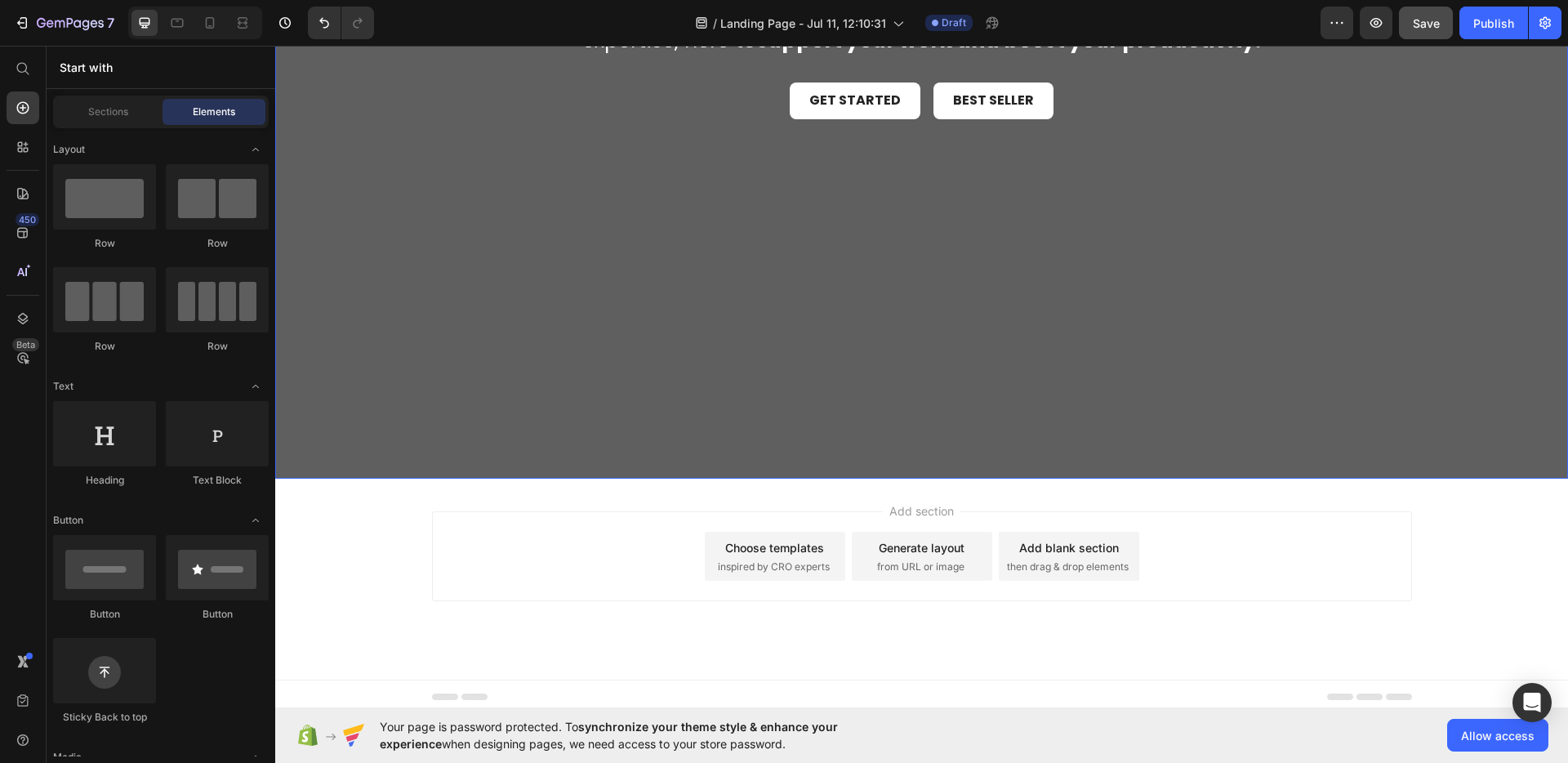 click on "Add section Choose templates inspired by CRO experts Generate layout from URL or image Add blank section then drag & drop elements" at bounding box center (921, 579) 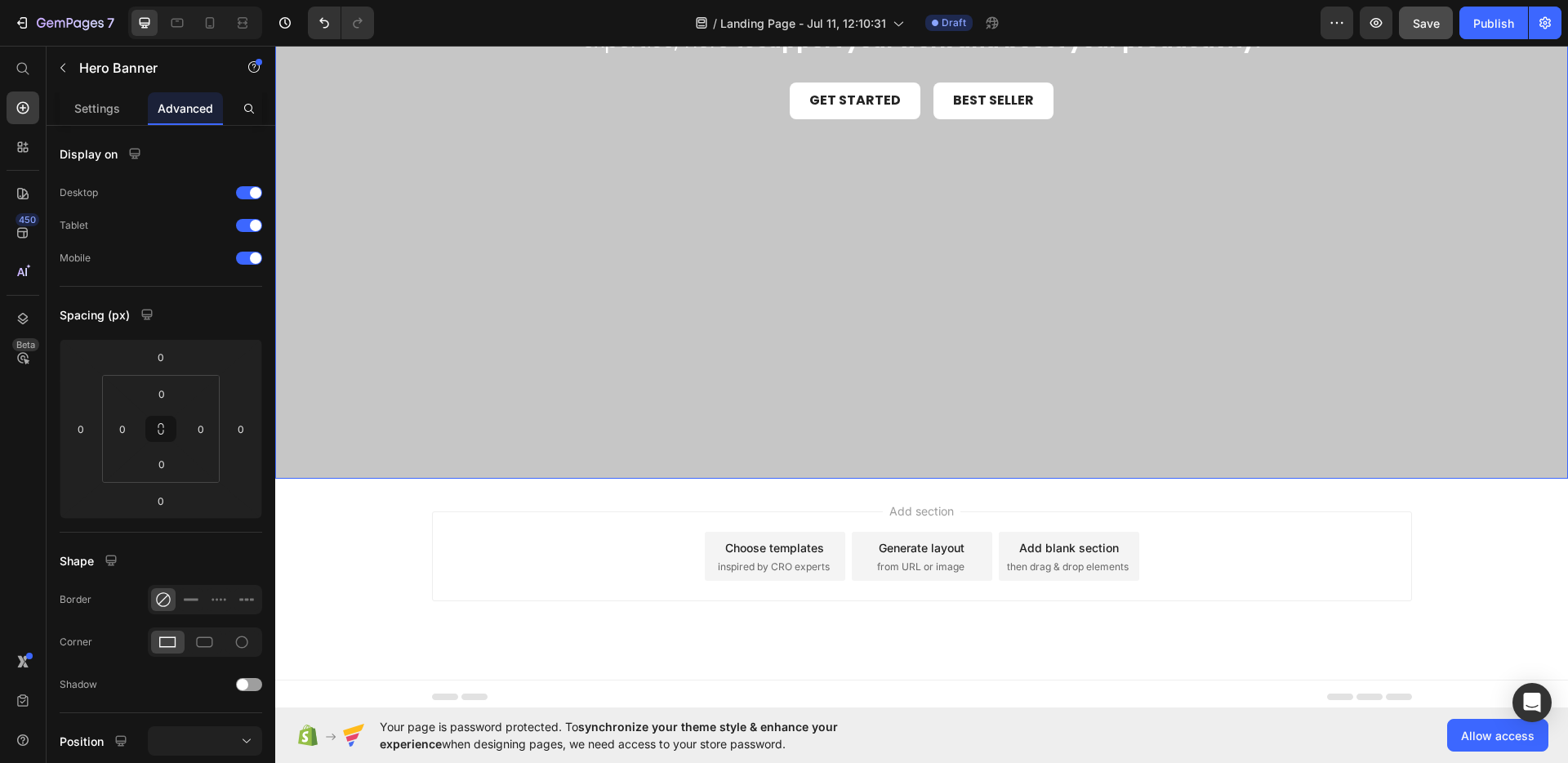 click at bounding box center [921, 115] 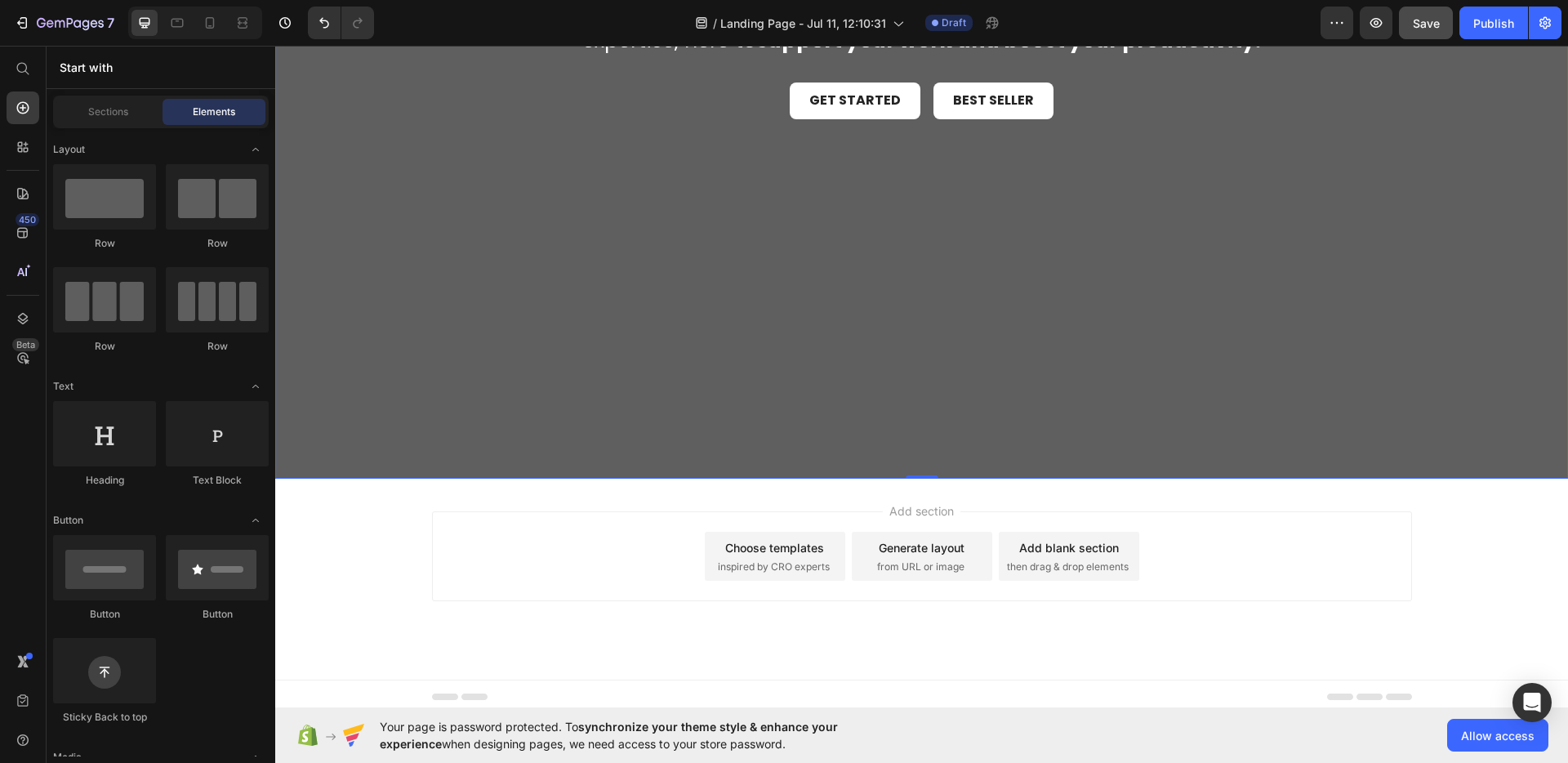 click on "Add section Choose templates inspired by CRO experts Generate layout from URL or image Add blank section then drag & drop elements" at bounding box center (921, 579) 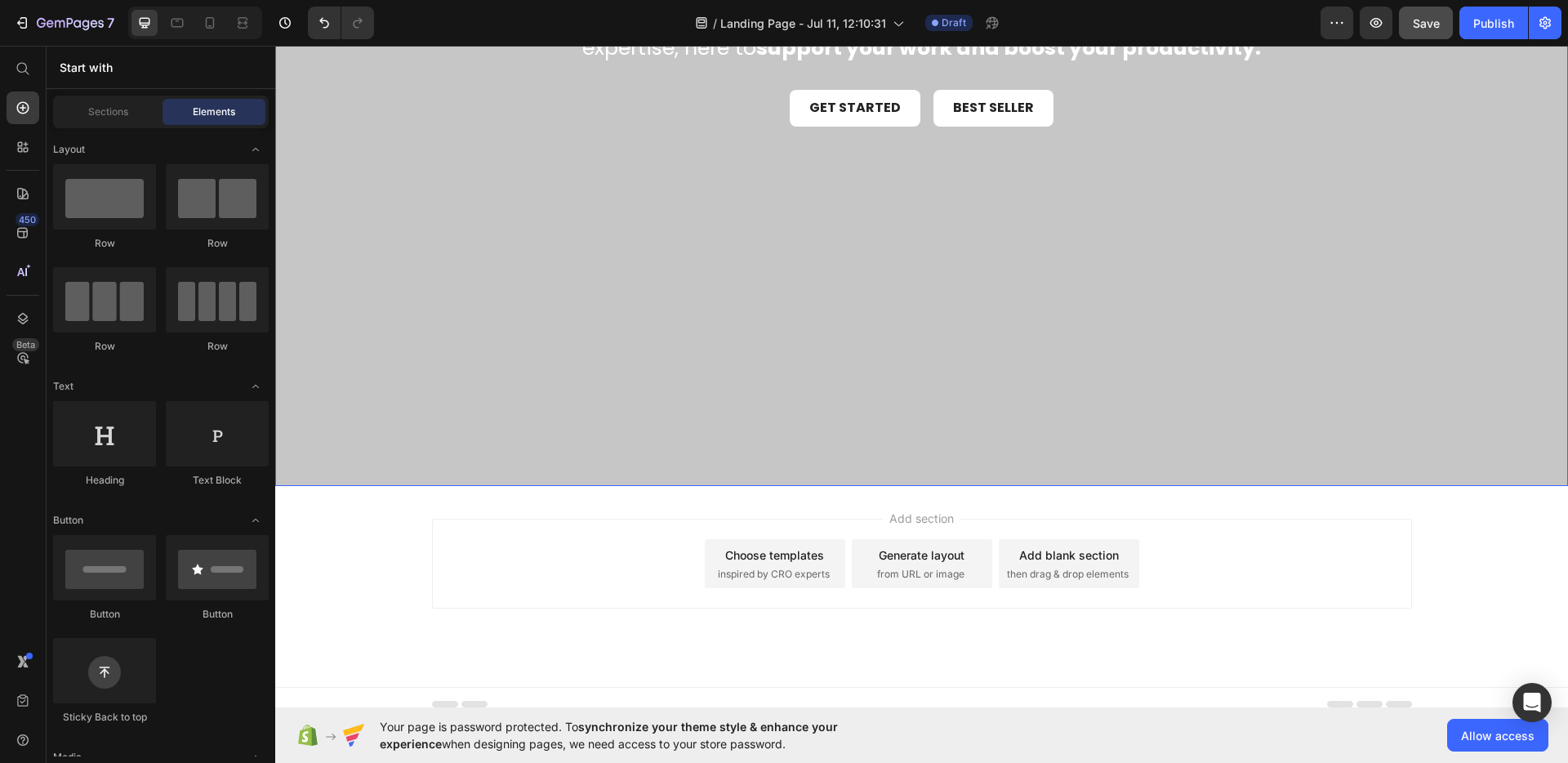 scroll, scrollTop: 323, scrollLeft: 0, axis: vertical 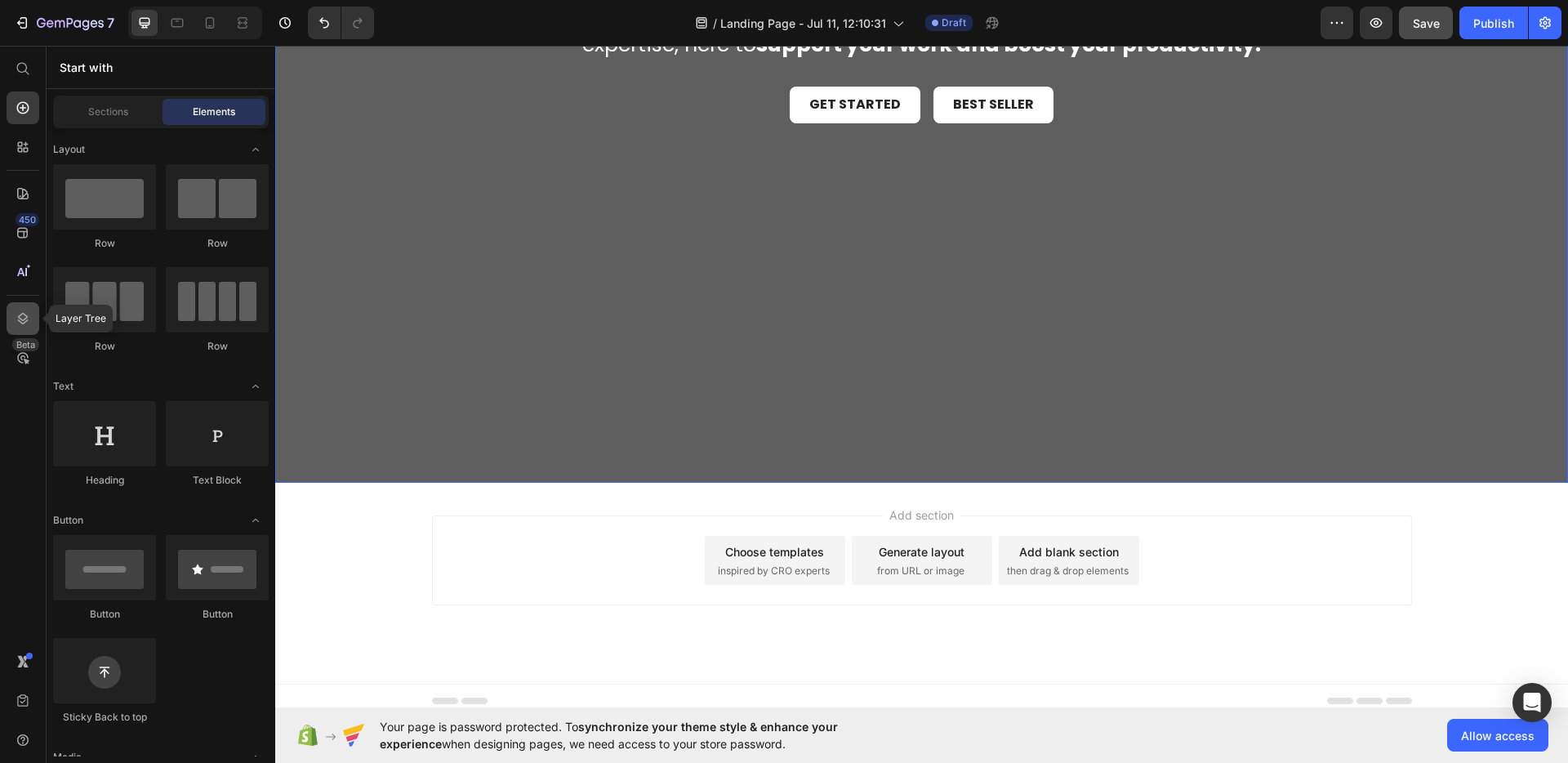 click 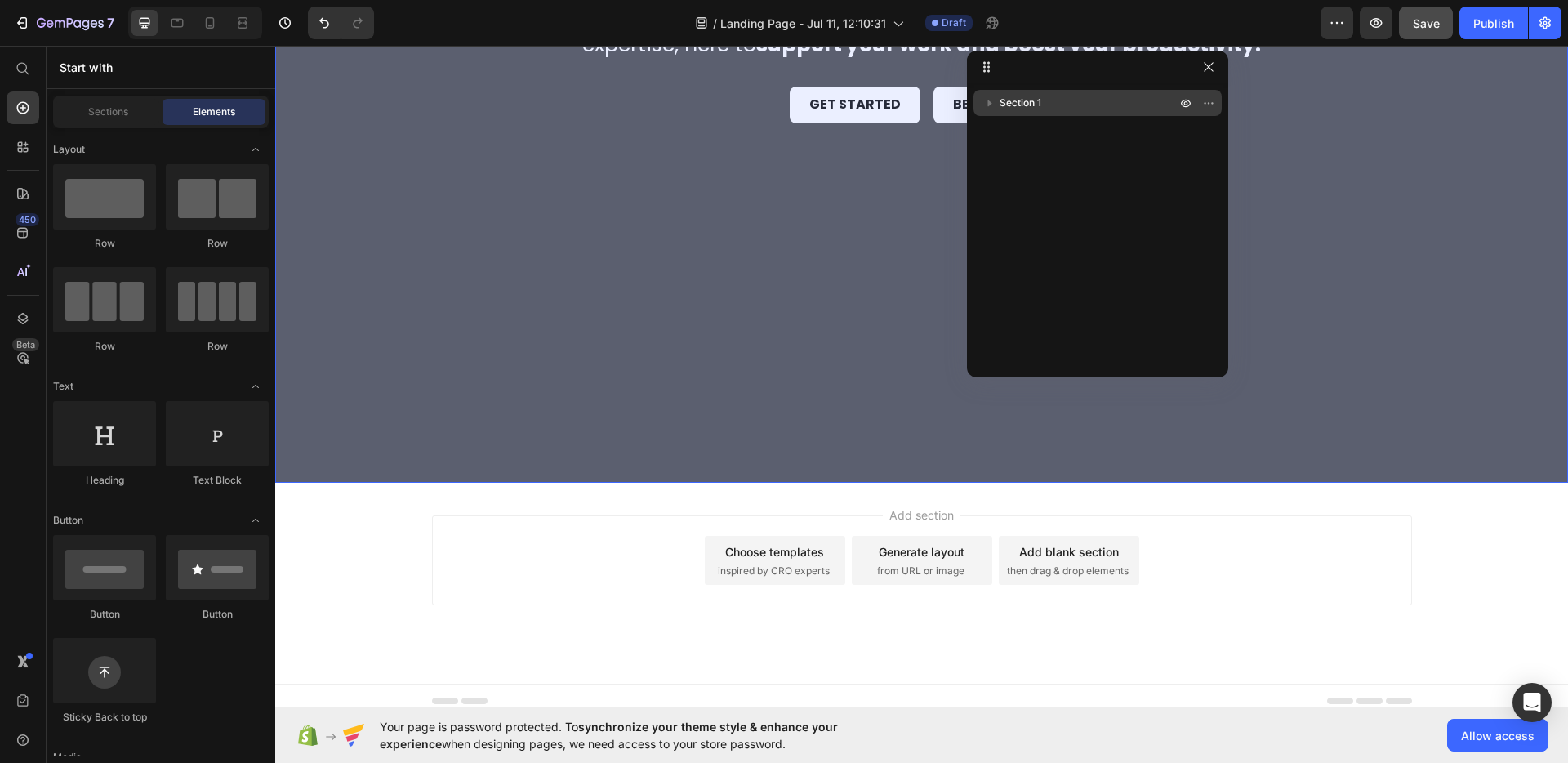 click 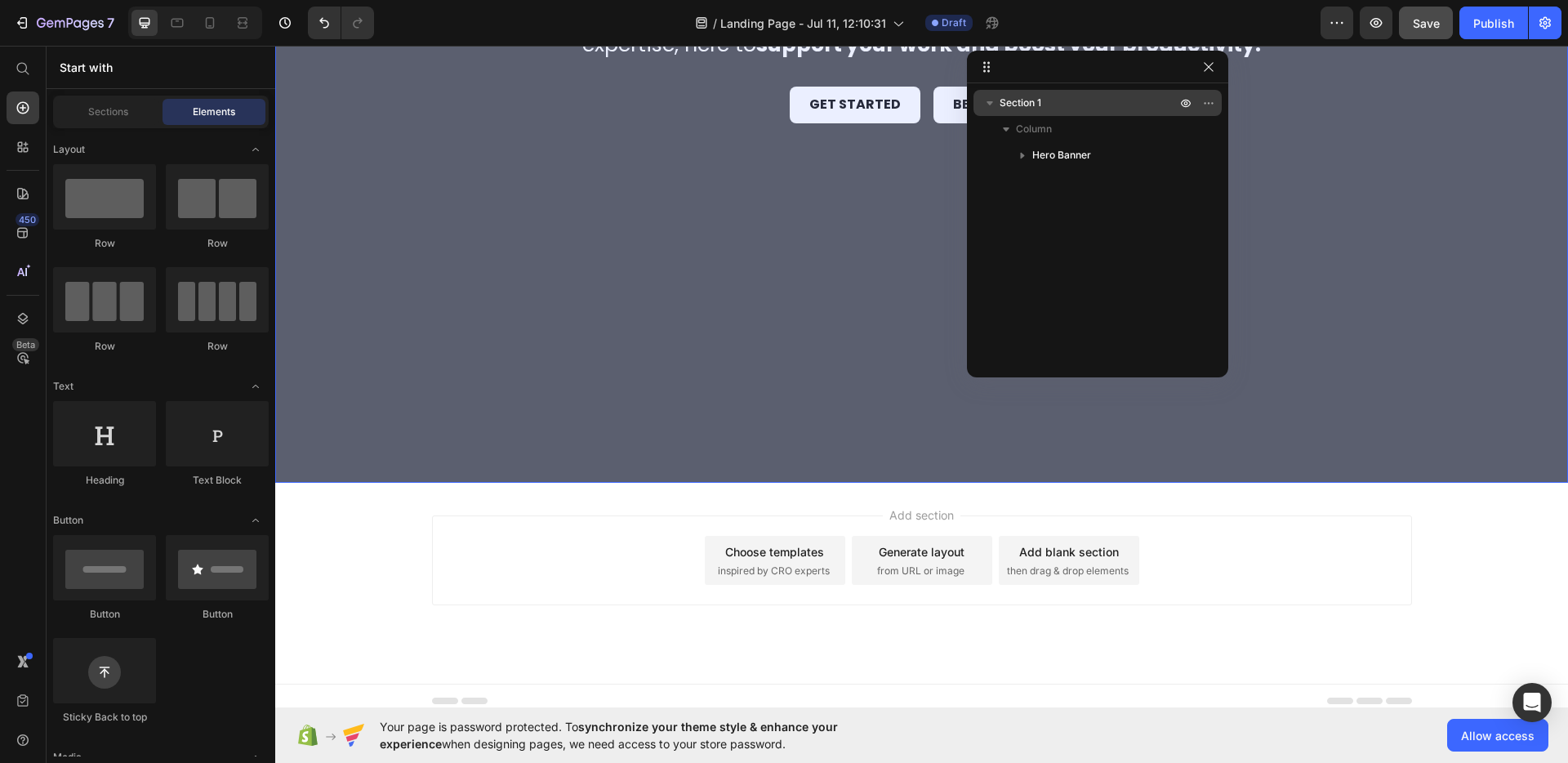 click 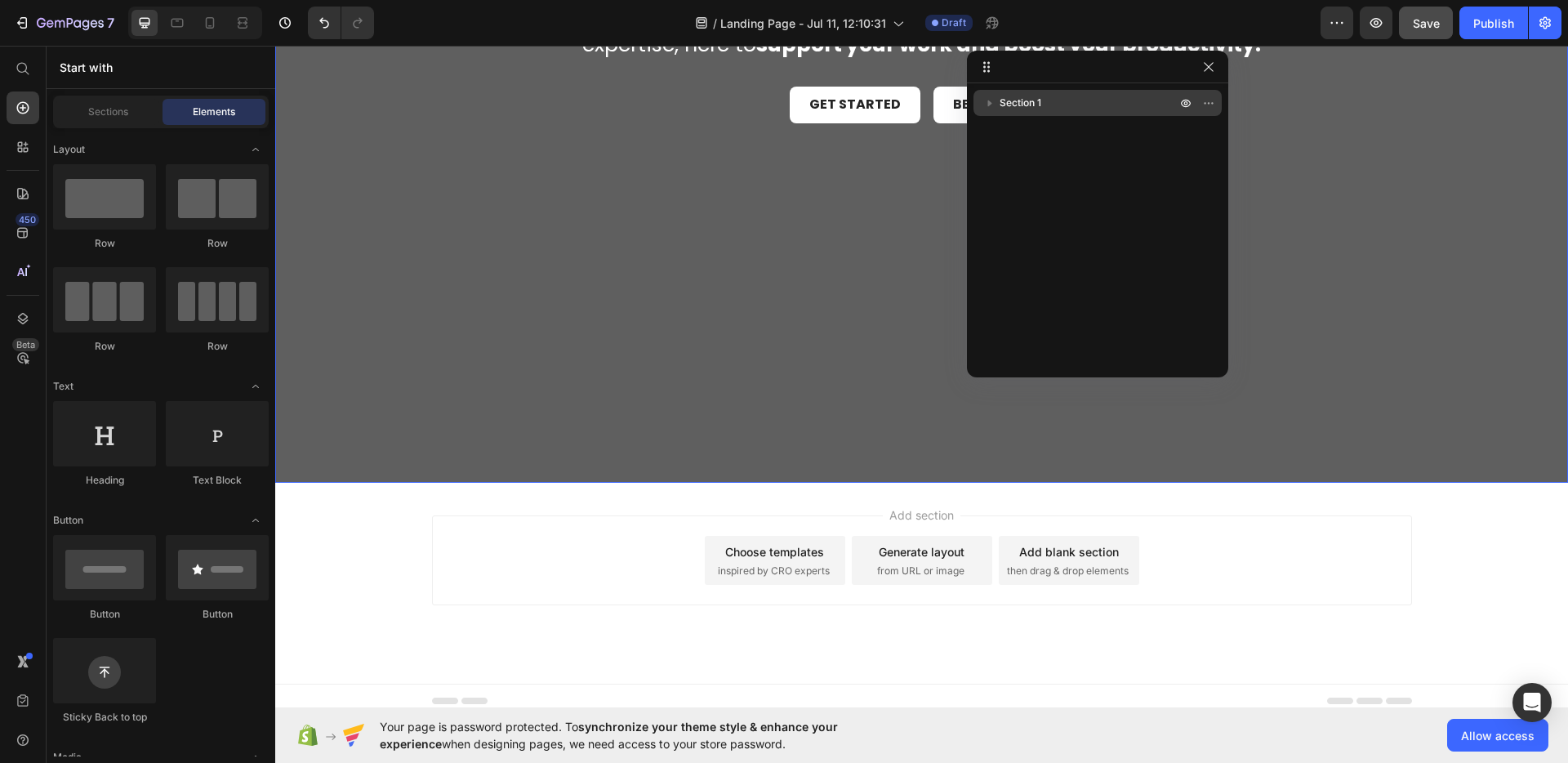click on "Add section Choose templates inspired by CRO experts Generate layout from URL or image Add blank section then drag & drop elements" at bounding box center (922, 560) 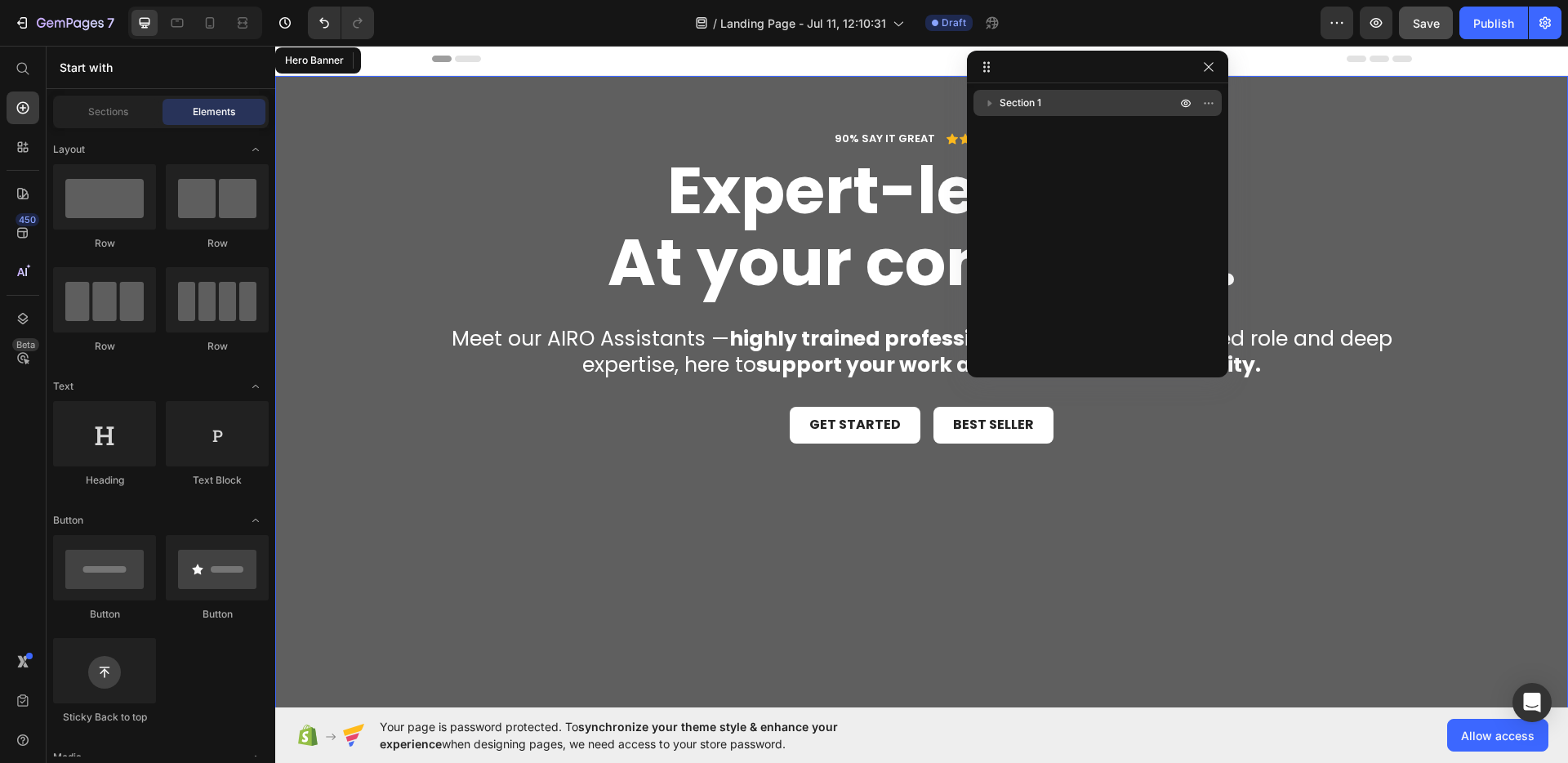 scroll, scrollTop: 0, scrollLeft: 0, axis: both 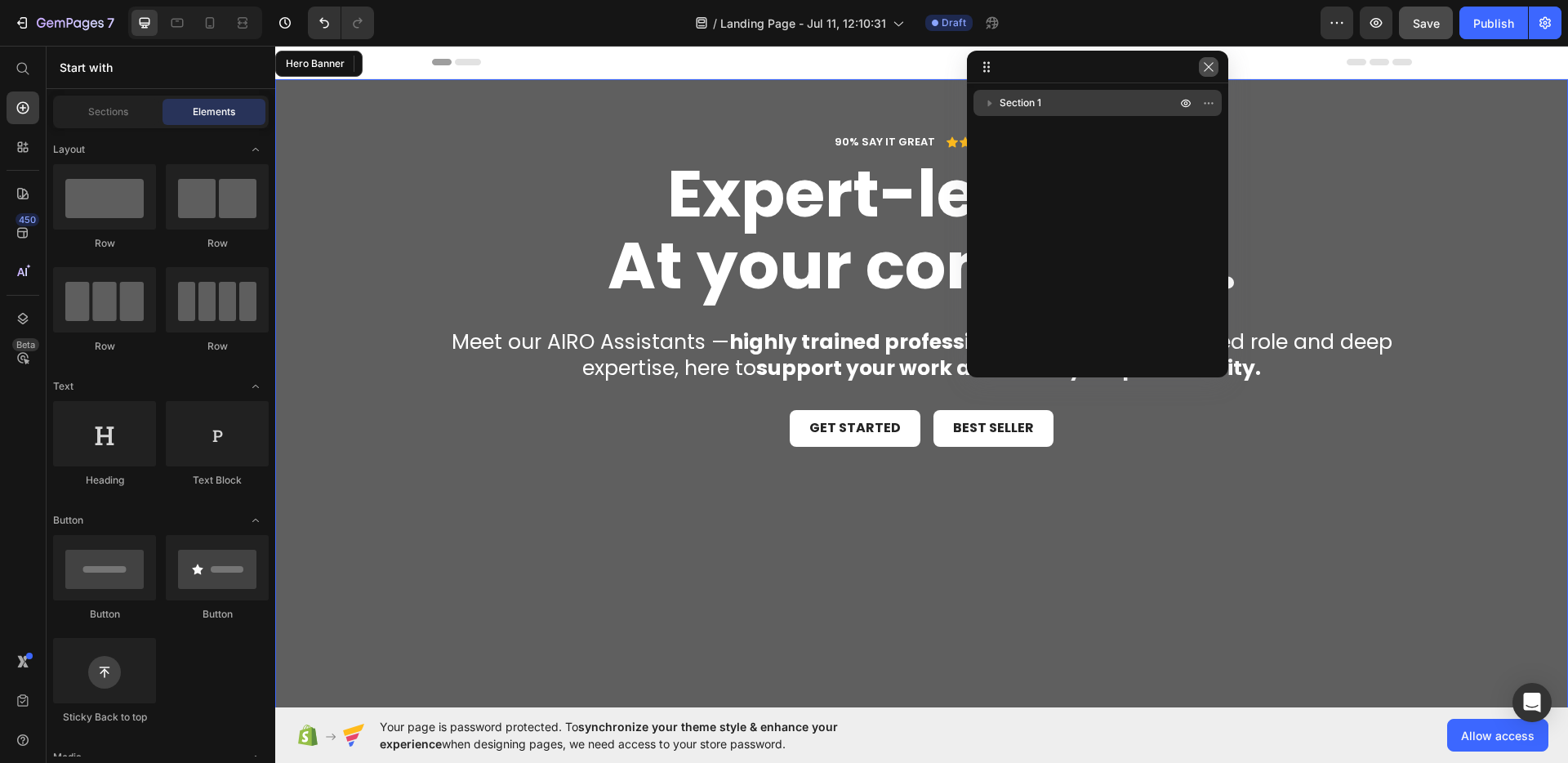 click 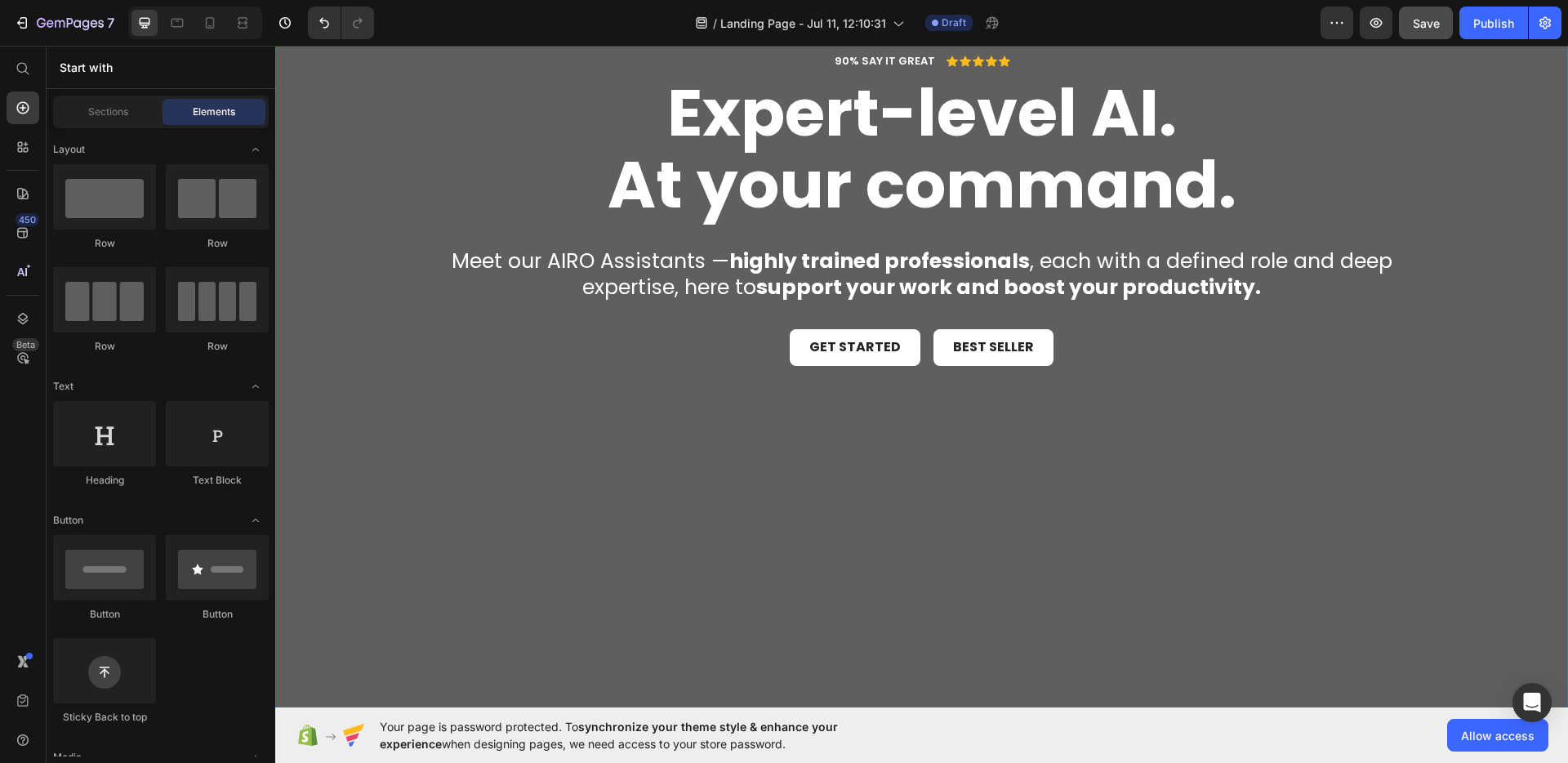 scroll, scrollTop: 9, scrollLeft: 0, axis: vertical 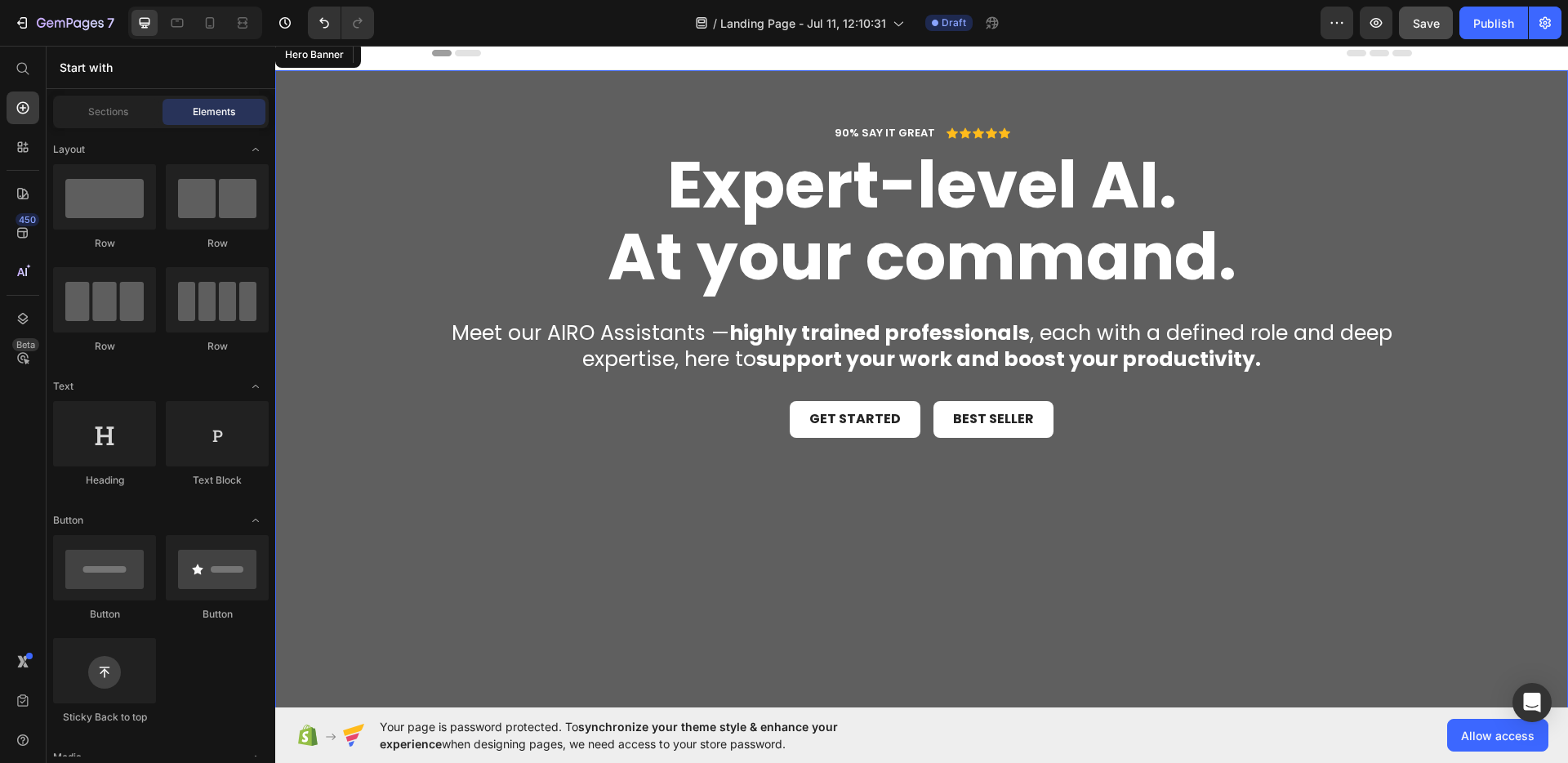 click on "90% SAY IT GREAT Text Block Icon Icon Icon Icon Icon Icon List Row ⁠⁠⁠⁠⁠⁠⁠ Expert-level AI. At your command. Heading Meet our AIRO Assistants — highly trained professionals , each with a defined role and deep expertise, here to support your work and boost your productivity. Text Block Get started Button Best Seller Button Row" at bounding box center (922, 280) 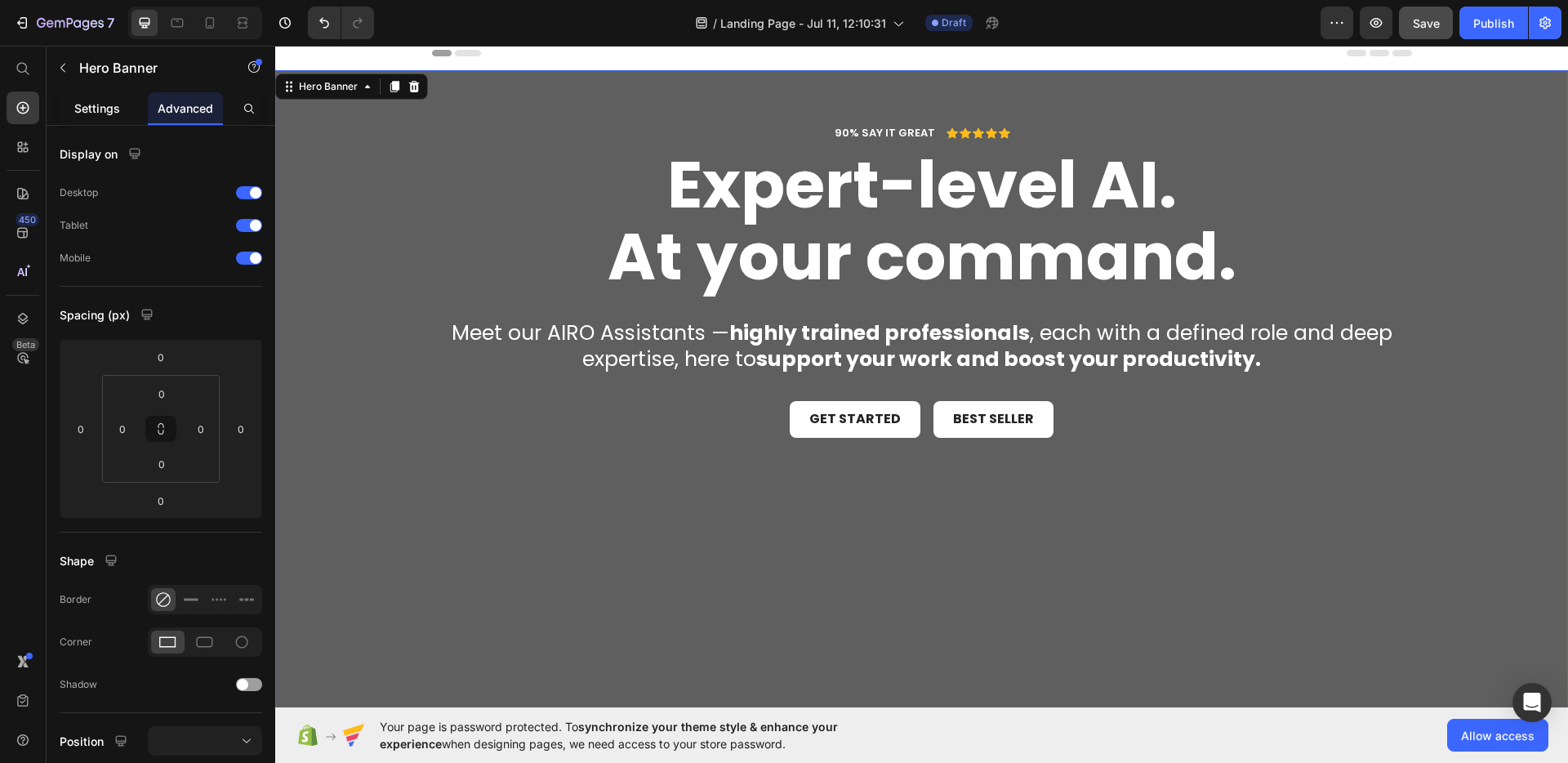 click on "Settings" at bounding box center (97, 108) 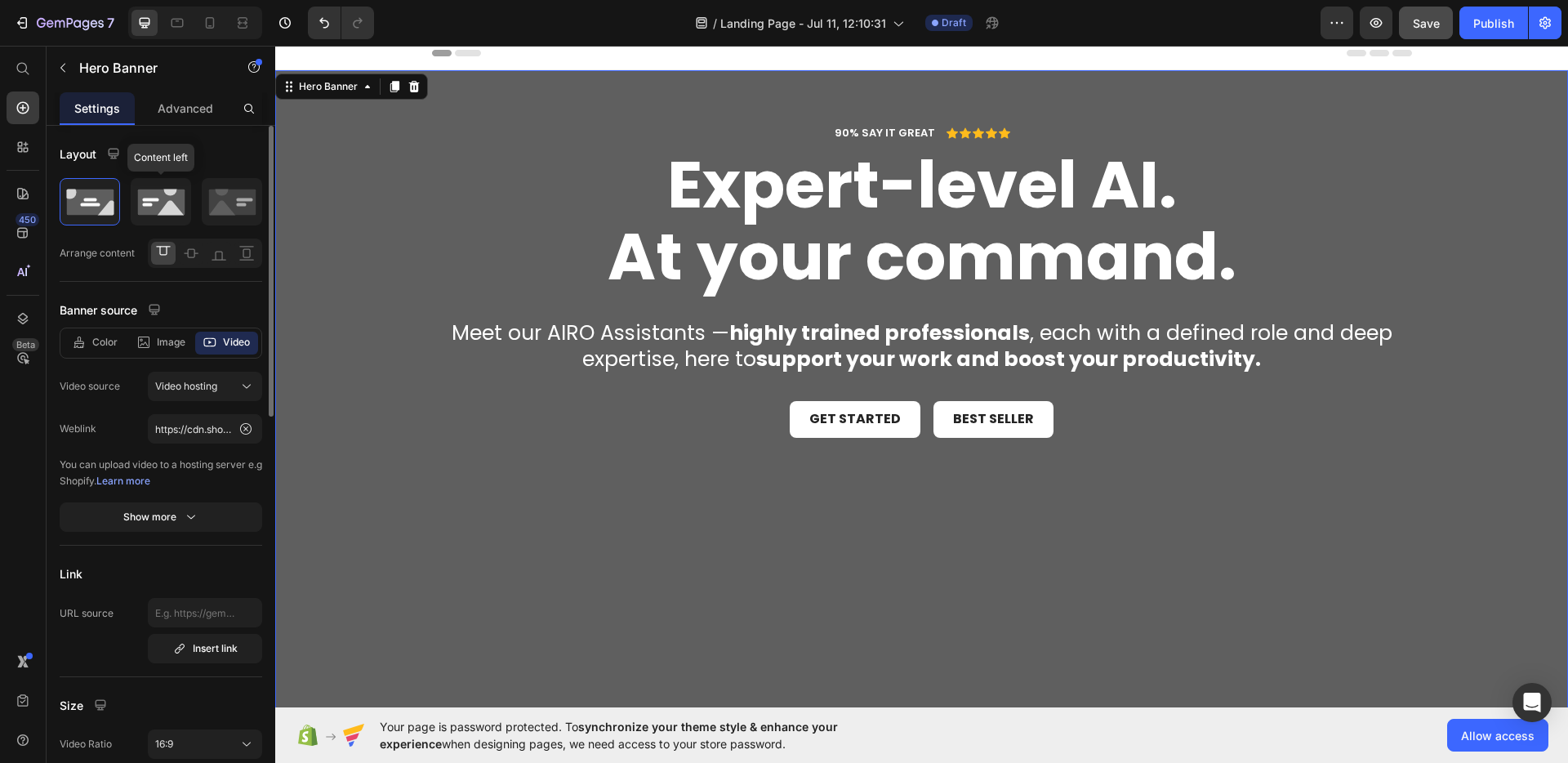 click 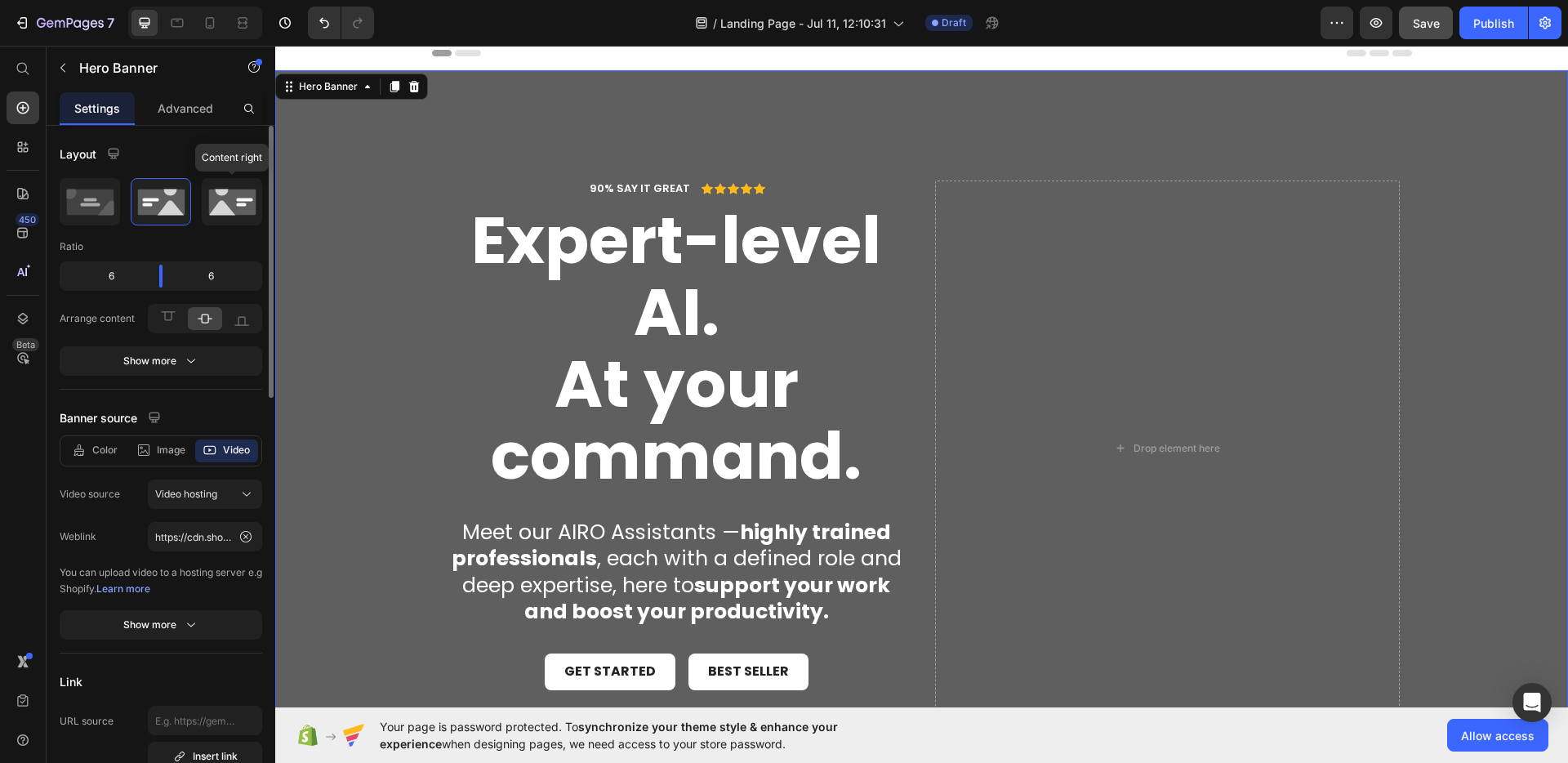 click 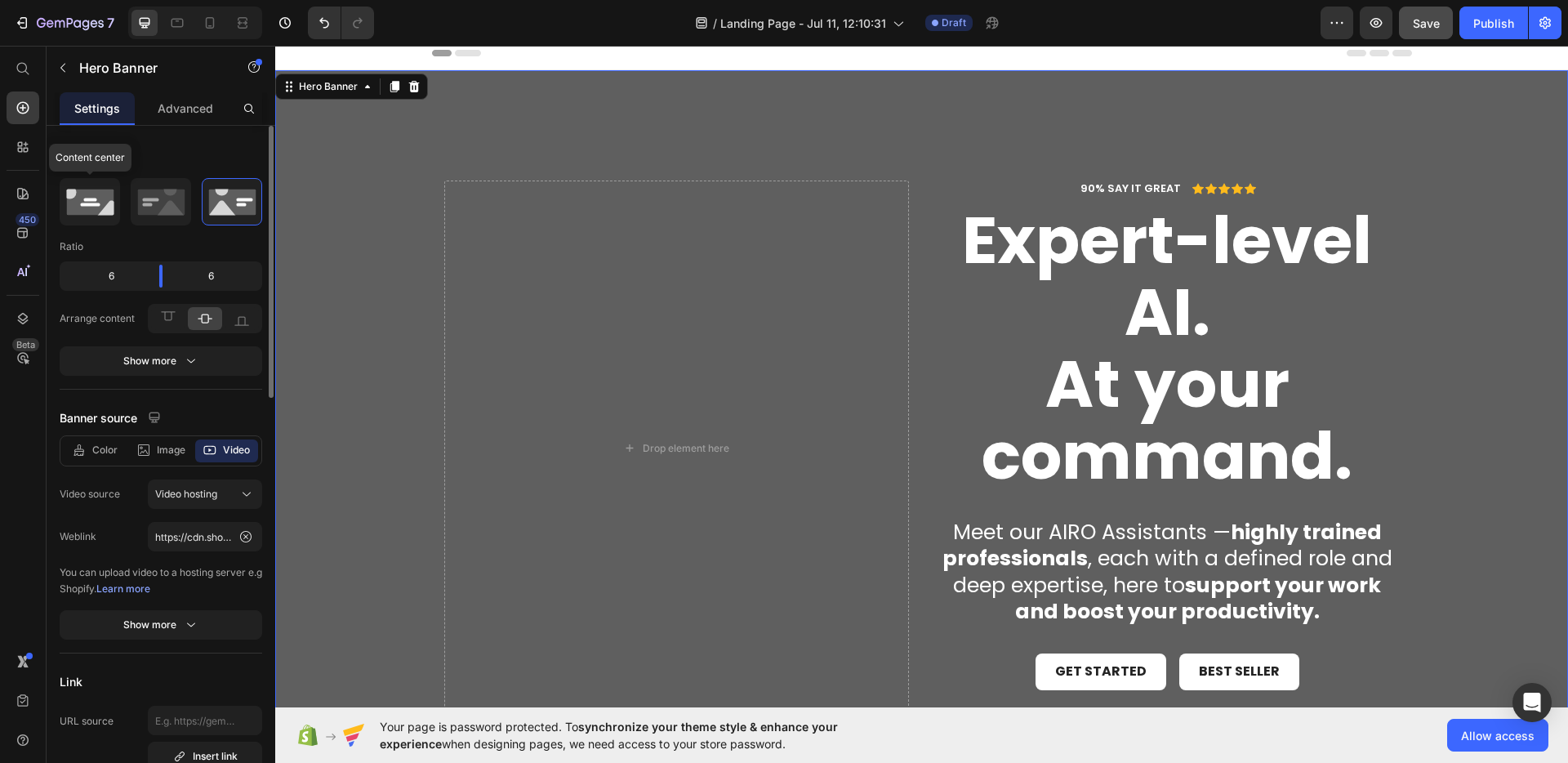 click 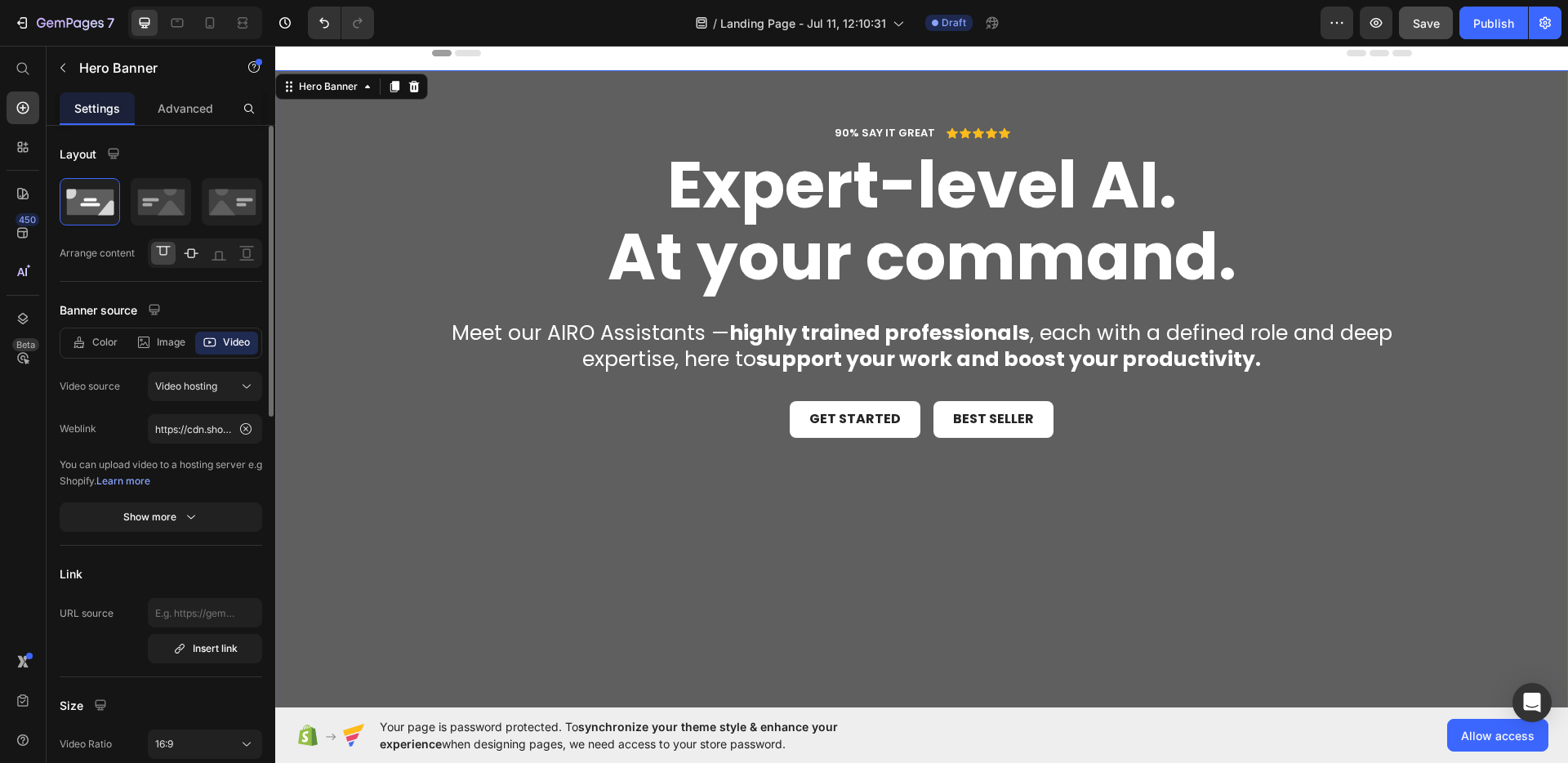 click 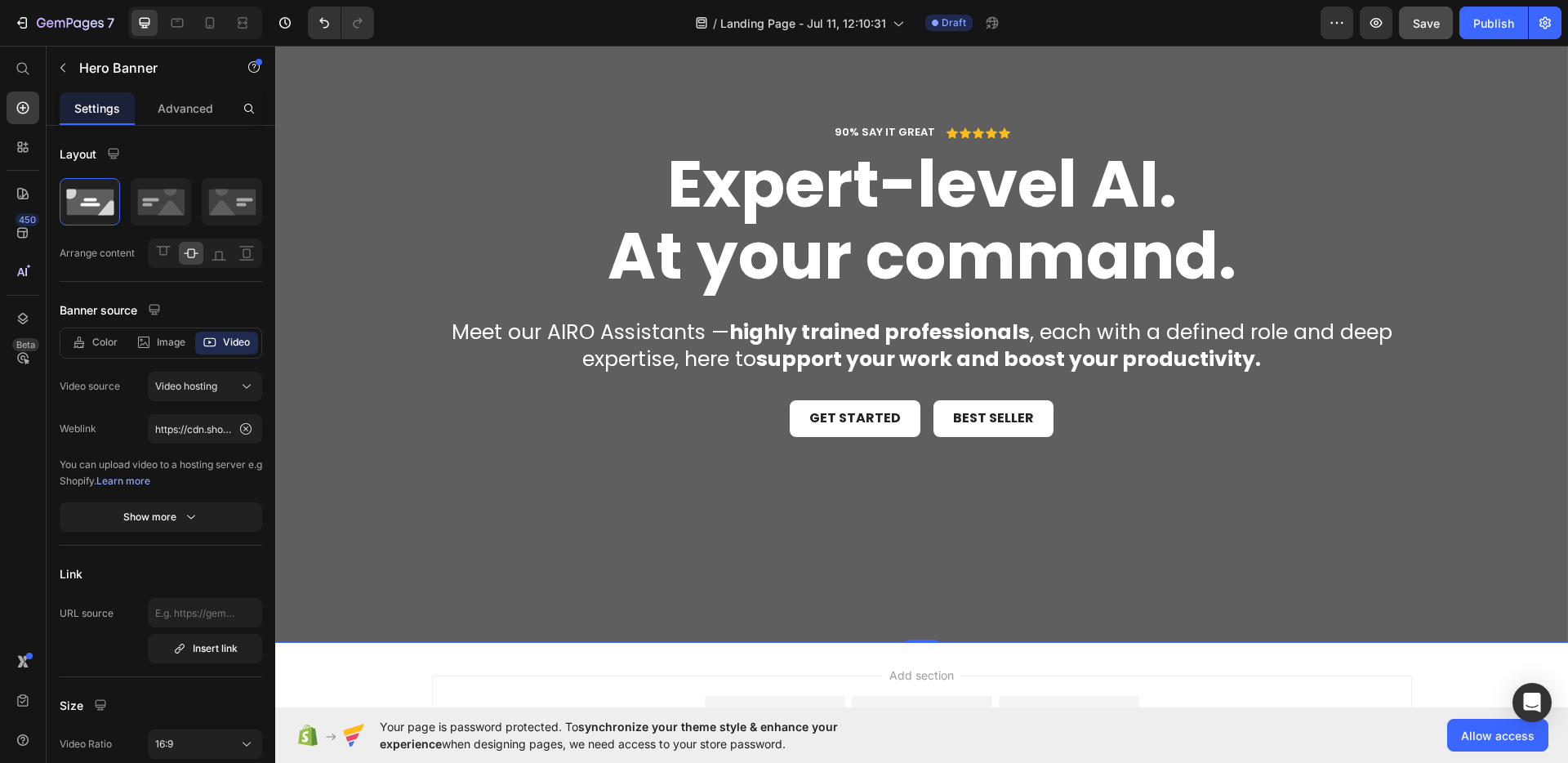scroll, scrollTop: 167, scrollLeft: 0, axis: vertical 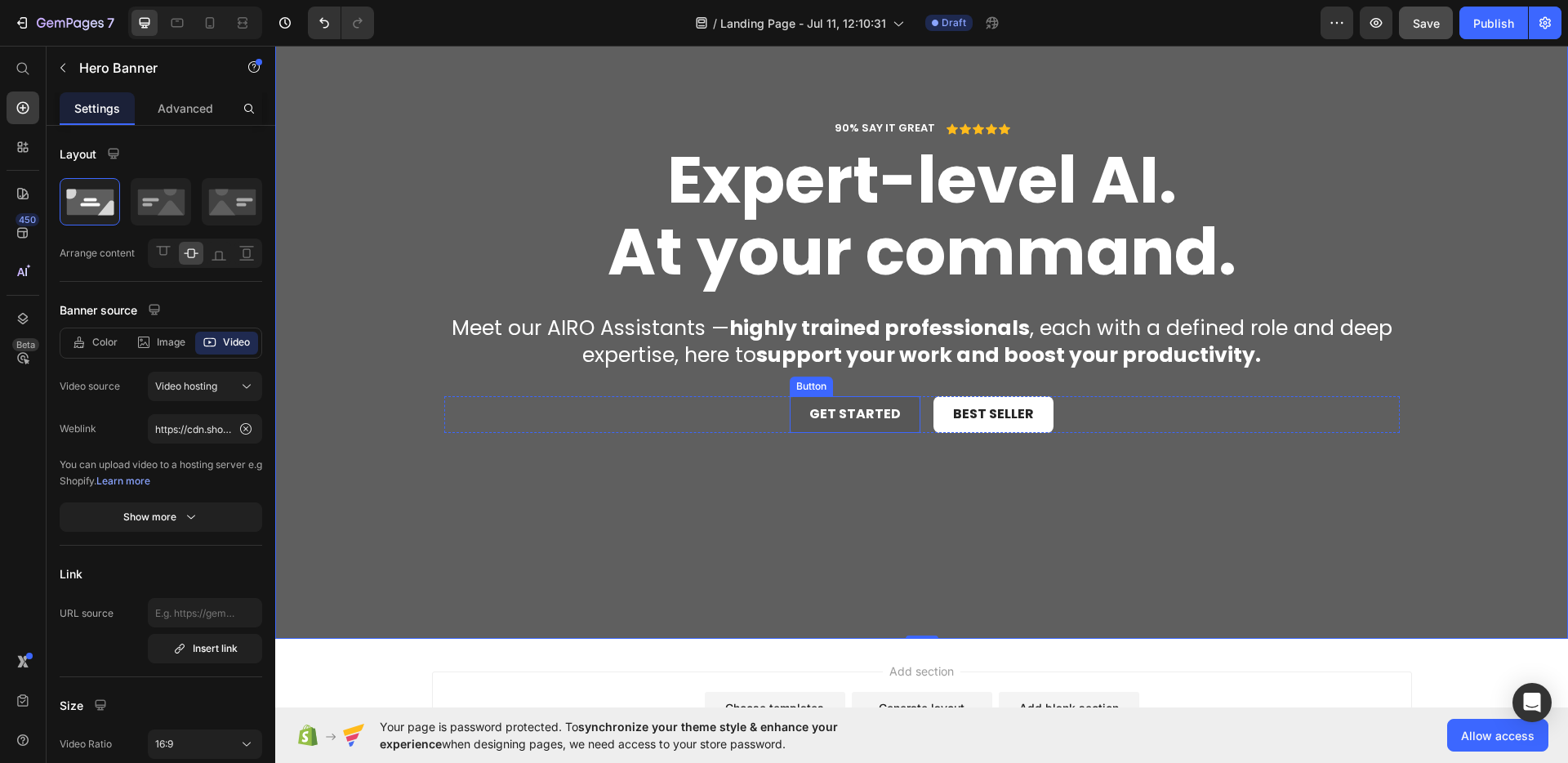 click on "Get started" at bounding box center [855, 414] 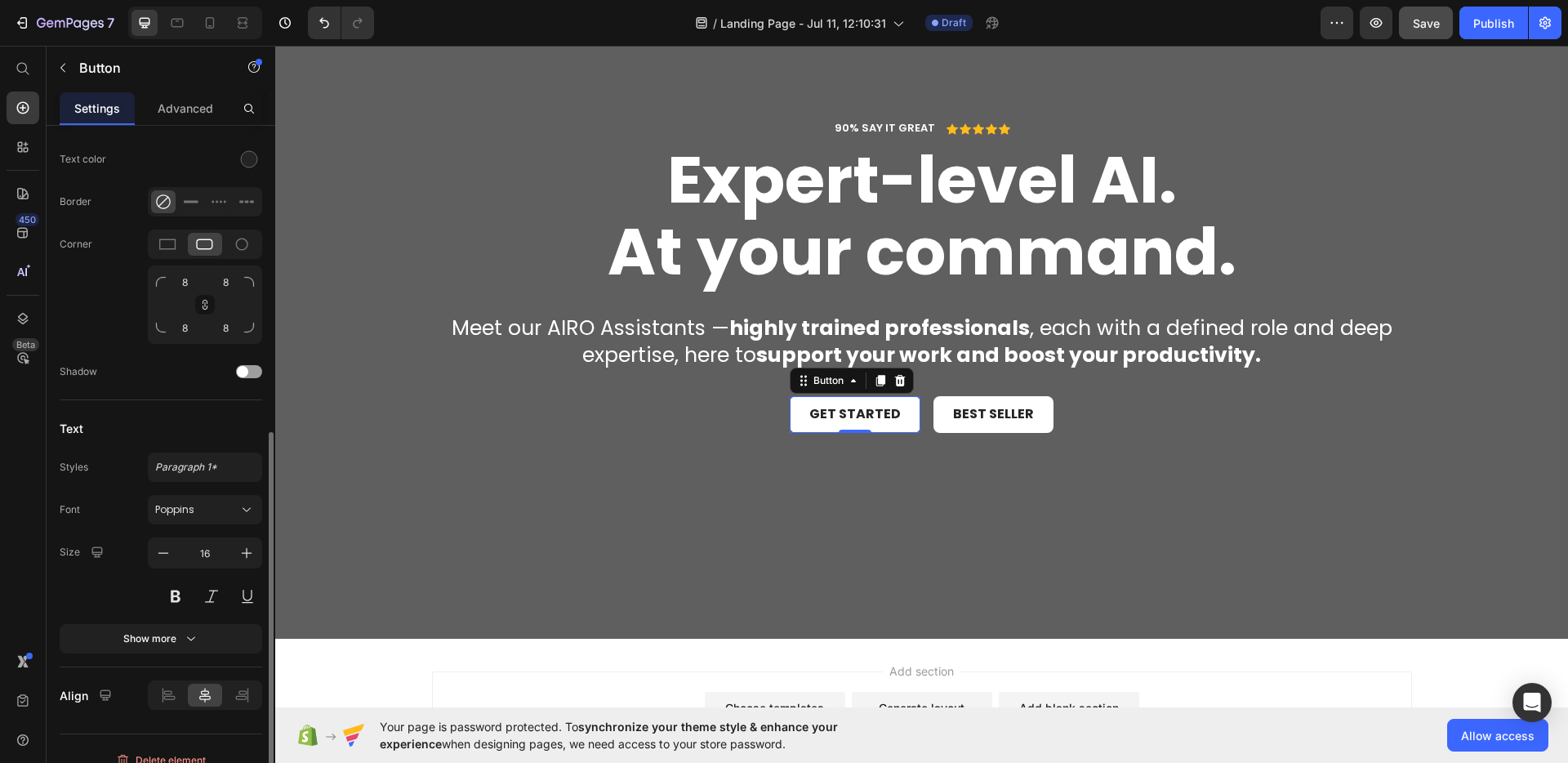scroll, scrollTop: 497, scrollLeft: 0, axis: vertical 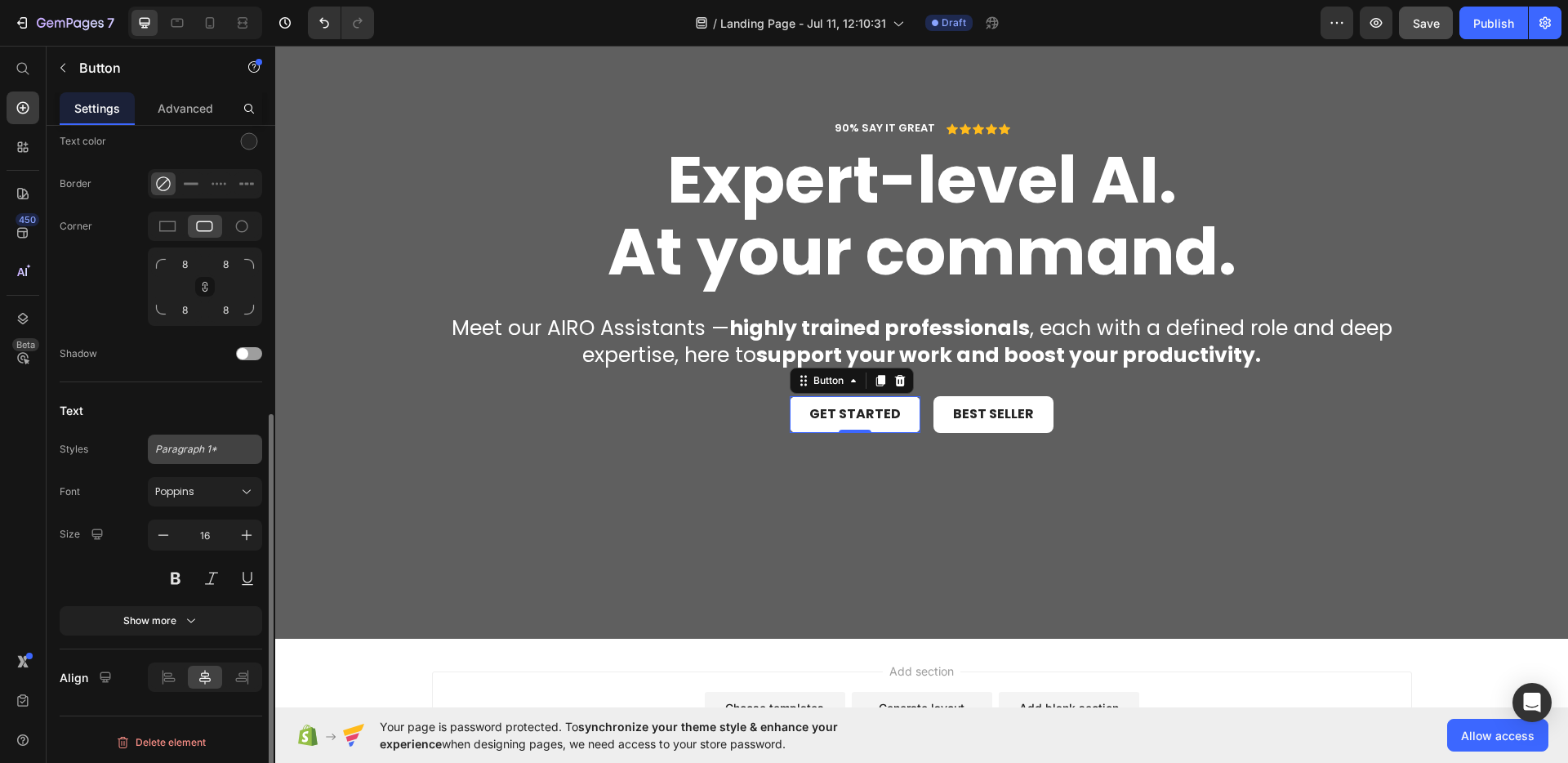 click on "Paragraph 1*" 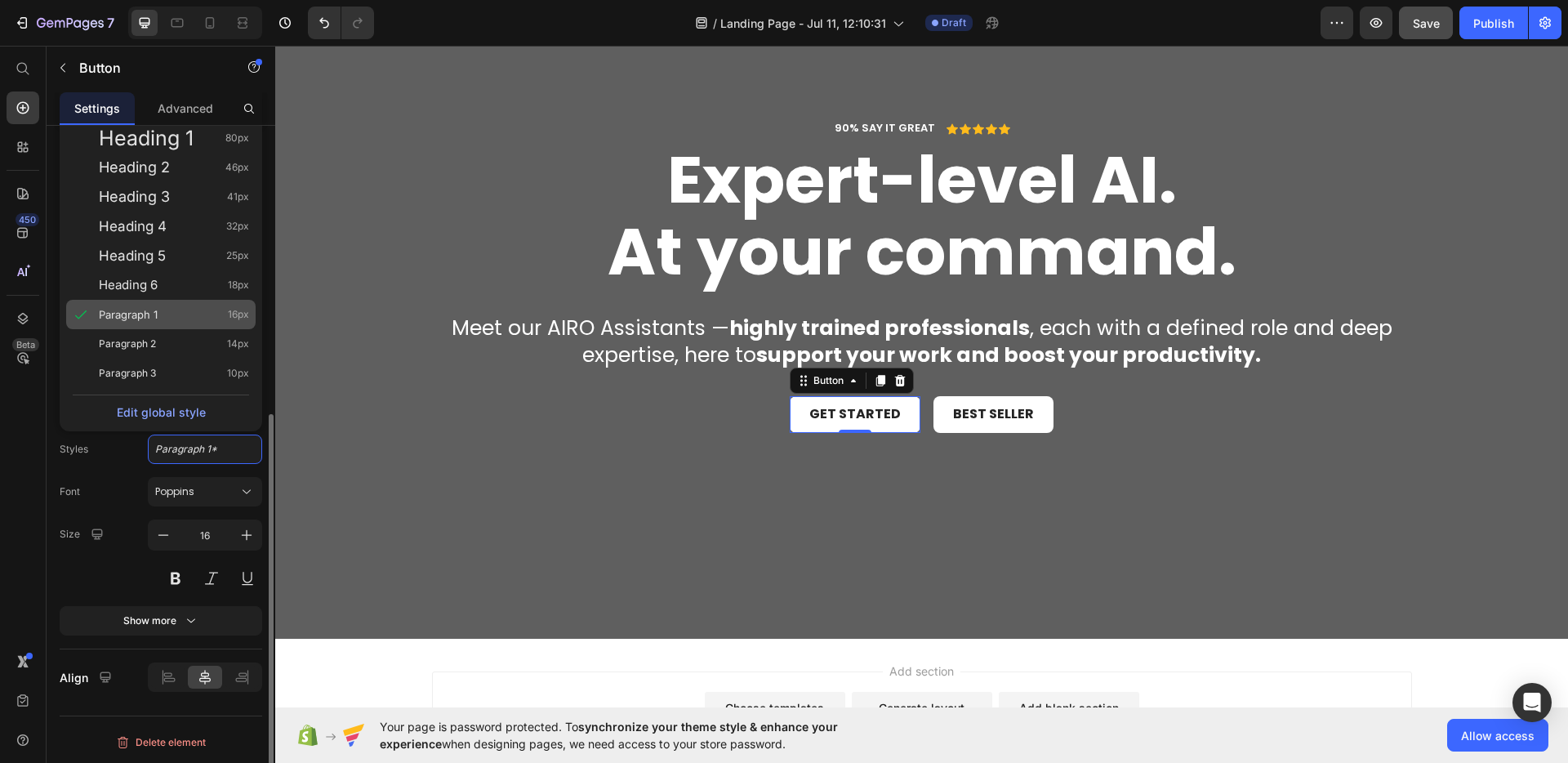 click on "Paragraph 1" at bounding box center (128, 315) 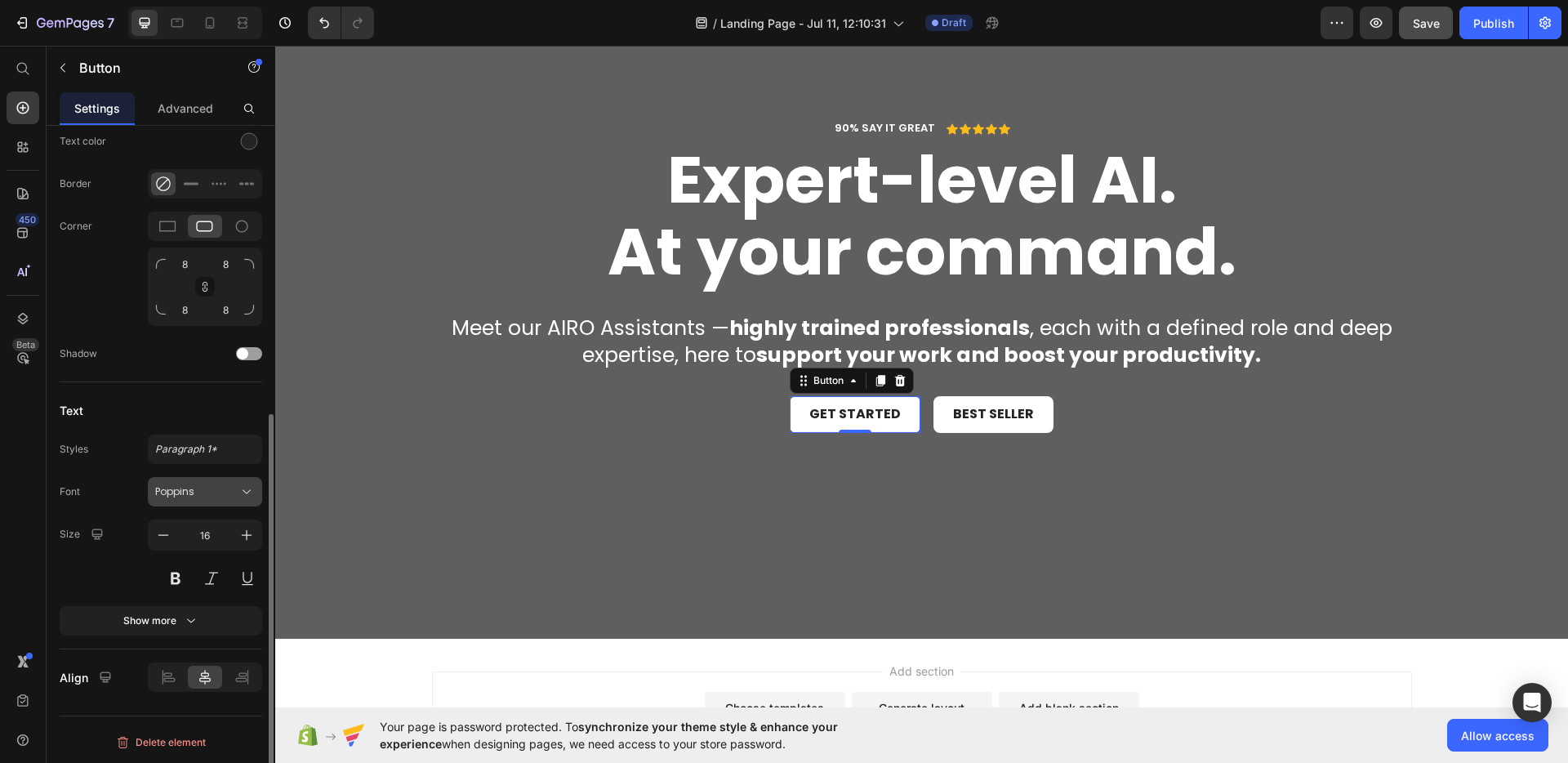 click on "Poppins" at bounding box center (197, 492) 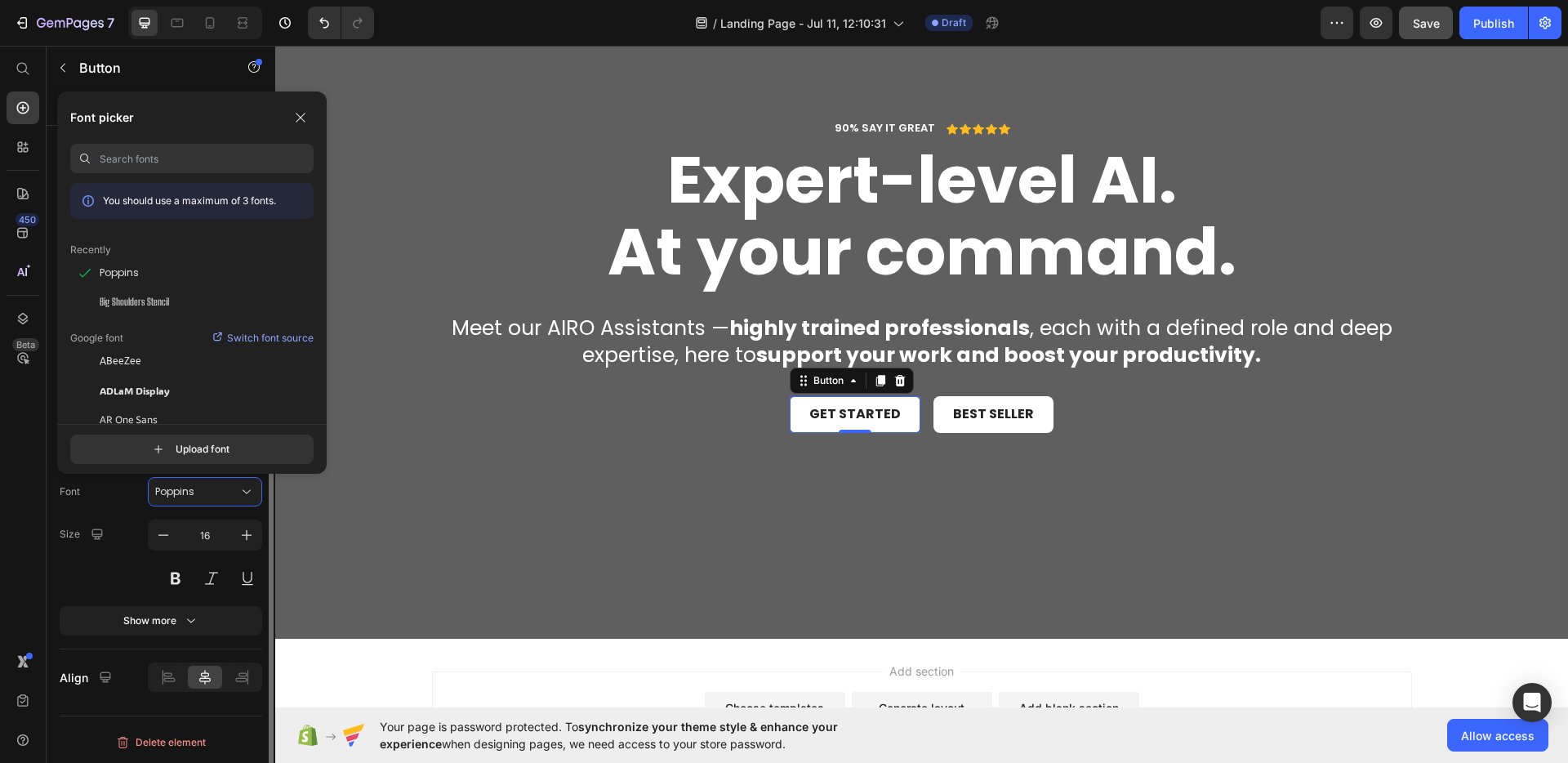 click on "Font Poppins" at bounding box center [161, 492] 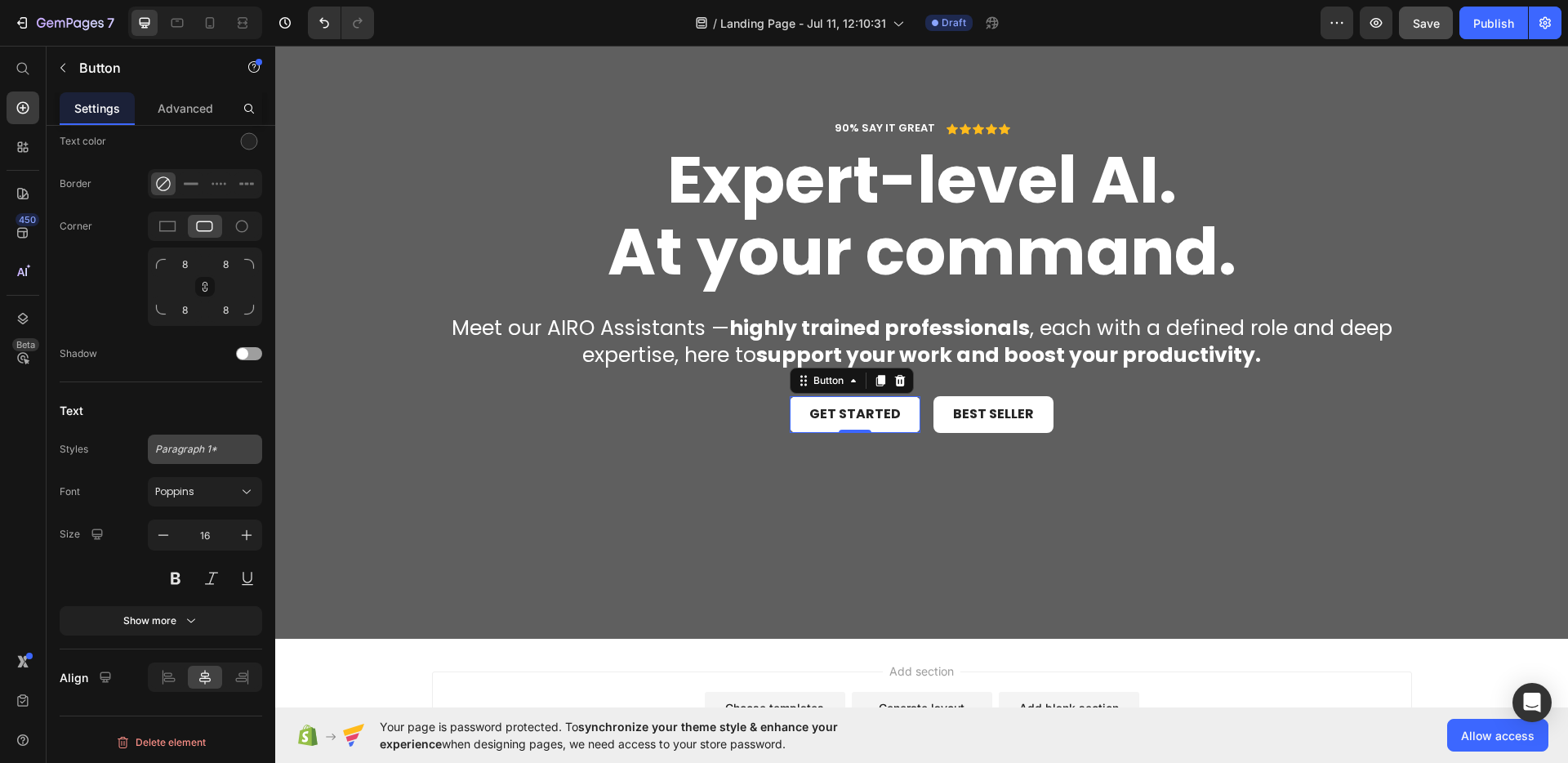 click on "Paragraph 1*" 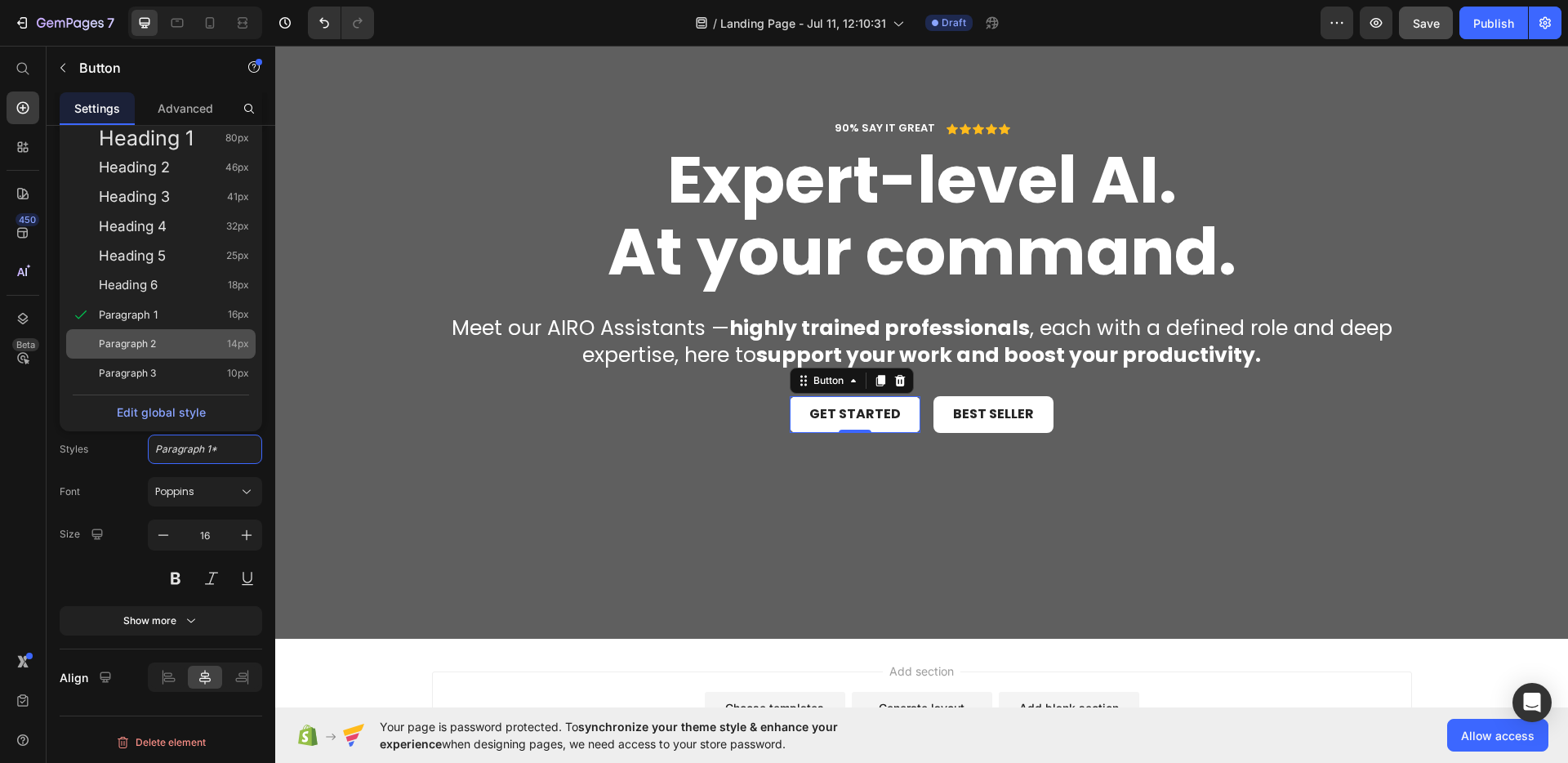 click on "Paragraph 2" at bounding box center (127, 344) 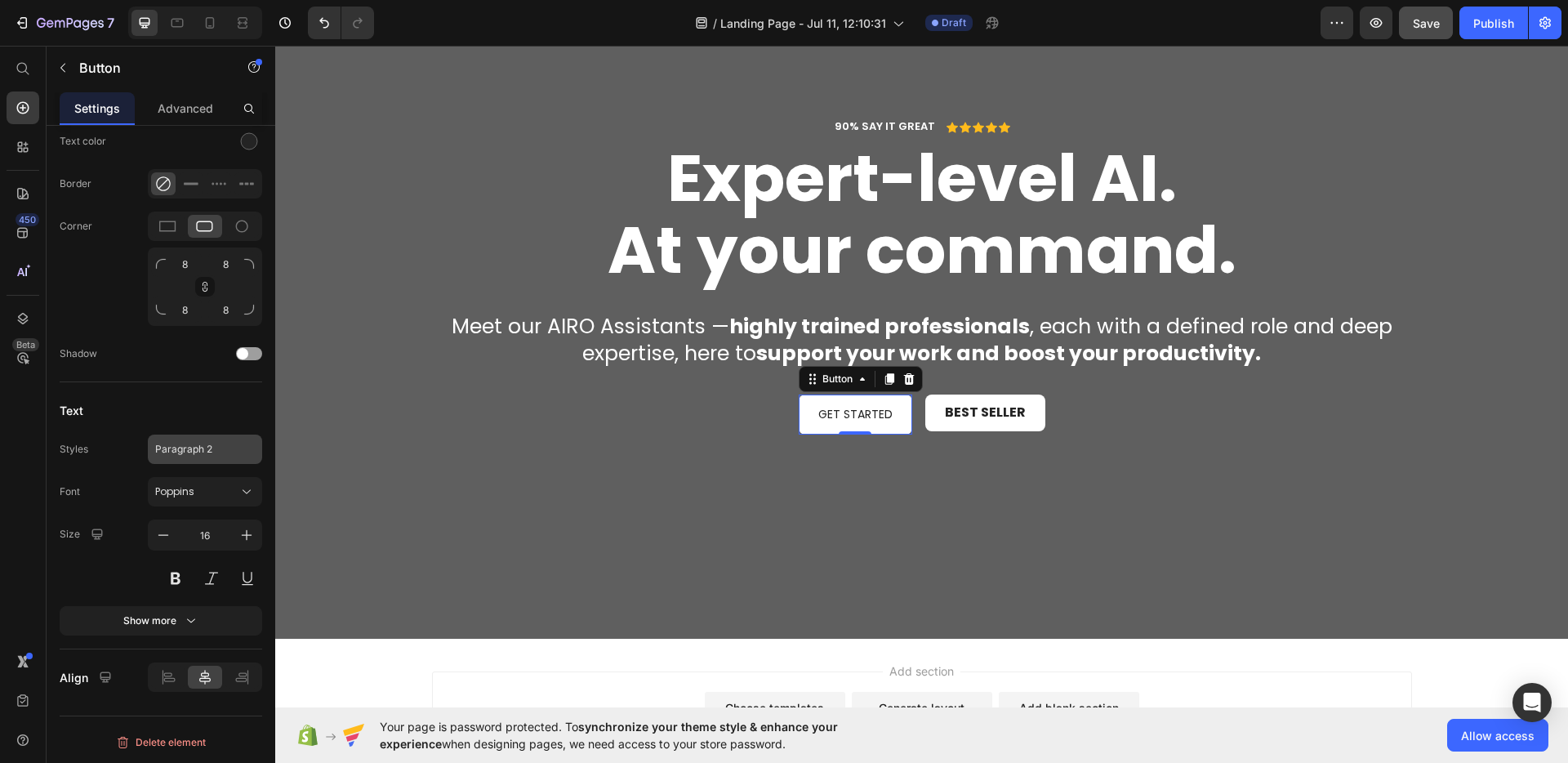 click on "Paragraph 2" 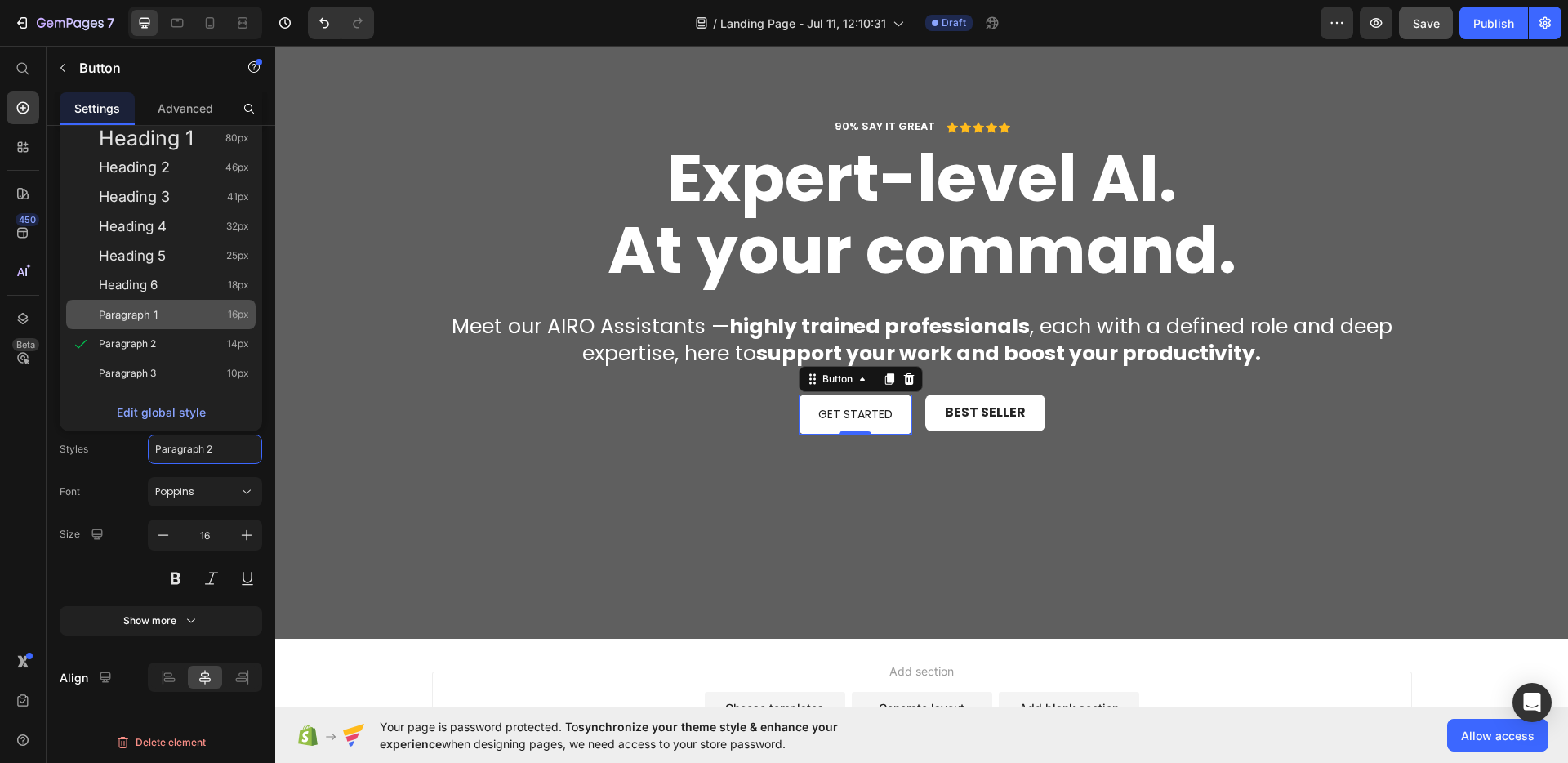 click on "Paragraph 1 16px" 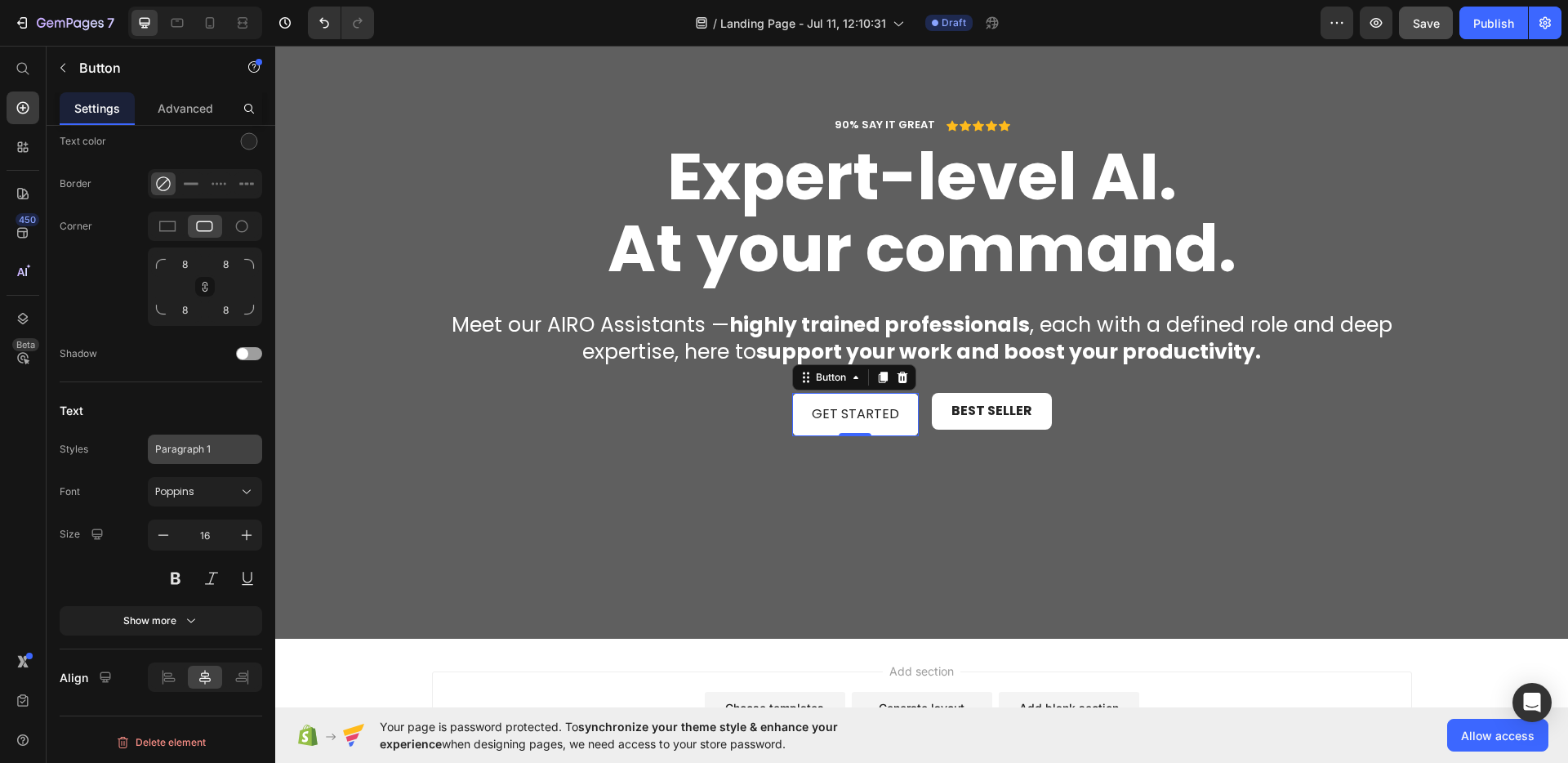 click on "Paragraph 1" 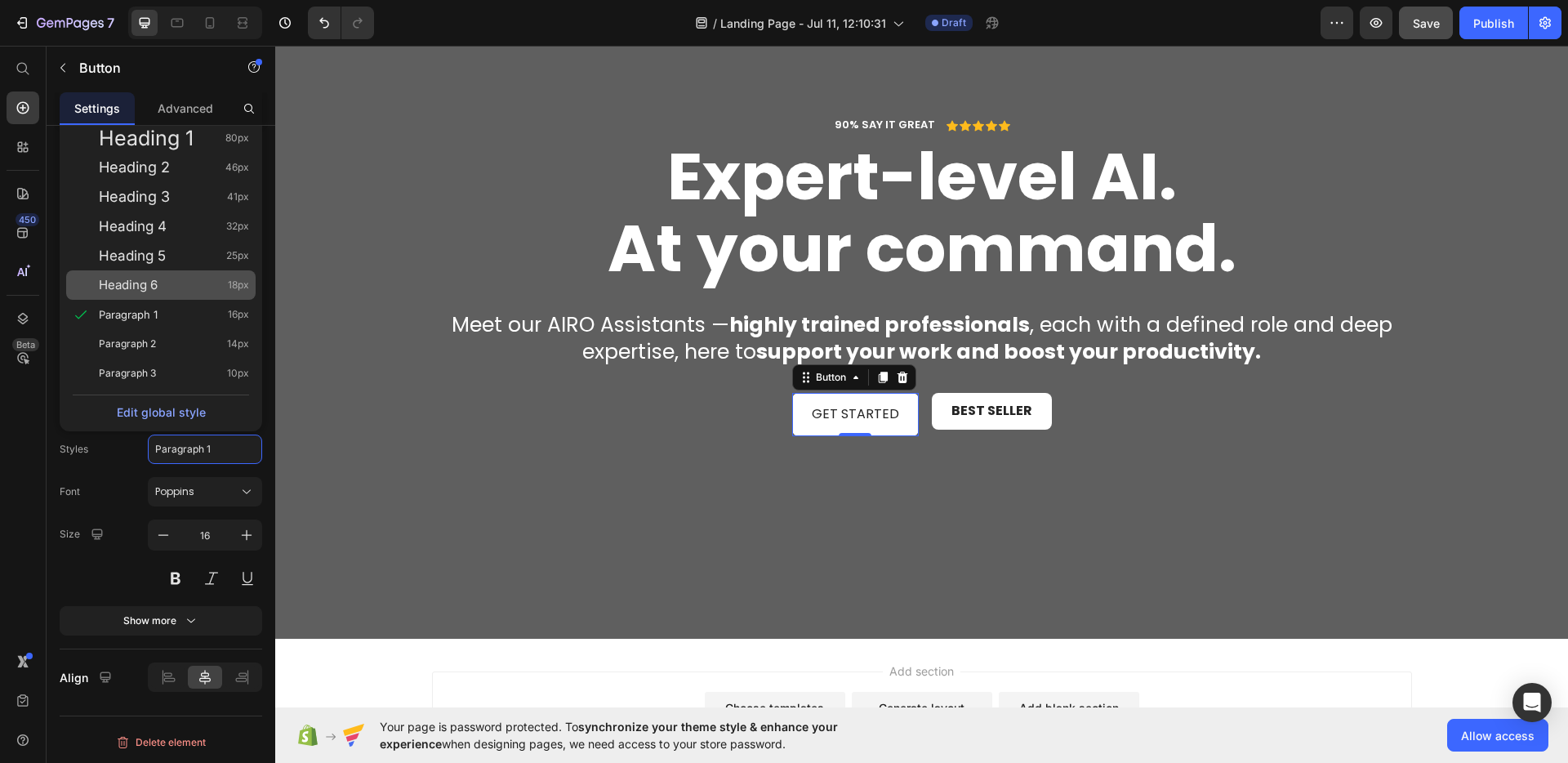 click on "Heading 6" at bounding box center (128, 285) 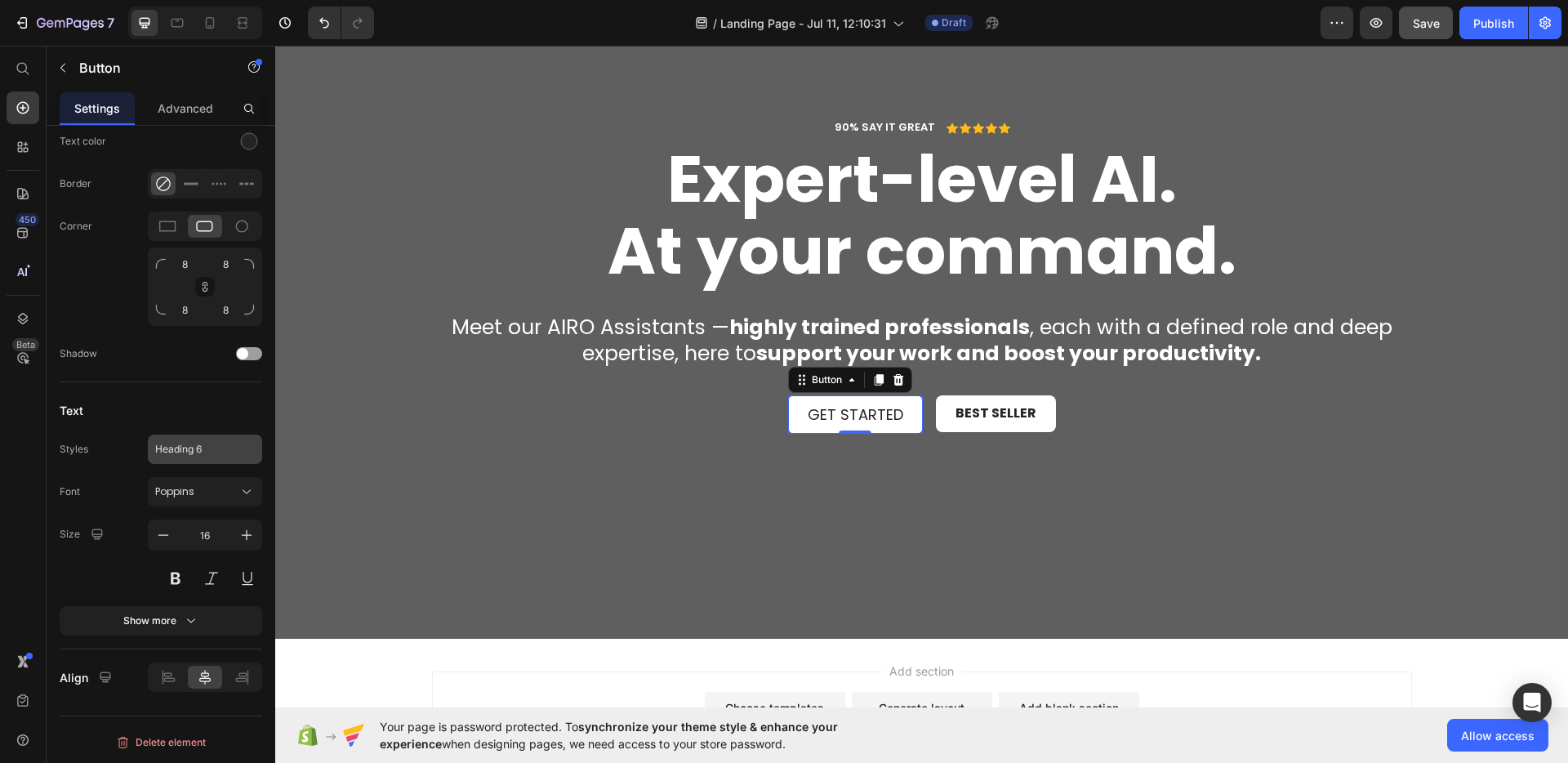 click on "Heading 6" at bounding box center (195, 449) 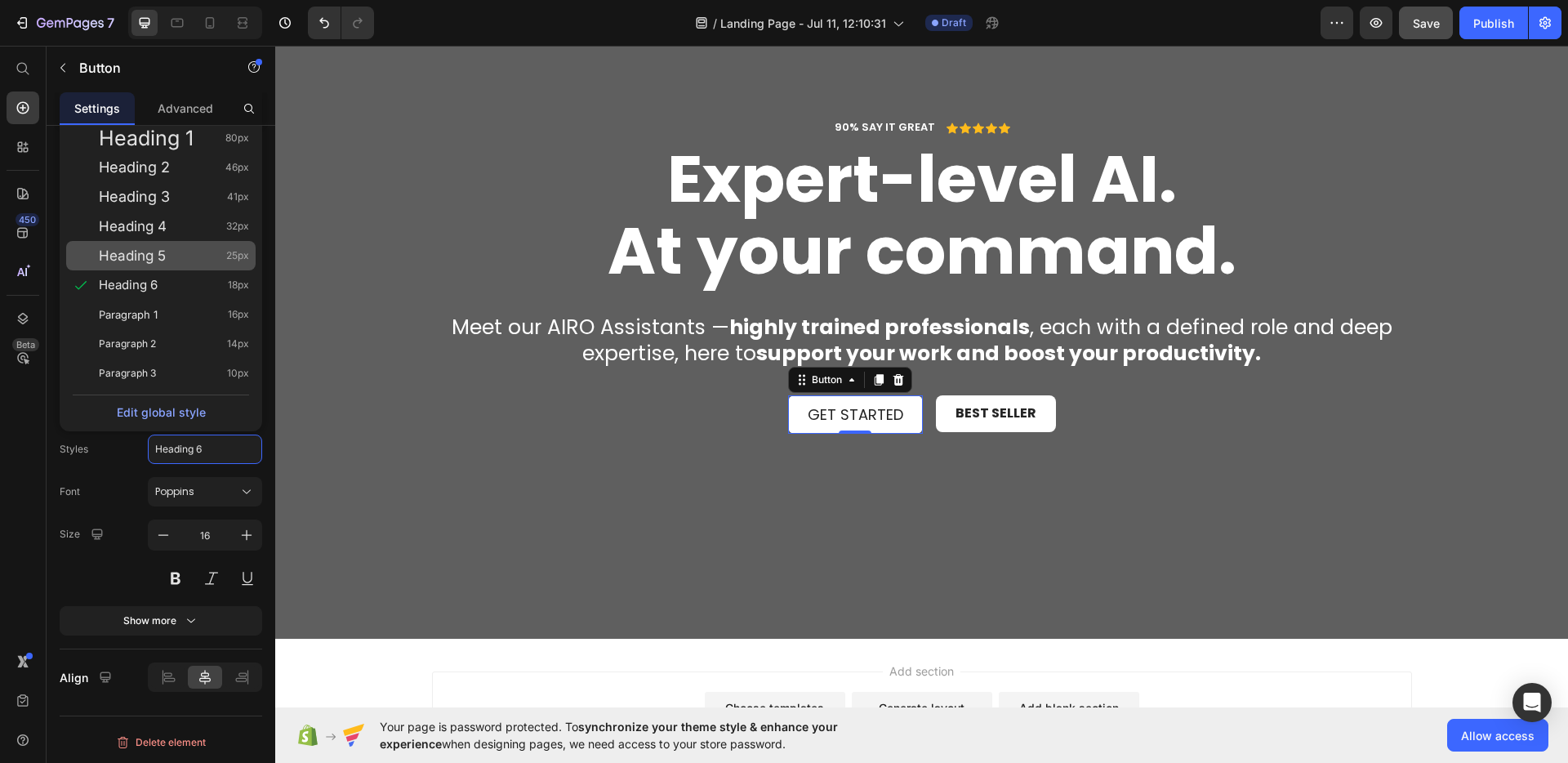 click on "Heading 5" at bounding box center (132, 256) 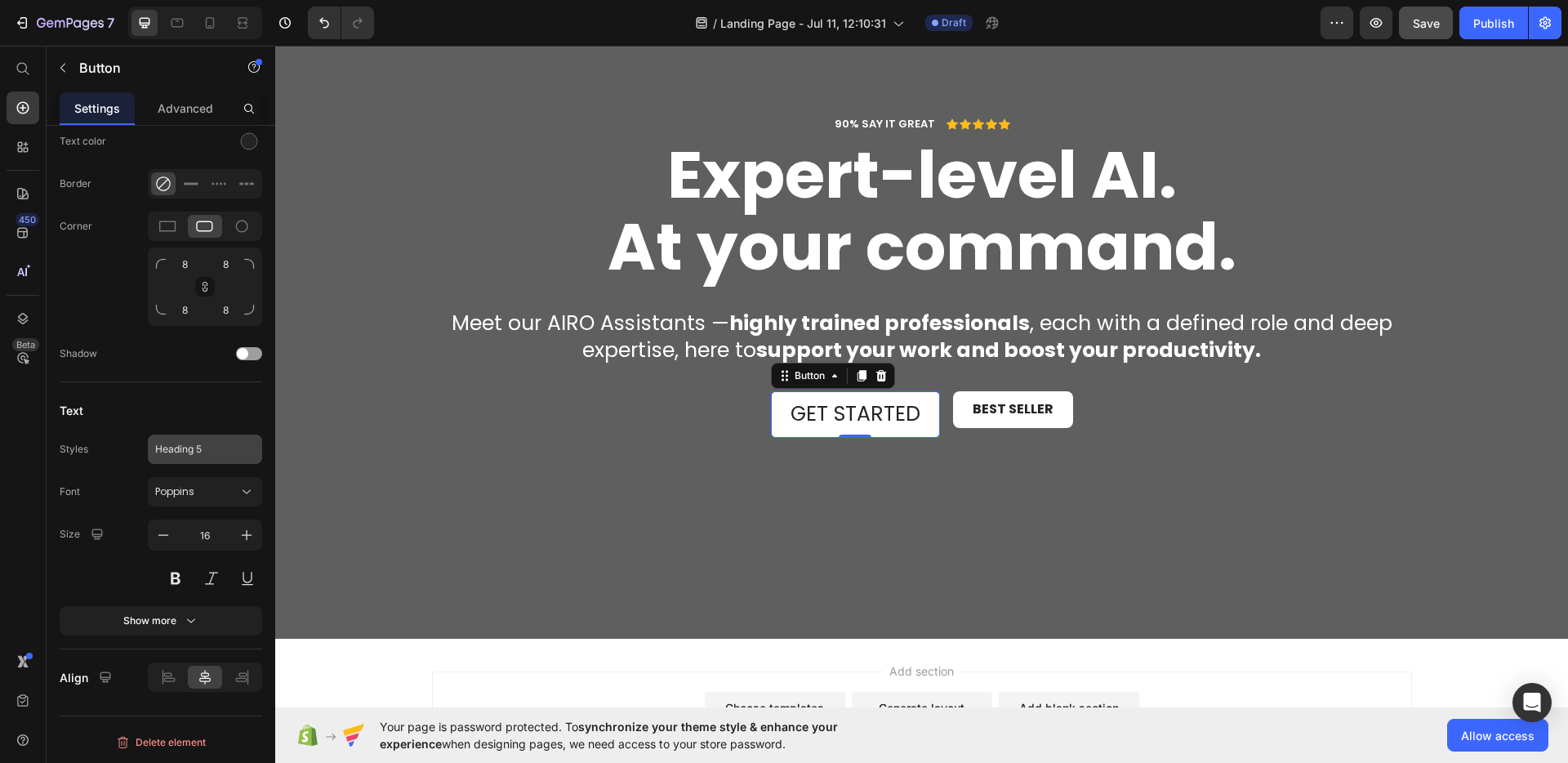 click on "Heading 5" 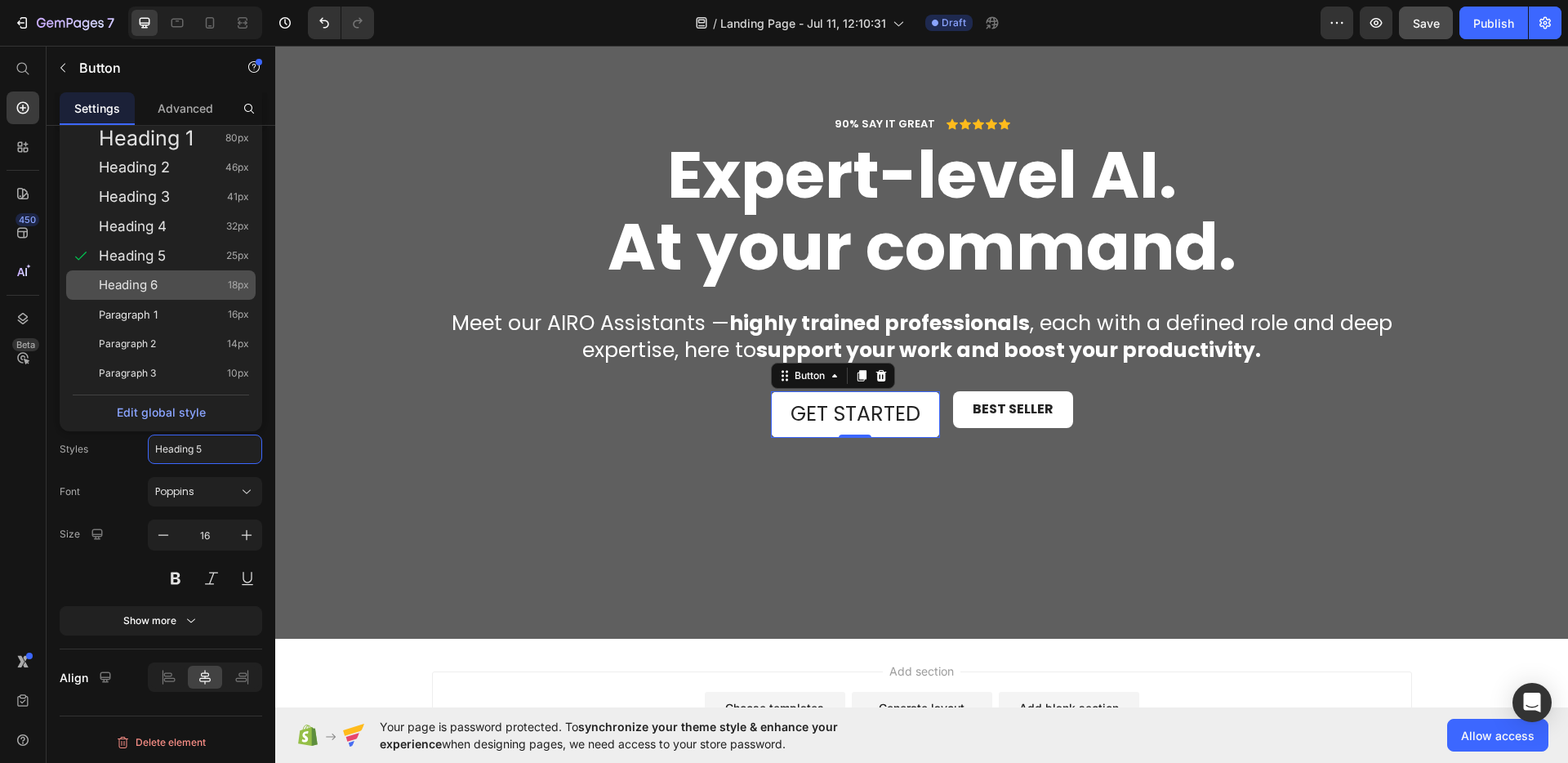 click on "Heading 6" at bounding box center [128, 285] 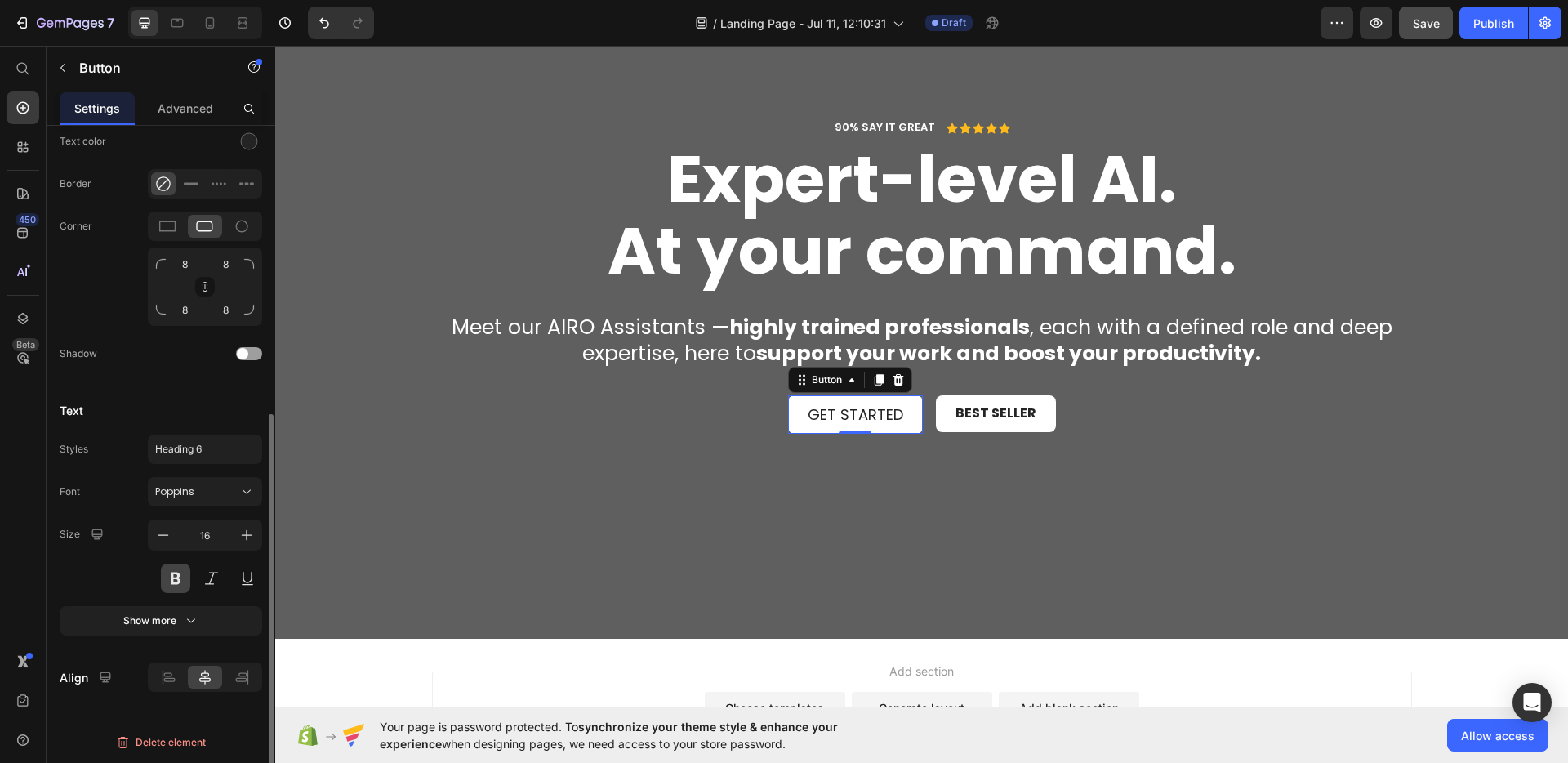 click at bounding box center [176, 578] 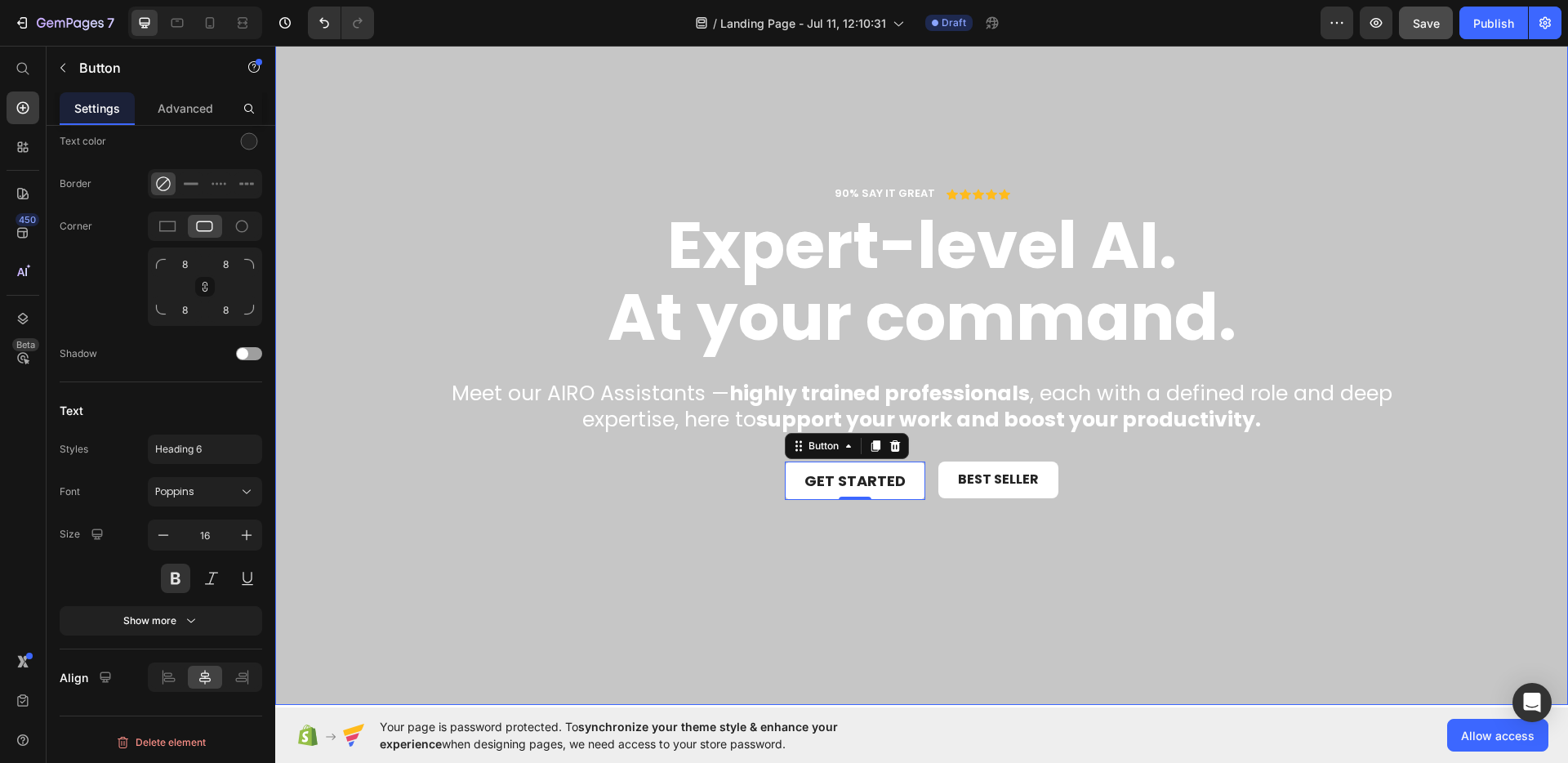 scroll, scrollTop: 98, scrollLeft: 0, axis: vertical 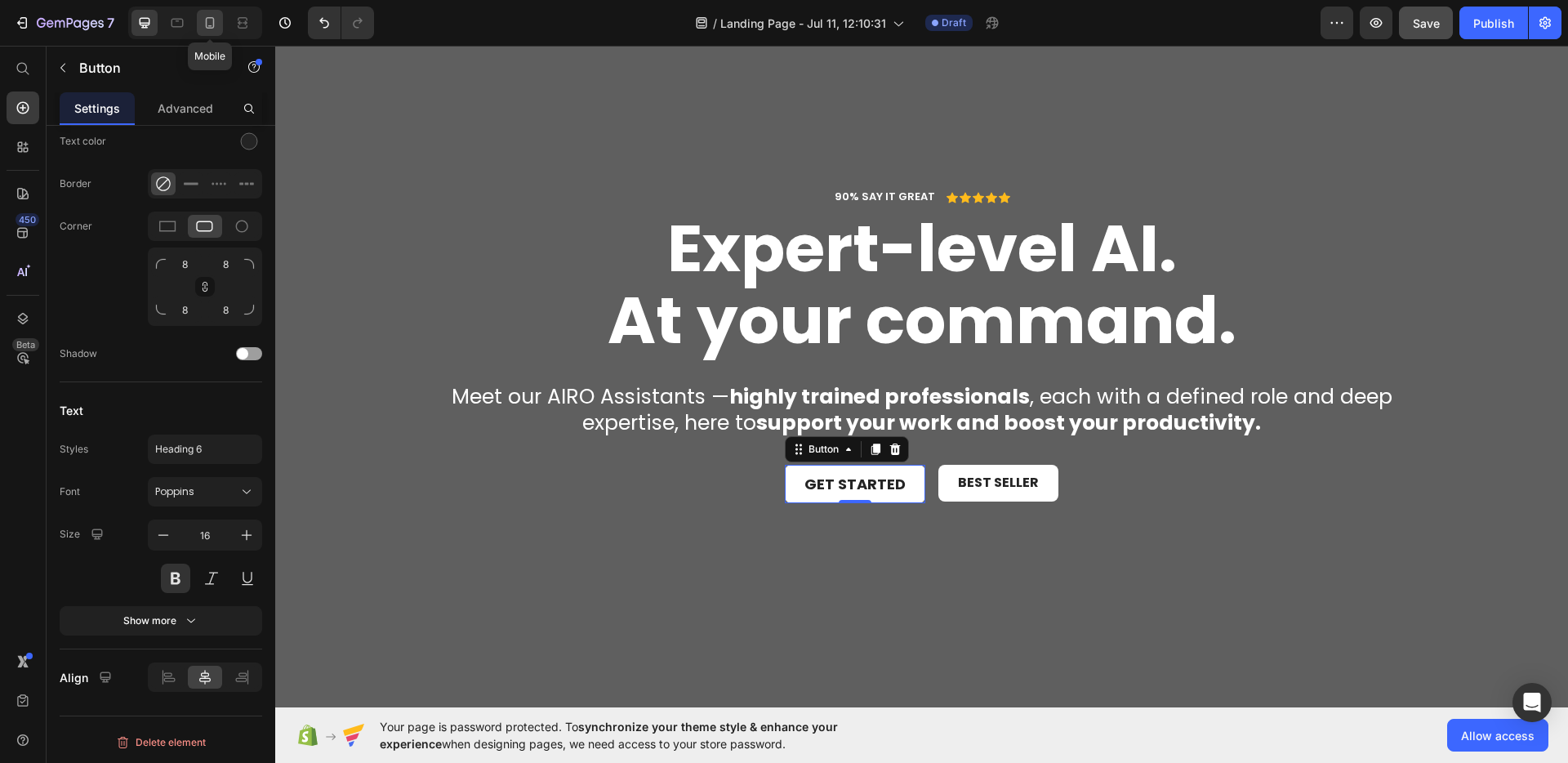 click 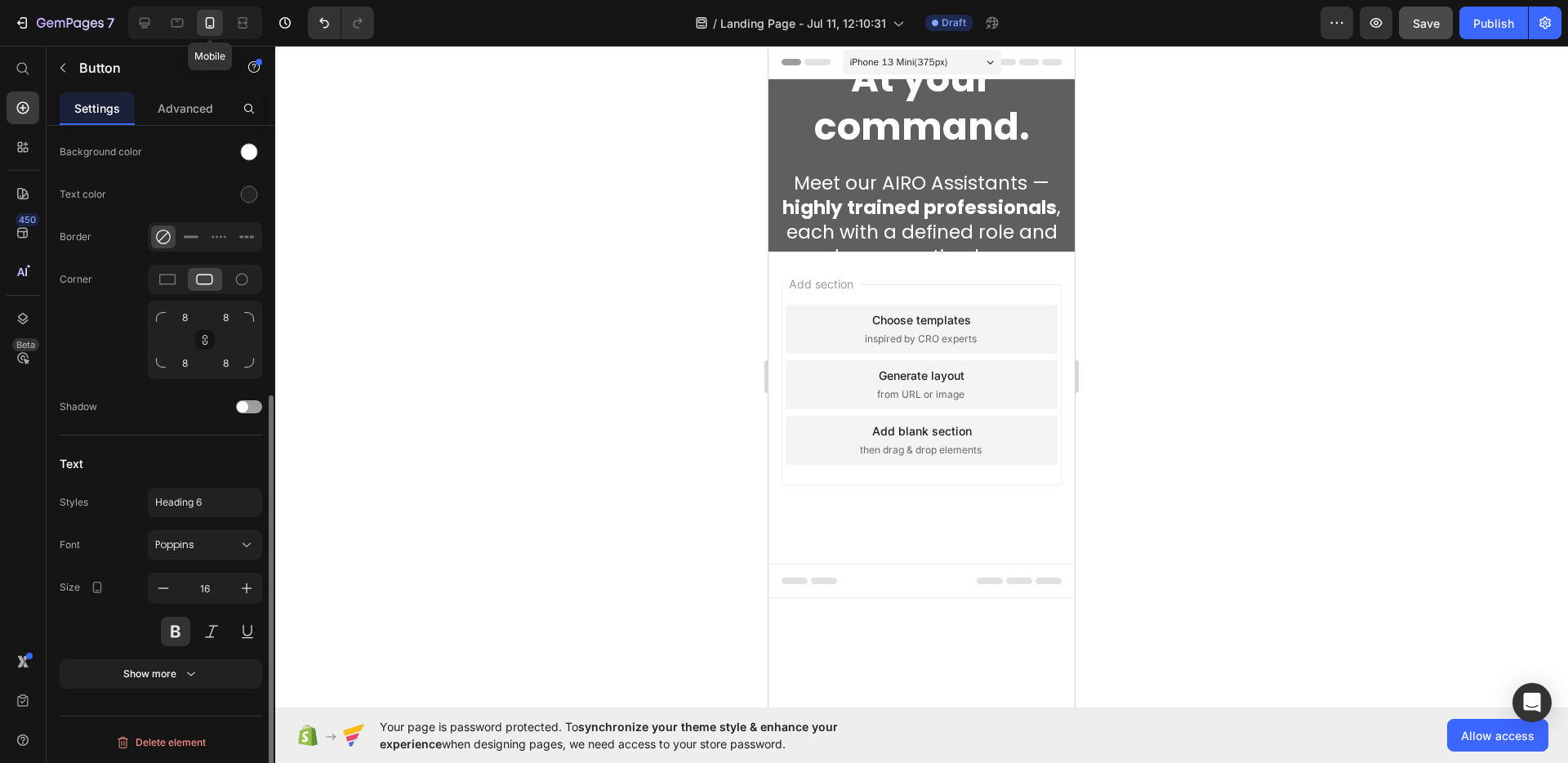 scroll, scrollTop: 444, scrollLeft: 0, axis: vertical 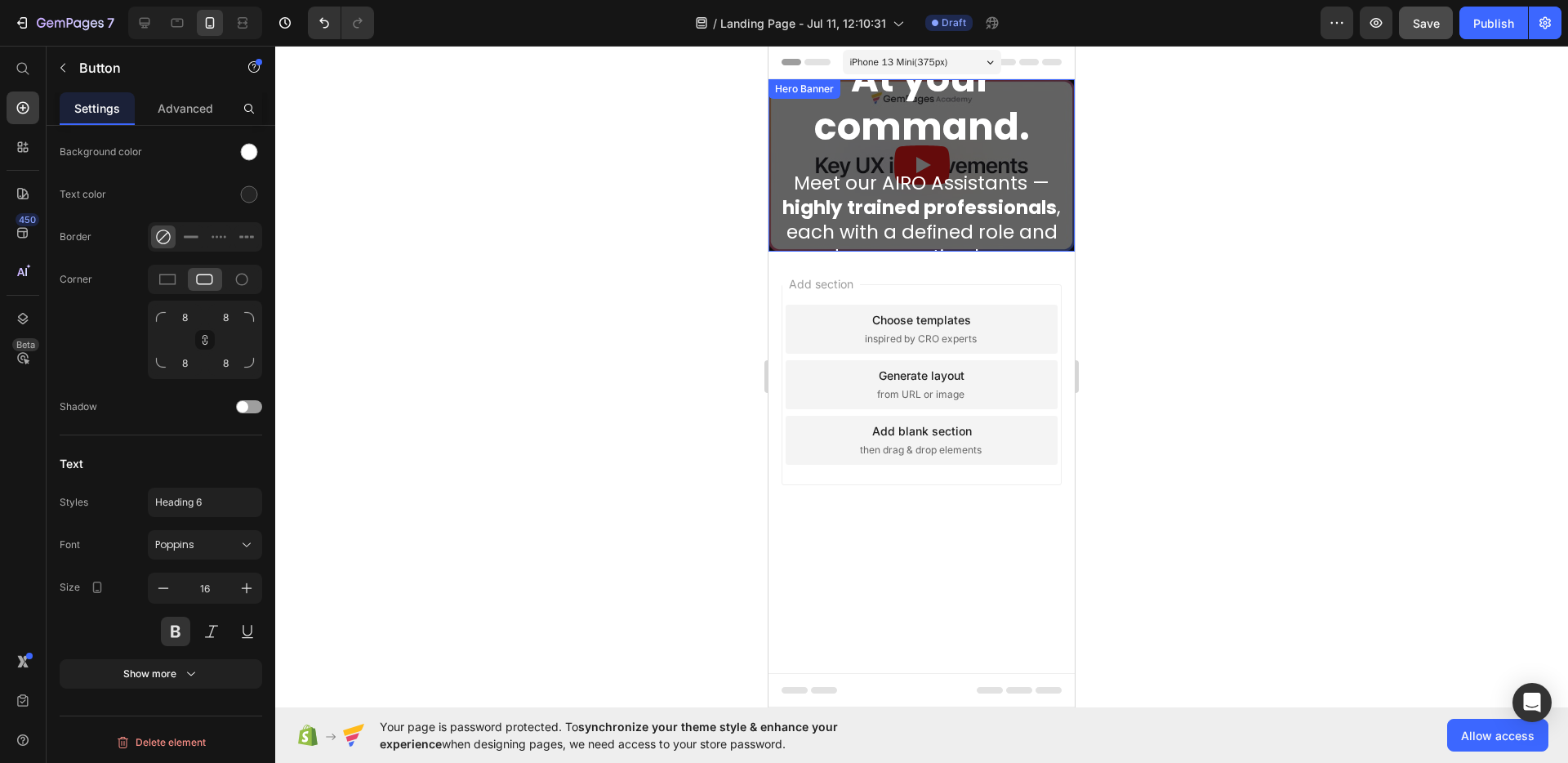 click on "90% SAY IT GREAT Text Block Icon Icon Icon Icon Icon Icon List Row ⁠⁠⁠⁠⁠⁠⁠ Expert-level AI. At your command. Heading Meet our AIRO Assistants — highly trained professionals , each with a defined role and deep expertise, here to support your work and boost your productivity. Text Block Get started Button 0 Best Seller Button Row" at bounding box center [921, 165] 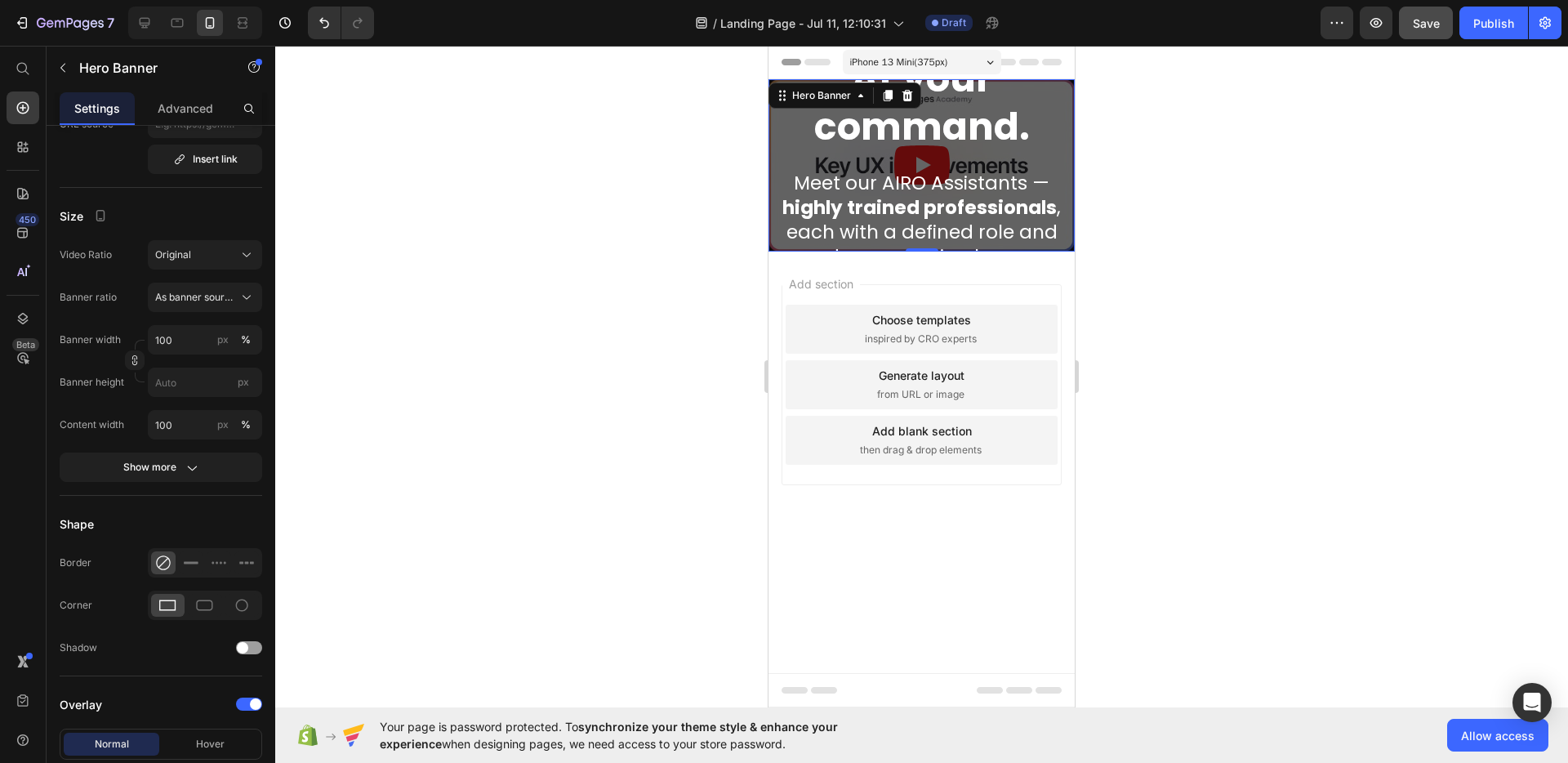 scroll, scrollTop: 0, scrollLeft: 0, axis: both 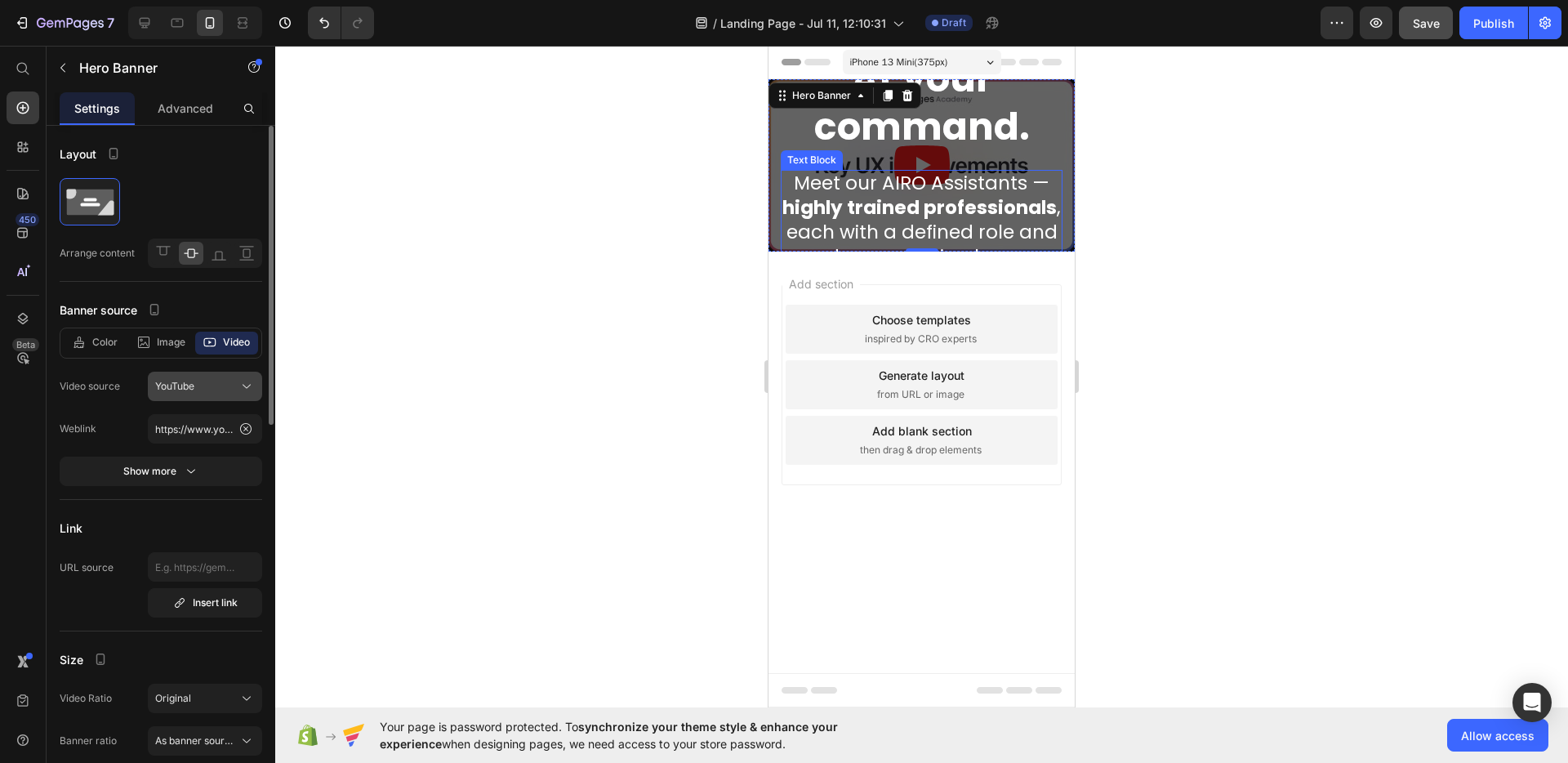 click on "YouTube" at bounding box center (175, 386) 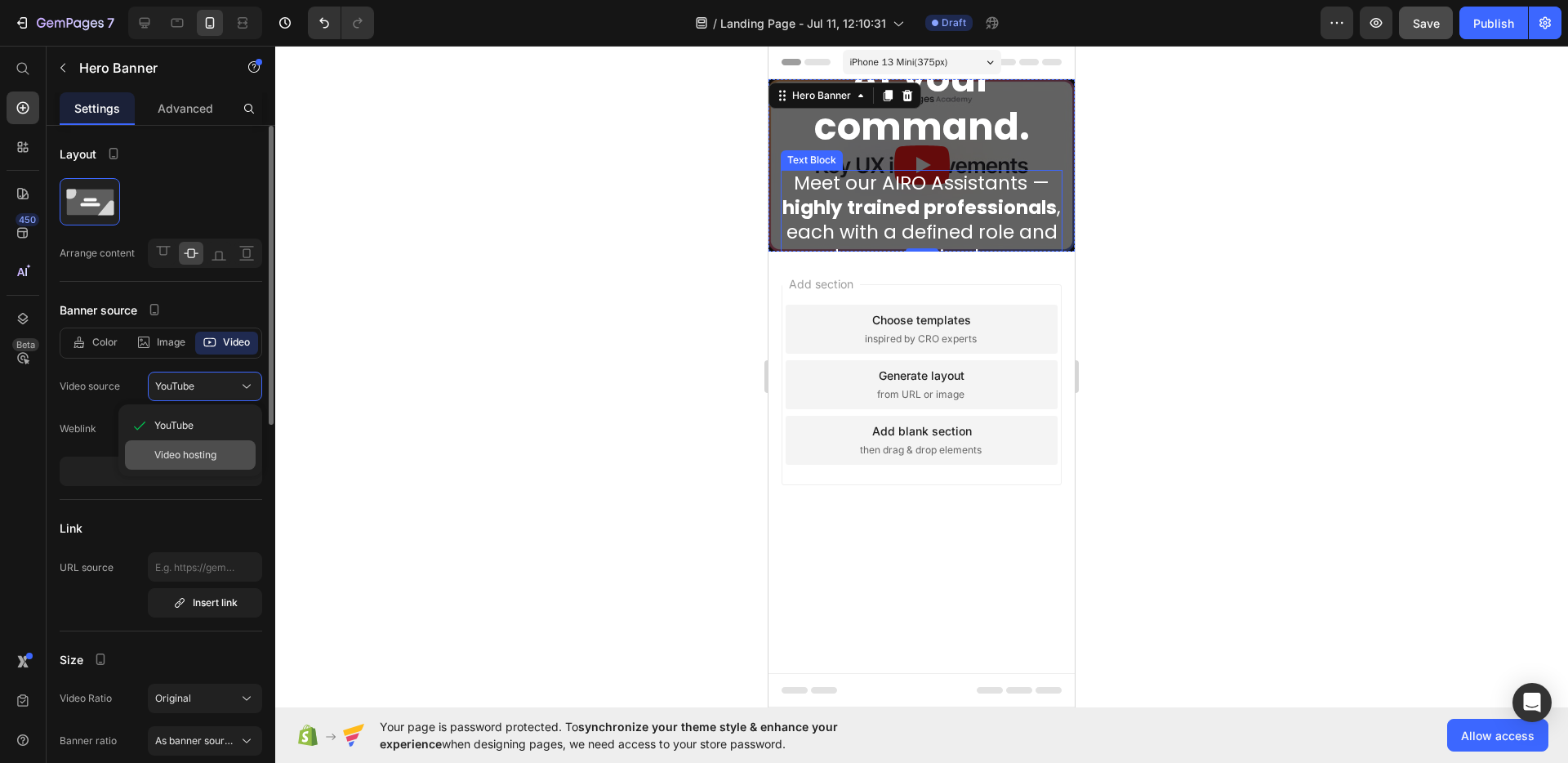 click on "Video hosting" at bounding box center (185, 455) 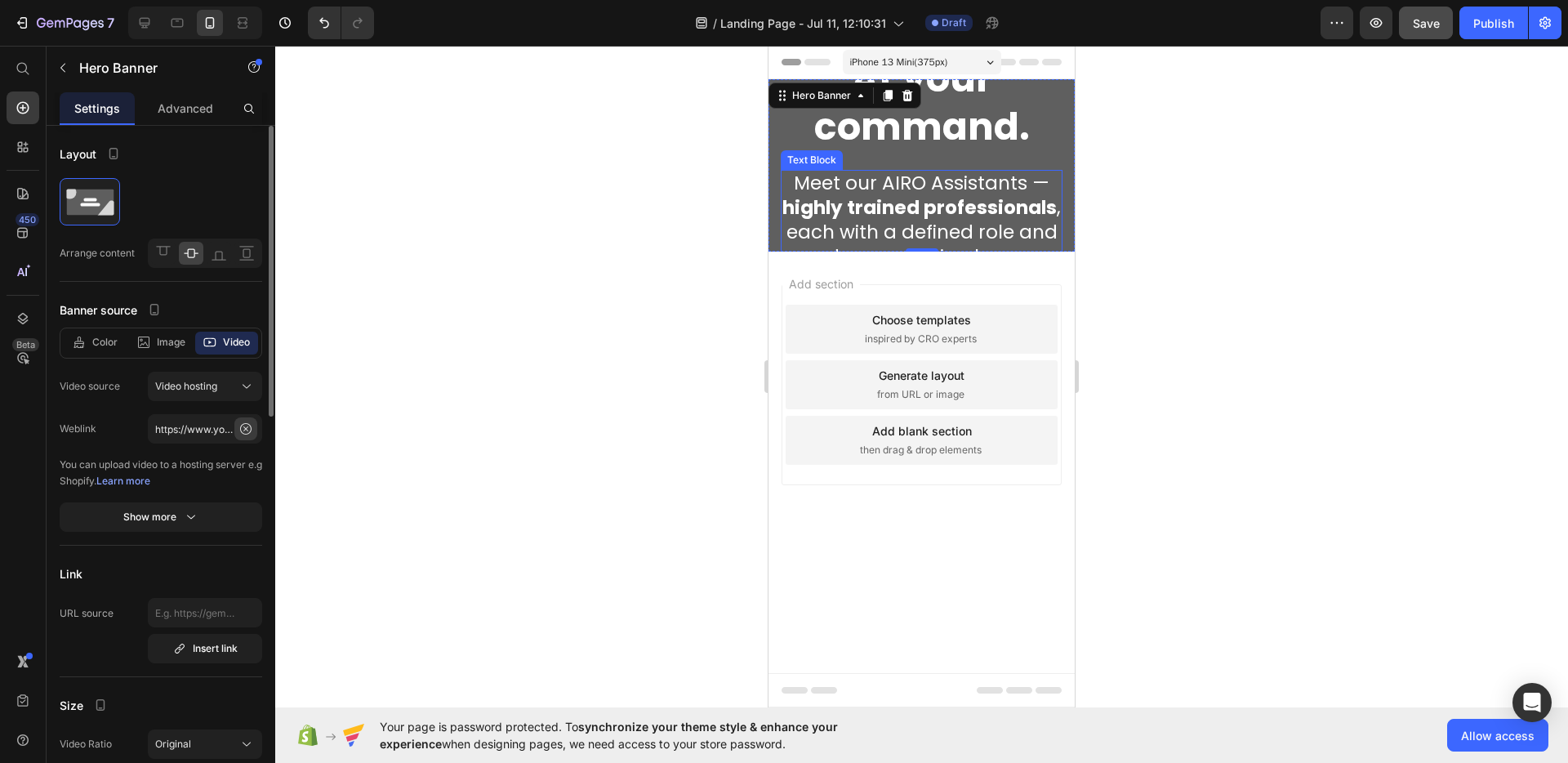 click 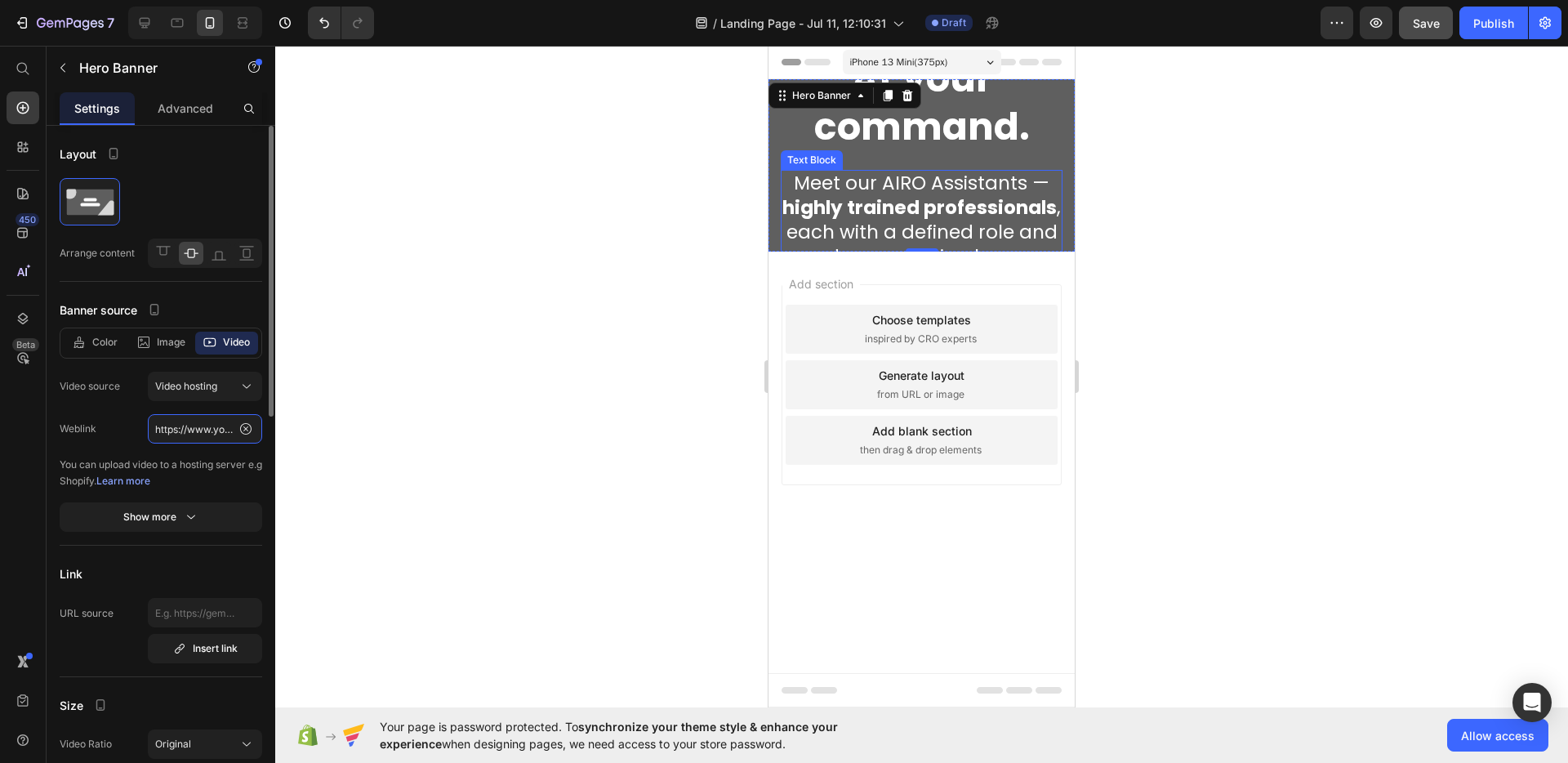 scroll, scrollTop: 0, scrollLeft: 0, axis: both 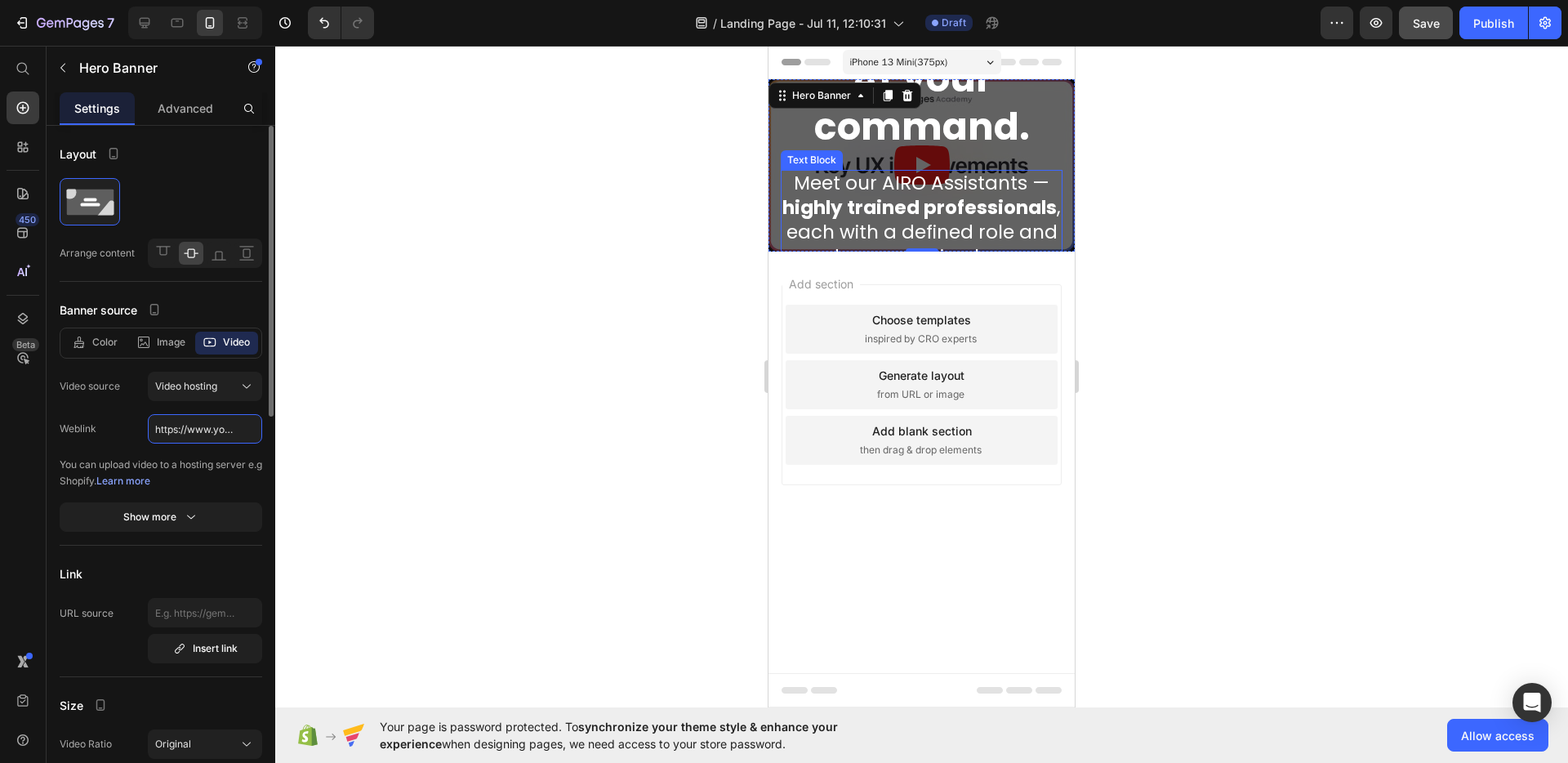 click on "https://www.youtube.com/watch?v=cyzh48XRS4M" 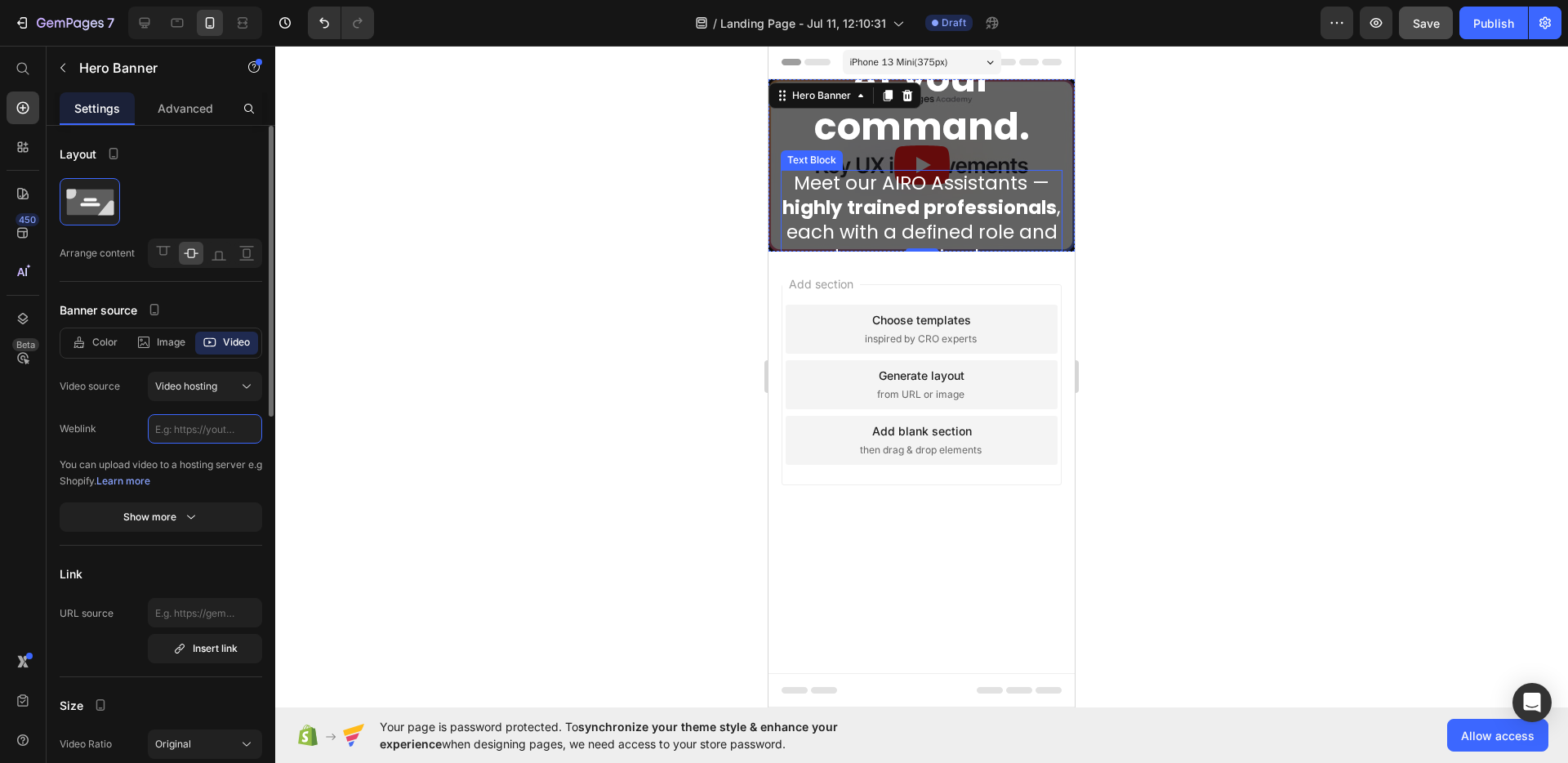 paste on "https://cdn.shopify.com/videos/c/o/v/2bcee13e7af847a58a426cc88fa1aca8.mp4" 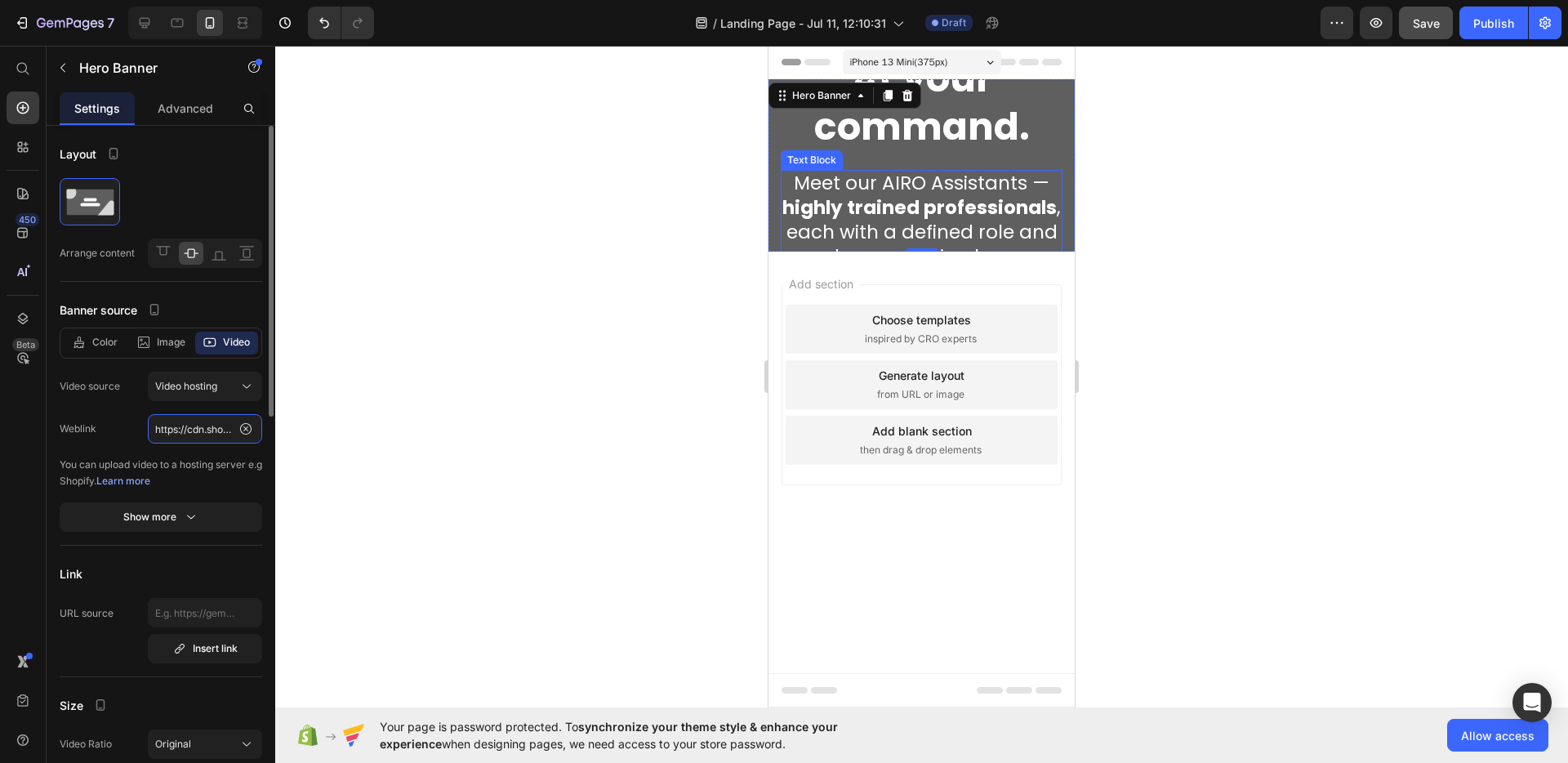 scroll, scrollTop: 0, scrollLeft: 294, axis: horizontal 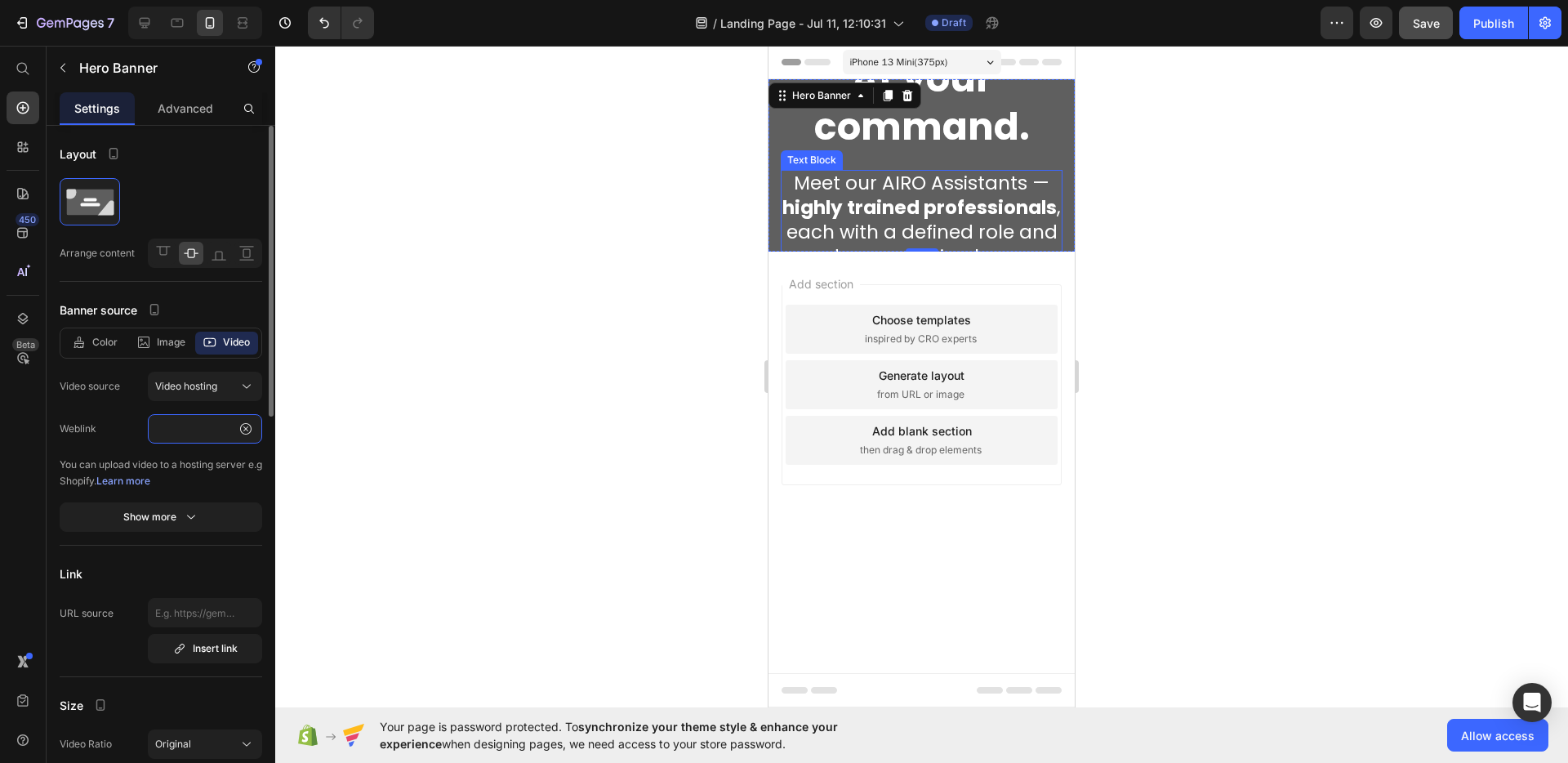 type on "https://cdn.shopify.com/videos/c/o/v/2bcee13e7af847a58a426cc88fa1aca8.mp4" 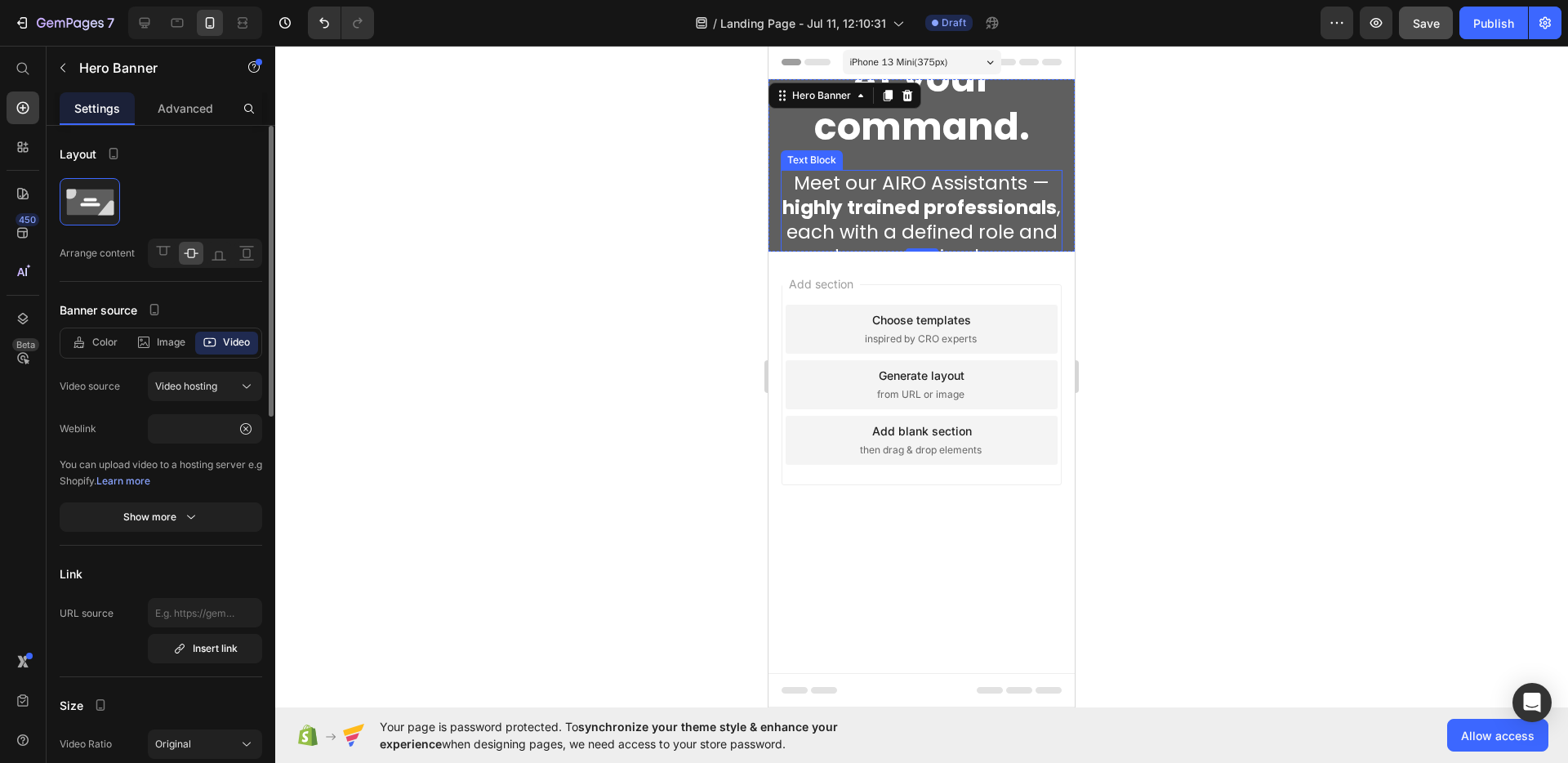 click on "Banner source" at bounding box center [161, 310] 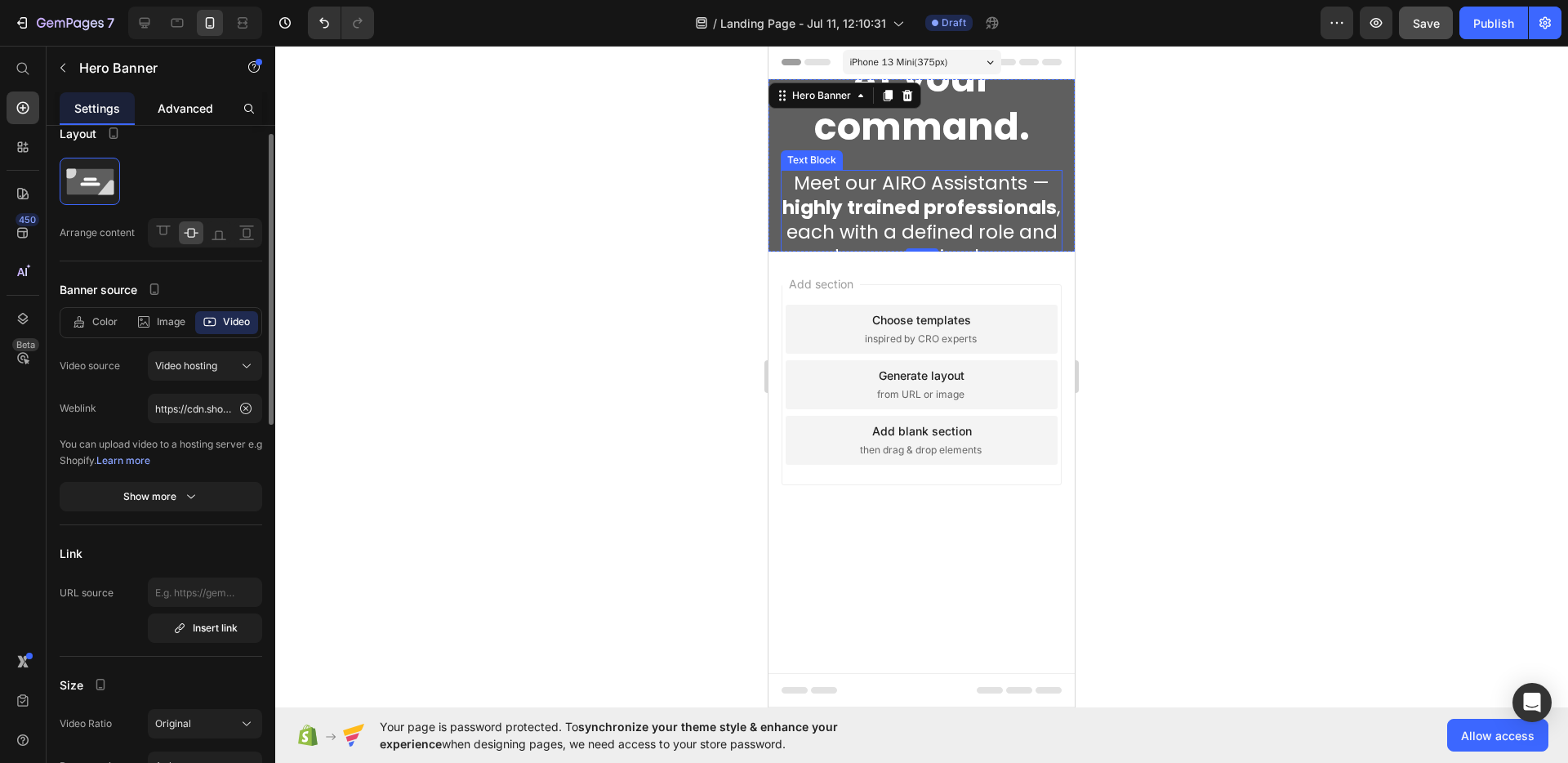 scroll, scrollTop: 0, scrollLeft: 0, axis: both 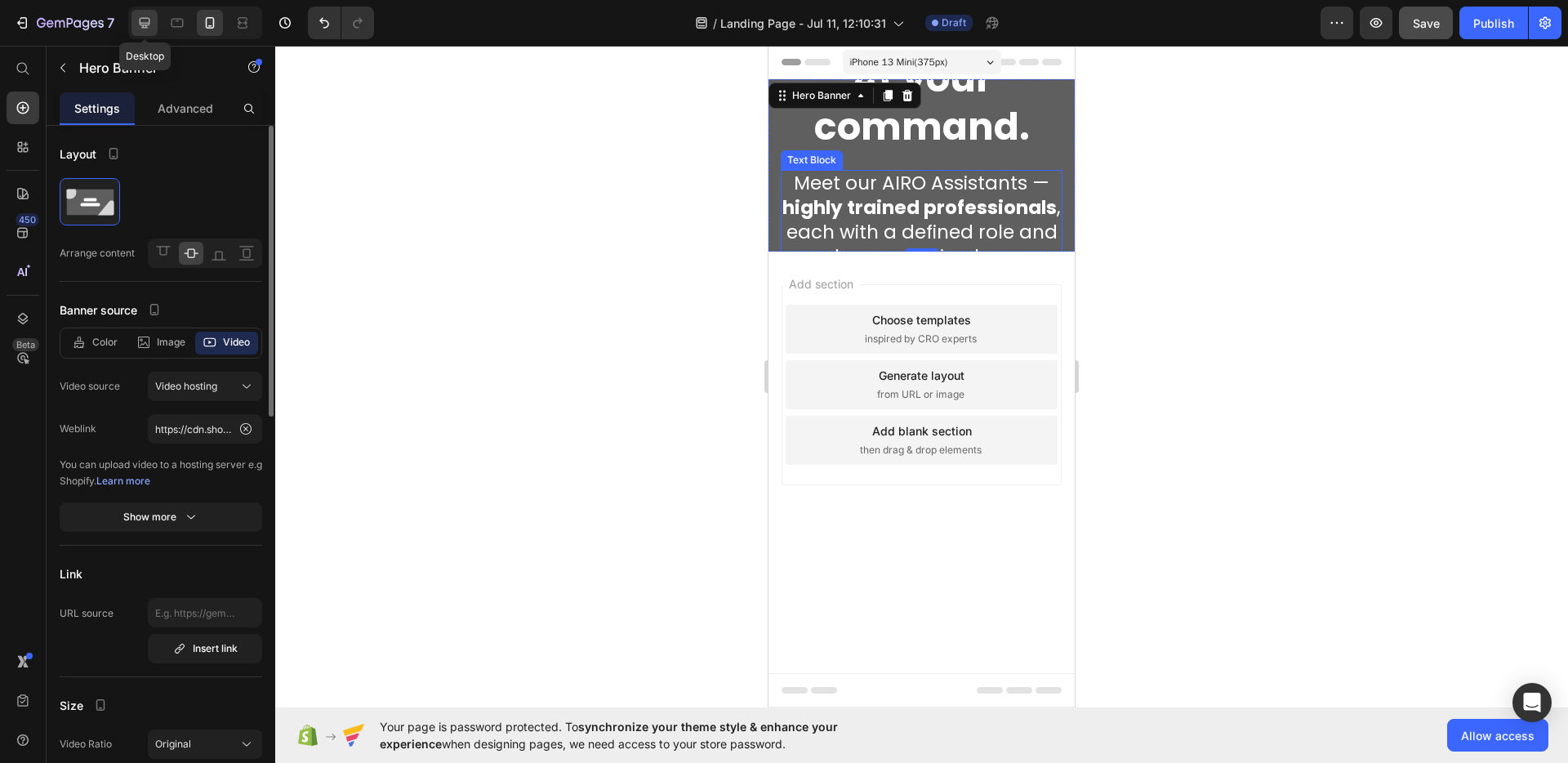 click 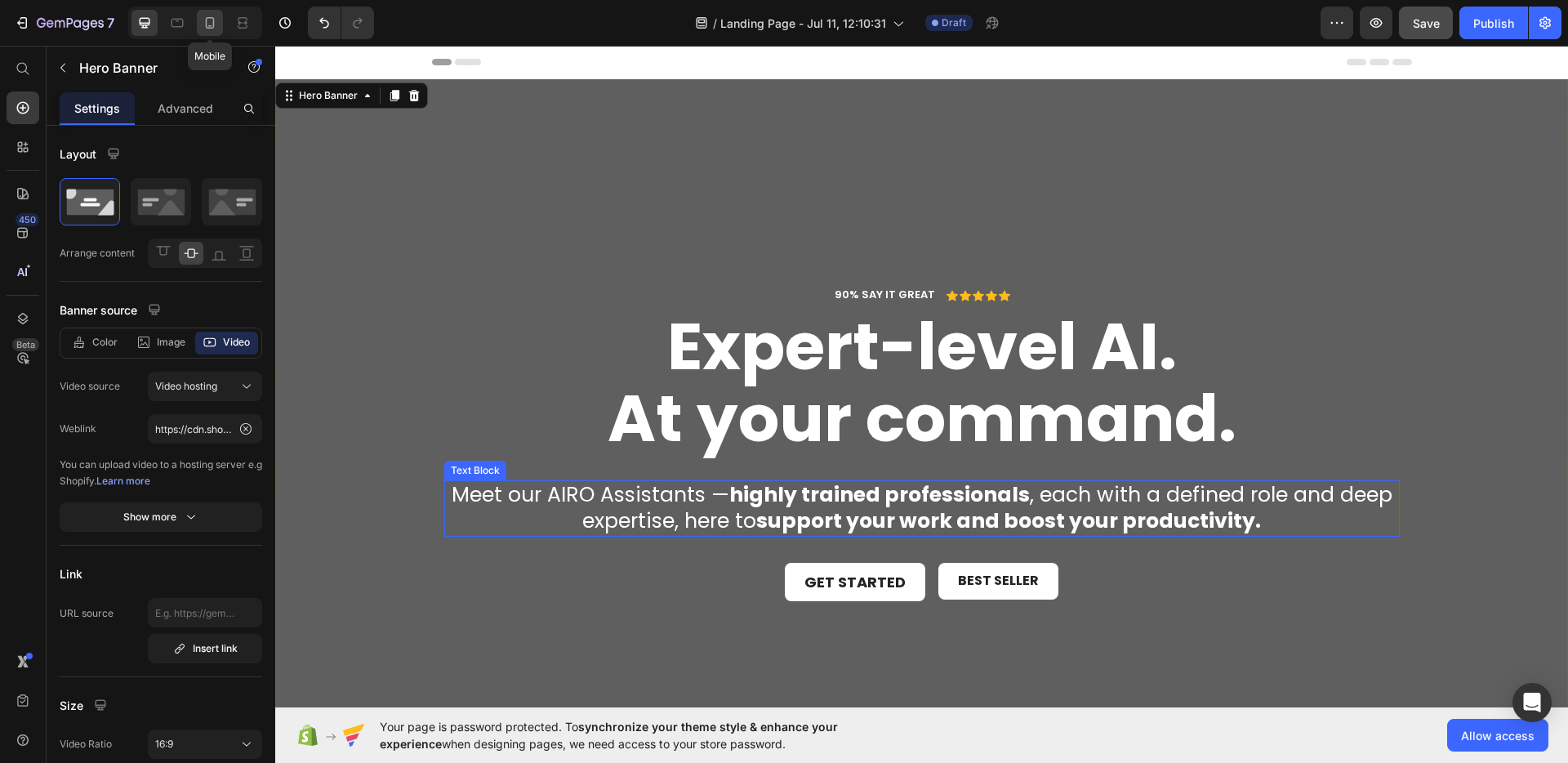 click 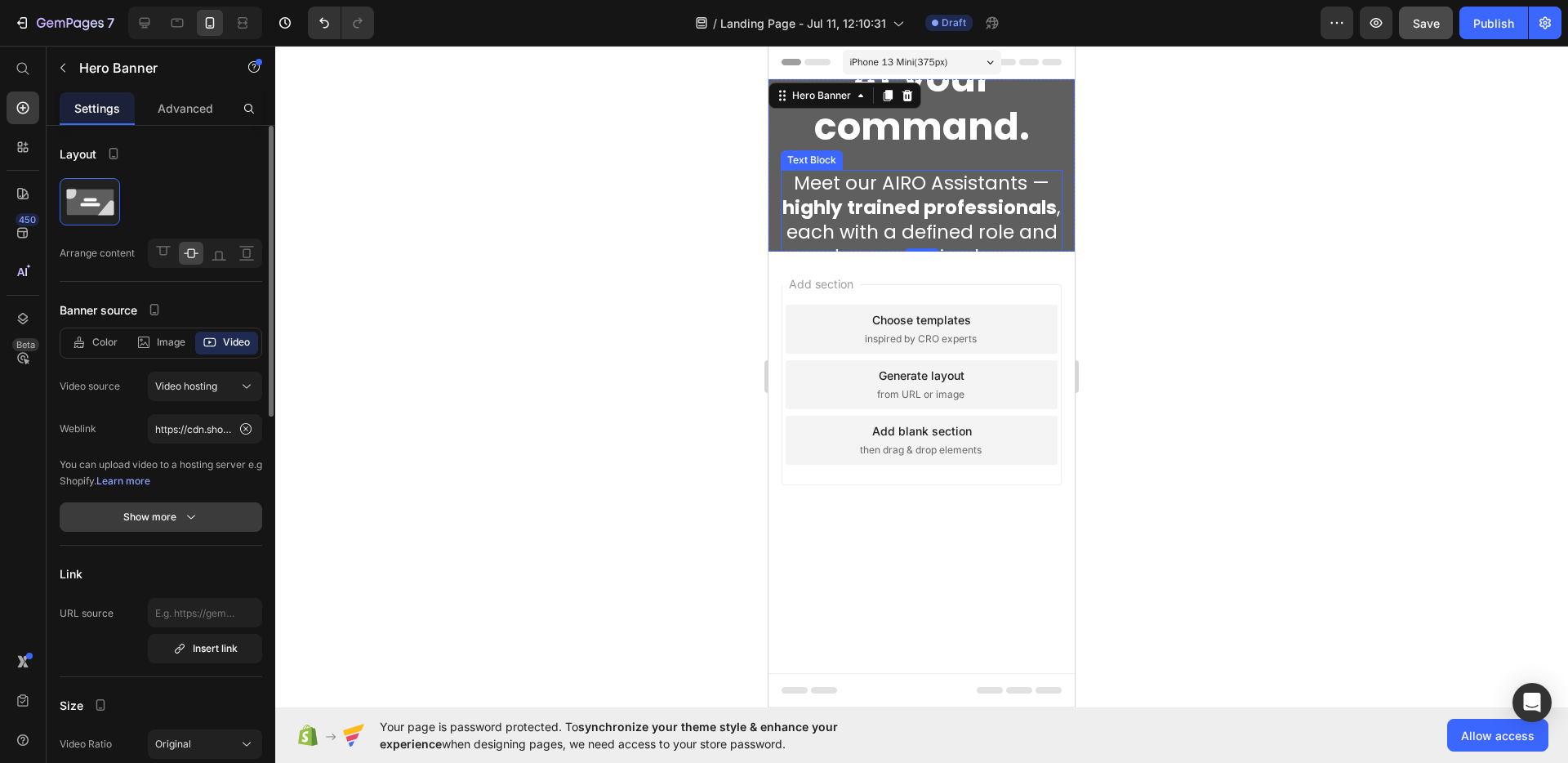 click 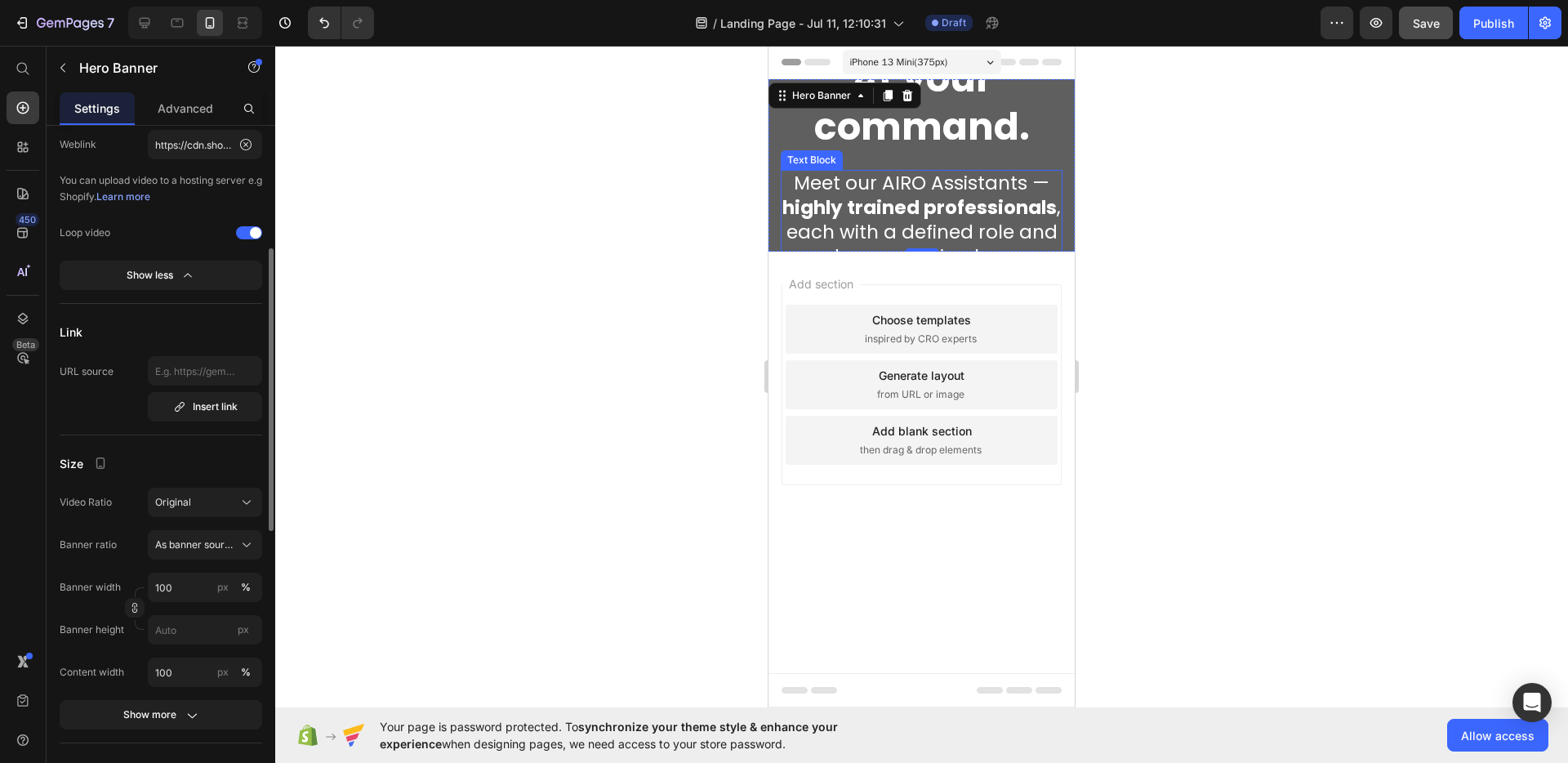 scroll, scrollTop: 288, scrollLeft: 0, axis: vertical 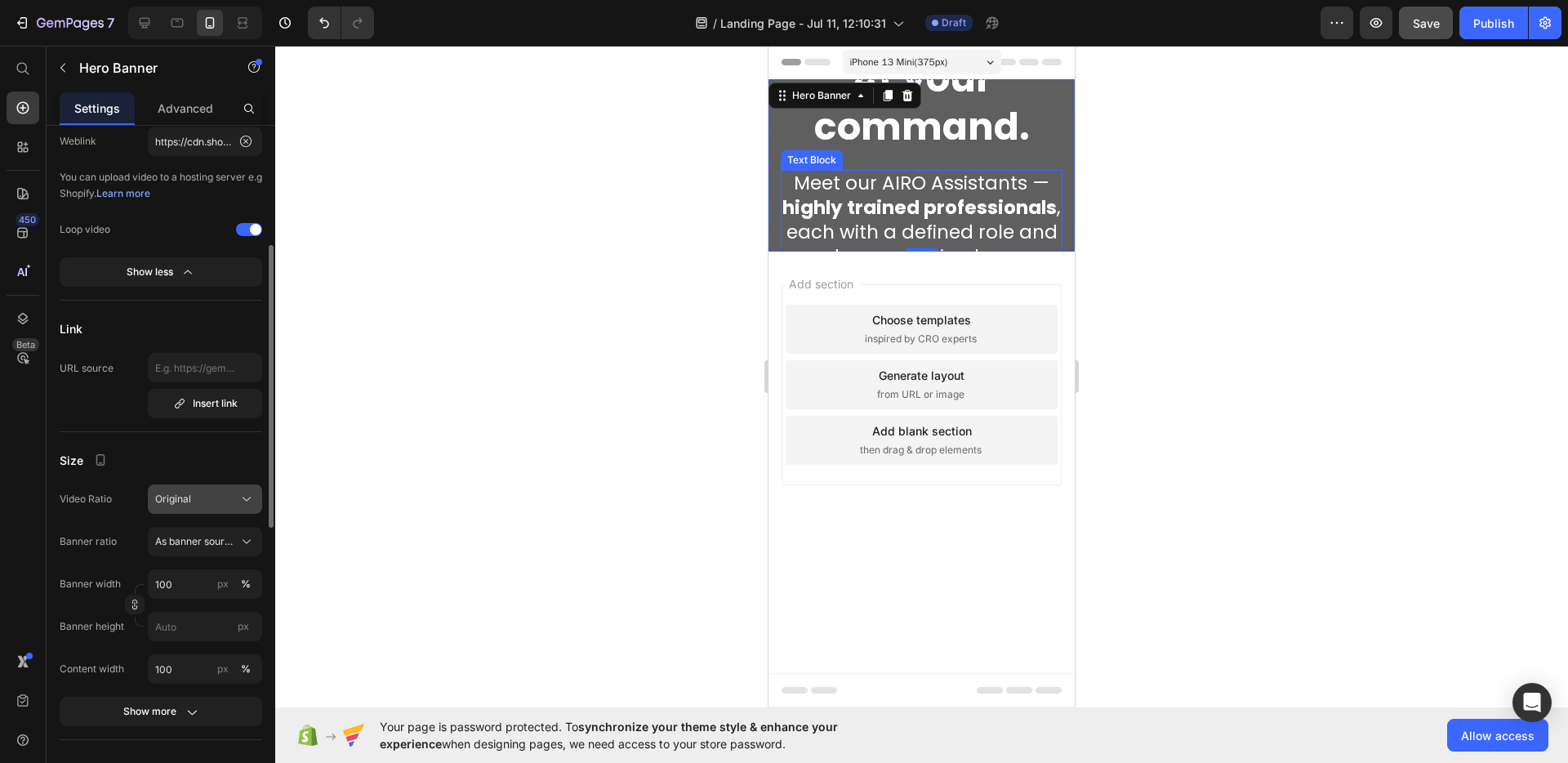 click on "Original" 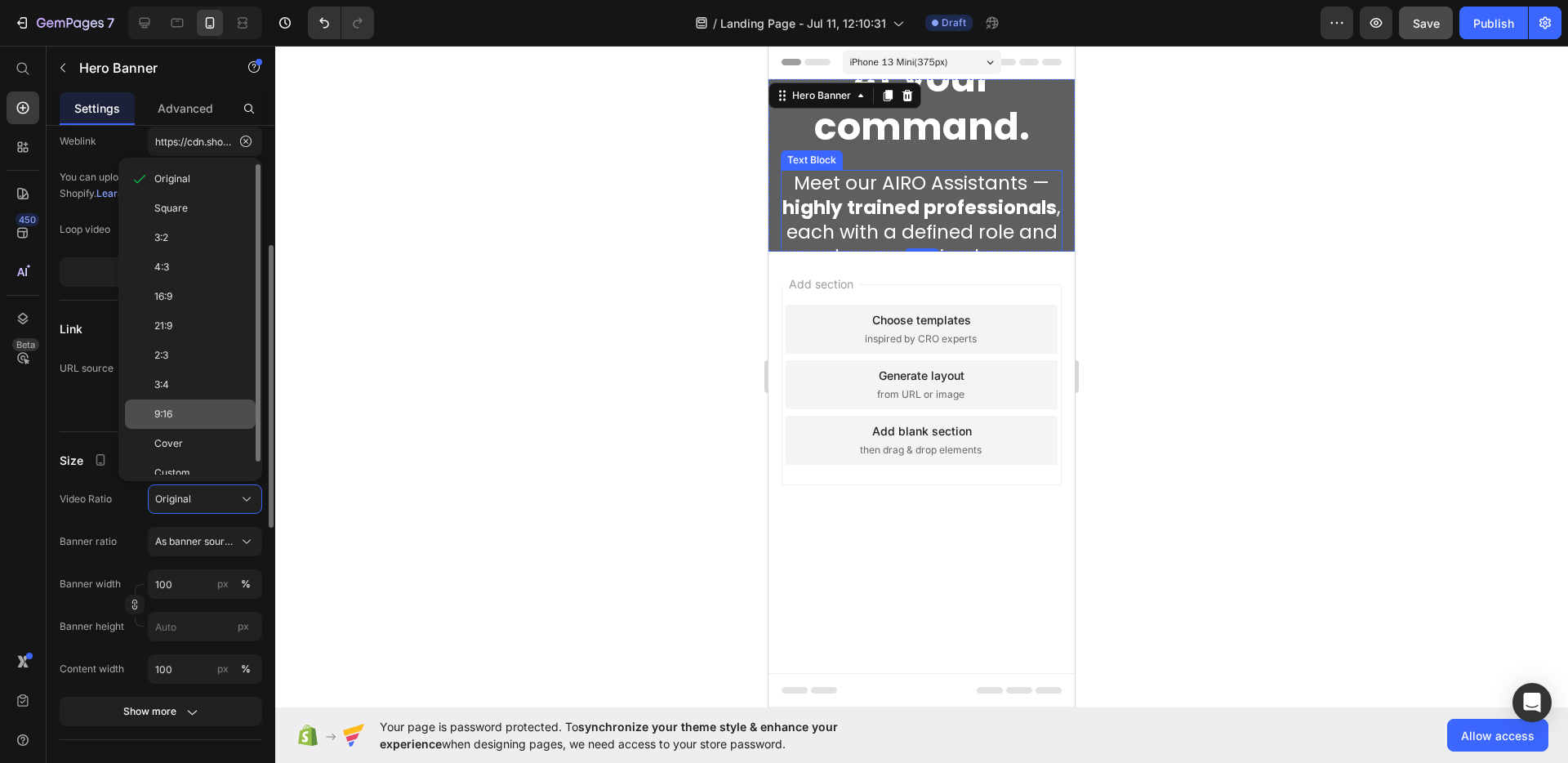 click on "9:16" at bounding box center [202, 414] 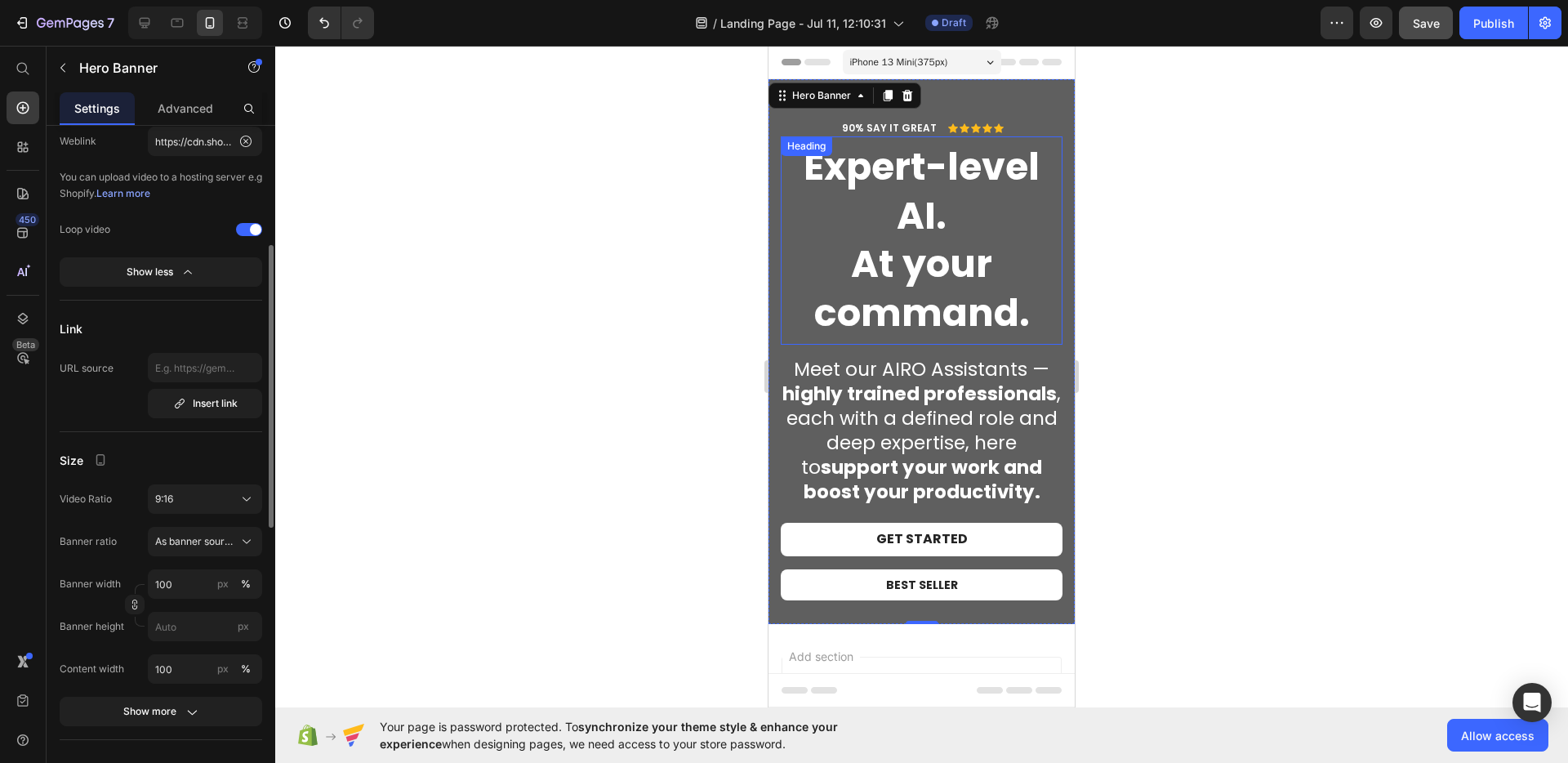 click on "At your command." at bounding box center (922, 288) 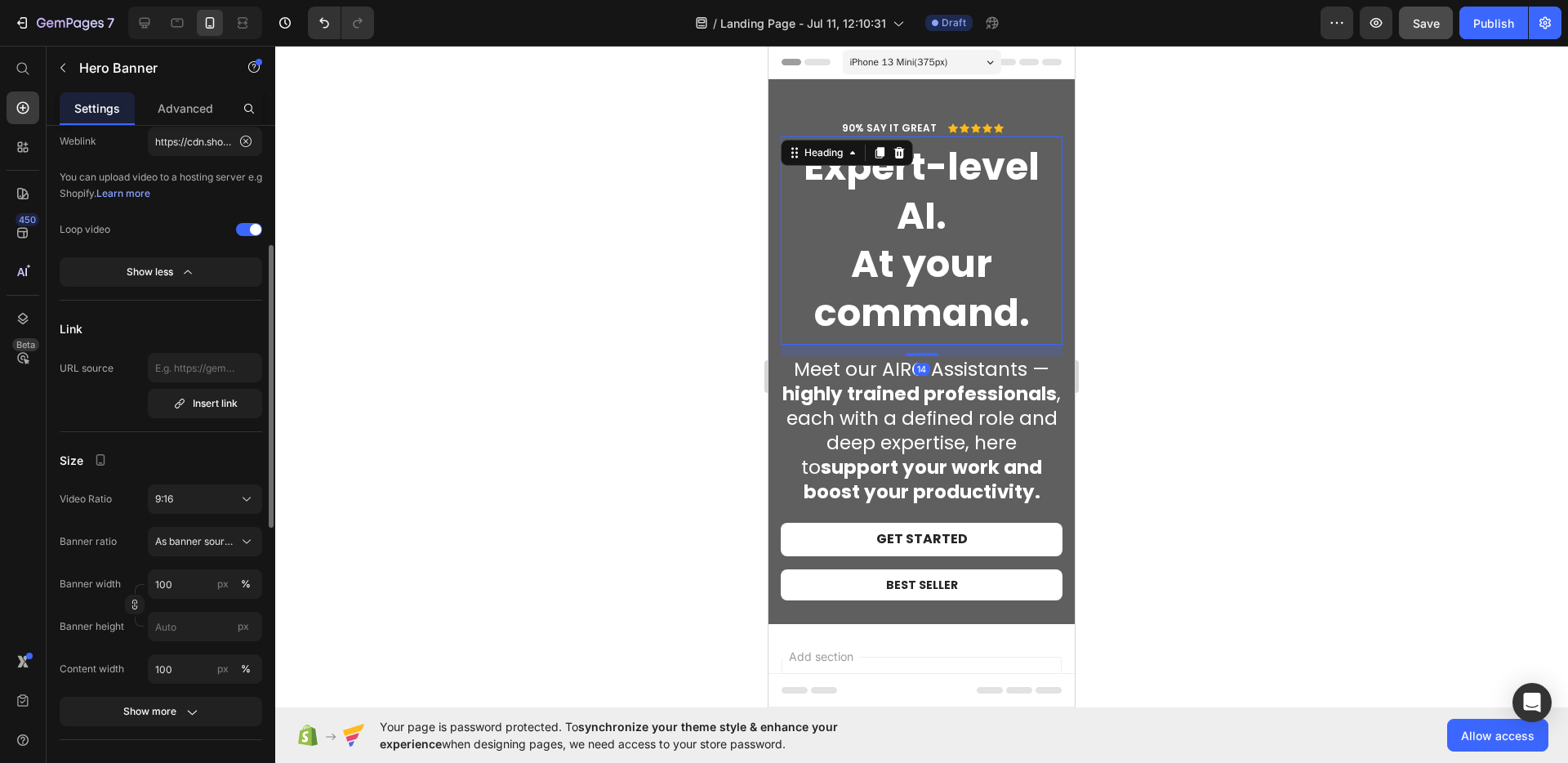 scroll, scrollTop: 0, scrollLeft: 0, axis: both 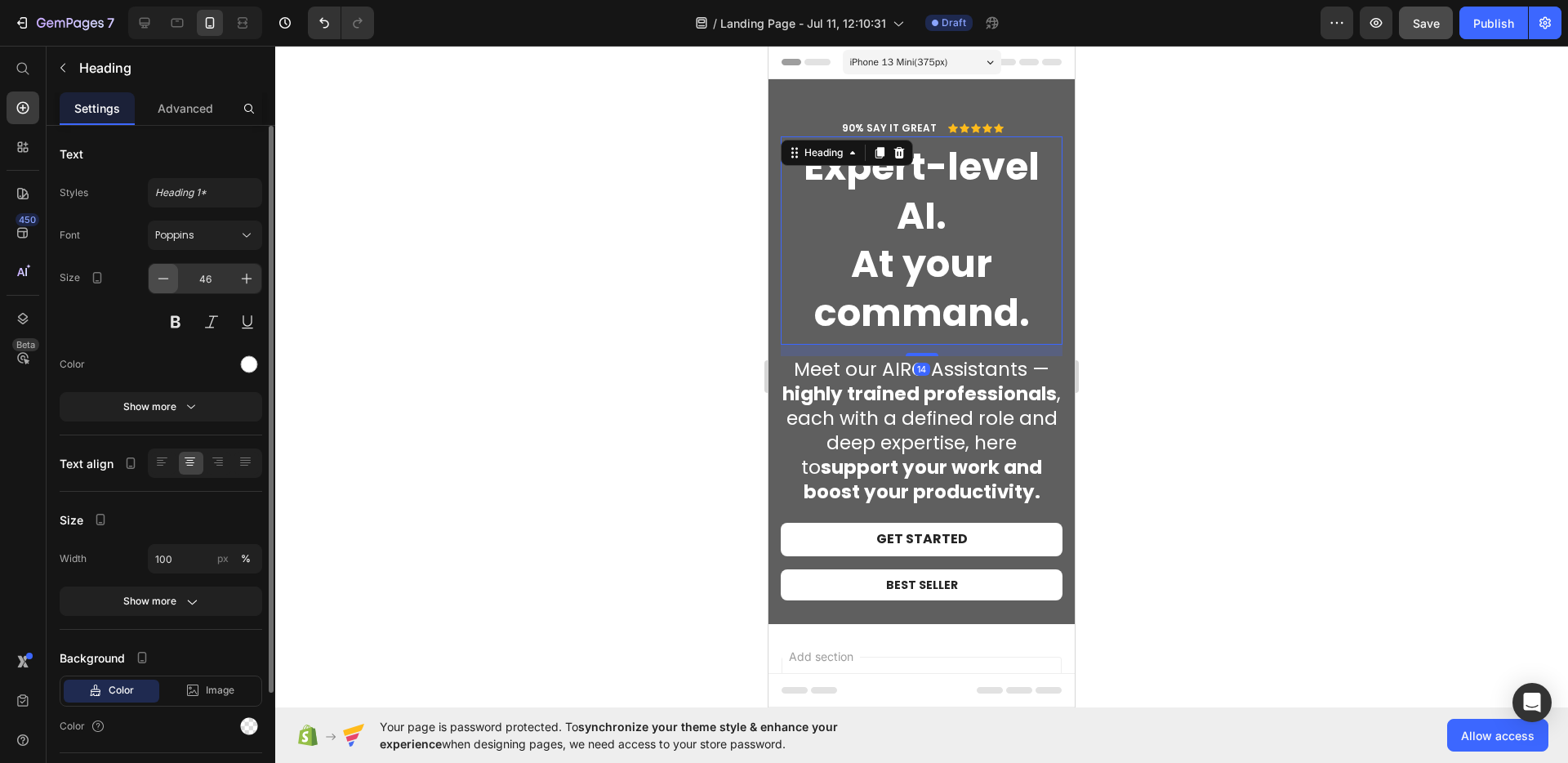 click 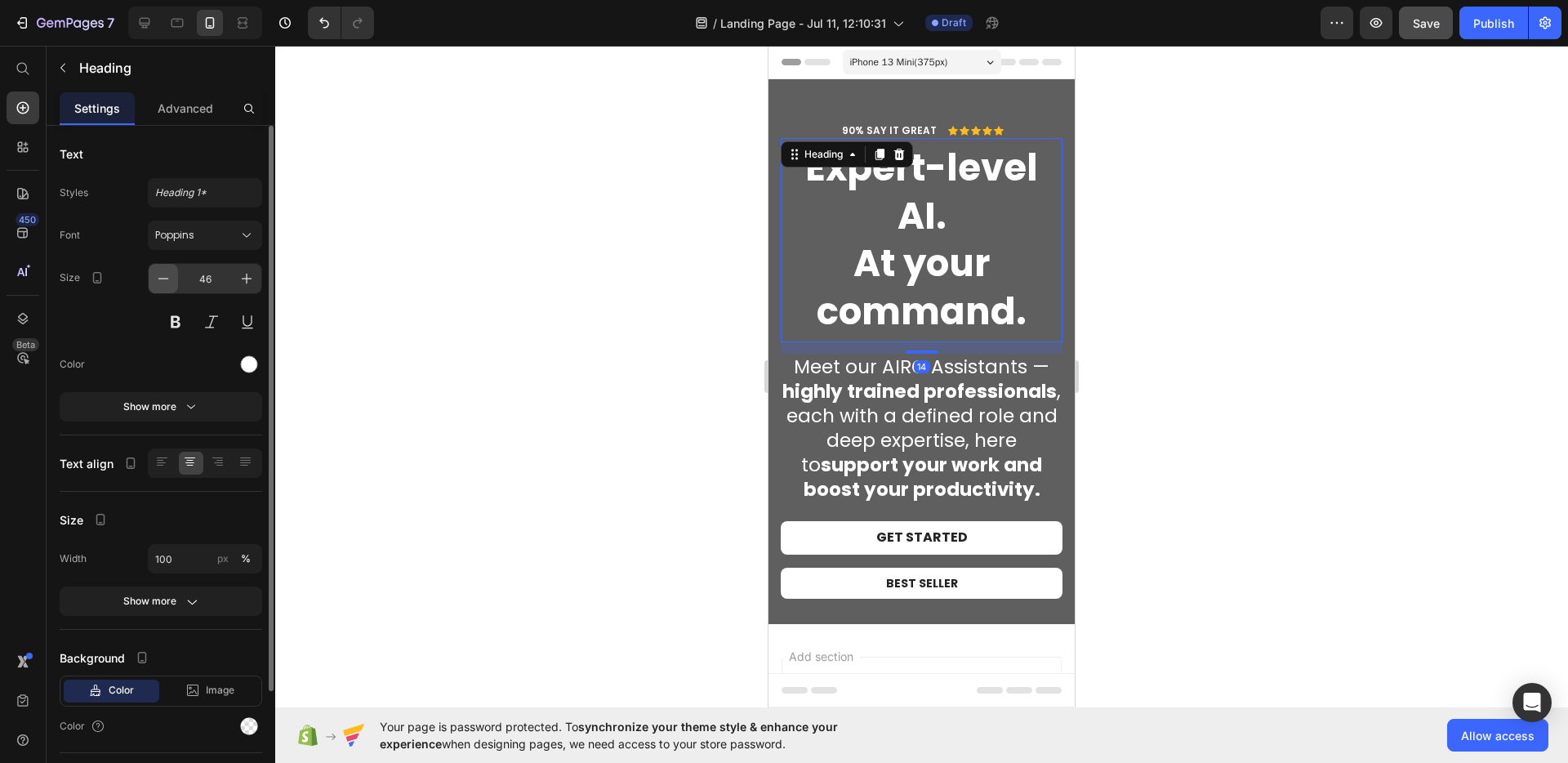 click 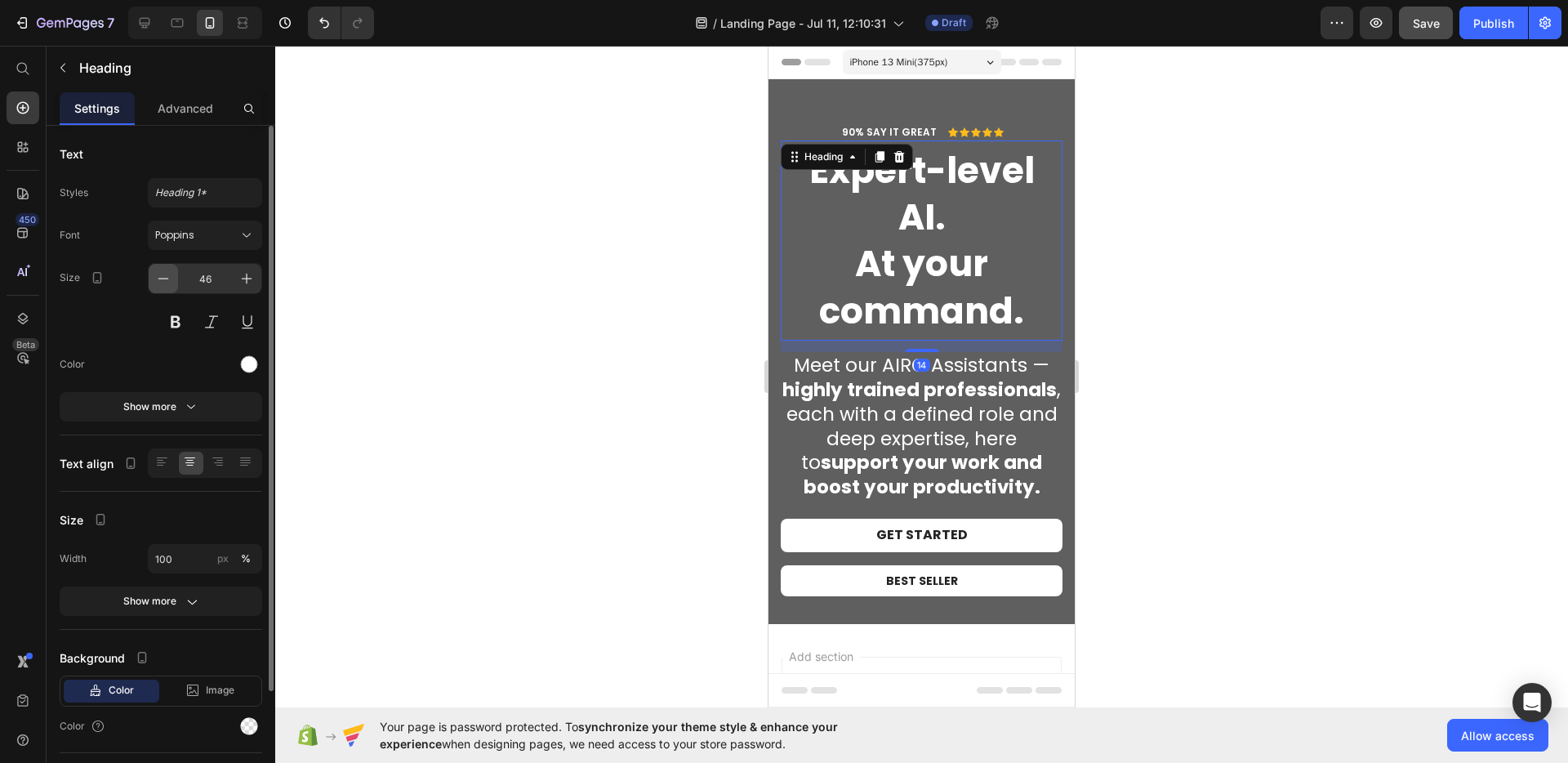 click 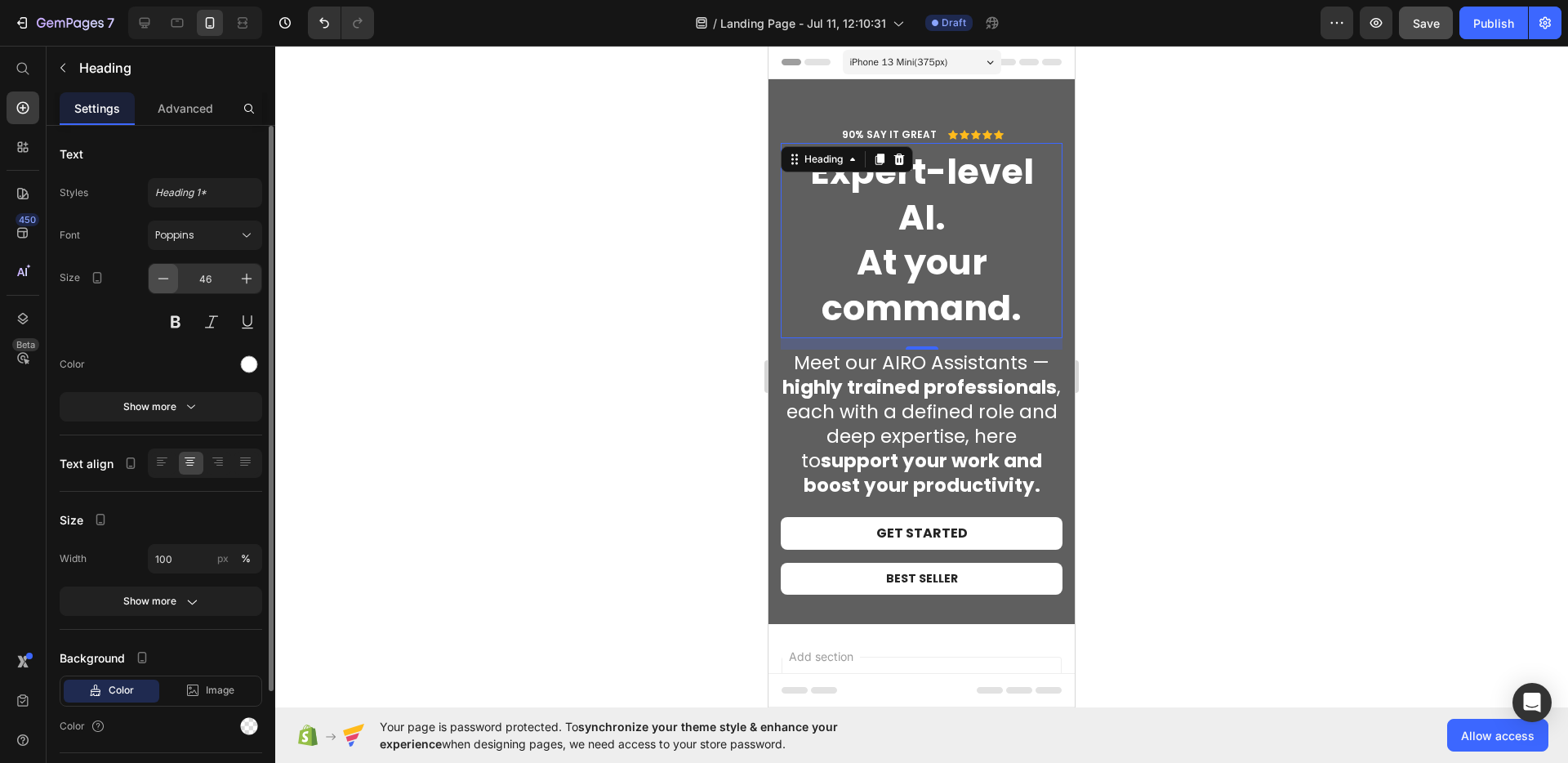 click 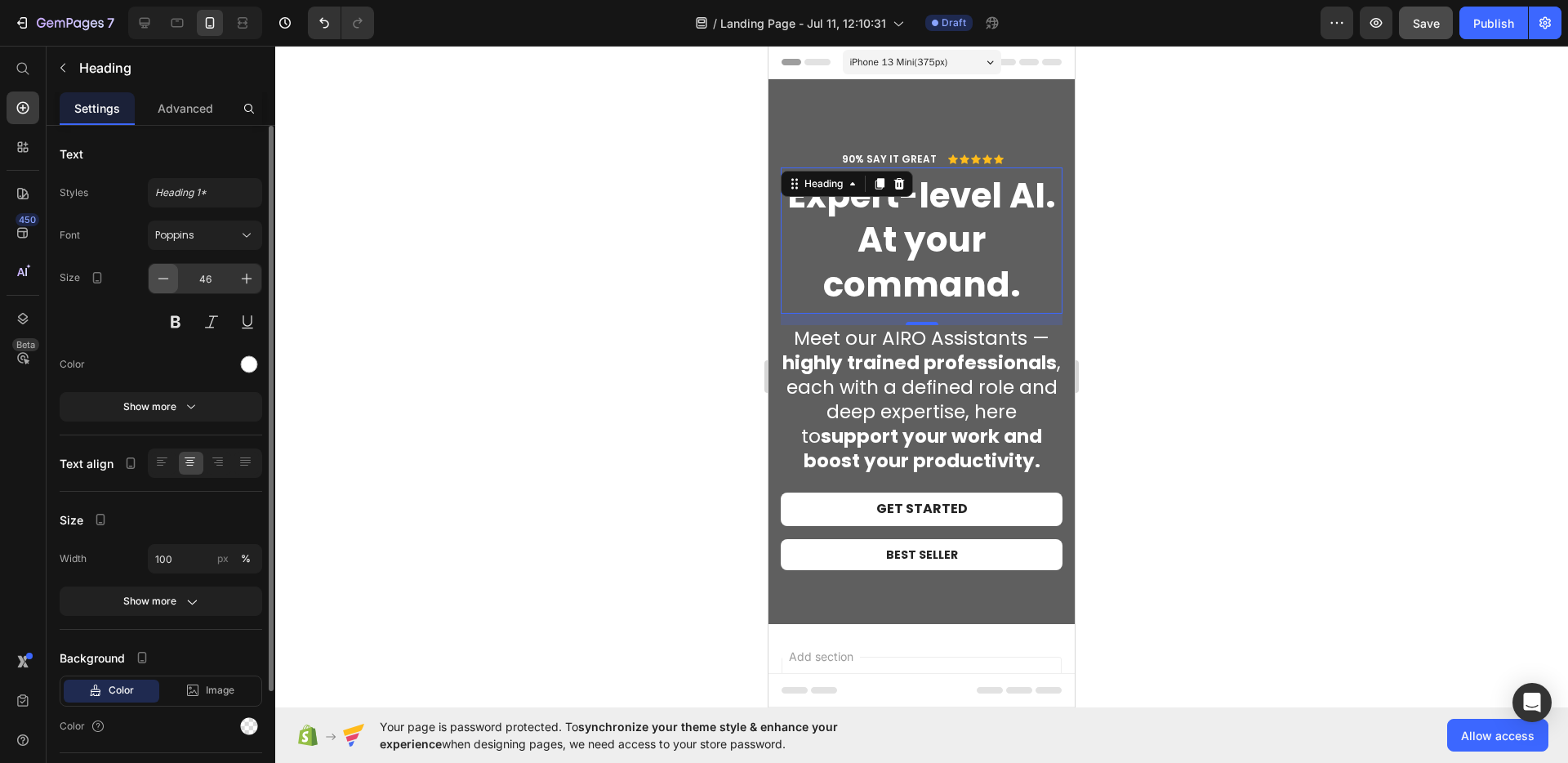 click 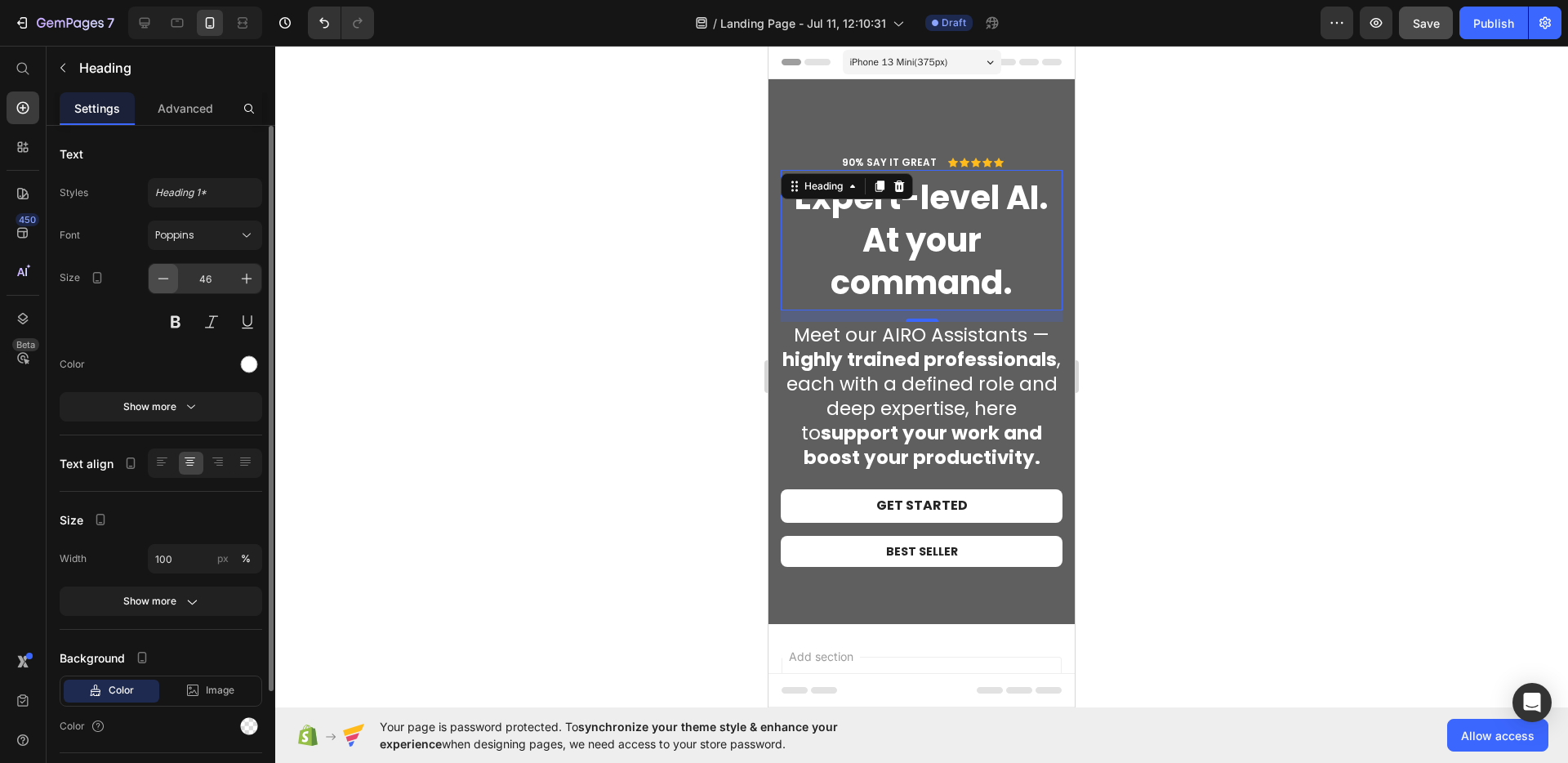 click 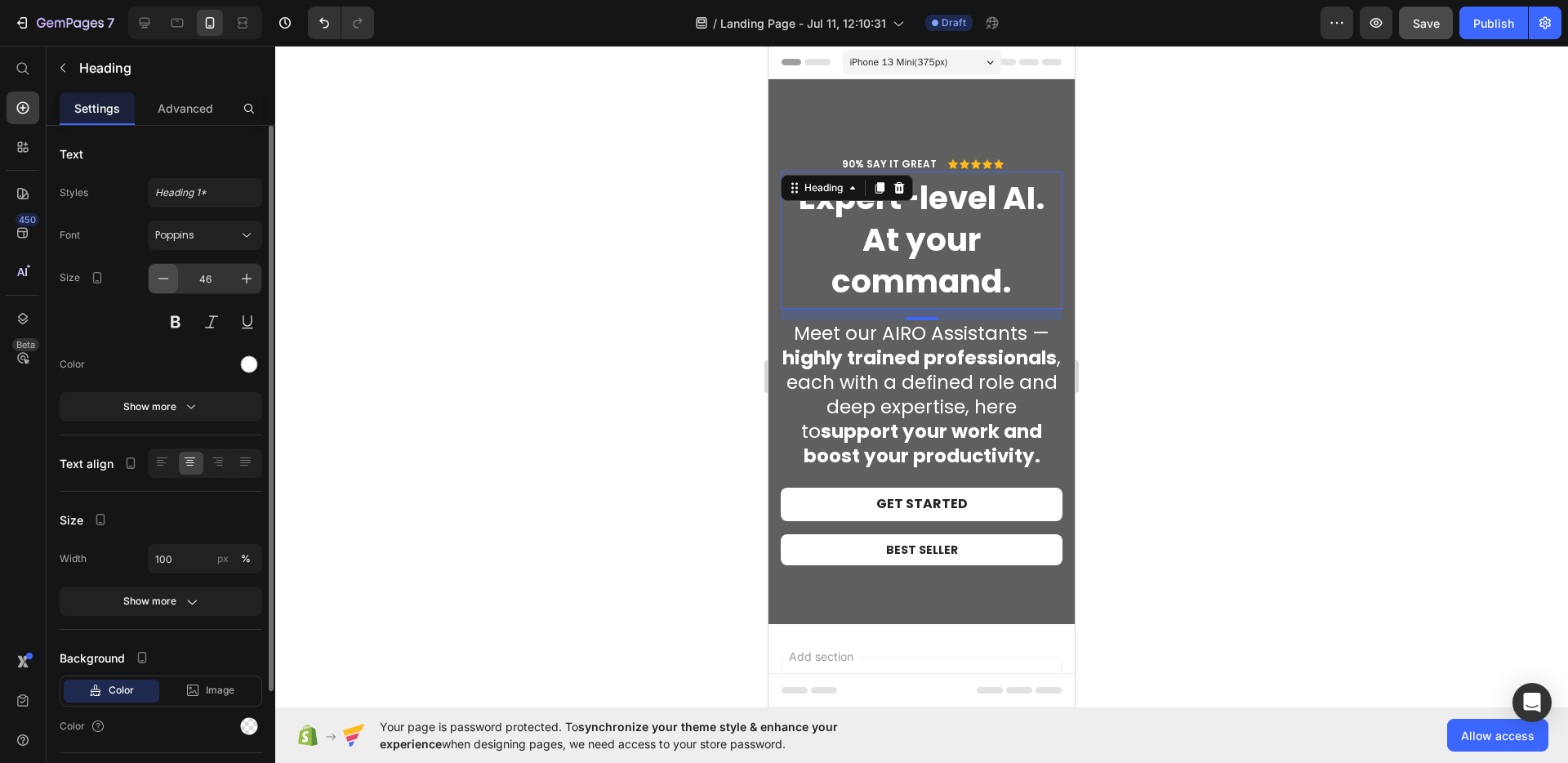 click 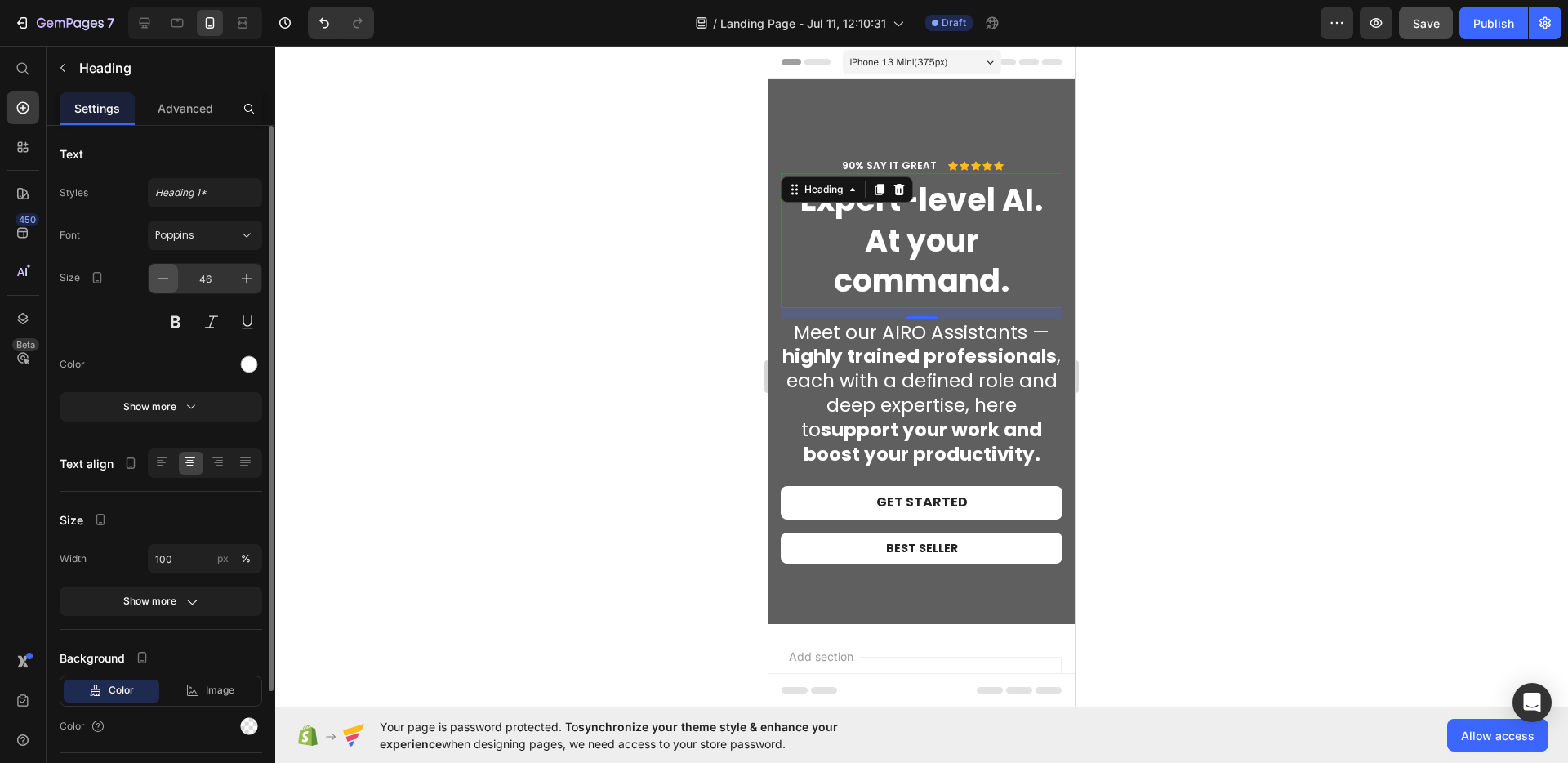 click 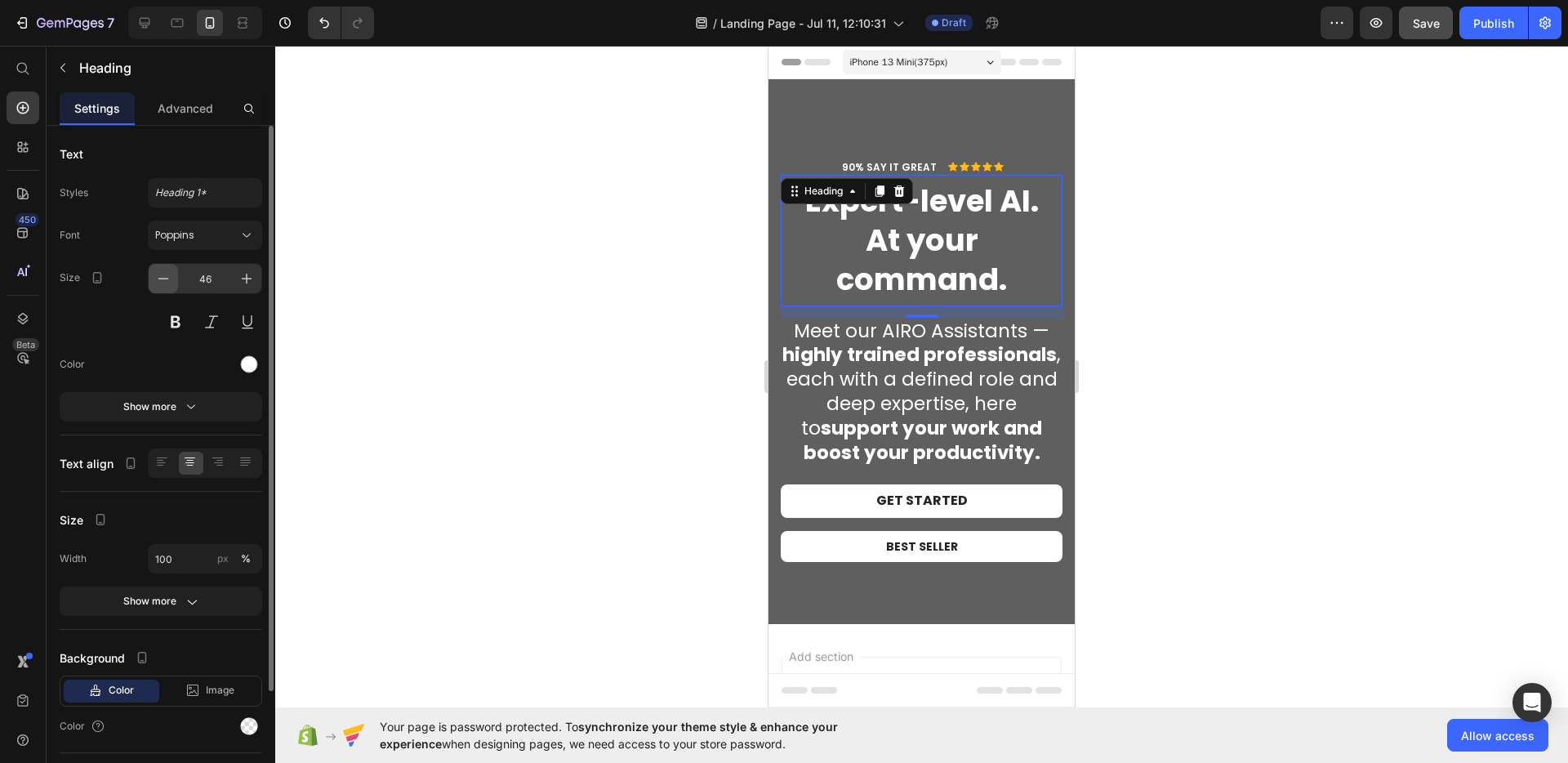 click 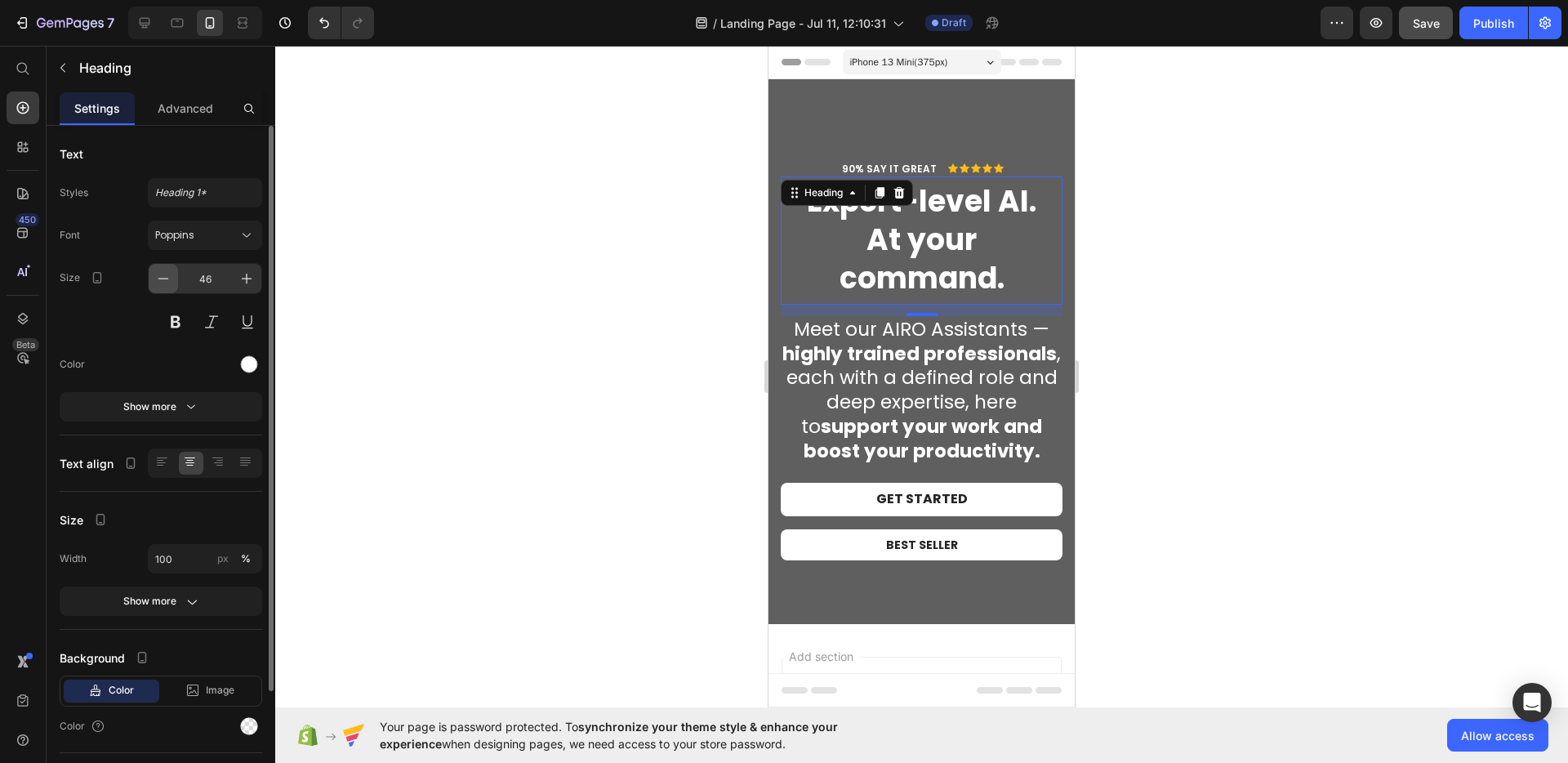 click 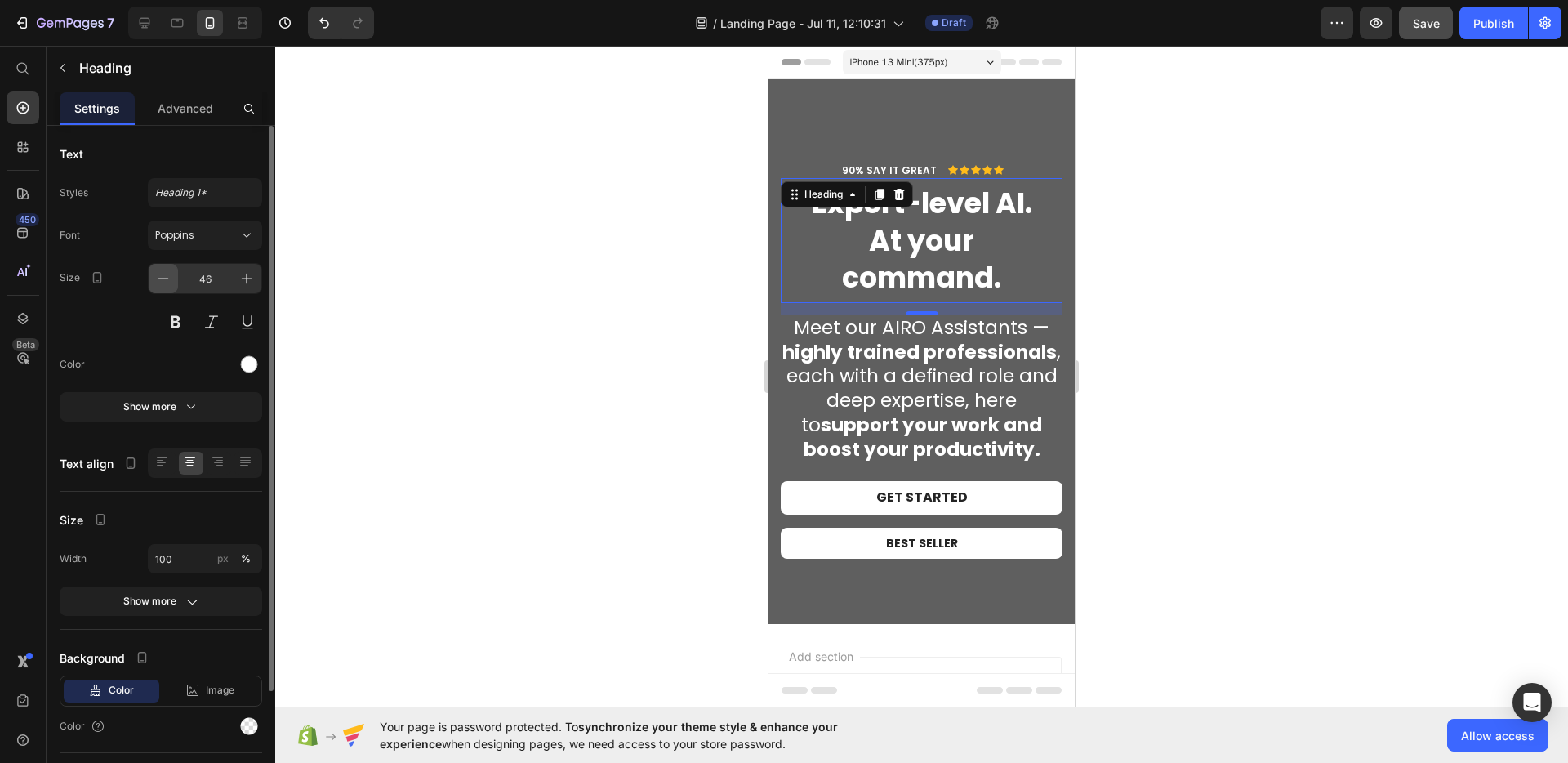 click 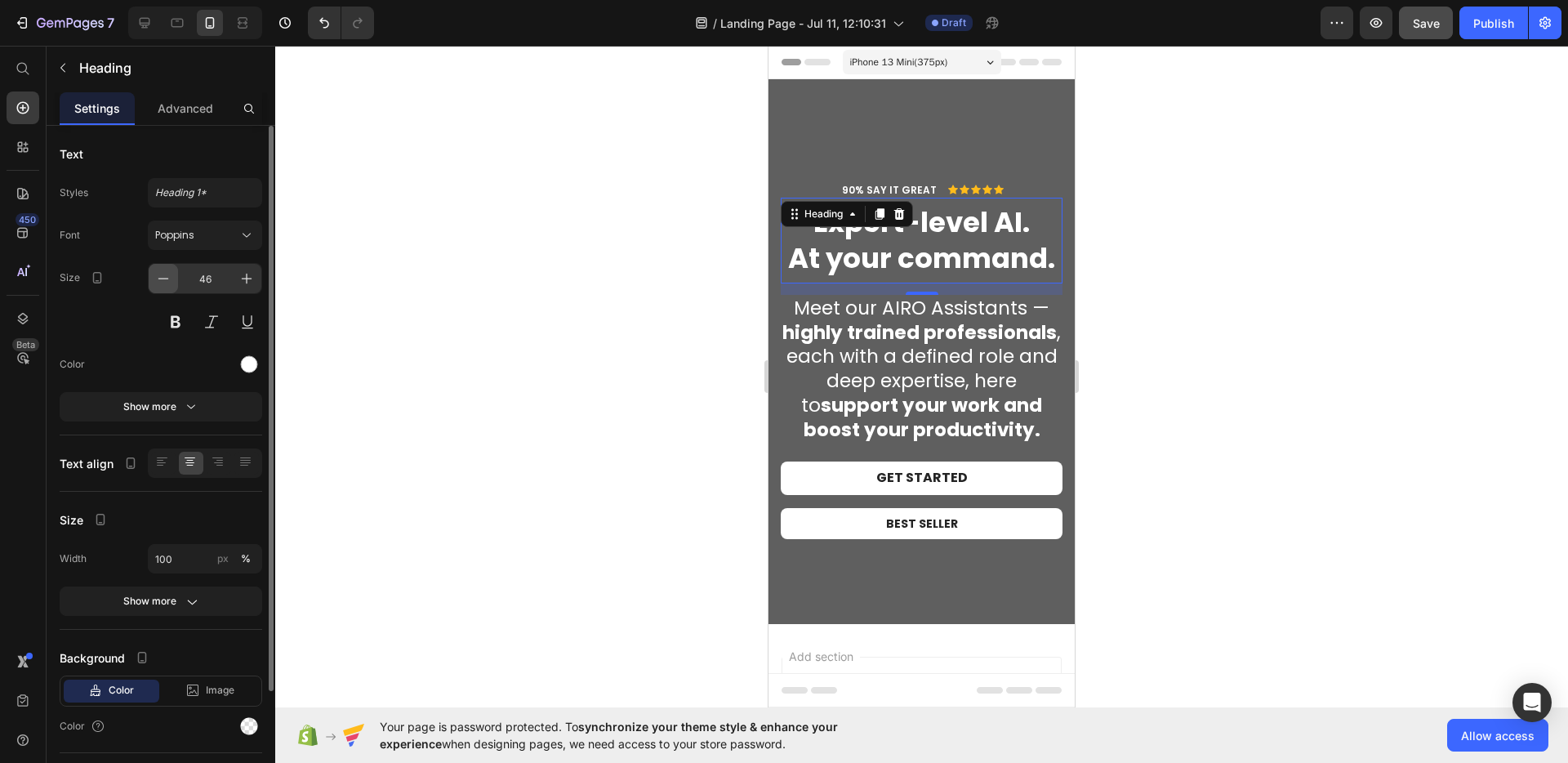 click 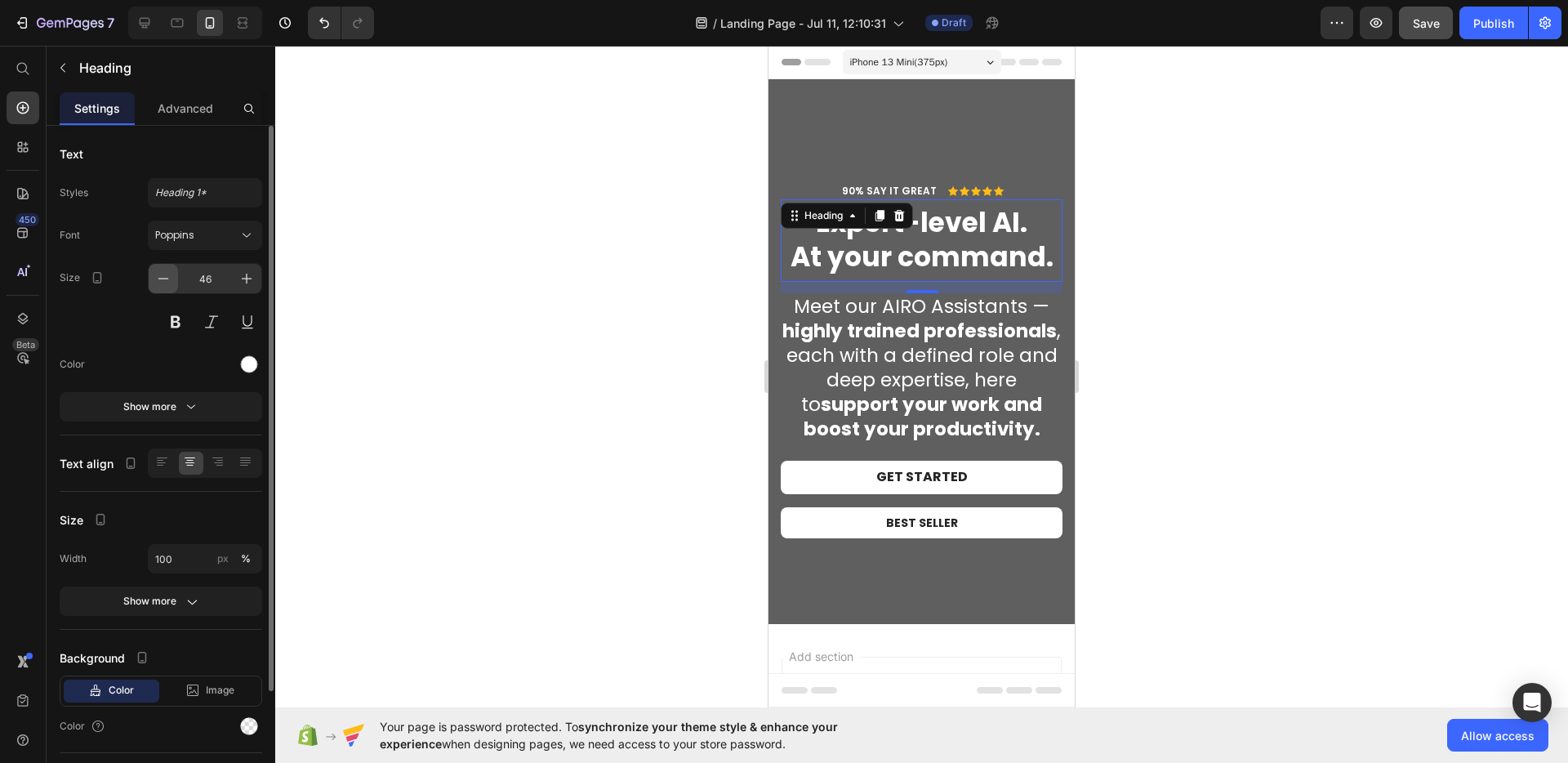 click 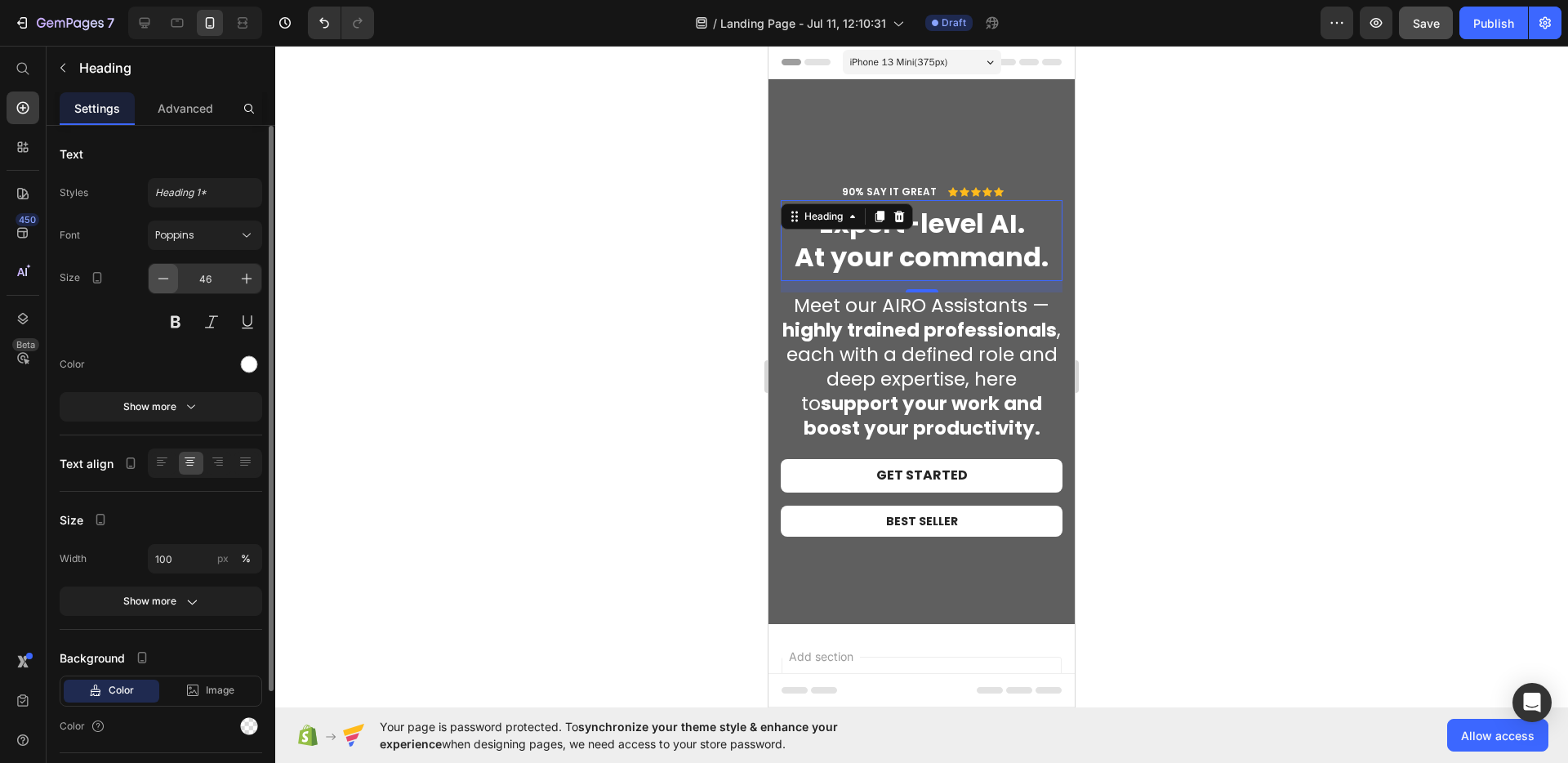 click 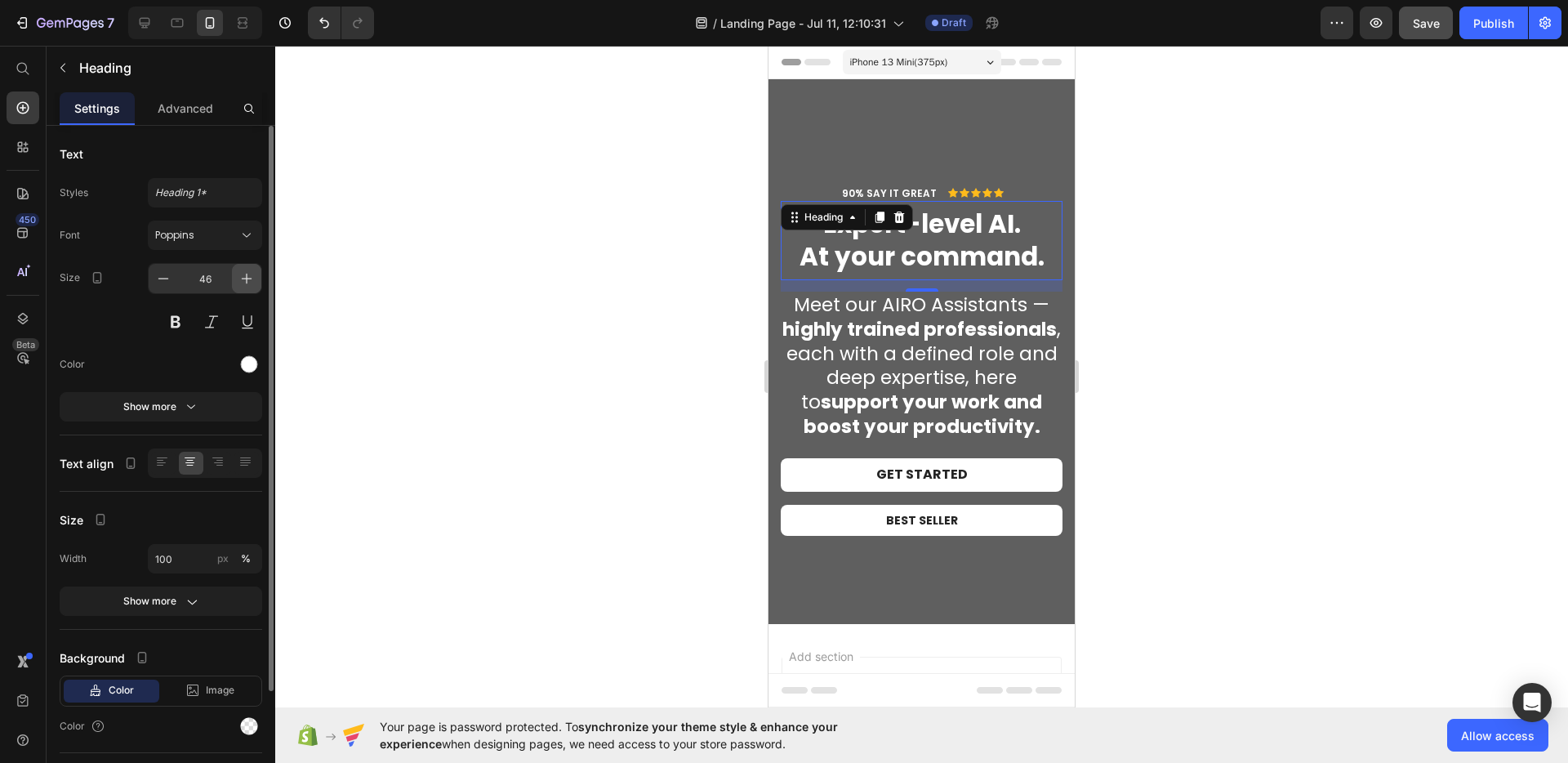 click 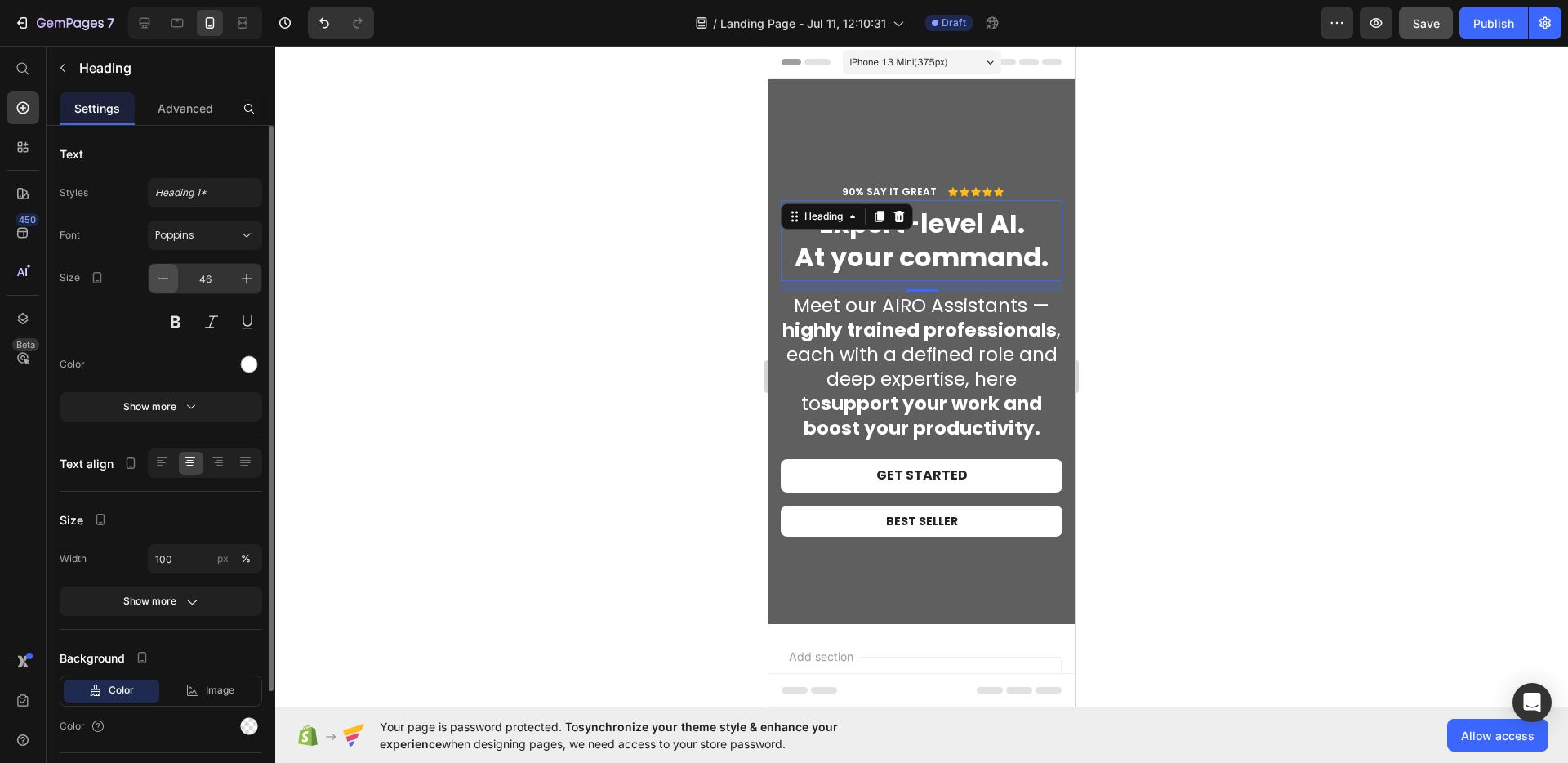 click 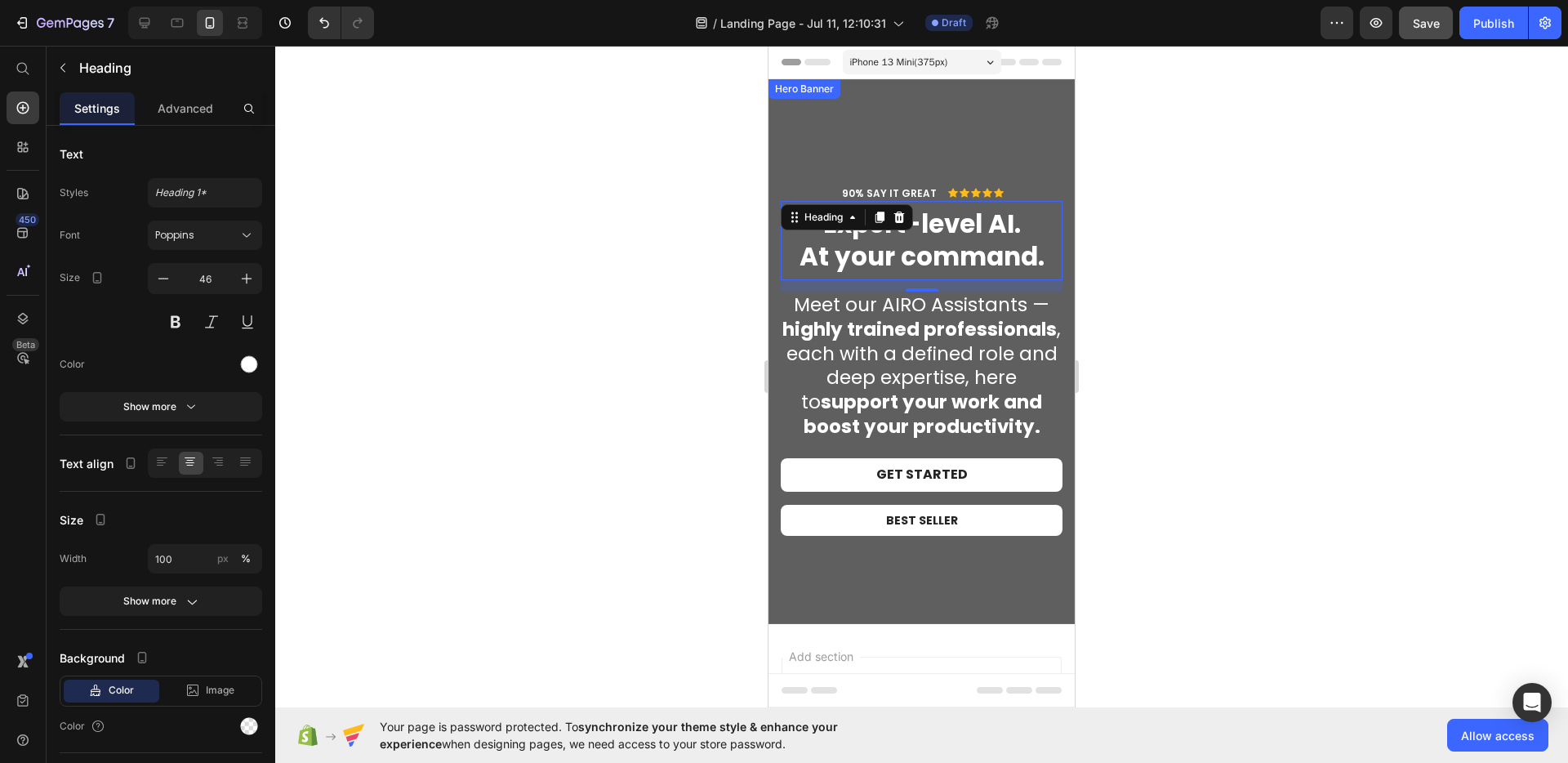 click 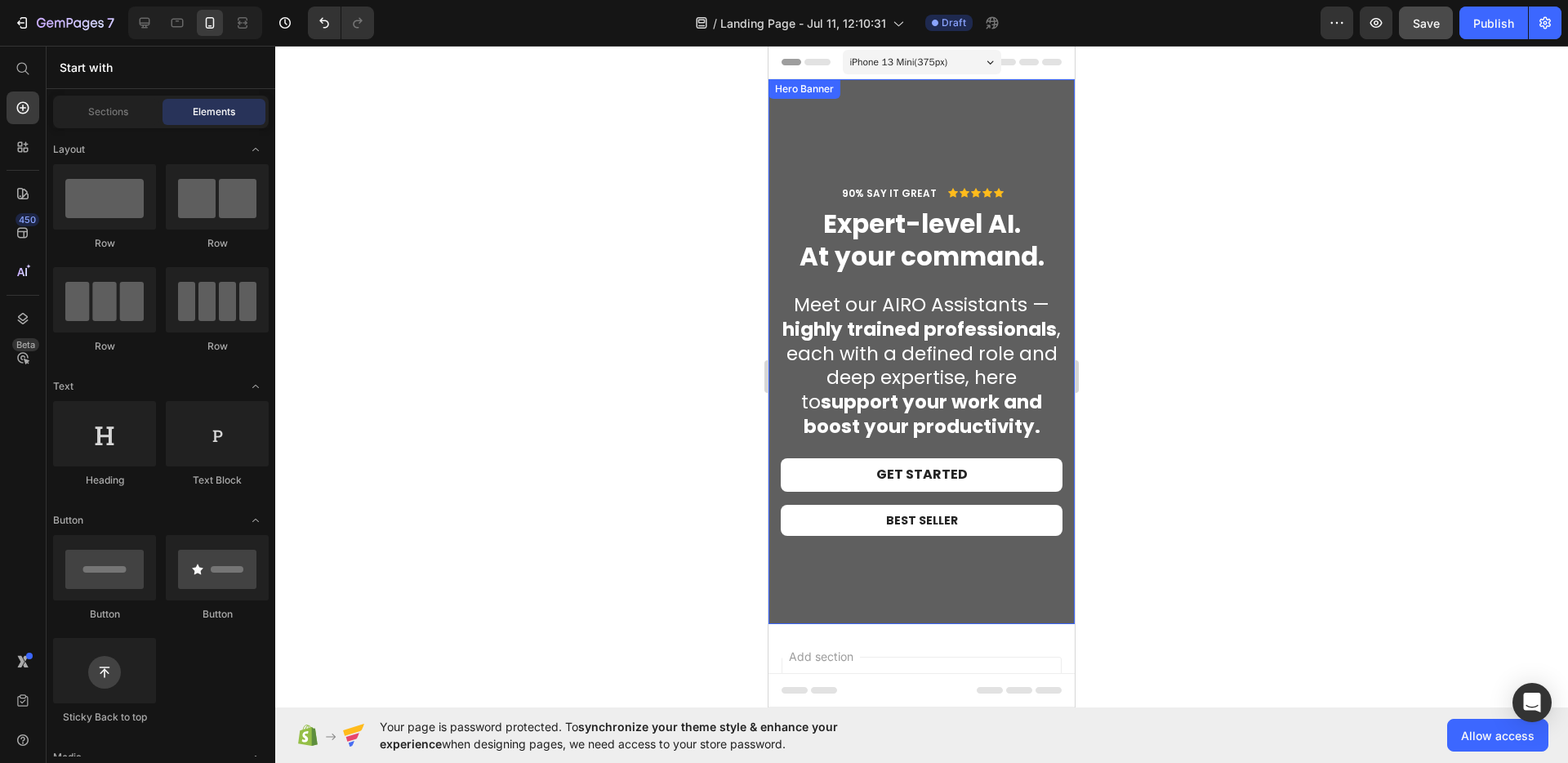 click on "Meet our AIRO Assistants — highly trained professionals , each with a defined role and deep expertise, here to support your work and boost your productivity." at bounding box center [921, 366] 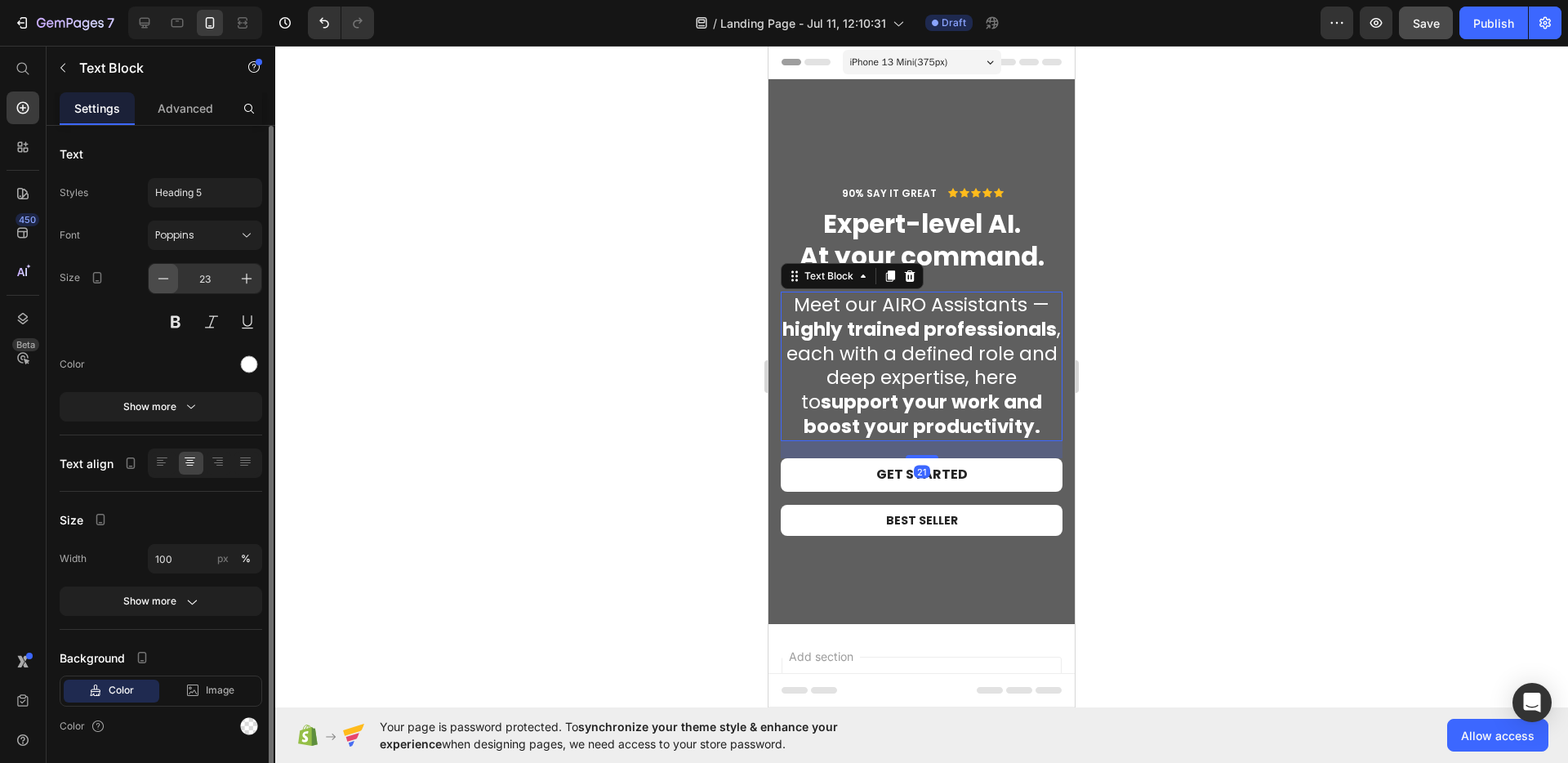 click 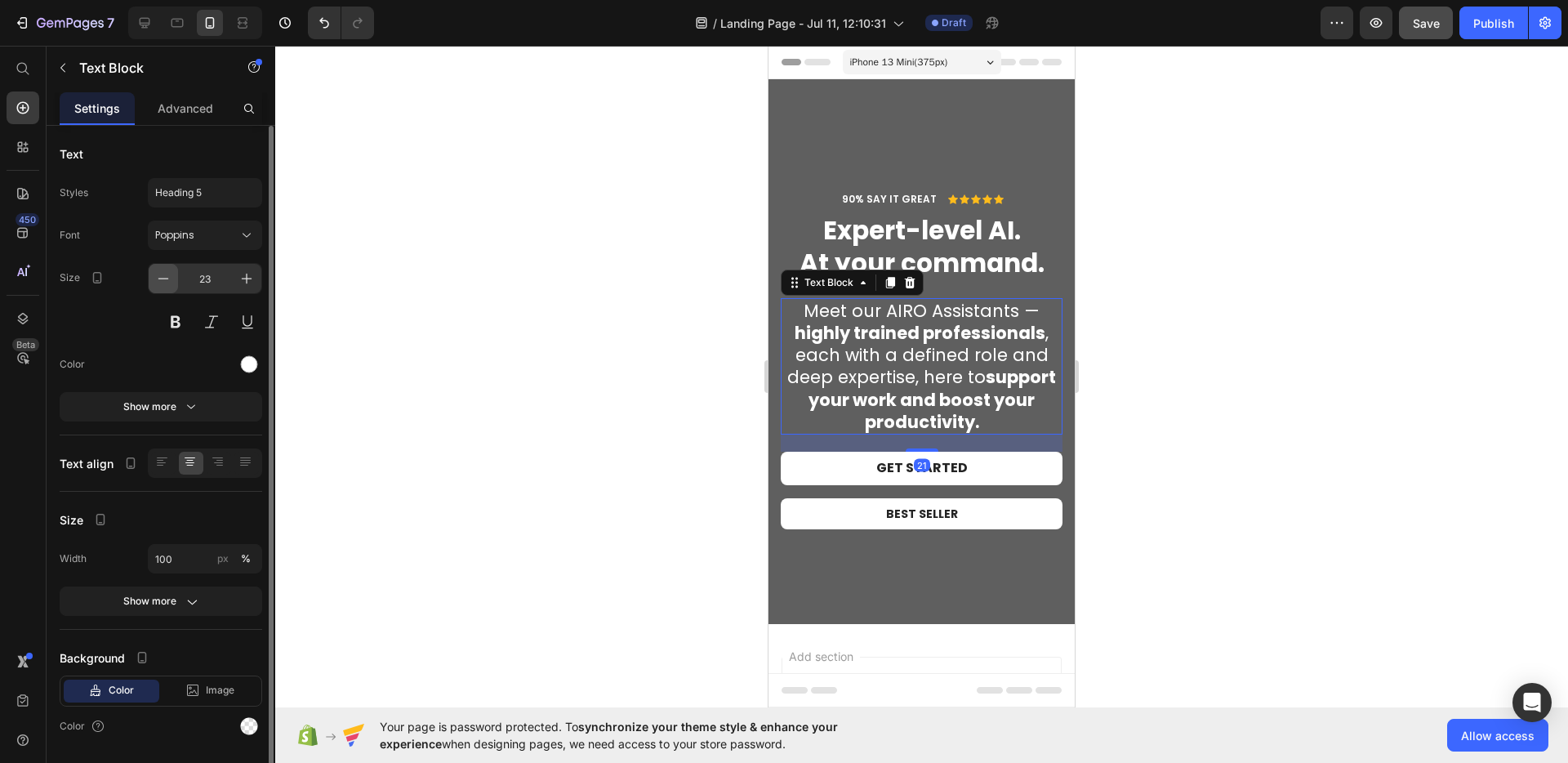 click 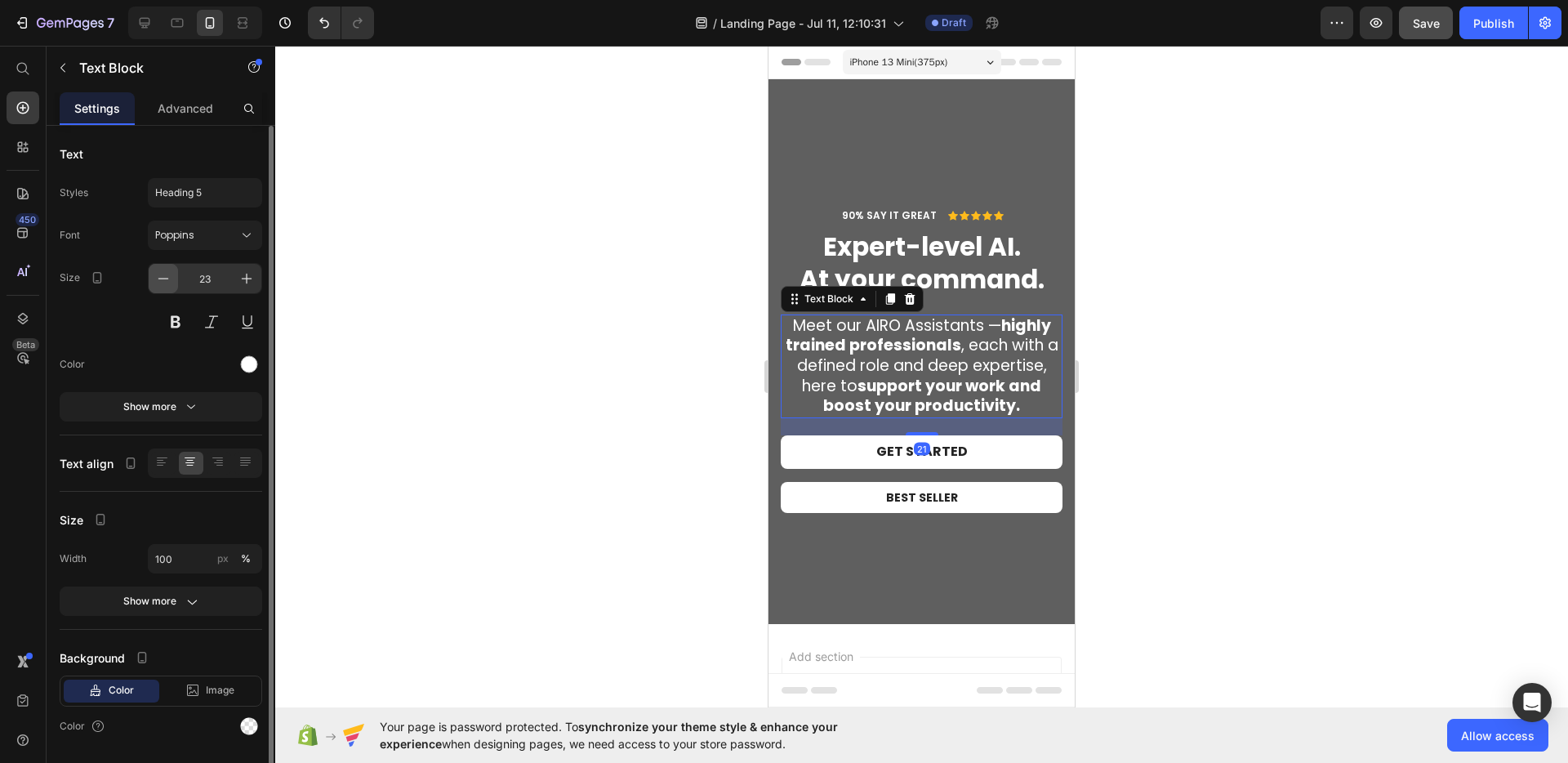 click 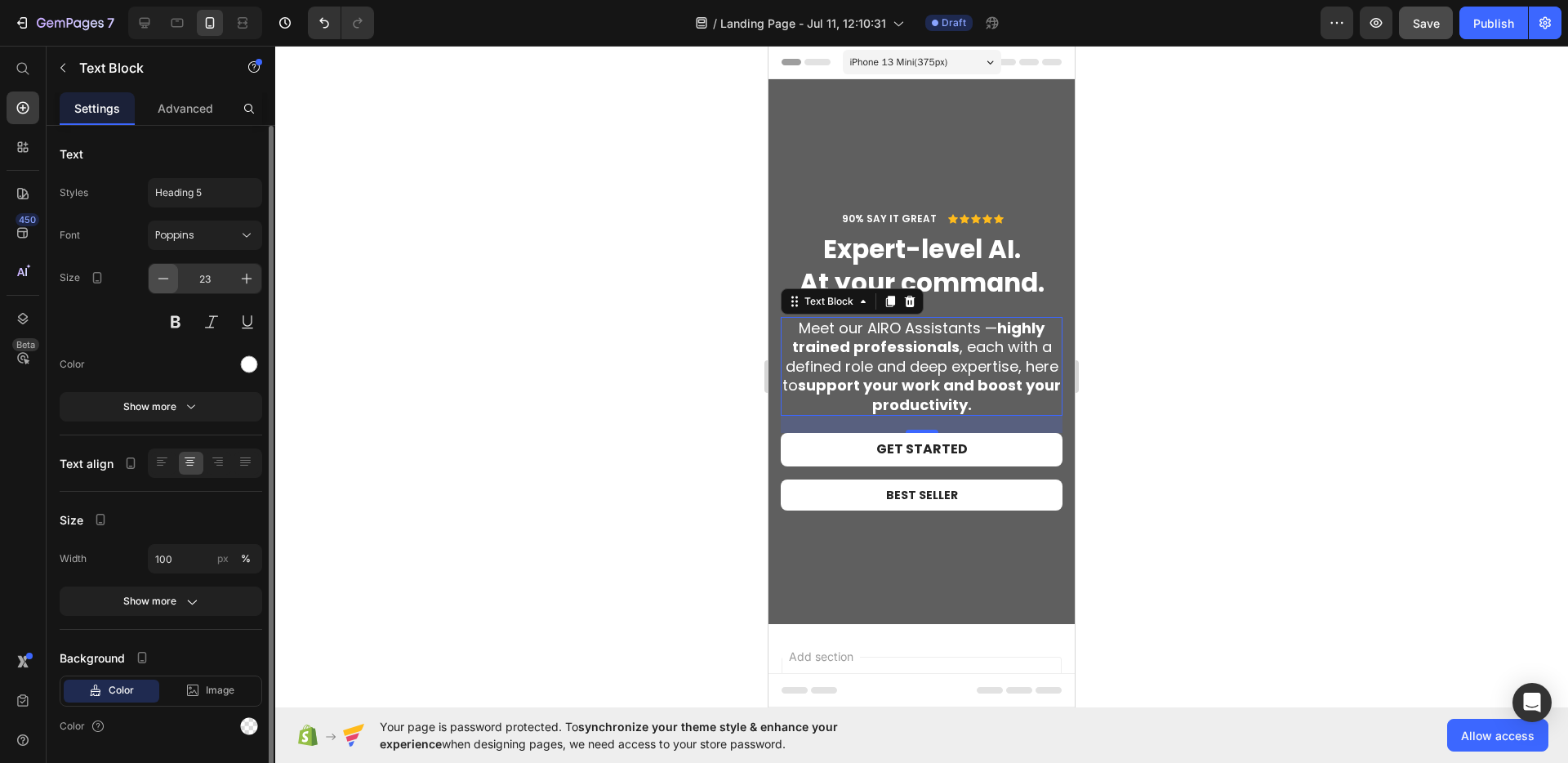 click 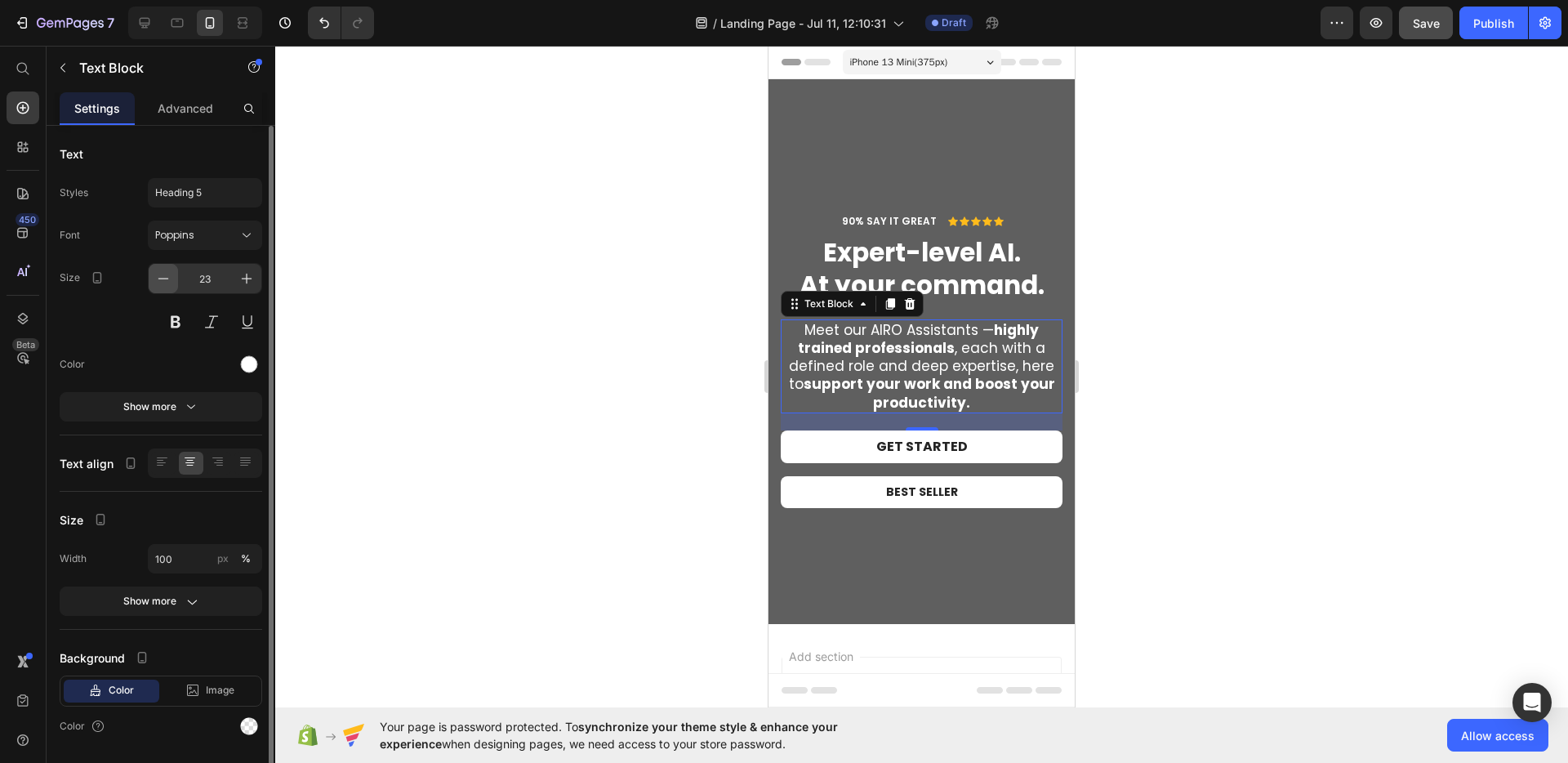 click 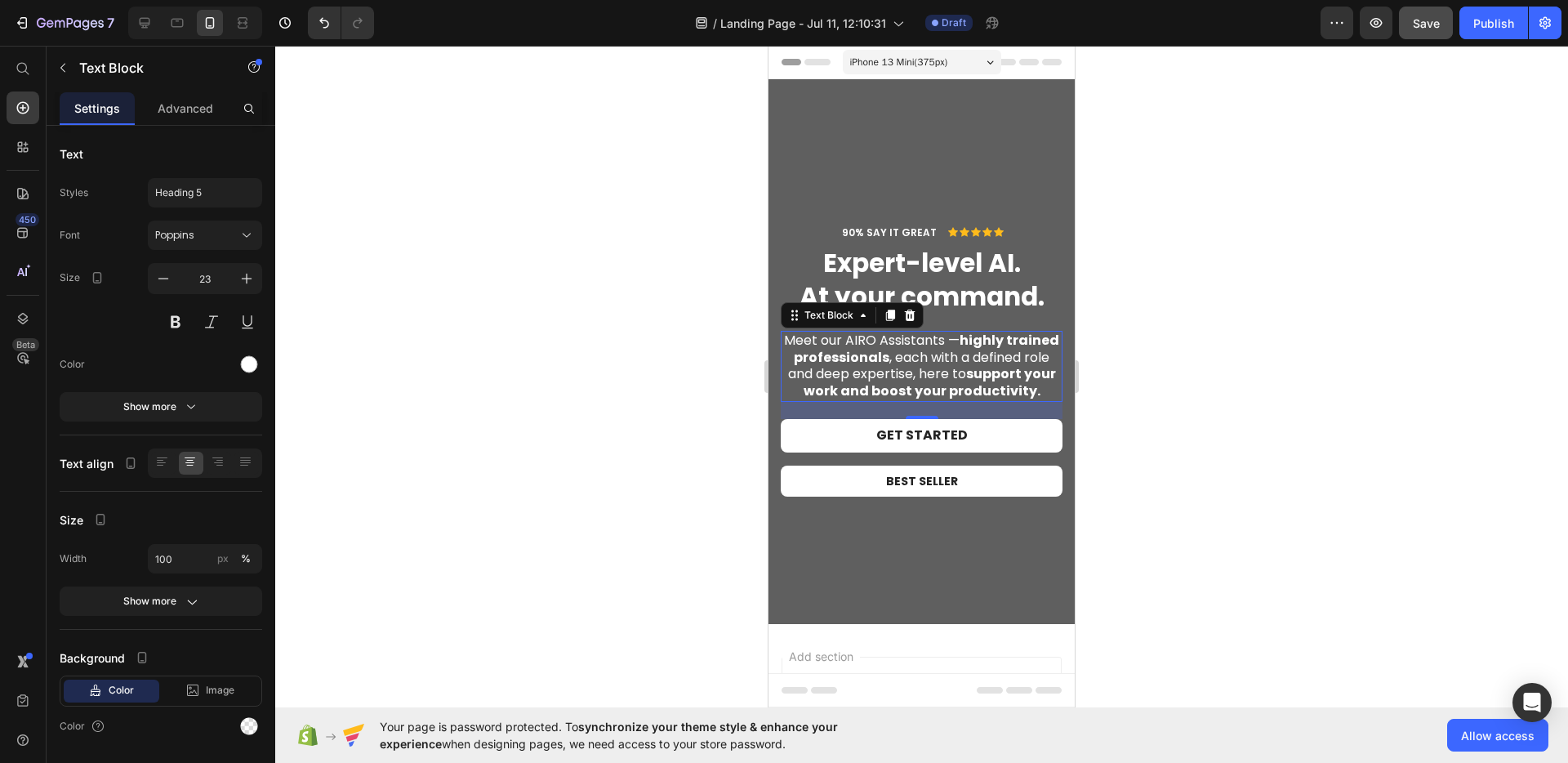 click 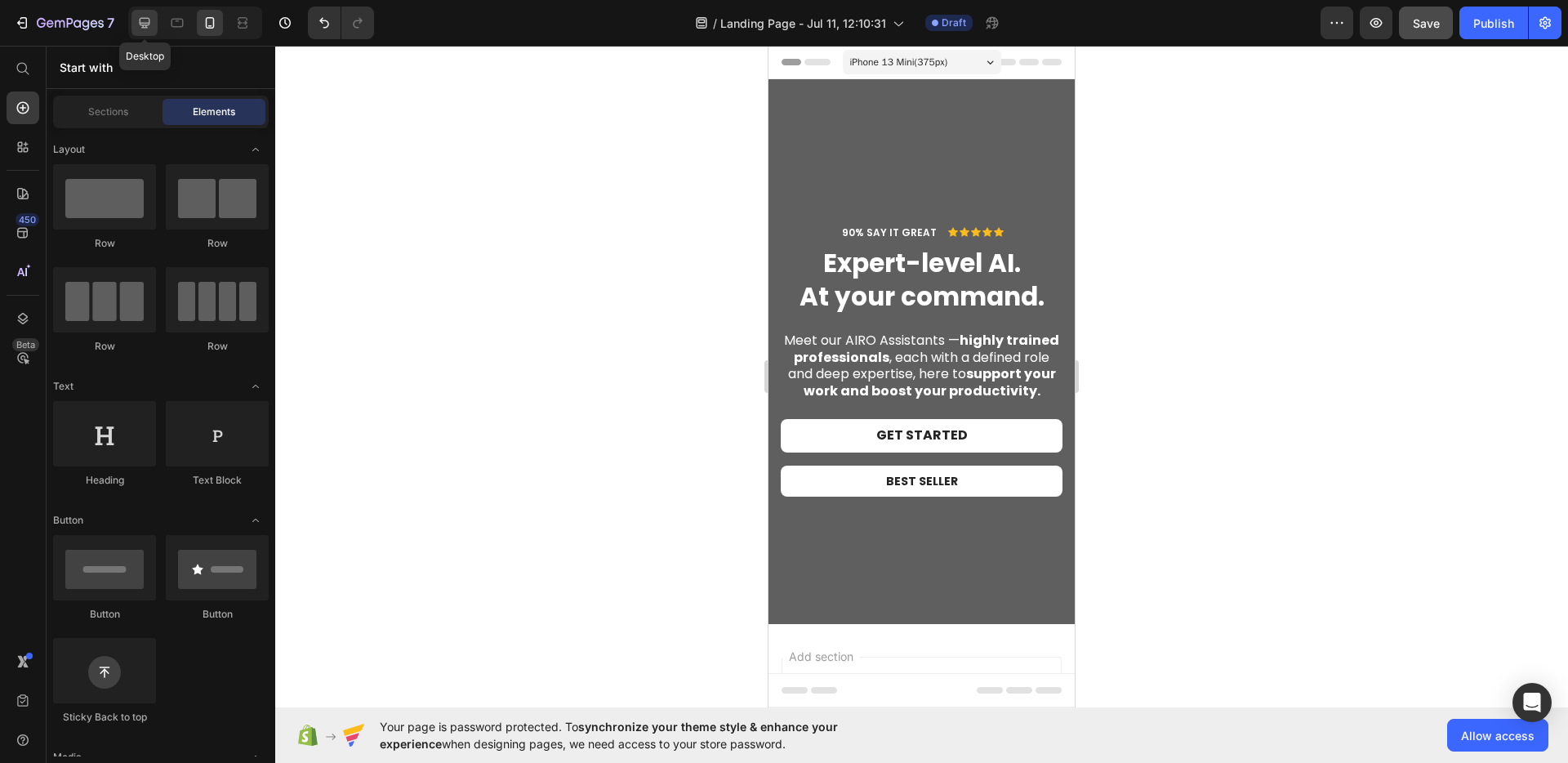 click 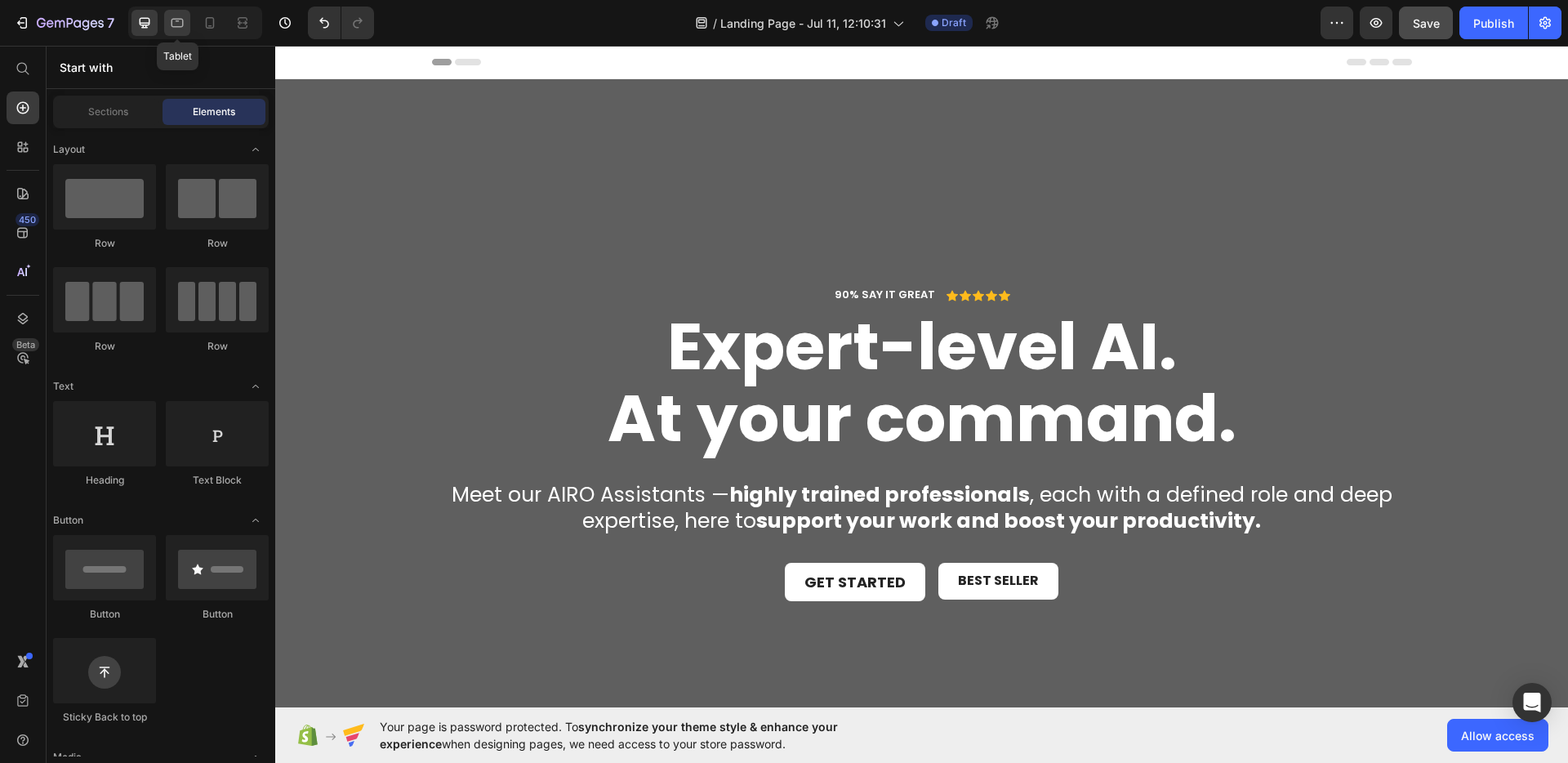 click 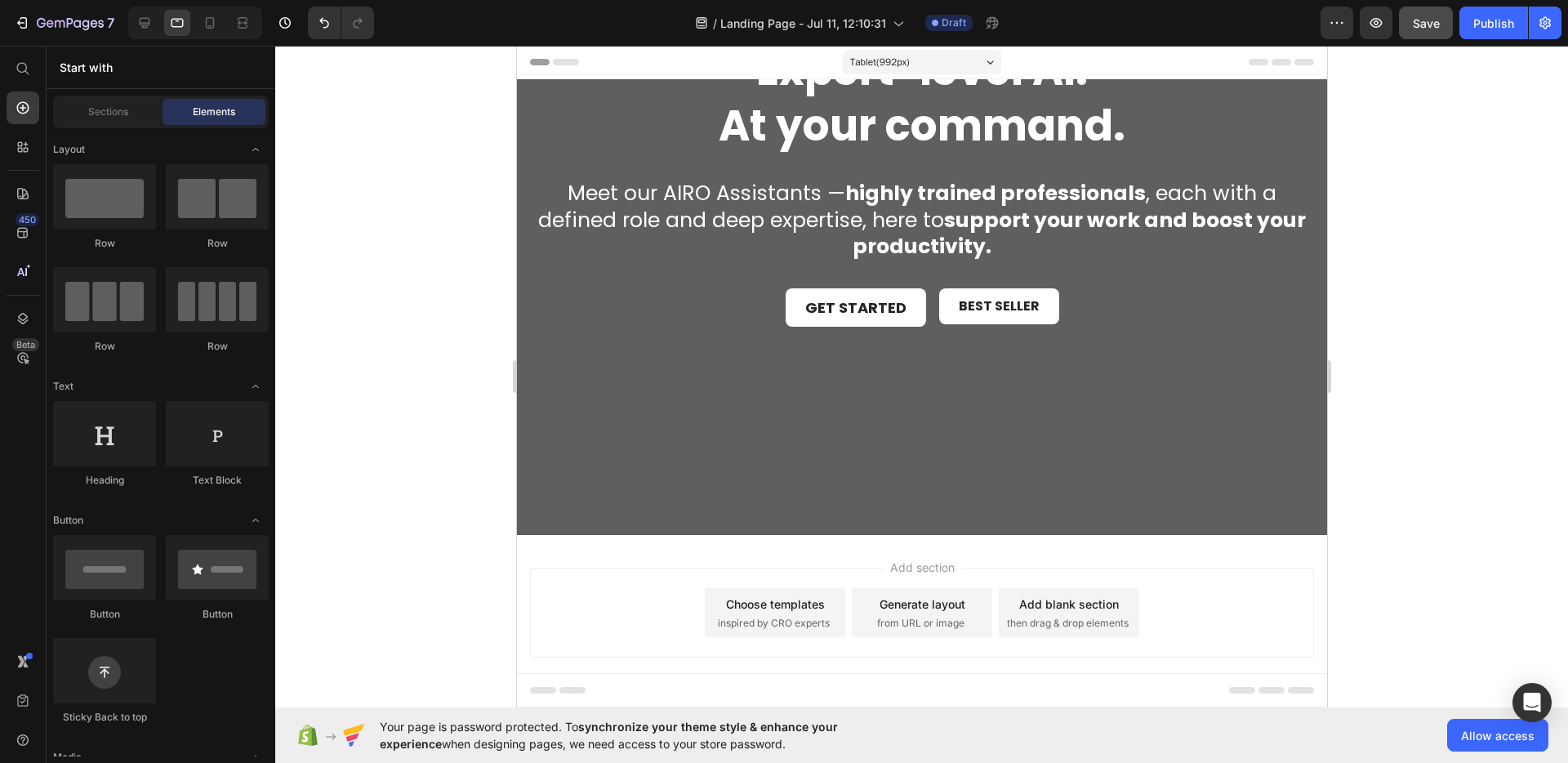 click 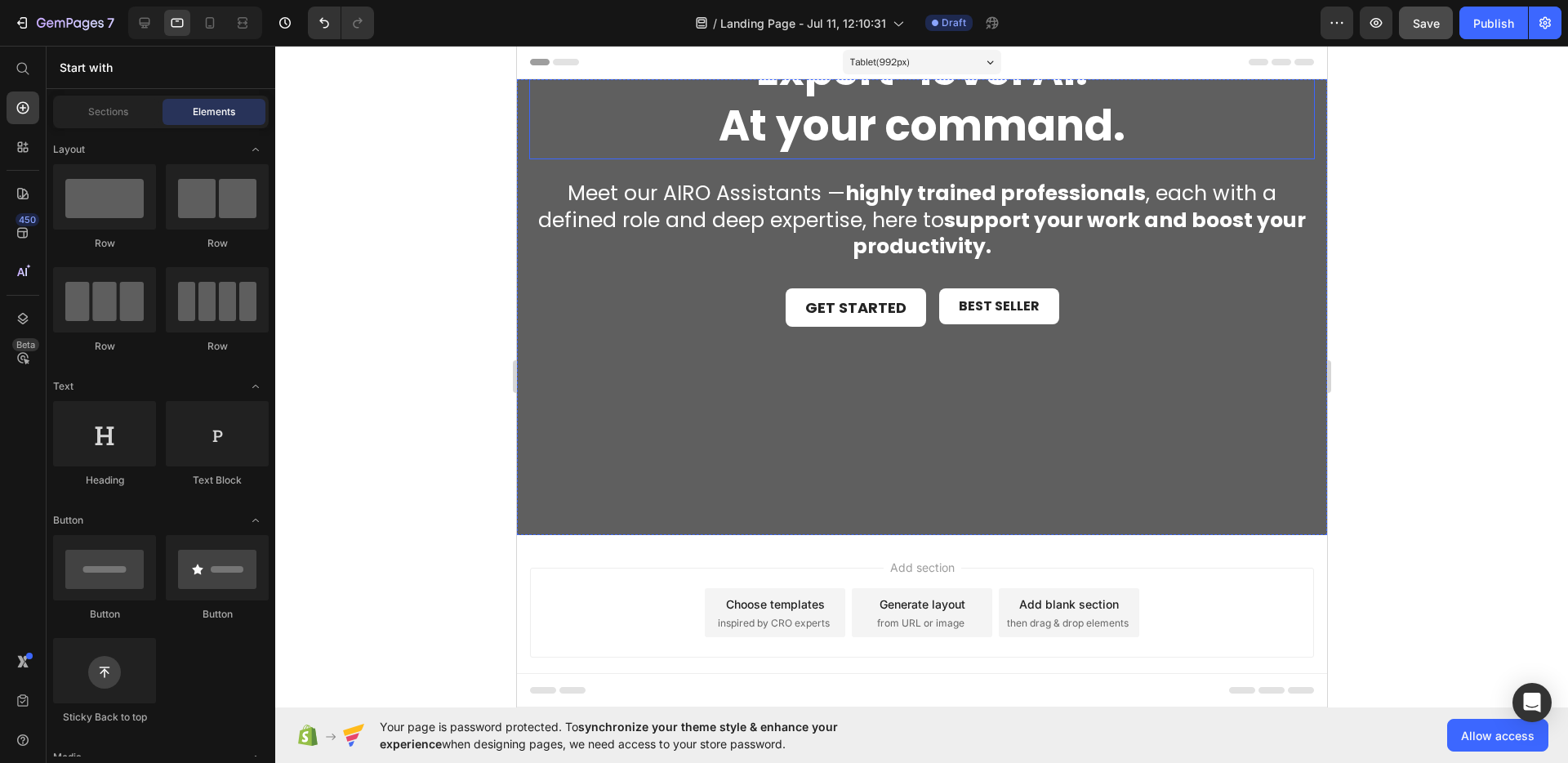 click on "At your command." at bounding box center (921, 125) 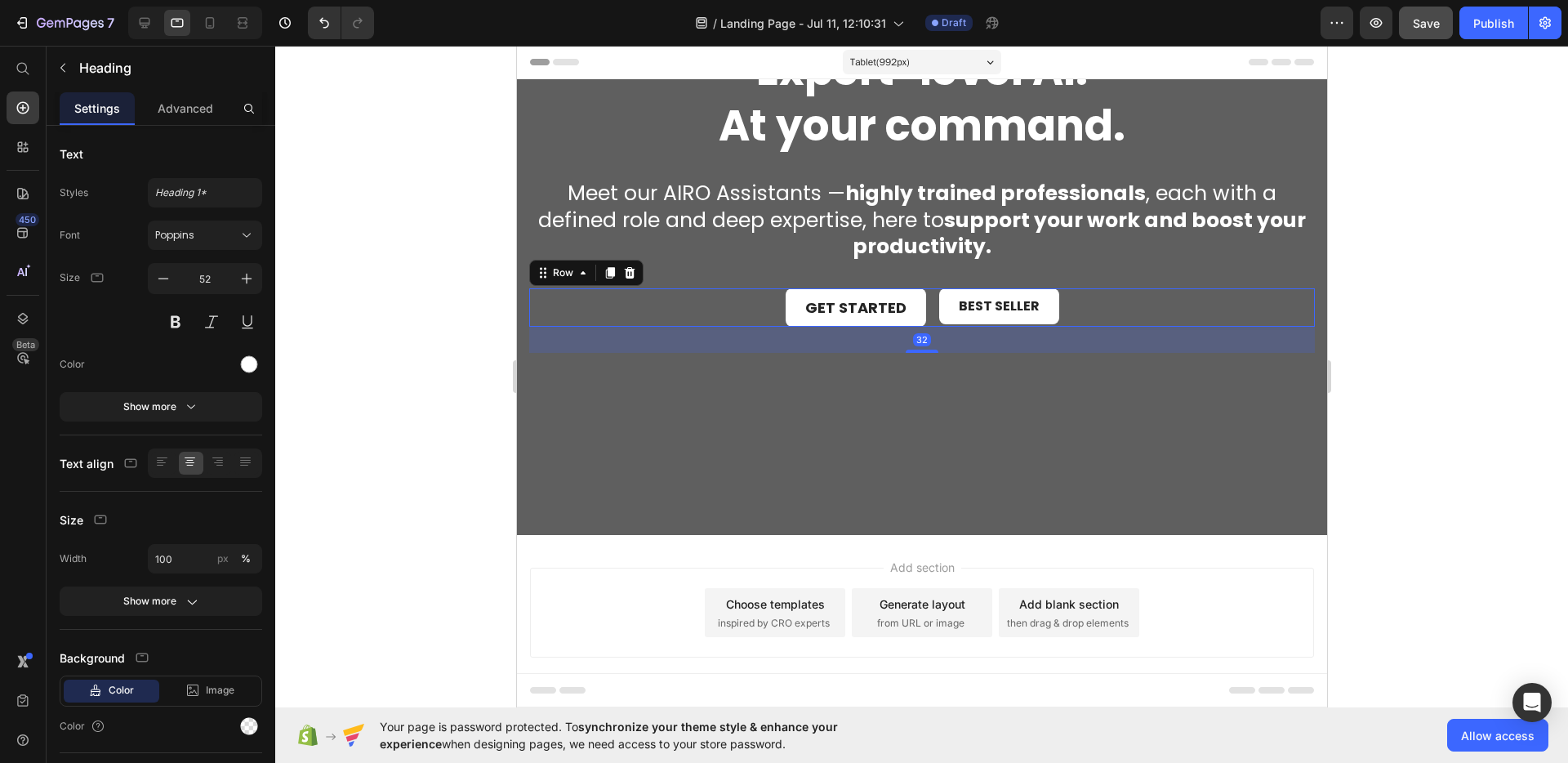 click on "Get started Button Best Seller Button Row   32" at bounding box center [921, 307] 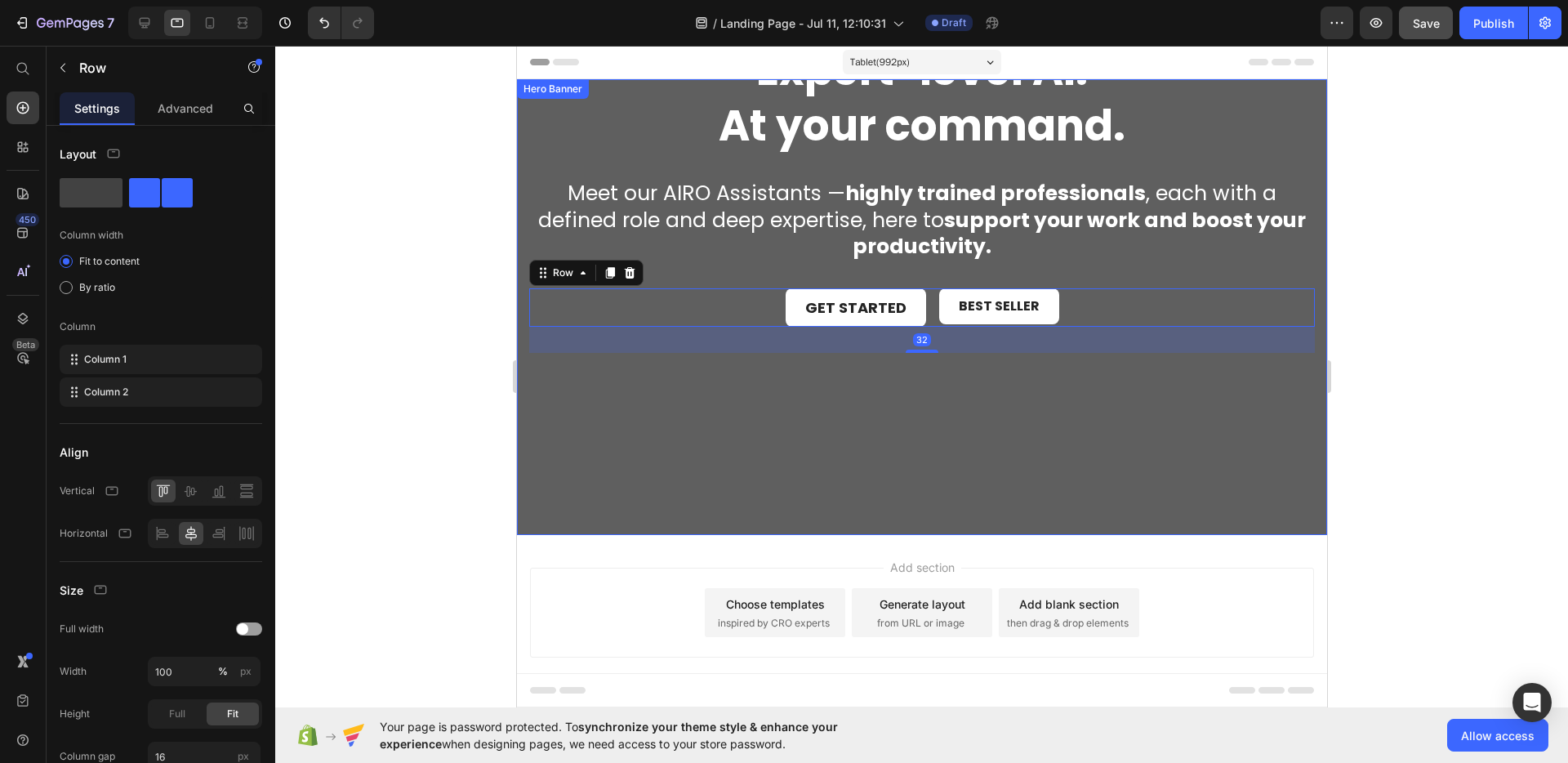 click on "90% SAY IT GREAT Text Block Icon Icon Icon Icon Icon Icon List Row ⁠⁠⁠⁠⁠⁠⁠ Expert-level AI. At your command. Heading Meet our AIRO Assistants — highly trained professionals , each with a defined role and deep expertise, here to support your work and boost your productivity. Text Block Get started Button Best Seller Button Row 32" at bounding box center (921, 307) 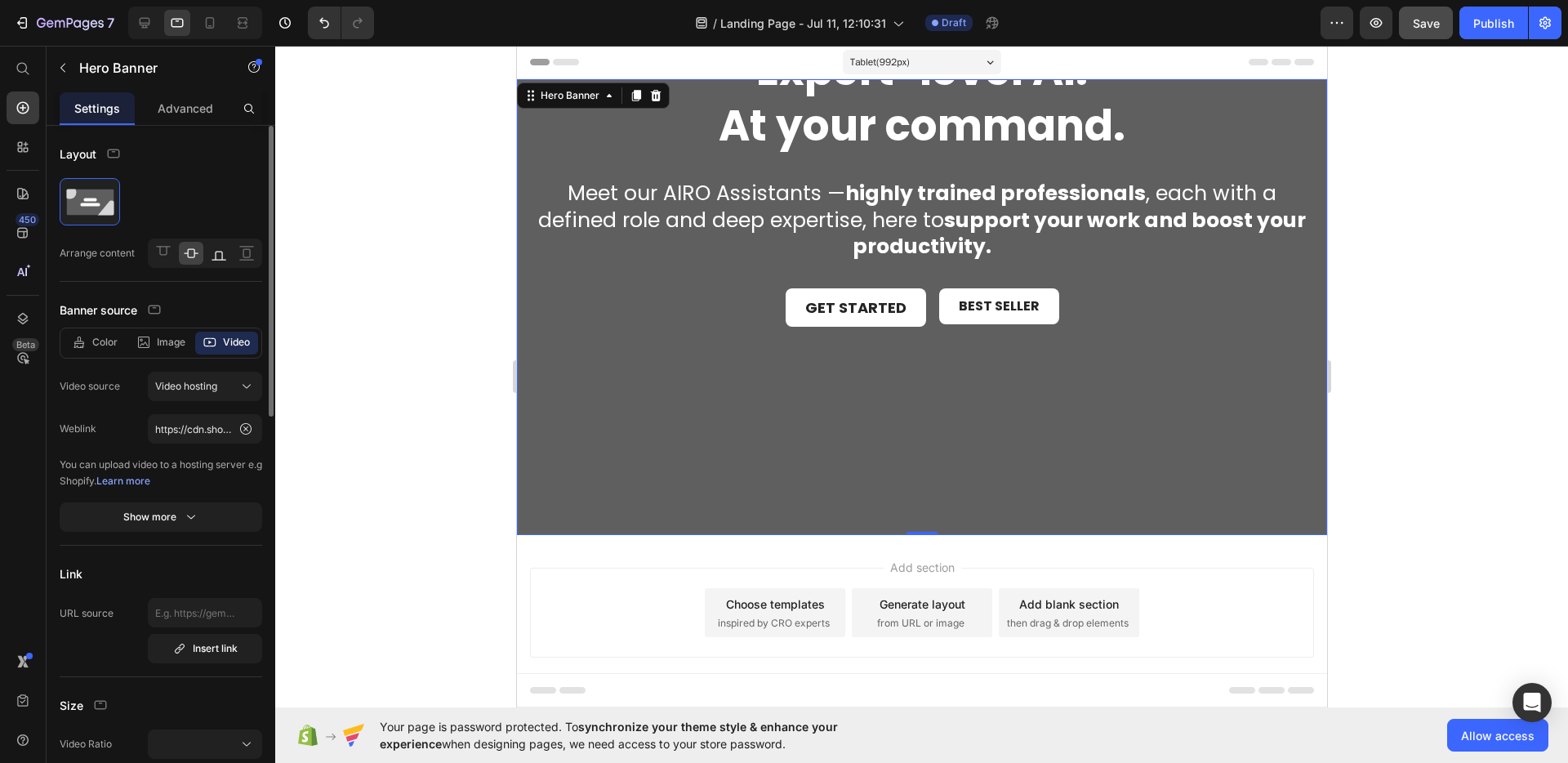 click 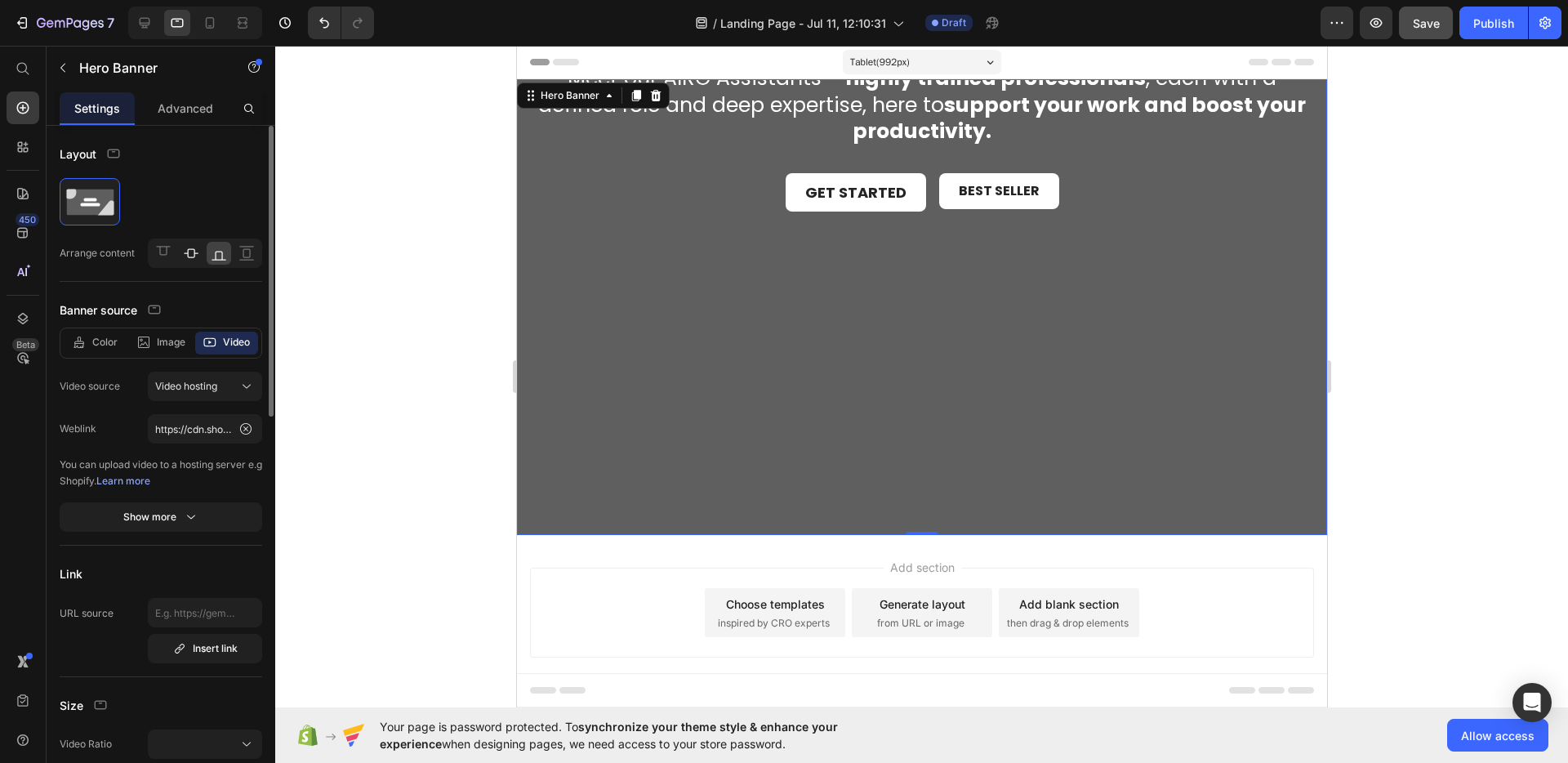 click 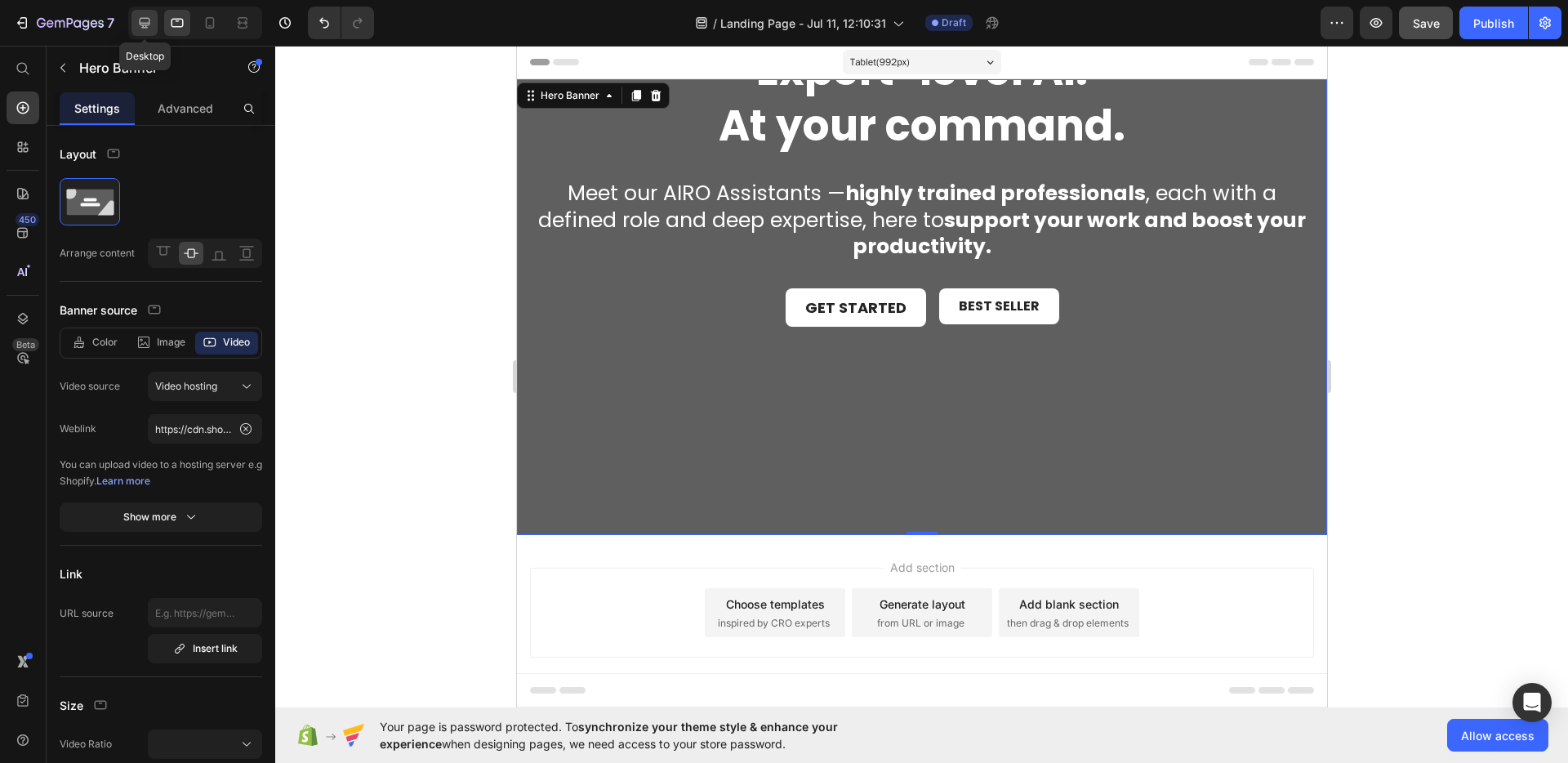click 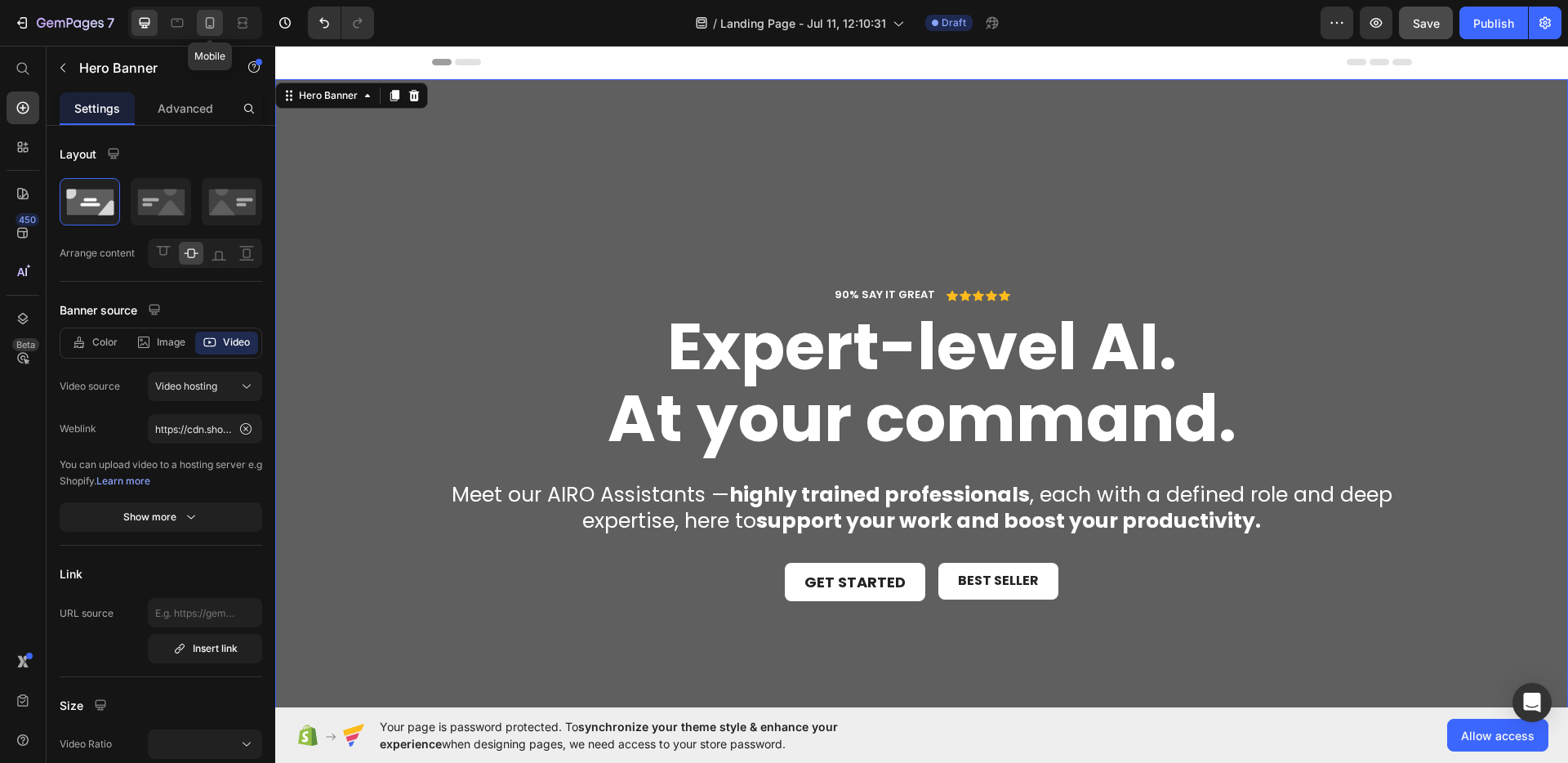 click 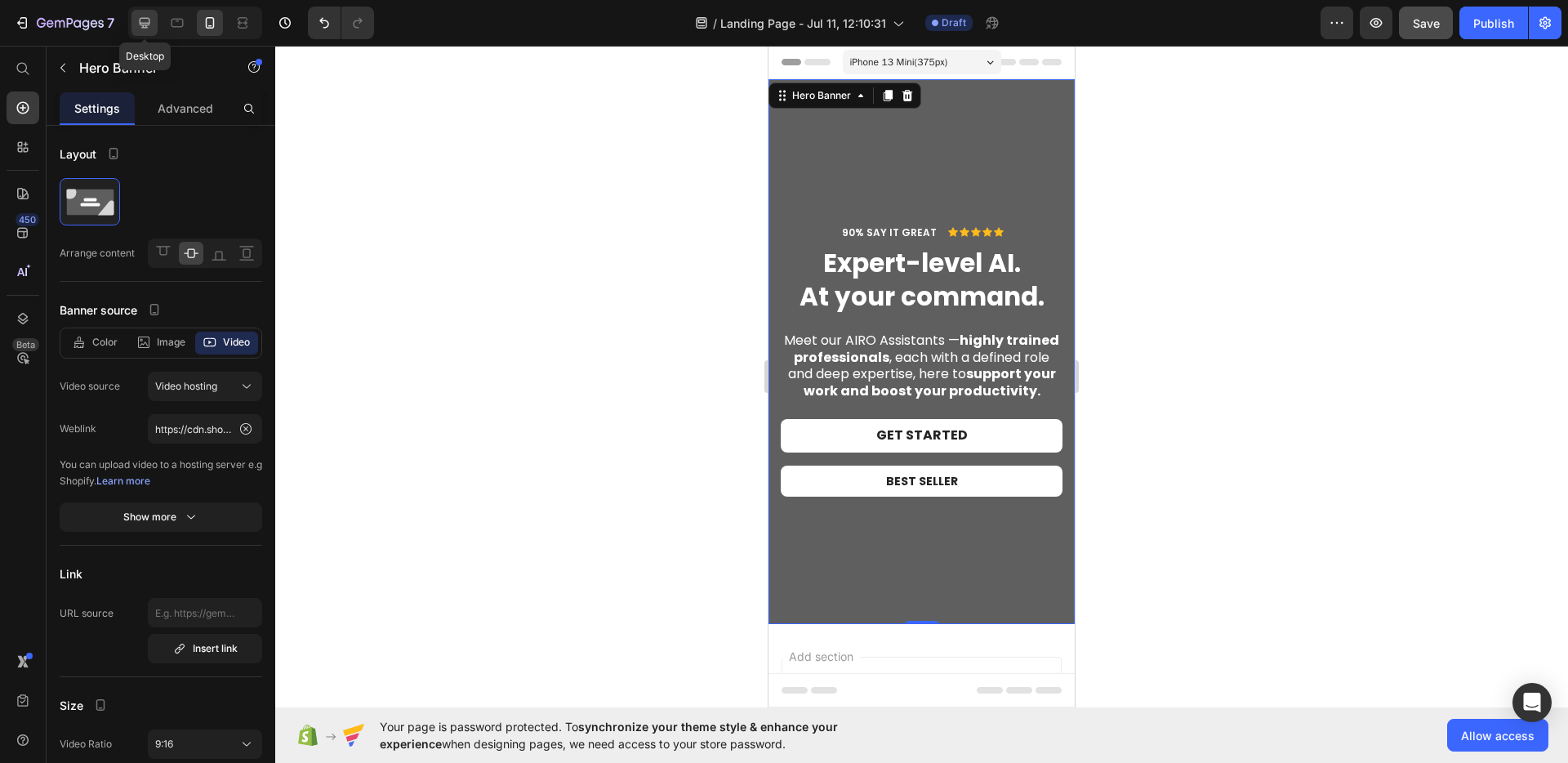 click 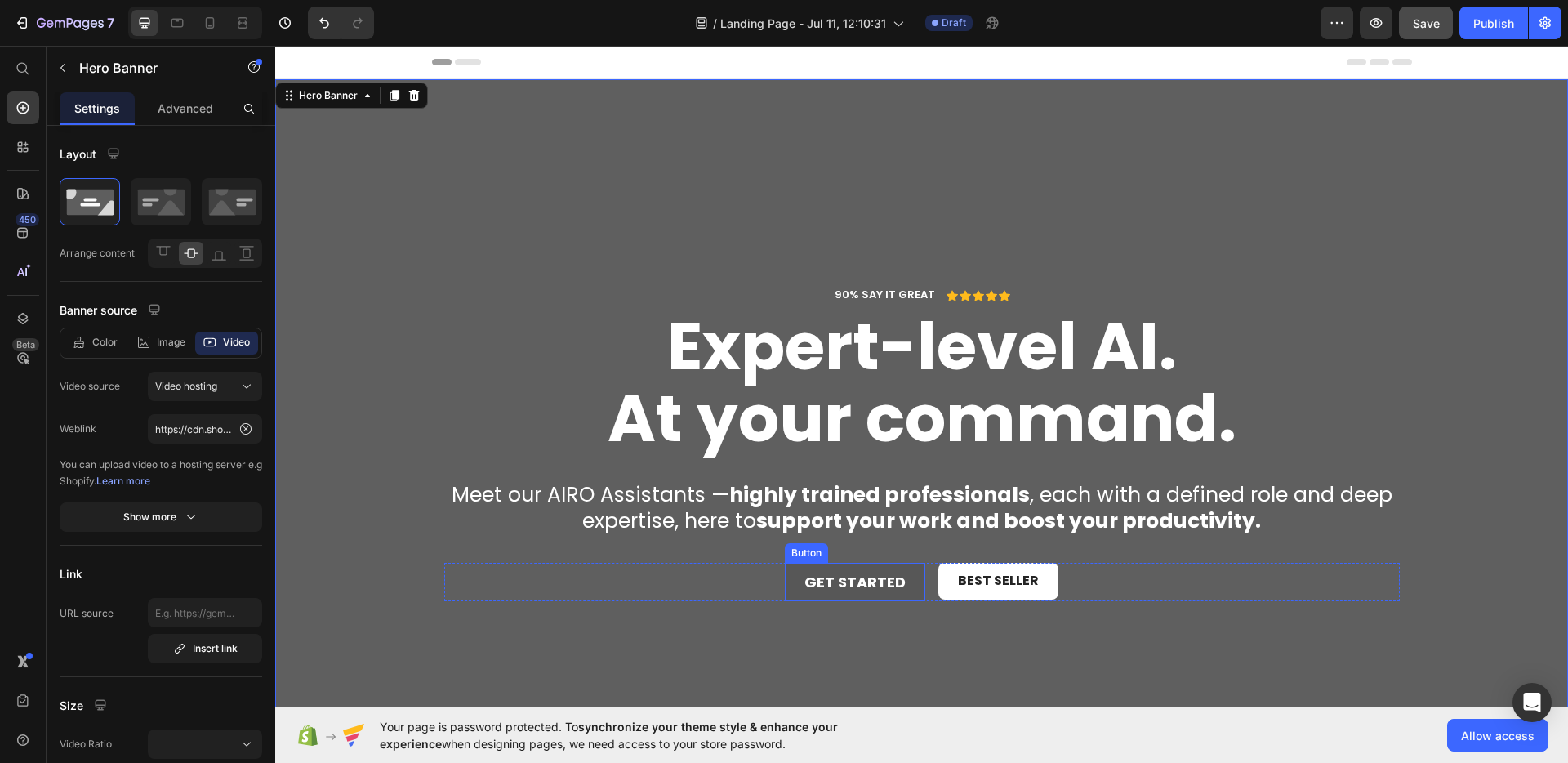 click on "Get started" at bounding box center (855, 582) 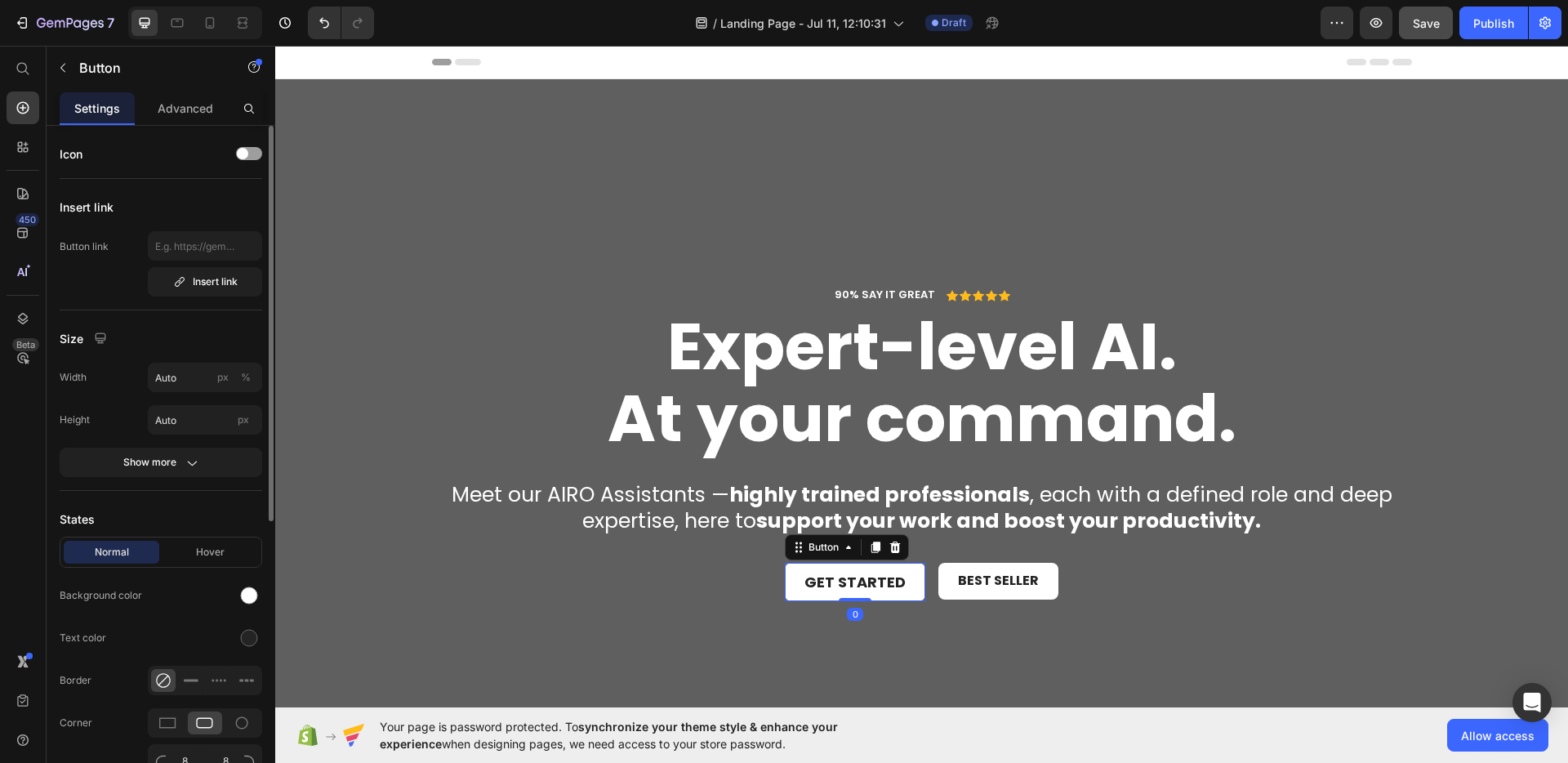 scroll, scrollTop: 24, scrollLeft: 0, axis: vertical 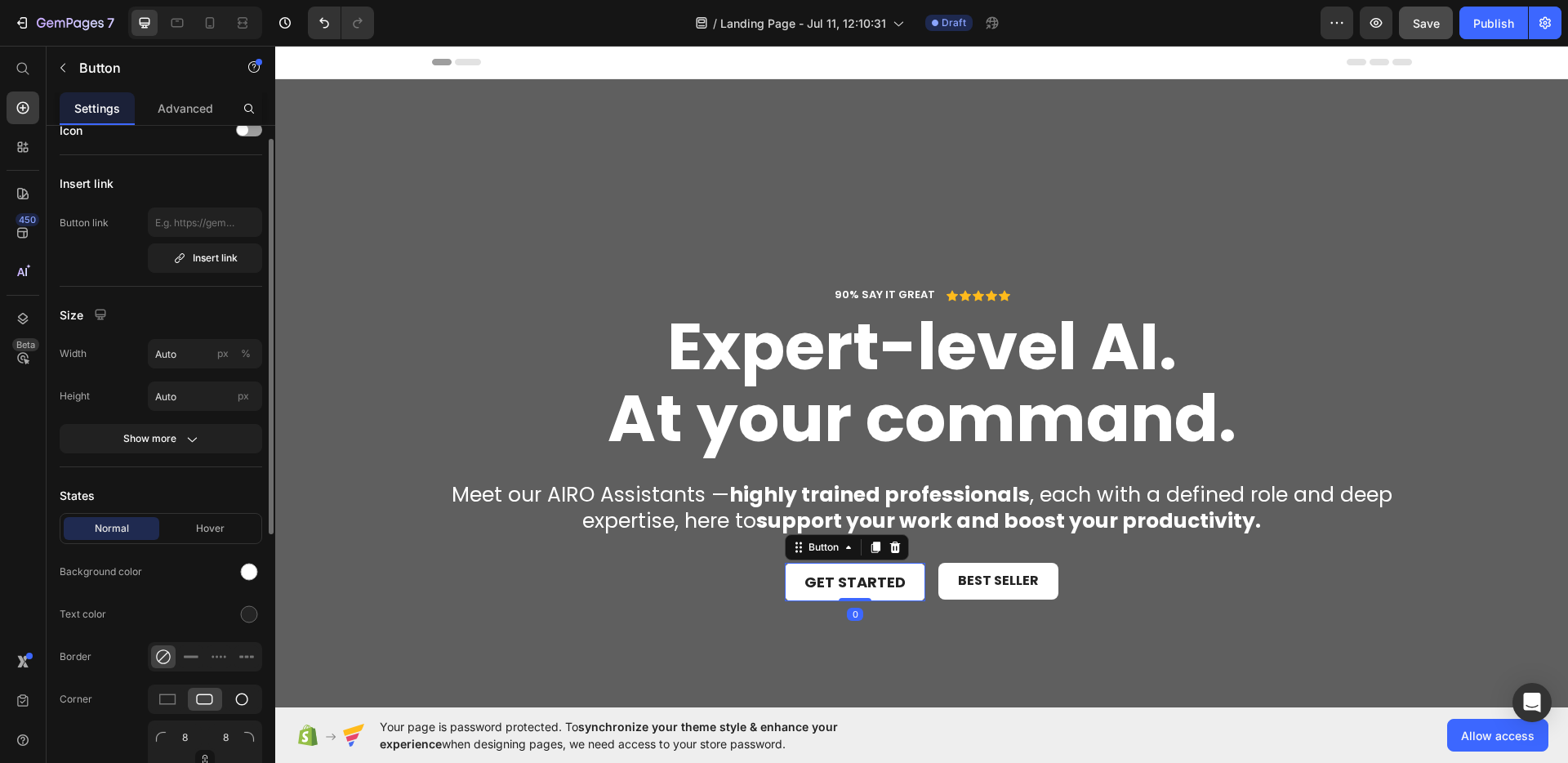 click 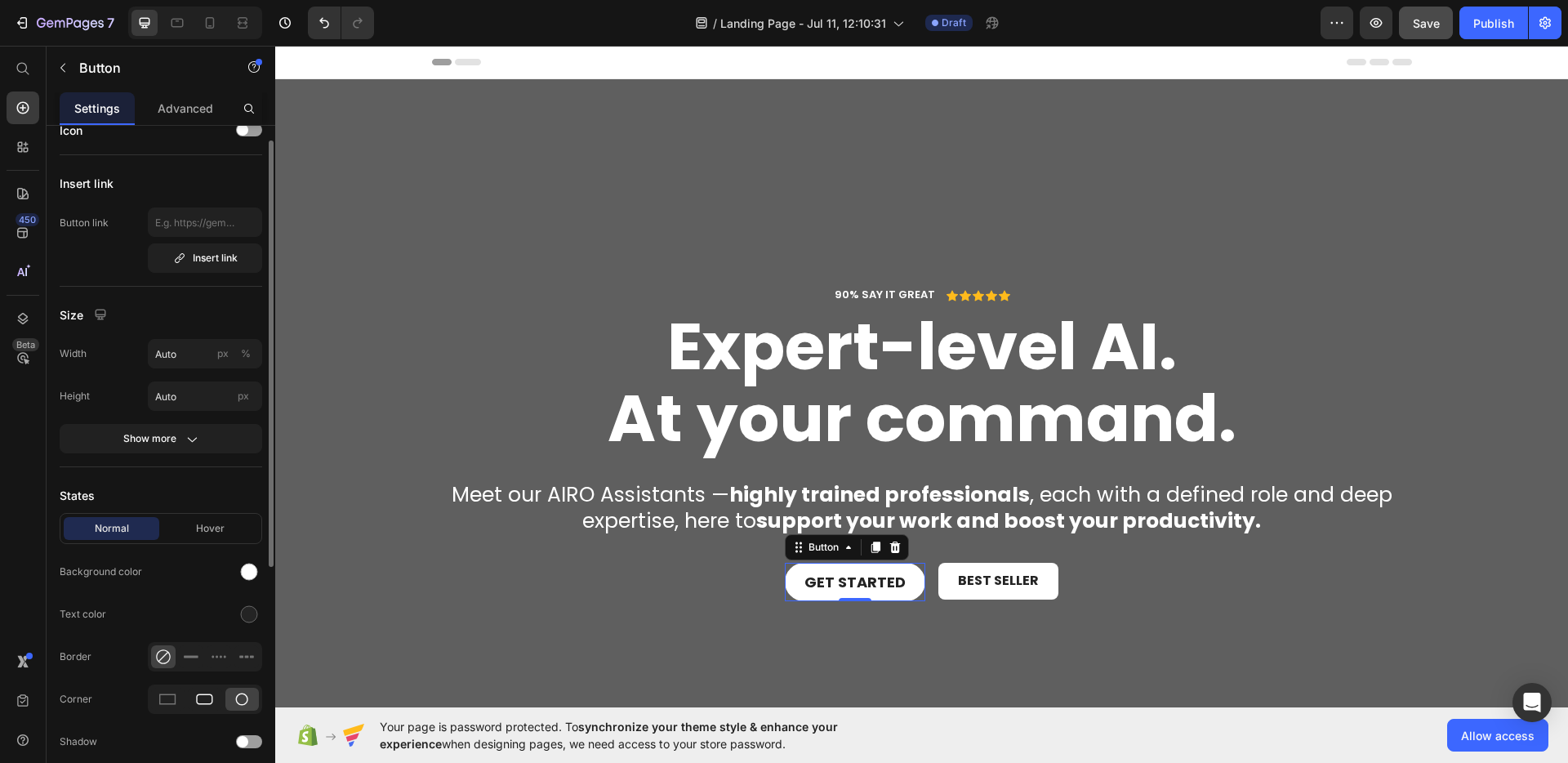 click 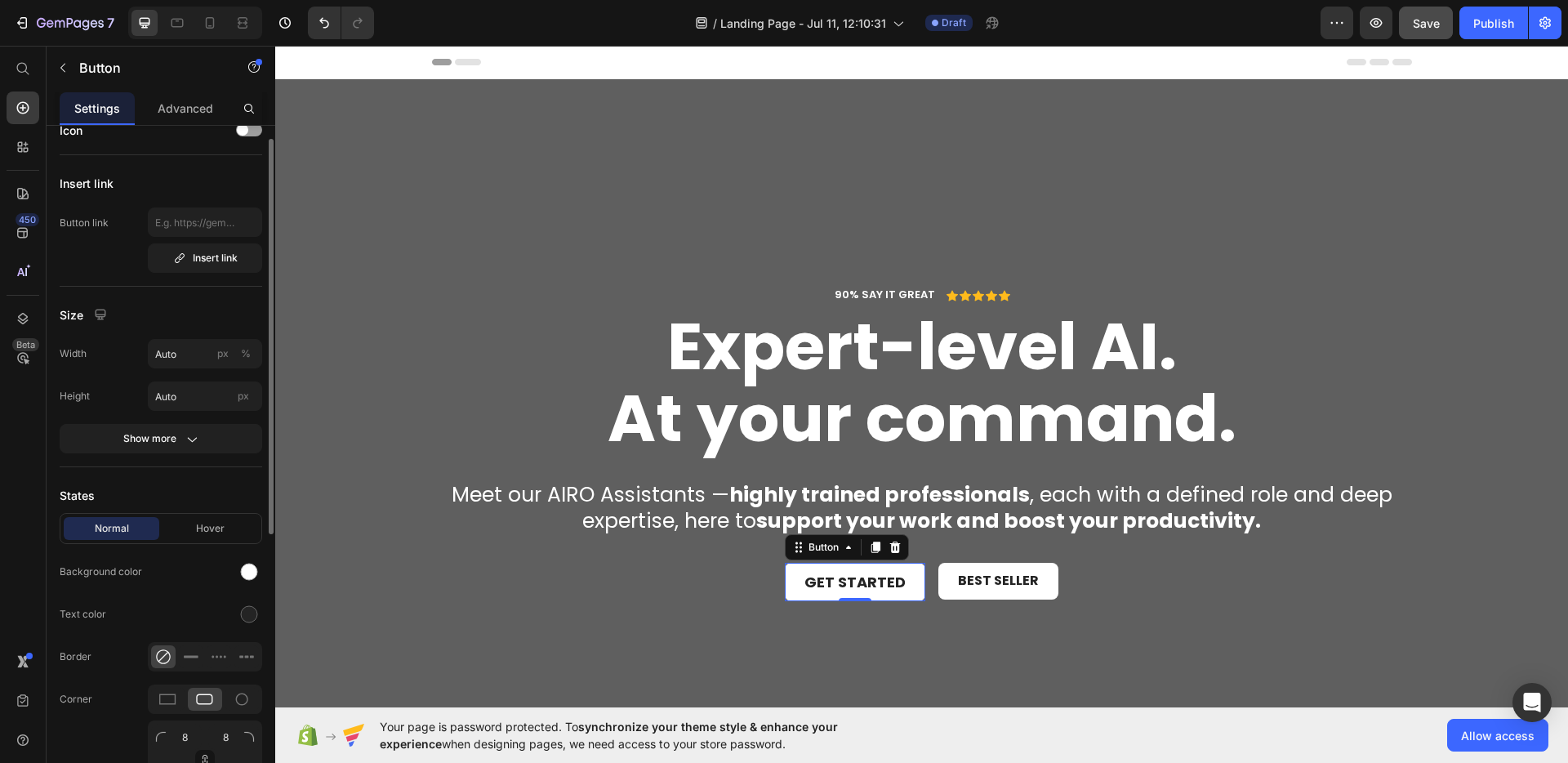 scroll, scrollTop: 0, scrollLeft: 0, axis: both 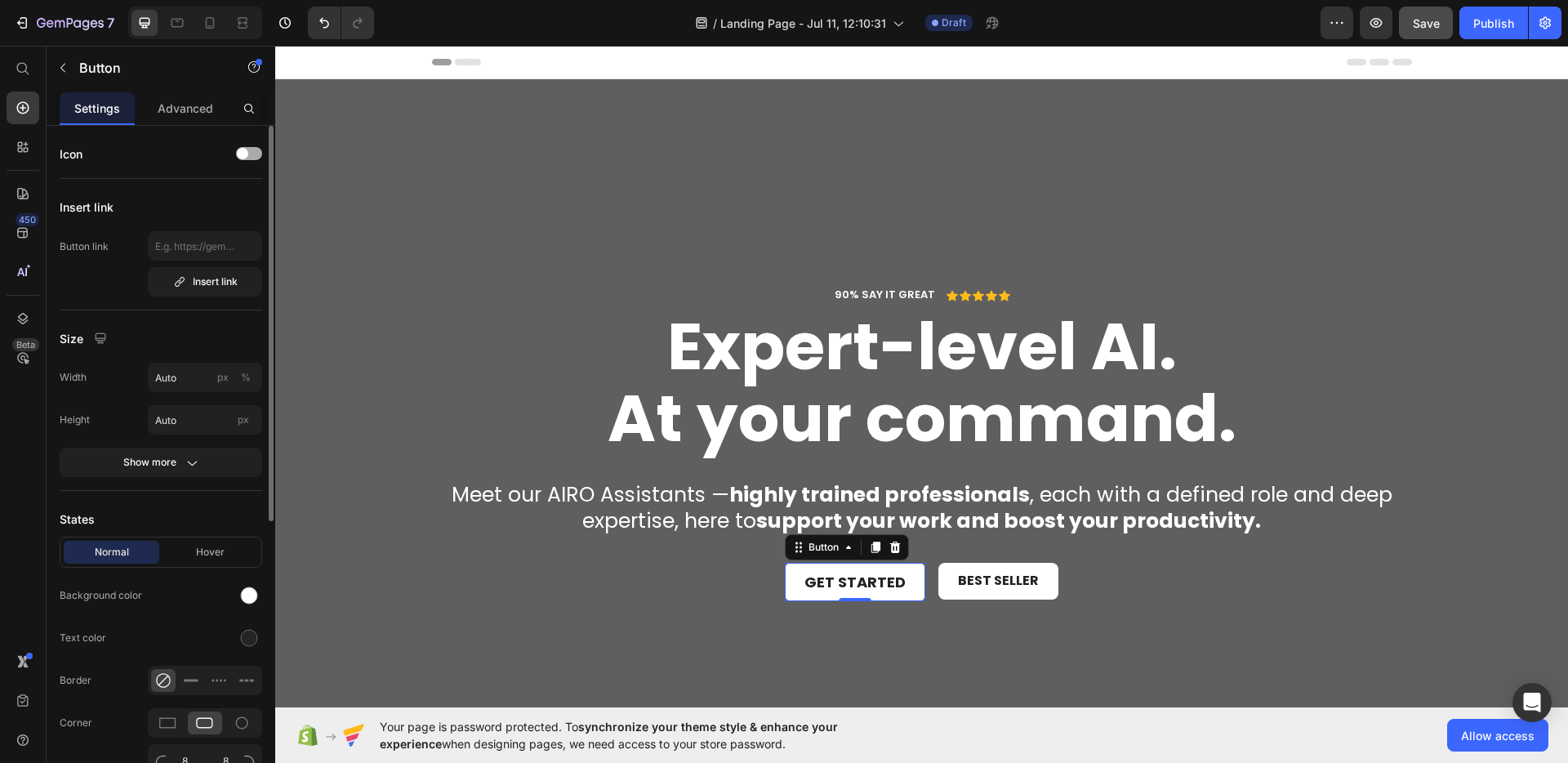 click at bounding box center (249, 154) 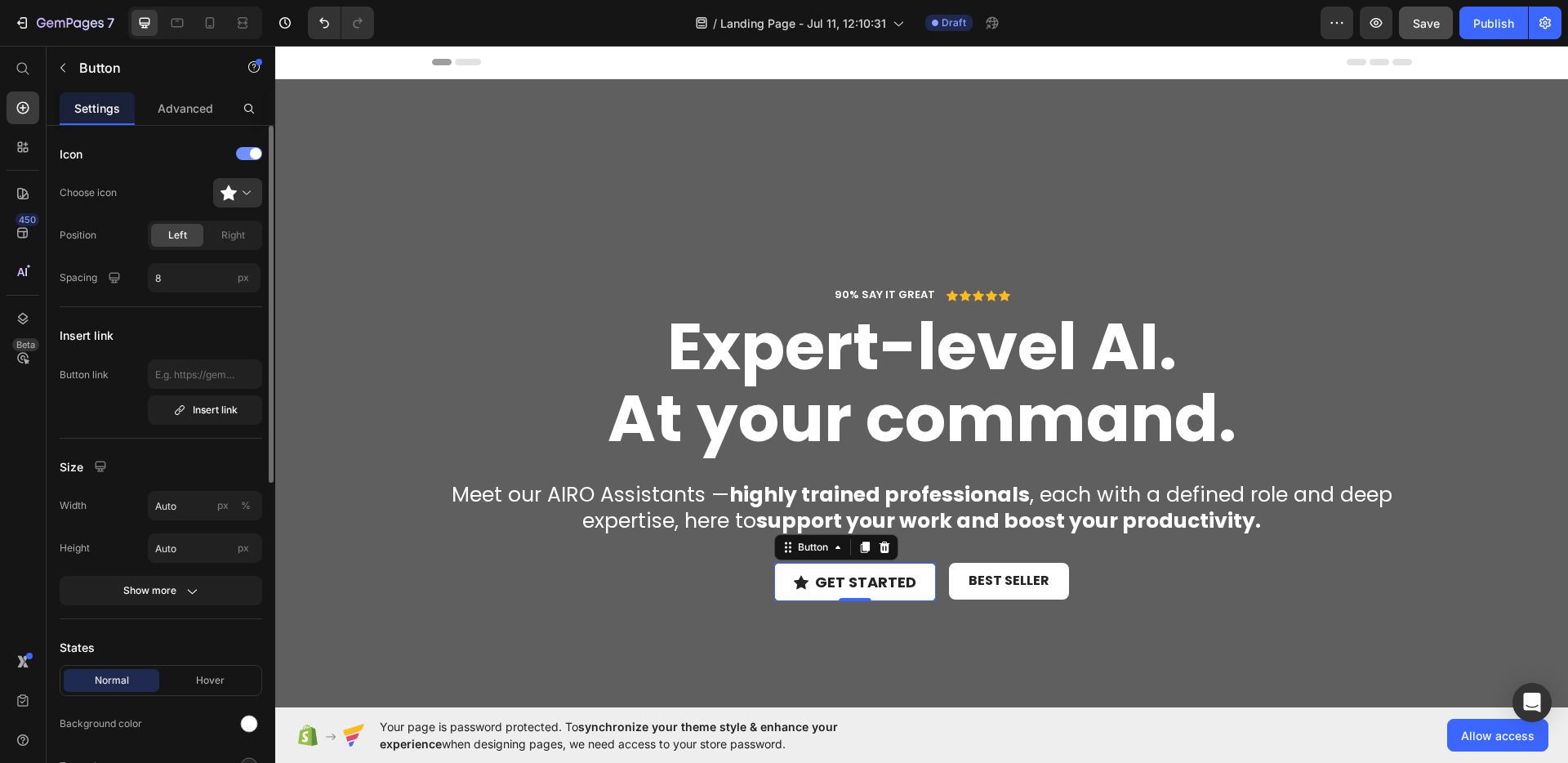 click at bounding box center (256, 154) 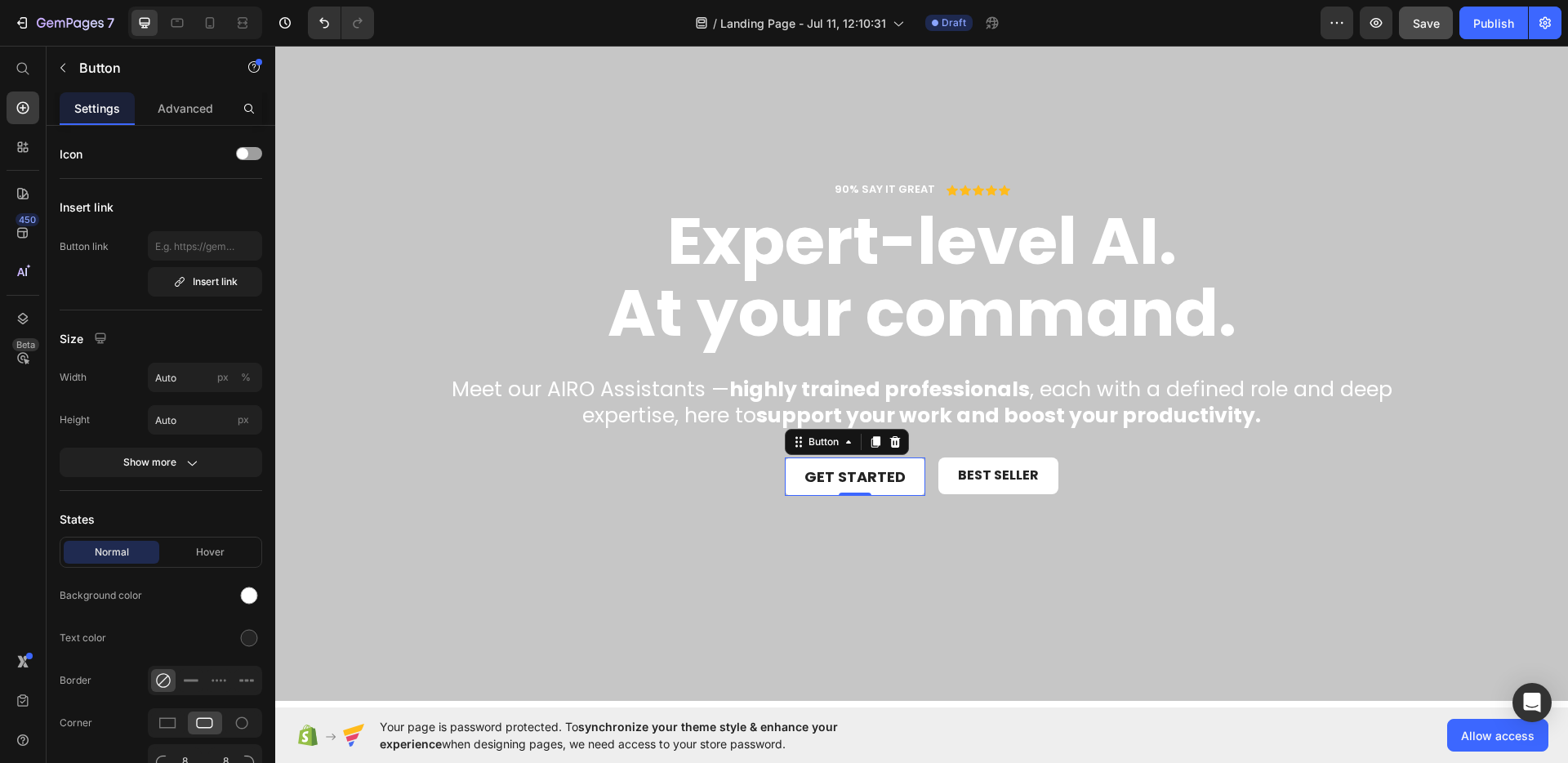 scroll, scrollTop: 106, scrollLeft: 0, axis: vertical 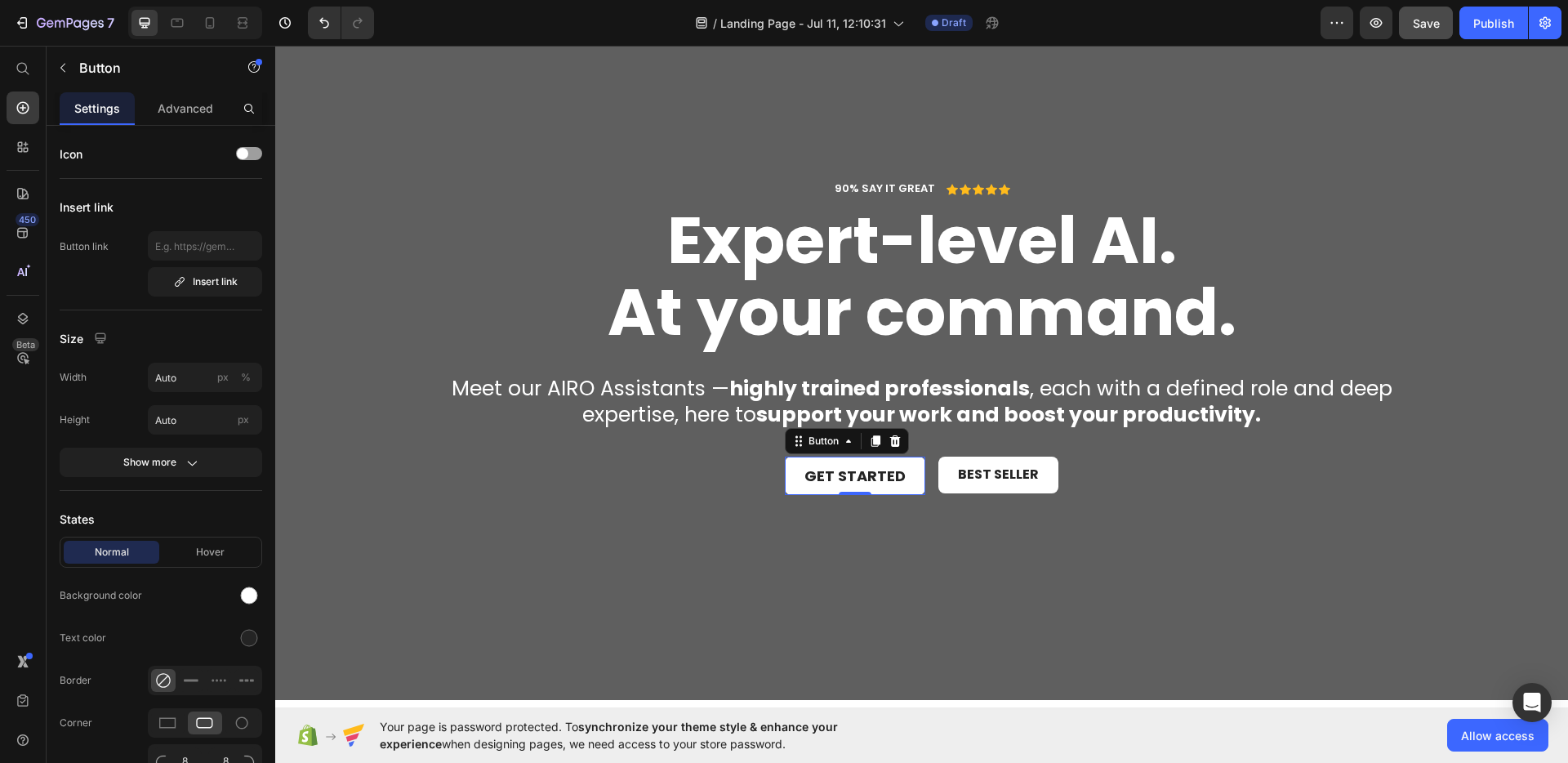 click on "Meet our AIRO Assistants — highly trained professionals , each with a defined role and deep expertise, here to support your work and boost your productivity." at bounding box center (922, 402) 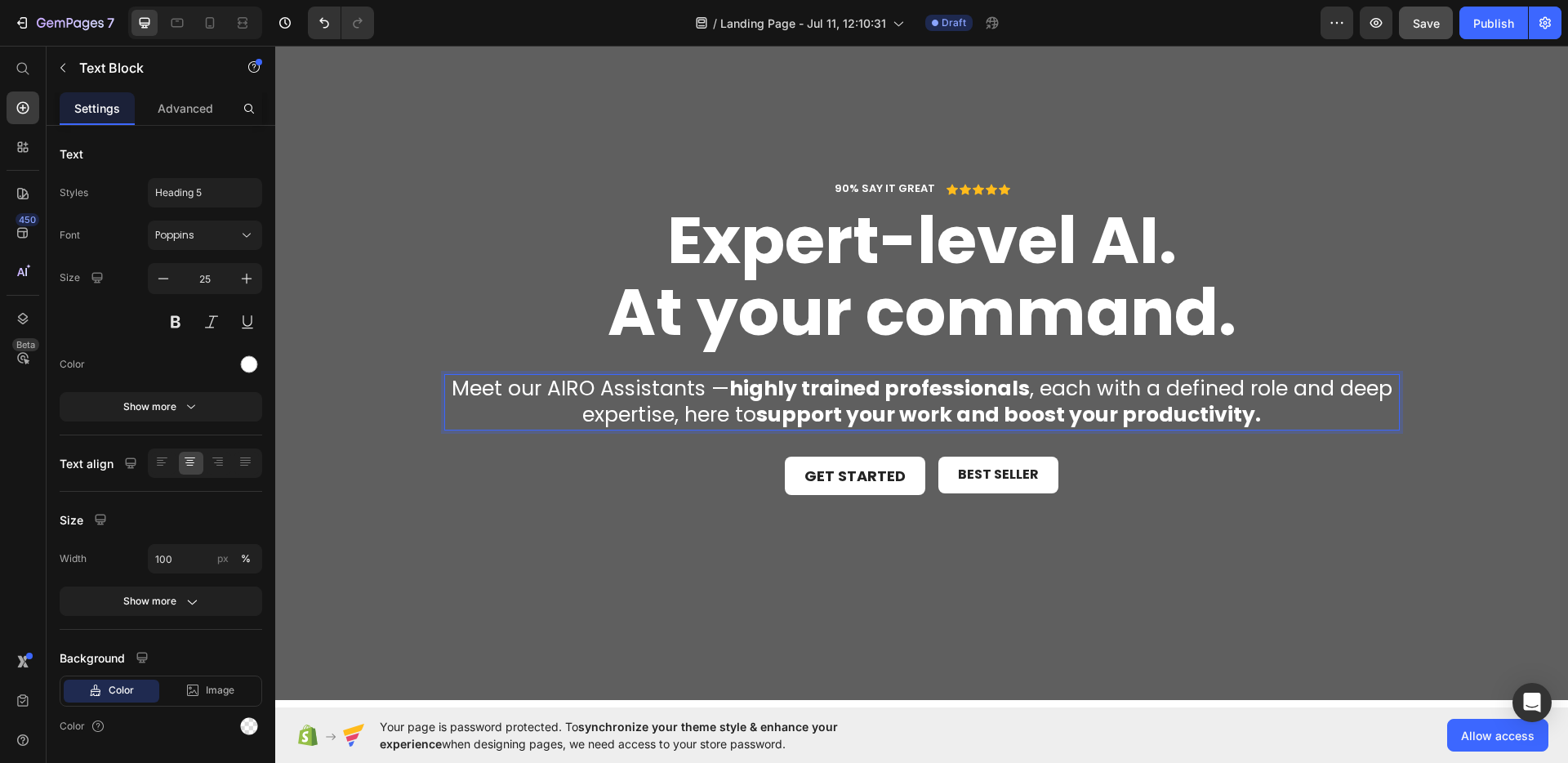 click on "Meet our AIRO Assistants — highly trained professionals , each with a defined role and deep expertise, here to support your work and boost your productivity." at bounding box center (922, 402) 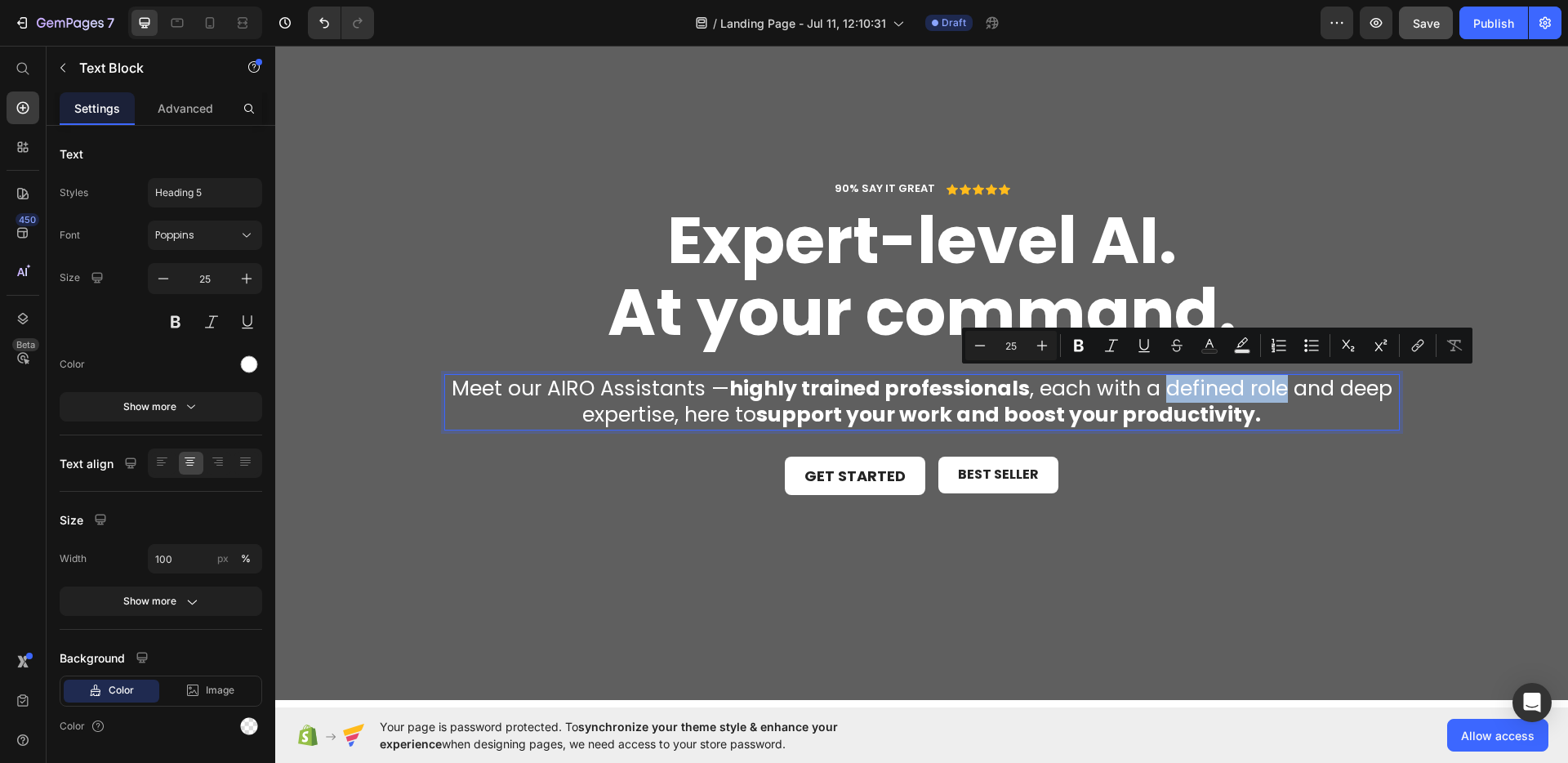drag, startPoint x: 1159, startPoint y: 386, endPoint x: 1272, endPoint y: 394, distance: 113.28283 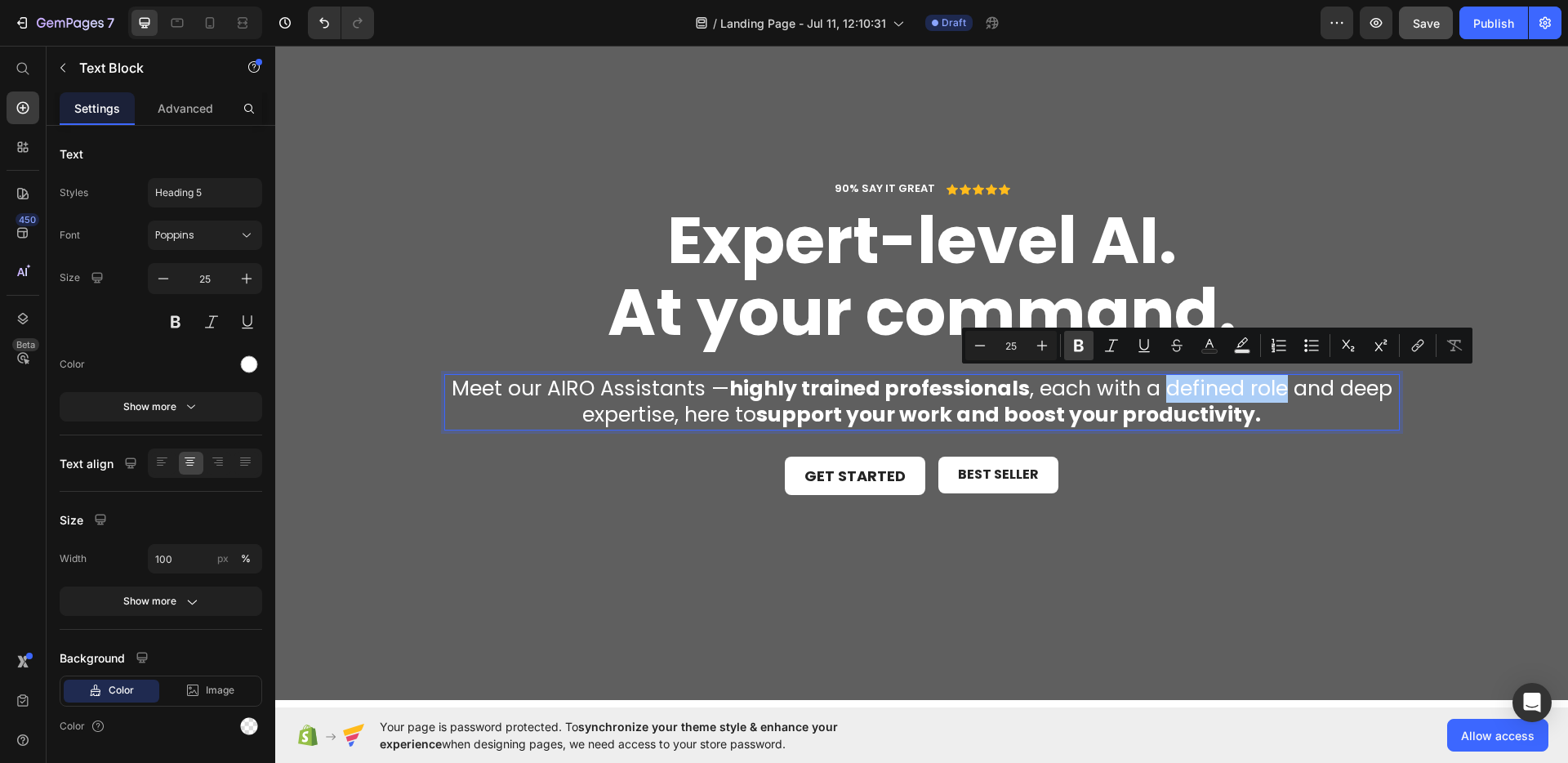 click 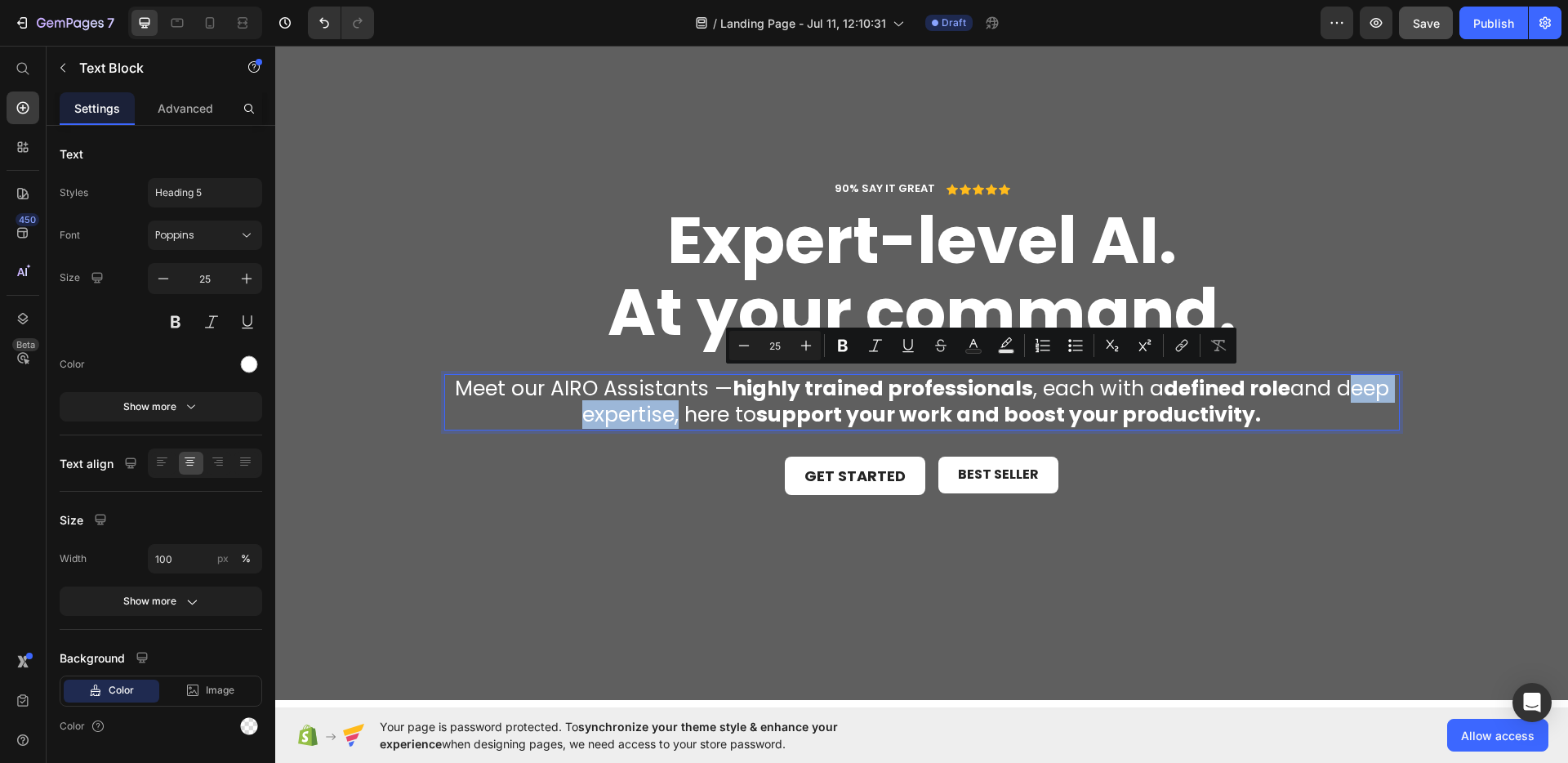drag, startPoint x: 1330, startPoint y: 383, endPoint x: 670, endPoint y: 418, distance: 660.92738 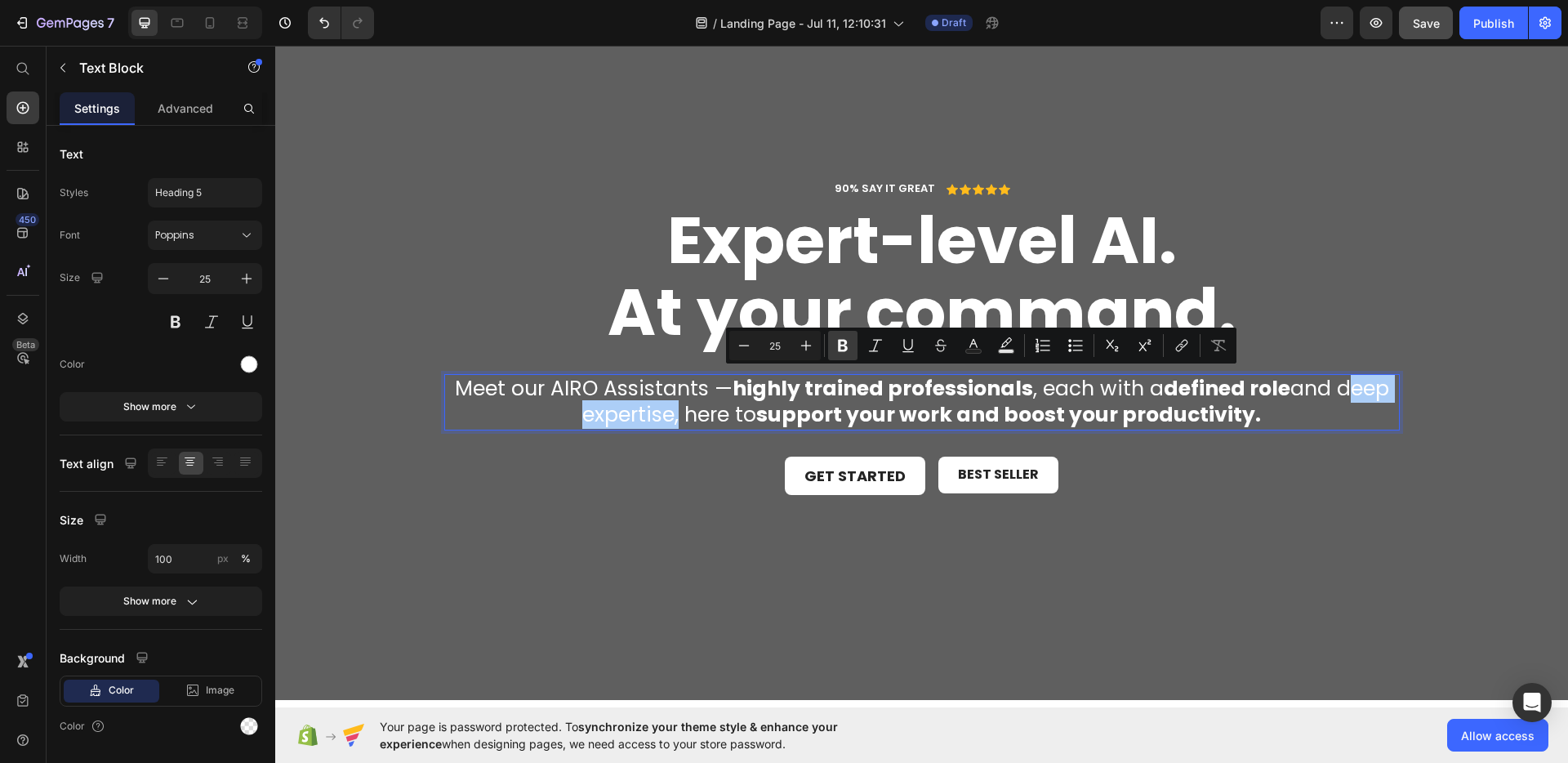 click on "Bold" at bounding box center [843, 346] 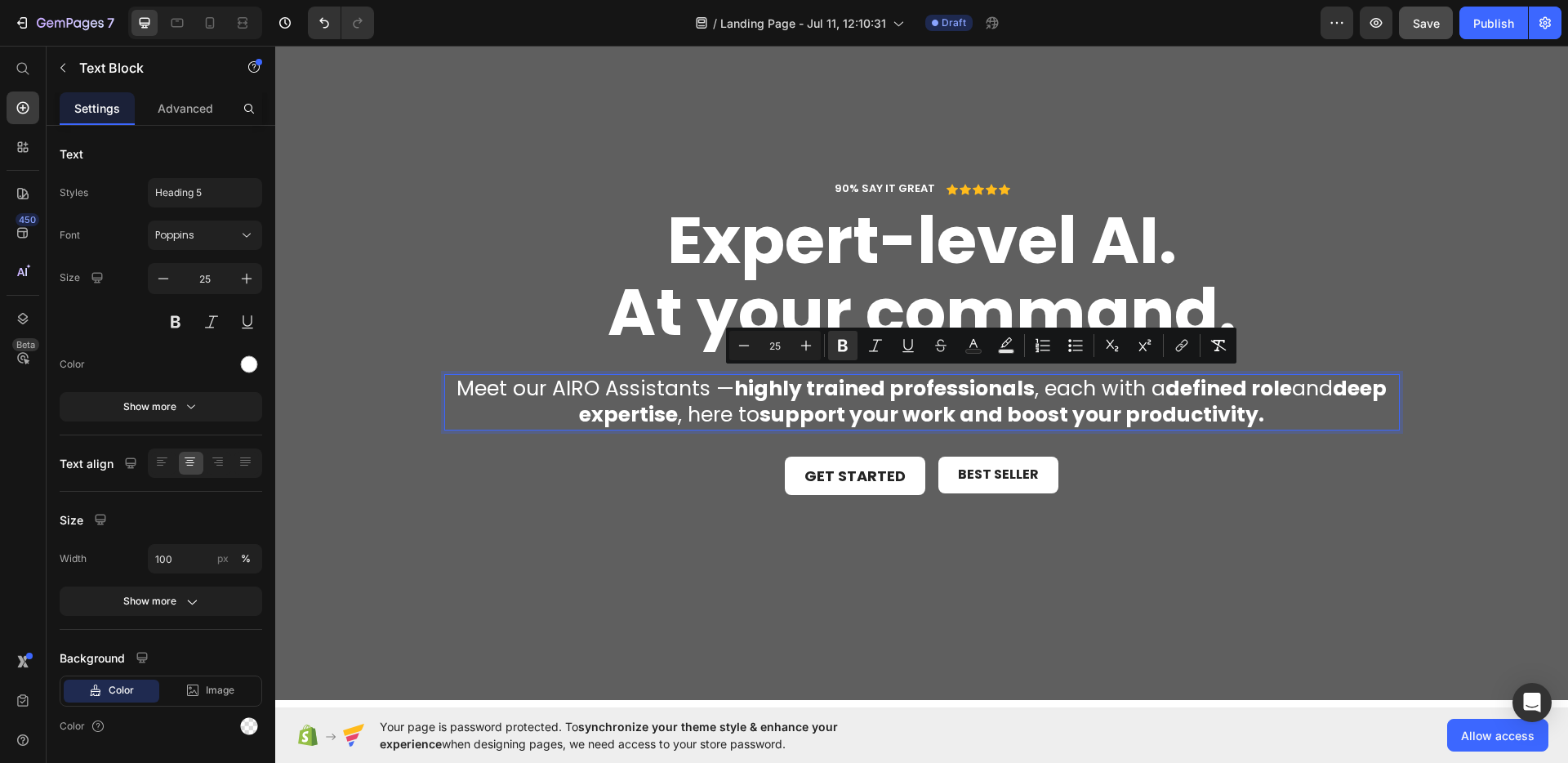click on "support your work and boost your productivity." at bounding box center [1012, 414] 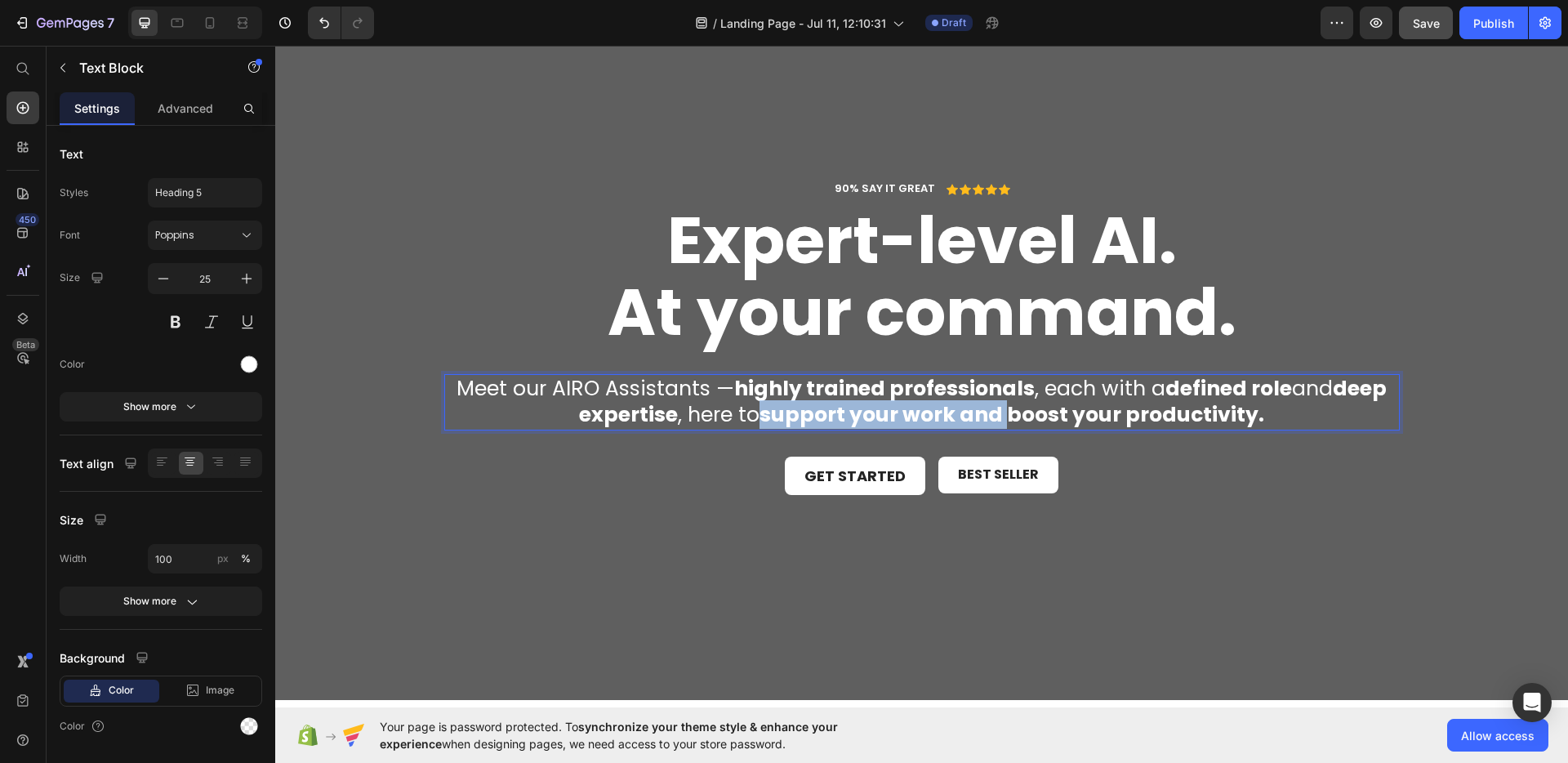 drag, startPoint x: 761, startPoint y: 413, endPoint x: 1004, endPoint y: 418, distance: 243.0514 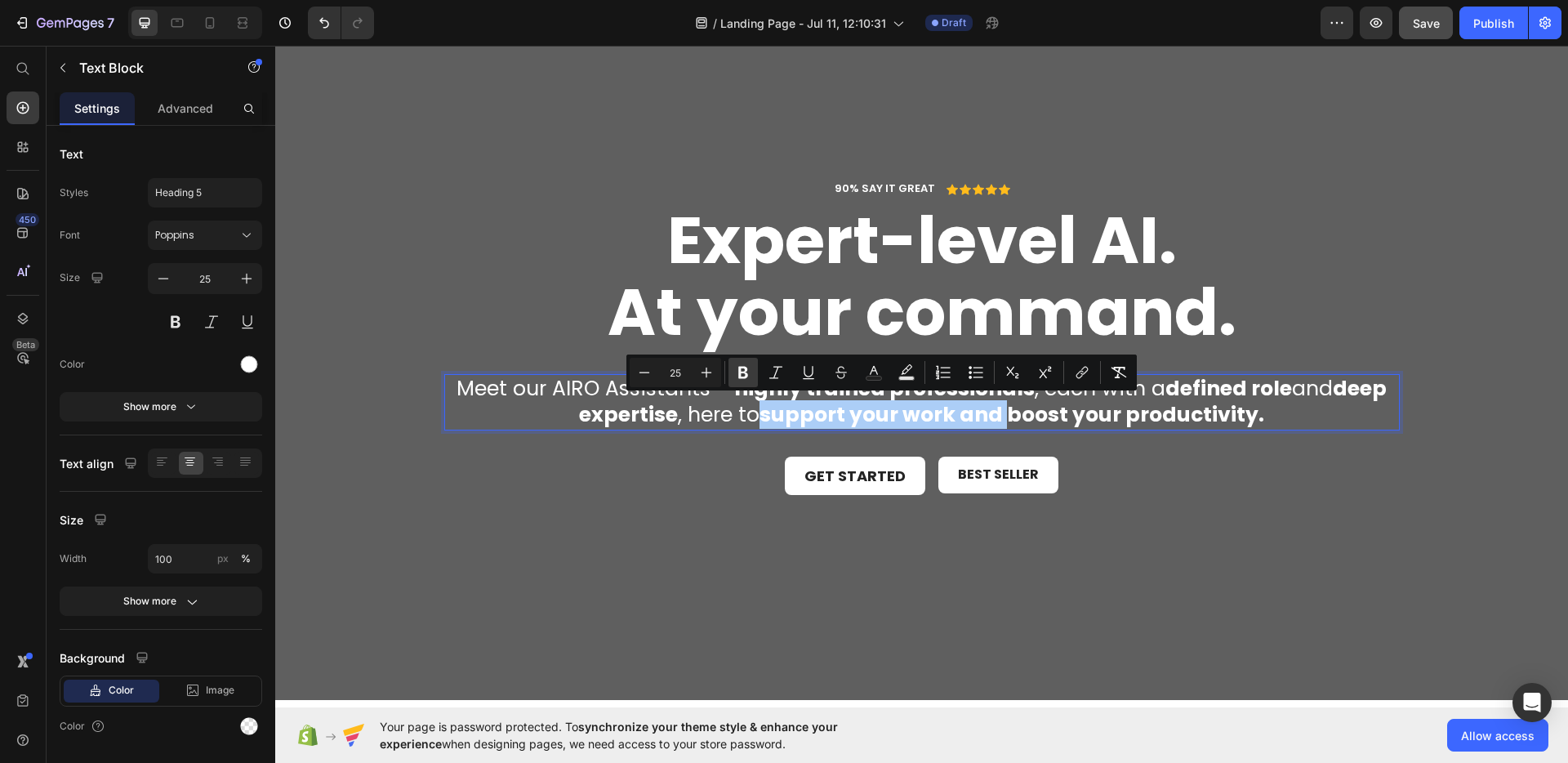 click 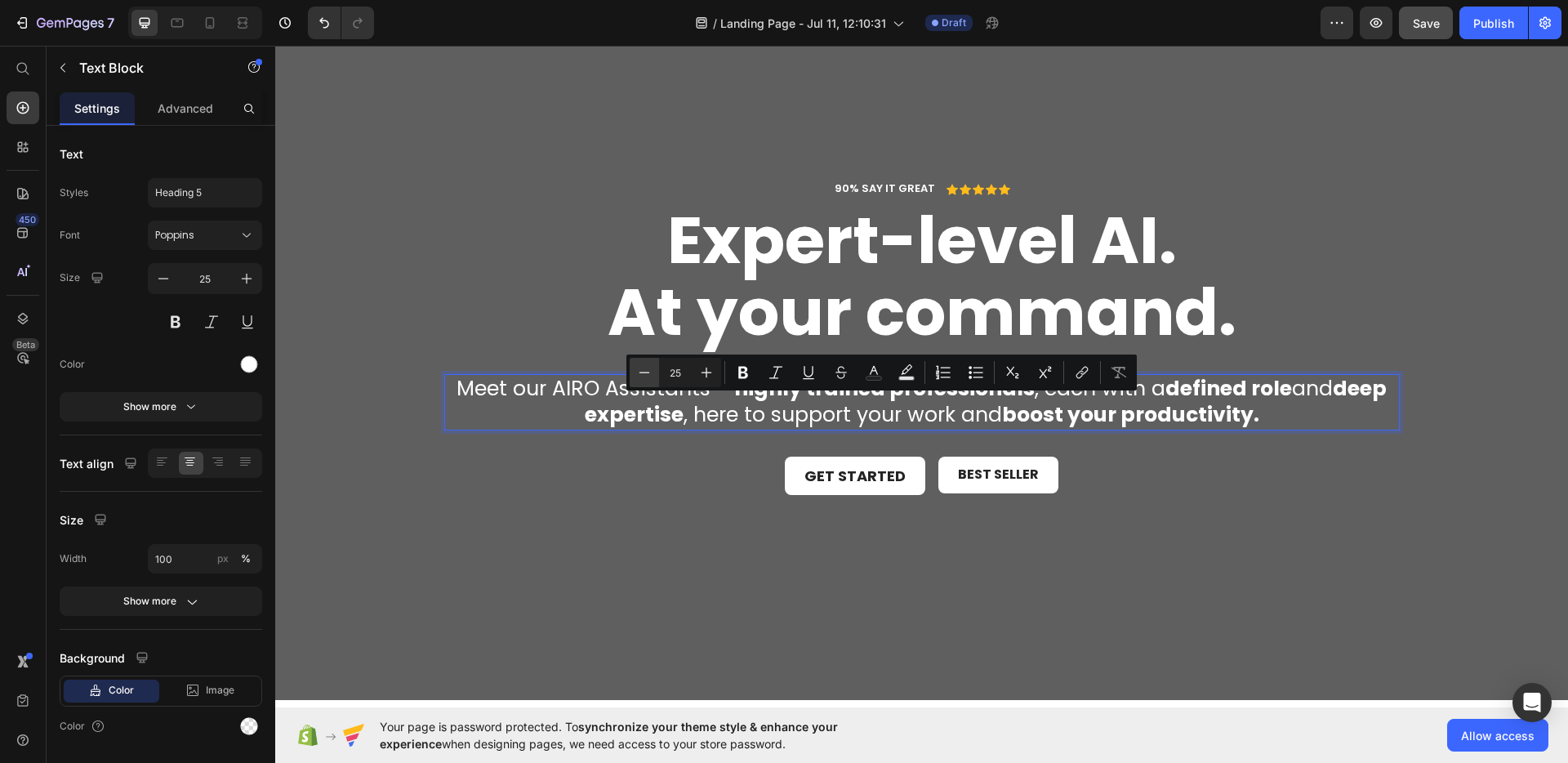 click 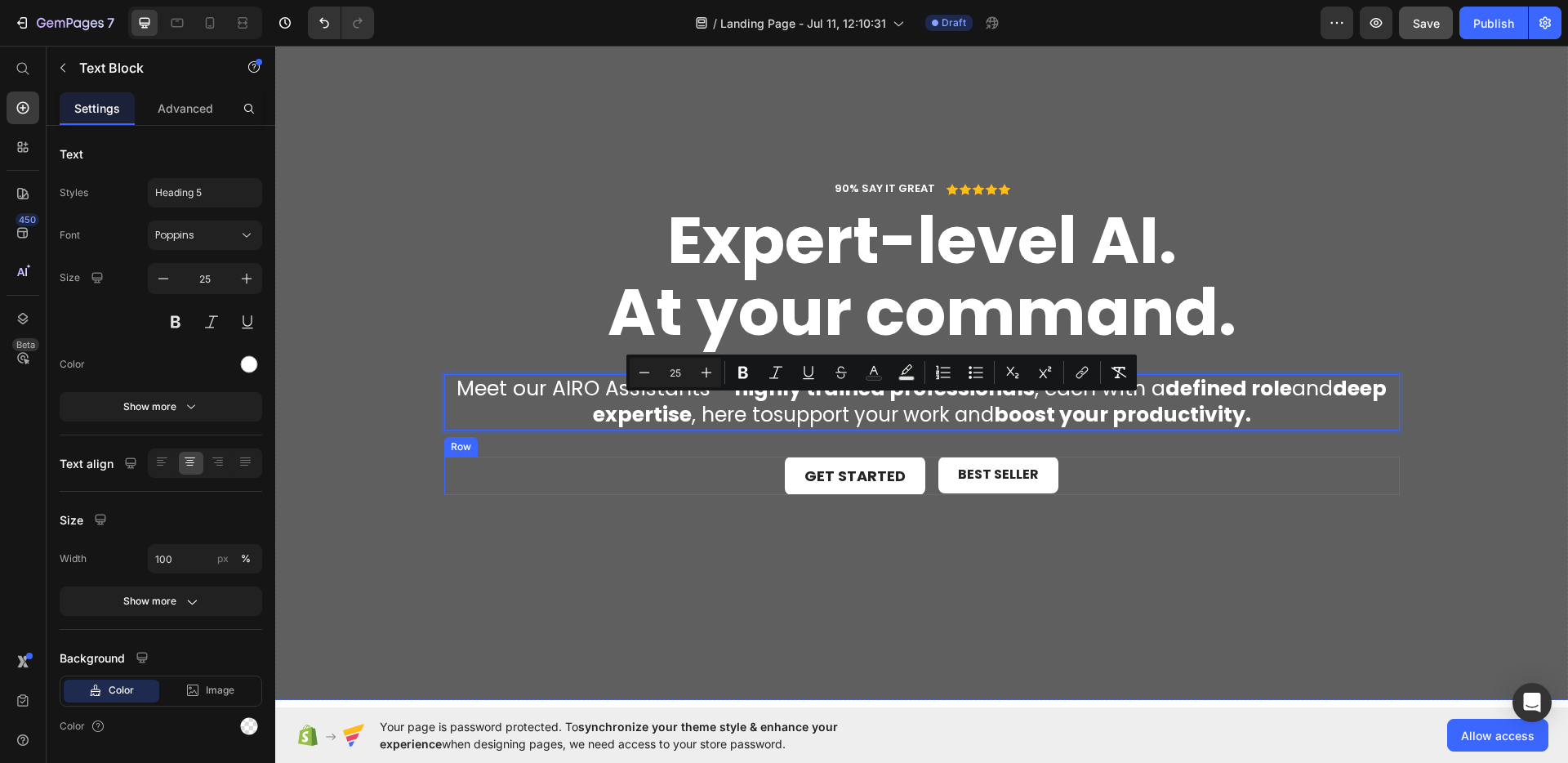 click on "Get started Button Best Seller Button Row" at bounding box center (922, 475) 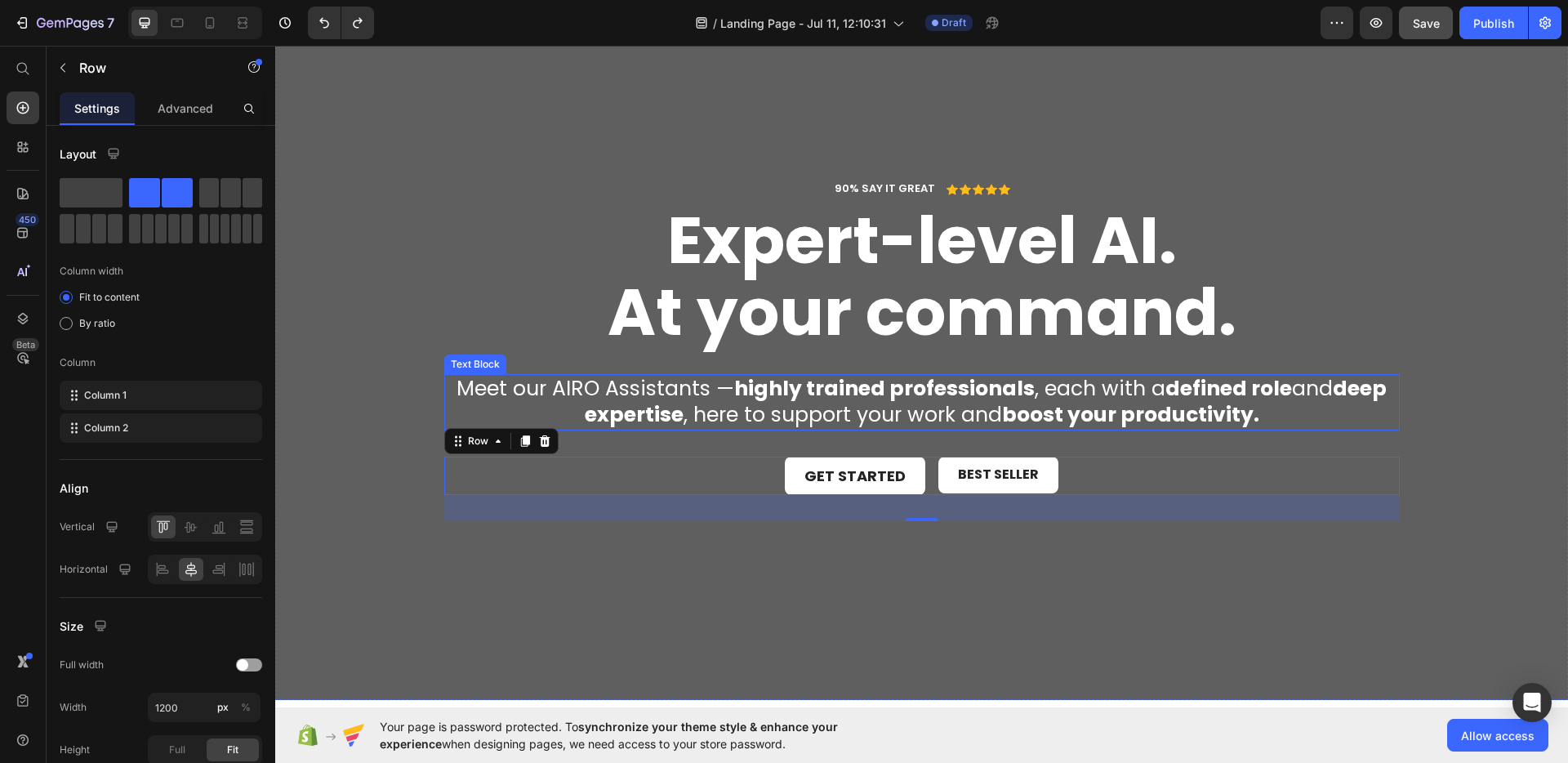click on "highly trained professionals" at bounding box center [884, 388] 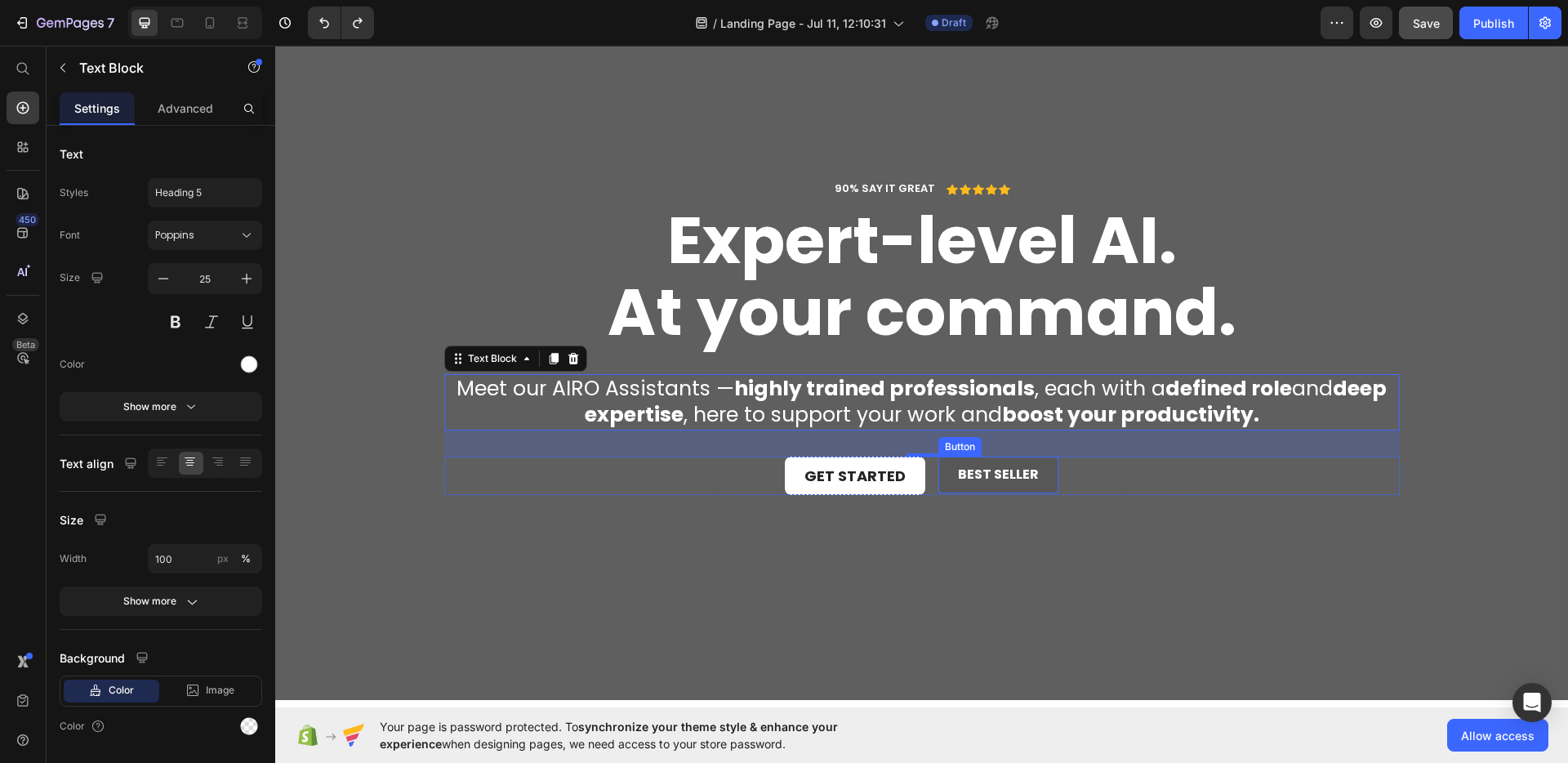 click on "Best Seller" at bounding box center [998, 475] 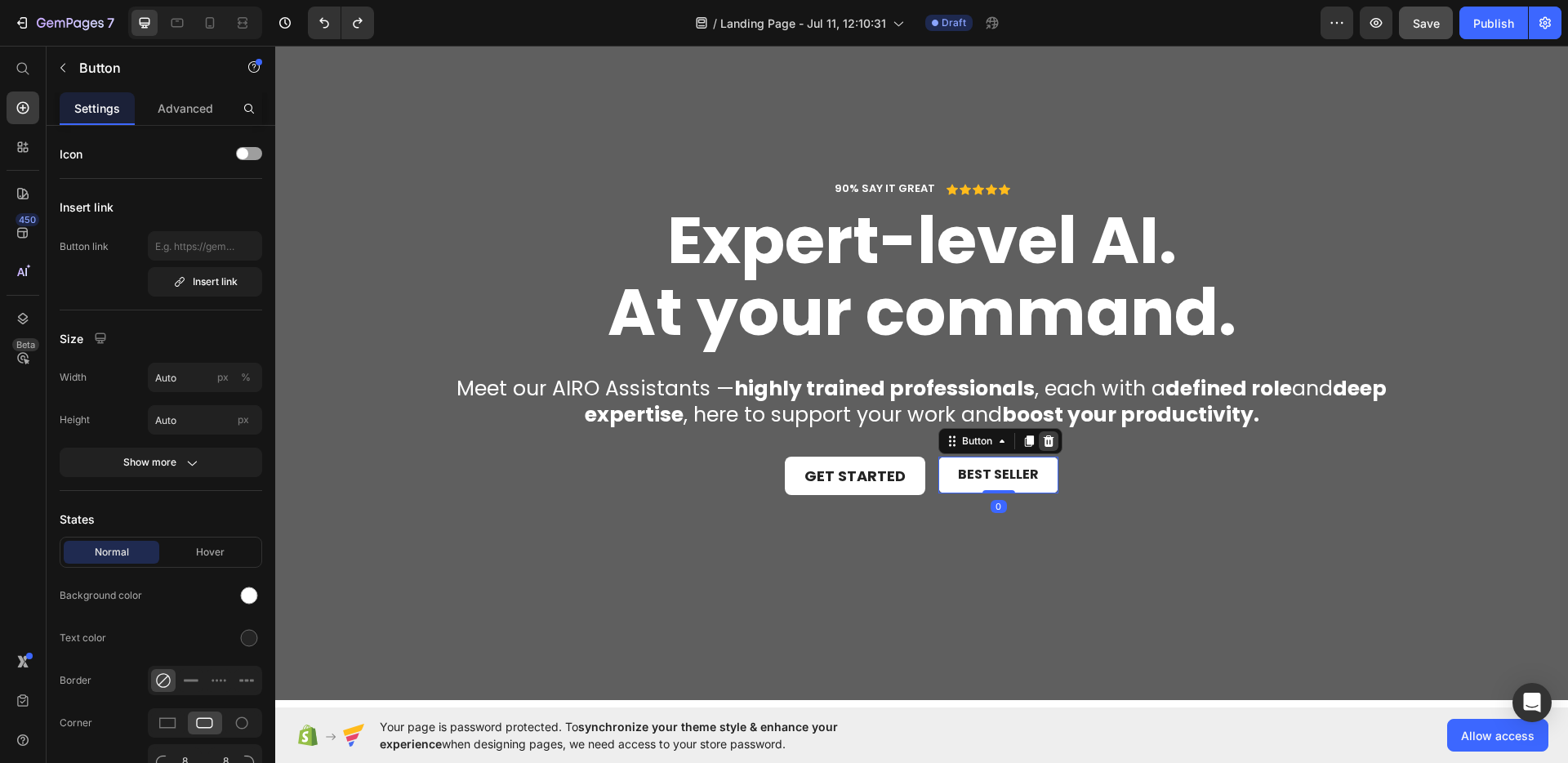 click 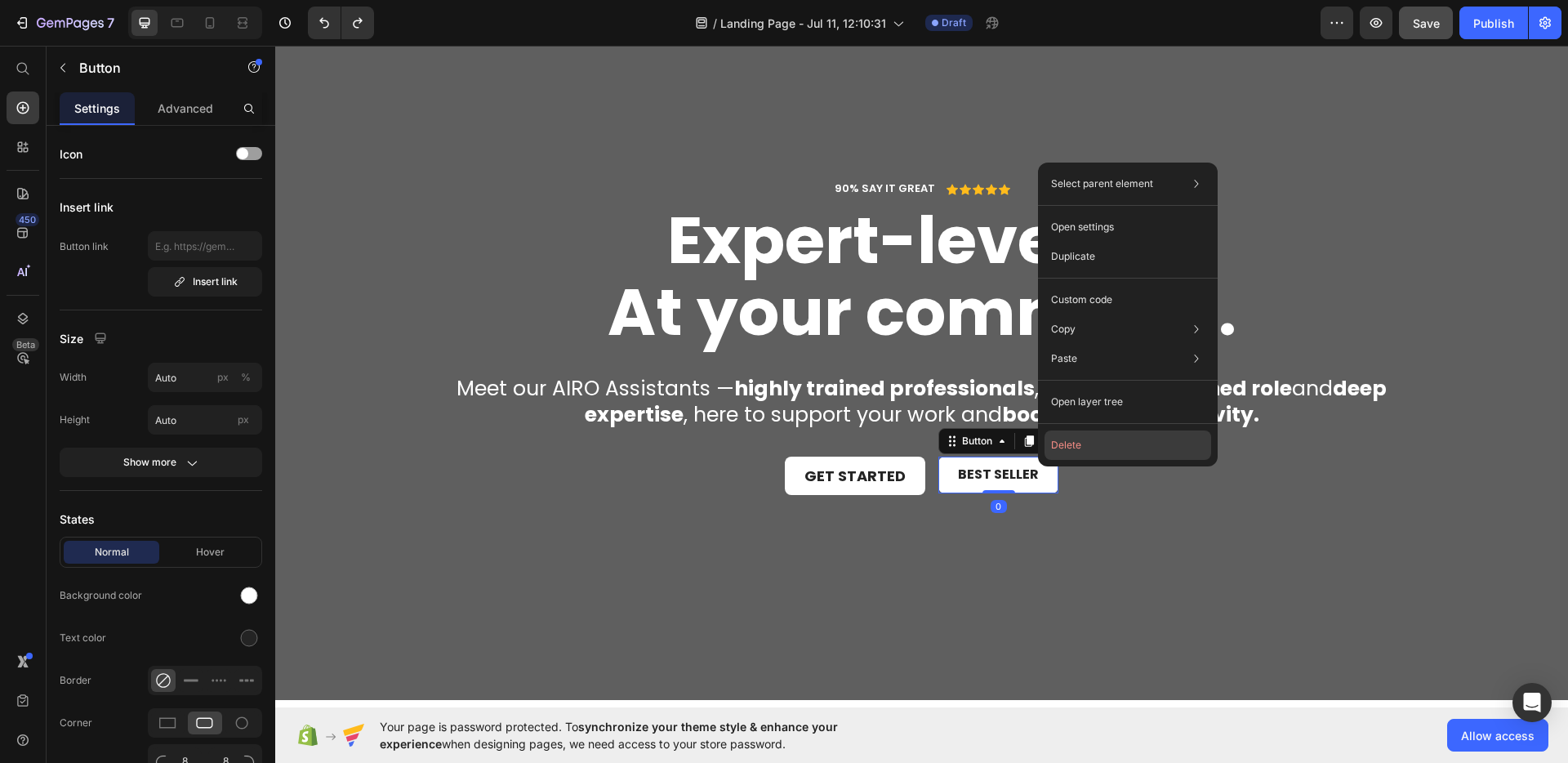 drag, startPoint x: 1077, startPoint y: 441, endPoint x: 786, endPoint y: 403, distance: 293.47061 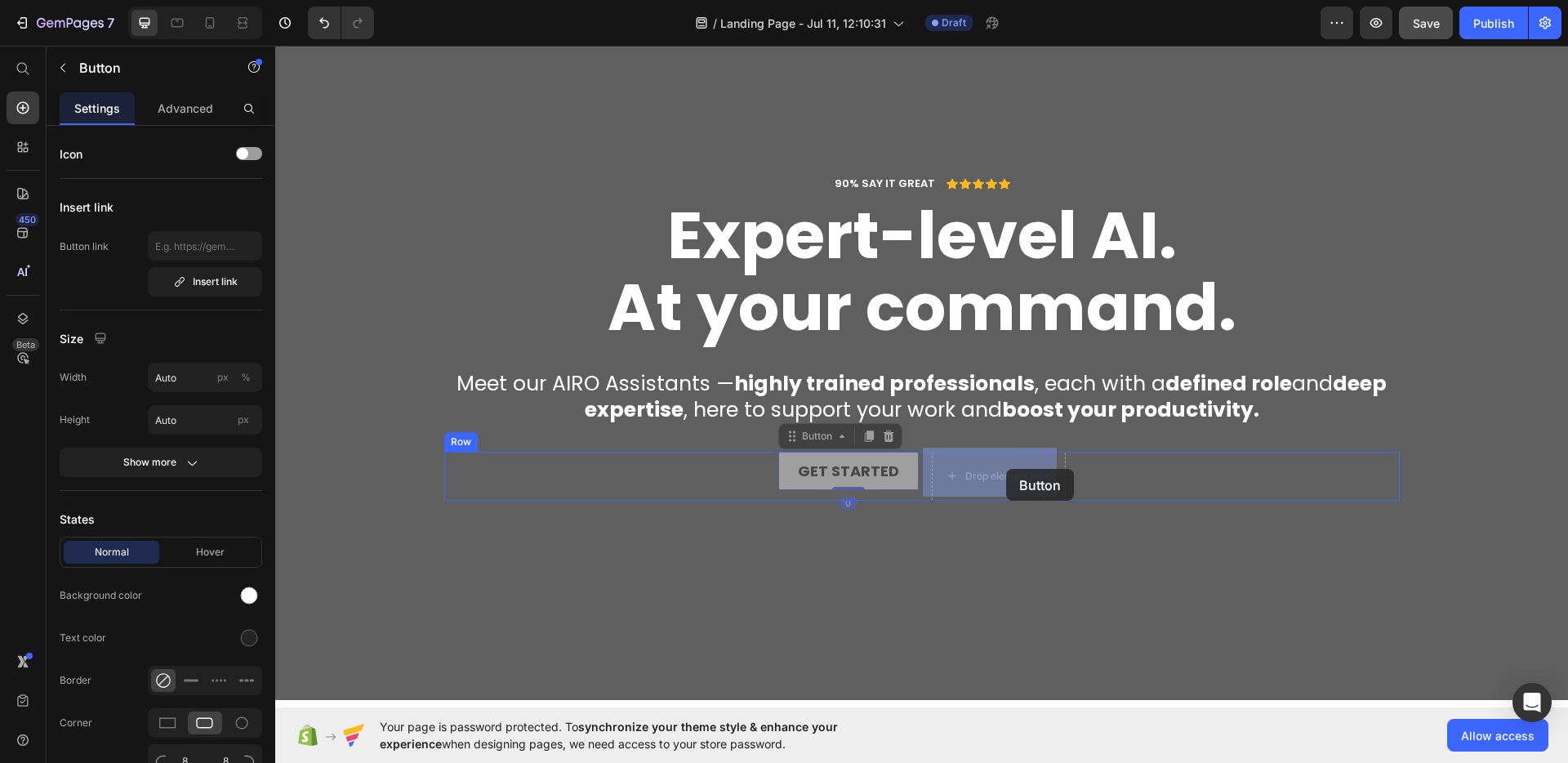 drag, startPoint x: 878, startPoint y: 475, endPoint x: 1006, endPoint y: 469, distance: 128.14055 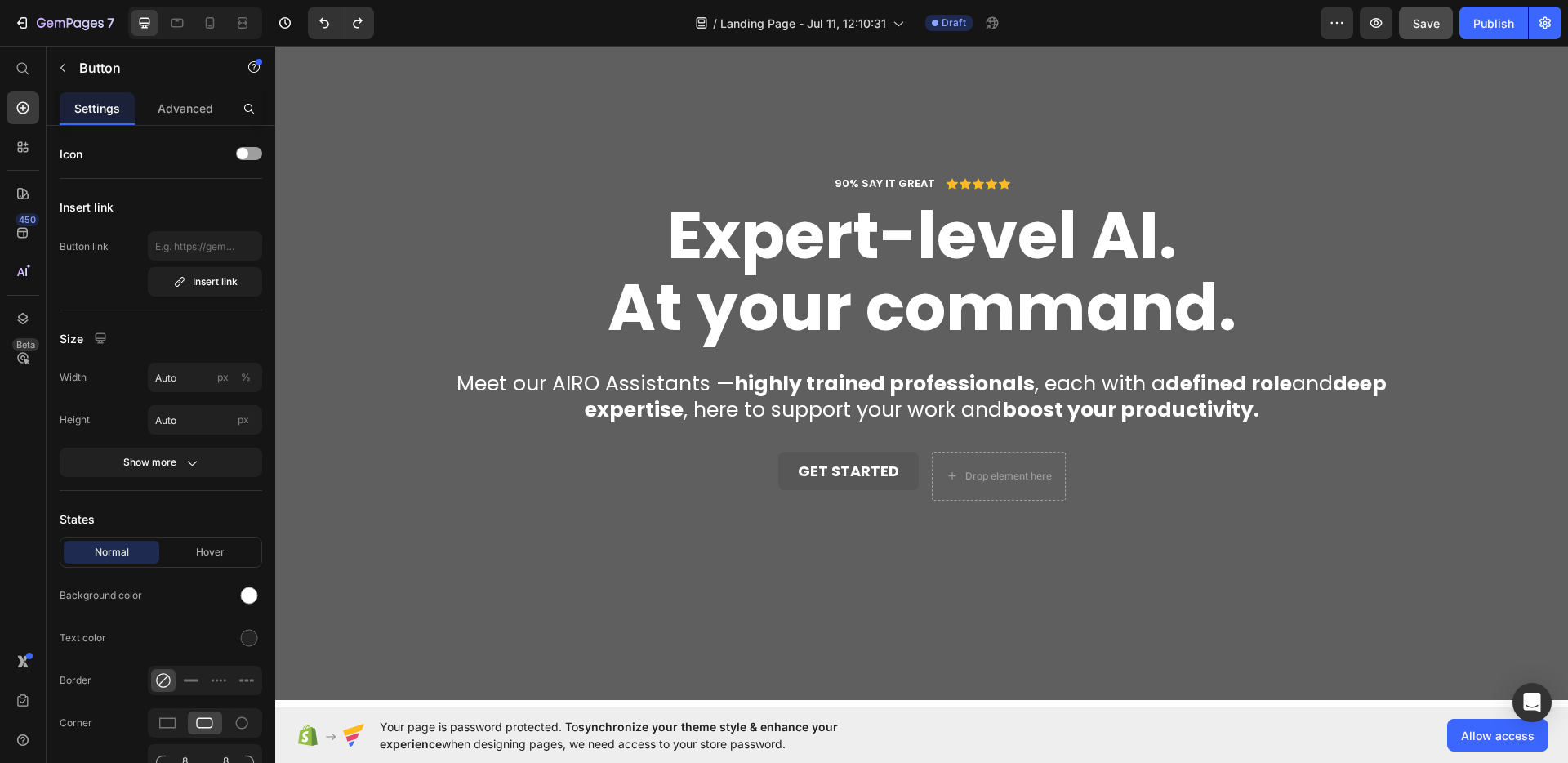 click on "Get started" at bounding box center [849, 471] 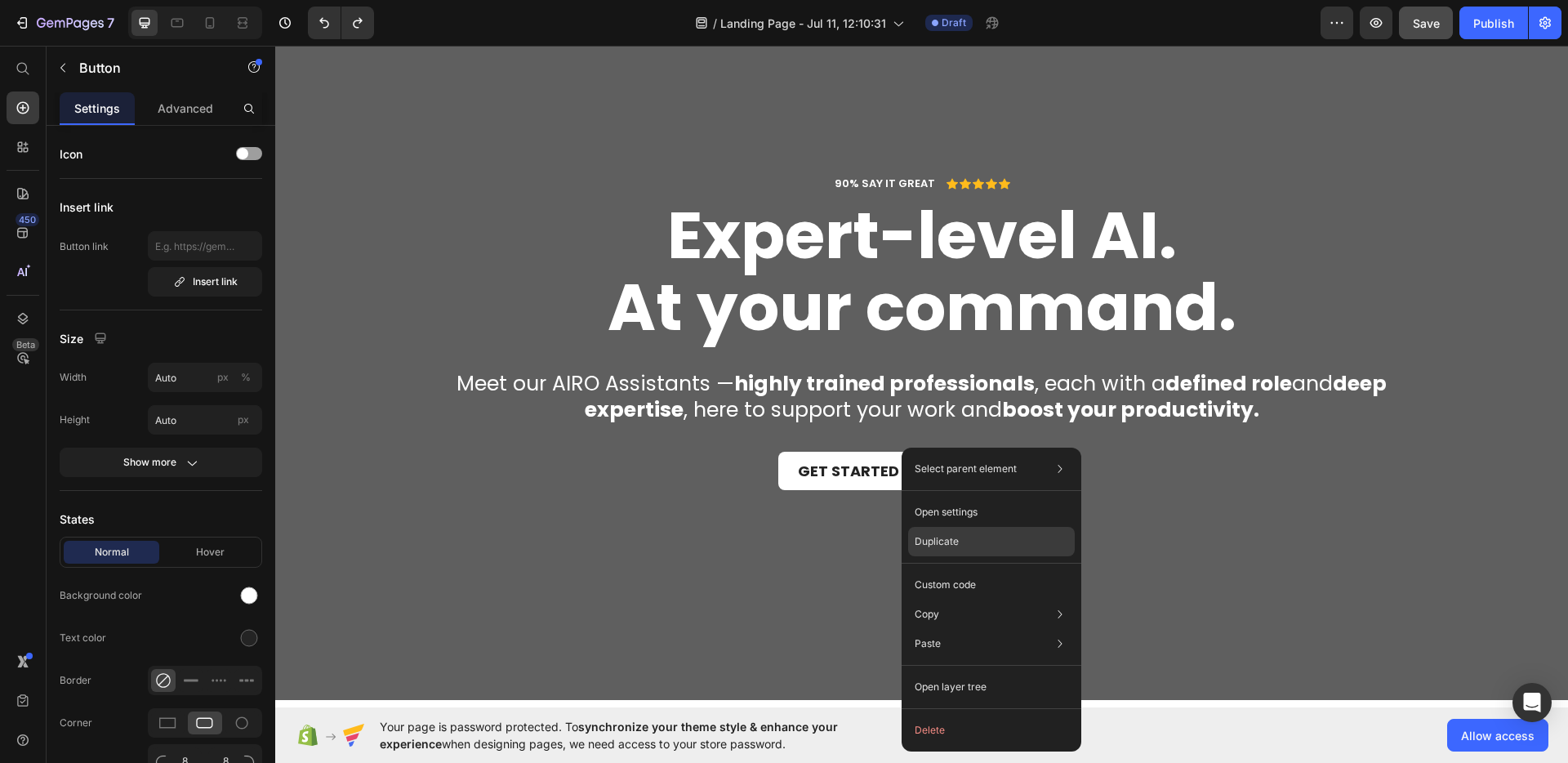 click on "Duplicate" at bounding box center (937, 542) 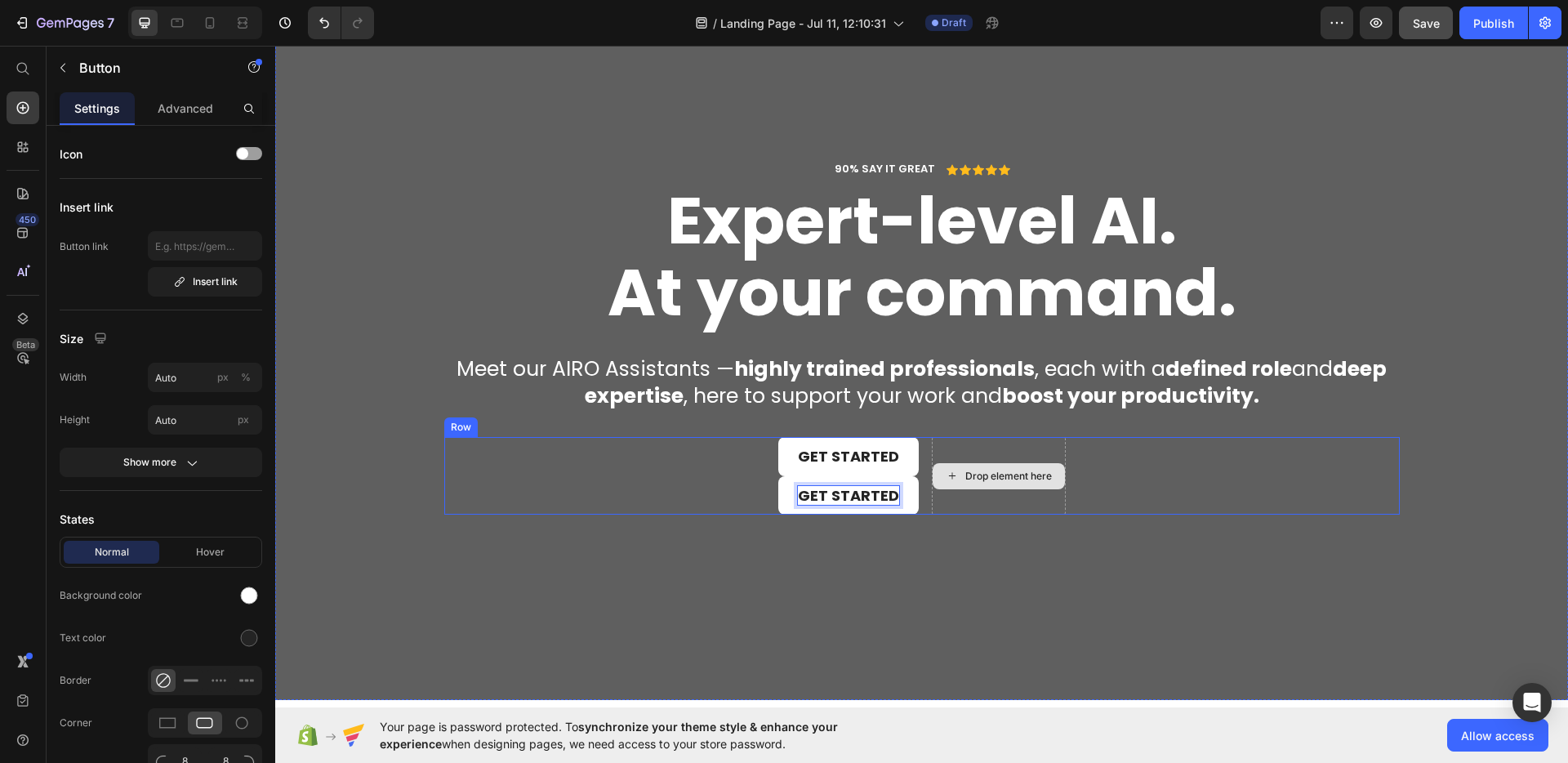 scroll, scrollTop: 87, scrollLeft: 0, axis: vertical 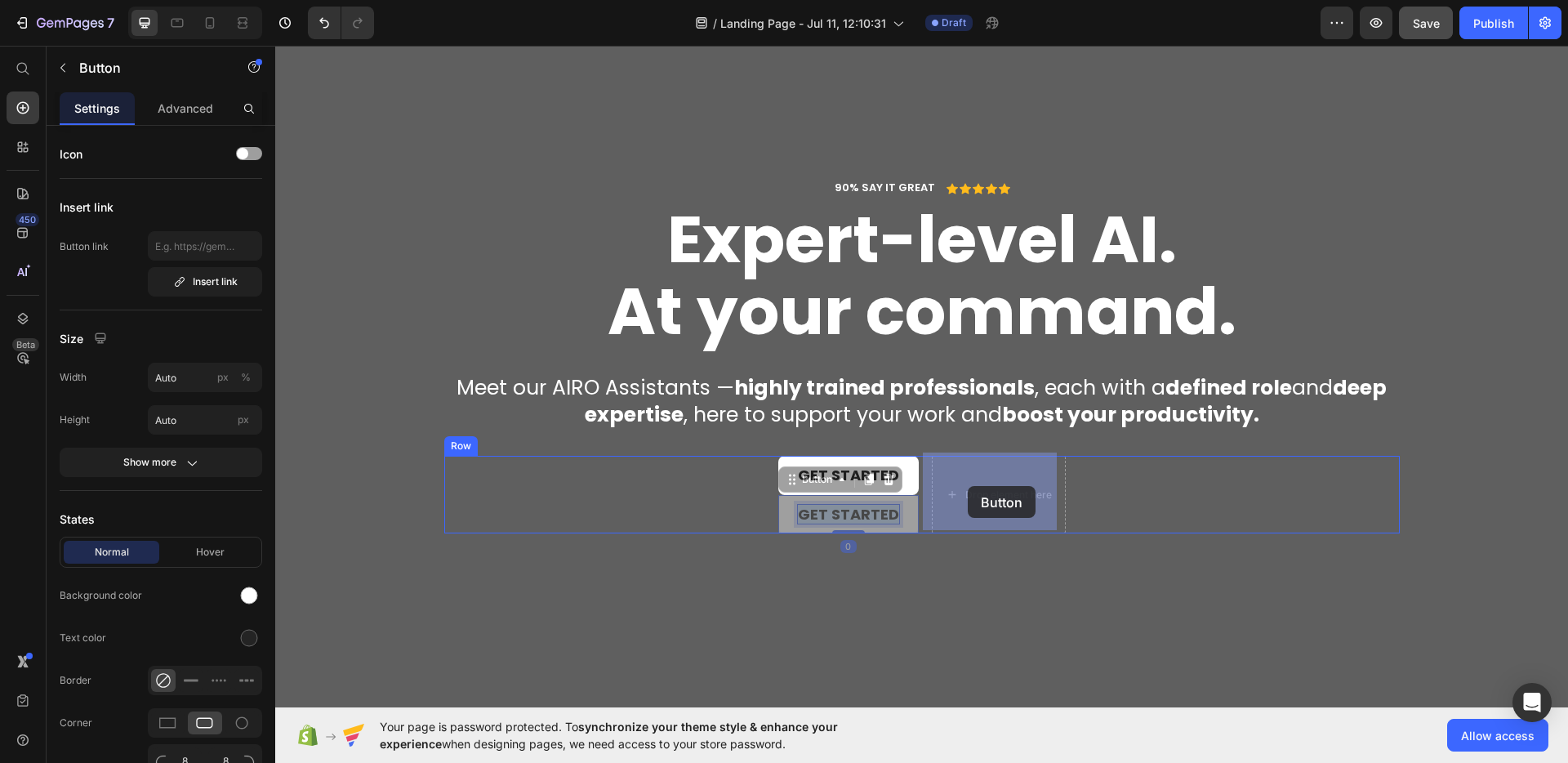 drag, startPoint x: 871, startPoint y: 493, endPoint x: 968, endPoint y: 486, distance: 97.25225 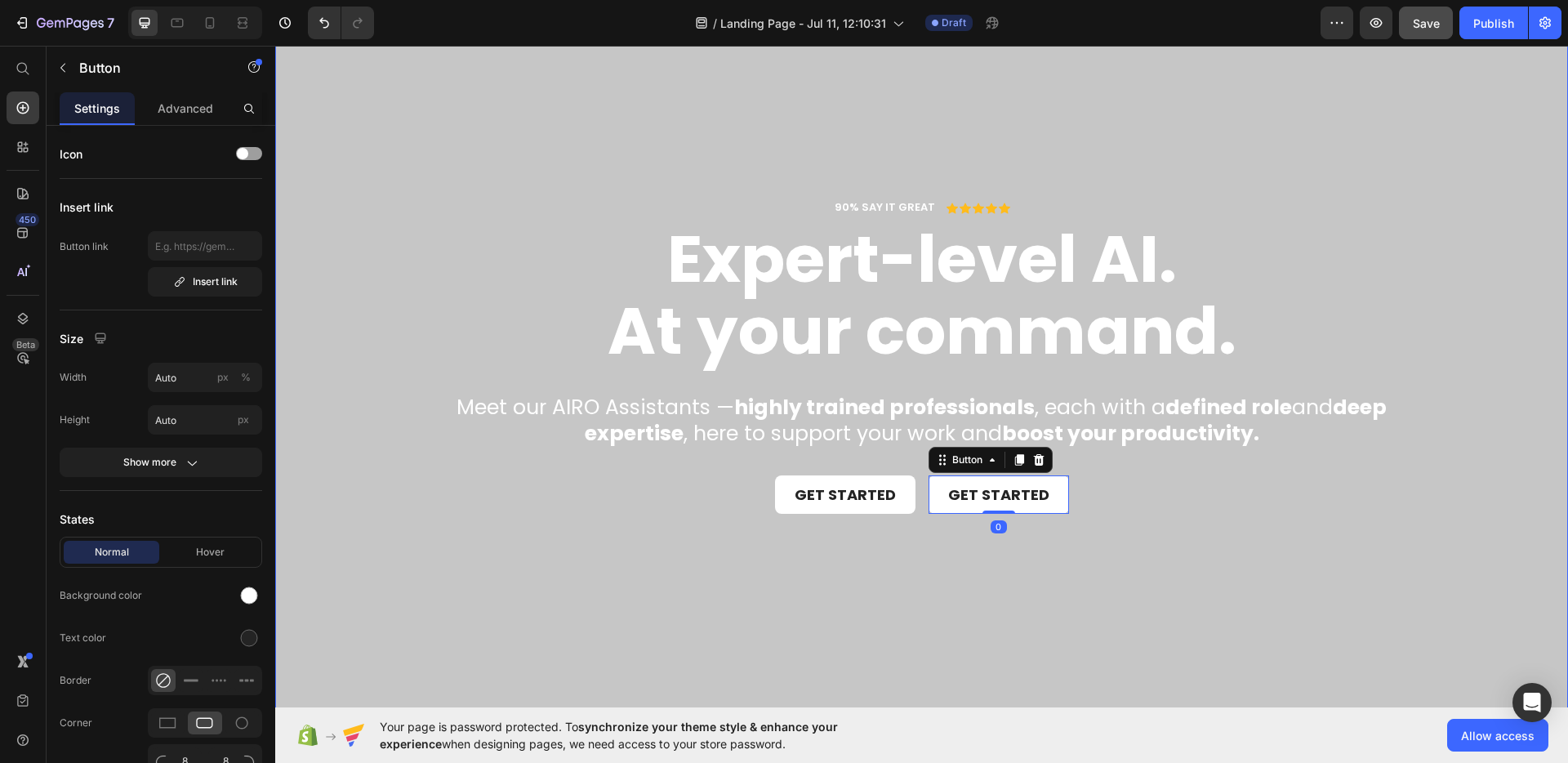 click at bounding box center (921, 355) 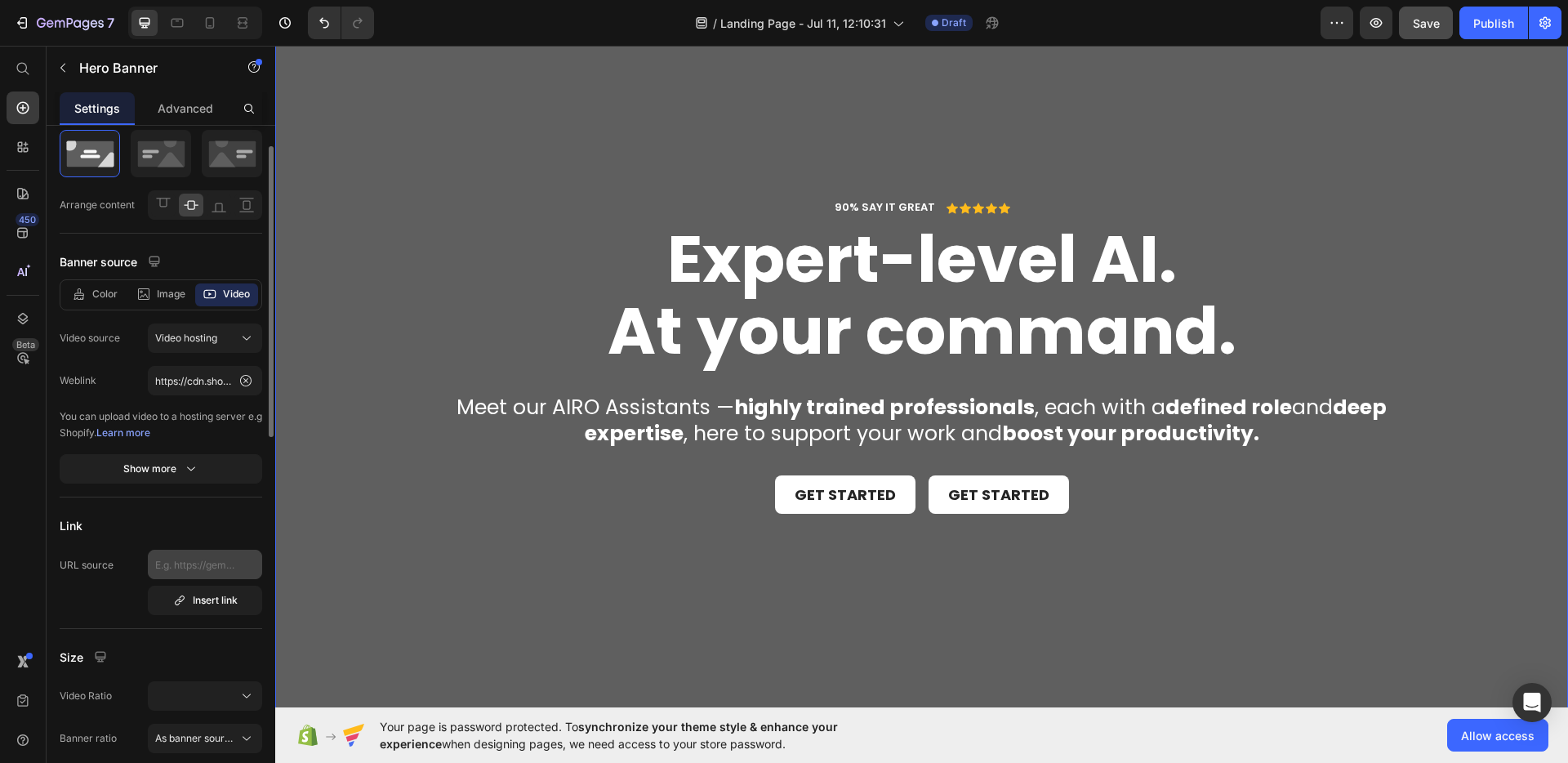 scroll, scrollTop: 71, scrollLeft: 0, axis: vertical 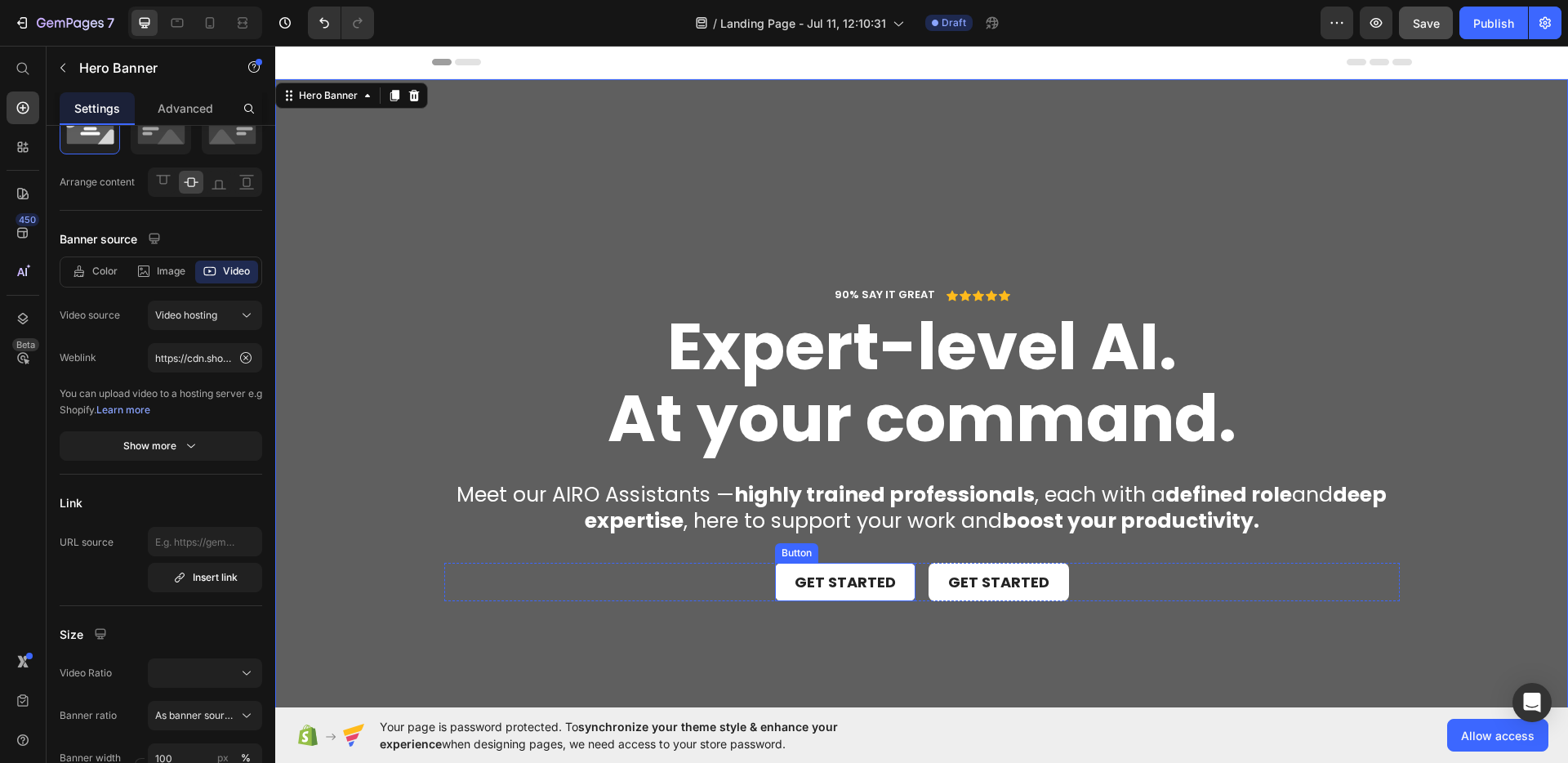 click on "Button" at bounding box center [796, 553] 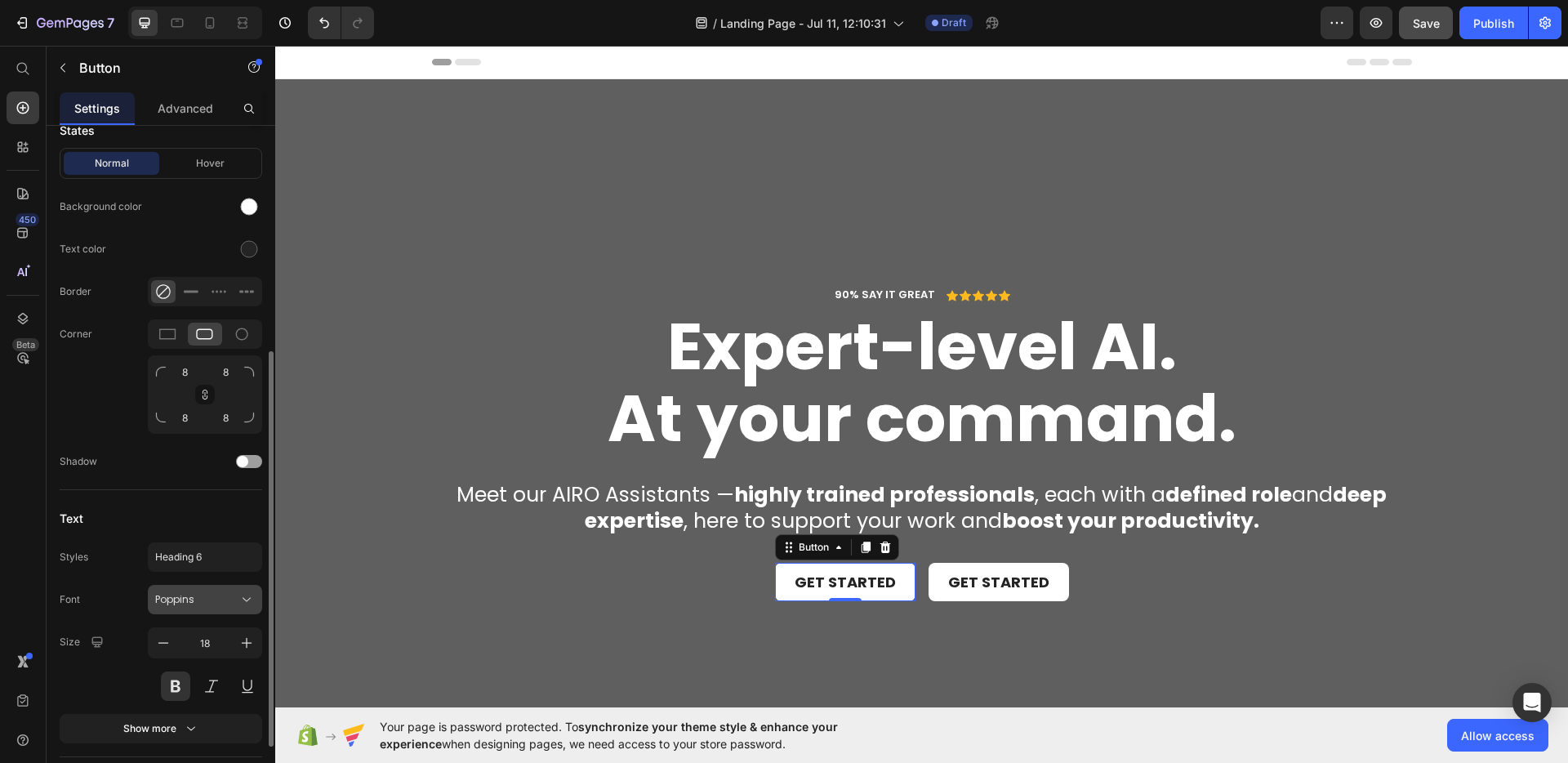 scroll, scrollTop: 489, scrollLeft: 0, axis: vertical 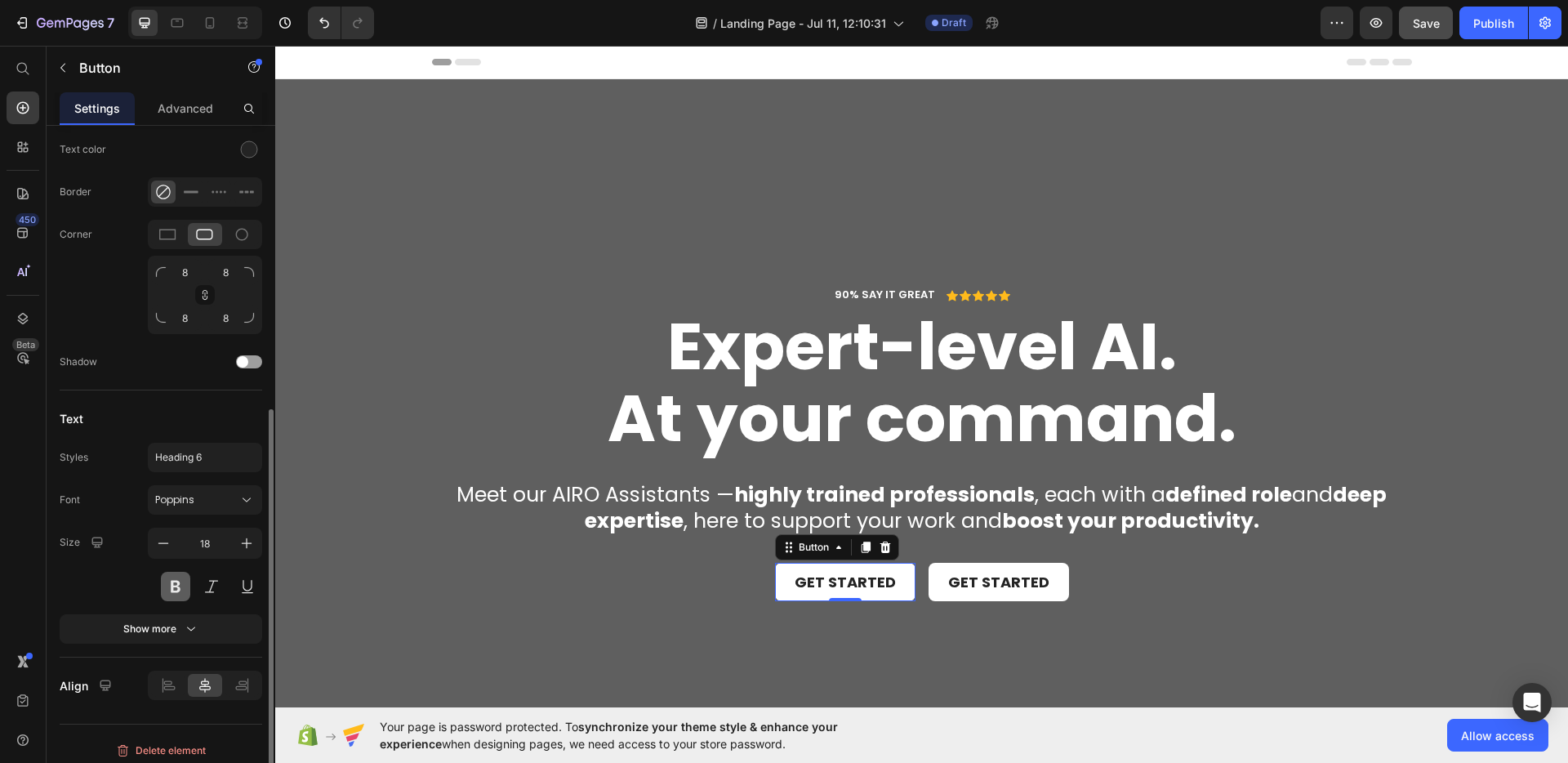 click at bounding box center (176, 587) 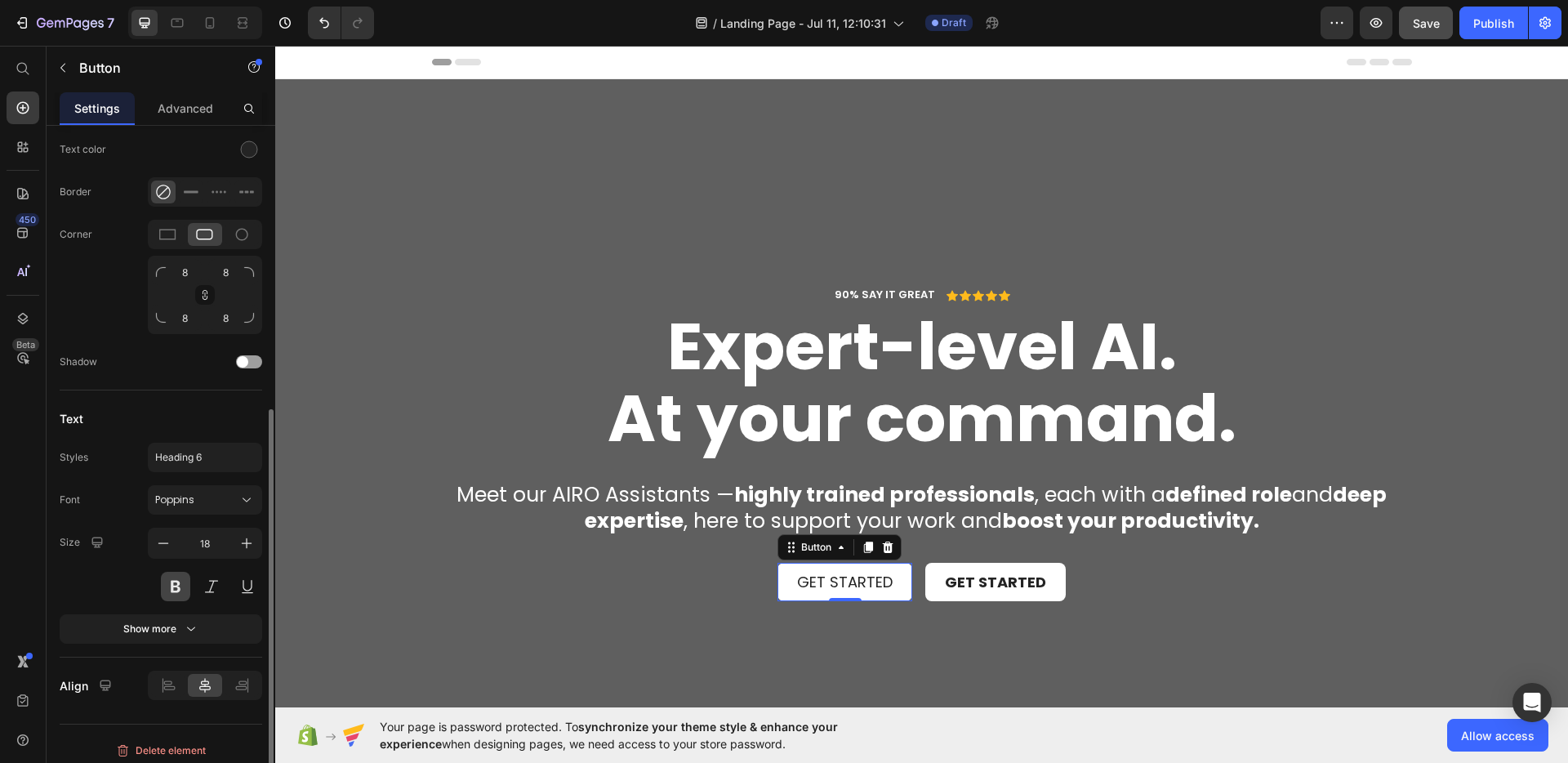 click at bounding box center (176, 587) 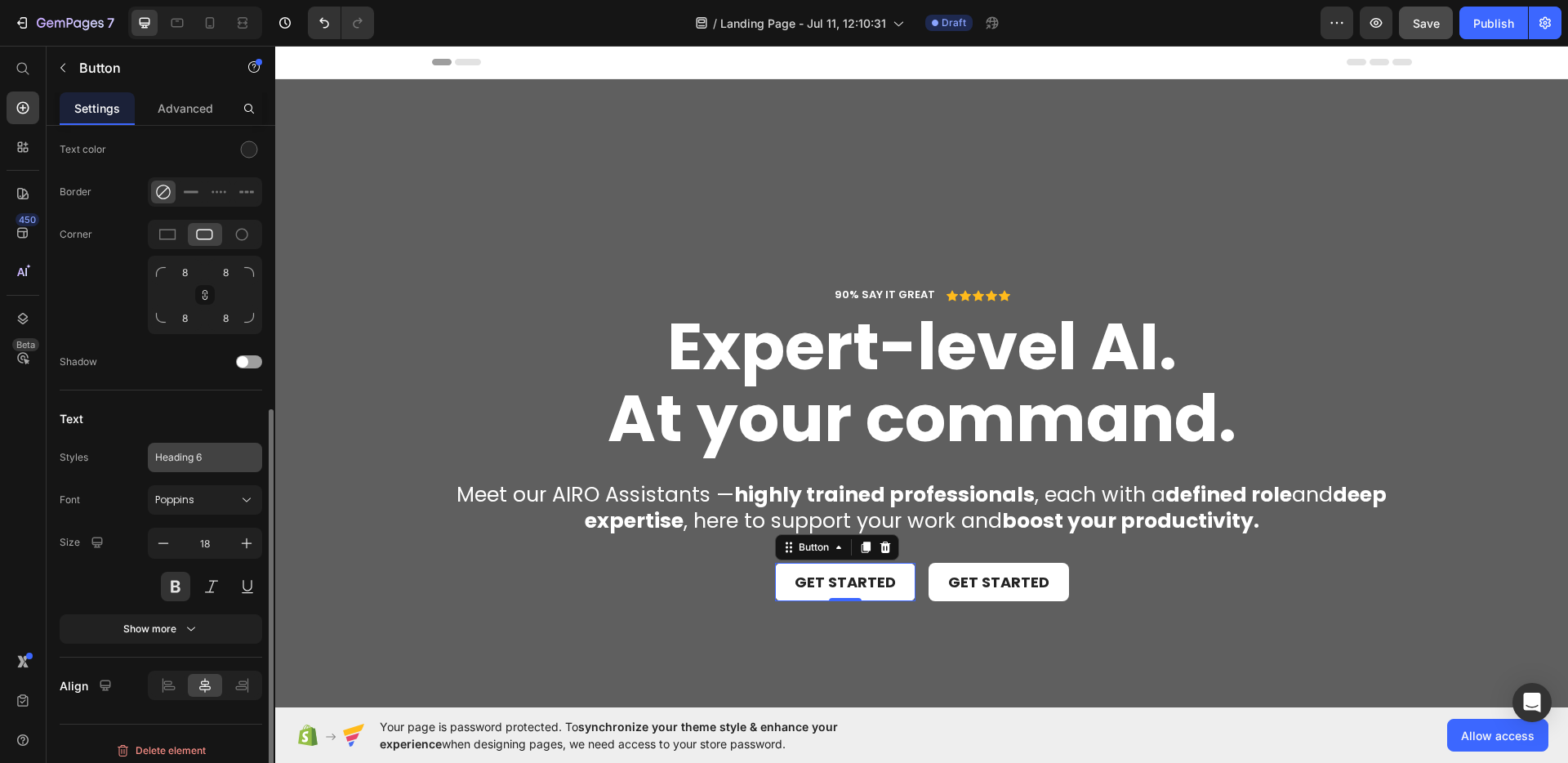 click on "Heading 6" at bounding box center (195, 457) 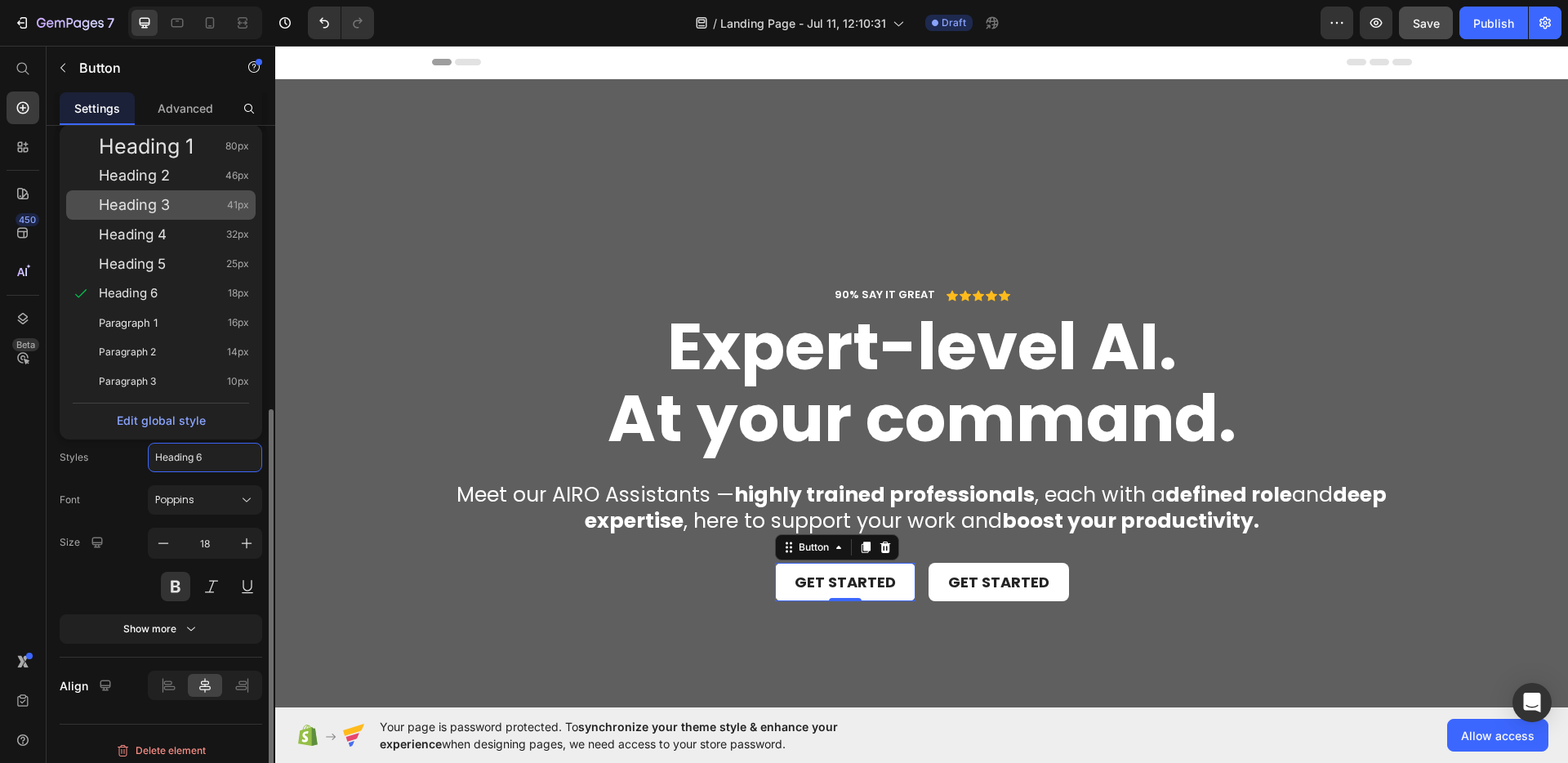 click on "Heading 3" at bounding box center [134, 205] 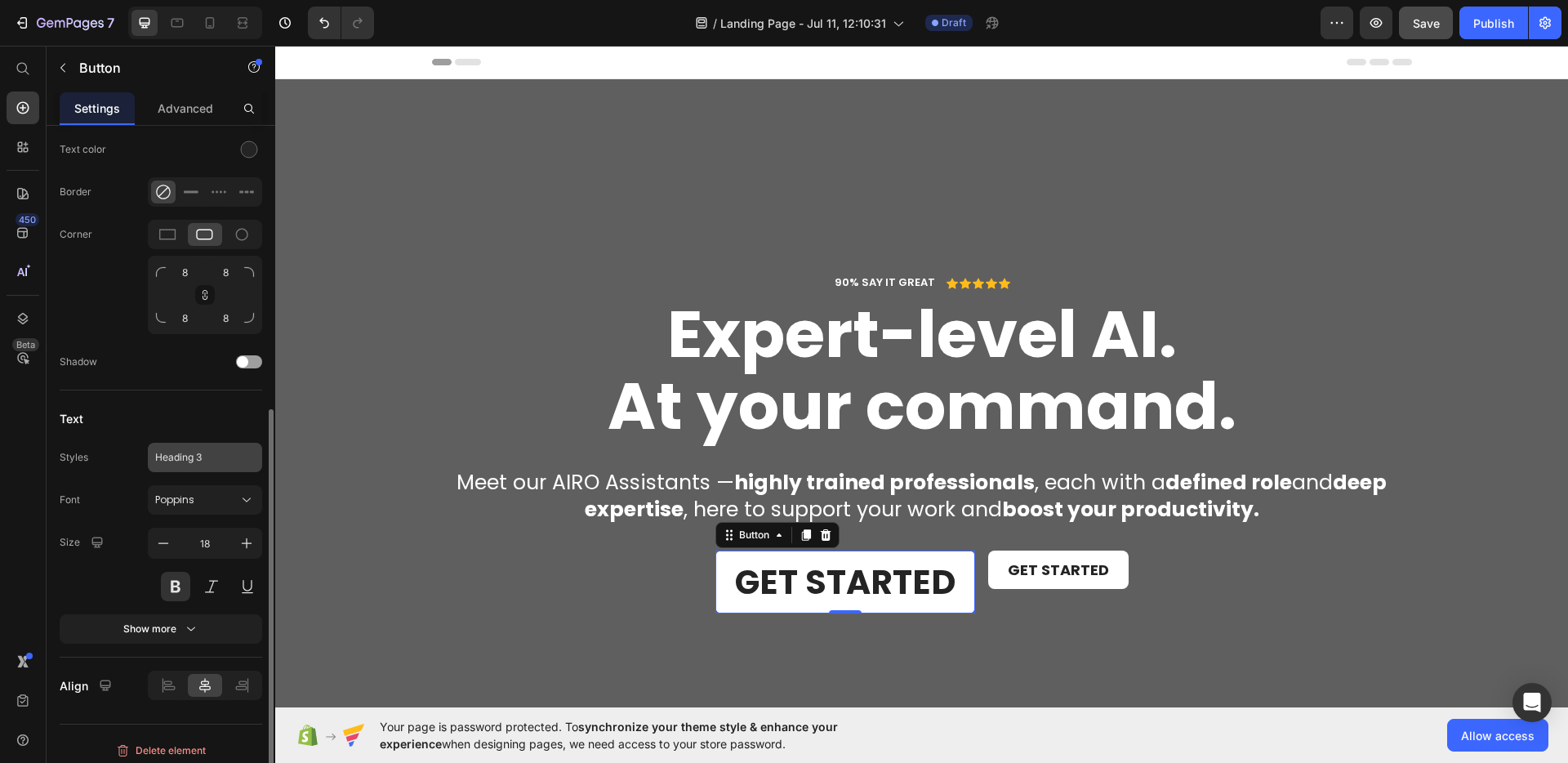 click on "Heading 3" 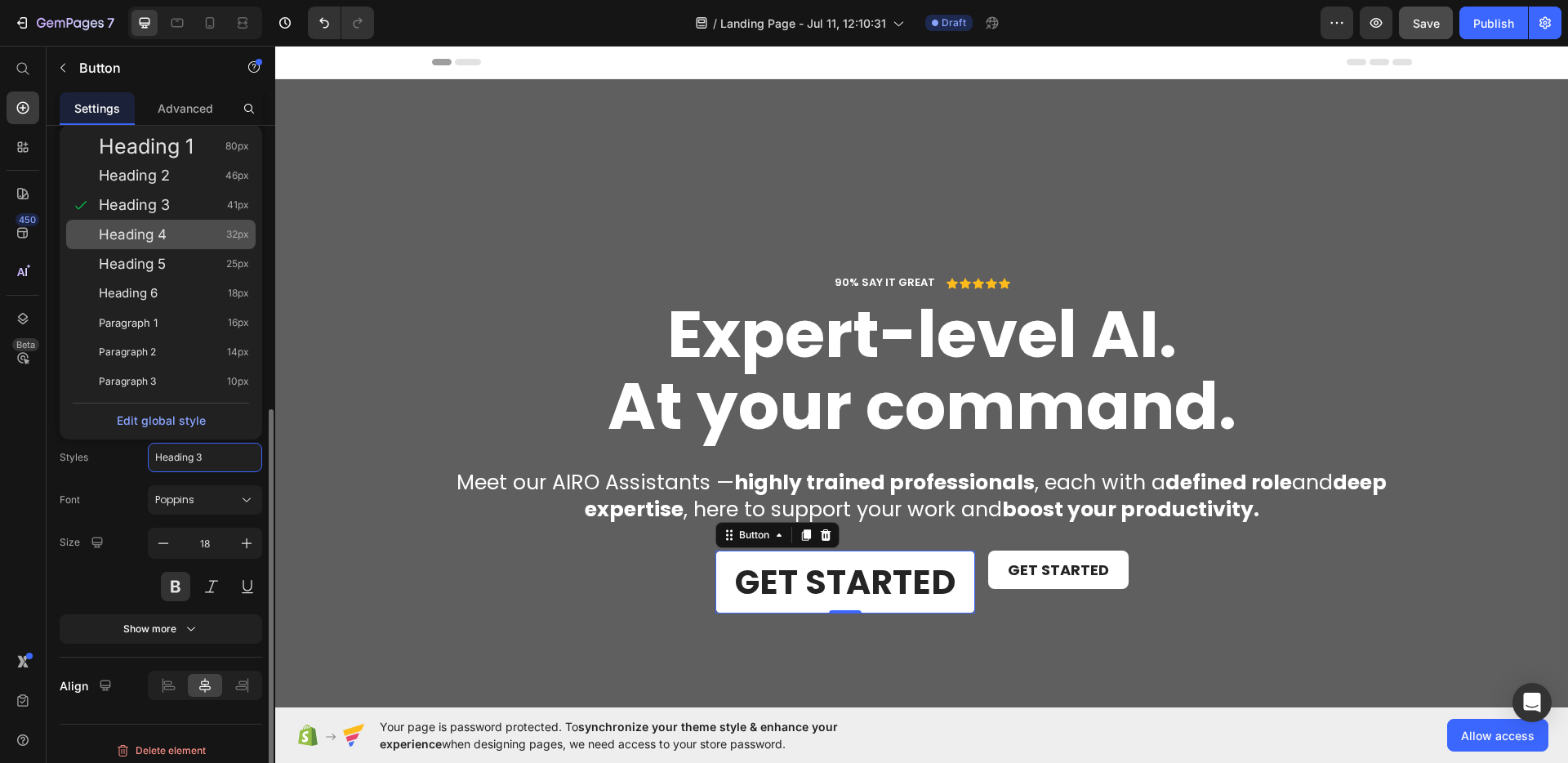 click on "Heading 4" at bounding box center (132, 234) 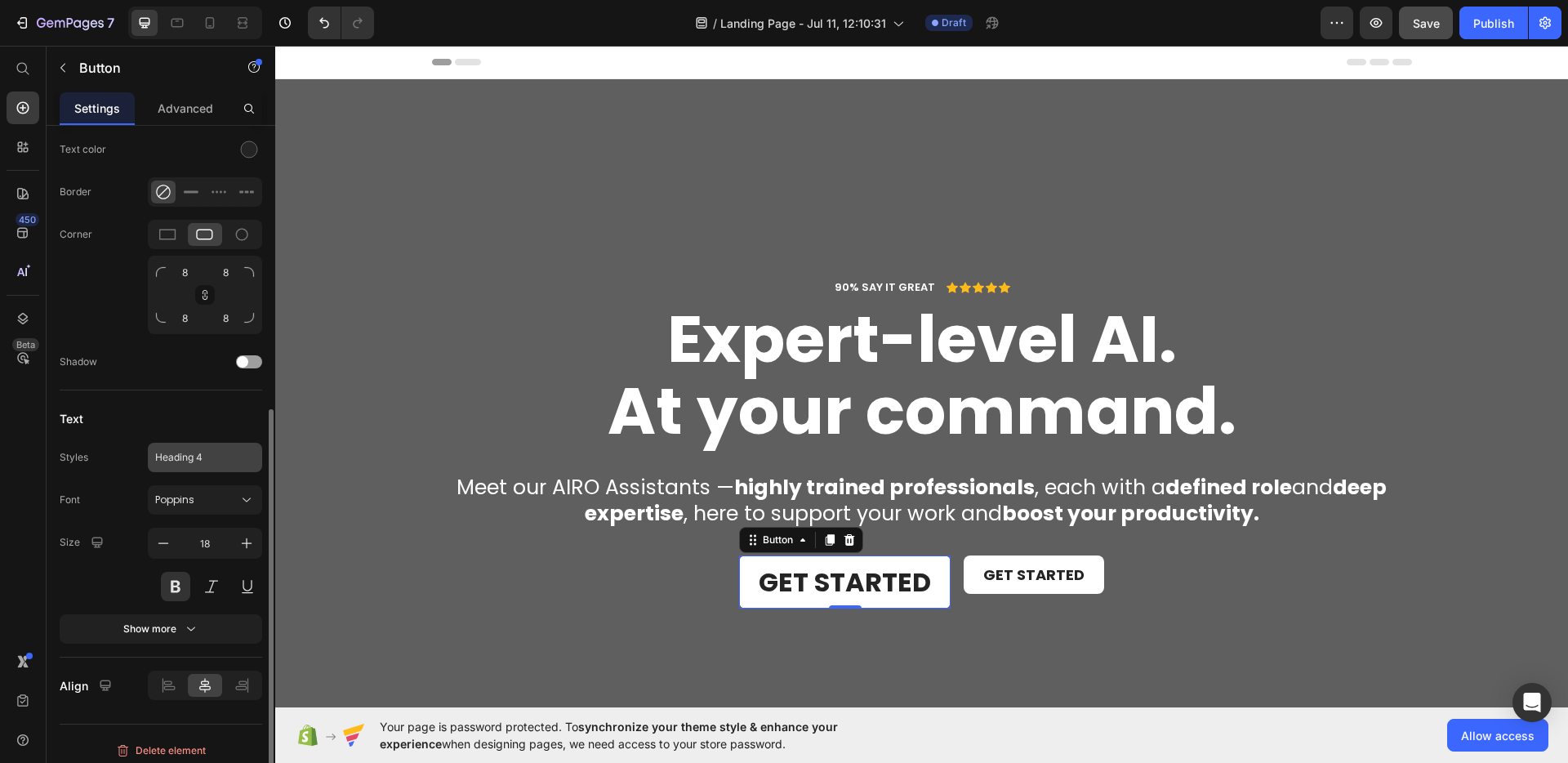 click on "Heading 4" 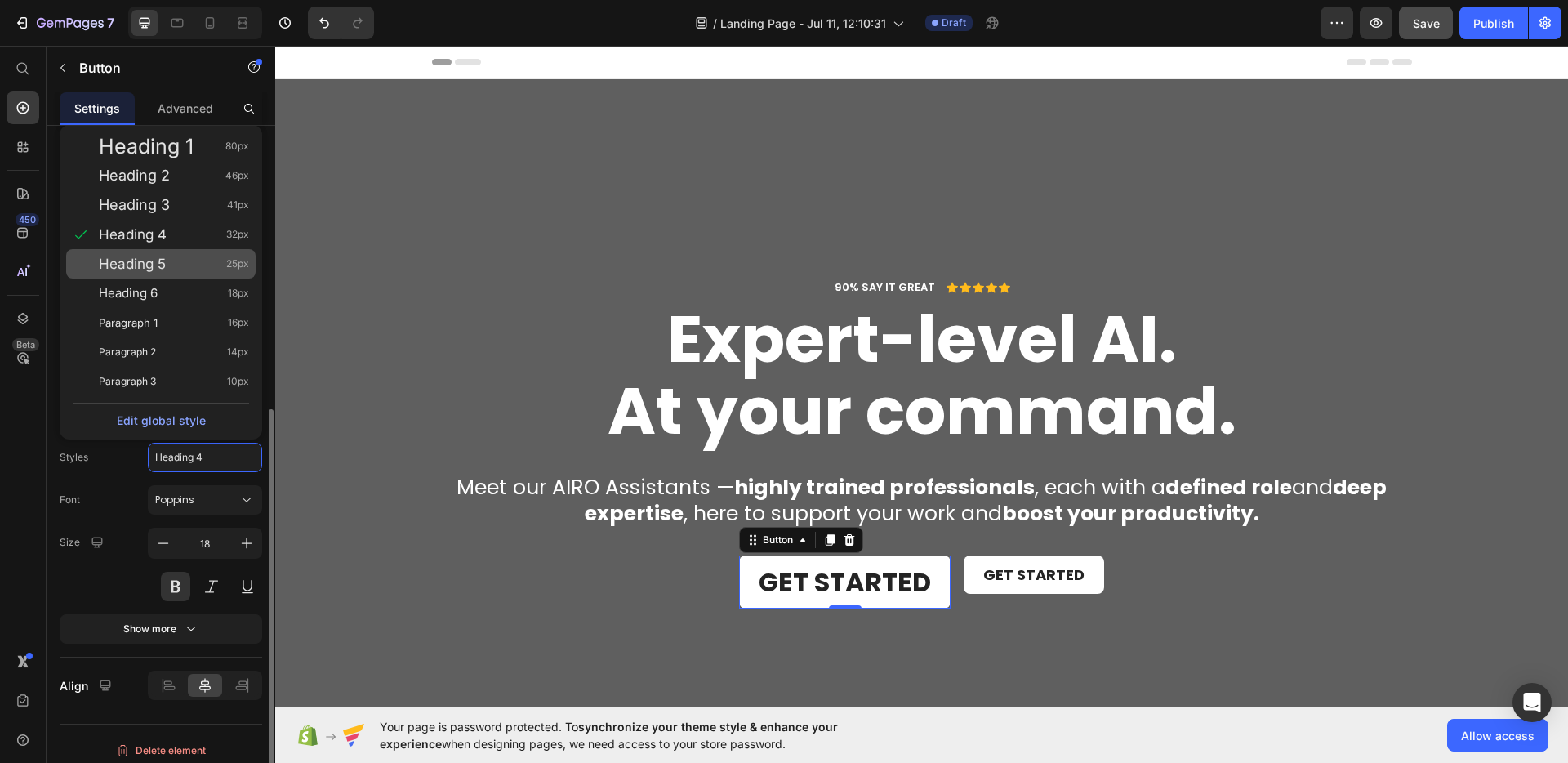 click on "Heading 5" at bounding box center [132, 264] 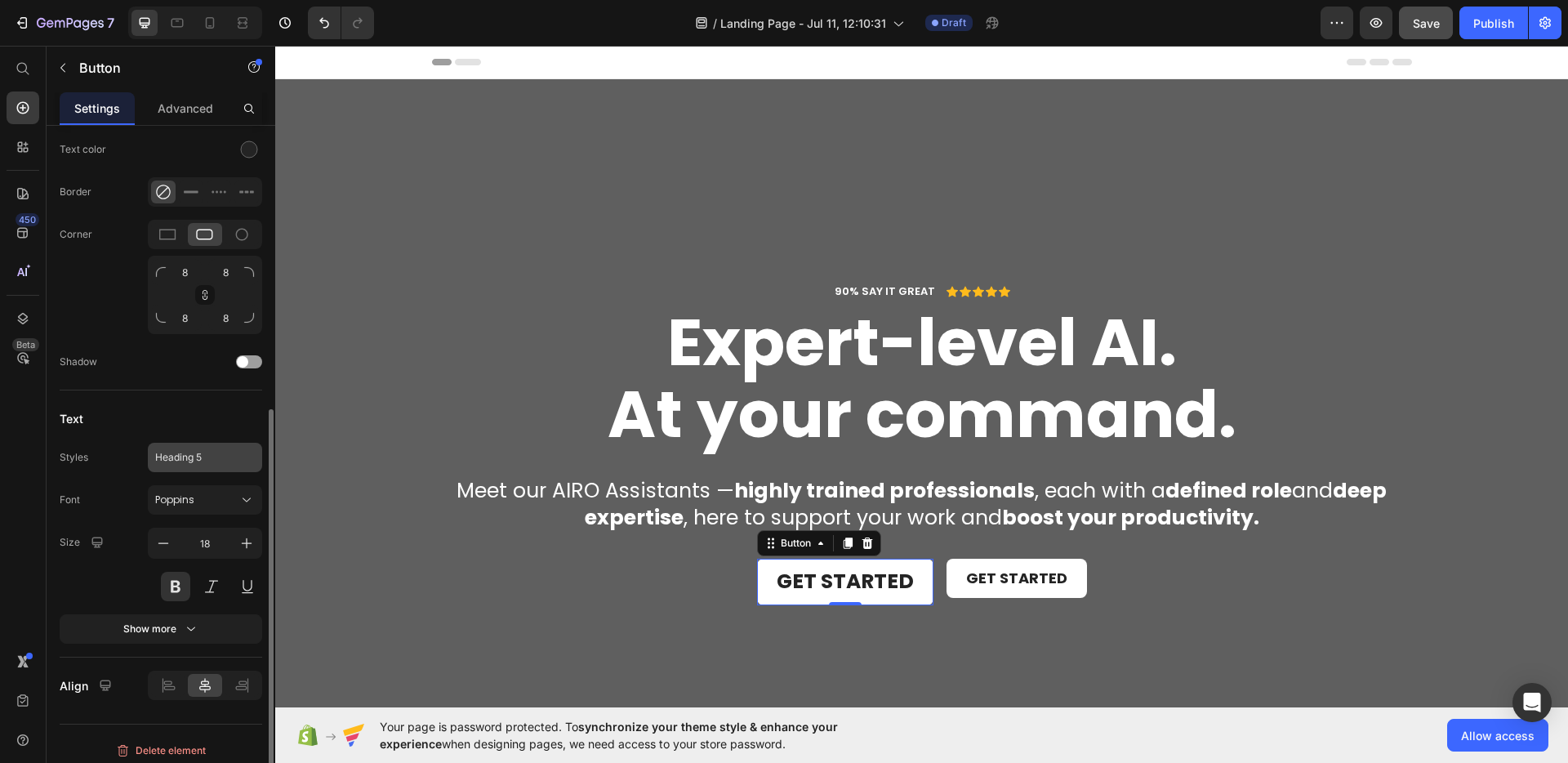 click on "Heading 5" 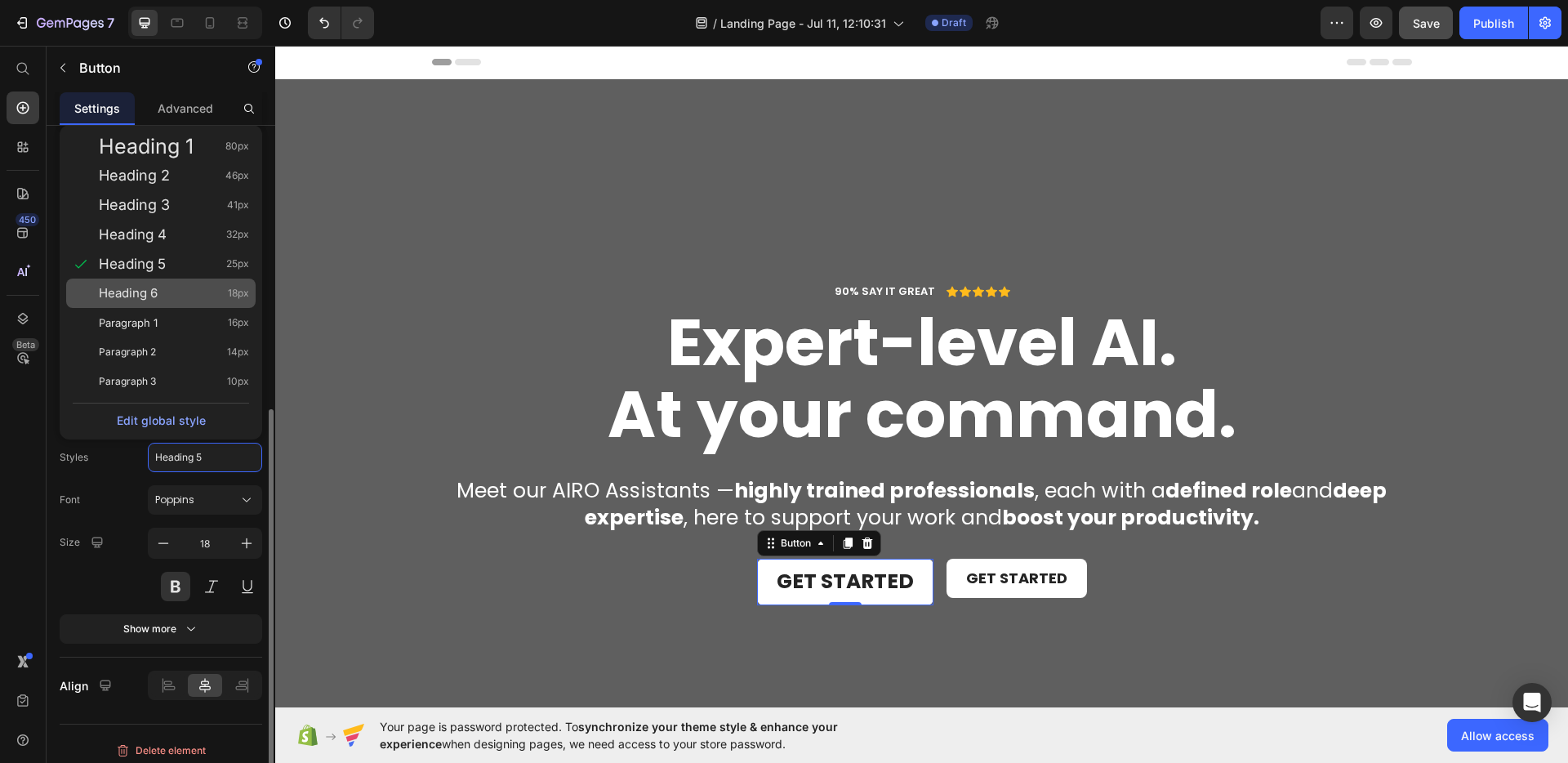 click on "Heading 6" at bounding box center (128, 293) 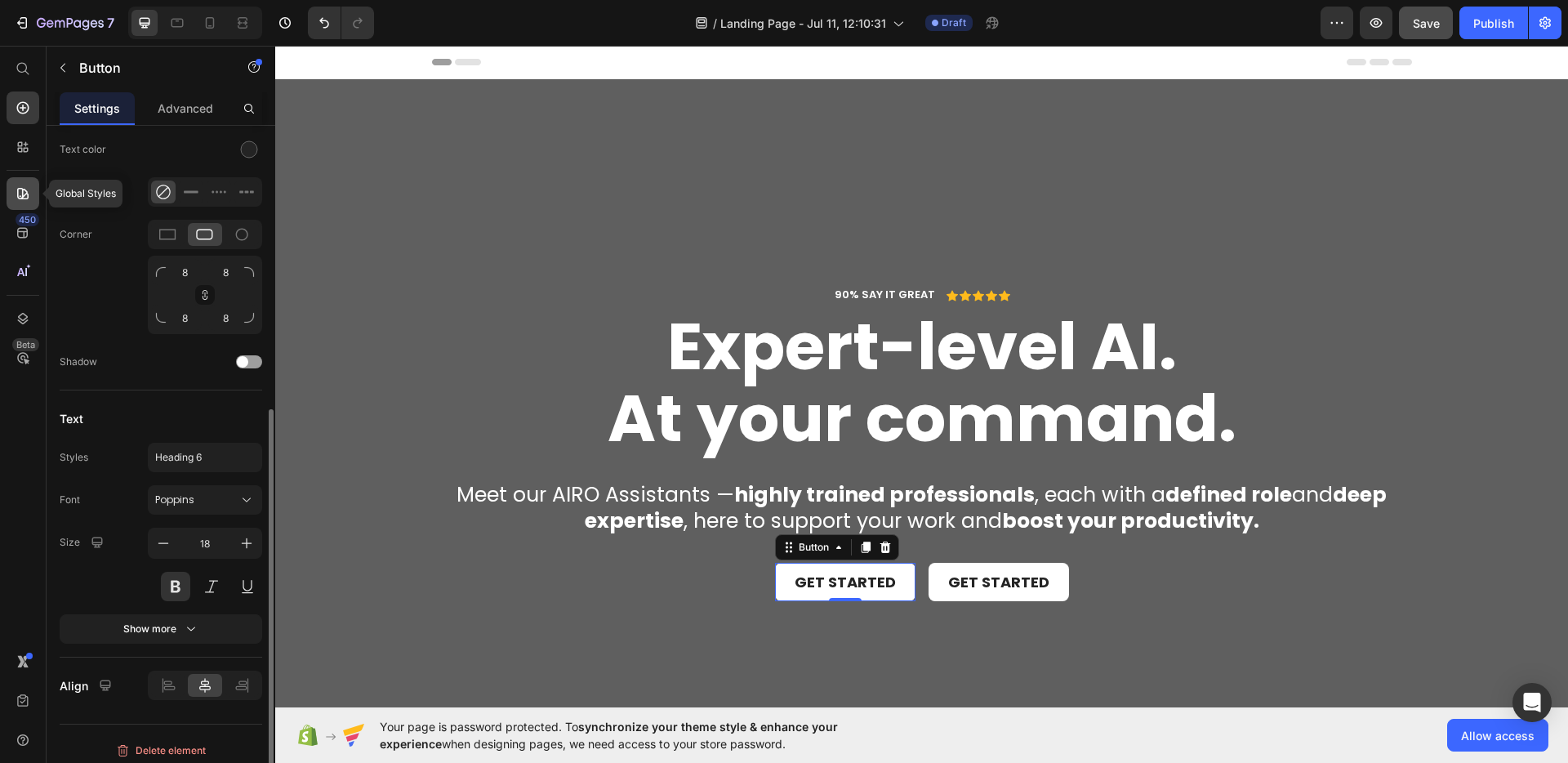 click 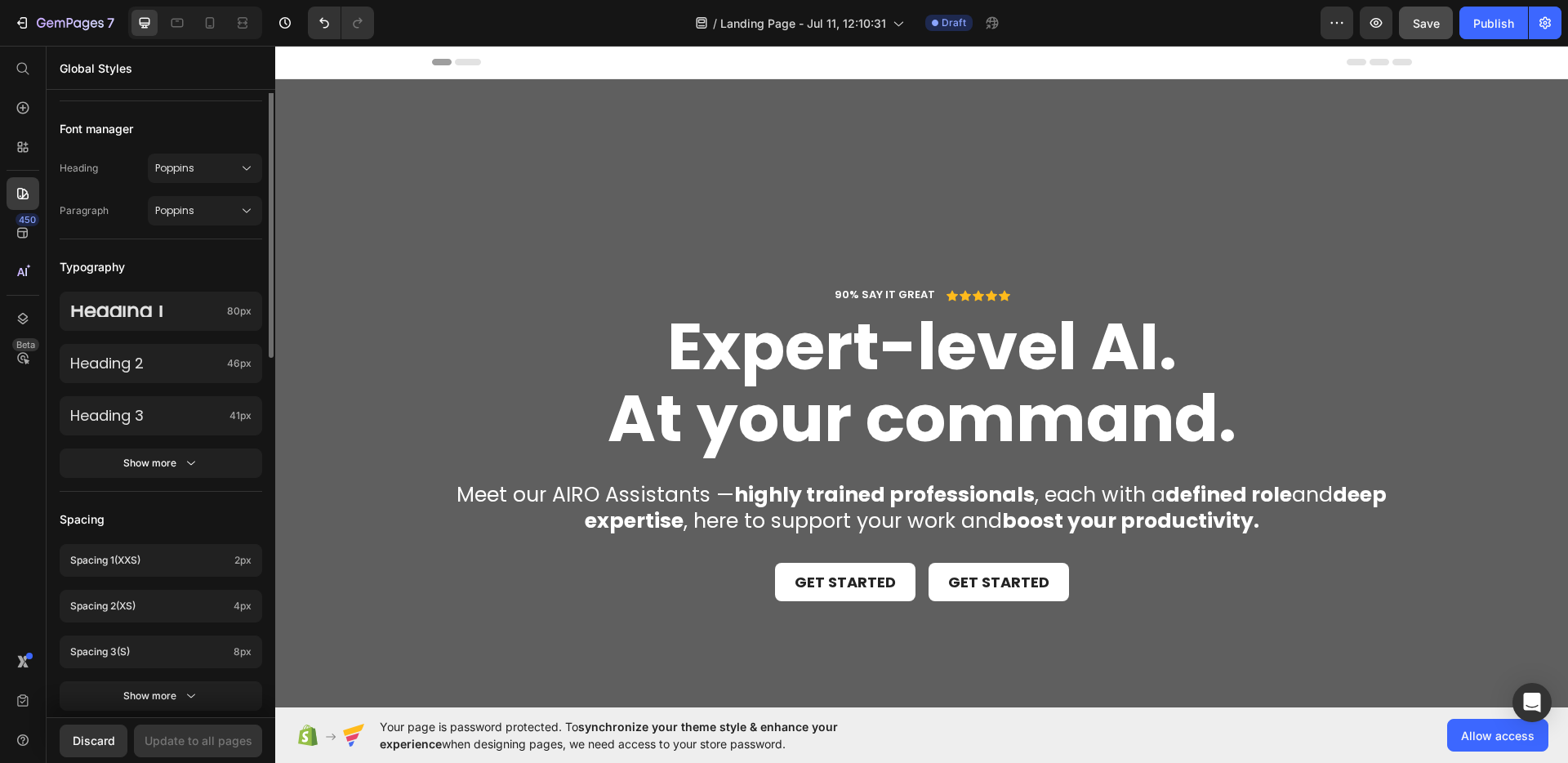 scroll, scrollTop: 337, scrollLeft: 0, axis: vertical 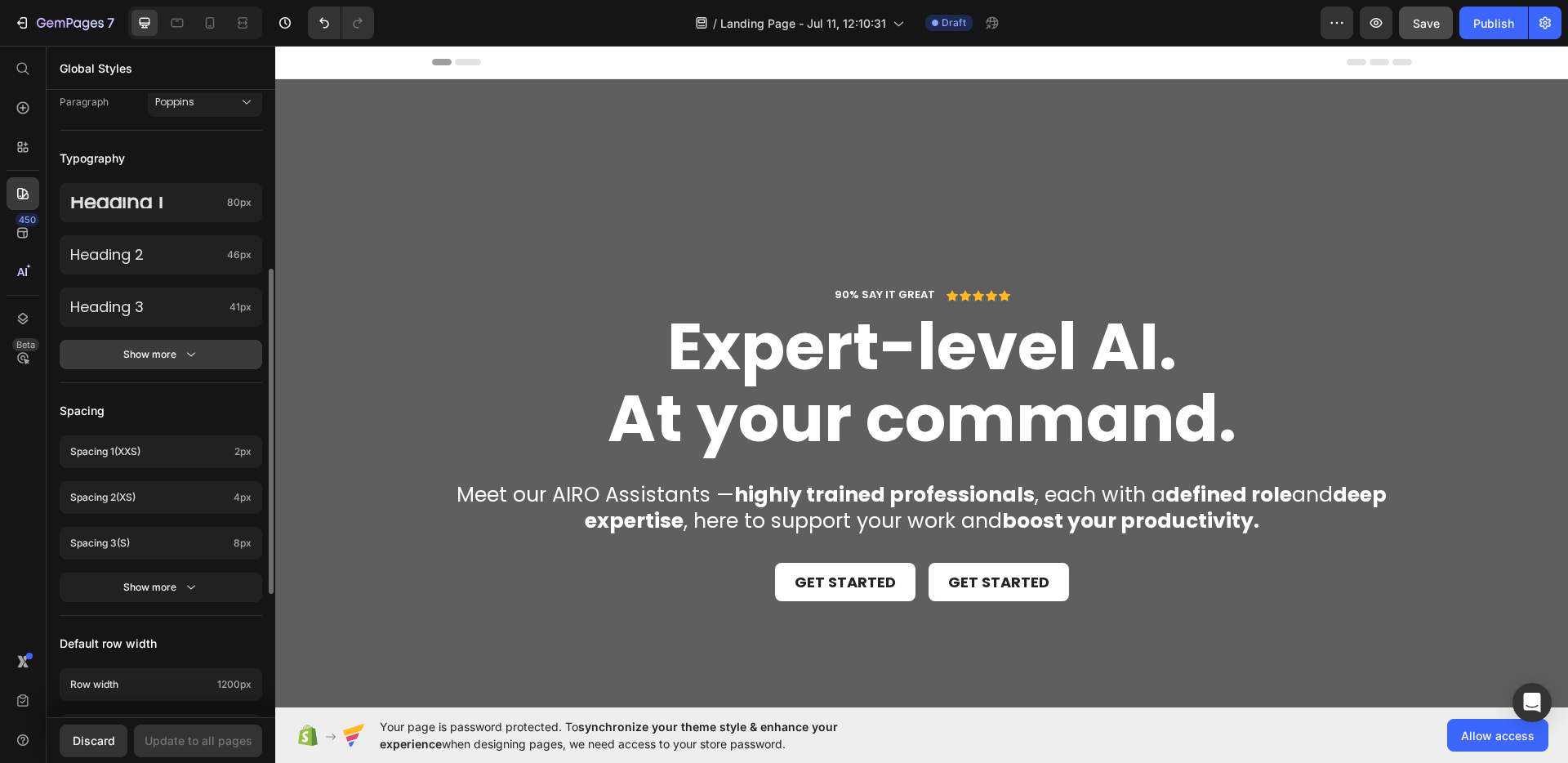 click on "Show more" 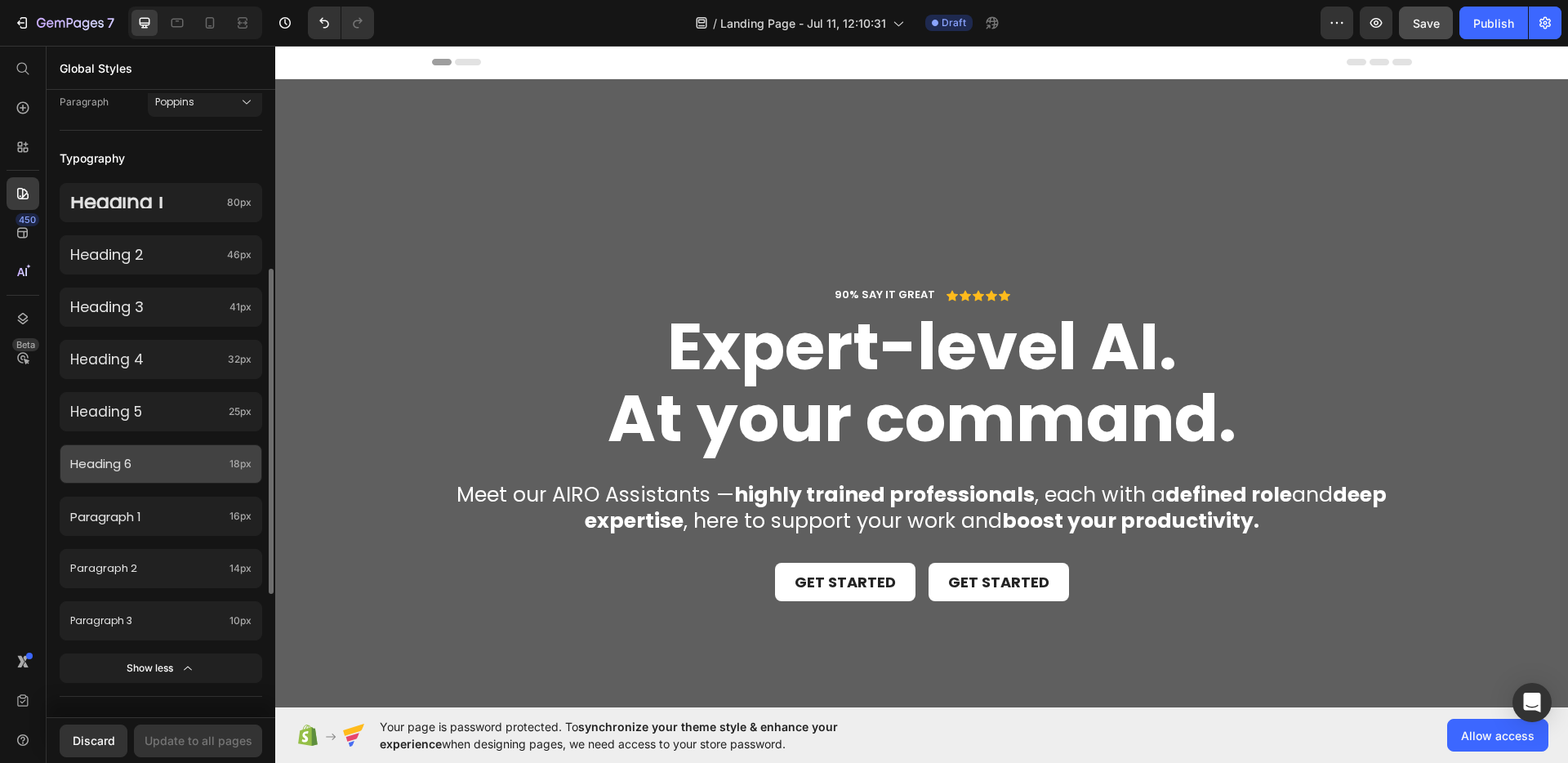 click on "Heading 6" at bounding box center [146, 464] 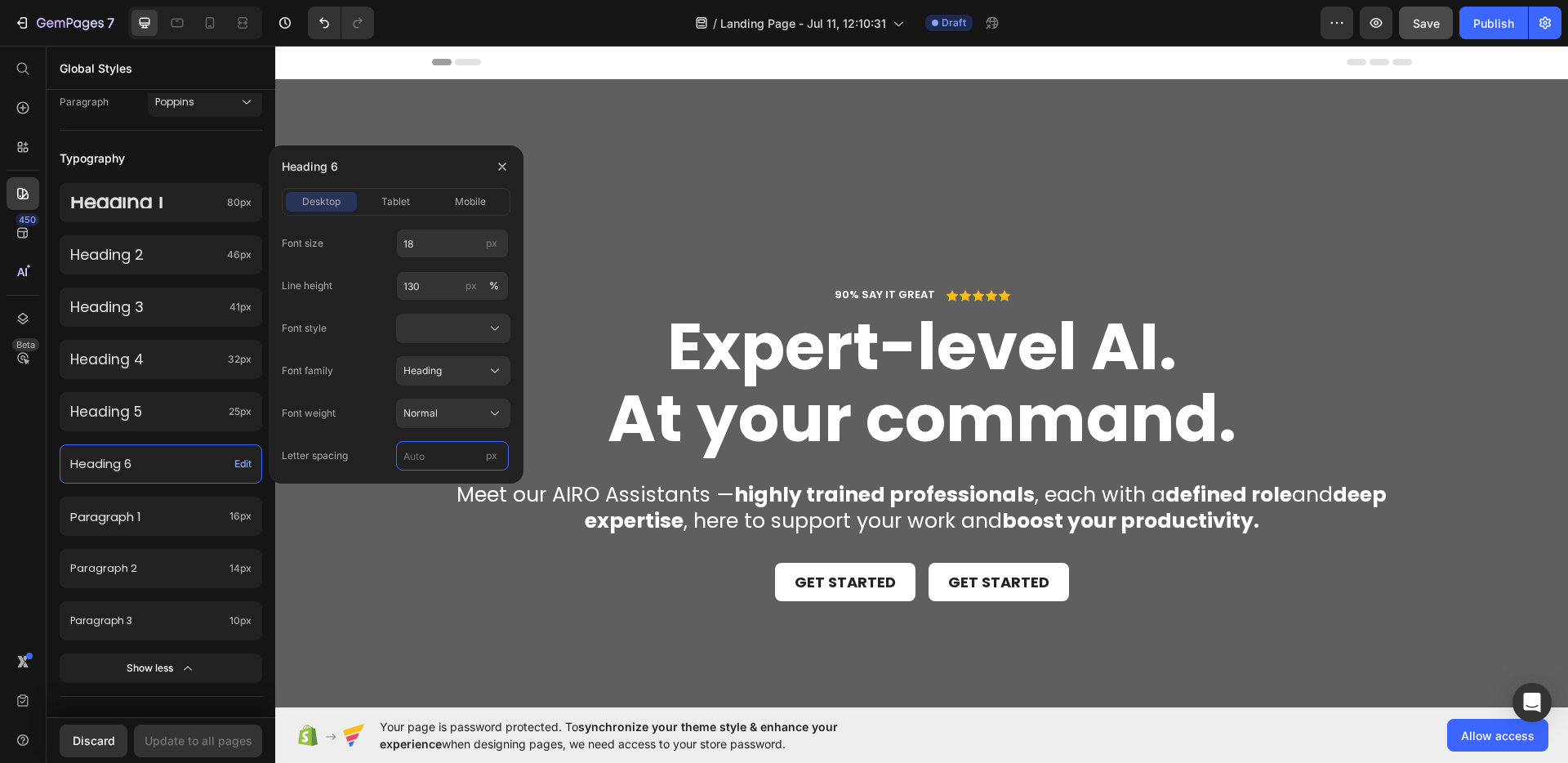 click on "px" at bounding box center (452, 456) 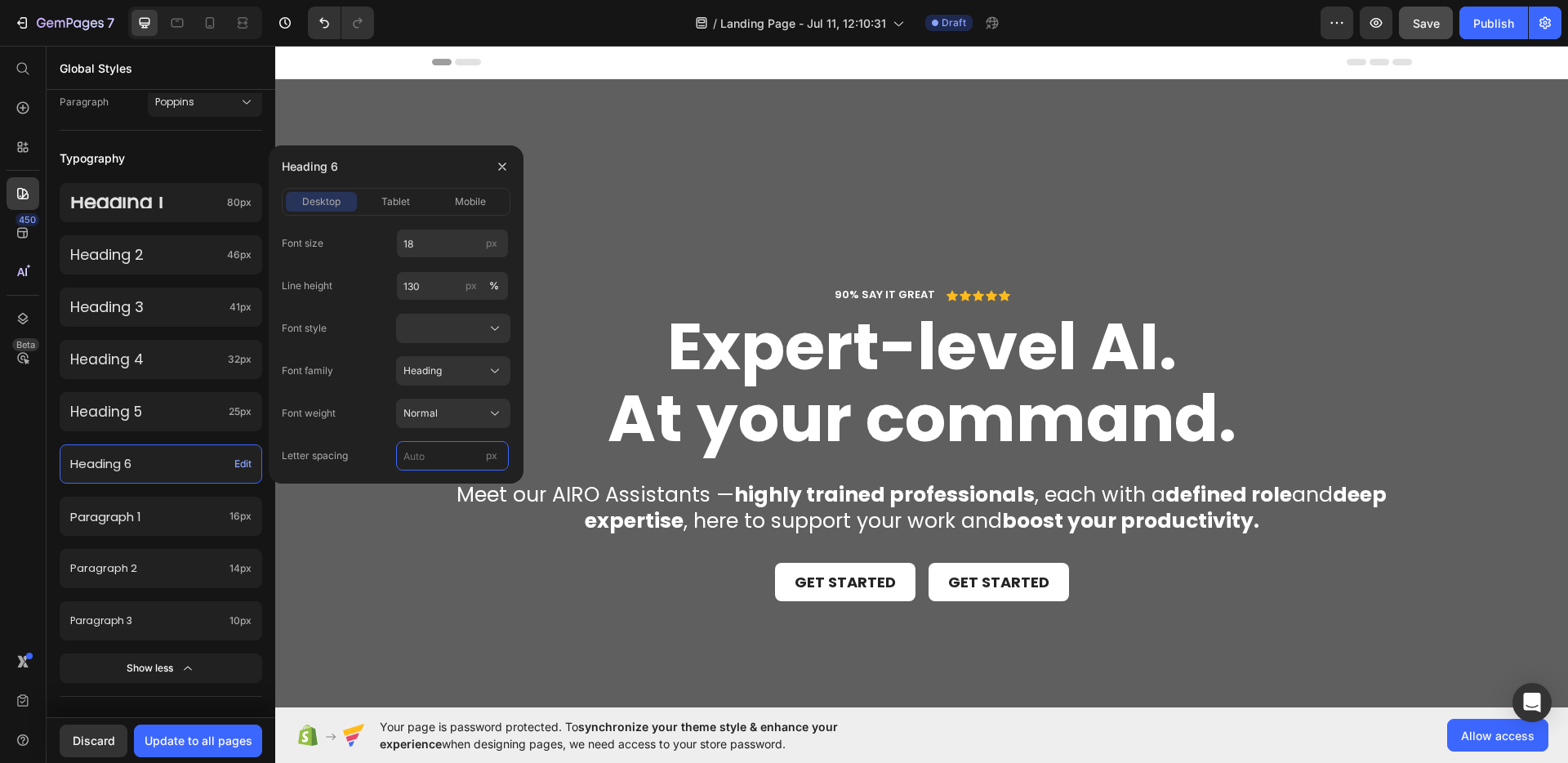 click on "px" at bounding box center (452, 456) 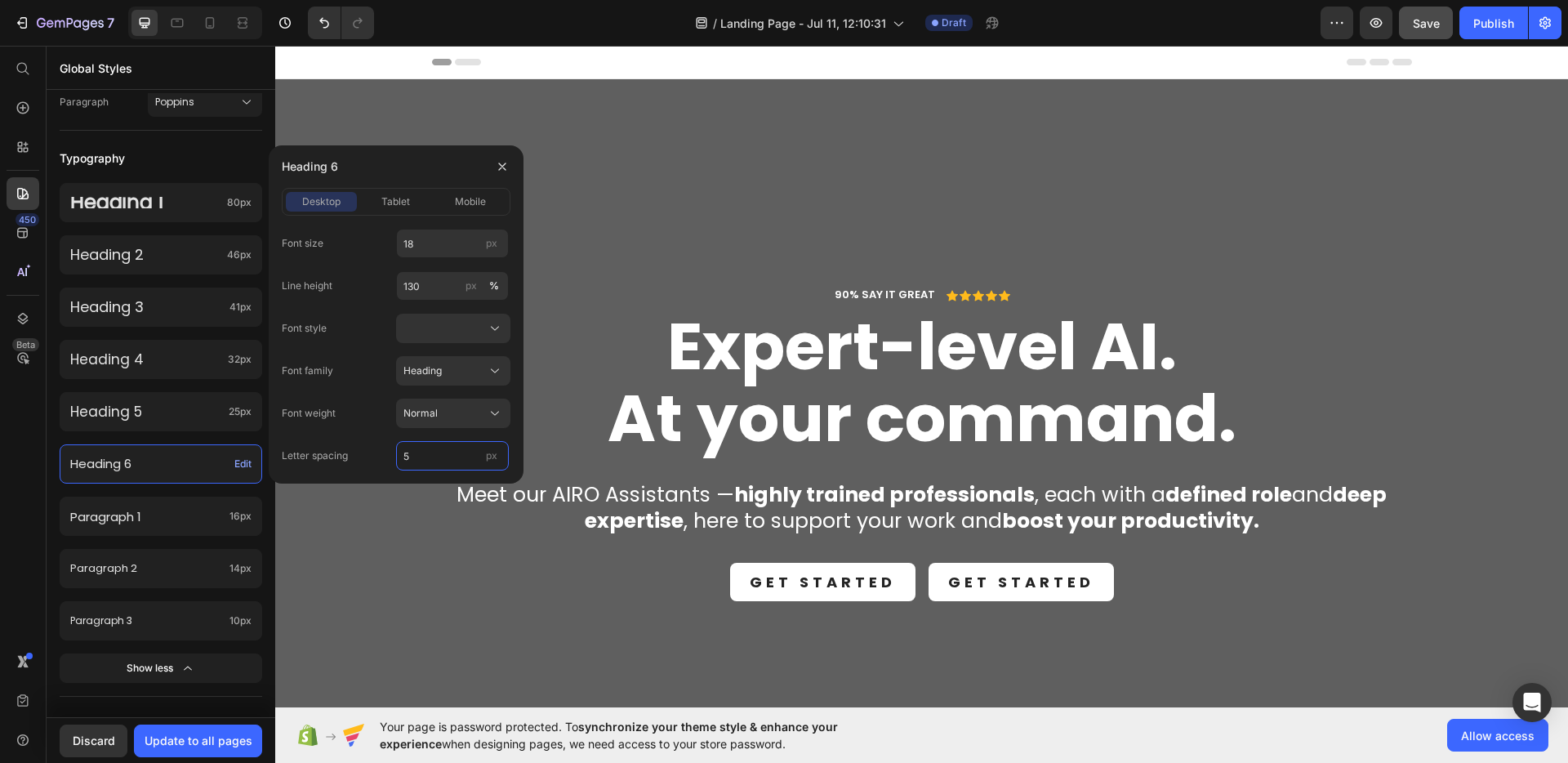 type on "4" 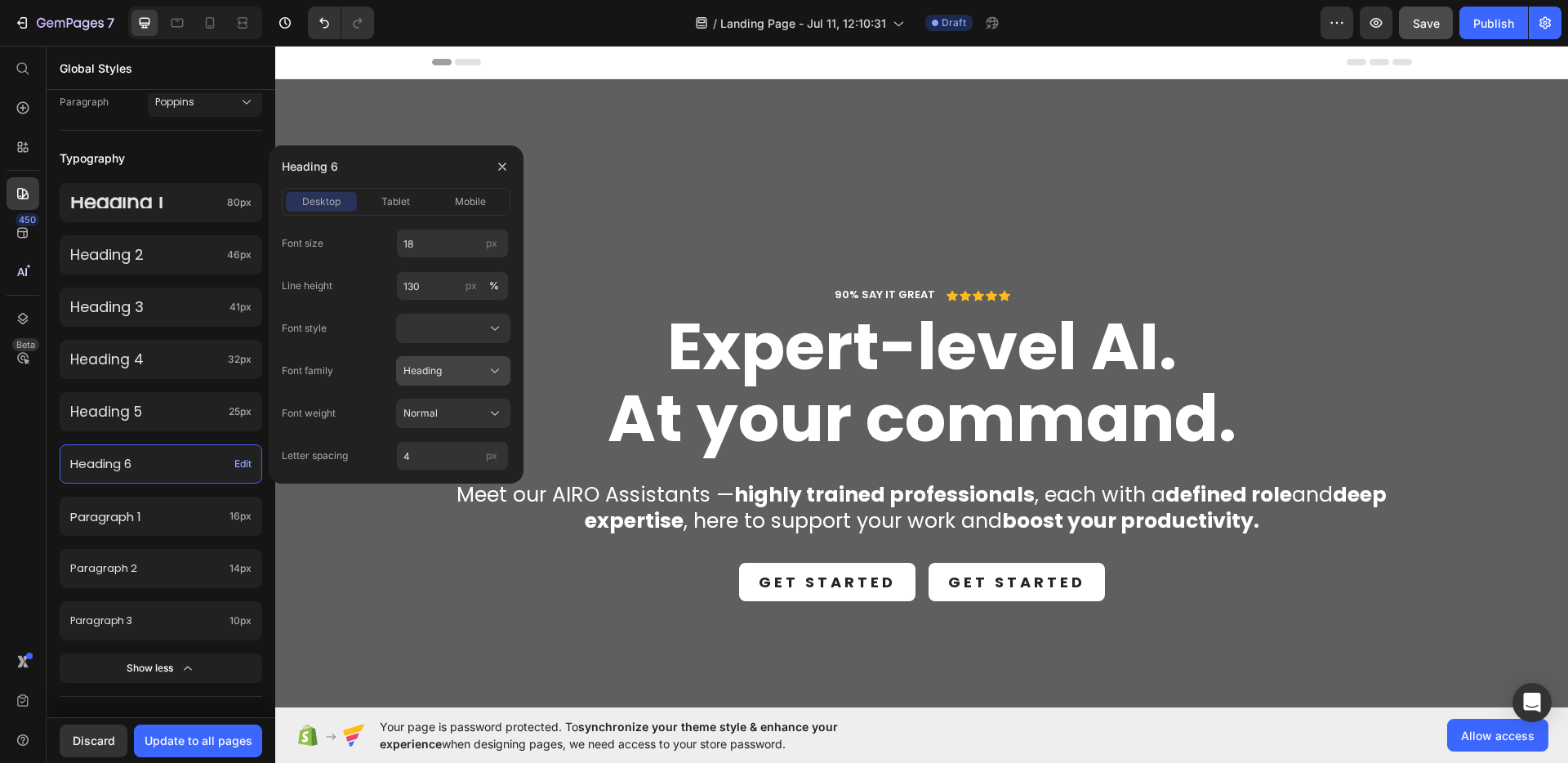 click on "Heading" at bounding box center (422, 371) 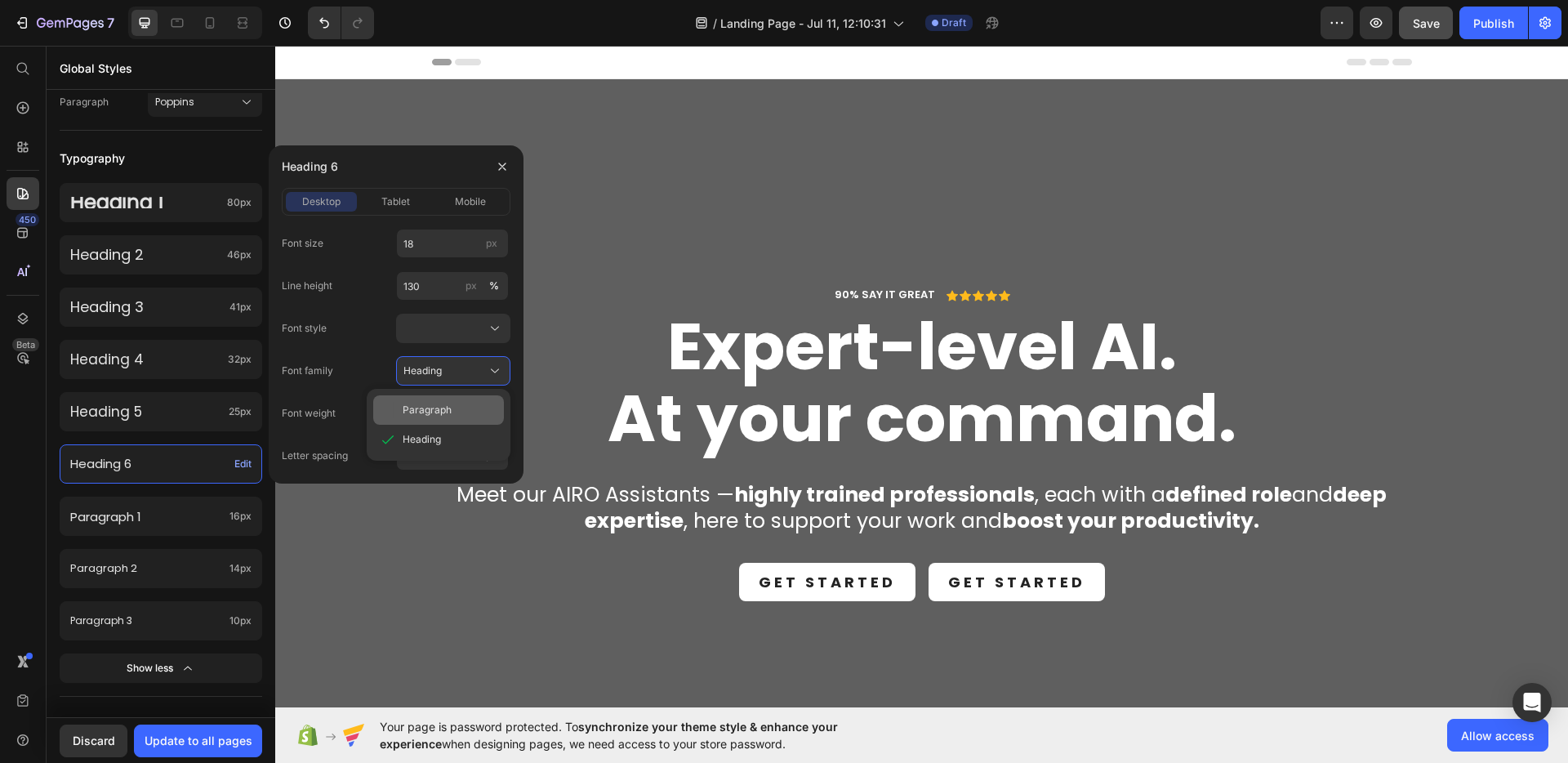 click on "Paragraph" at bounding box center [427, 410] 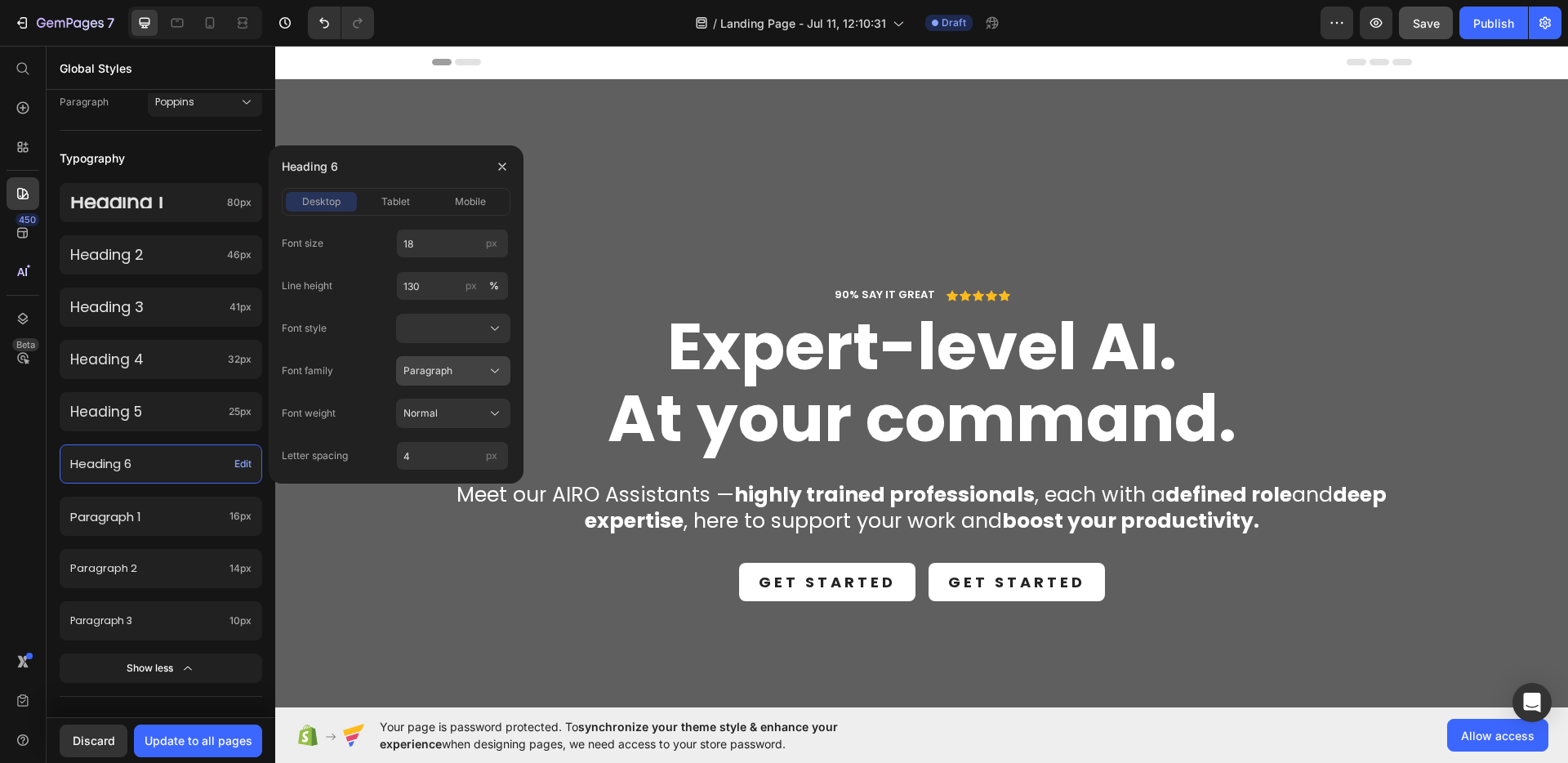 click on "Paragraph" at bounding box center [428, 371] 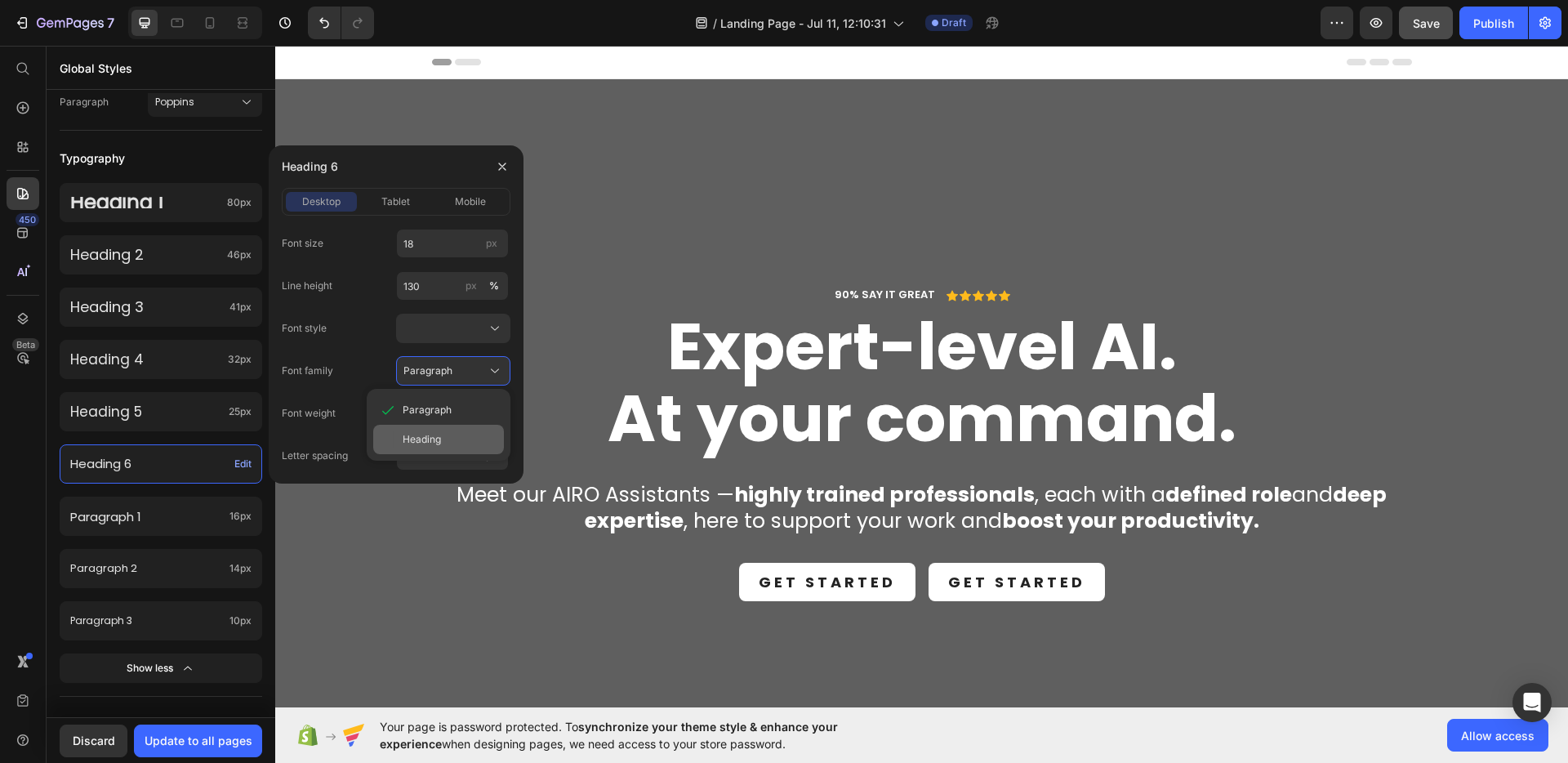 click on "Heading" at bounding box center [421, 440] 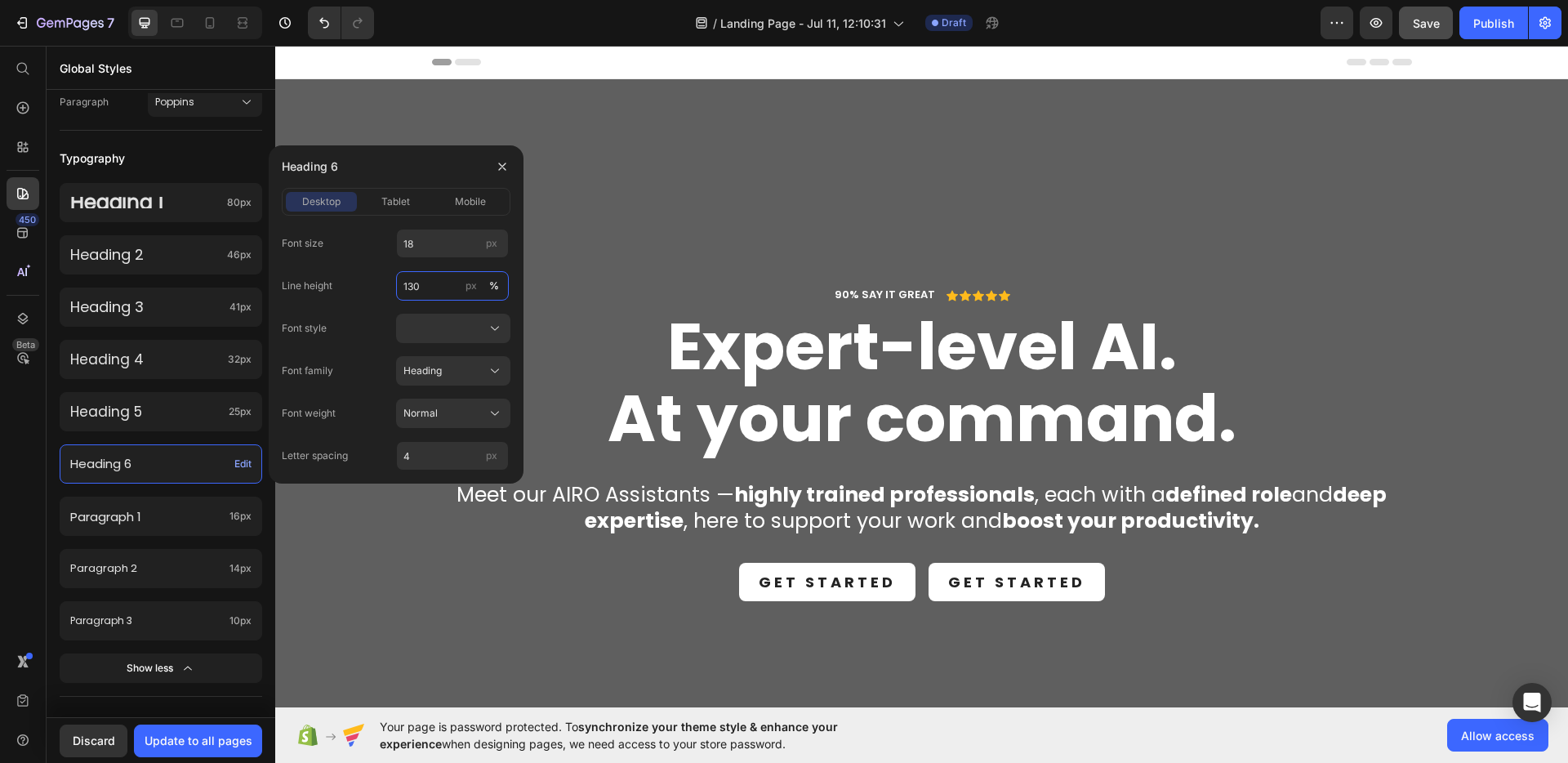 click on "130" at bounding box center (452, 286) 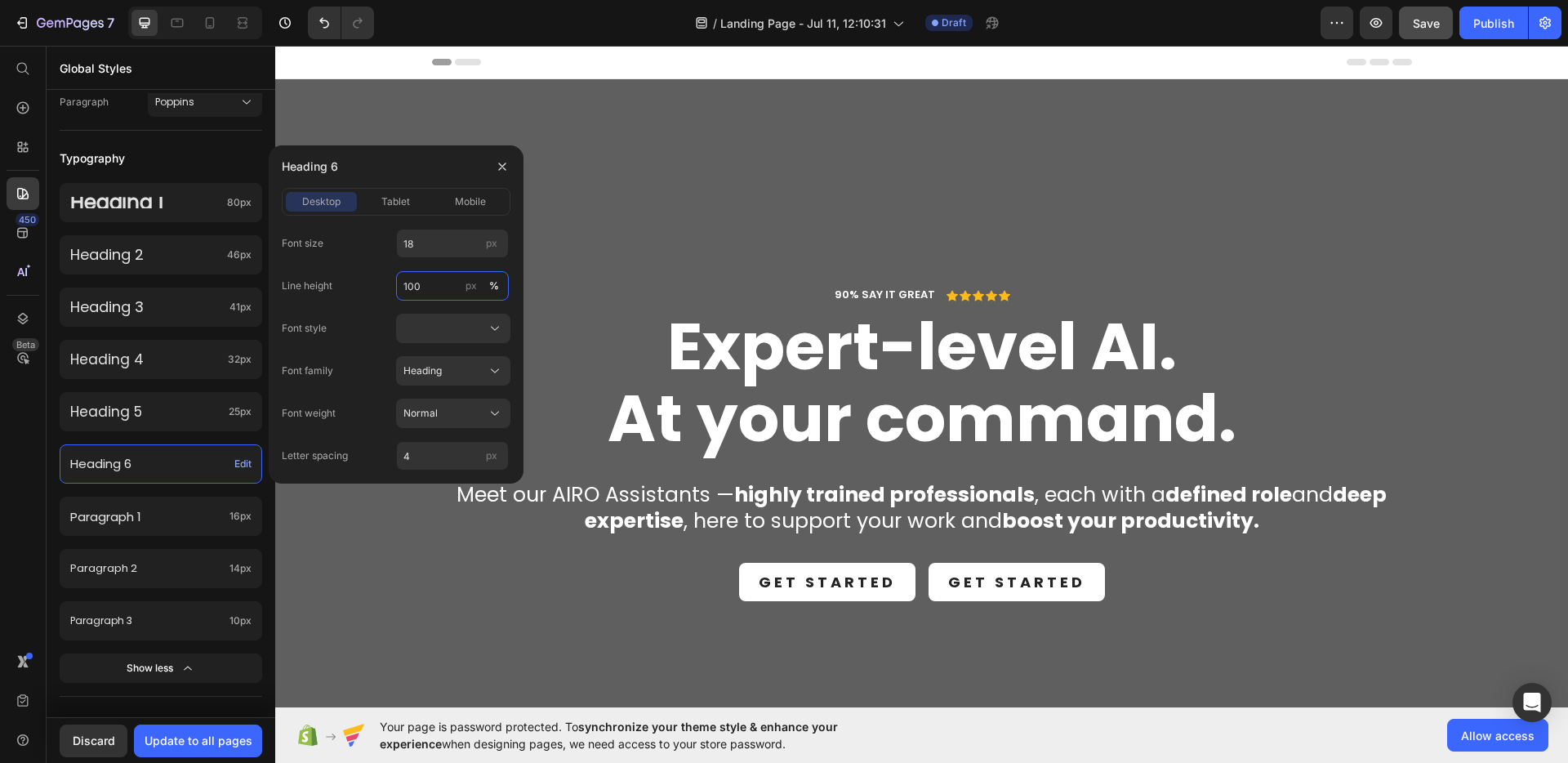 type on "100" 